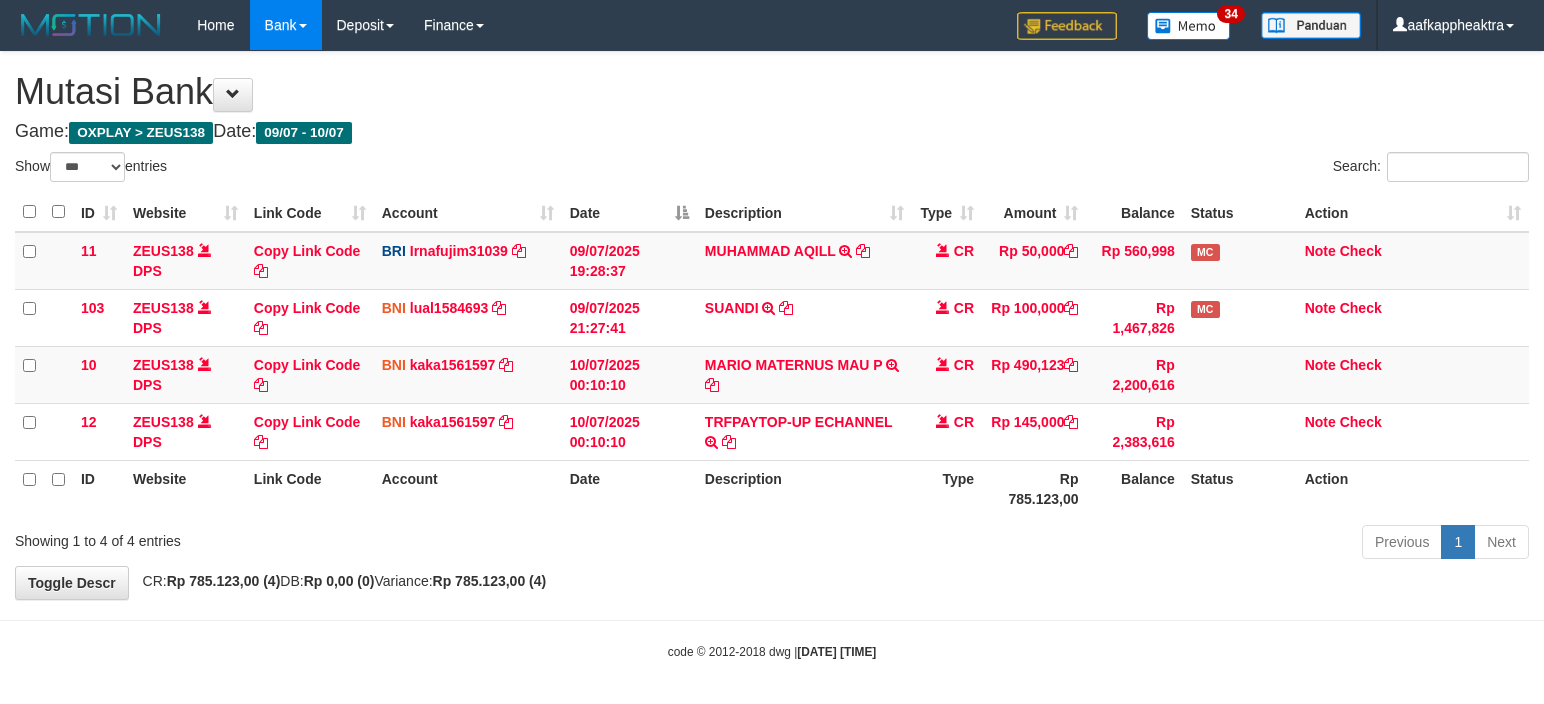 scroll, scrollTop: 8, scrollLeft: 0, axis: vertical 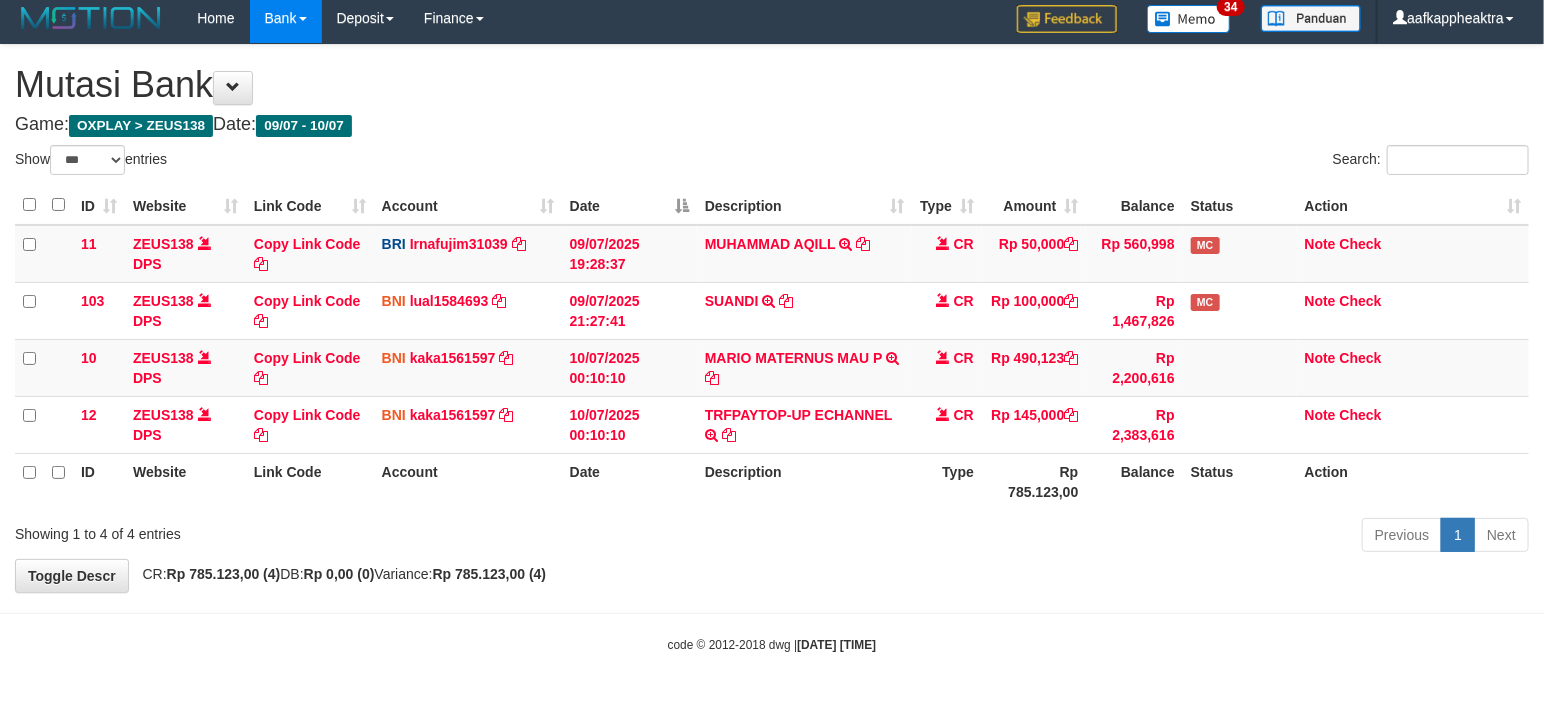 click on "**********" at bounding box center [772, 318] 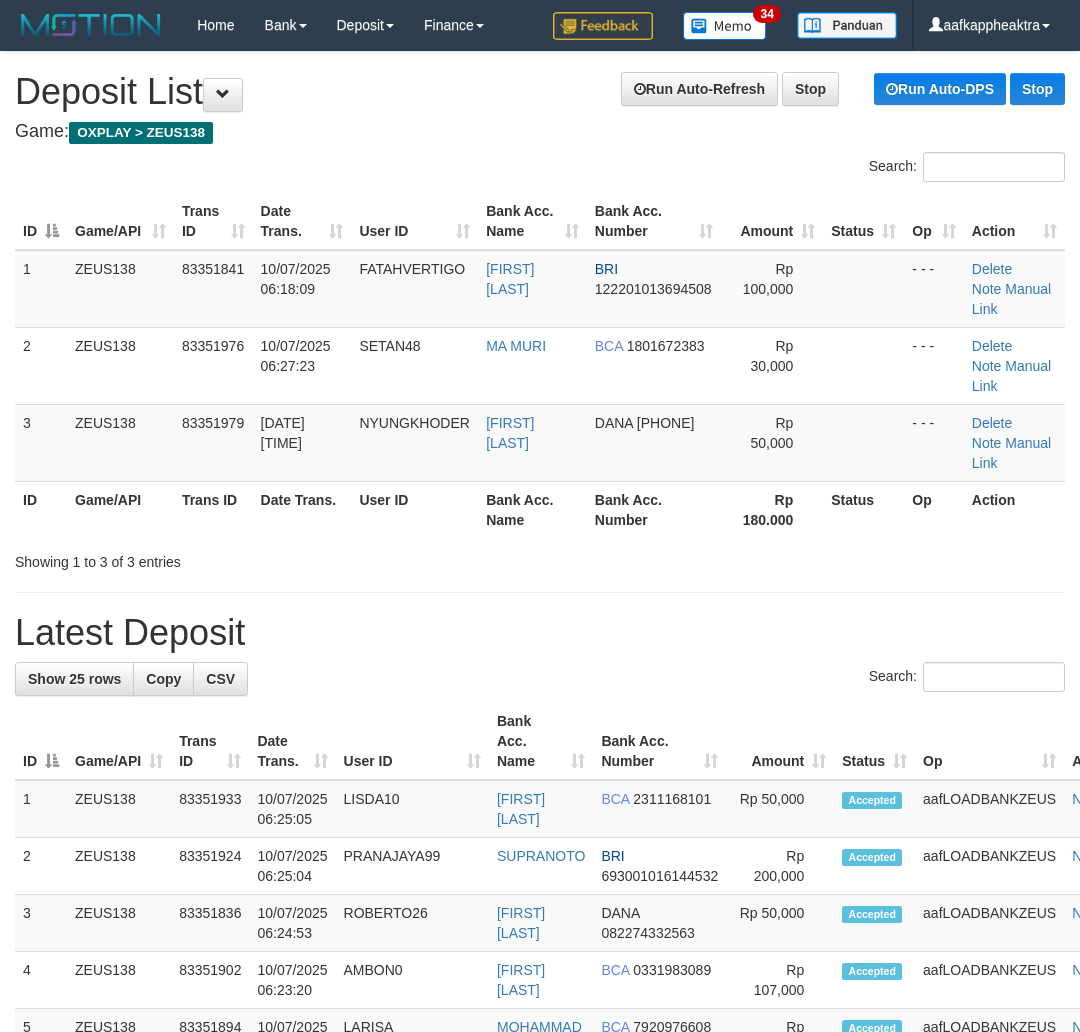 scroll, scrollTop: 0, scrollLeft: 0, axis: both 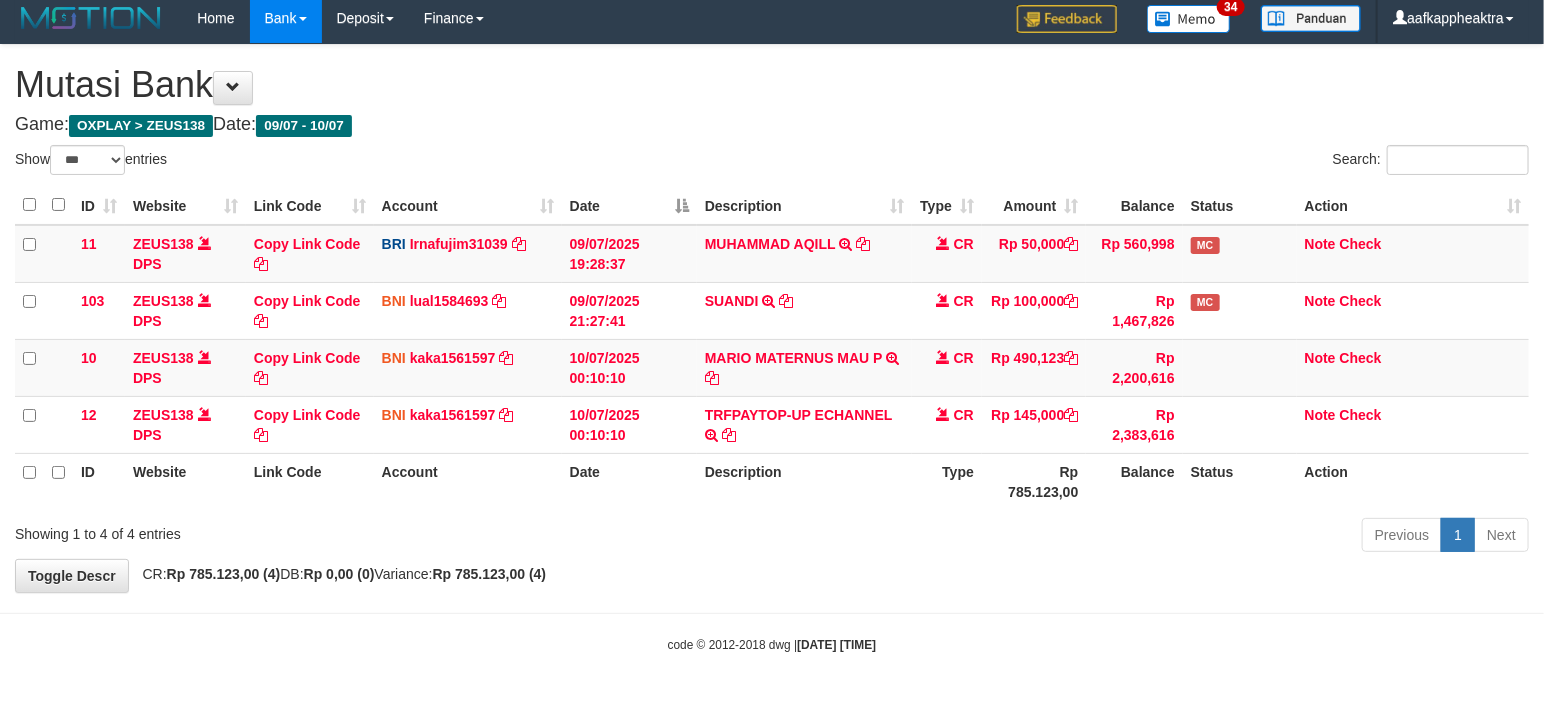 click on "Previous 1 Next" at bounding box center [1093, 537] 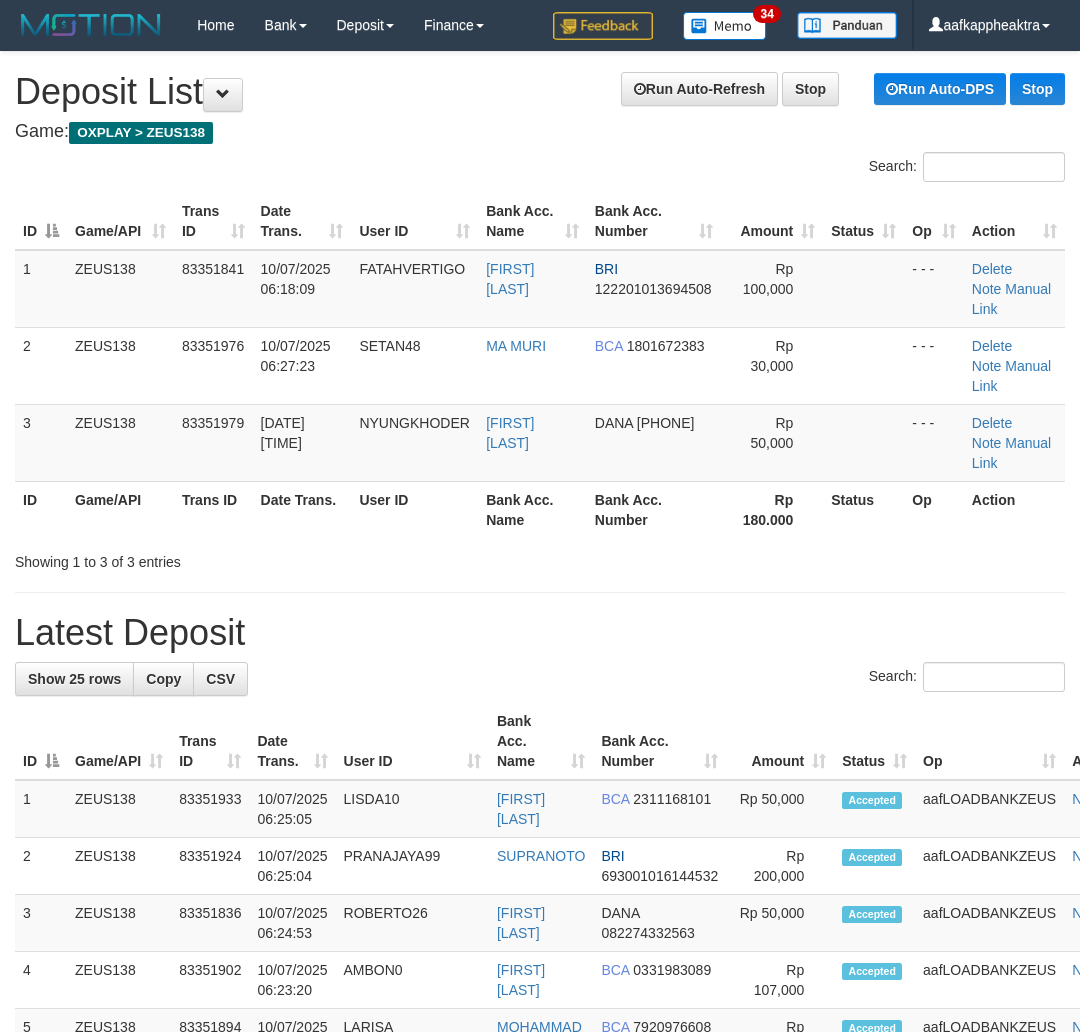 scroll, scrollTop: 0, scrollLeft: 0, axis: both 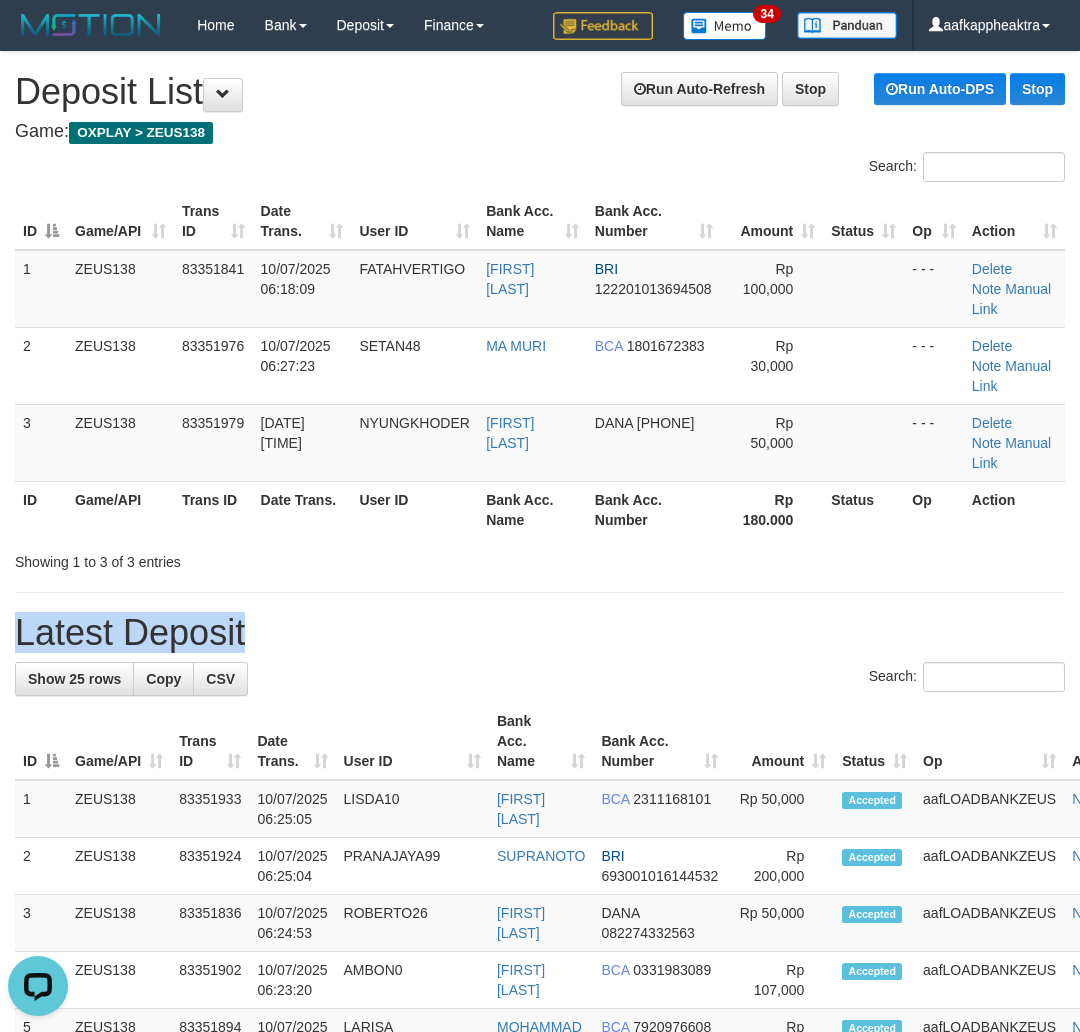 drag, startPoint x: 236, startPoint y: 633, endPoint x: 150, endPoint y: 638, distance: 86.145226 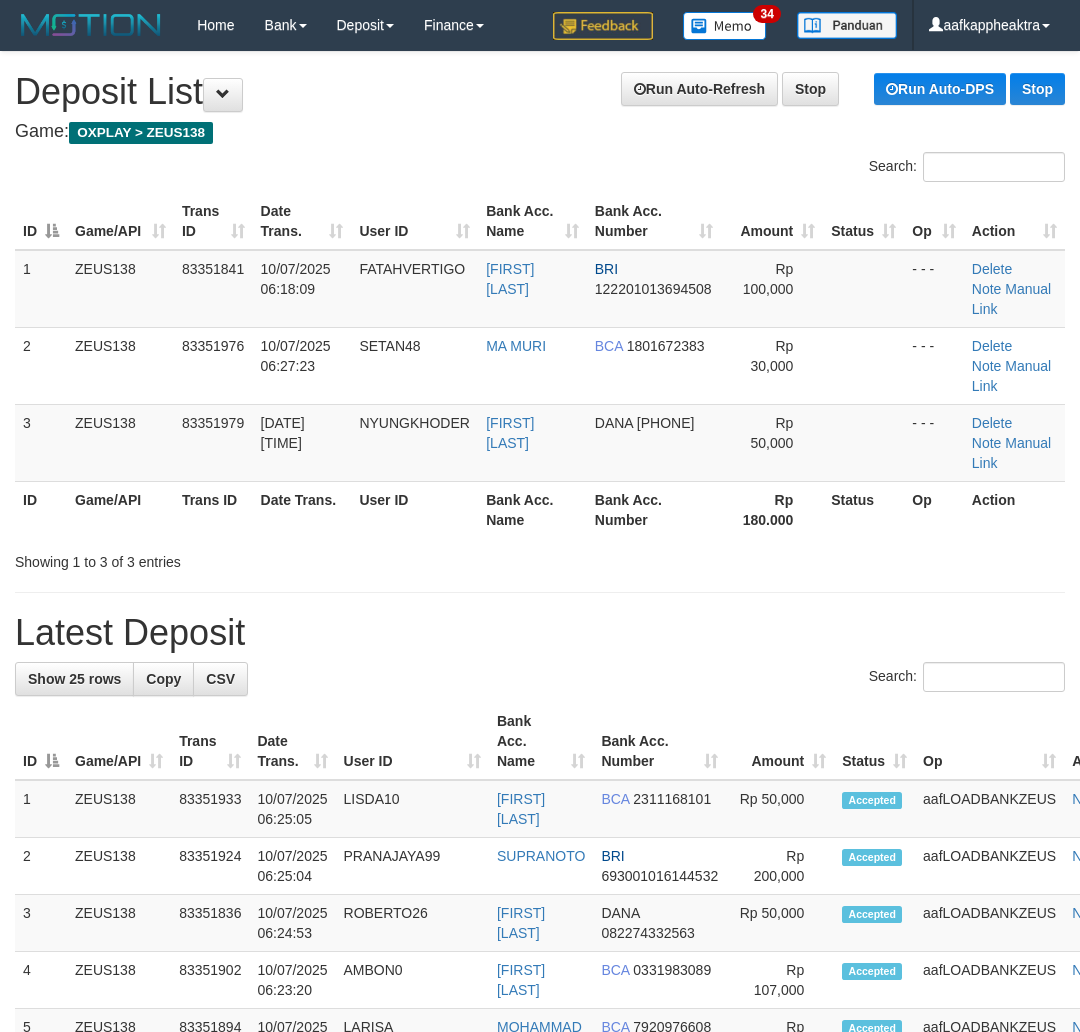 scroll, scrollTop: 0, scrollLeft: 0, axis: both 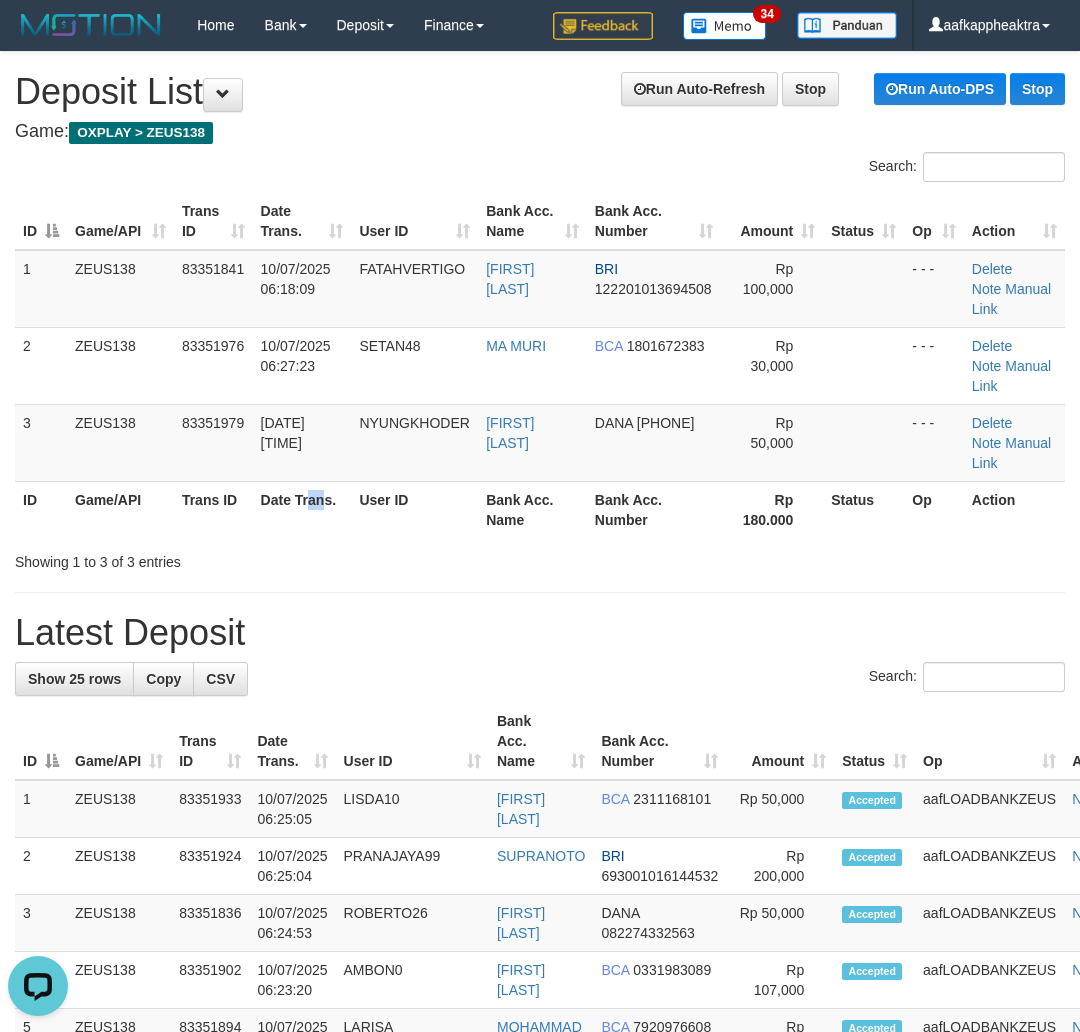 click on "**********" at bounding box center (540, 1205) 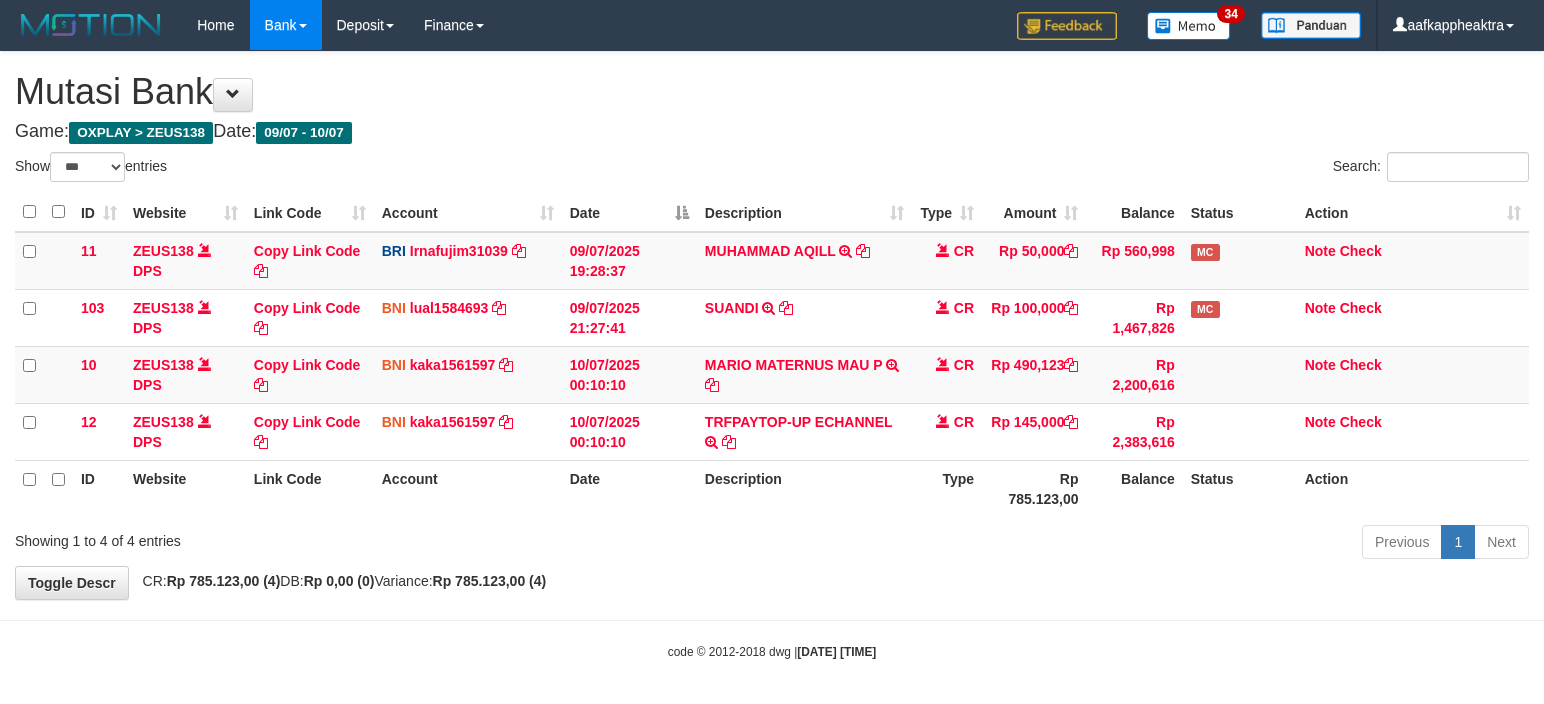 scroll, scrollTop: 8, scrollLeft: 0, axis: vertical 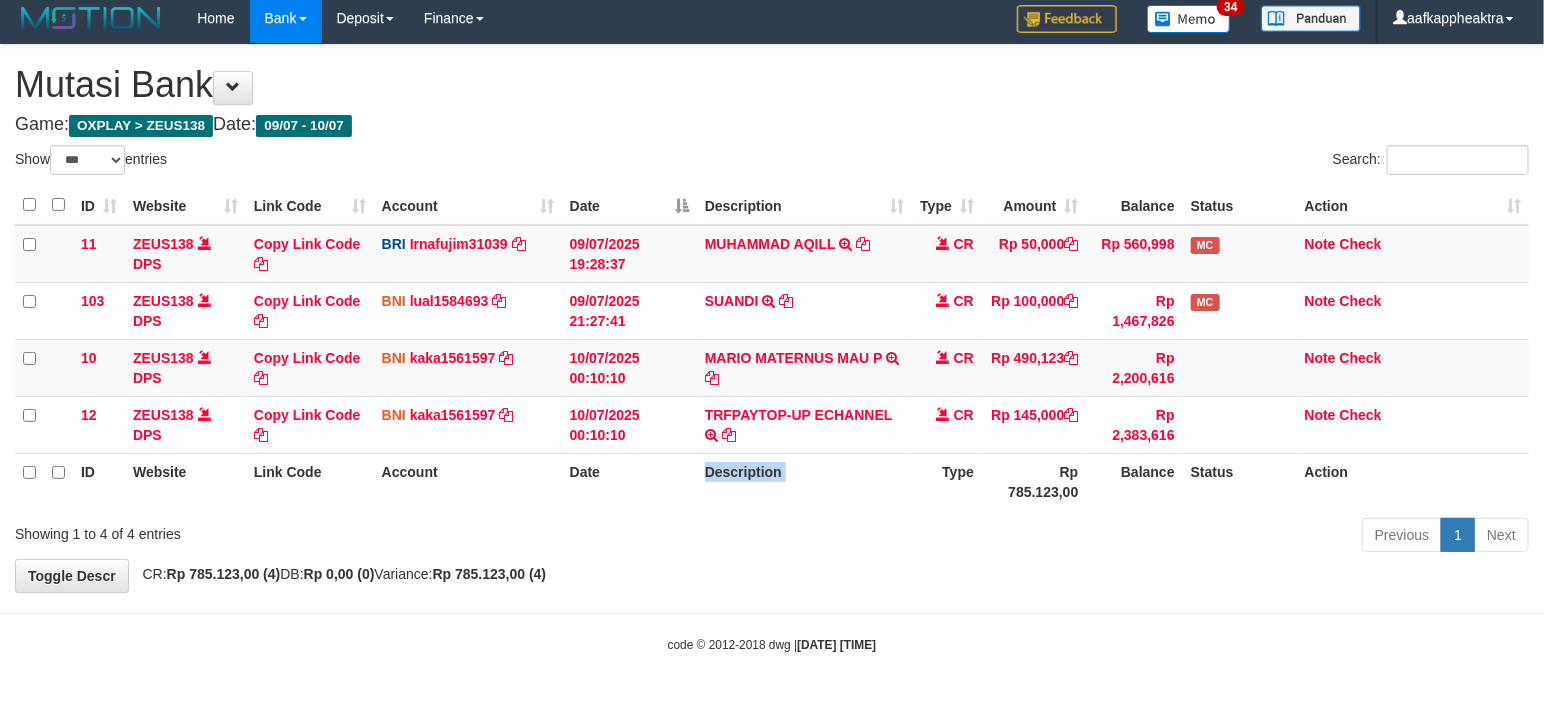 drag, startPoint x: 630, startPoint y: 452, endPoint x: 705, endPoint y: 452, distance: 75 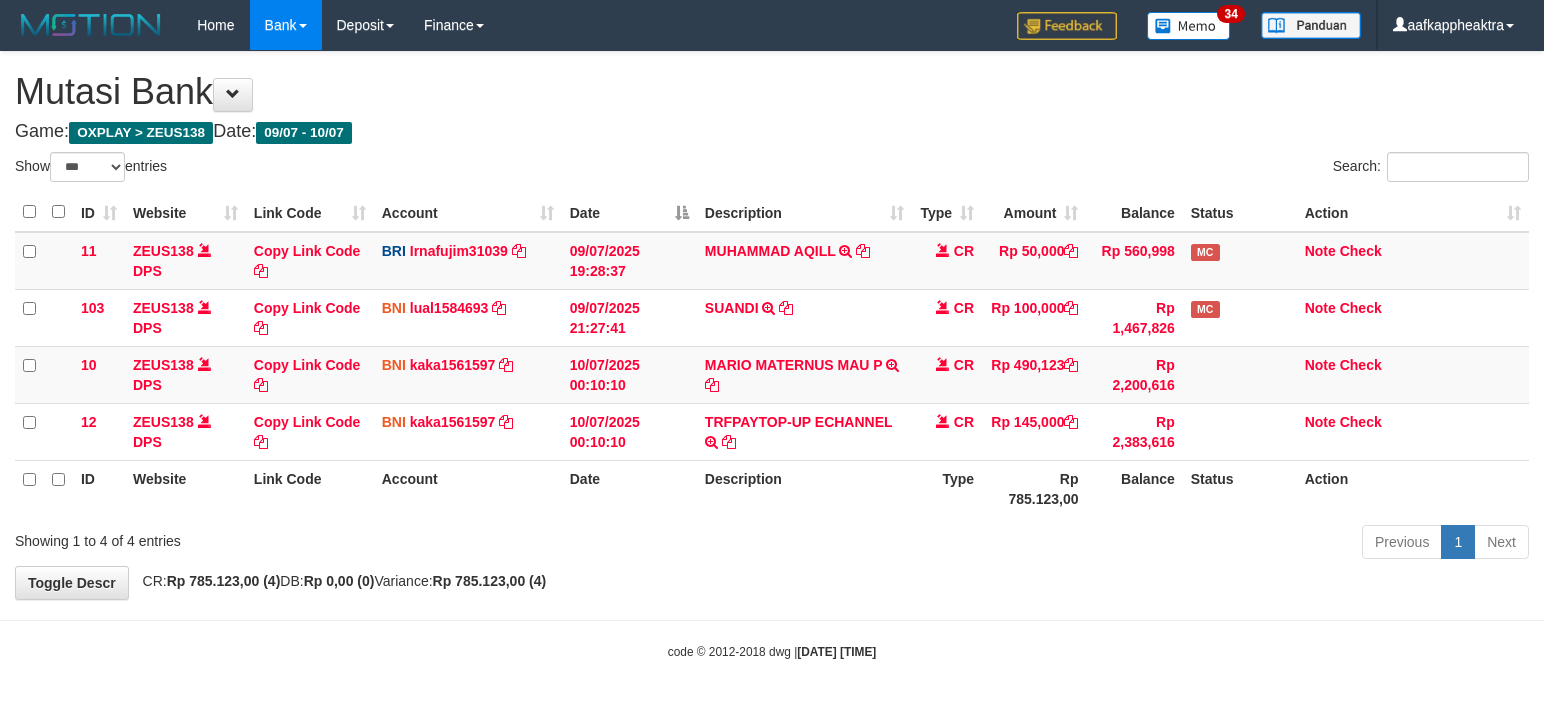 scroll, scrollTop: 8, scrollLeft: 0, axis: vertical 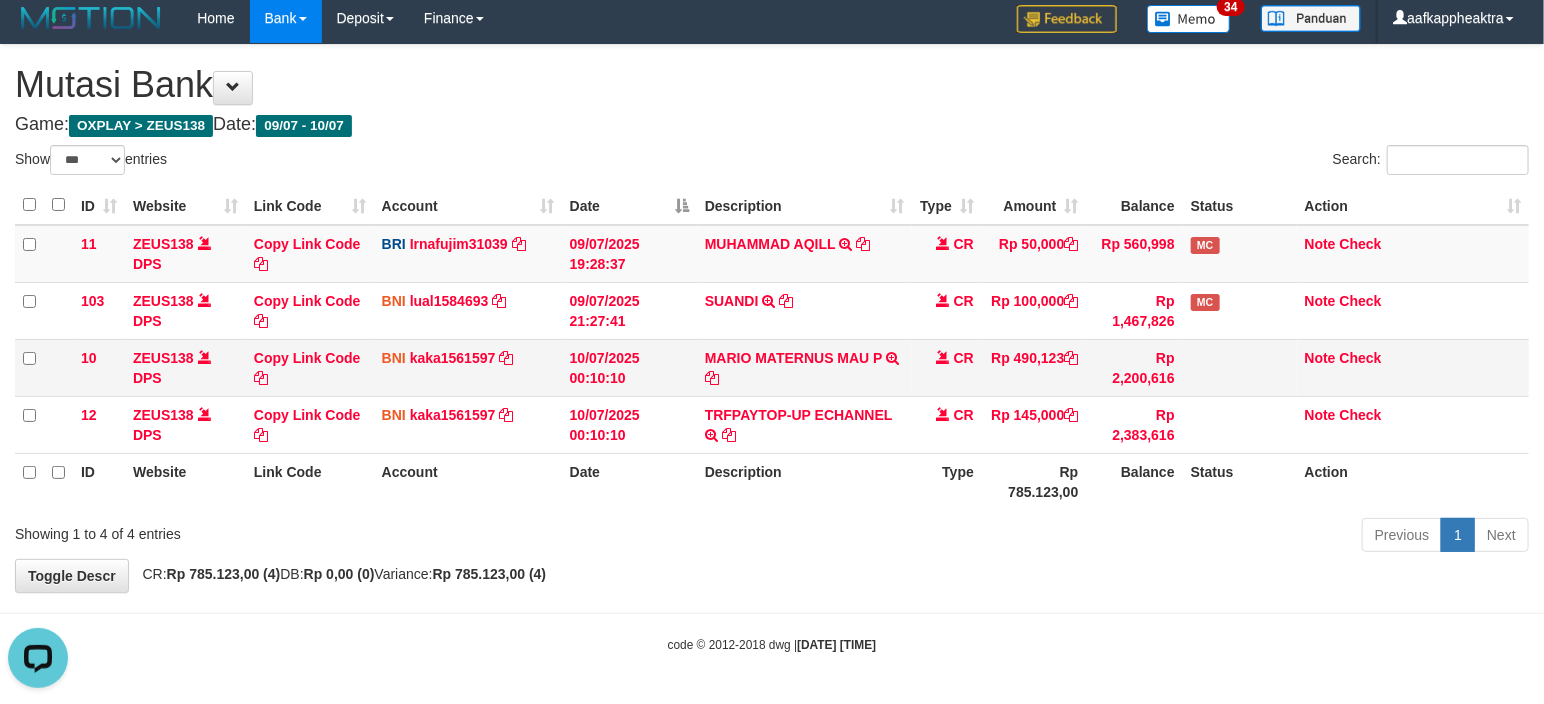 click on "MARIO MATERNUS MAU P         TRF/PAY/TOP-UP ECHANNEL MARIO MATERNUS MAU P" at bounding box center (804, 254) 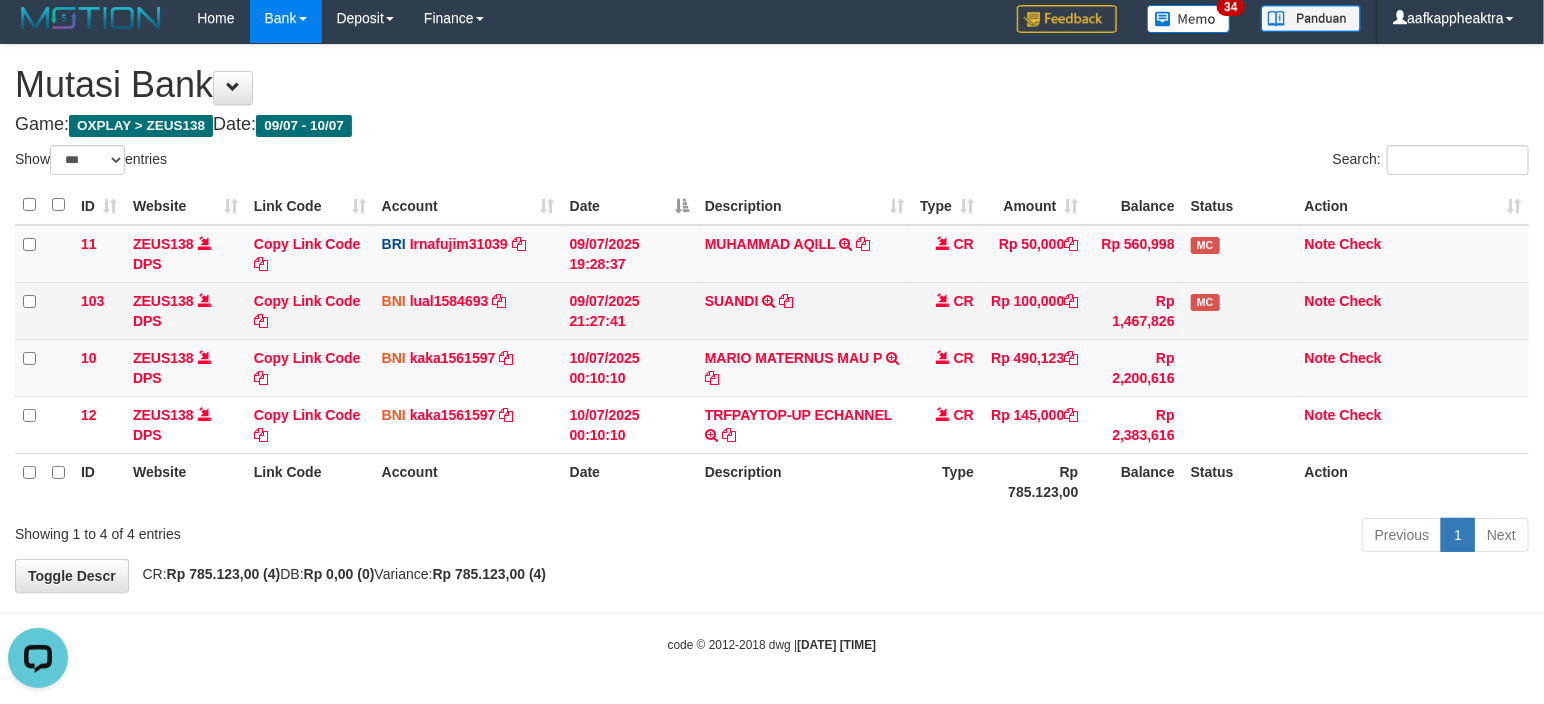 click on "SUANDI         TRF/PAY/TOP-UP ECHANNEL SUANDI" at bounding box center (804, 310) 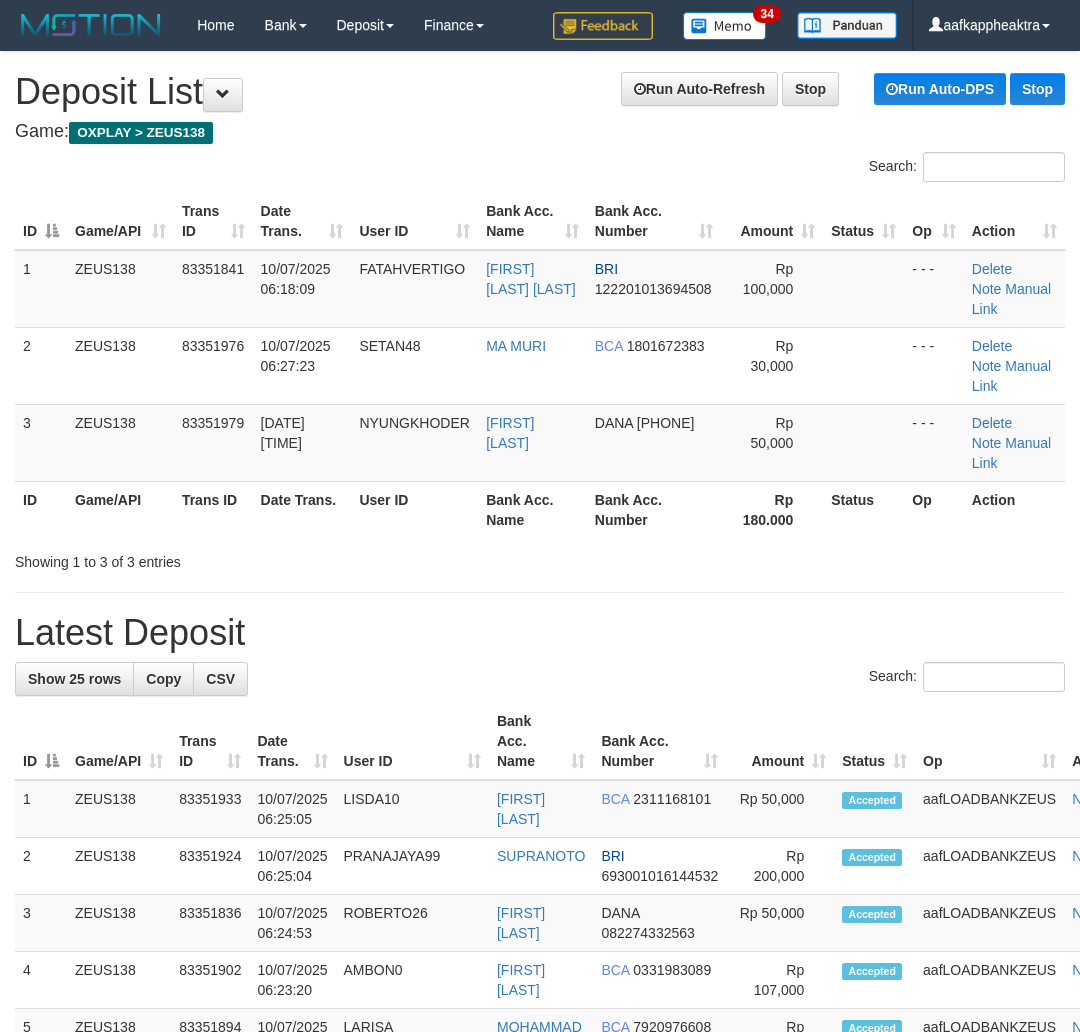 scroll, scrollTop: 0, scrollLeft: 0, axis: both 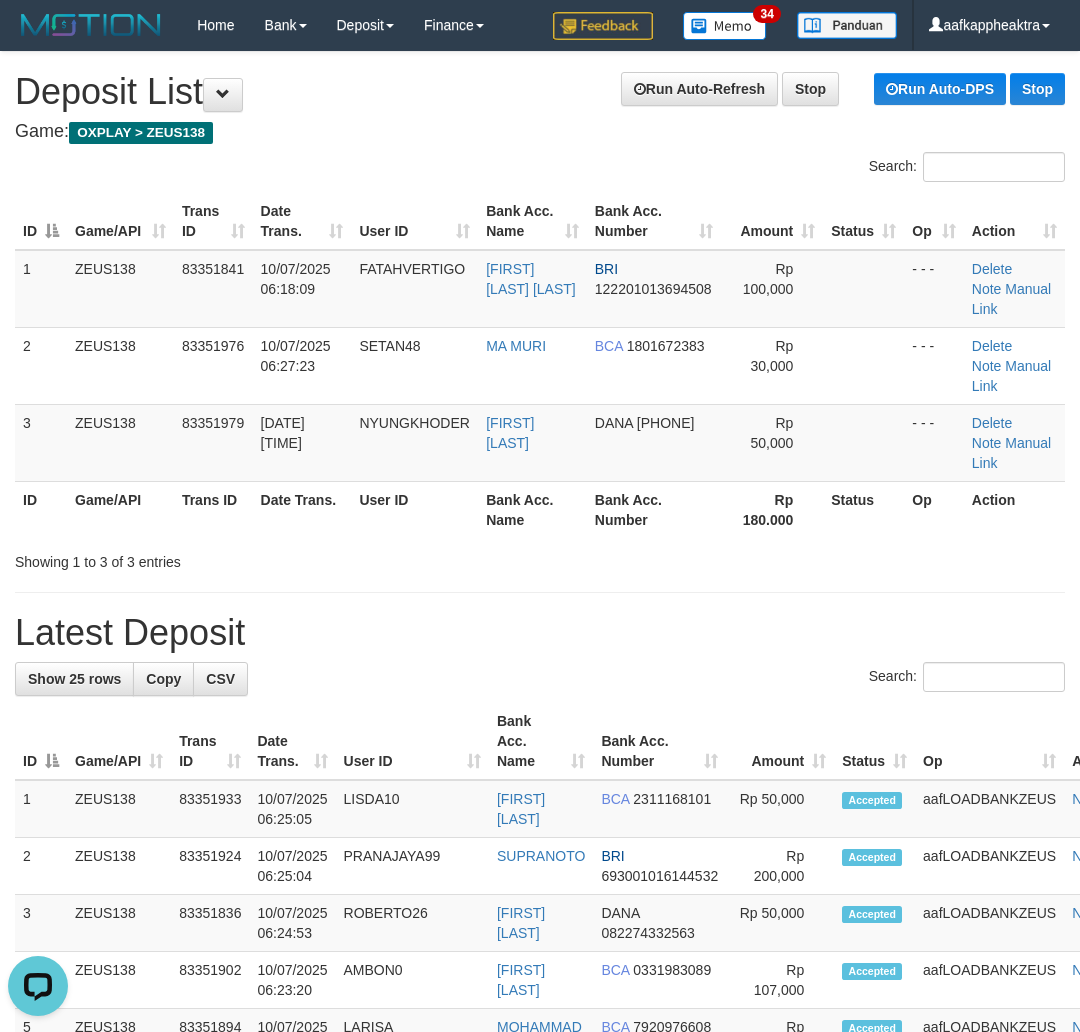 drag, startPoint x: 696, startPoint y: 684, endPoint x: 601, endPoint y: 686, distance: 95.02105 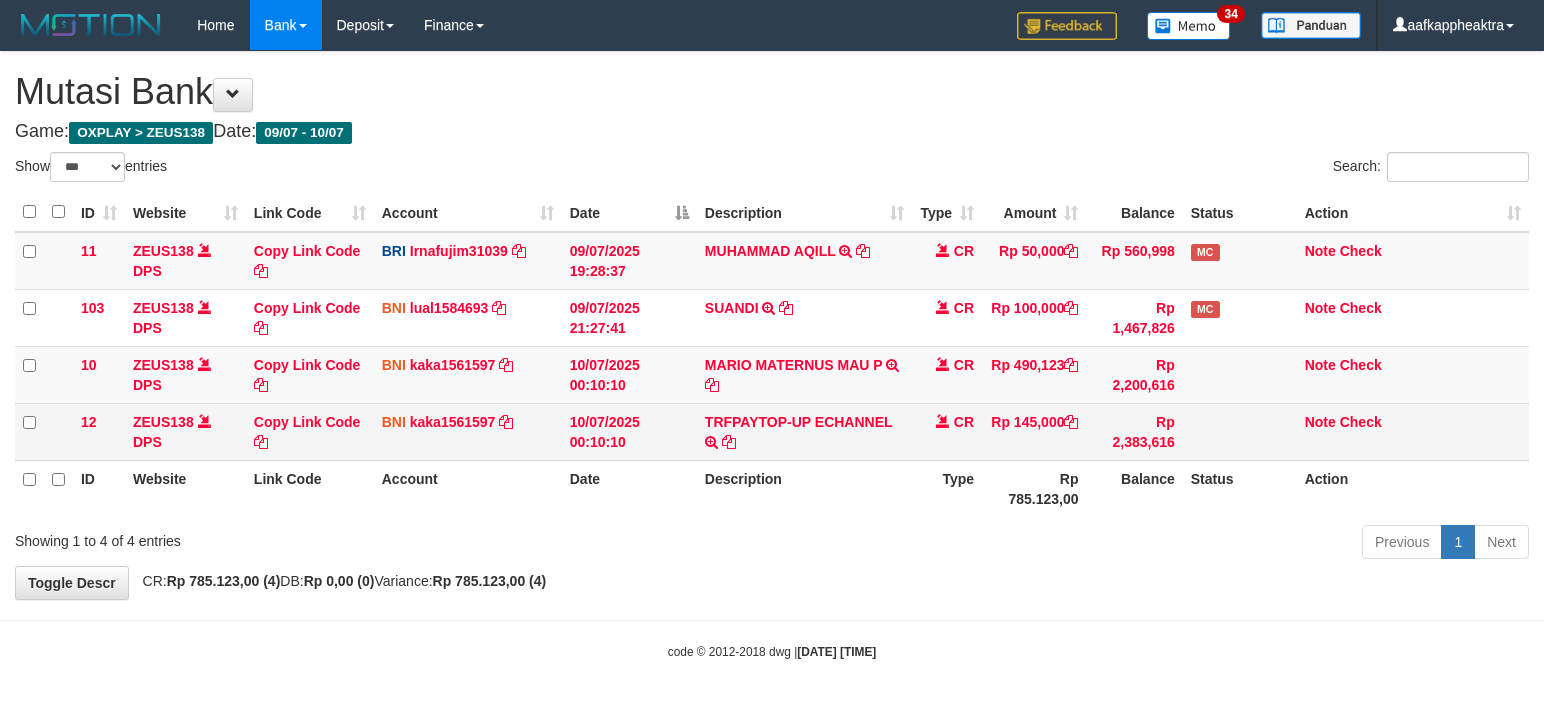 click on "Description" at bounding box center [804, 488] 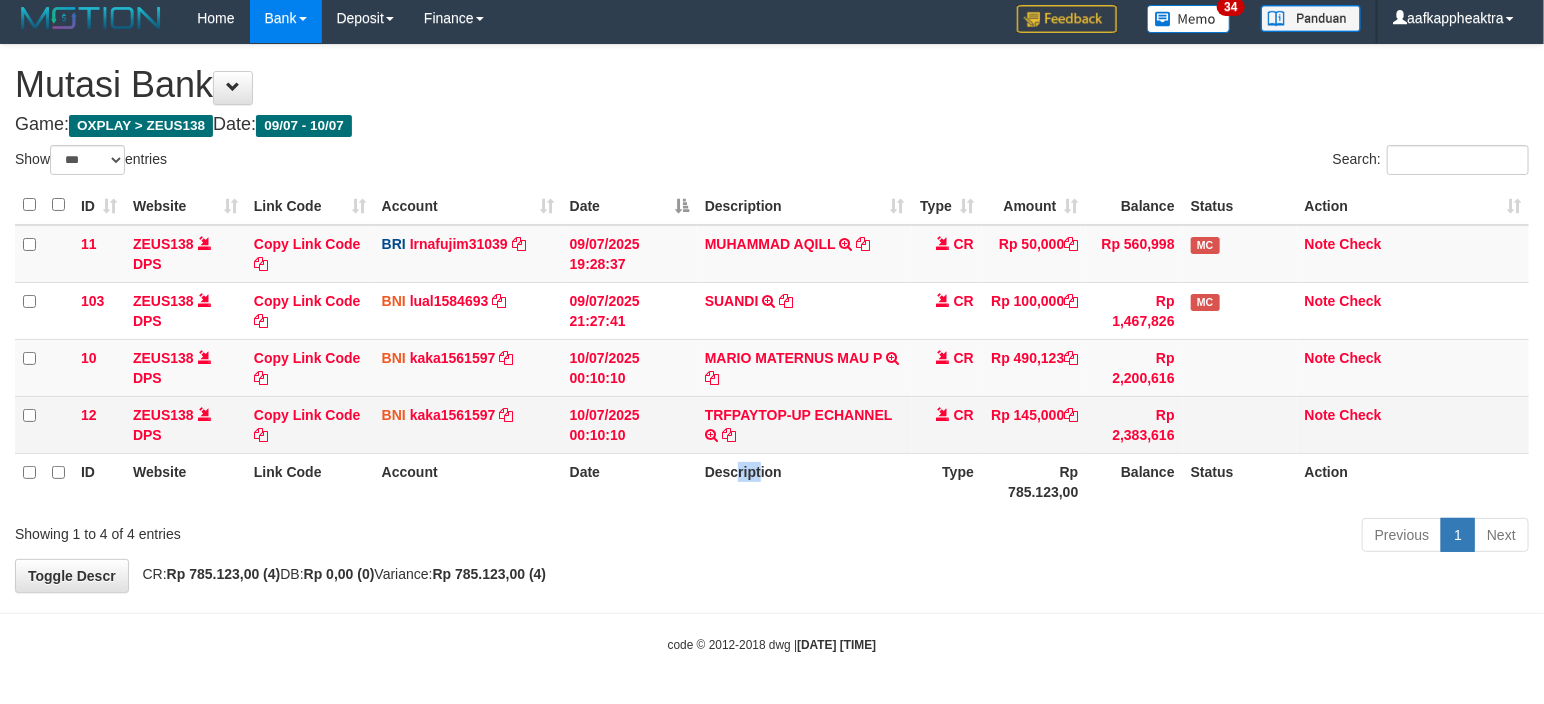 click on "10/07/2025 00:10:10" at bounding box center [629, 310] 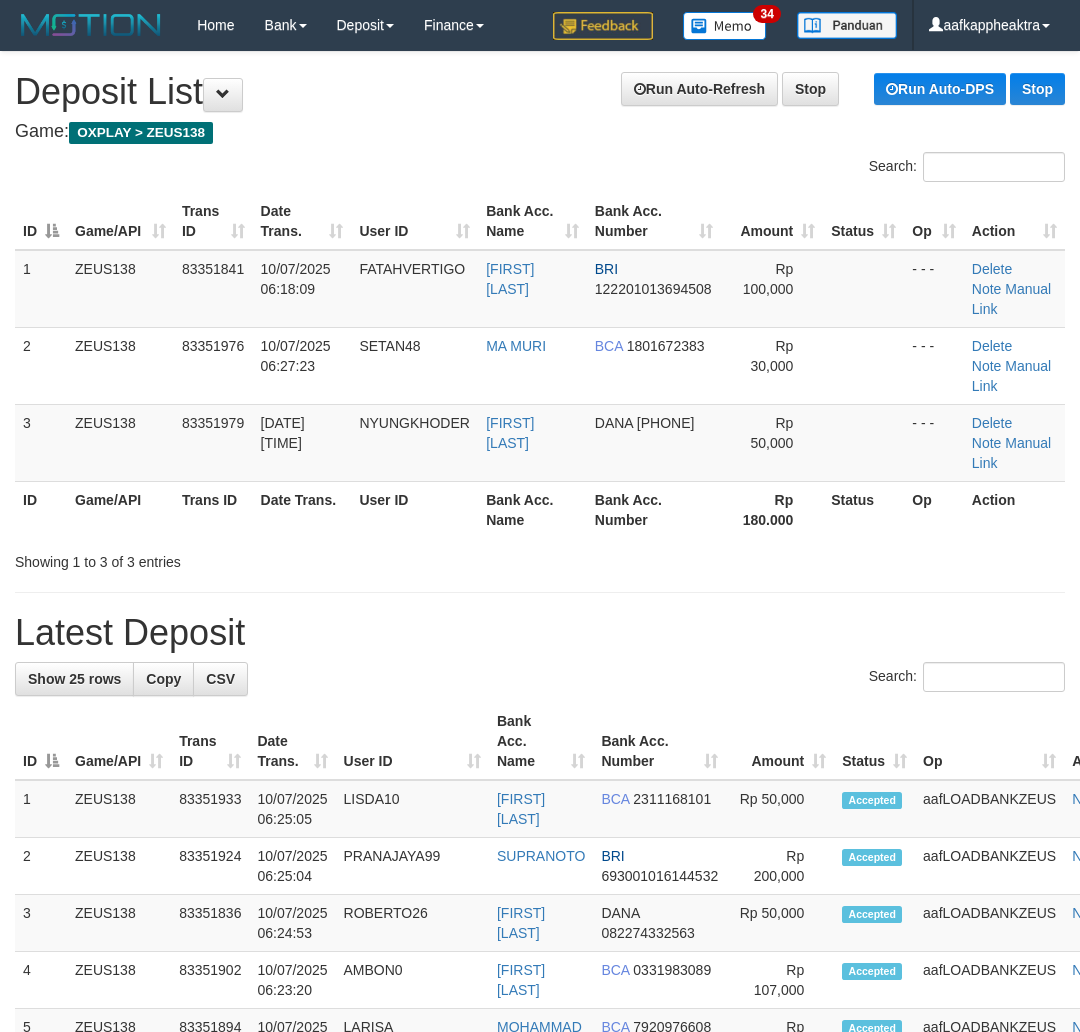 scroll, scrollTop: 0, scrollLeft: 0, axis: both 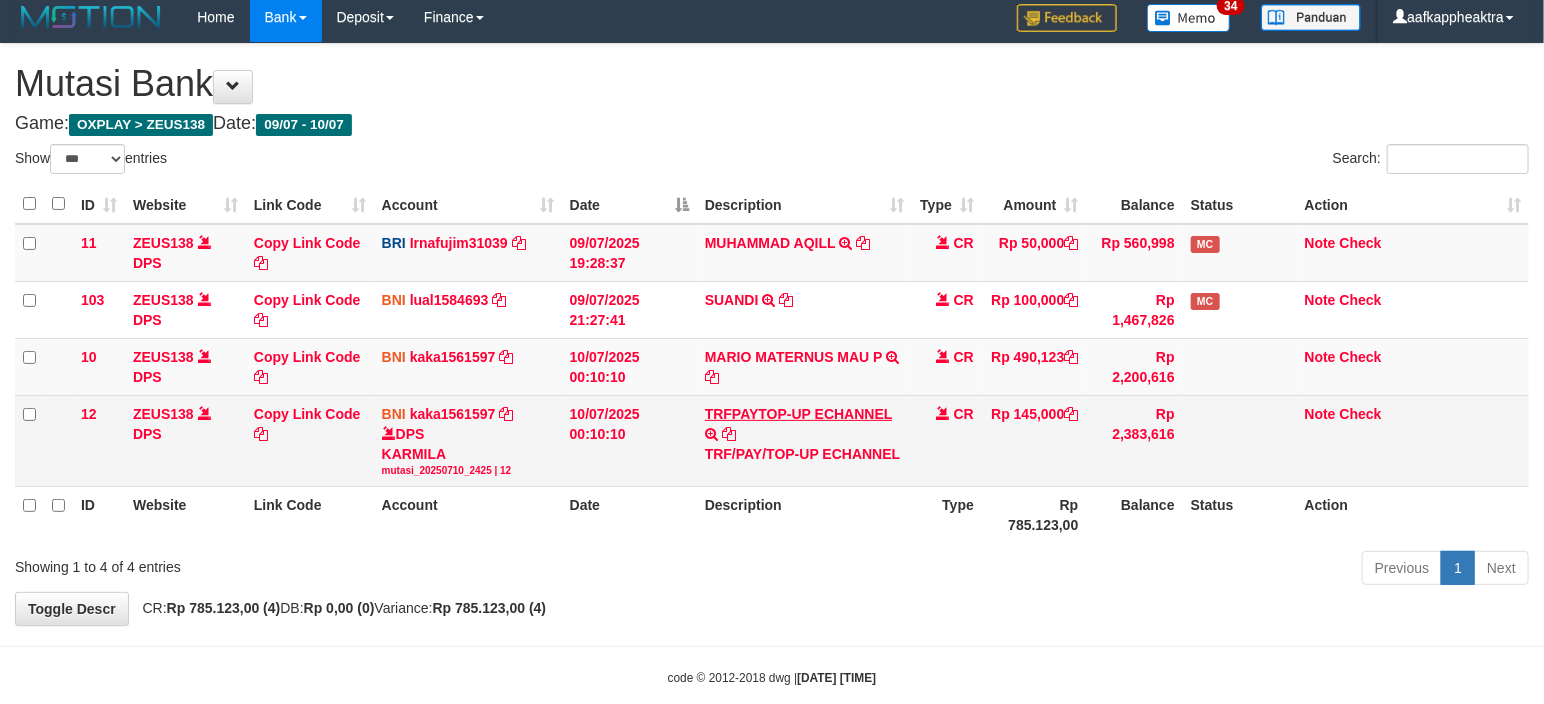 click on "TRFPAYTOP-UP ECHANNEL" at bounding box center (163, 300) 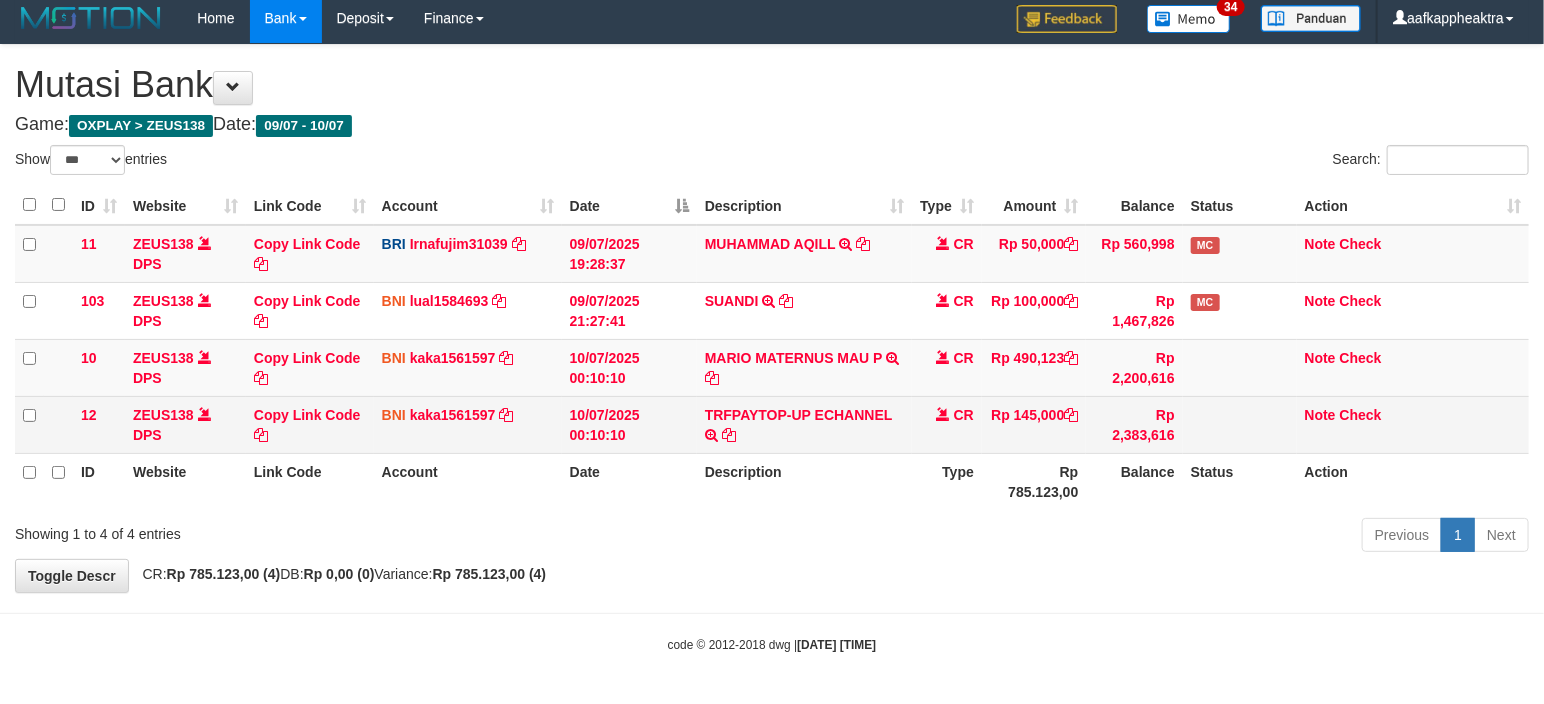click on "TRFPAYTOP-UP ECHANNEL         TRF/PAY/TOP-UP ECHANNEL" at bounding box center [804, 310] 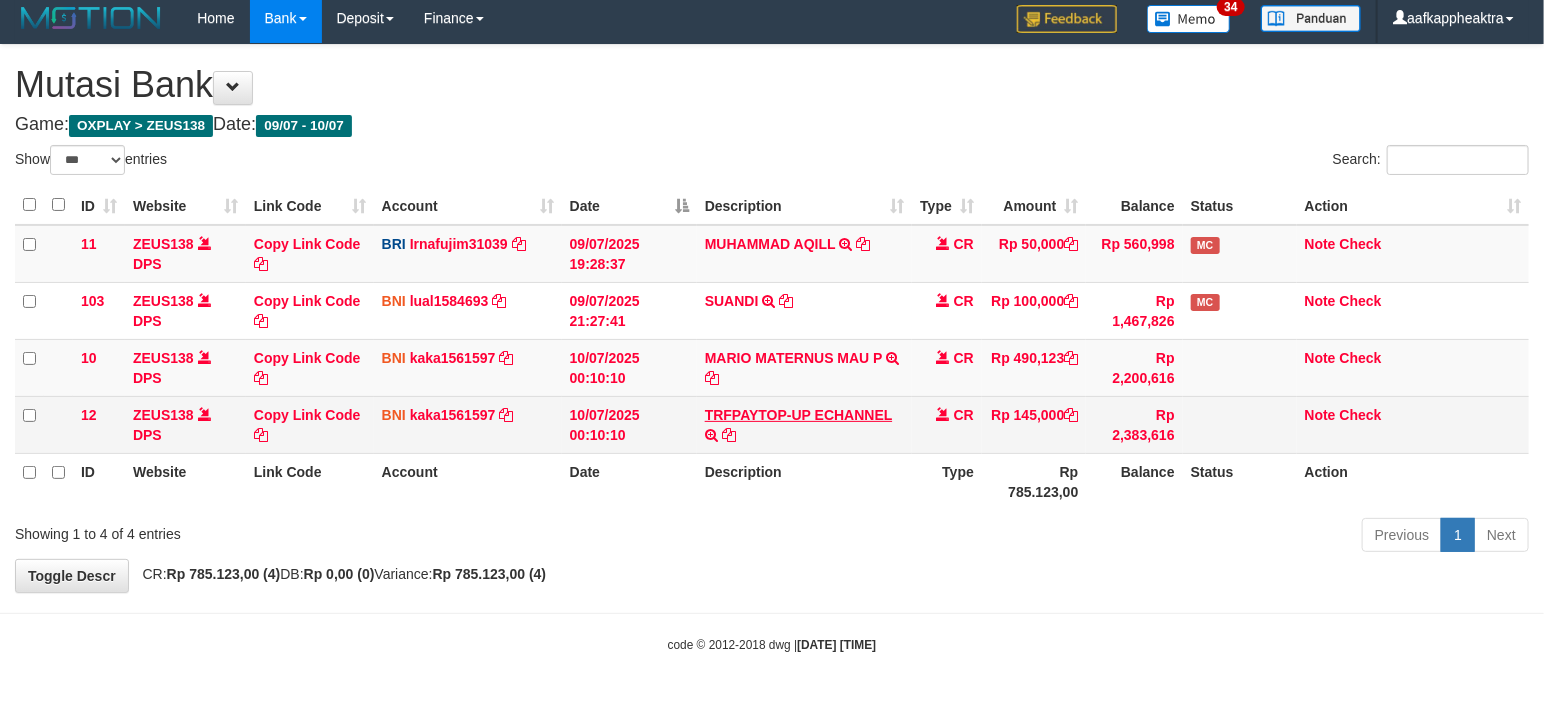 drag, startPoint x: 852, startPoint y: 443, endPoint x: 854, endPoint y: 416, distance: 27.073973 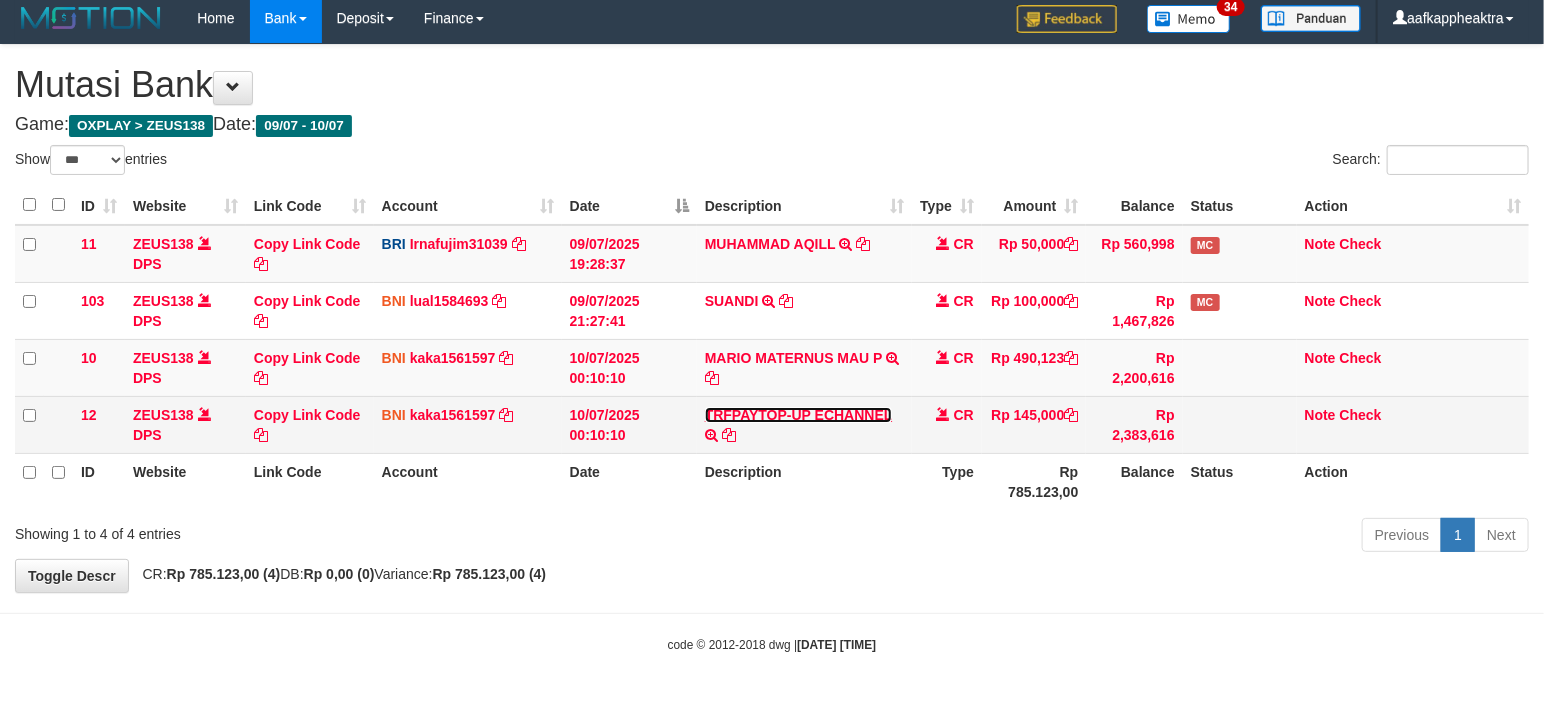 click on "TRFPAYTOP-UP ECHANNEL" at bounding box center (163, 301) 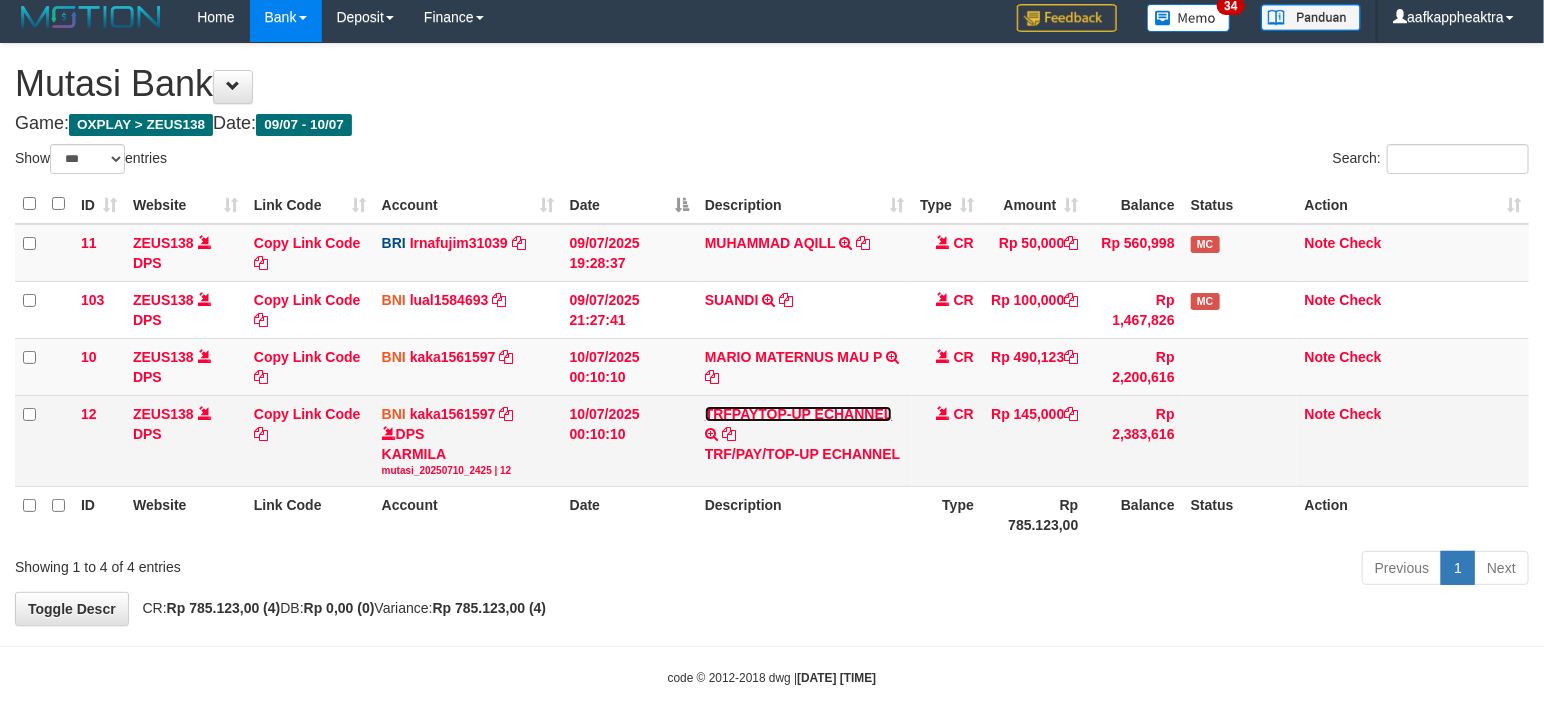 click on "TRFPAYTOP-UP ECHANNEL" at bounding box center [163, 300] 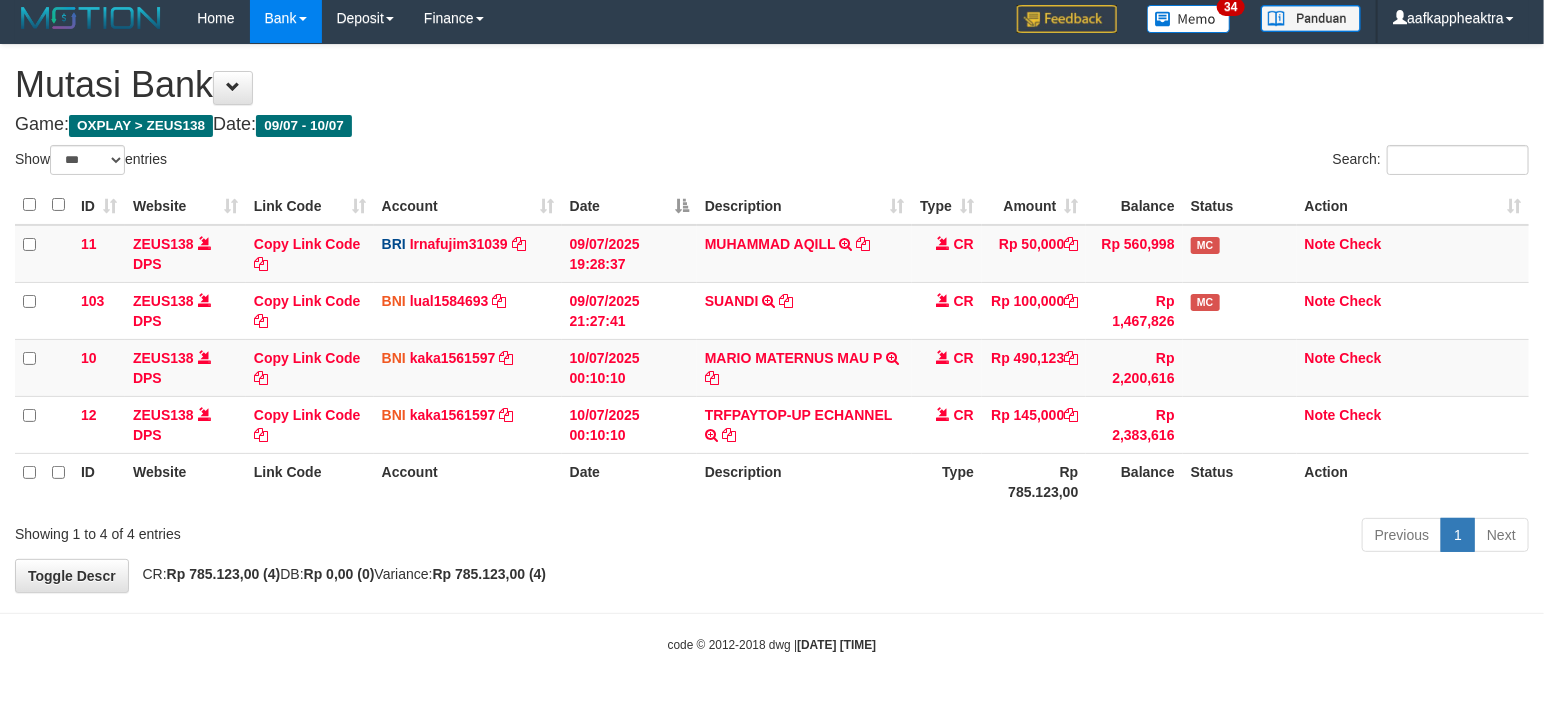 click on "Description" at bounding box center (804, 481) 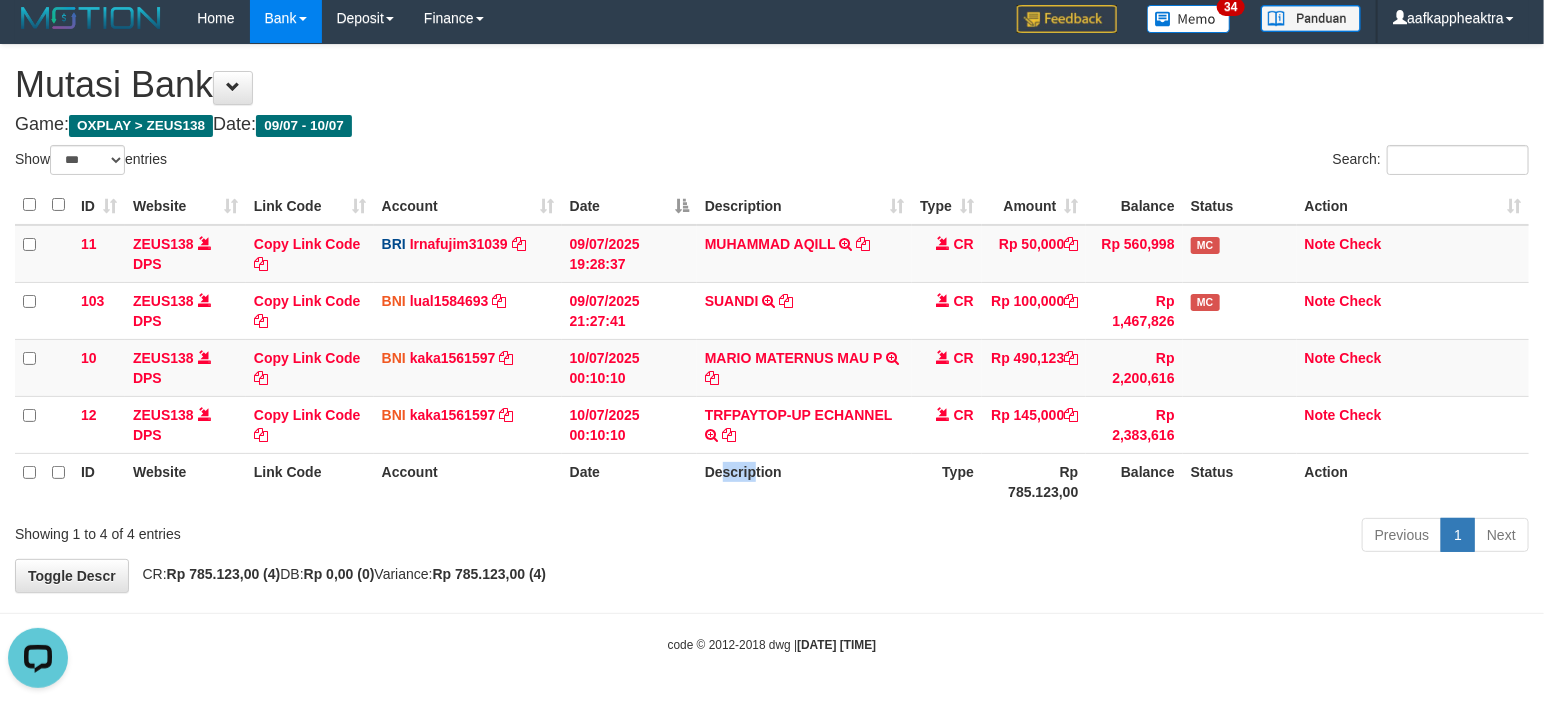 scroll, scrollTop: 0, scrollLeft: 0, axis: both 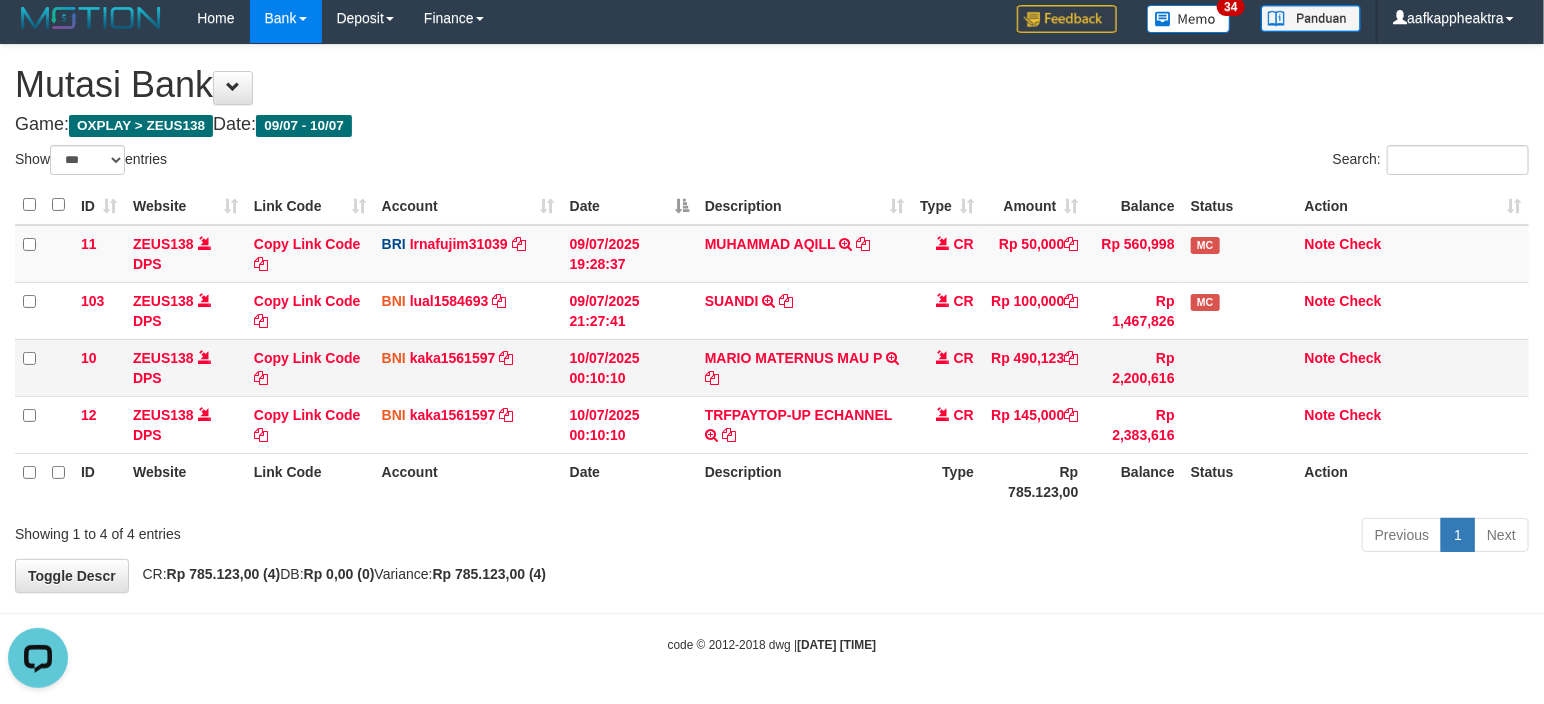 drag, startPoint x: 790, startPoint y: 383, endPoint x: 1105, endPoint y: 371, distance: 315.2285 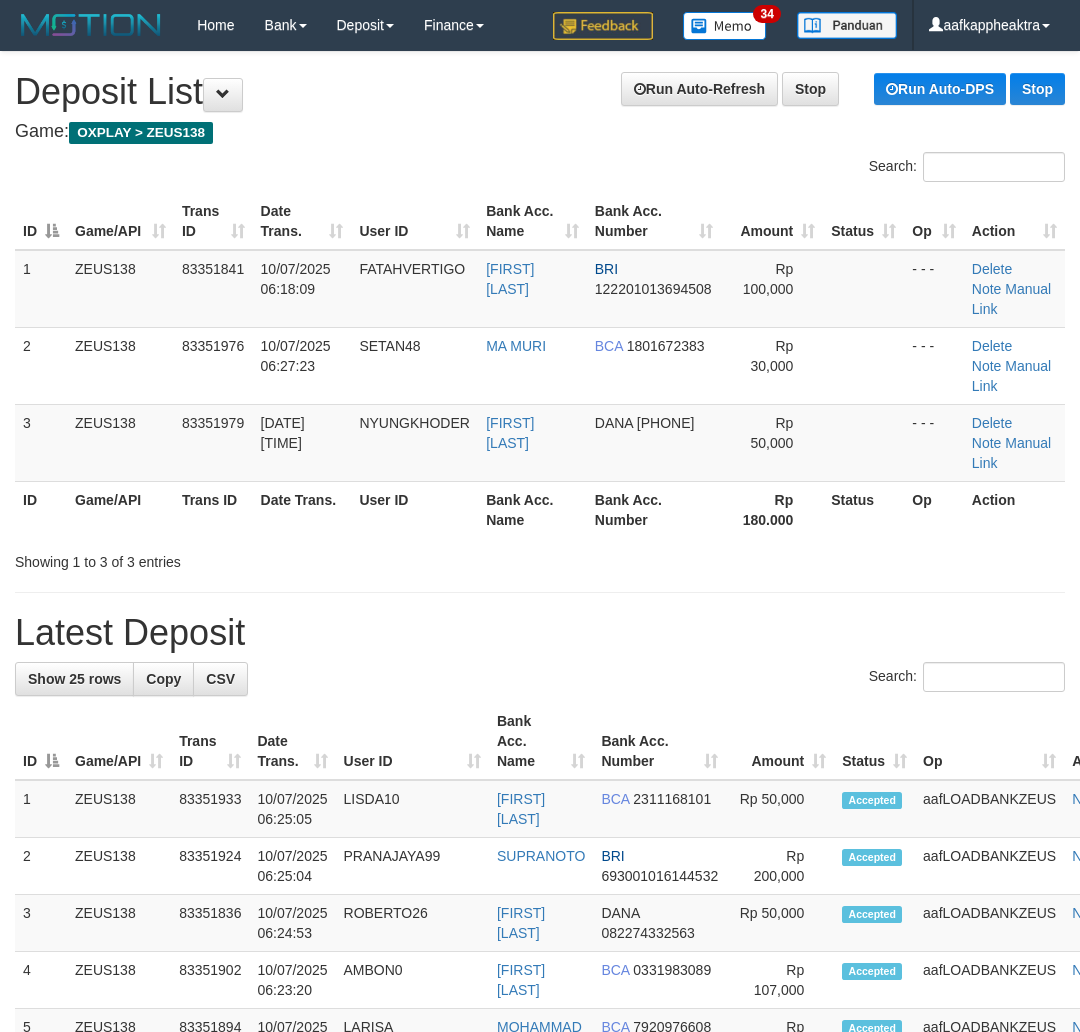 scroll, scrollTop: 0, scrollLeft: 0, axis: both 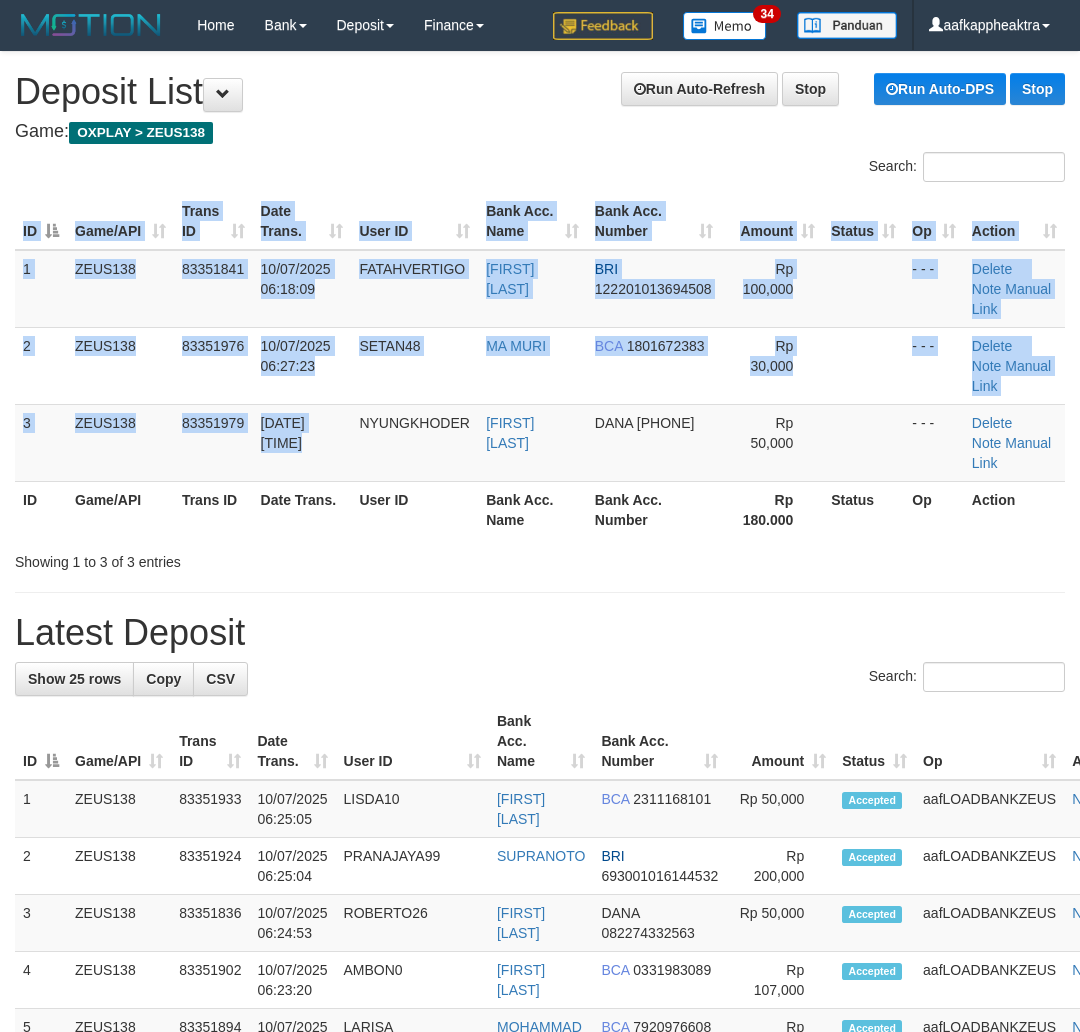 drag, startPoint x: 535, startPoint y: 545, endPoint x: 5, endPoint y: 548, distance: 530.0085 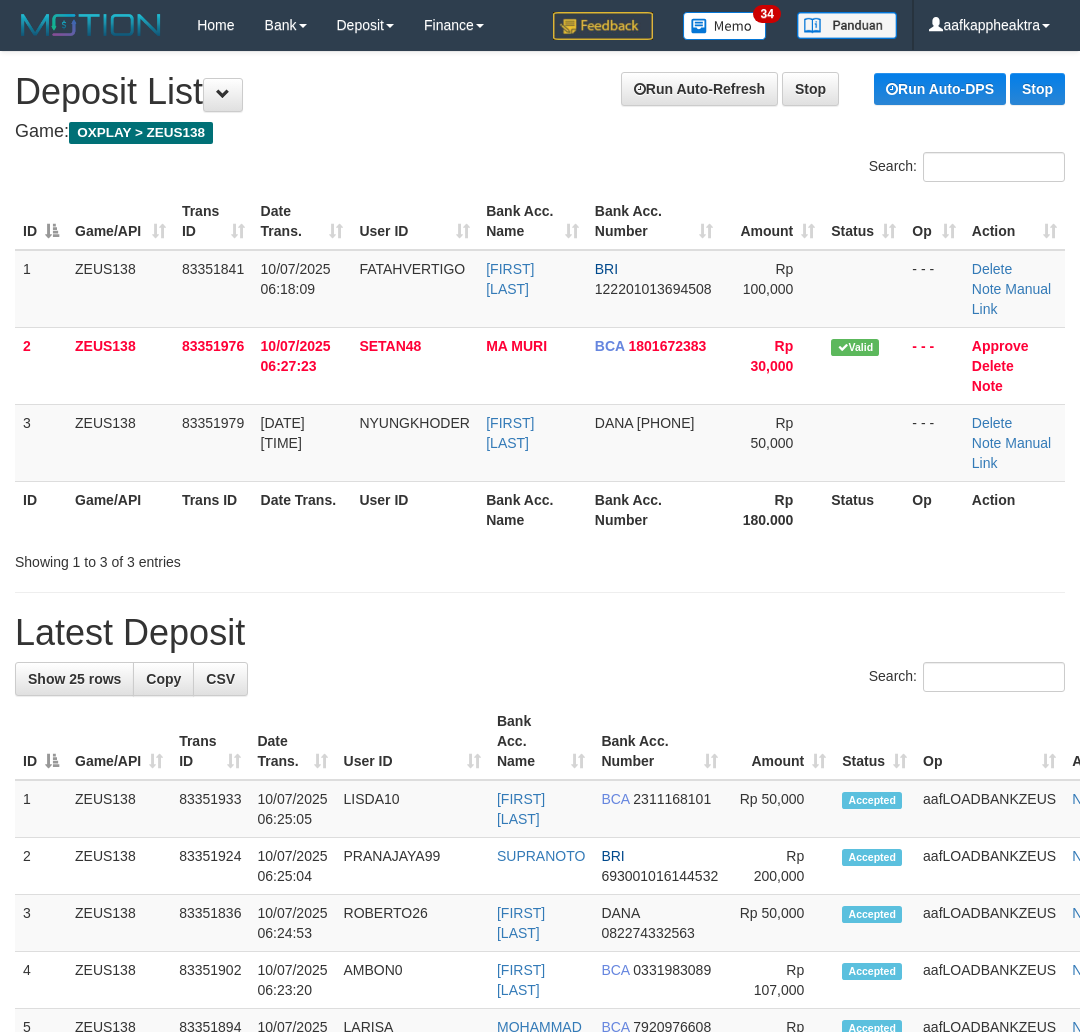 scroll, scrollTop: 0, scrollLeft: 0, axis: both 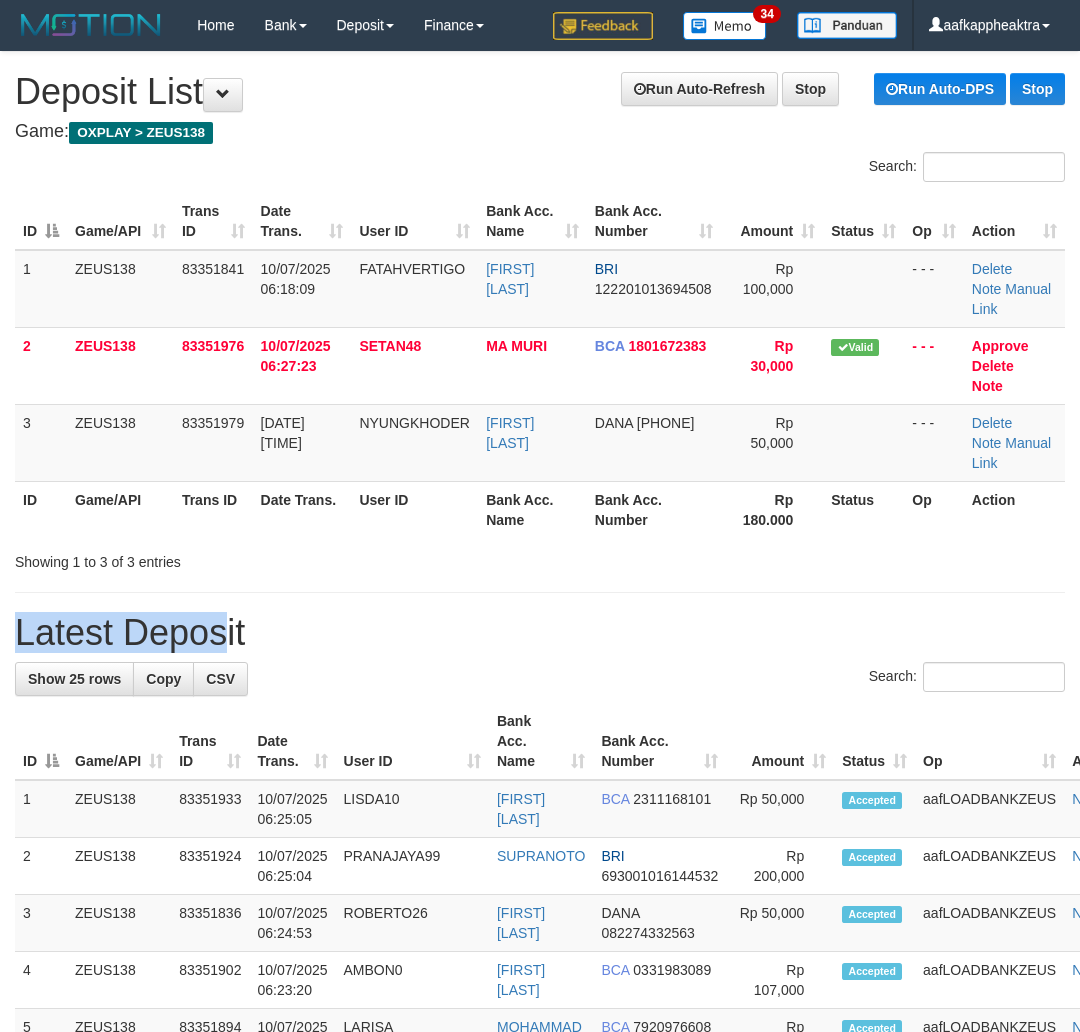 drag, startPoint x: 160, startPoint y: 617, endPoint x: 25, endPoint y: 580, distance: 139.97858 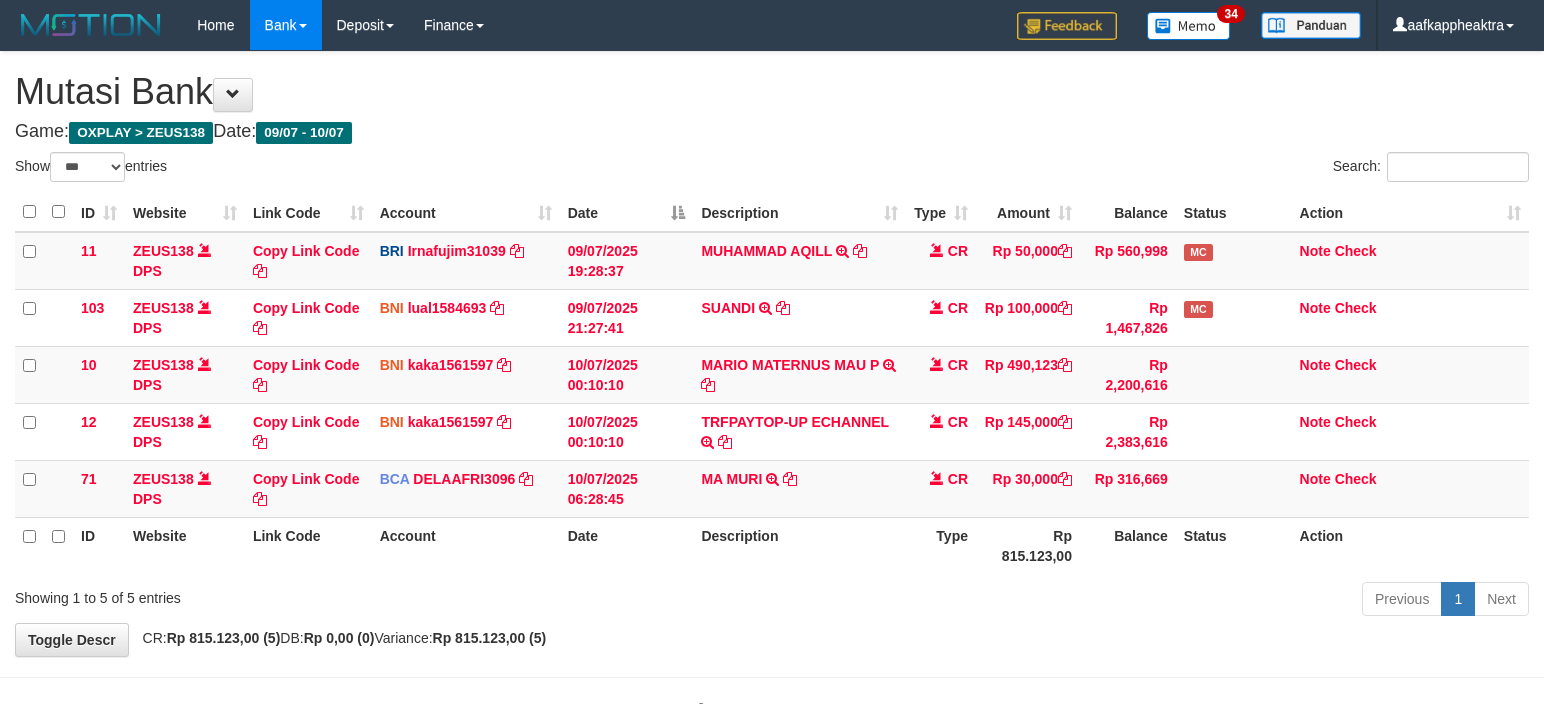click on "12
ZEUS138    DPS
Copy Link Code
BNI
kaka1561597
DPS
KARMILA
mutasi_20250710_2425 | 12
mutasi_20250710_2425 | 12
10/07/2025 00:10:10
TRFPAYTOP-UP ECHANNEL         TRF/PAY/TOP-UP ECHANNEL
CR
Rp 145,000
Rp 2,383,616
Note
Check" at bounding box center [772, 431] 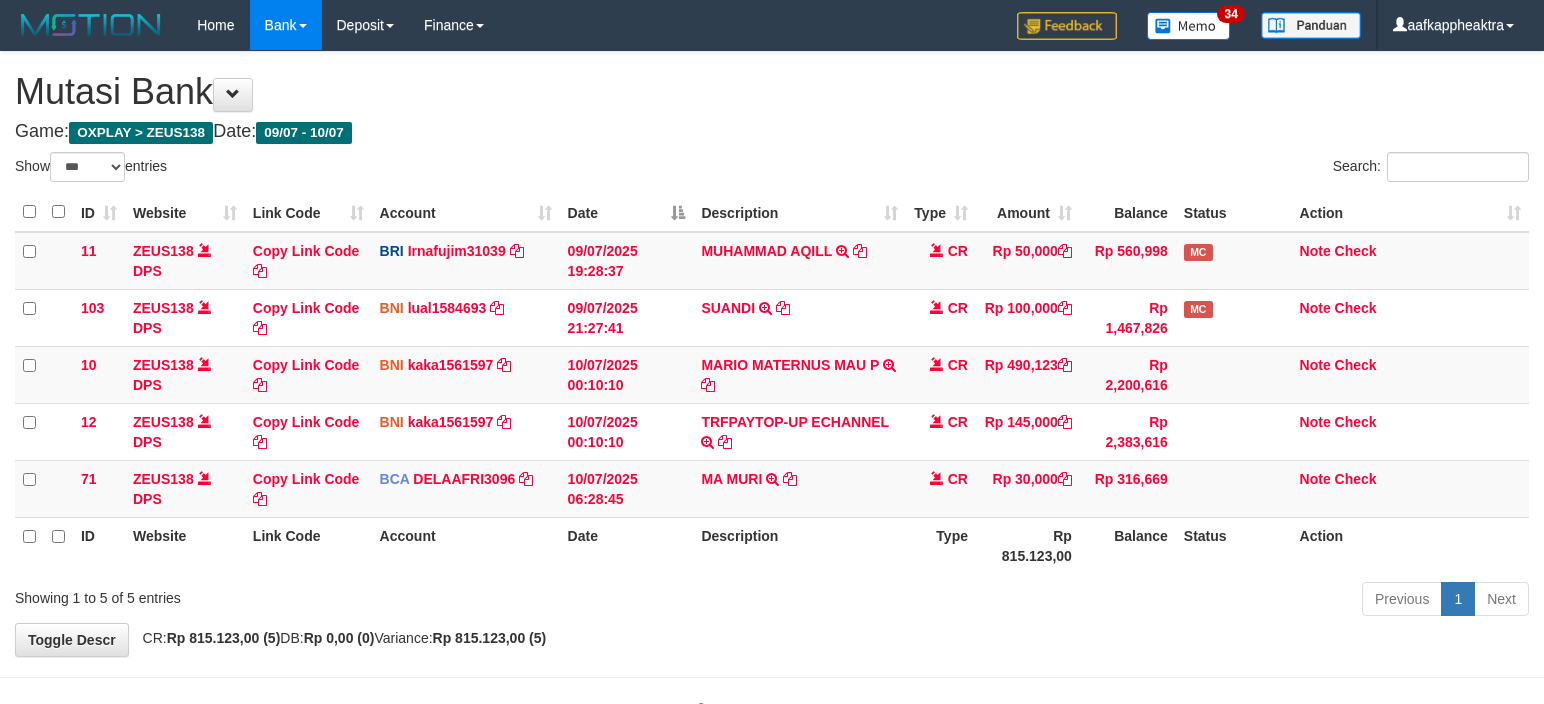 scroll, scrollTop: 8, scrollLeft: 0, axis: vertical 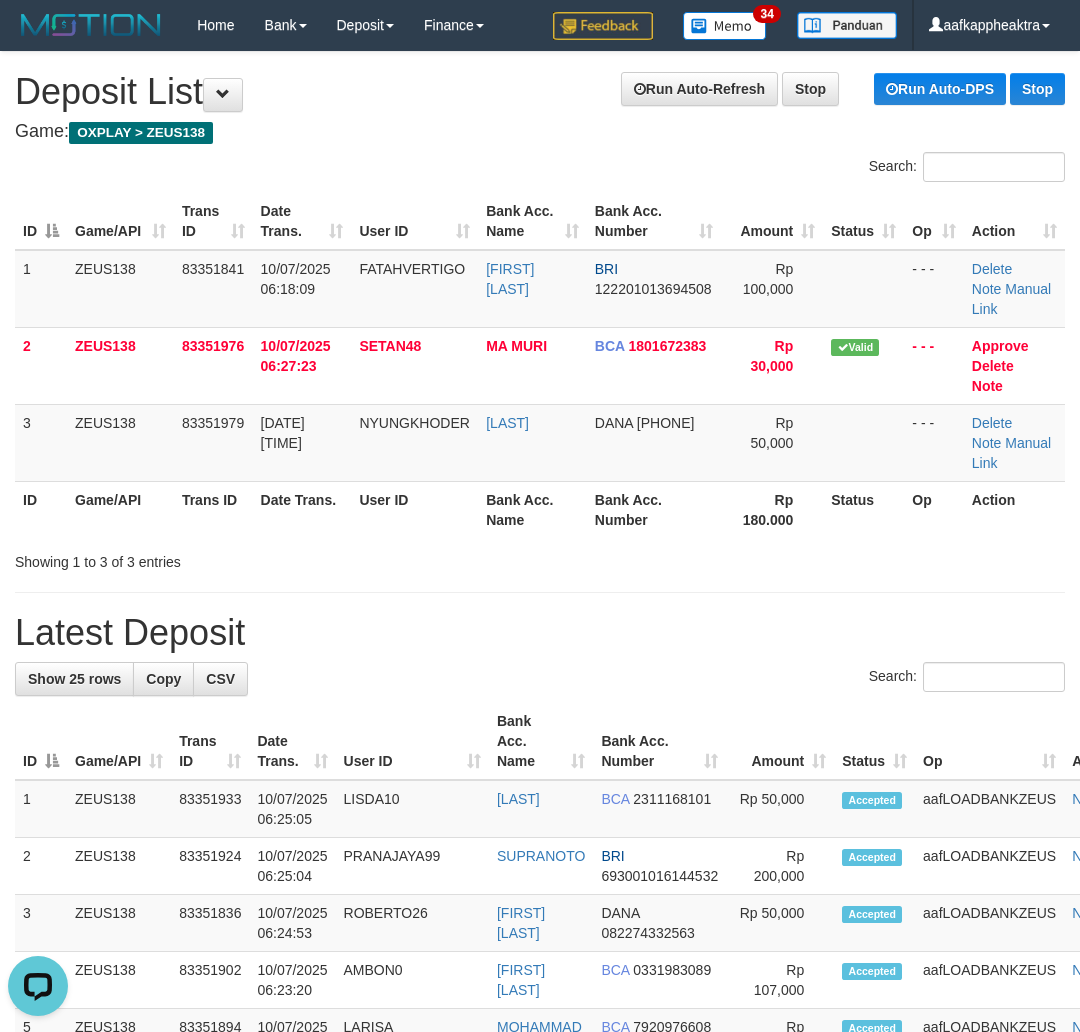 click on "**********" at bounding box center [540, 1205] 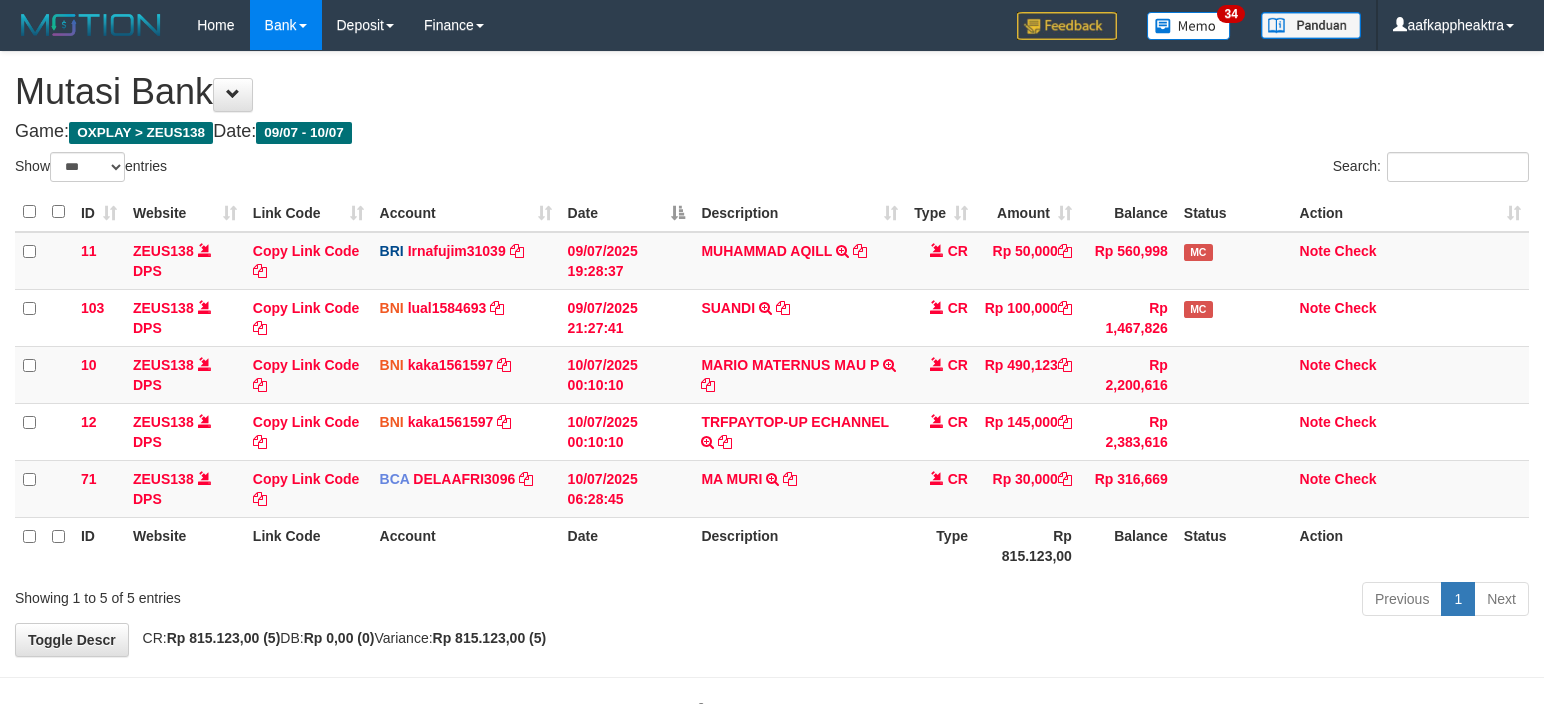 scroll, scrollTop: 8, scrollLeft: 0, axis: vertical 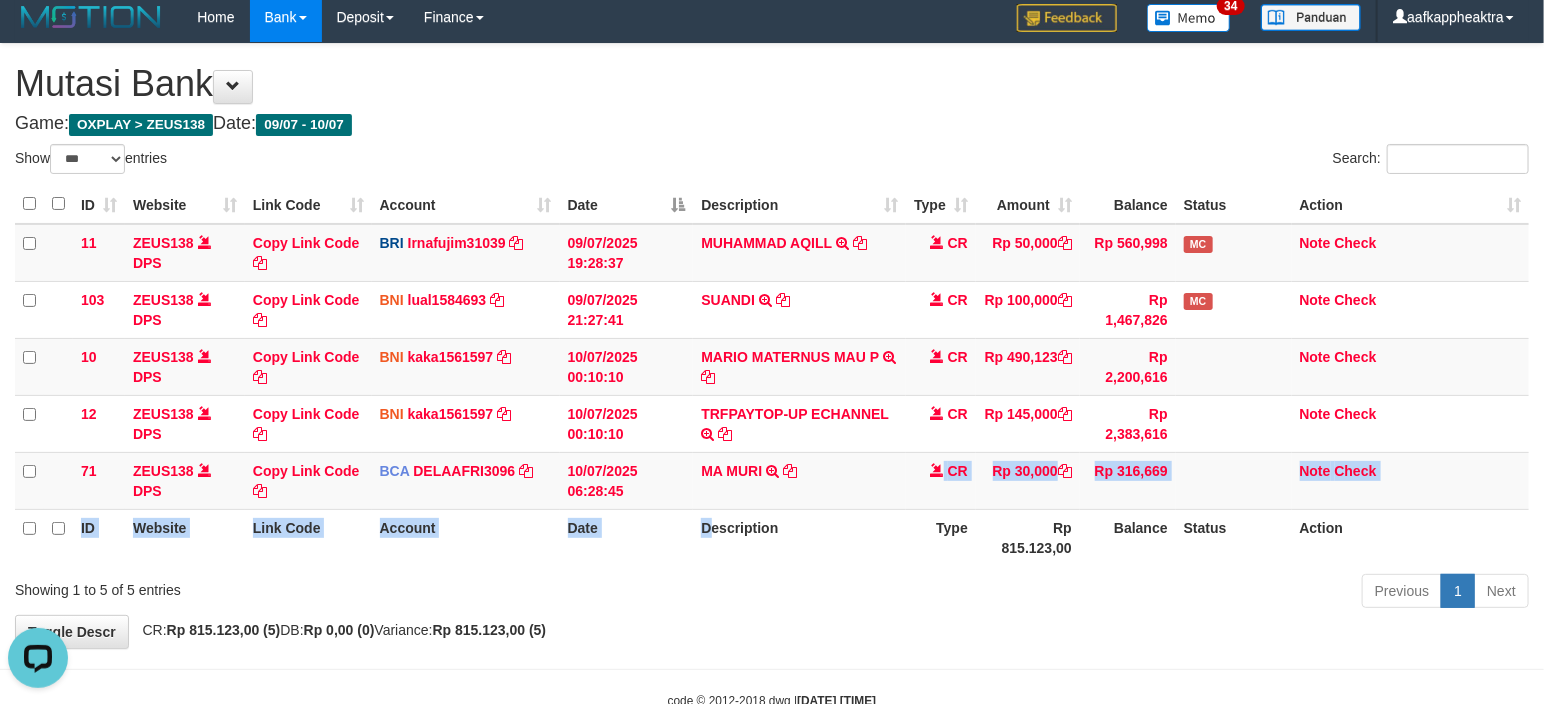 drag, startPoint x: 902, startPoint y: 461, endPoint x: 708, endPoint y: 518, distance: 202.2004 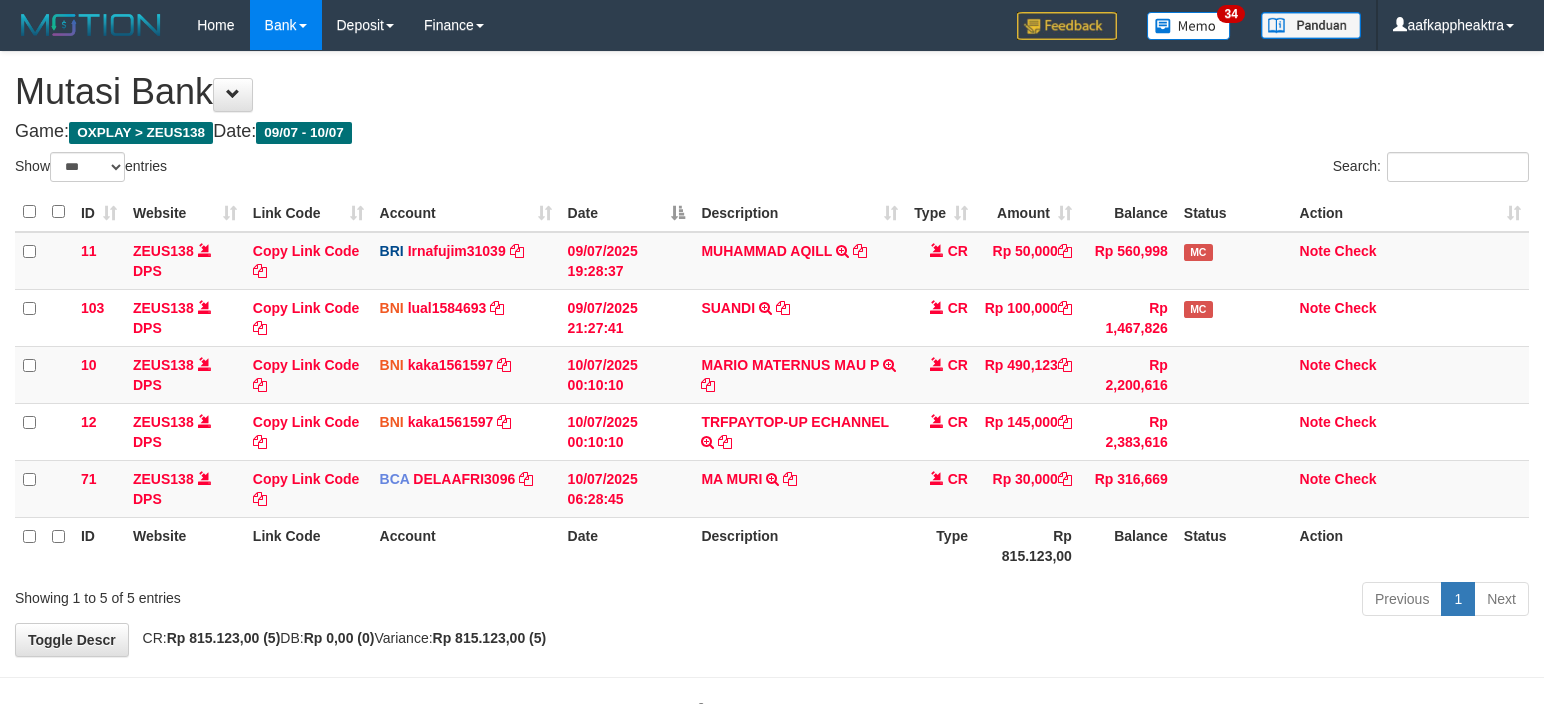 scroll, scrollTop: 8, scrollLeft: 0, axis: vertical 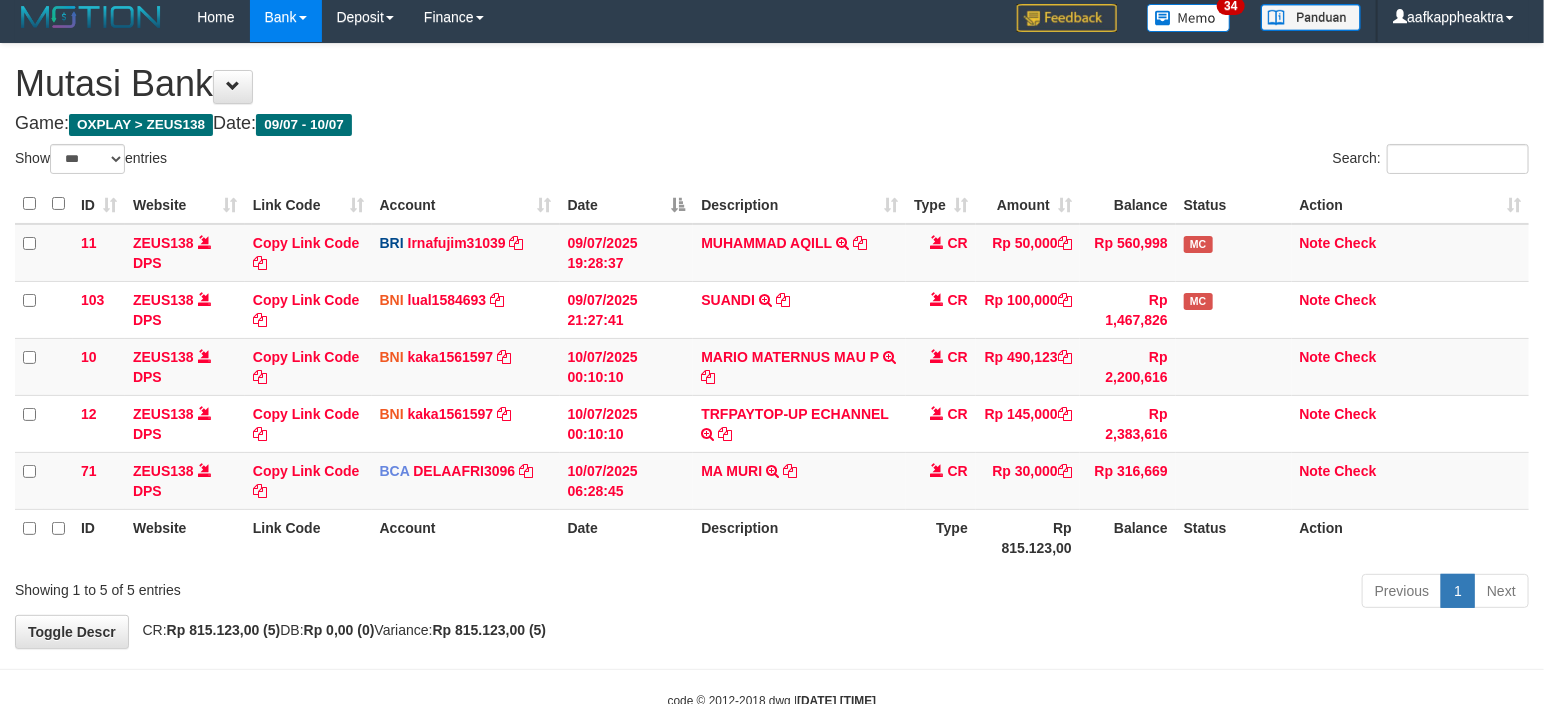 drag, startPoint x: 960, startPoint y: 591, endPoint x: 898, endPoint y: 542, distance: 79.025314 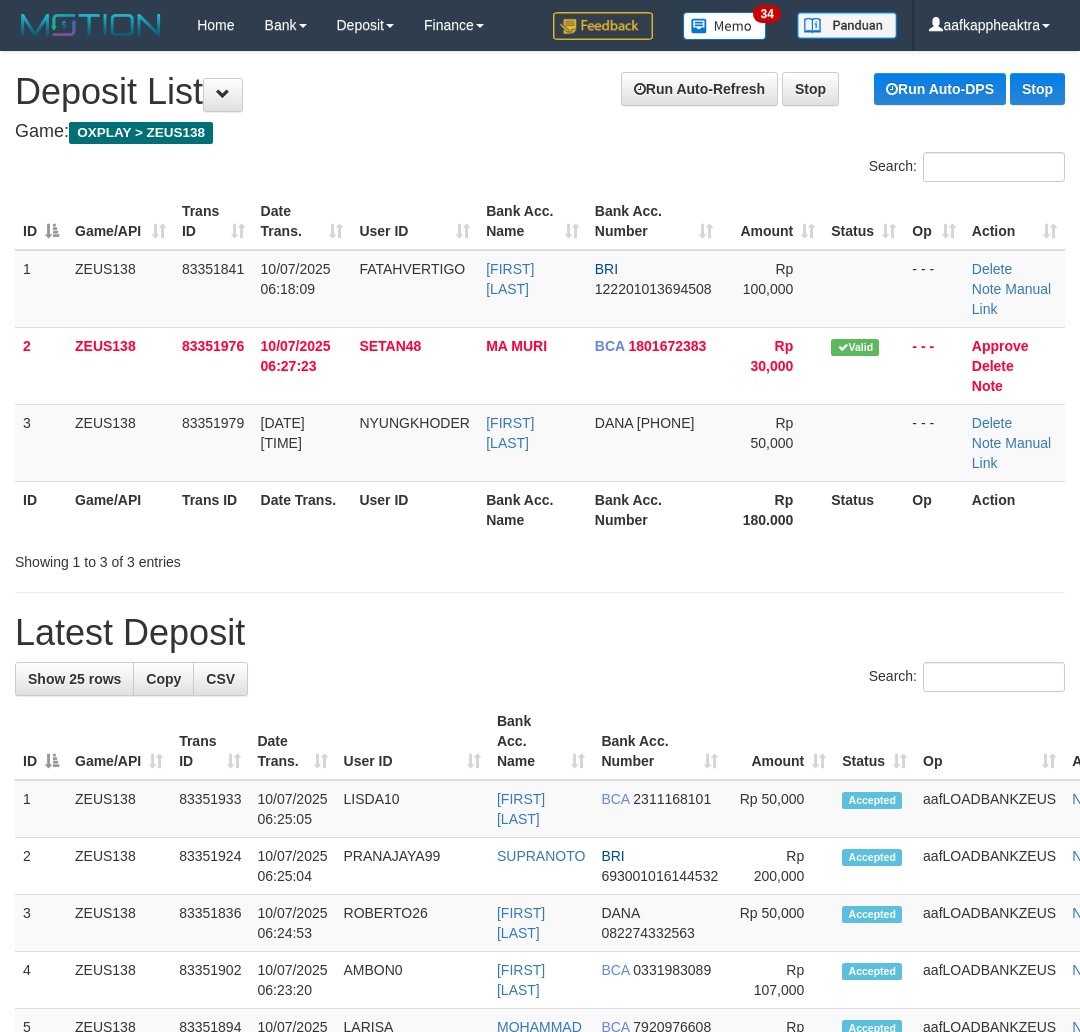 scroll, scrollTop: 0, scrollLeft: 0, axis: both 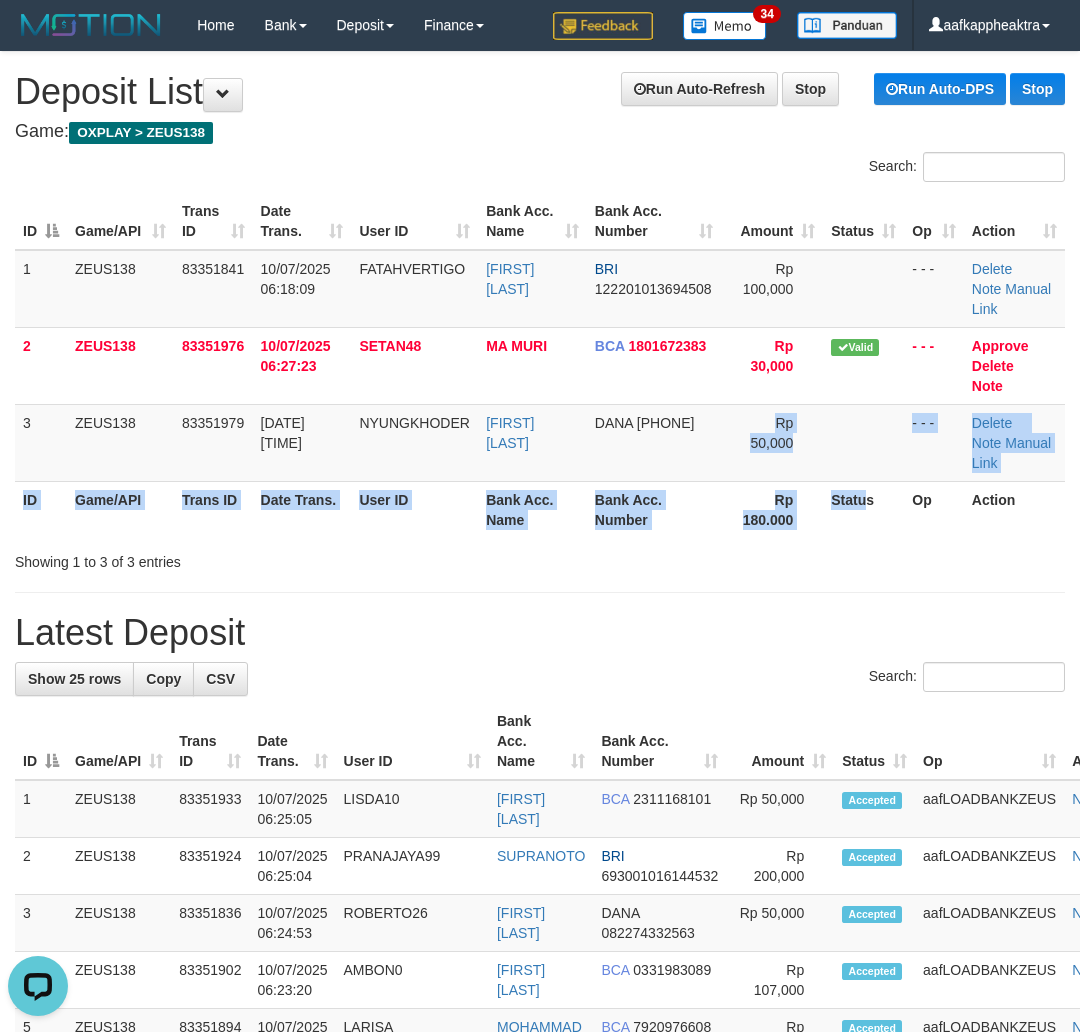 drag, startPoint x: 857, startPoint y: 498, endPoint x: 308, endPoint y: 504, distance: 549.0328 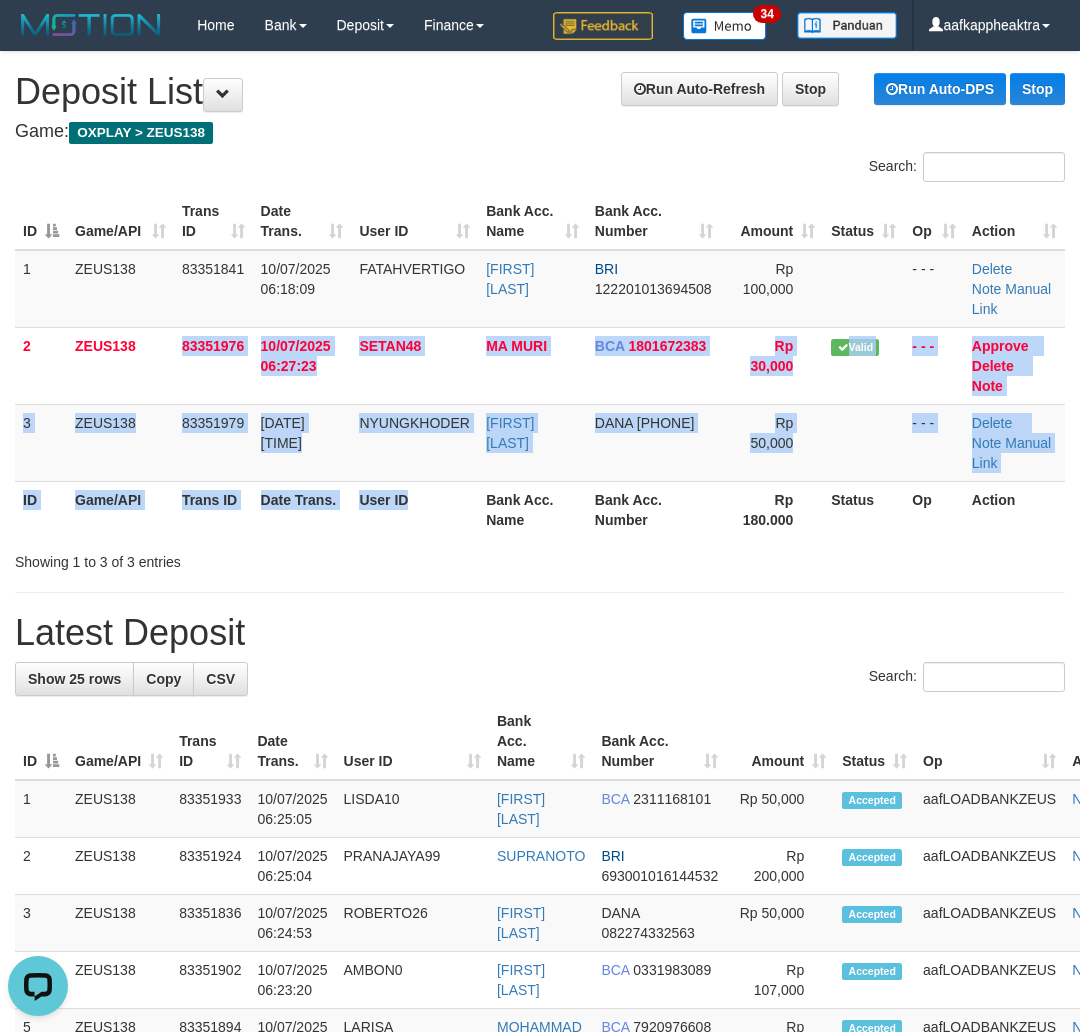drag, startPoint x: 392, startPoint y: 466, endPoint x: 431, endPoint y: 501, distance: 52.40229 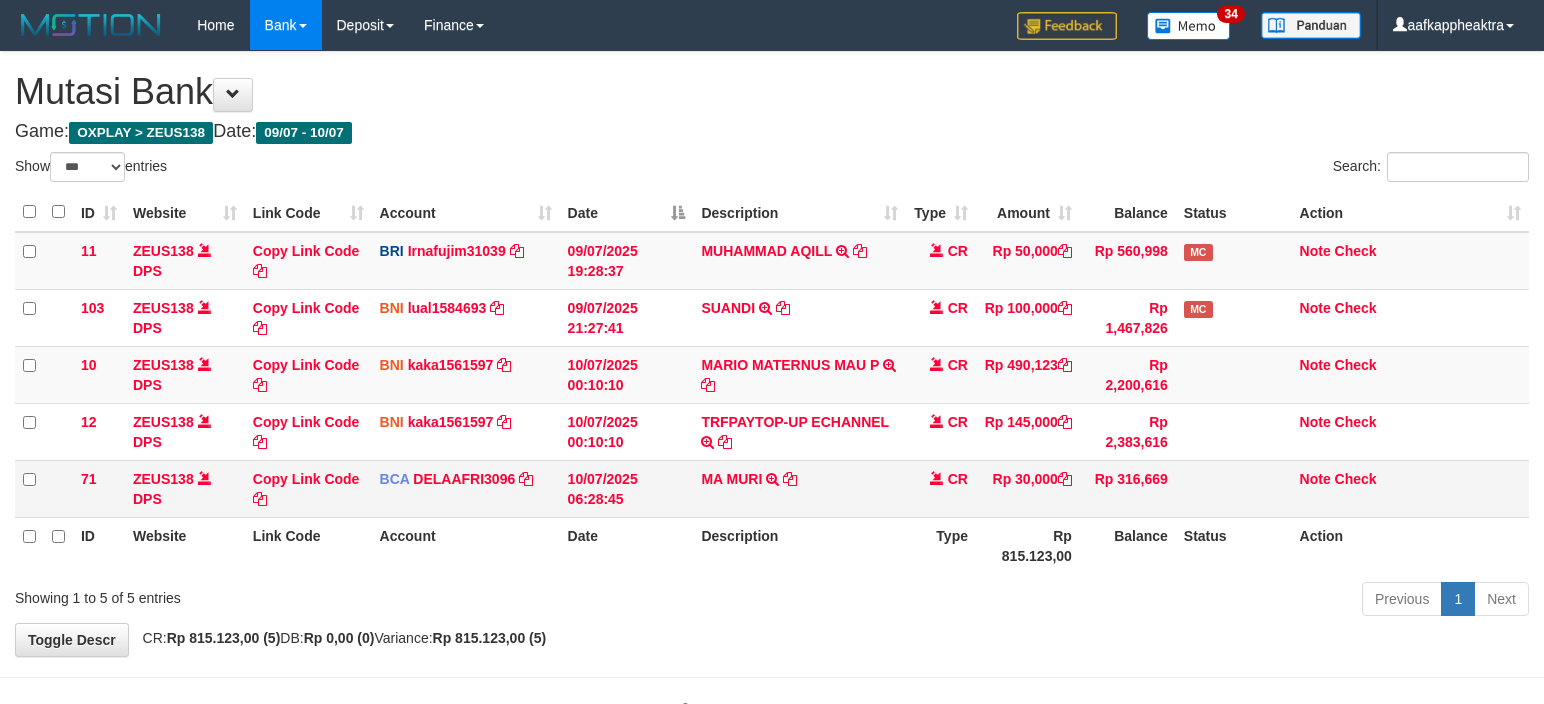 scroll, scrollTop: 8, scrollLeft: 0, axis: vertical 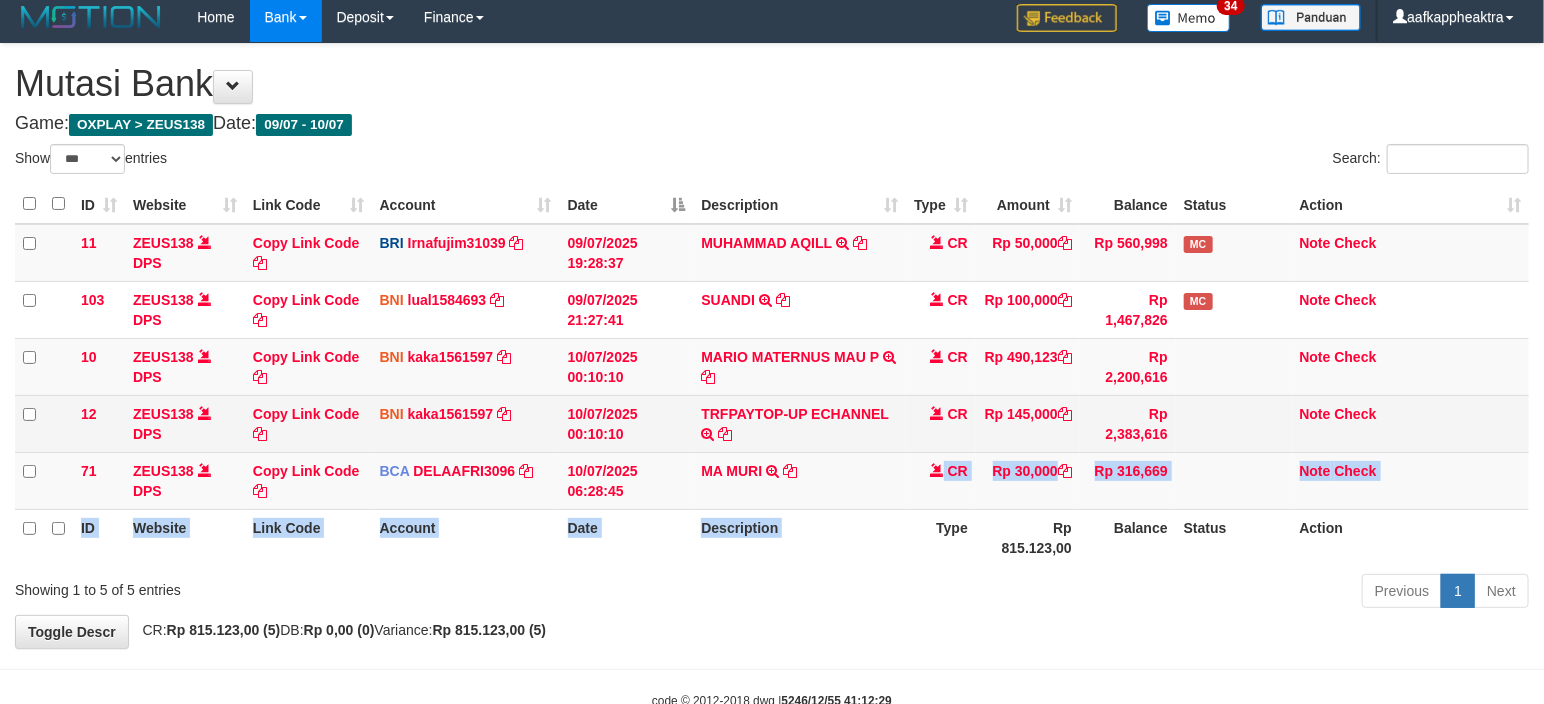 click on "LO Ipsumdo Sita Cons Adipisc Elit Seddoeiusmo Temp Incidi Utlabor Etdolo Magnaa
39
ENIM895    ADM
Veni Quis Nost
EXE
Ullamcola58389
NIS
ALIQ EXEA C
conseq_50822608_5553 | 32
duisau_70851480_9463 | 63
49/05/8634 49:77:65
IRUREINR VOLUP         VELITESS CILL FUGIATNU PARIA EX SINT OCCA C
NO
Pr 95,280
Su 646,399
CU
Quio
Deser
638
MOLL027    ANI
Ides Labo Pers
UND
omni2756857
IST
NATUS ERRORVOL" at bounding box center [772, 375] 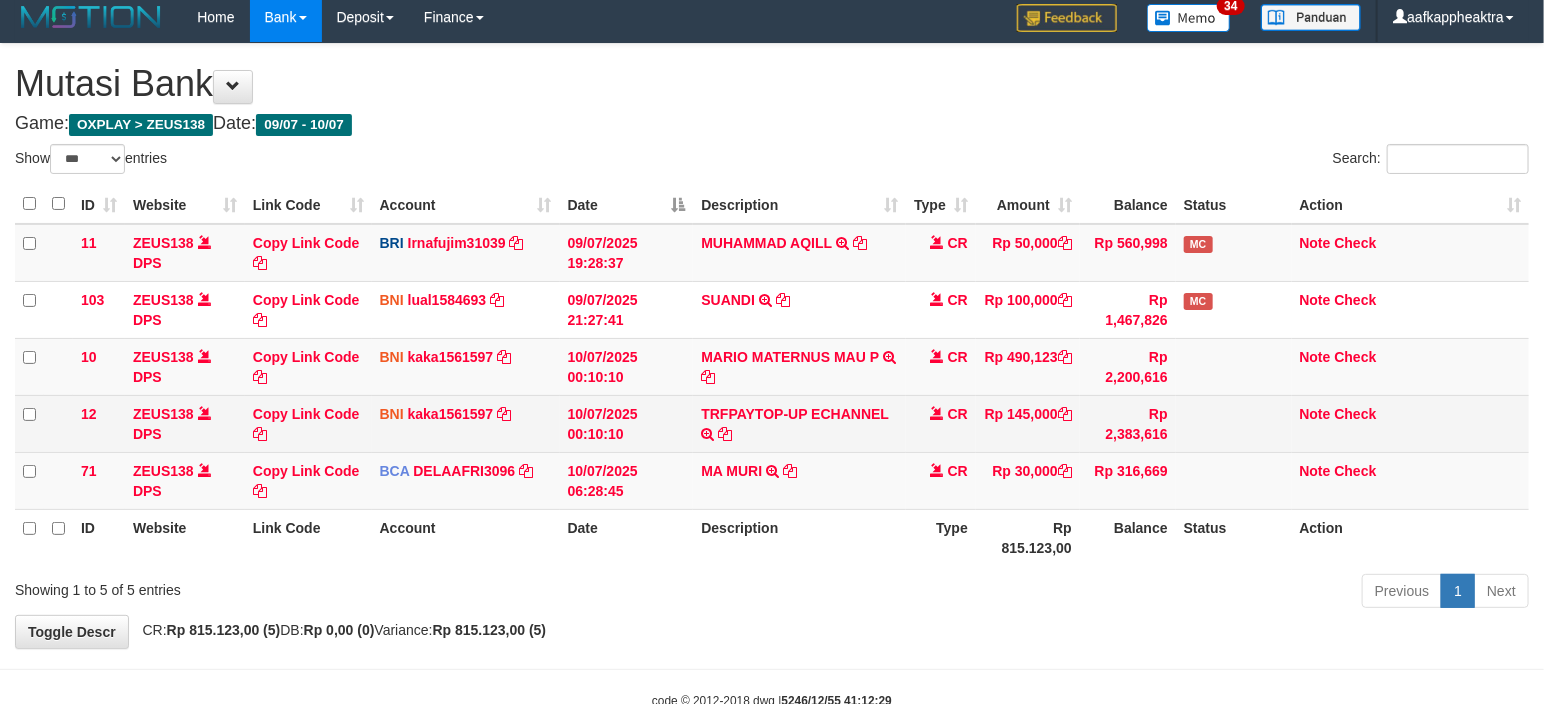 drag, startPoint x: 967, startPoint y: 440, endPoint x: 1013, endPoint y: 450, distance: 47.07441 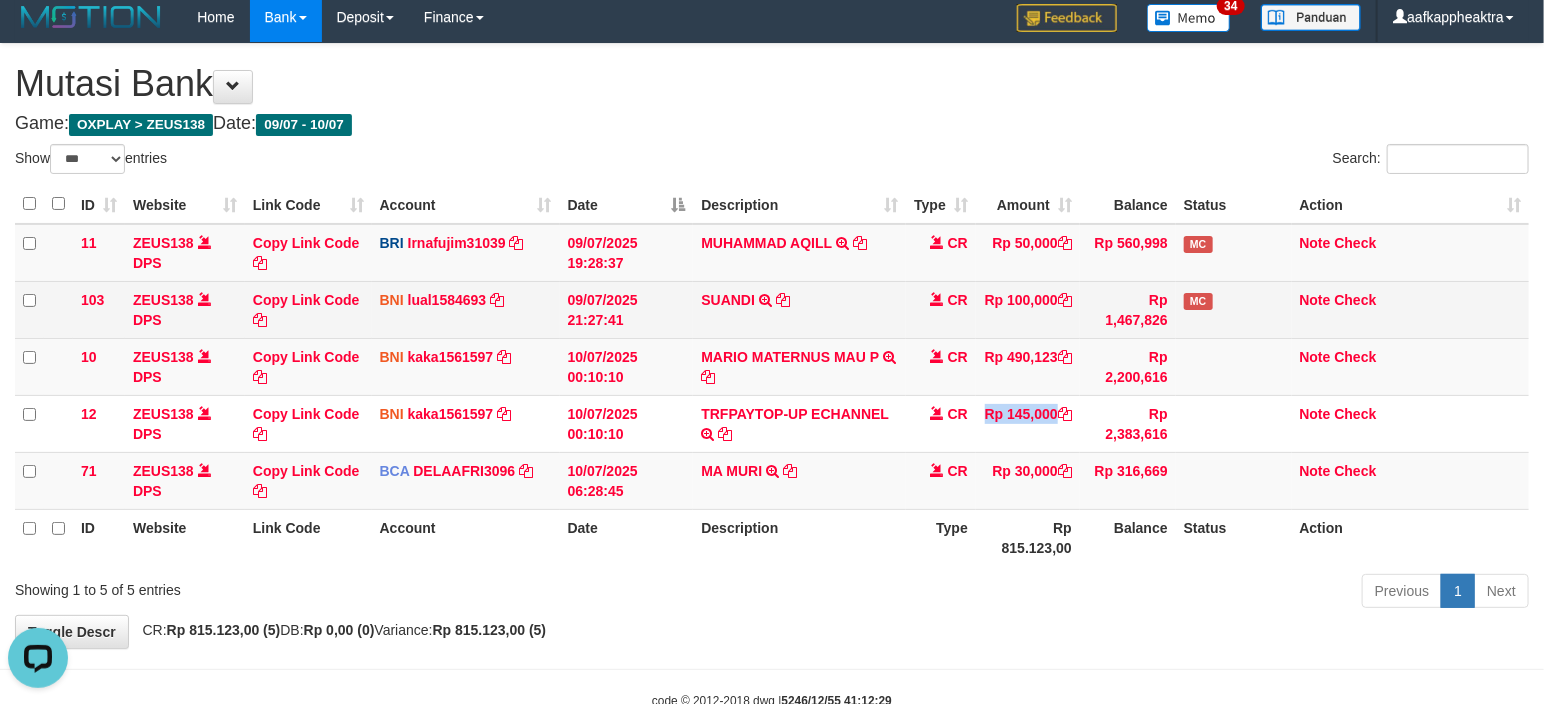 scroll, scrollTop: 0, scrollLeft: 0, axis: both 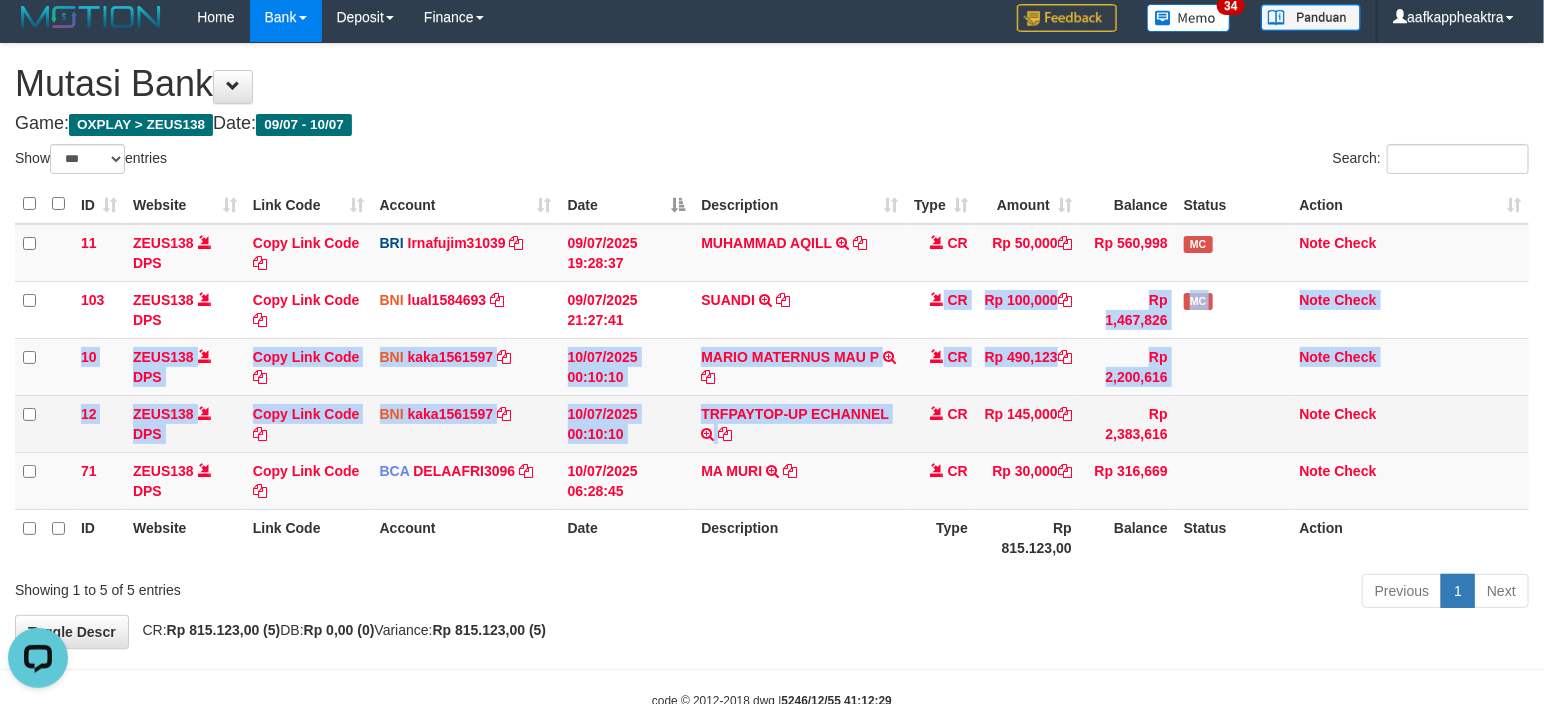 click on "11
ZEUS138    DPS
Copy Link Code
BRI
Irnafujim31039
DPS
IRNA FUJI M
mutasi_20250709_3777 | 11
mutasi_20250709_3777 | 11
09/07/2025 19:28:37
MUHAMMAD AQILL         TRANSFER NBMB MUHAMMAD AQILL TO IRNA FUJI M
CR
Rp 50,000
Rp 560,998
MC
Note
Check
103
ZEUS138    DPS
Copy Link Code
BNI
lual1584693
DPS
LUCKY ALAMSYAH
mutasi_20250709_2414 | 103
mutasi_20250709_2414 | 103" at bounding box center (772, 367) 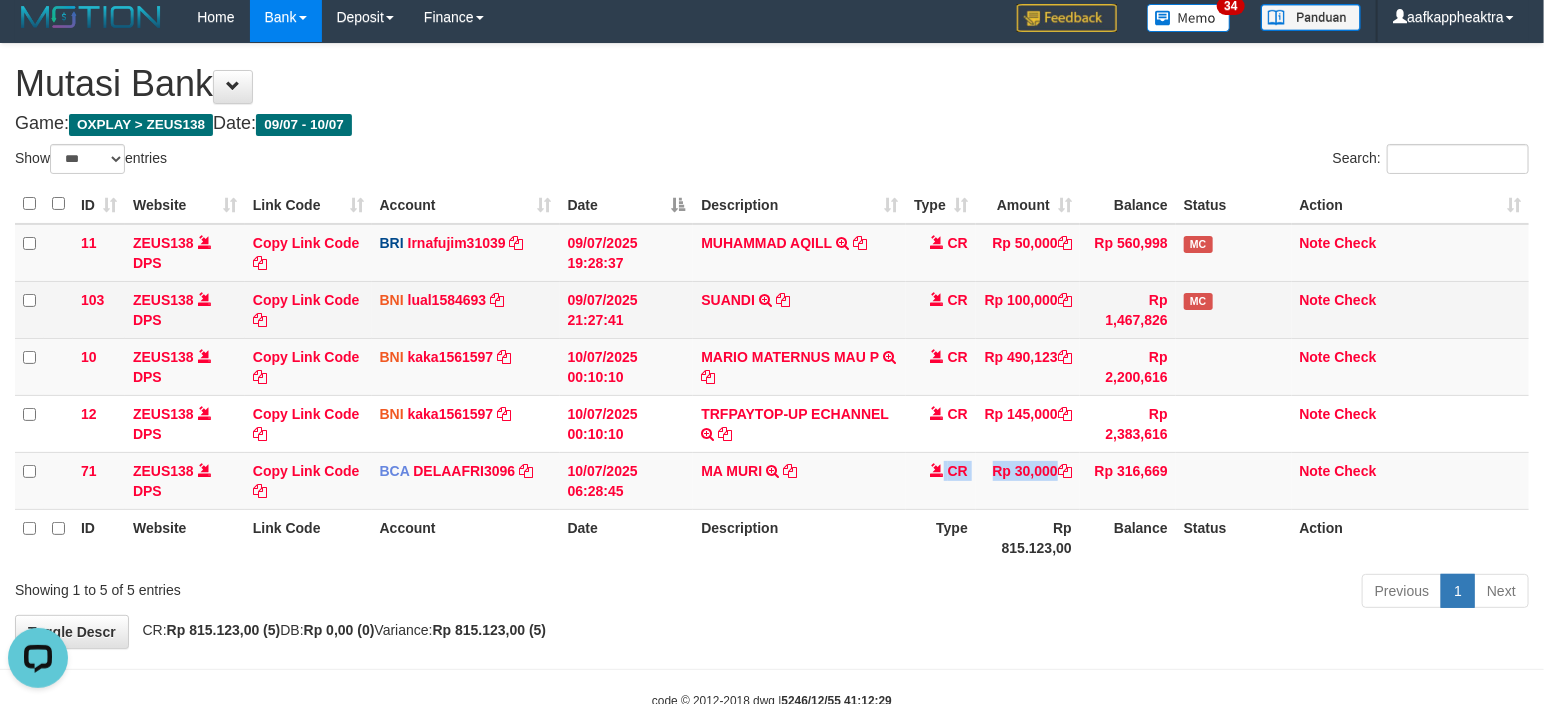 click on "11
ZEUS138    DPS
Copy Link Code
BRI
Irnafujim31039
DPS
IRNA FUJI M
mutasi_20250709_3777 | 11
mutasi_20250709_3777 | 11
09/07/2025 19:28:37
MUHAMMAD AQILL         TRANSFER NBMB MUHAMMAD AQILL TO IRNA FUJI M
CR
Rp 50,000
Rp 560,998
MC
Note
Check
103
ZEUS138    DPS
Copy Link Code
BNI
lual1584693
DPS
LUCKY ALAMSYAH
mutasi_20250709_2414 | 103
mutasi_20250709_2414 | 103" at bounding box center [772, 367] 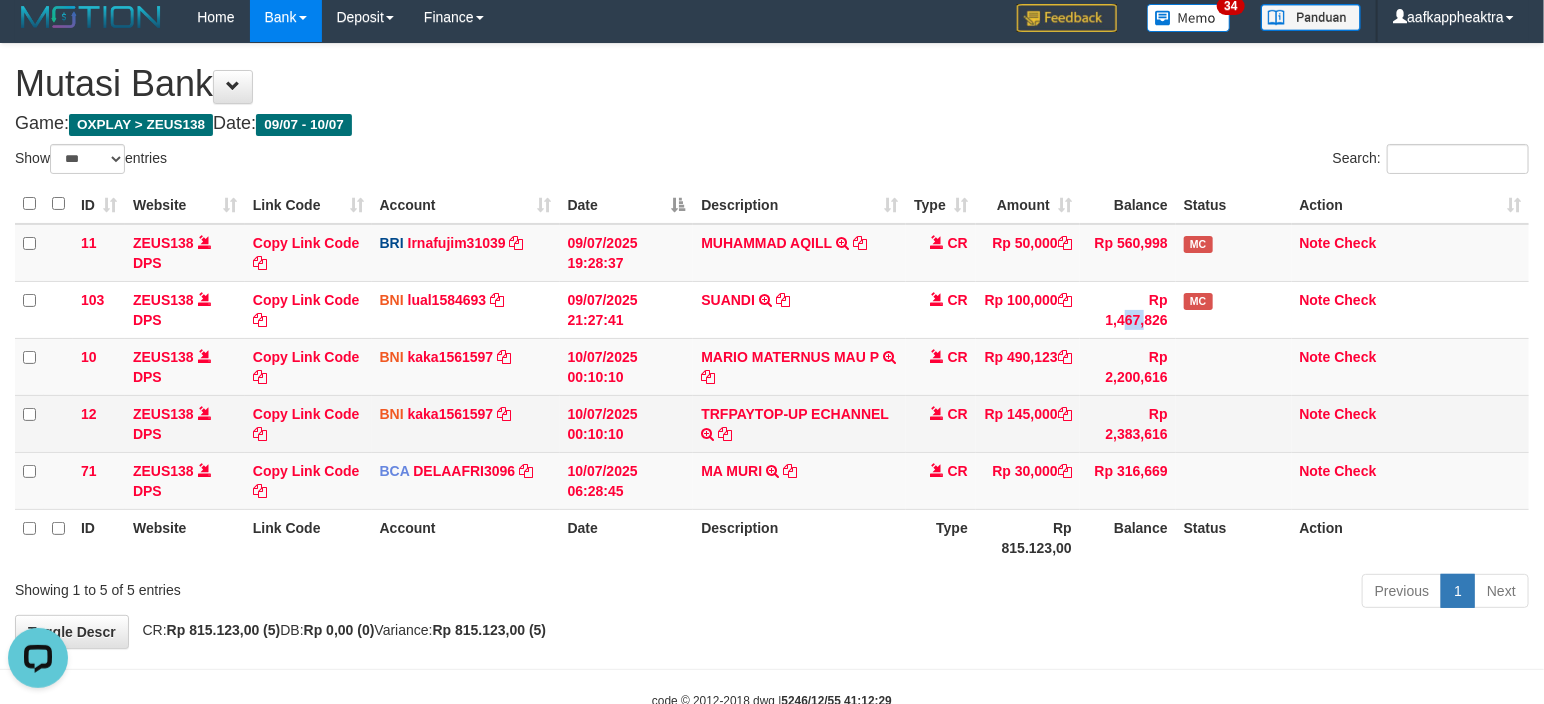 drag, startPoint x: 1091, startPoint y: 315, endPoint x: 976, endPoint y: 408, distance: 147.89862 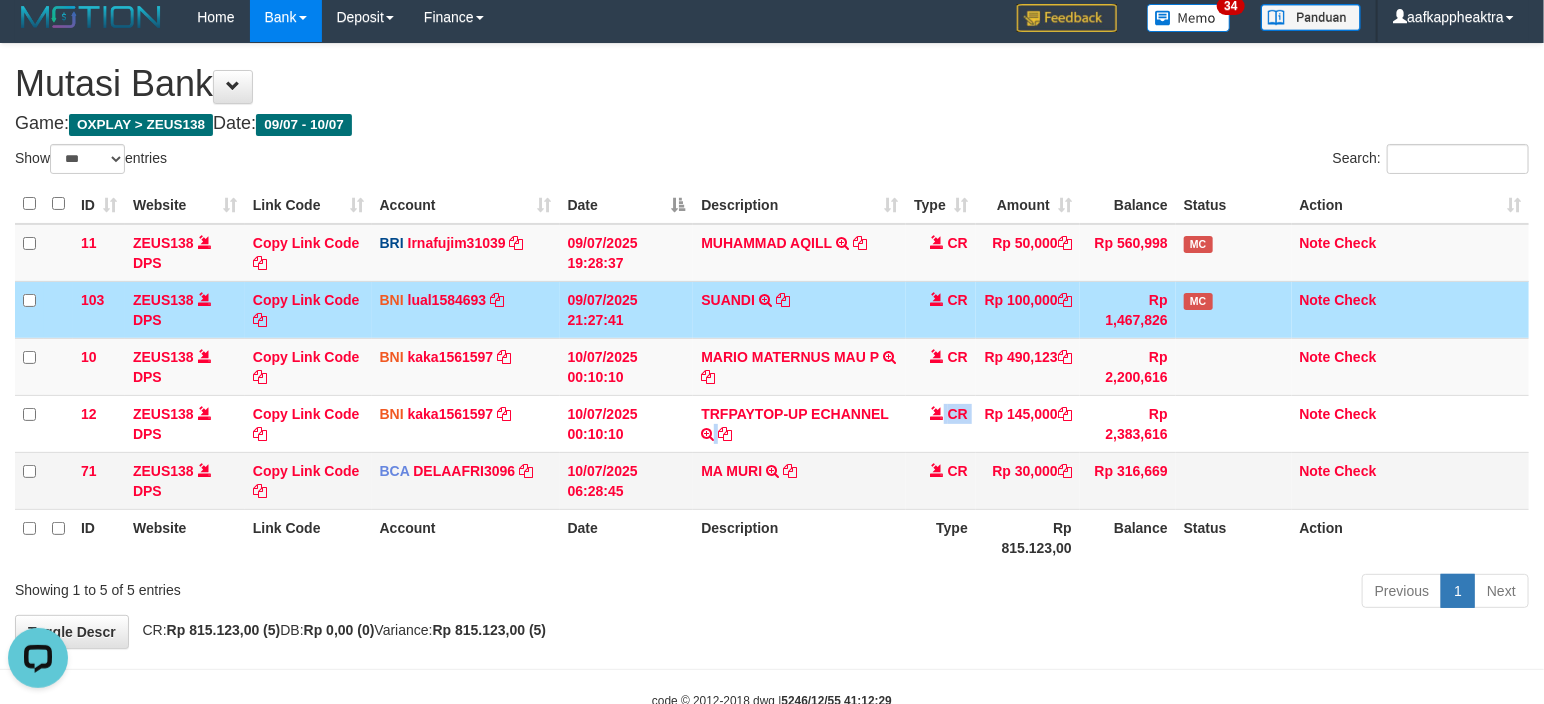 drag, startPoint x: 976, startPoint y: 408, endPoint x: 768, endPoint y: 456, distance: 213.46663 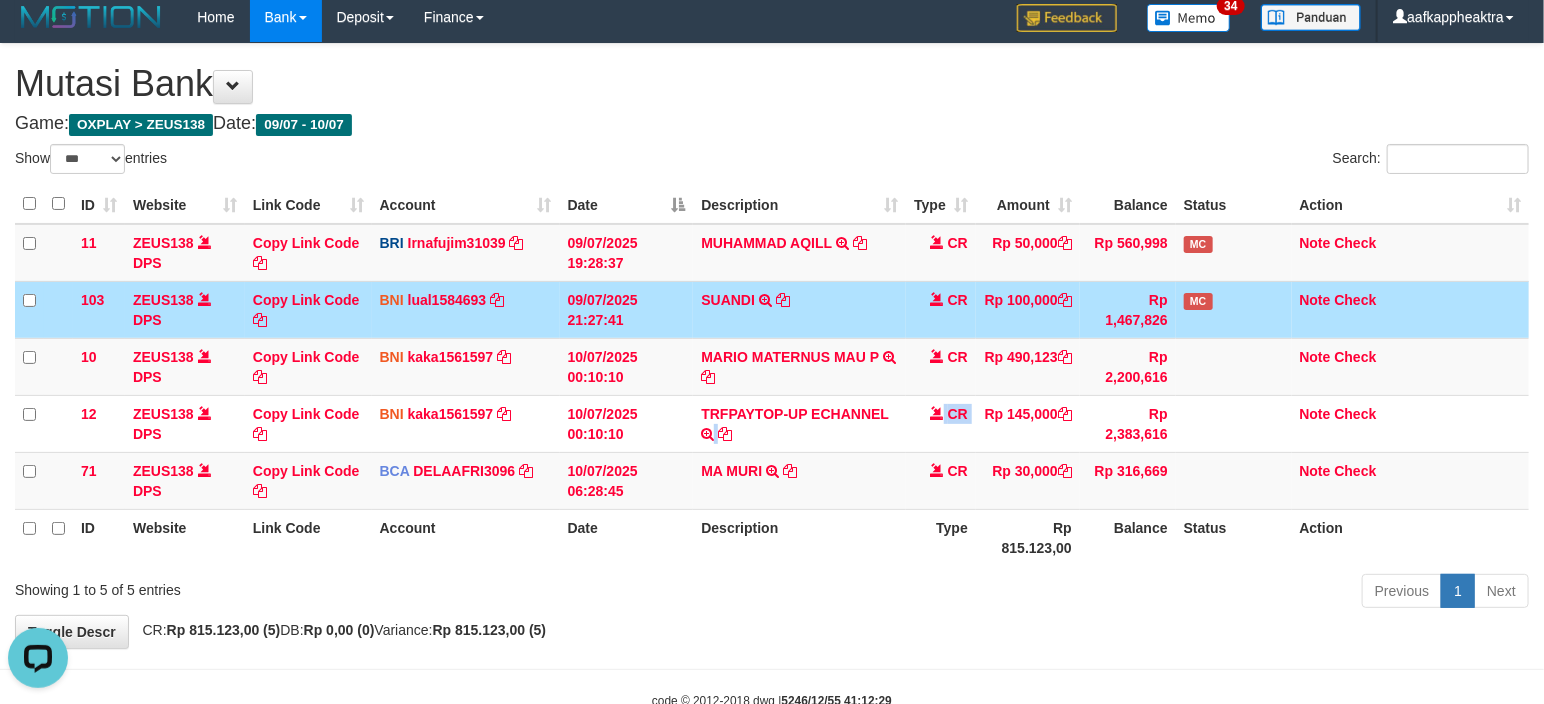 click on "10
ZEUS138    DPS
Copy Link Code
BNI
kaka1561597
DPS
KARMILA
mutasi_20250710_2425 | 10
mutasi_20250710_2425 | 10
10/07/2025 00:10:10
MARIO MATERNUS MAU P         TRF/PAY/TOP-UP ECHANNEL MARIO MATERNUS MAU P
CR
Rp 490,123
Rp 2,200,616
Note
Check" at bounding box center [772, 366] 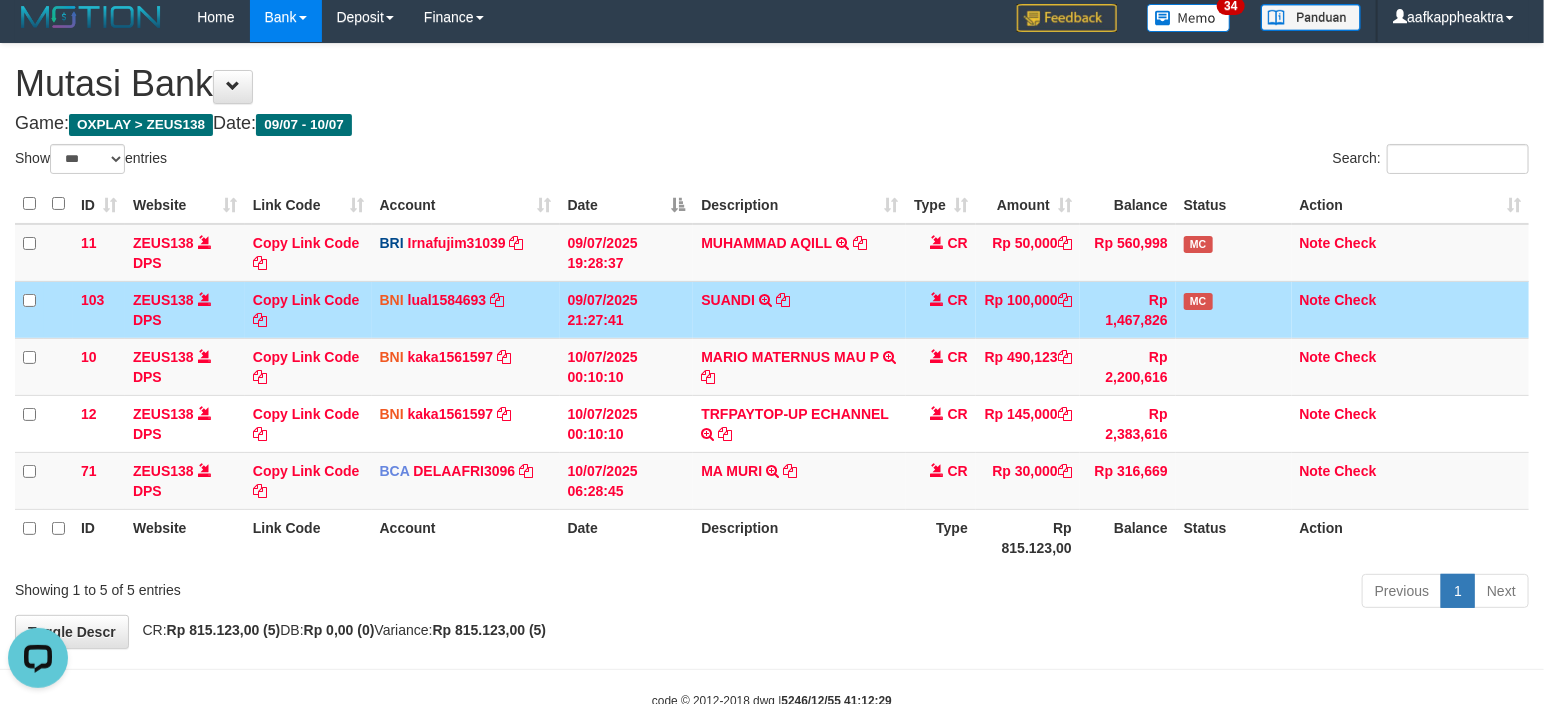 drag, startPoint x: 864, startPoint y: 252, endPoint x: 922, endPoint y: 210, distance: 71.610054 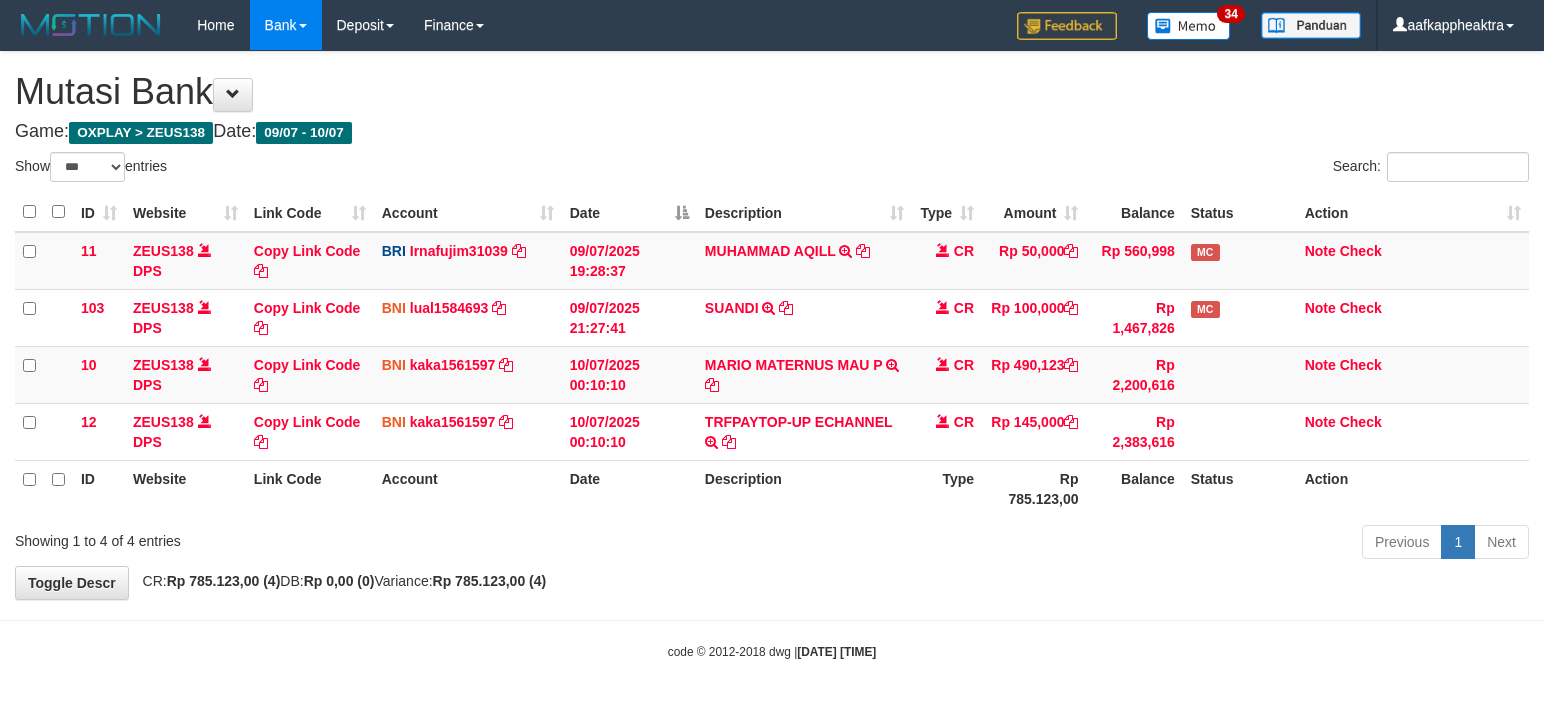 scroll, scrollTop: 8, scrollLeft: 0, axis: vertical 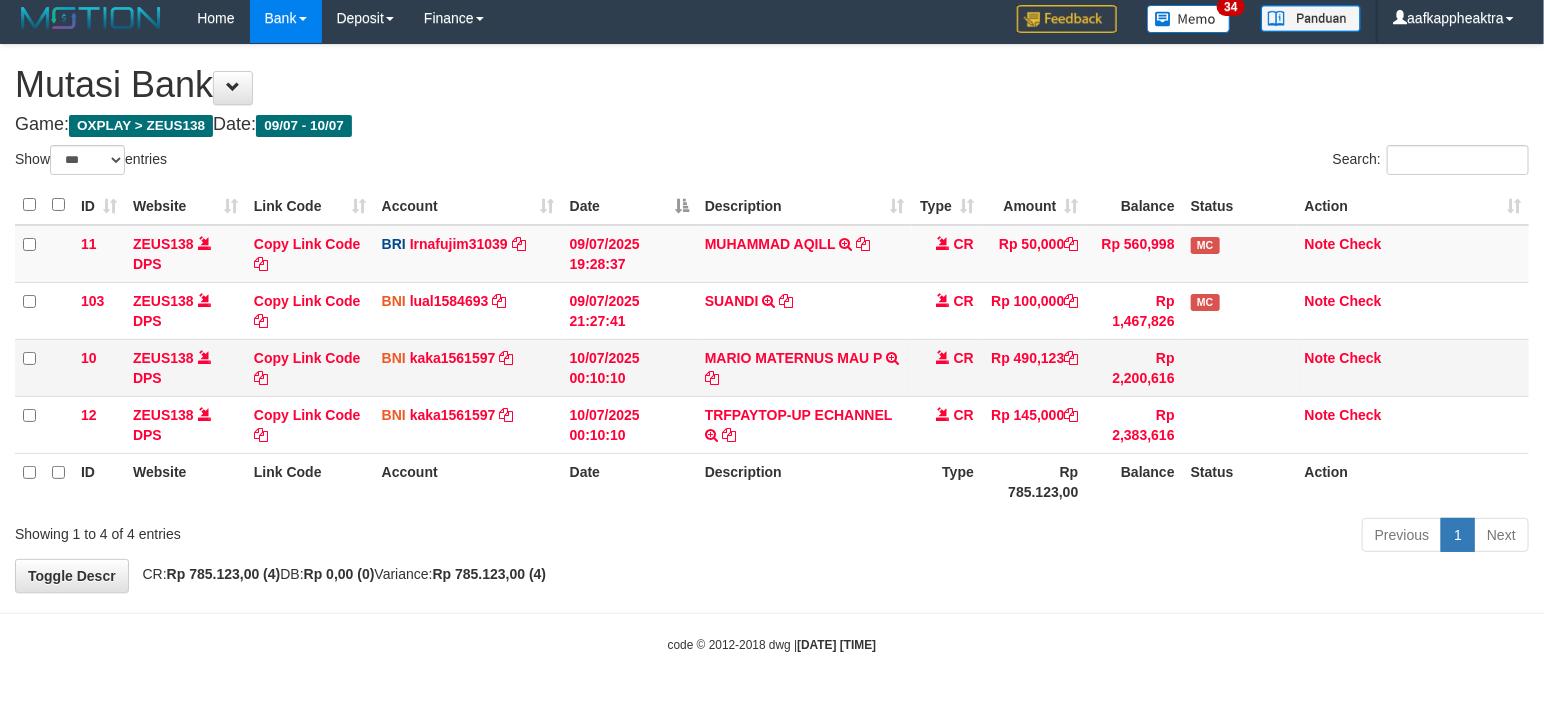 drag, startPoint x: 782, startPoint y: 481, endPoint x: 962, endPoint y: 347, distance: 224.40143 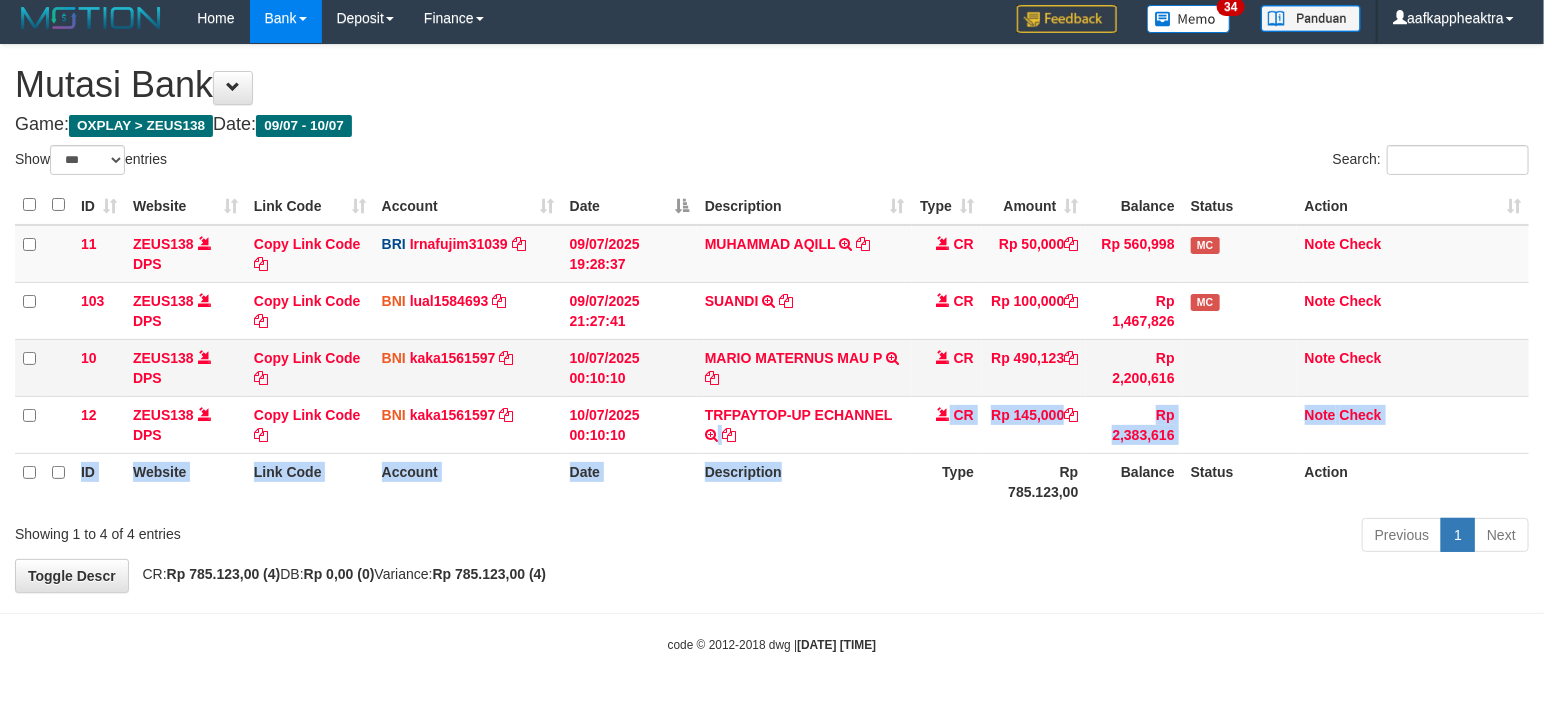 click on "CR" at bounding box center (964, 244) 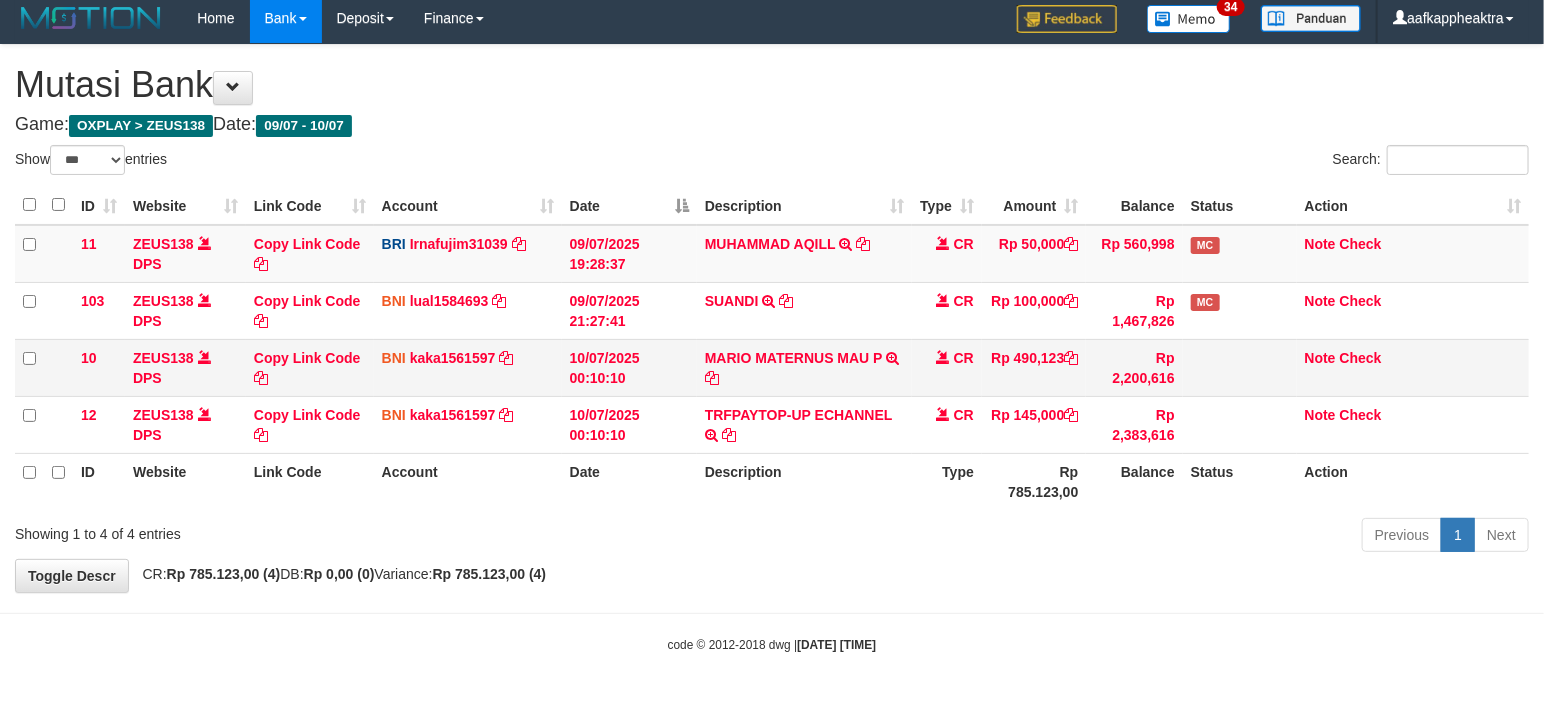click on "CR" at bounding box center (964, 244) 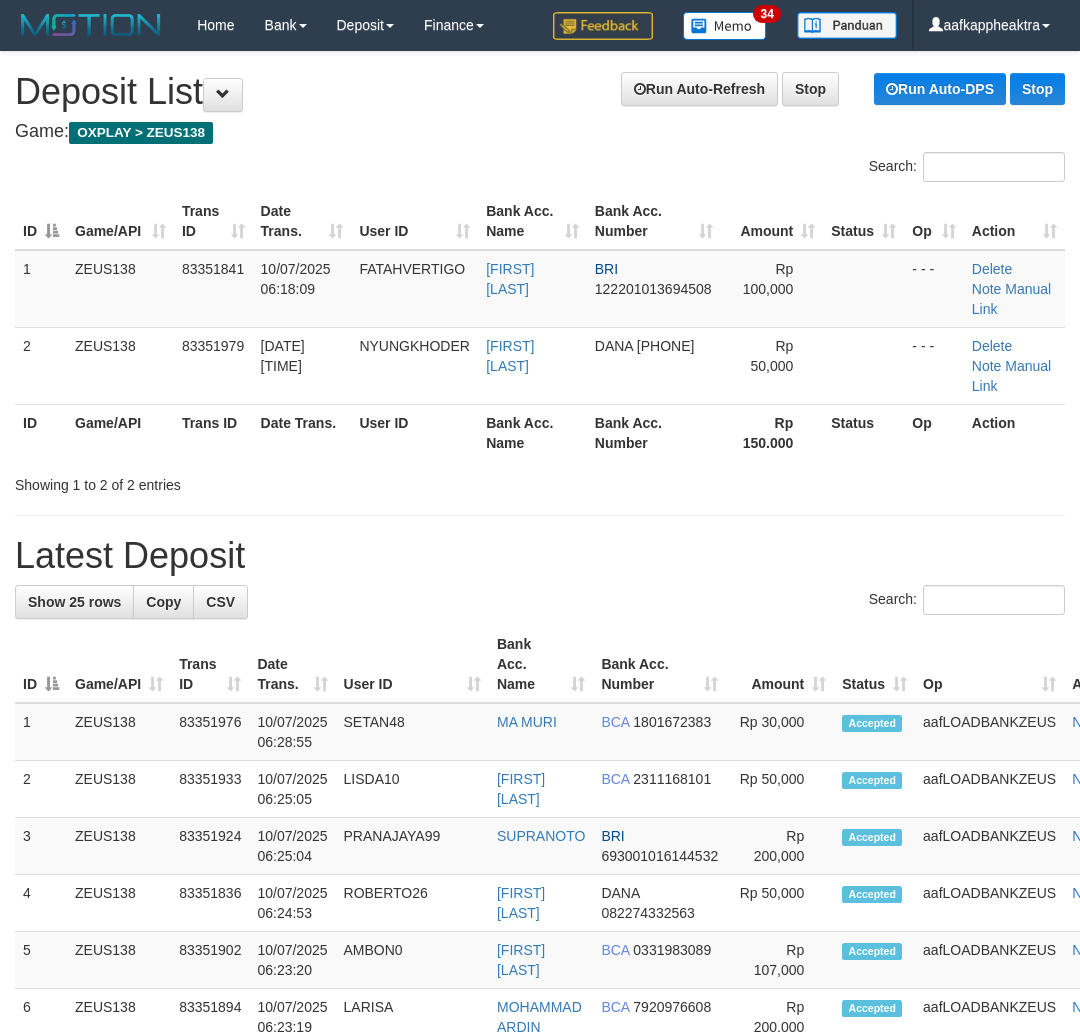 scroll, scrollTop: 0, scrollLeft: 0, axis: both 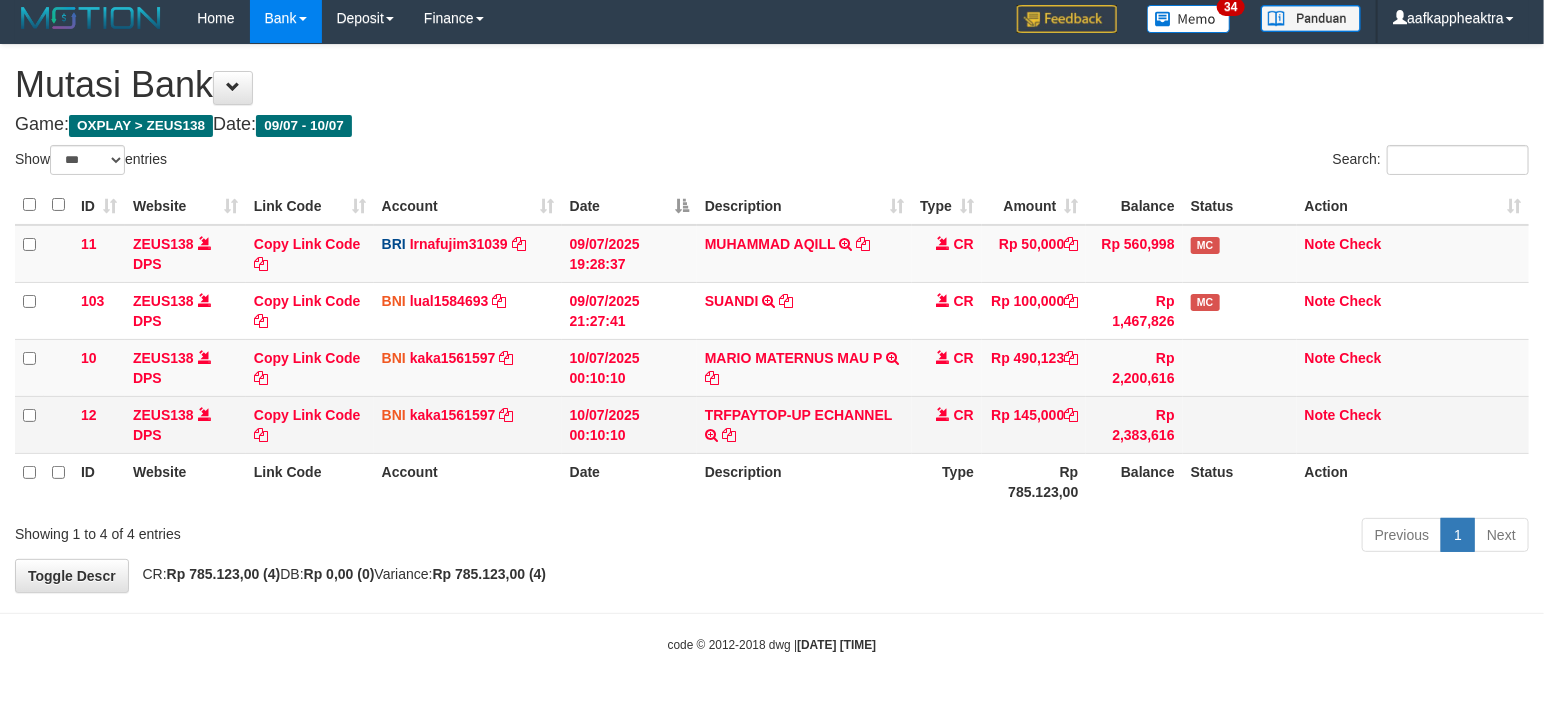 click on "Rp 145,000" at bounding box center (1034, 310) 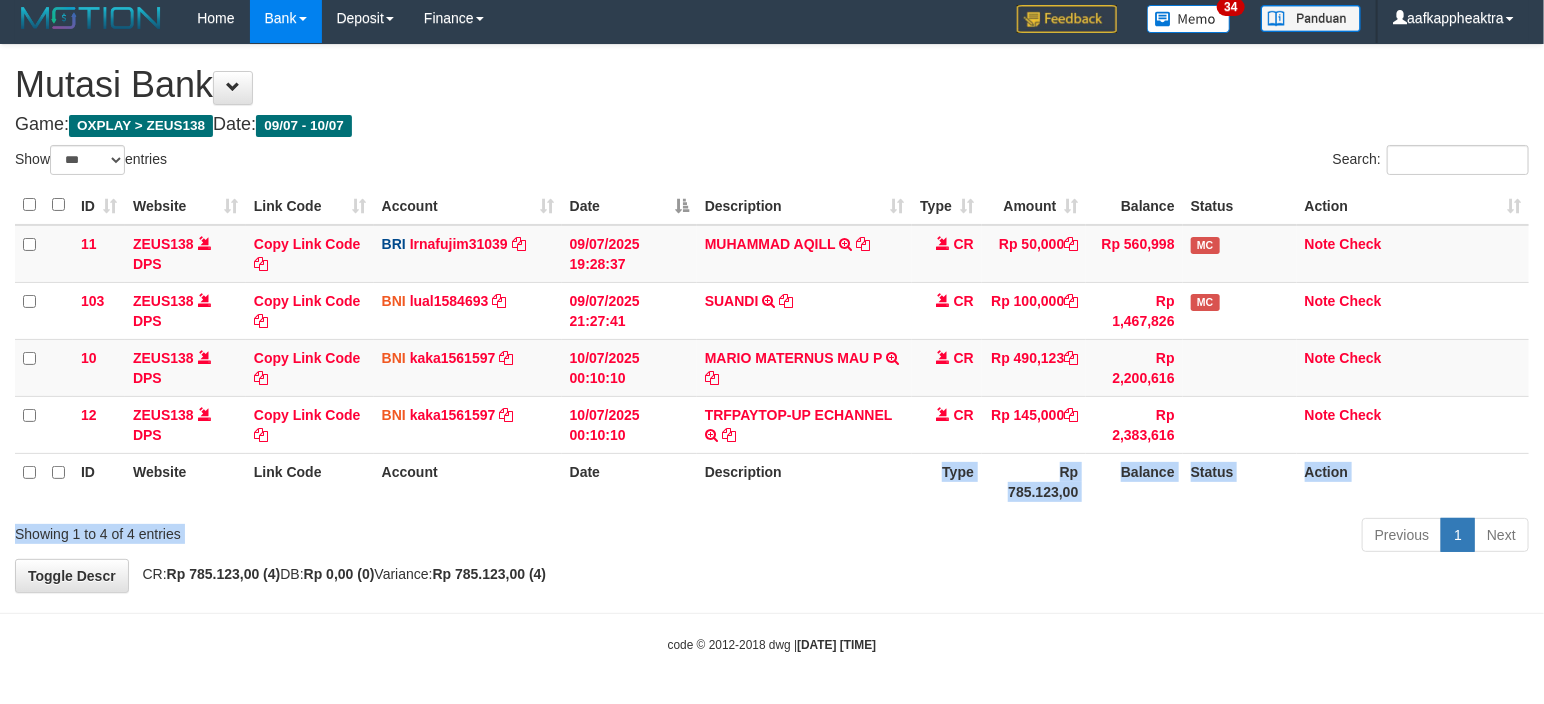 click on "Show  ** ** ** ***  entries Search:
ID Website Link Code Account Date Description Type Amount Balance Status Action
11
ZEUS138    DPS
Copy Link Code
BRI
[ACCOUNT]
DPS
[FULL_NAME]
mutasi_20250709_3777 | 11
mutasi_20250709_3777 | 11
09/07/2025 19:28:37
[FULL_NAME]         TRANSFER NBMB [FULL_NAME] TO [FULL_NAME]
CR
Rp 50,000
Rp 560,998
MC
Note
Check
103
ZEUS138    DPS
Copy Link Code
BNI
[ACCOUNT]
DPS" at bounding box center (772, 352) 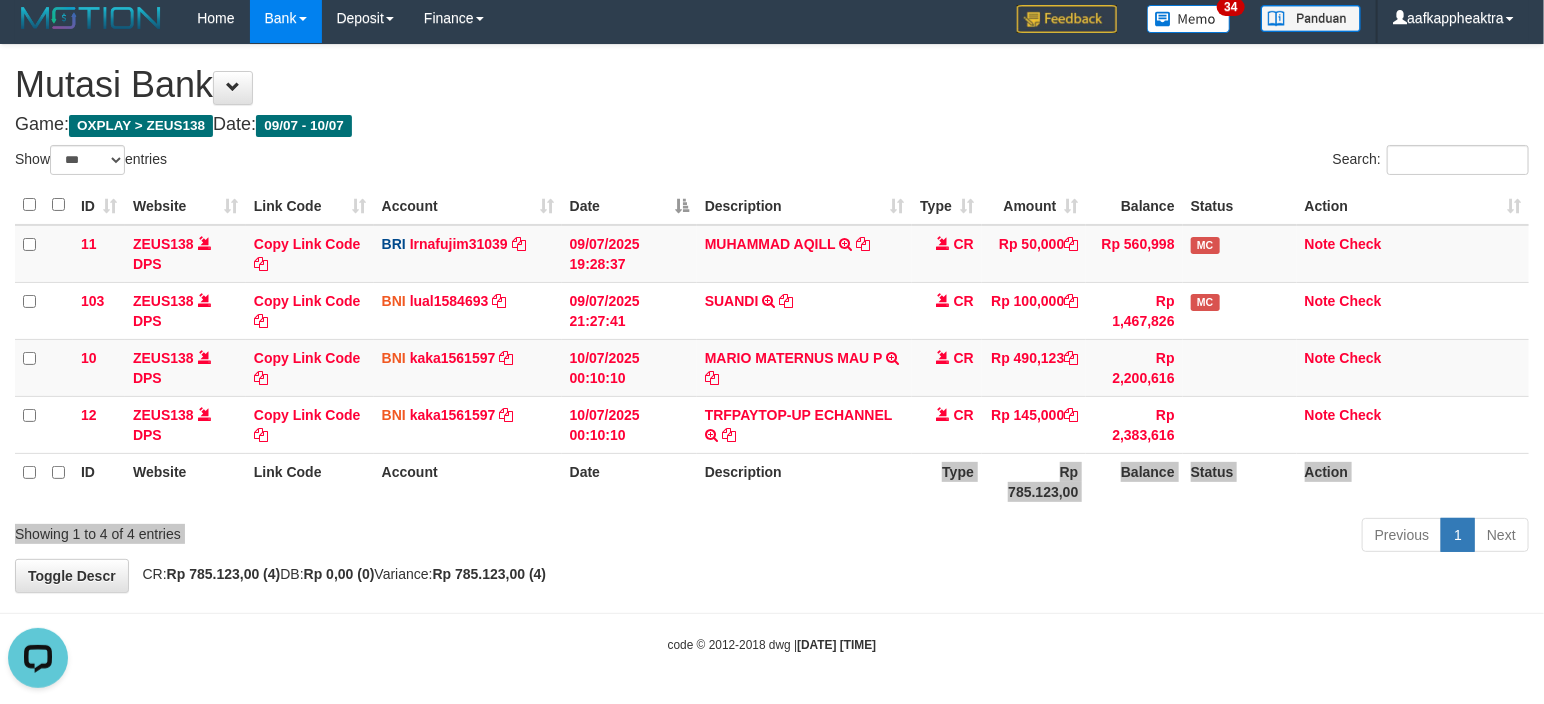 scroll, scrollTop: 0, scrollLeft: 0, axis: both 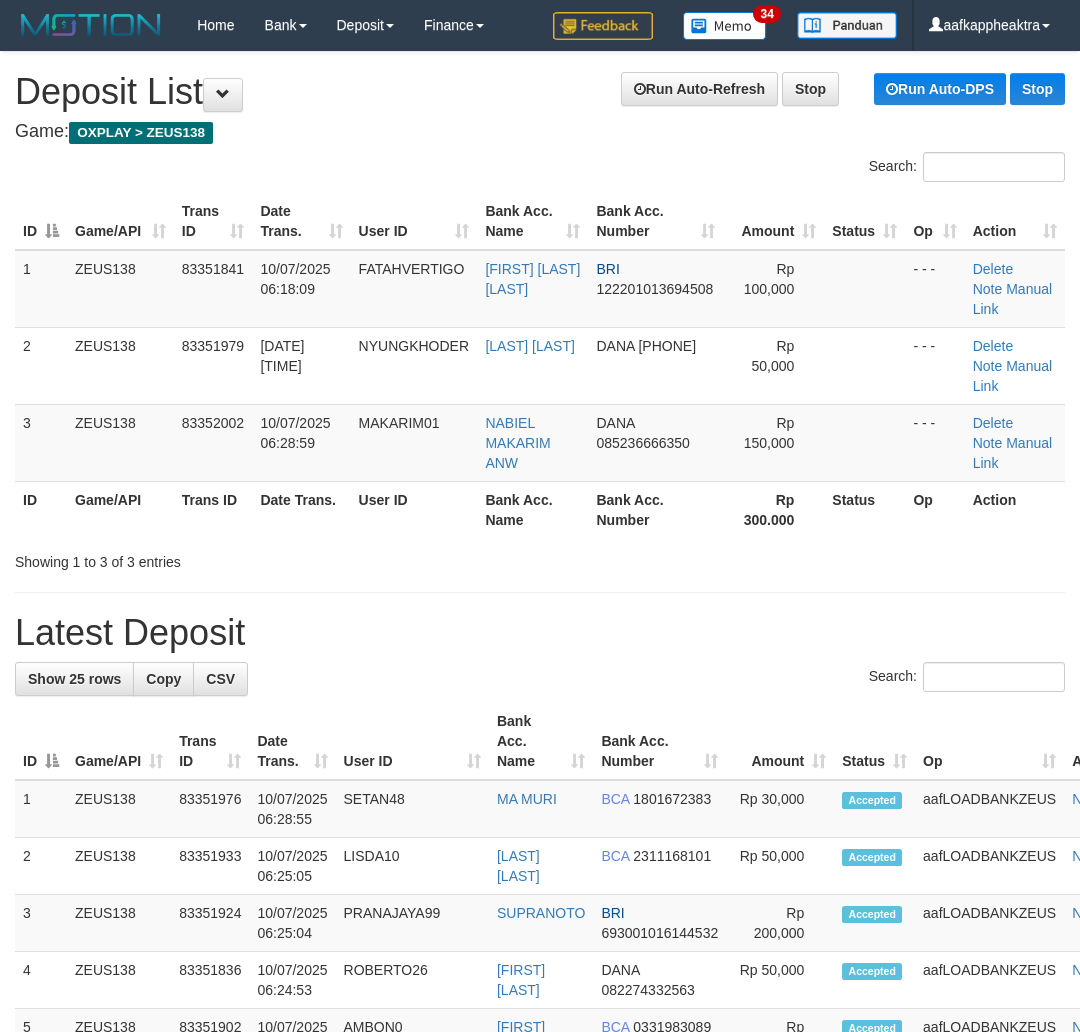 click on "**********" at bounding box center [540, 1245] 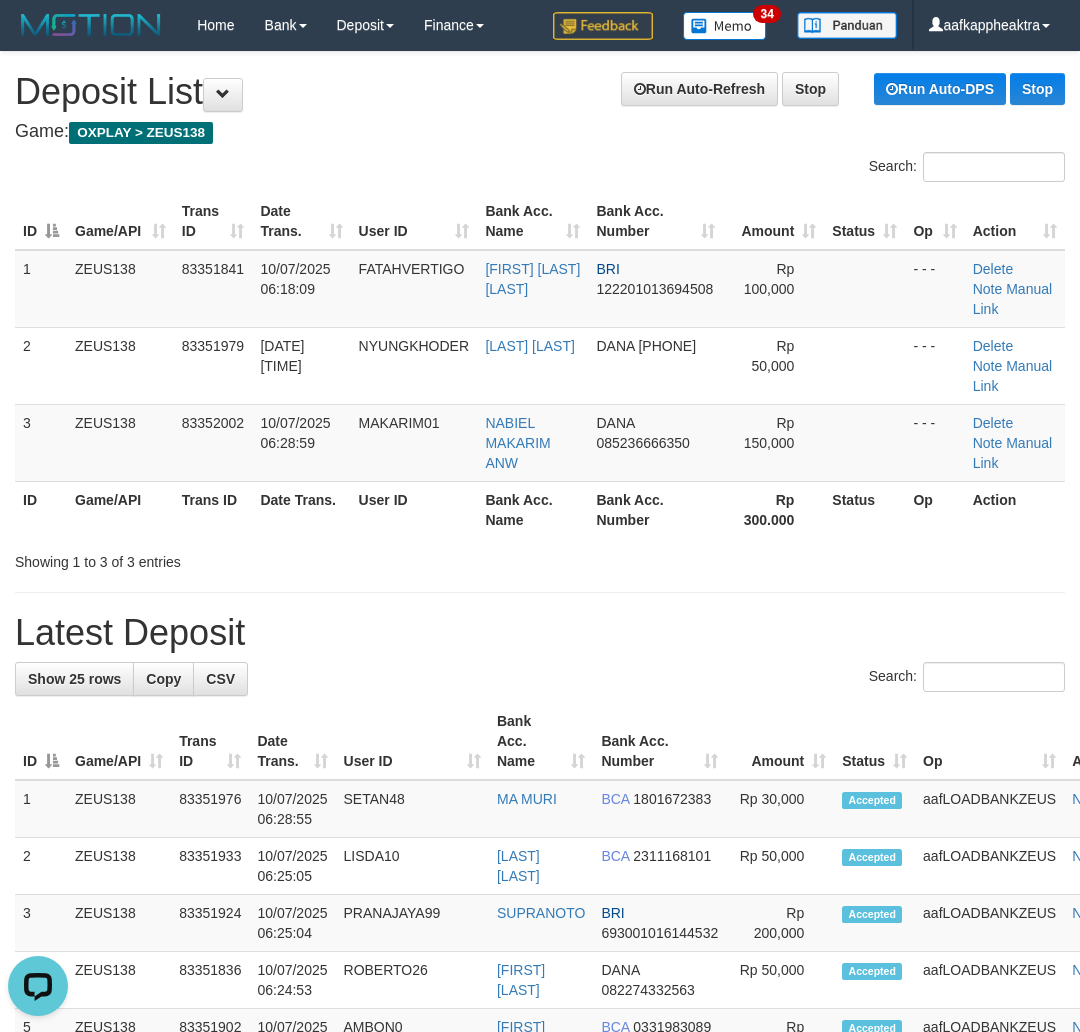scroll, scrollTop: 0, scrollLeft: 0, axis: both 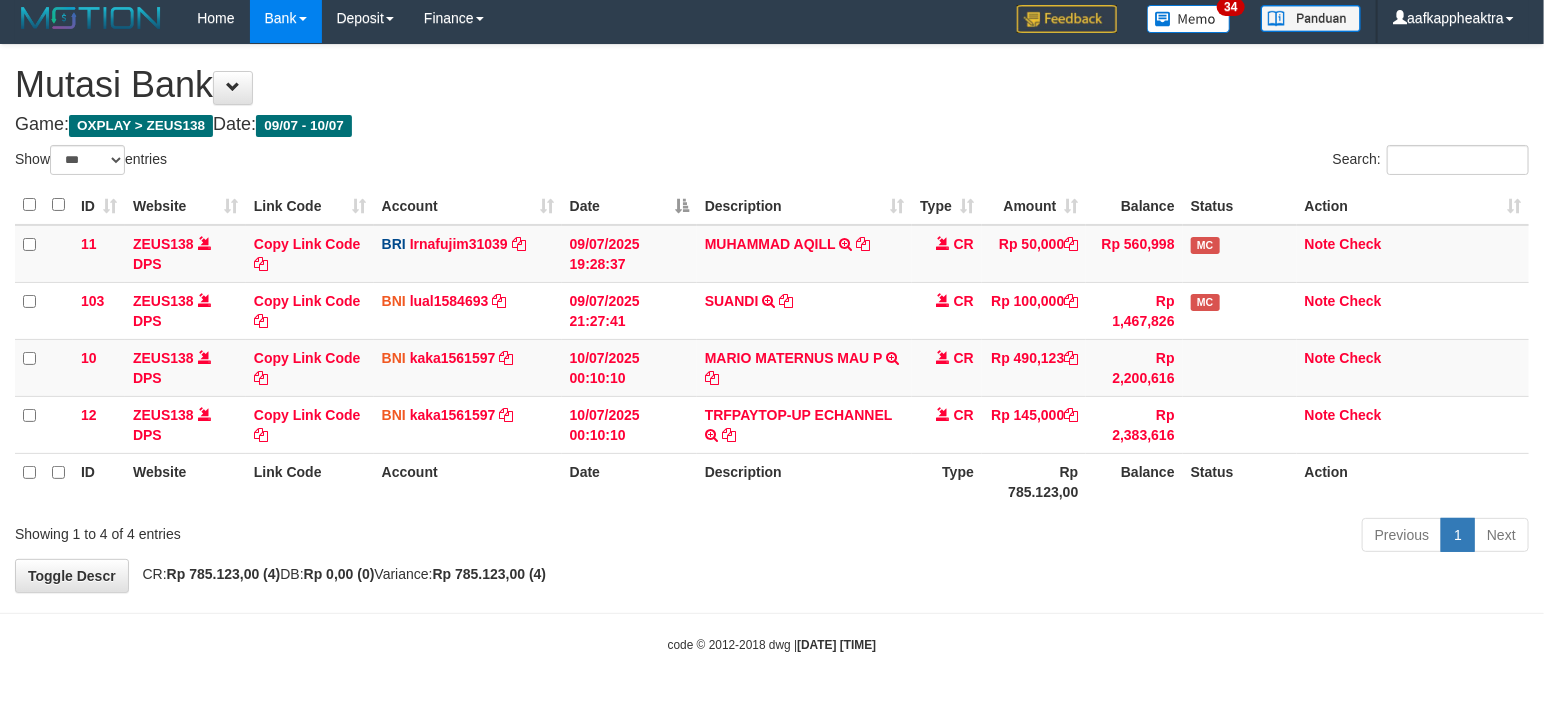 click on "Description" at bounding box center [804, 481] 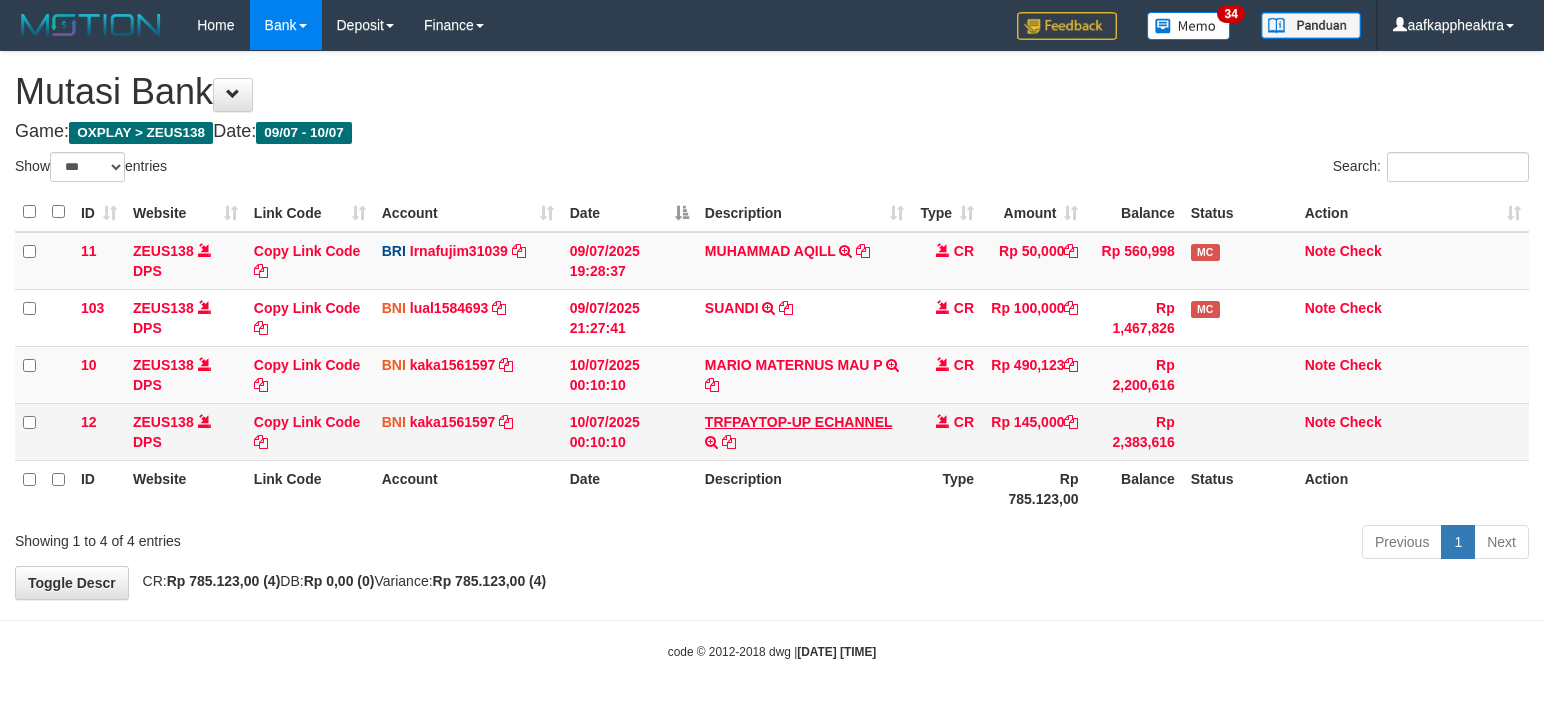 scroll, scrollTop: 8, scrollLeft: 0, axis: vertical 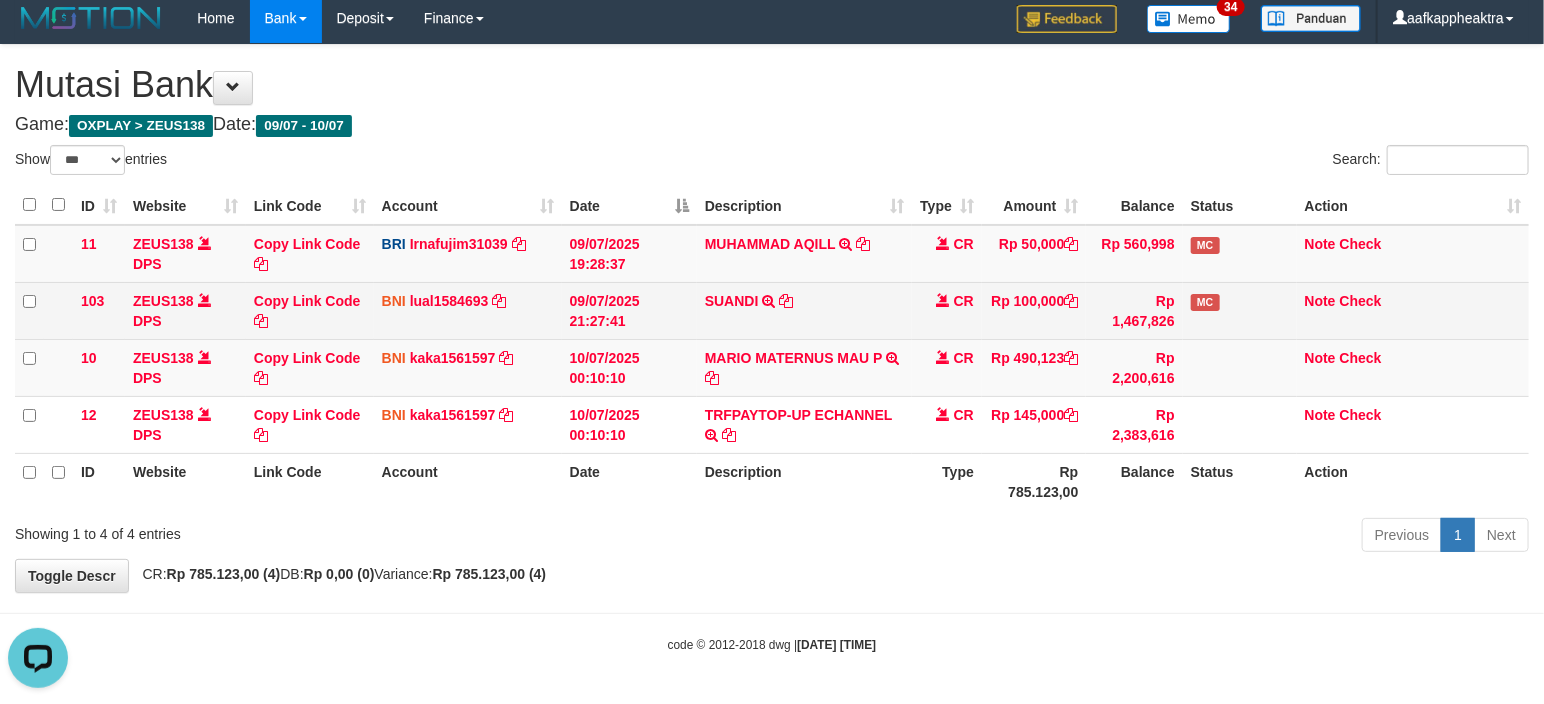 click on "SUANDI         TRF/PAY/TOP-UP ECHANNEL SUANDI" at bounding box center (804, 310) 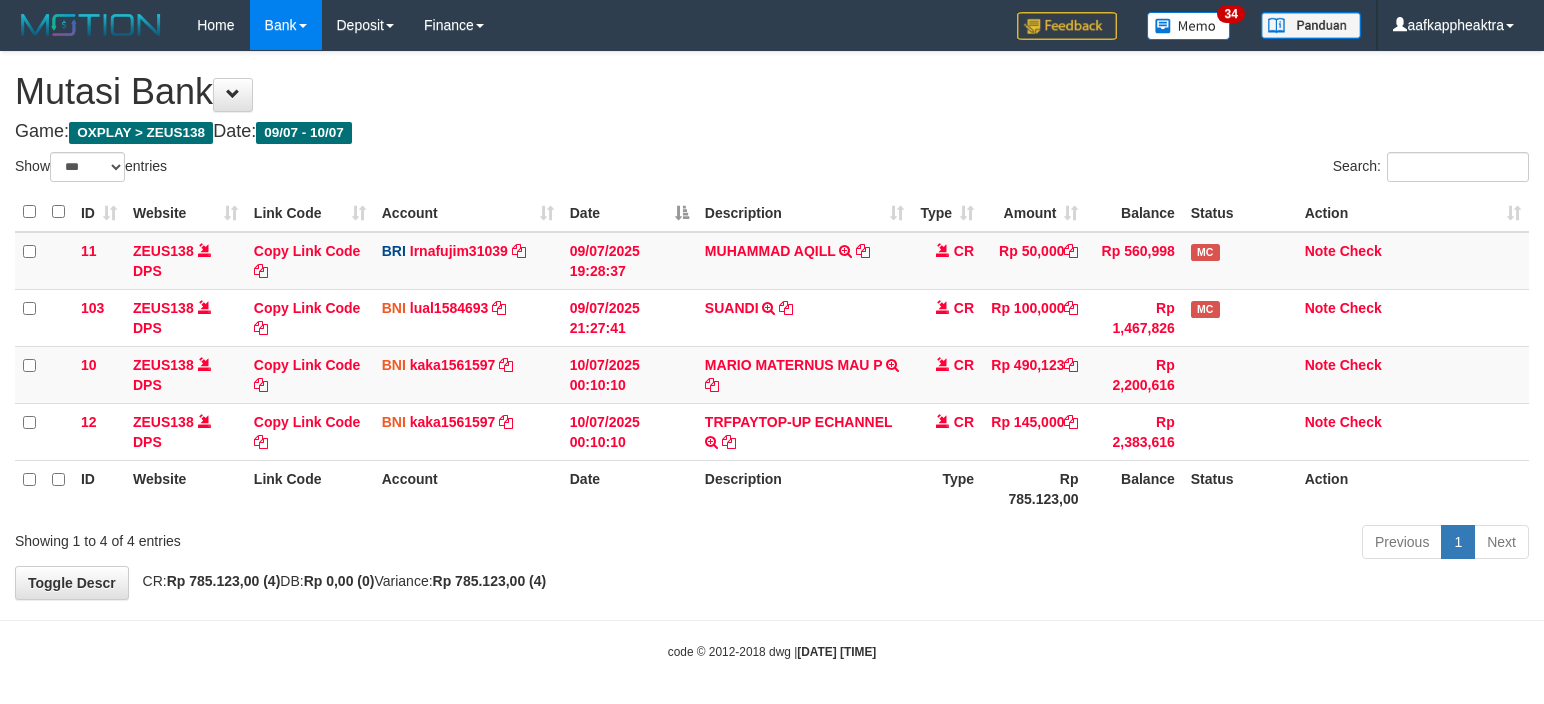 scroll, scrollTop: 8, scrollLeft: 0, axis: vertical 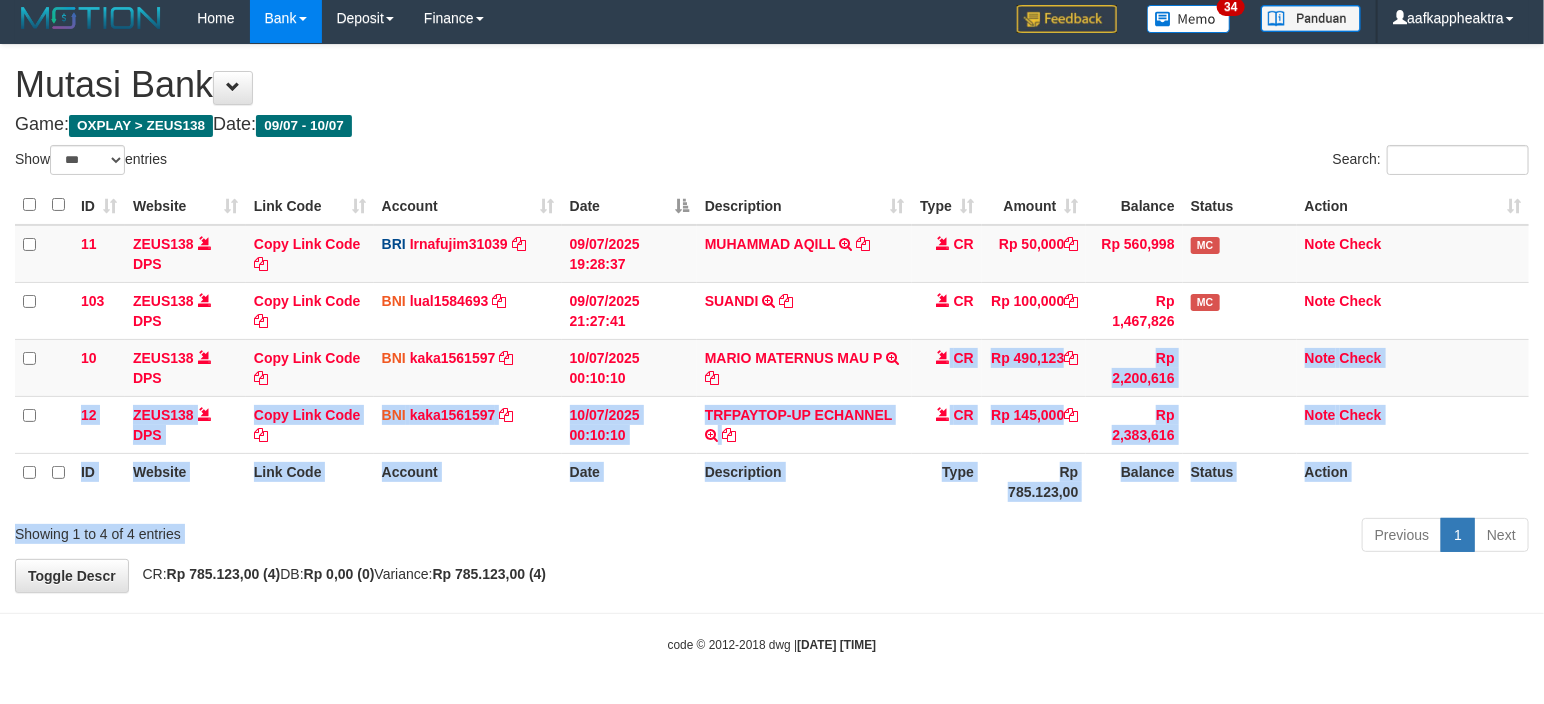 click on "Show  ** ** ** ***  entries Search:
ID Website Link Code Account Date Description Type Amount Balance Status Action
11
ZEUS138    DPS
Copy Link Code
BRI
[USERNAME]
DPS
[FULLNAME]
mutasi_20250709_3777 | 11
mutasi_20250709_3777 | 11
[DATE] [TIME]
[FULL NAME]         TRANSFER NBMB [FULL NAME] TO [FULL NAME]
CR
Rp 50,000
Rp 560,998
MC
Note
Check
103
ZEUS138    DPS
Copy Link Code
BNI
[USERNAME]
DPS" at bounding box center [772, 352] 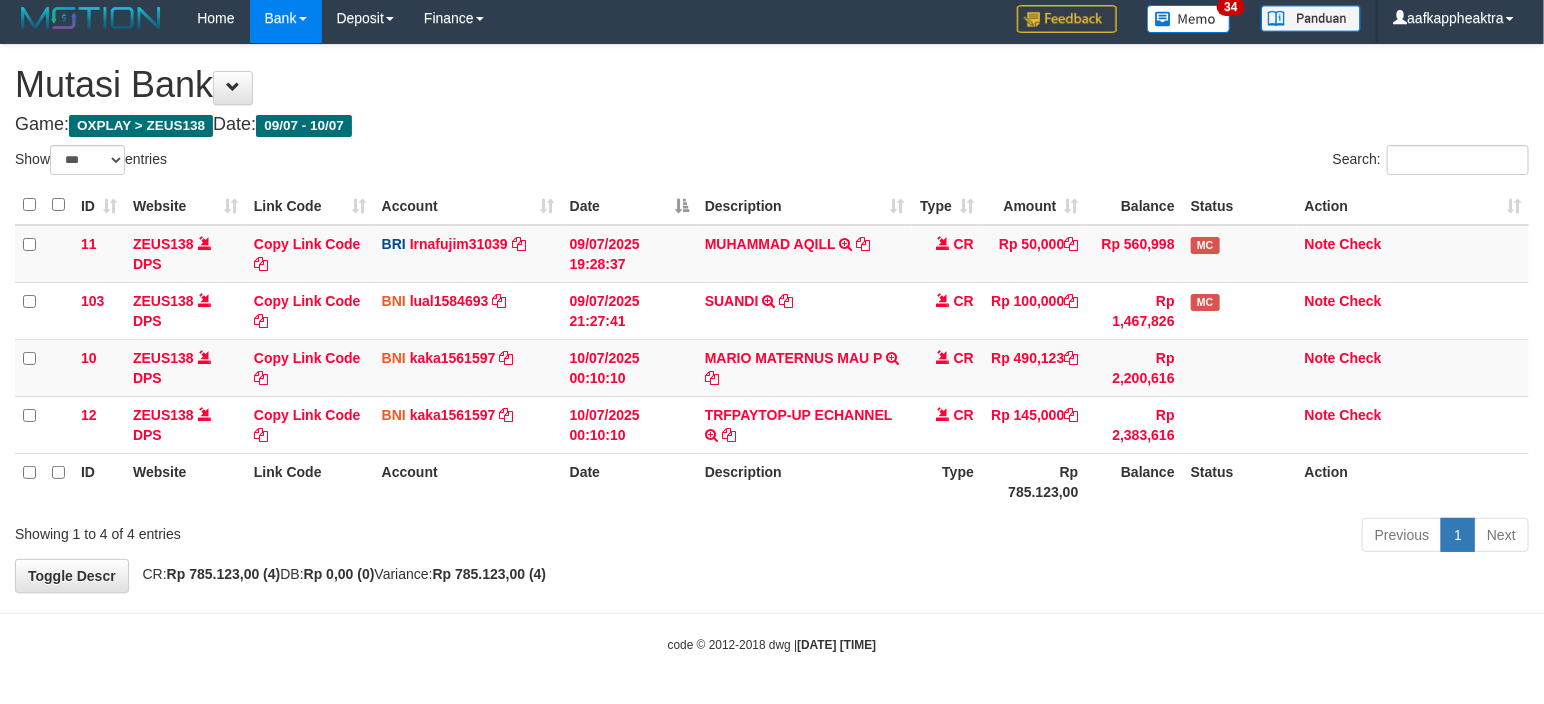 drag, startPoint x: 830, startPoint y: 554, endPoint x: 888, endPoint y: 476, distance: 97.20082 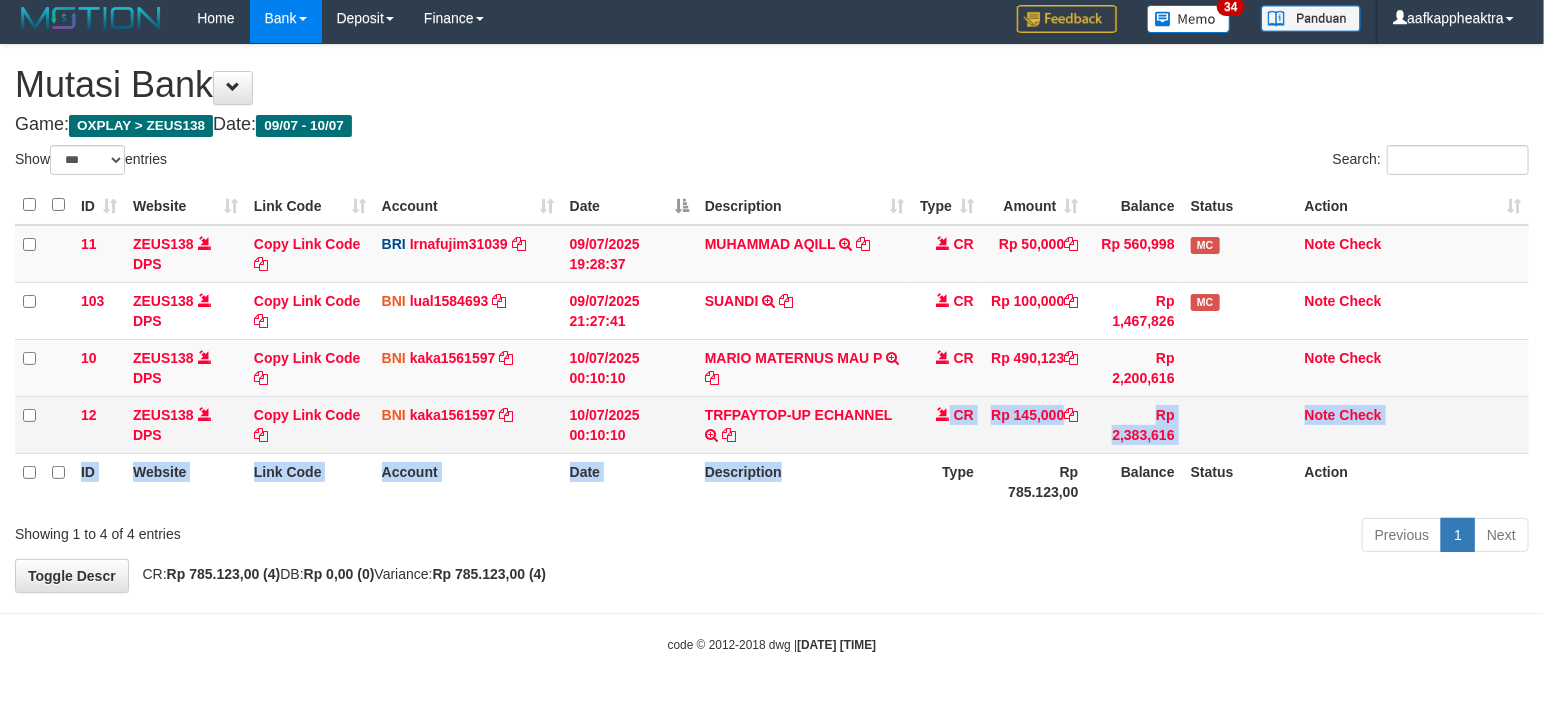 drag, startPoint x: 828, startPoint y: 440, endPoint x: 1554, endPoint y: 435, distance: 726.0172 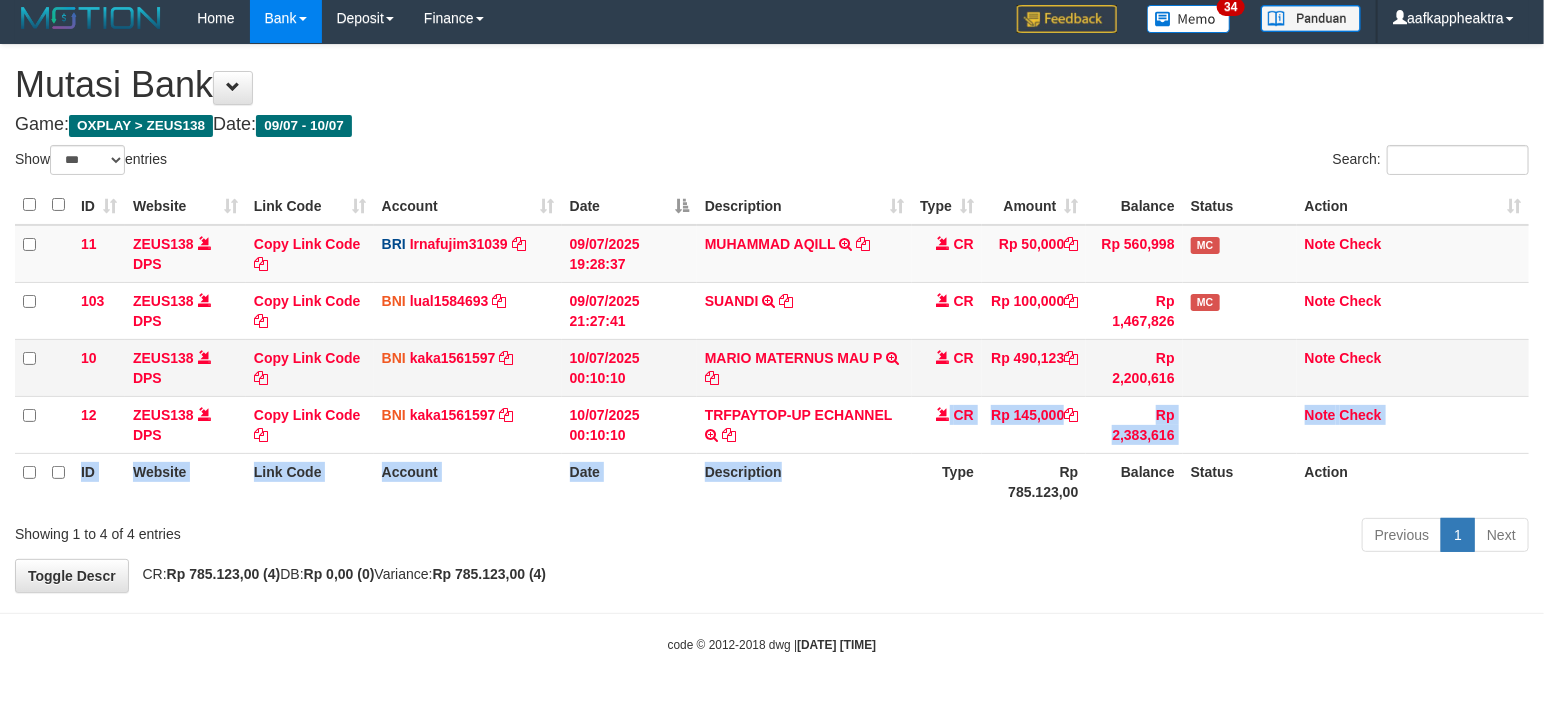 click on "10
ZEUS138    DPS
Copy Link Code
BNI
kaka1561597
DPS
KARMILA
mutasi_20250710_2425 | 10
mutasi_20250710_2425 | 10
10/07/2025 00:10:10
MARIO MATERNUS MAU P         TRF/PAY/TOP-UP ECHANNEL MARIO MATERNUS MAU P
CR
Rp 490,123
Rp 2,200,616
Note
Check" at bounding box center (772, 367) 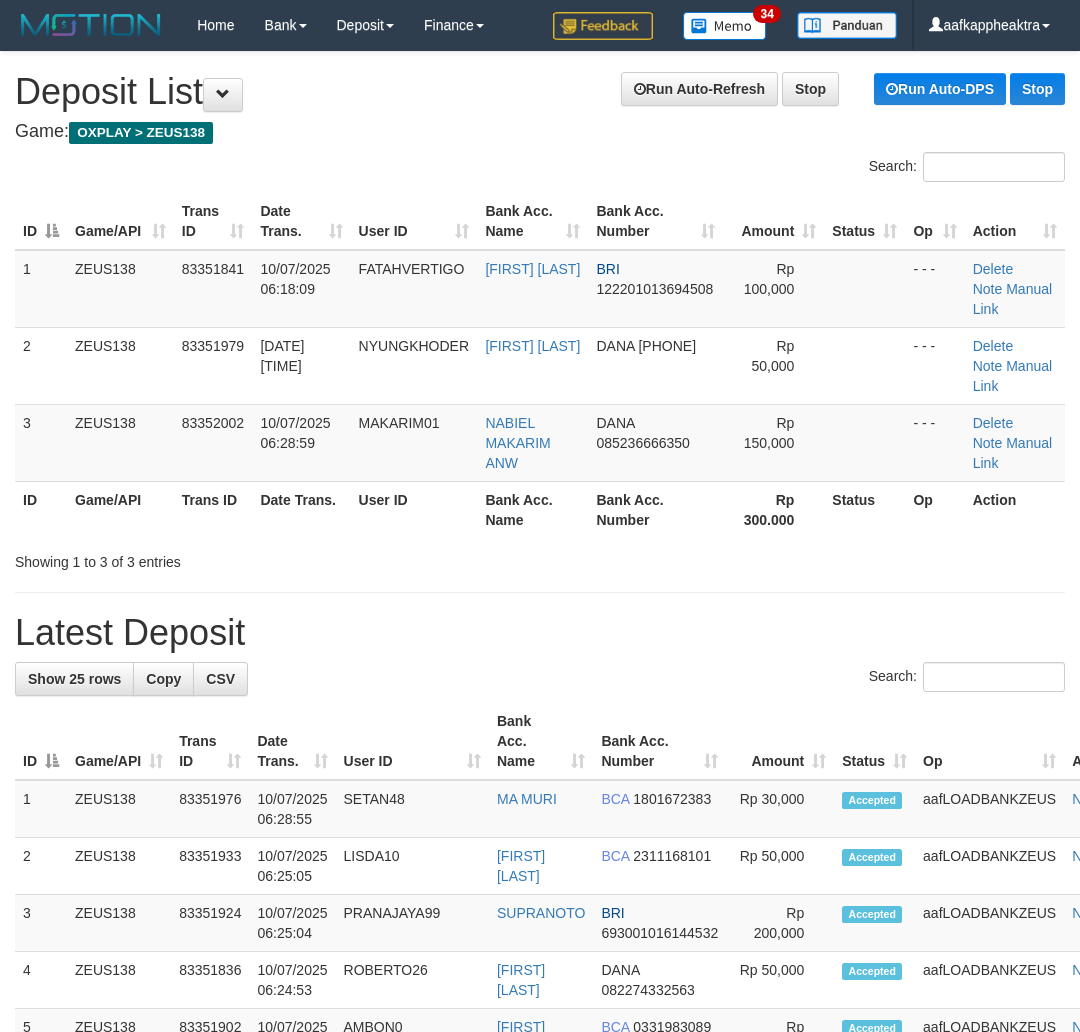 scroll, scrollTop: 0, scrollLeft: 0, axis: both 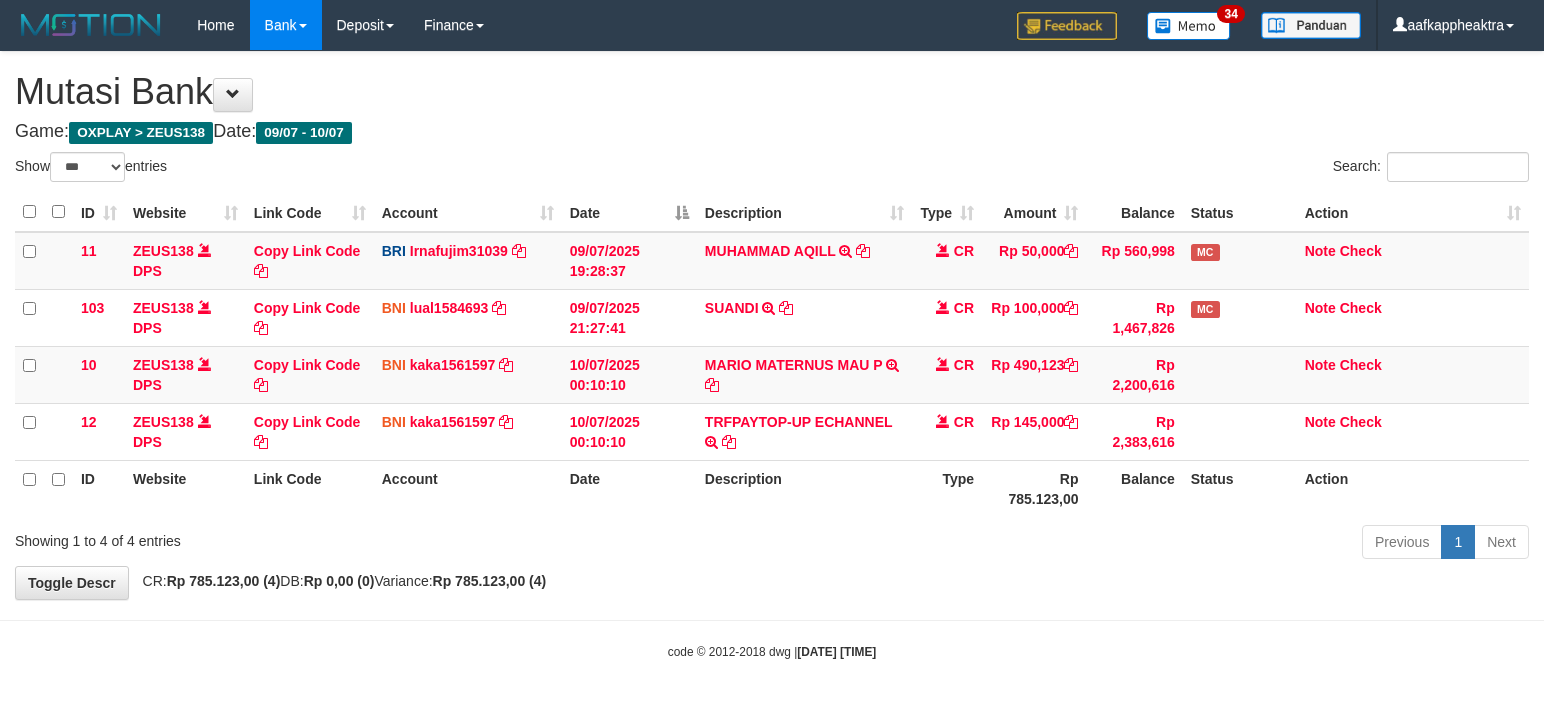 click on "TRFPAYTOP-UP ECHANNEL         TRF/PAY/TOP-UP ECHANNEL" at bounding box center [804, 317] 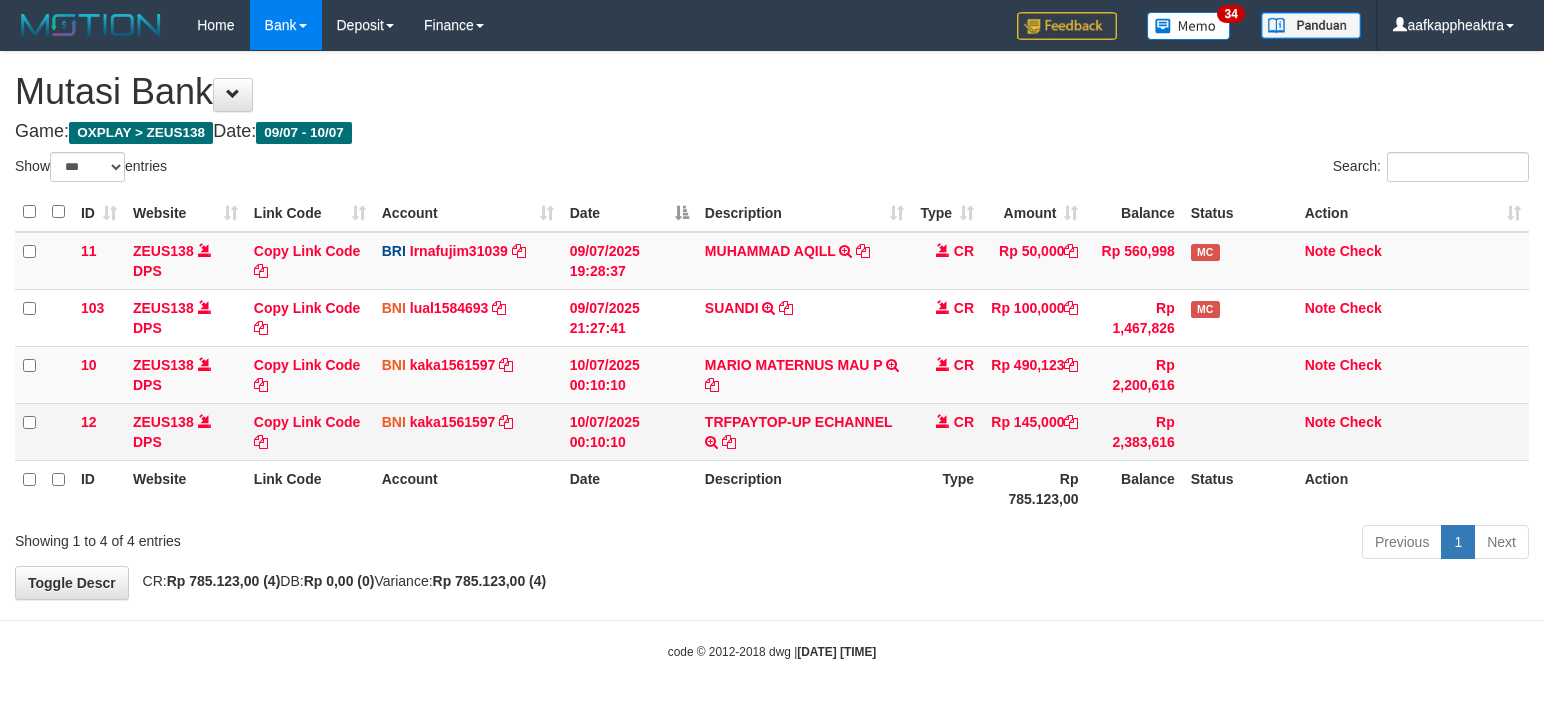 scroll, scrollTop: 8, scrollLeft: 0, axis: vertical 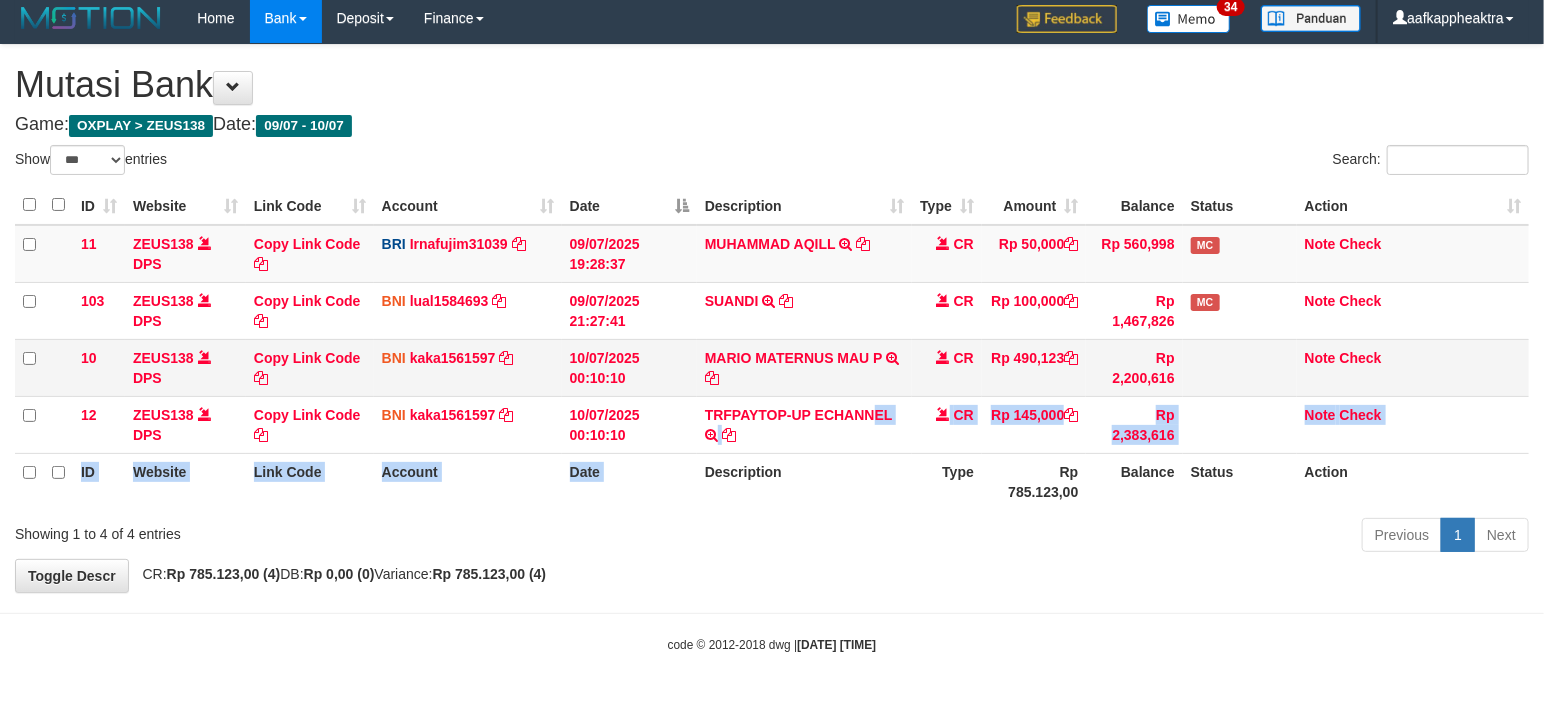 drag, startPoint x: 870, startPoint y: 434, endPoint x: 941, endPoint y: 358, distance: 104.00481 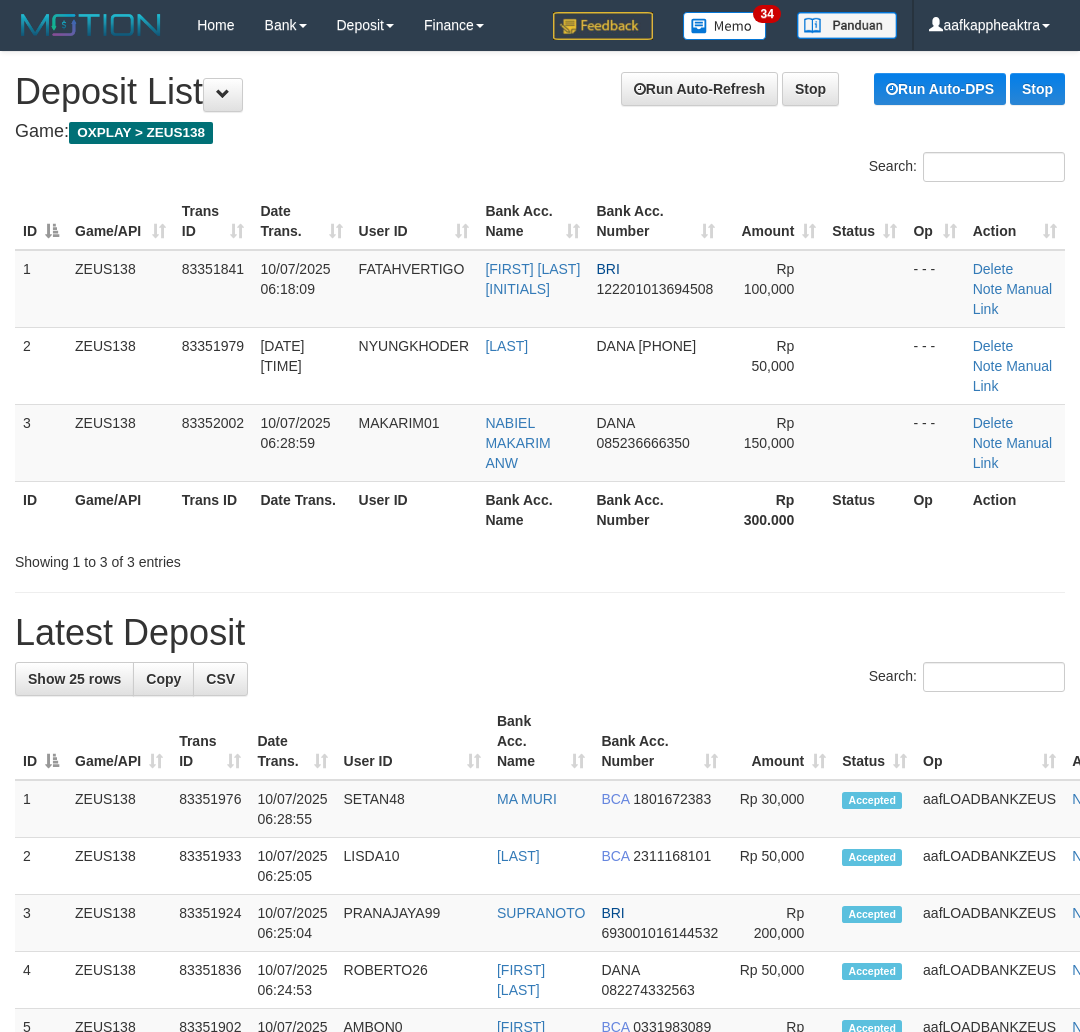 scroll, scrollTop: 0, scrollLeft: 0, axis: both 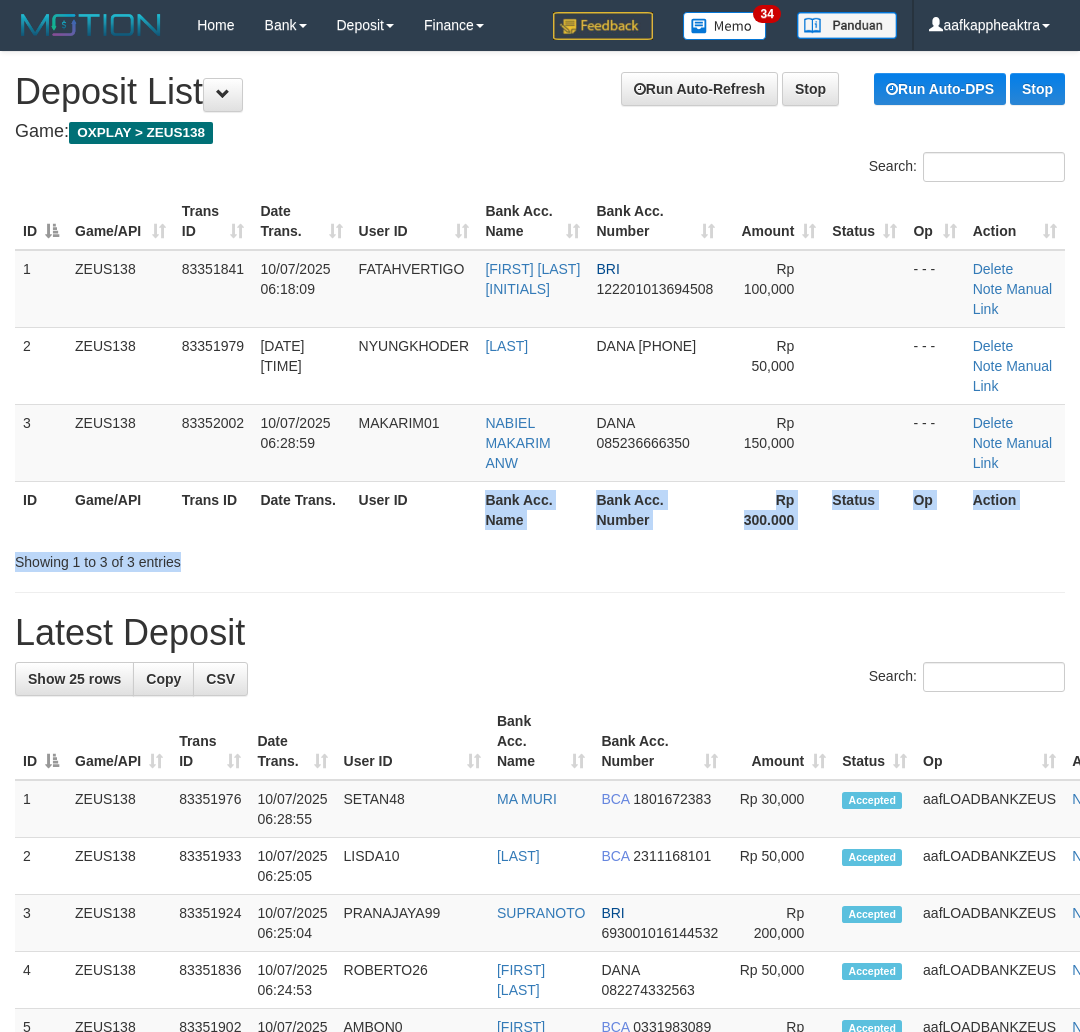 click on "**********" at bounding box center (540, 1215) 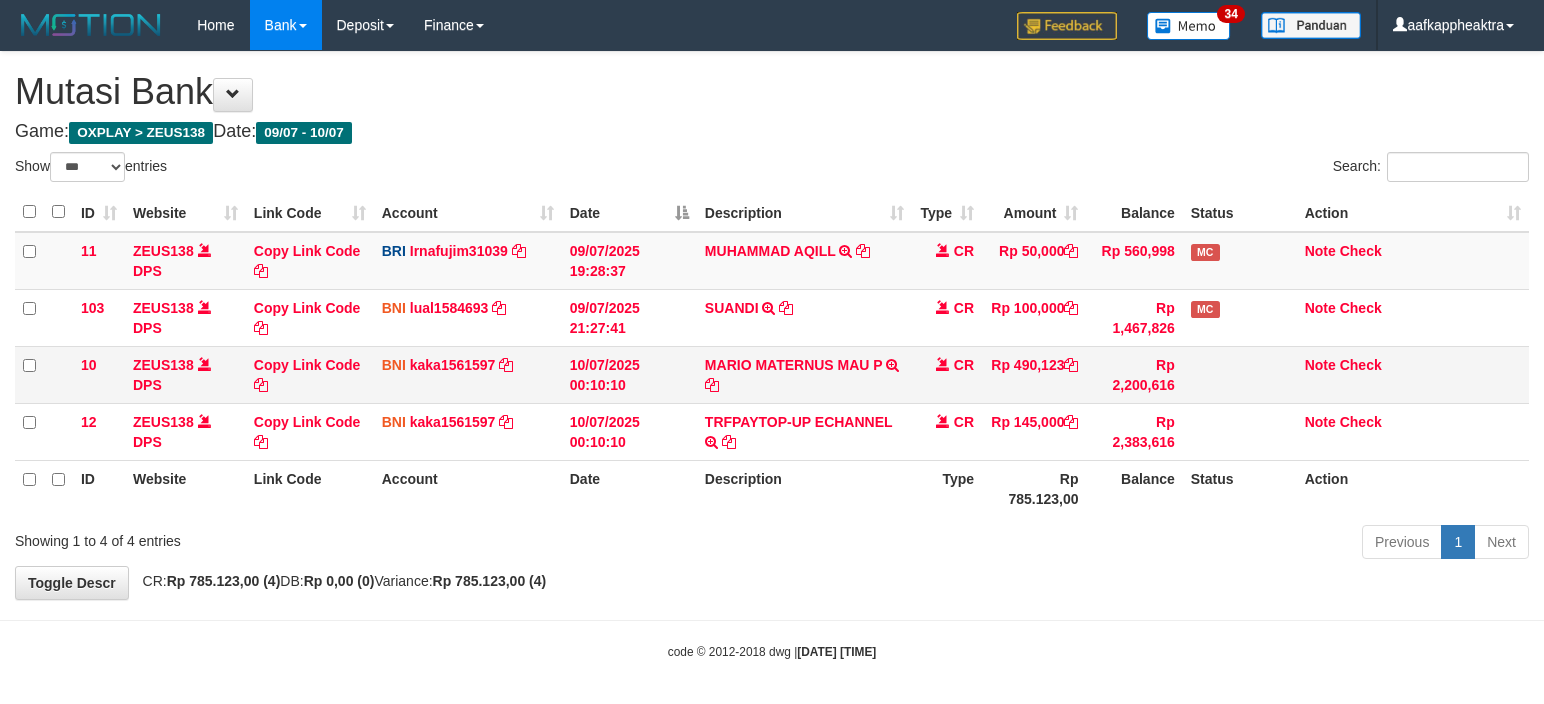 scroll, scrollTop: 8, scrollLeft: 0, axis: vertical 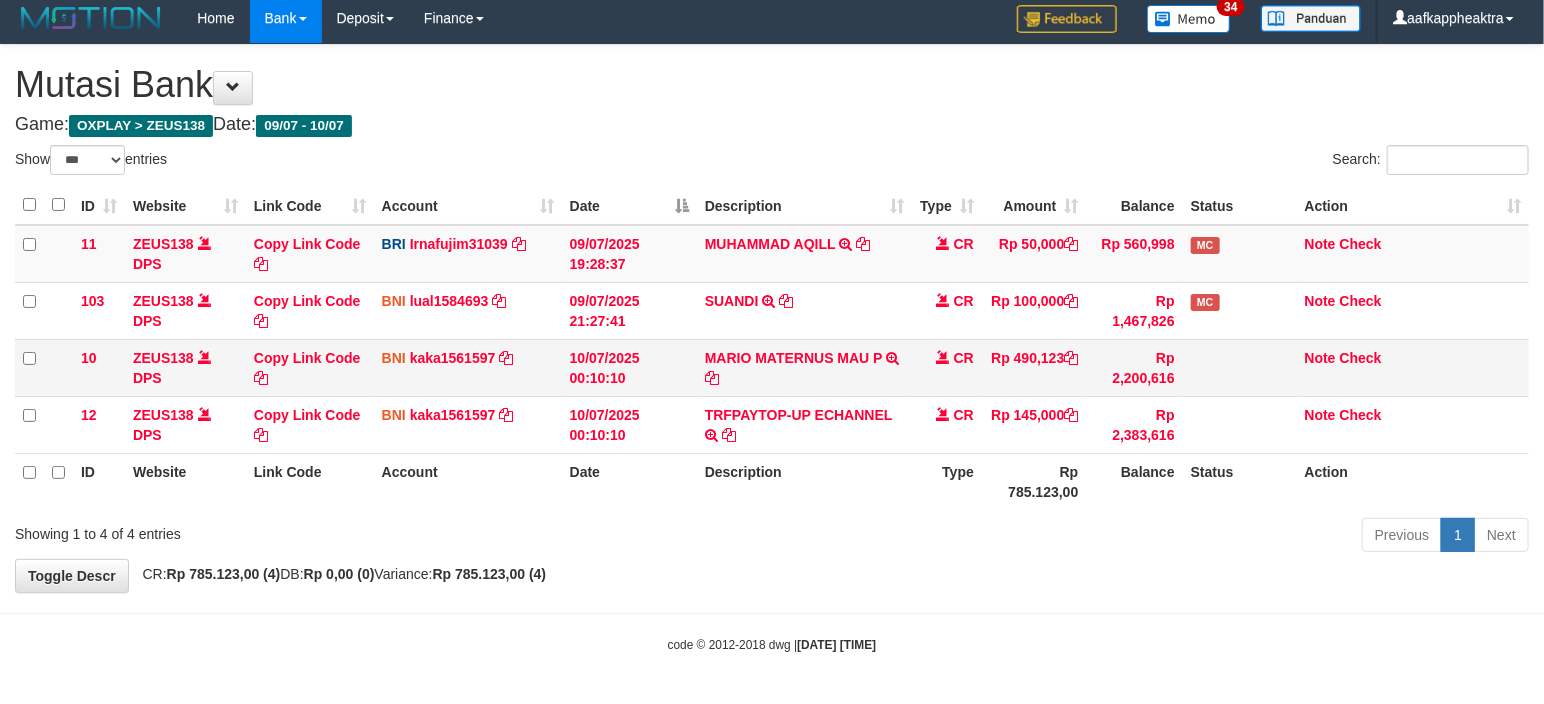 click on "MARIO MATERNUS MAU P         TRF/PAY/TOP-UP ECHANNEL MARIO MATERNUS MAU P" at bounding box center [804, 254] 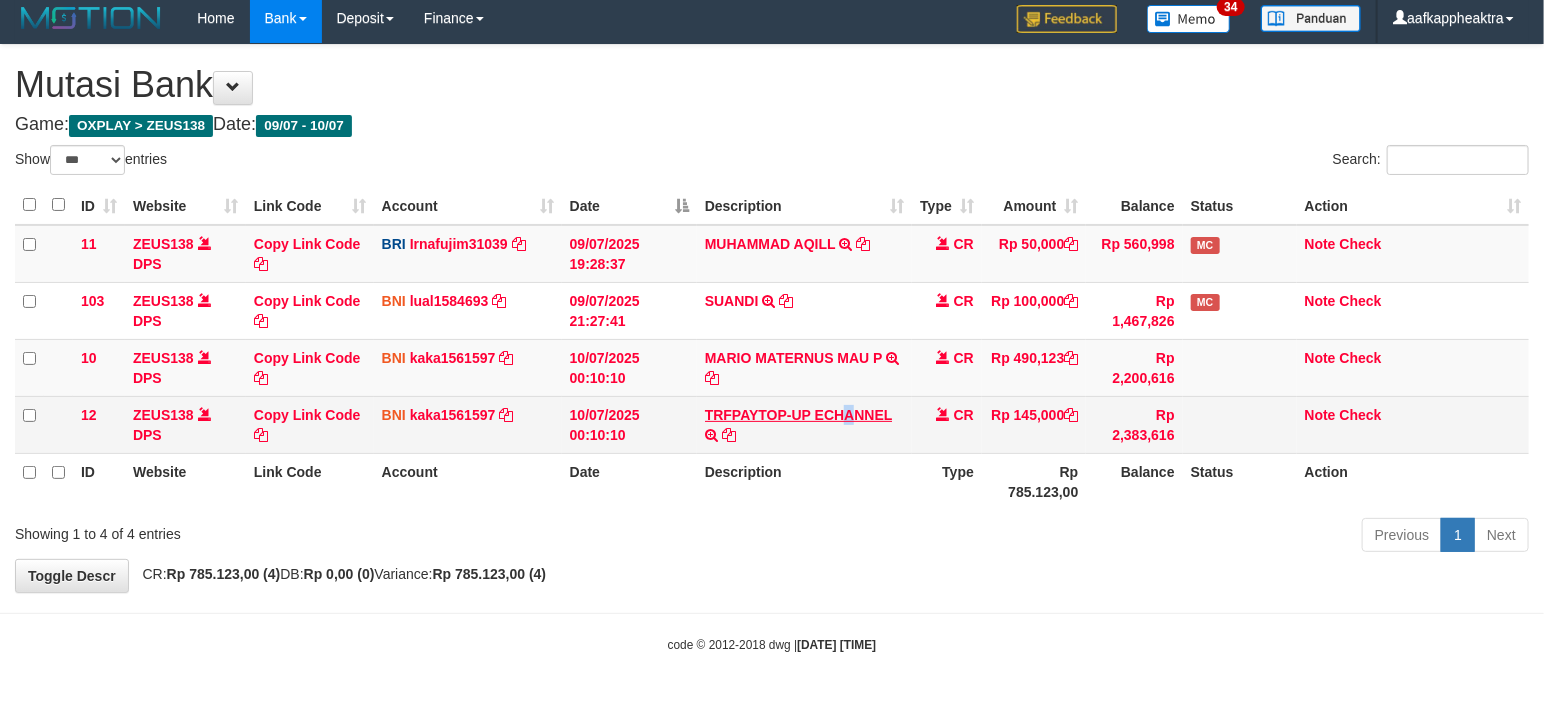 click on "TRFPAYTOP-UP ECHANNEL         TRF/PAY/TOP-UP ECHANNEL" at bounding box center [804, 310] 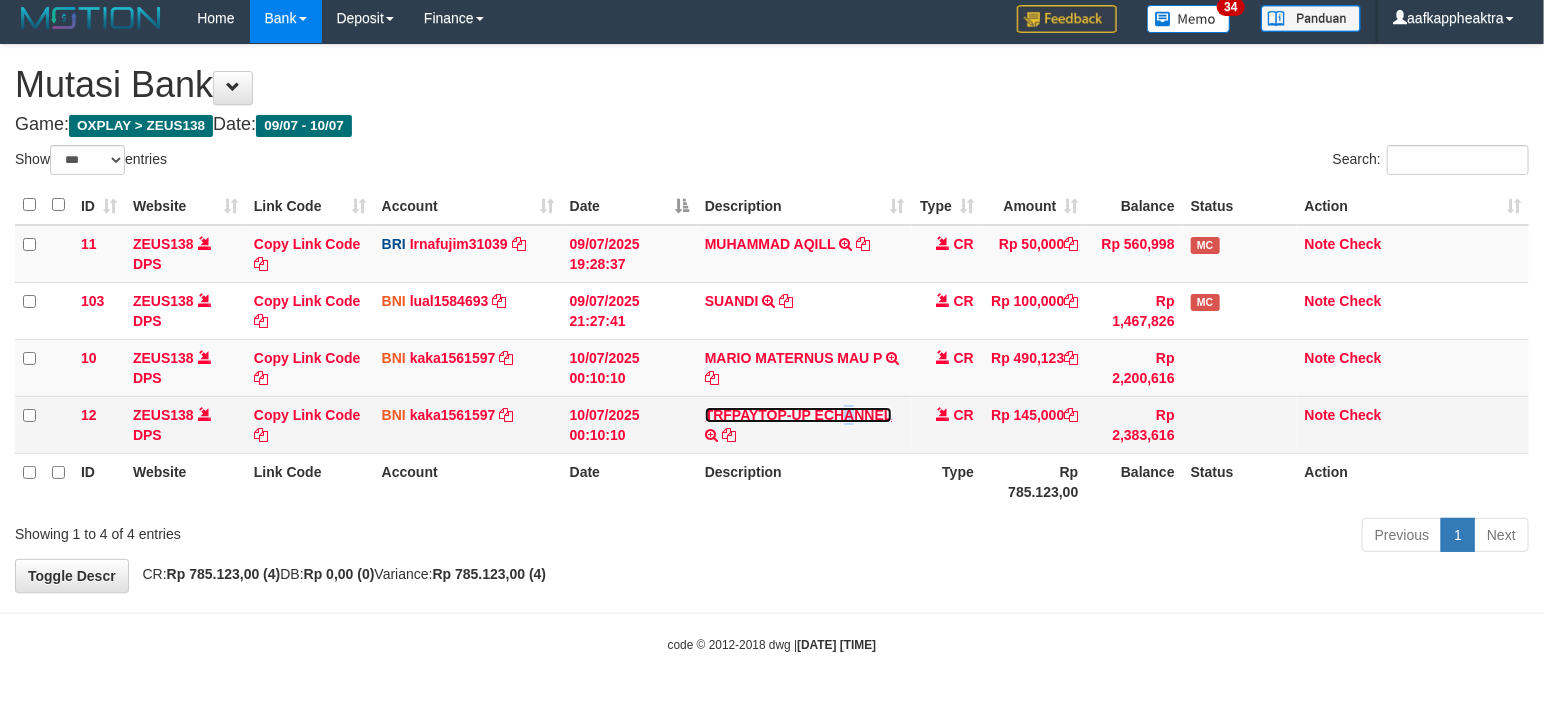 click on "TRFPAYTOP-UP ECHANNEL         TRF/PAY/TOP-UP ECHANNEL" at bounding box center (804, 310) 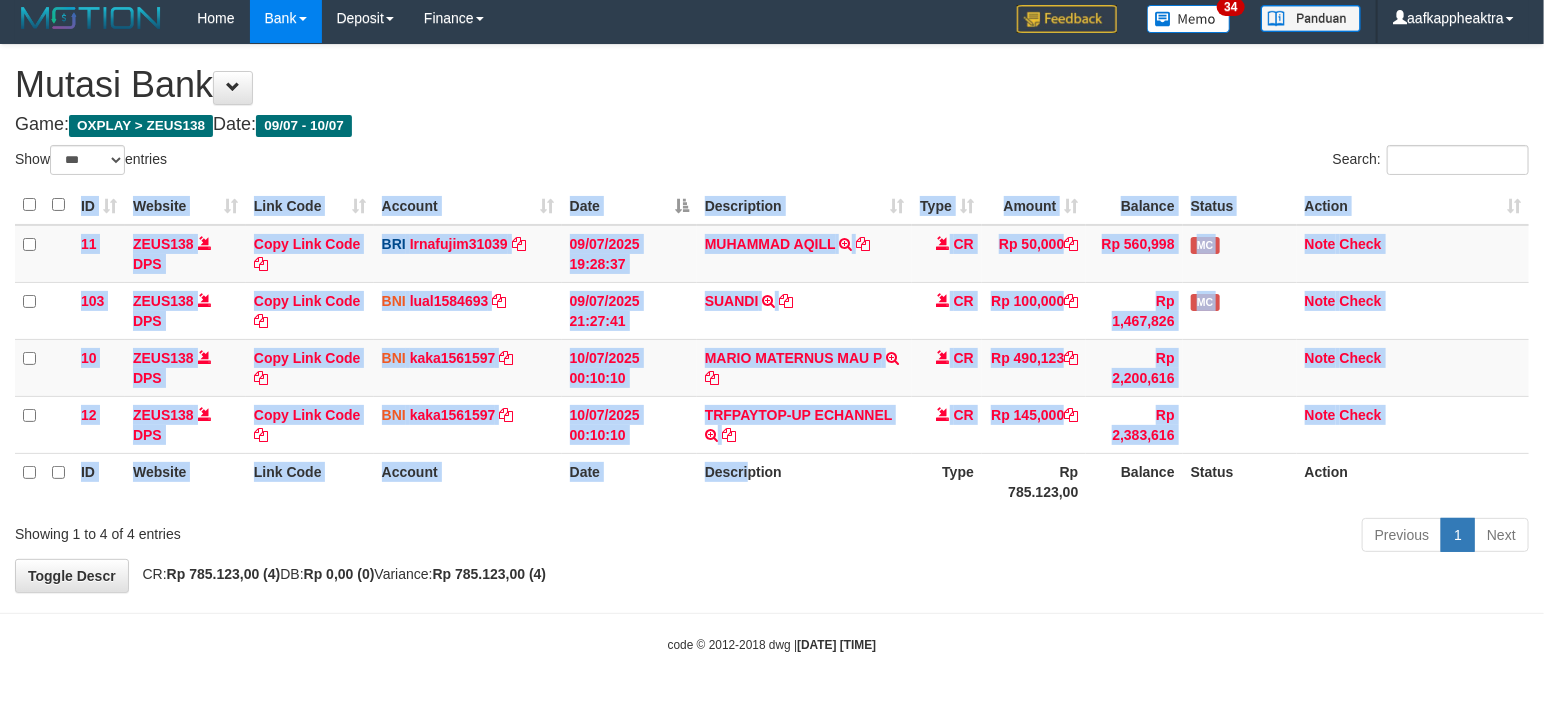 drag, startPoint x: 642, startPoint y: 510, endPoint x: 631, endPoint y: 482, distance: 30.083218 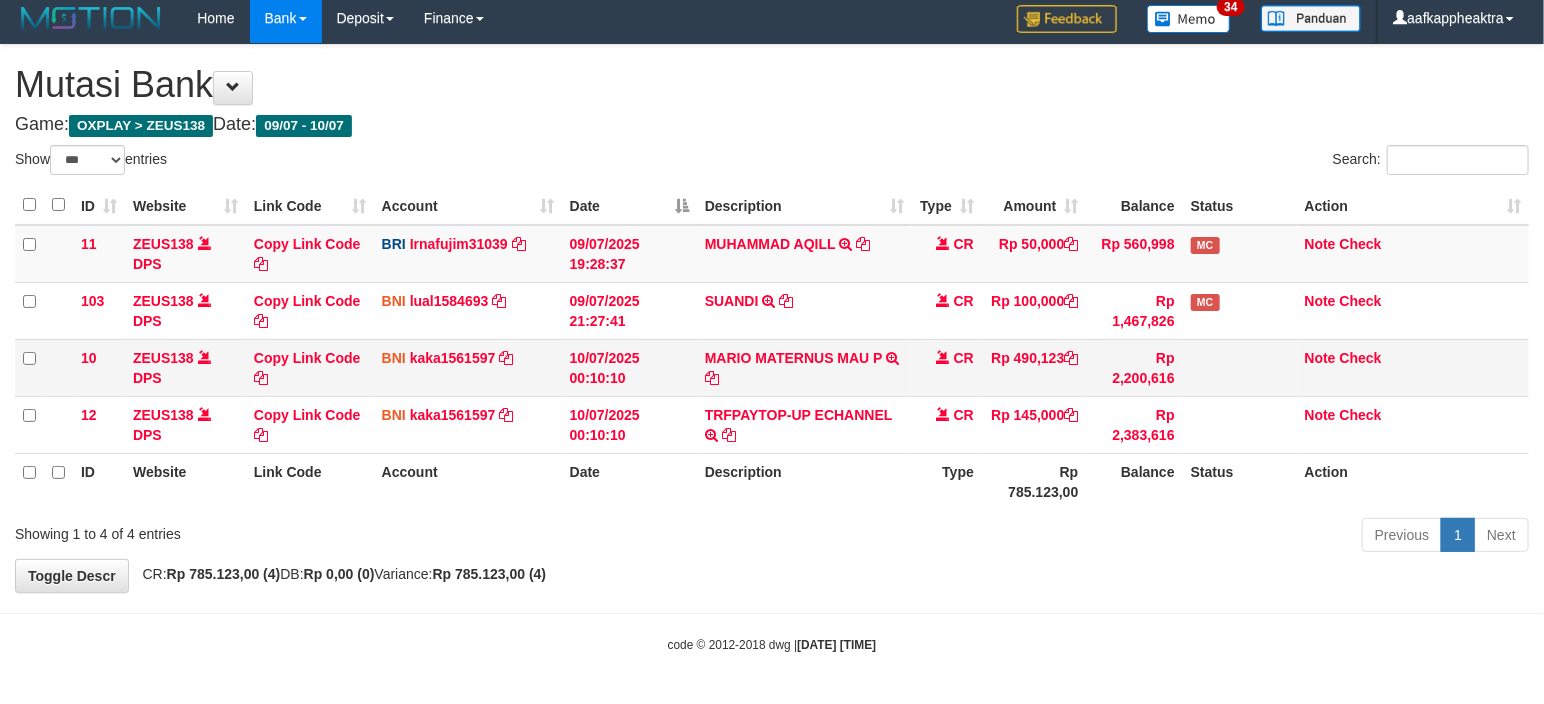 drag, startPoint x: 646, startPoint y: 423, endPoint x: 644, endPoint y: 367, distance: 56.0357 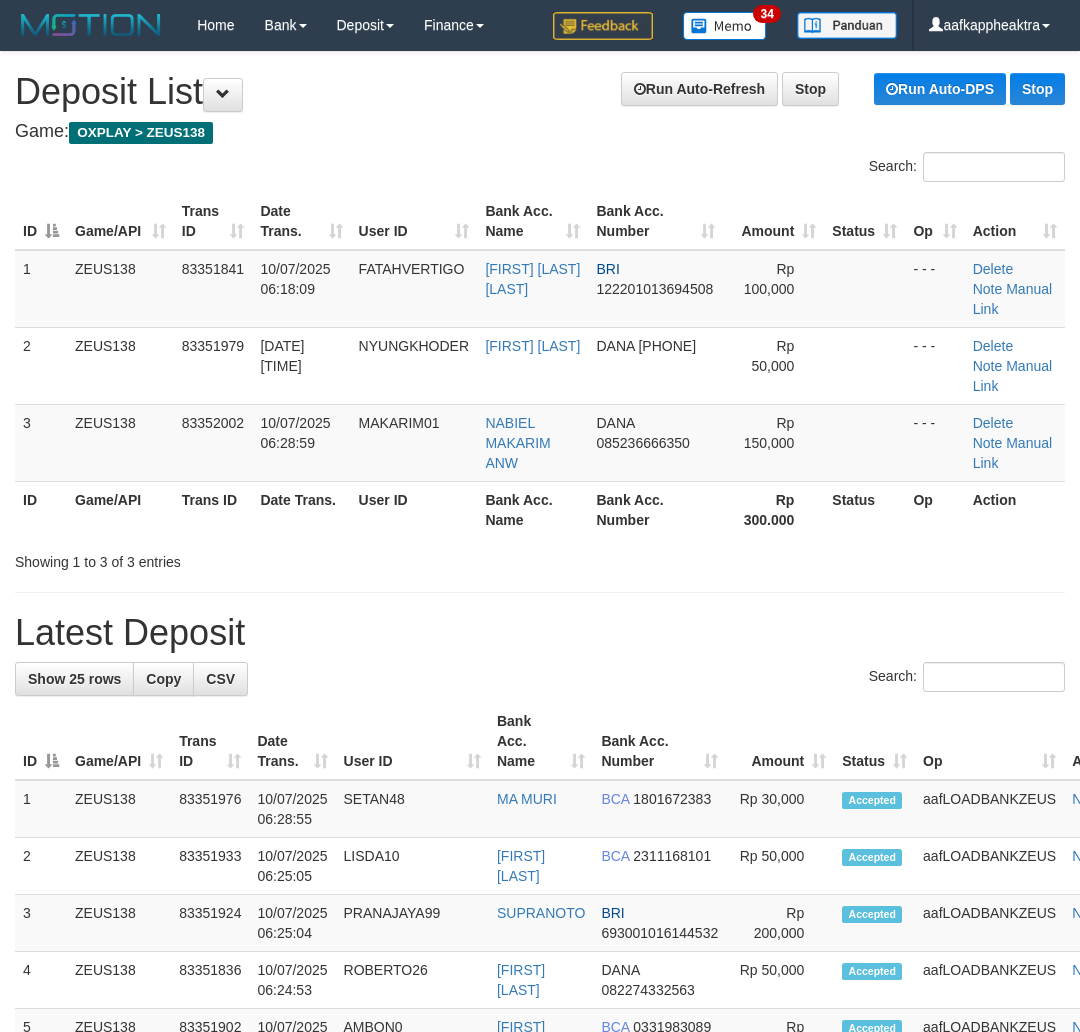 scroll, scrollTop: 0, scrollLeft: 0, axis: both 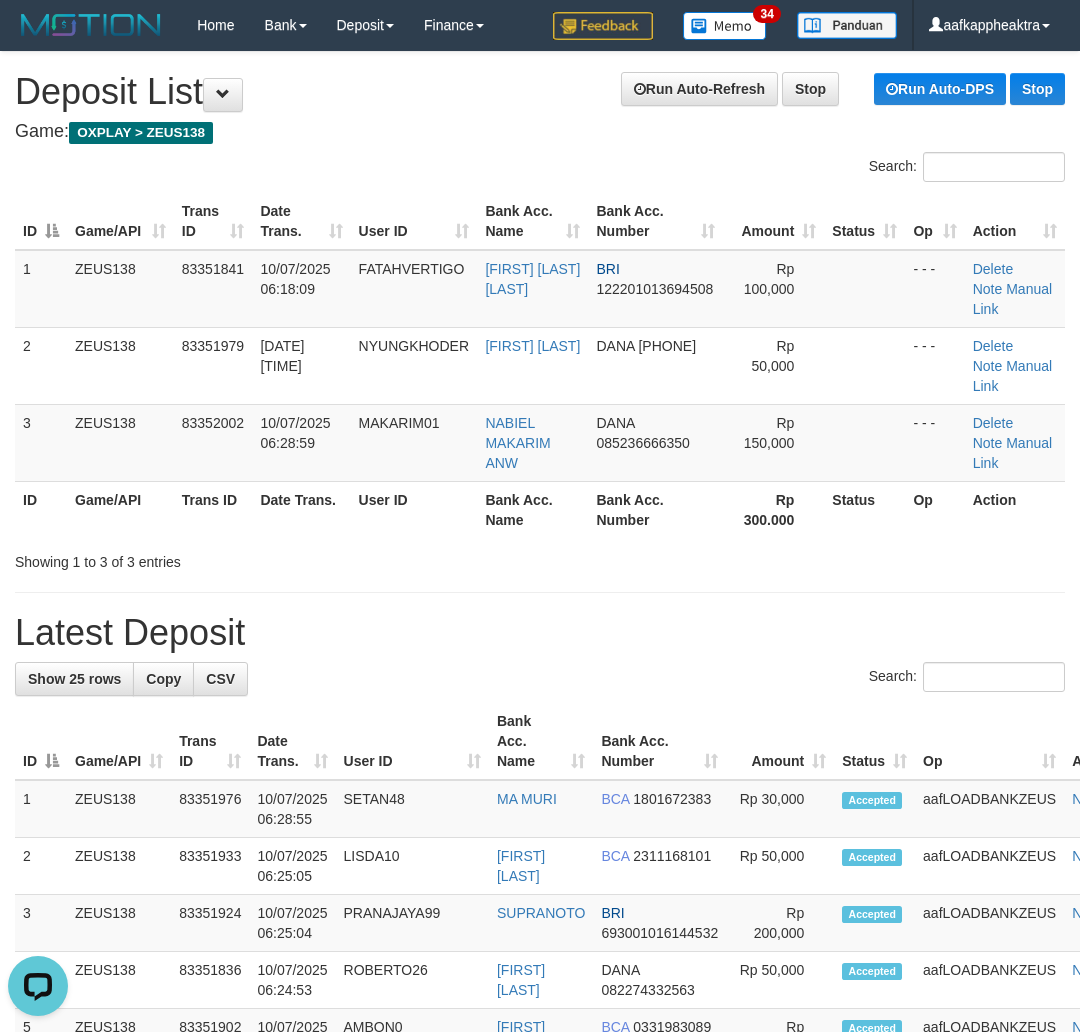 drag, startPoint x: 365, startPoint y: 576, endPoint x: 346, endPoint y: 573, distance: 19.235384 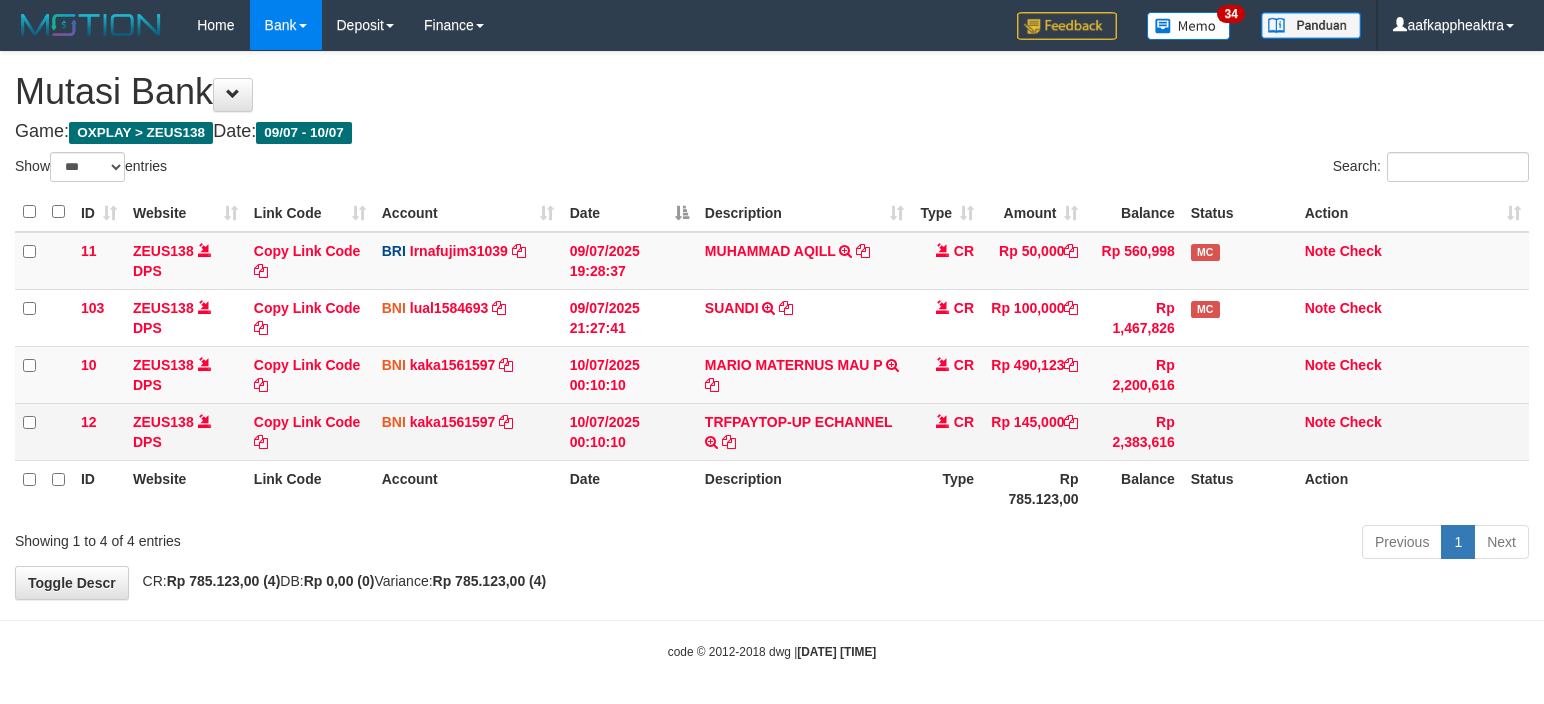 scroll, scrollTop: 8, scrollLeft: 0, axis: vertical 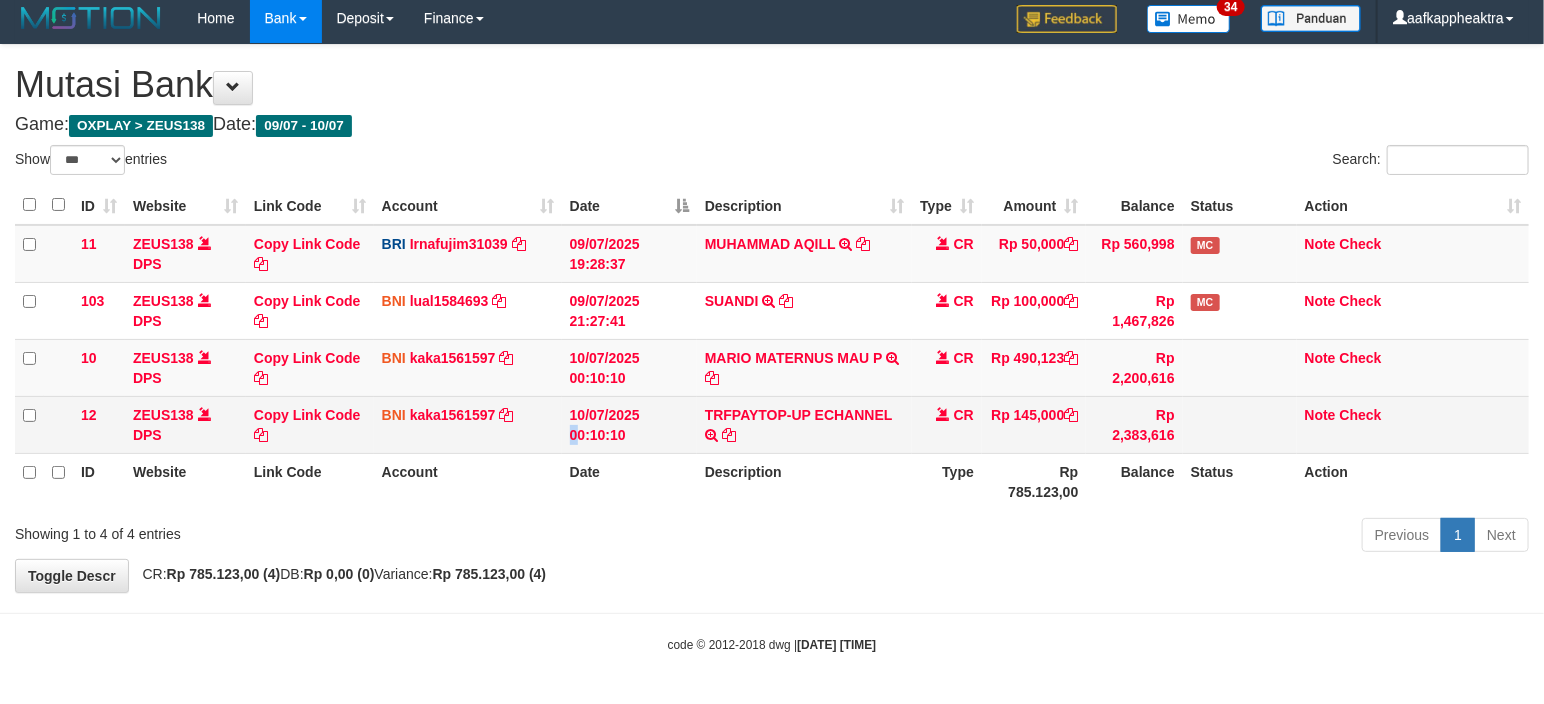 click on "10/07/2025 00:10:10" at bounding box center [629, 310] 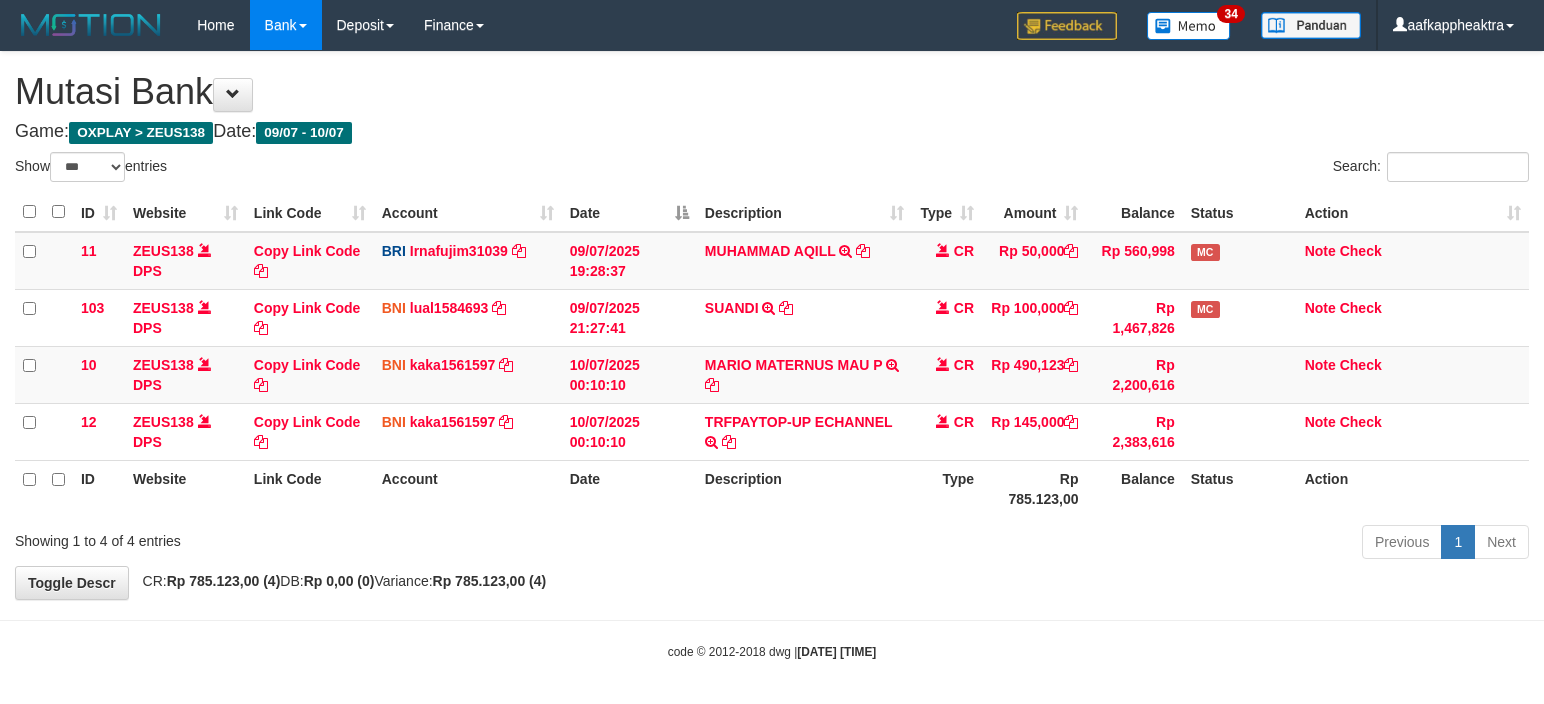 scroll, scrollTop: 8, scrollLeft: 0, axis: vertical 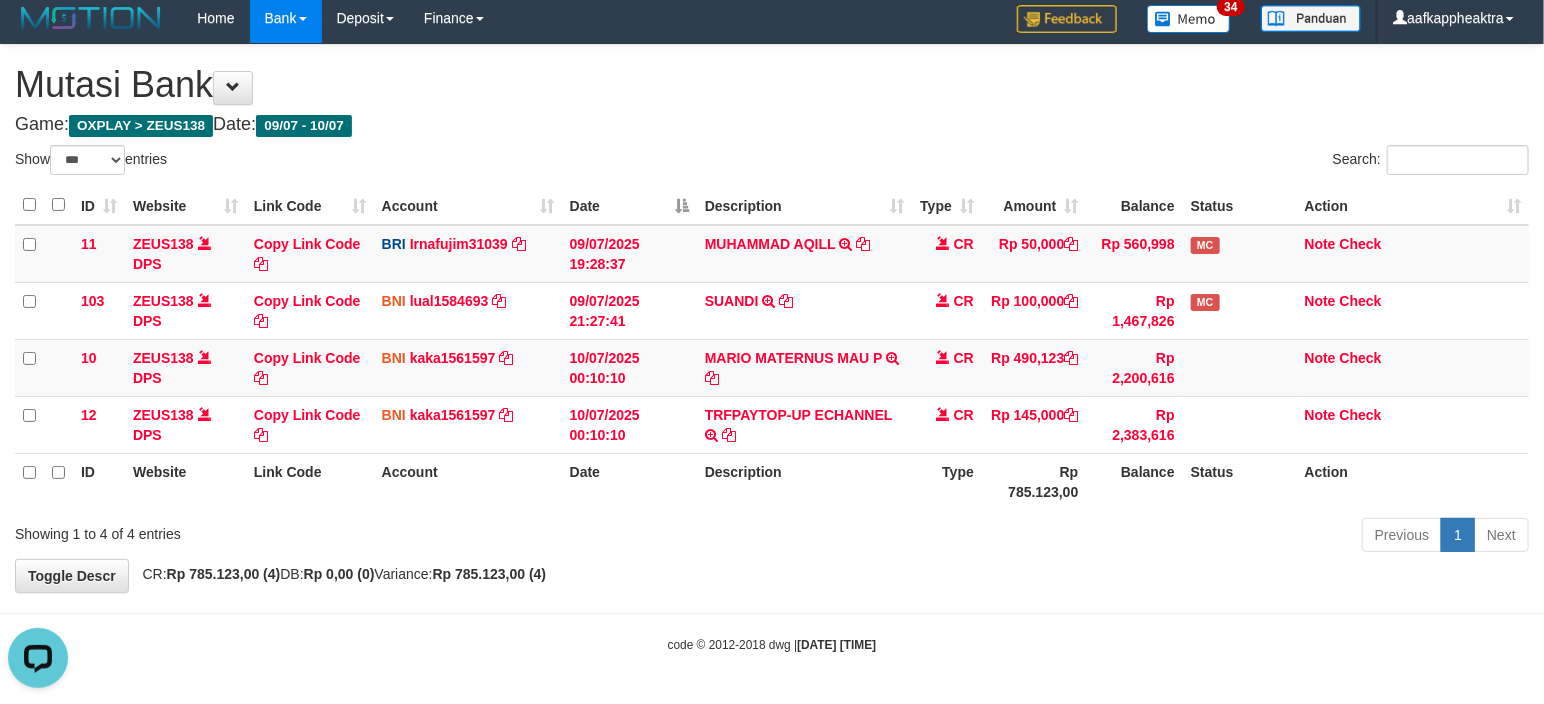 click on "Description" at bounding box center (804, 481) 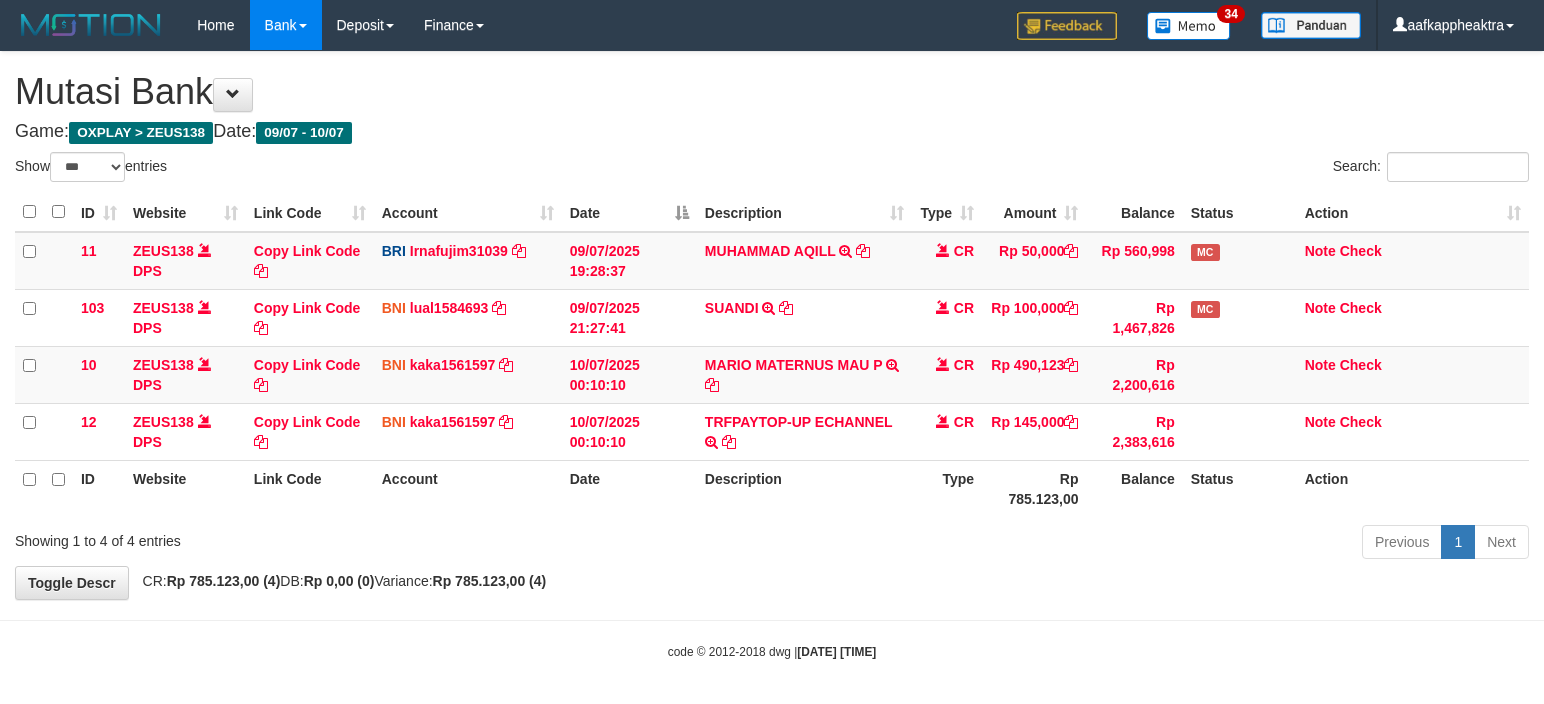 scroll, scrollTop: 8, scrollLeft: 0, axis: vertical 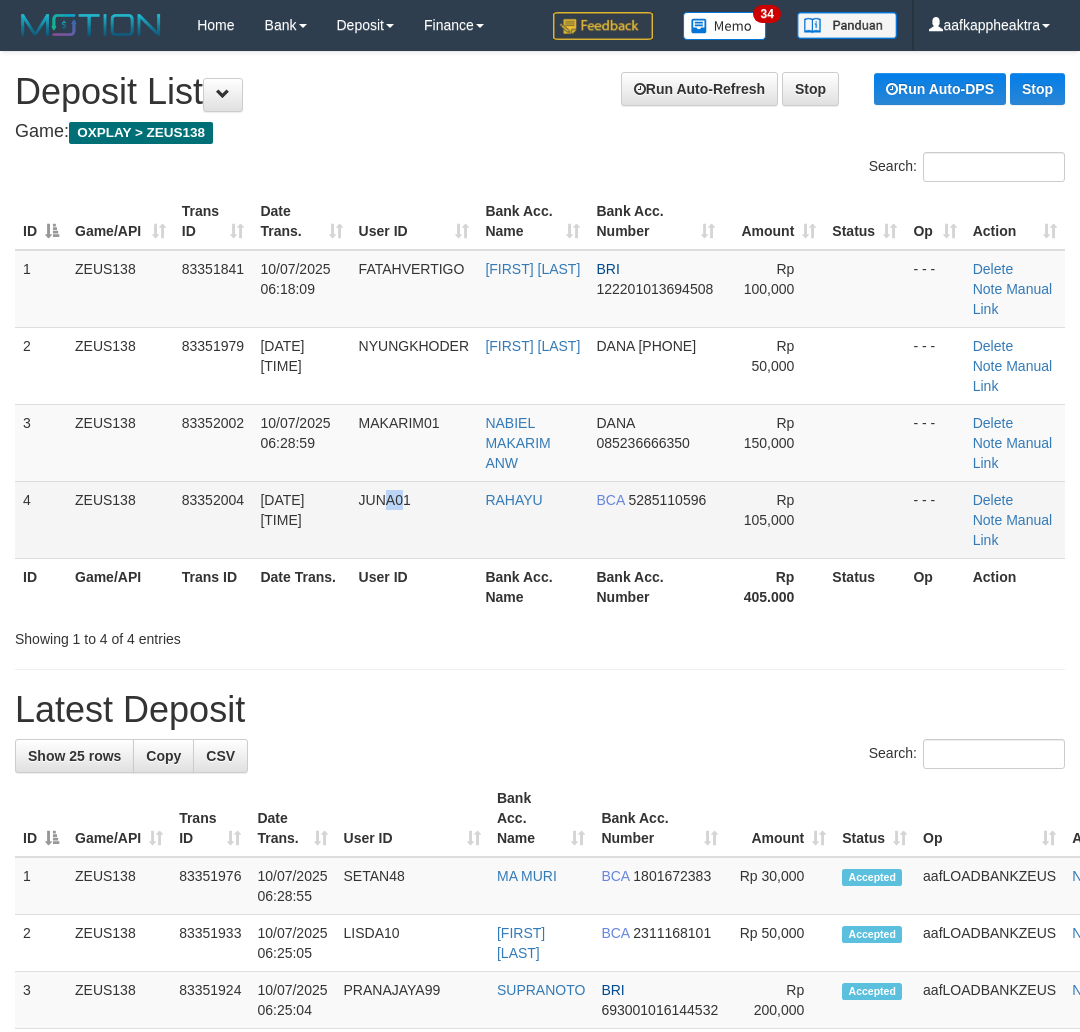 drag, startPoint x: 386, startPoint y: 522, endPoint x: 283, endPoint y: 541, distance: 104.73777 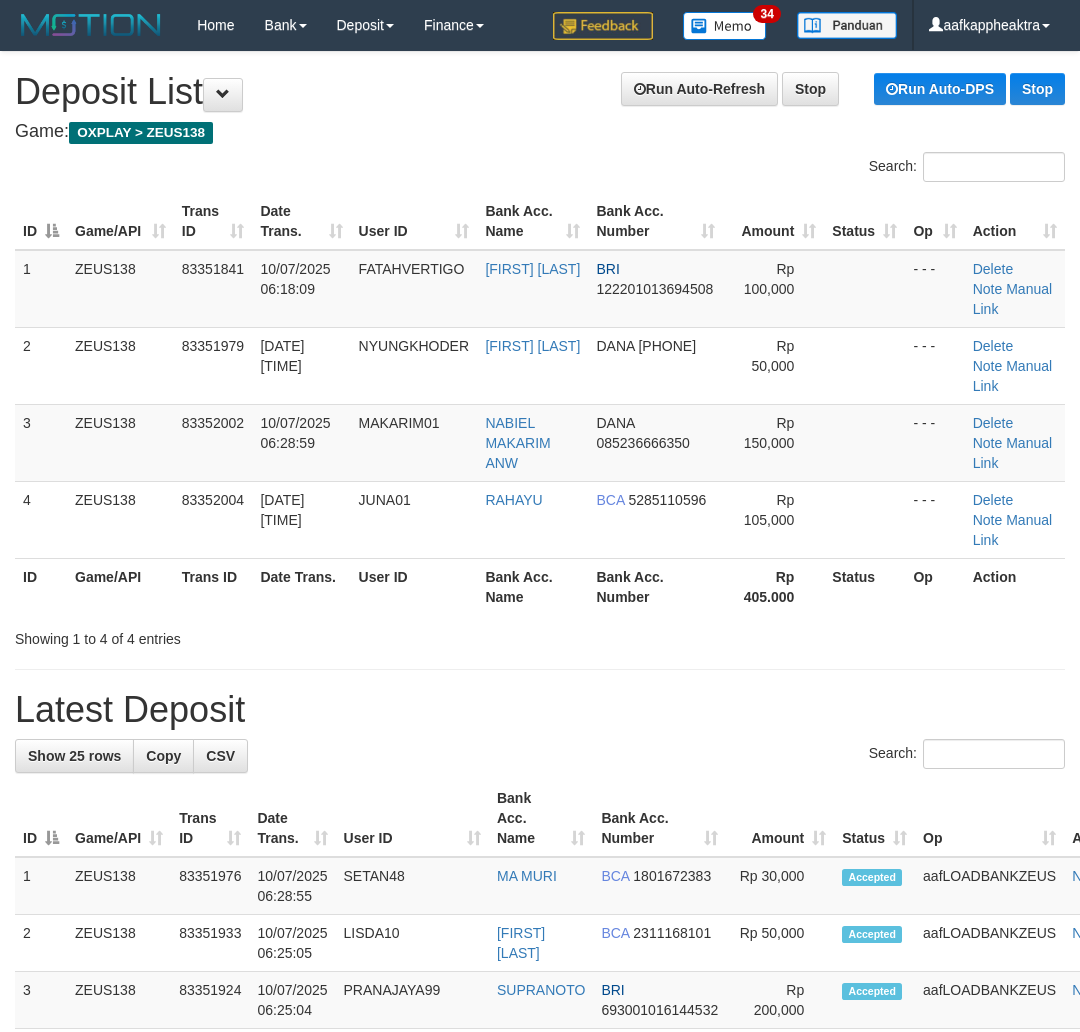 drag, startPoint x: 450, startPoint y: 543, endPoint x: 4, endPoint y: 551, distance: 446.07175 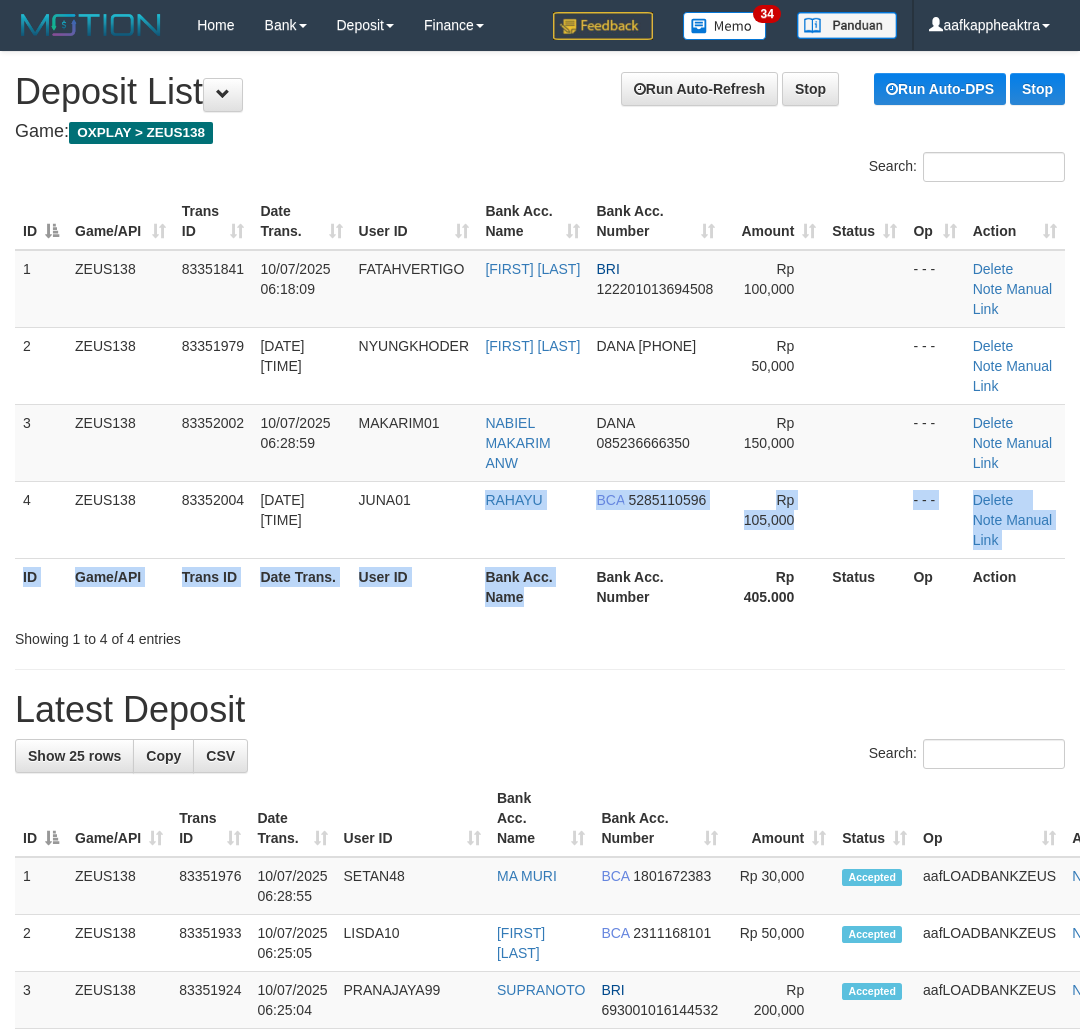 click on "ID Game/API Trans ID Date Trans. User ID Bank Acc. Name Bank Acc. Number Amount Status Op Action
1
ZEUS138
83351841
10/07/2025 06:18:09
FATAHVERTIGO
ABDUL FATAH TS
BRI
122201013694508
Rp 100,000
- - -
Delete
Note
Manual Link
2
ZEUS138
83351979
10/07/2025 06:27:40
NYUNGKHODER
BADRUL ULA
DANA
087865994980
Rp 50,000
- - -
Delete ID" at bounding box center [540, 404] 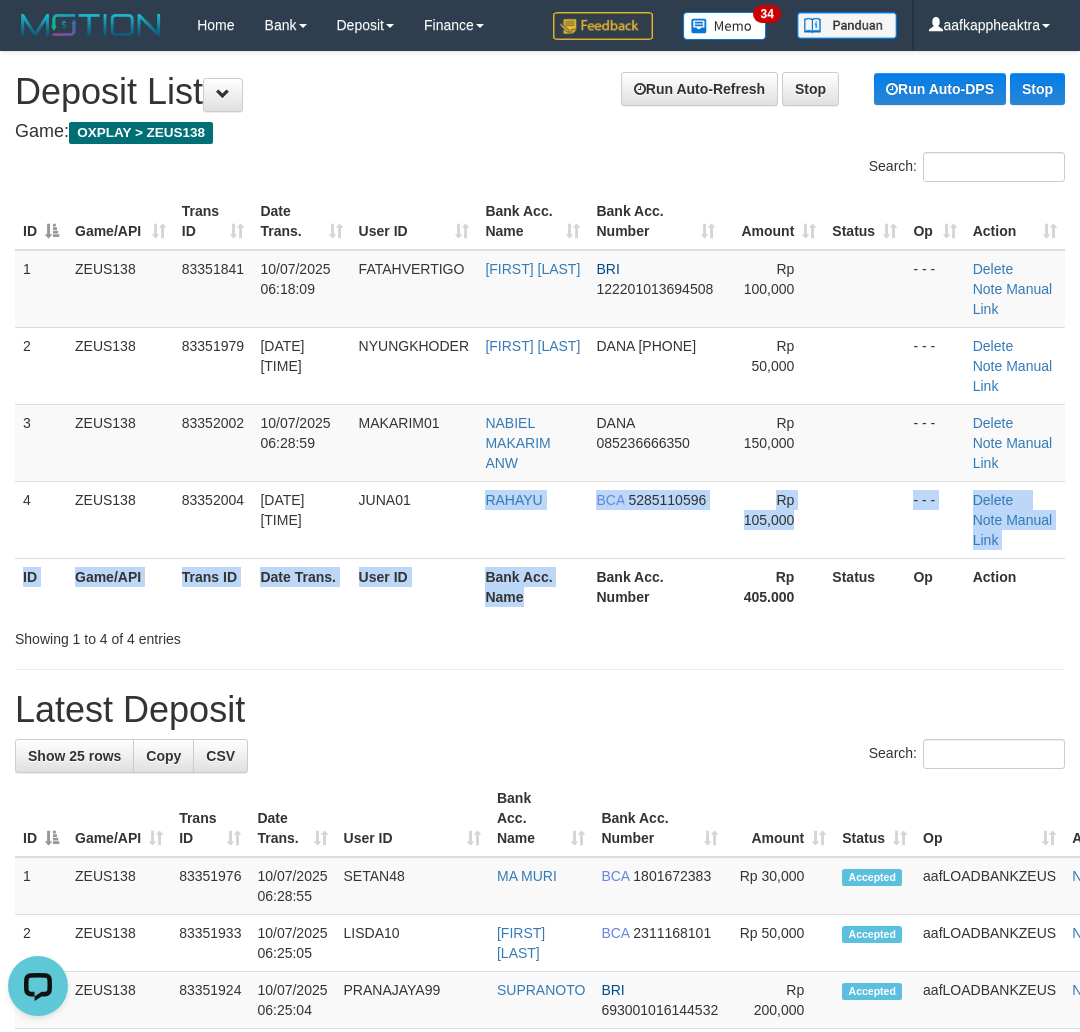 scroll, scrollTop: 0, scrollLeft: 0, axis: both 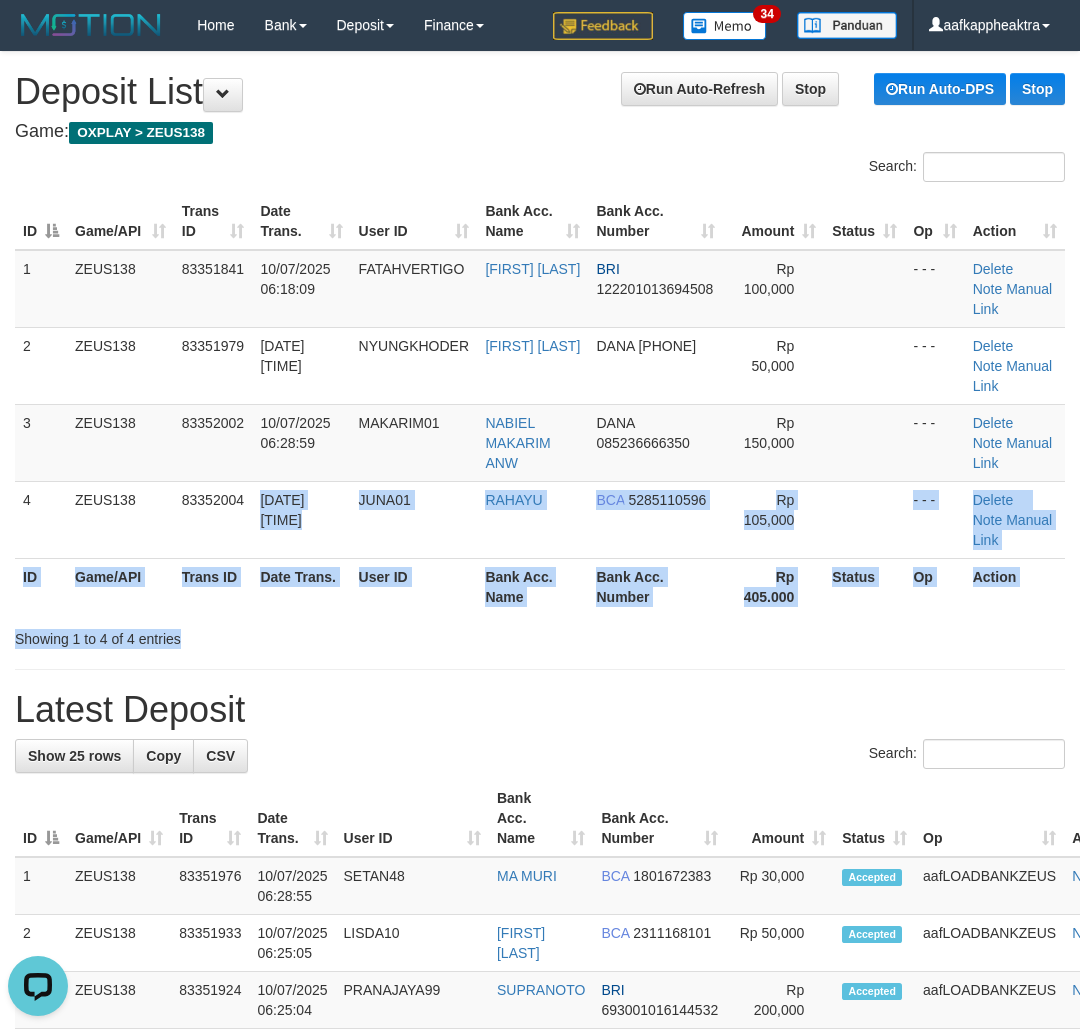 click on "Search:
ID Game/API Trans ID Date Trans. User ID Bank Acc. Name Bank Acc. Number Amount Status Op Action
1
ZEUS138
83351841
10/07/2025 06:18:09
FATAHVERTIGO
ABDUL FATAH TS
BRI
122201013694508
Rp 100,000
- - -
Delete
Note
Manual Link
2
ZEUS138
83351979
10/07/2025 06:27:40
NYUNGKHODER
BADRUL ULA
DANA
087865994980
Rp 50,000
- - -" at bounding box center [540, 400] 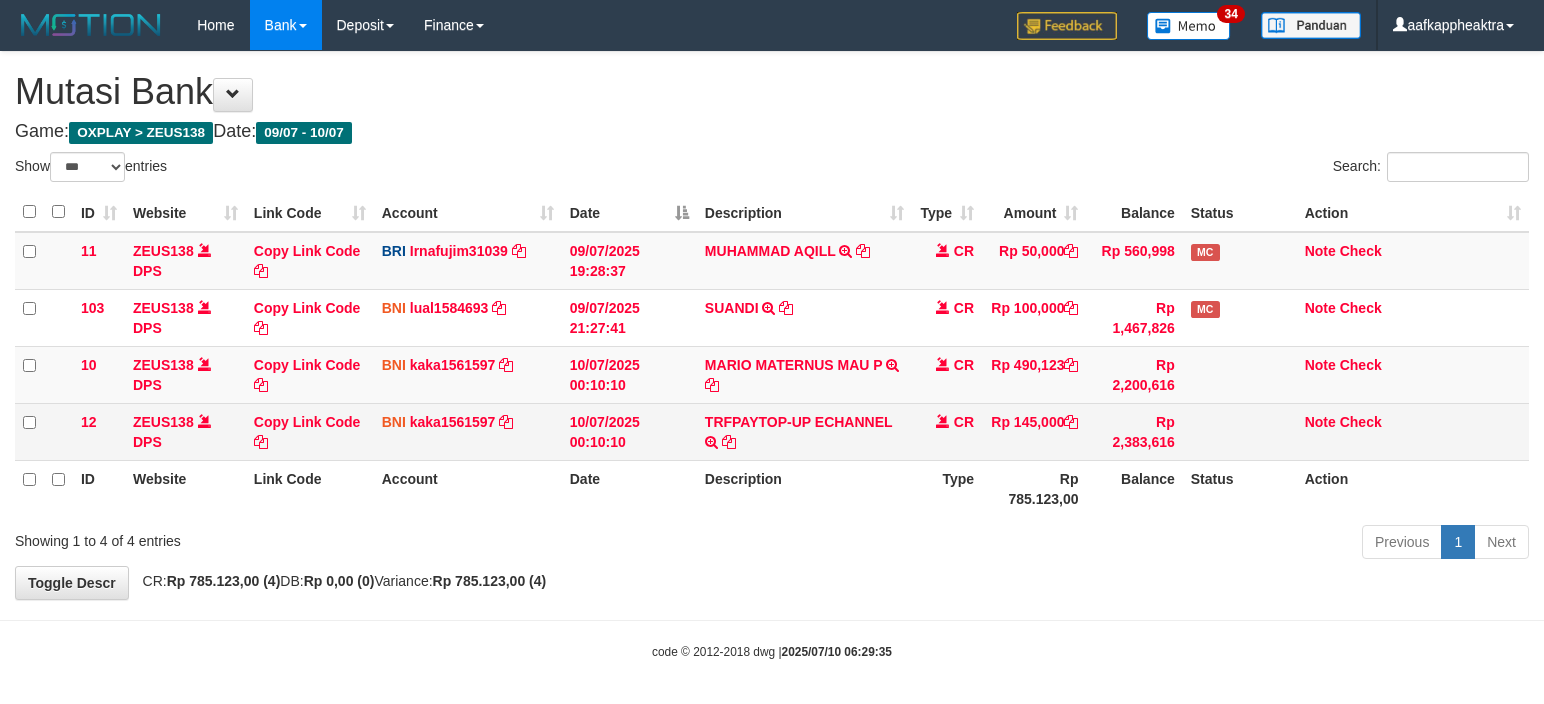 scroll, scrollTop: 8, scrollLeft: 0, axis: vertical 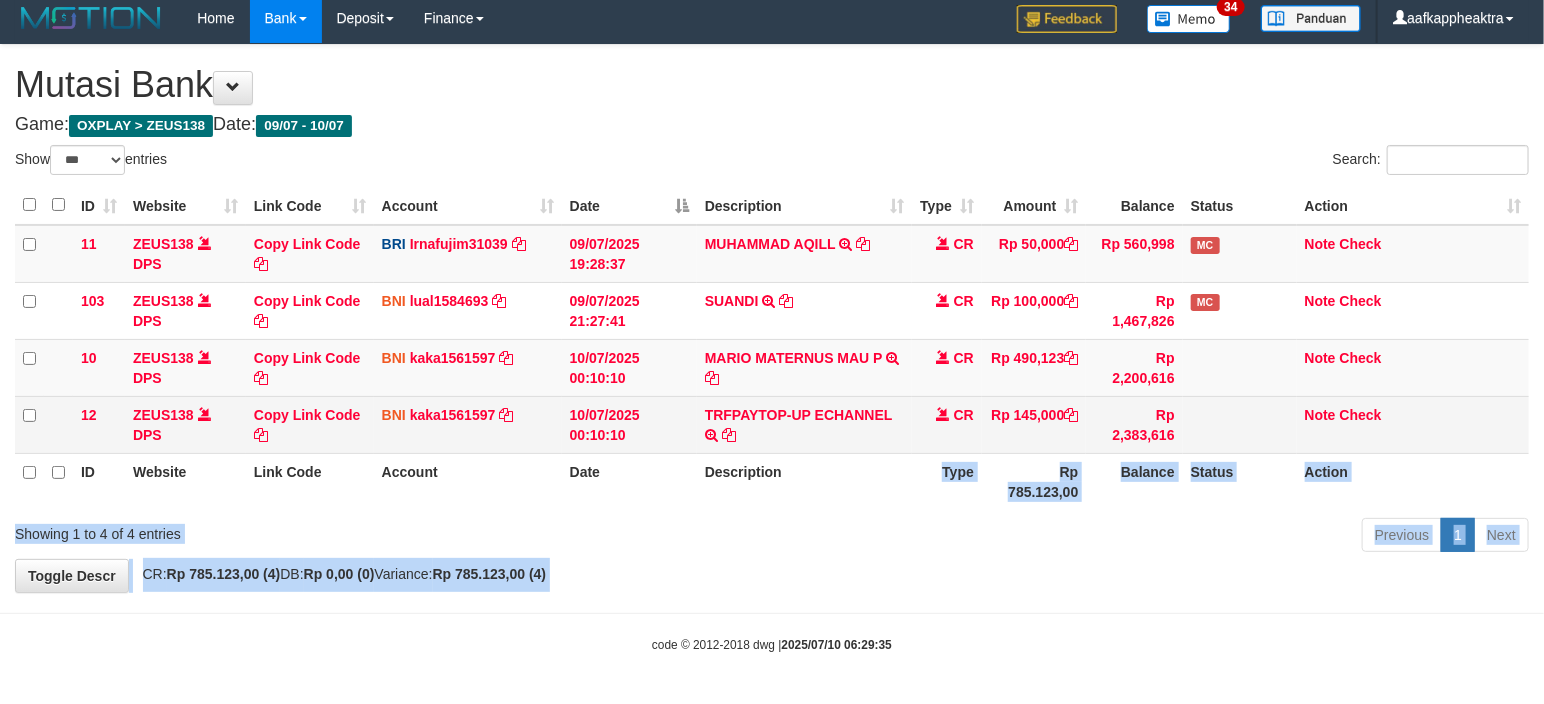 click on "Toggle navigation
Home
Bank
Account List
Mutasi Bank
Search
Note Mutasi
Deposit
DPS List
History
Finance
Financial Data
aafkappheaktra
My Profile
Log Out
34" at bounding box center (772, 348) 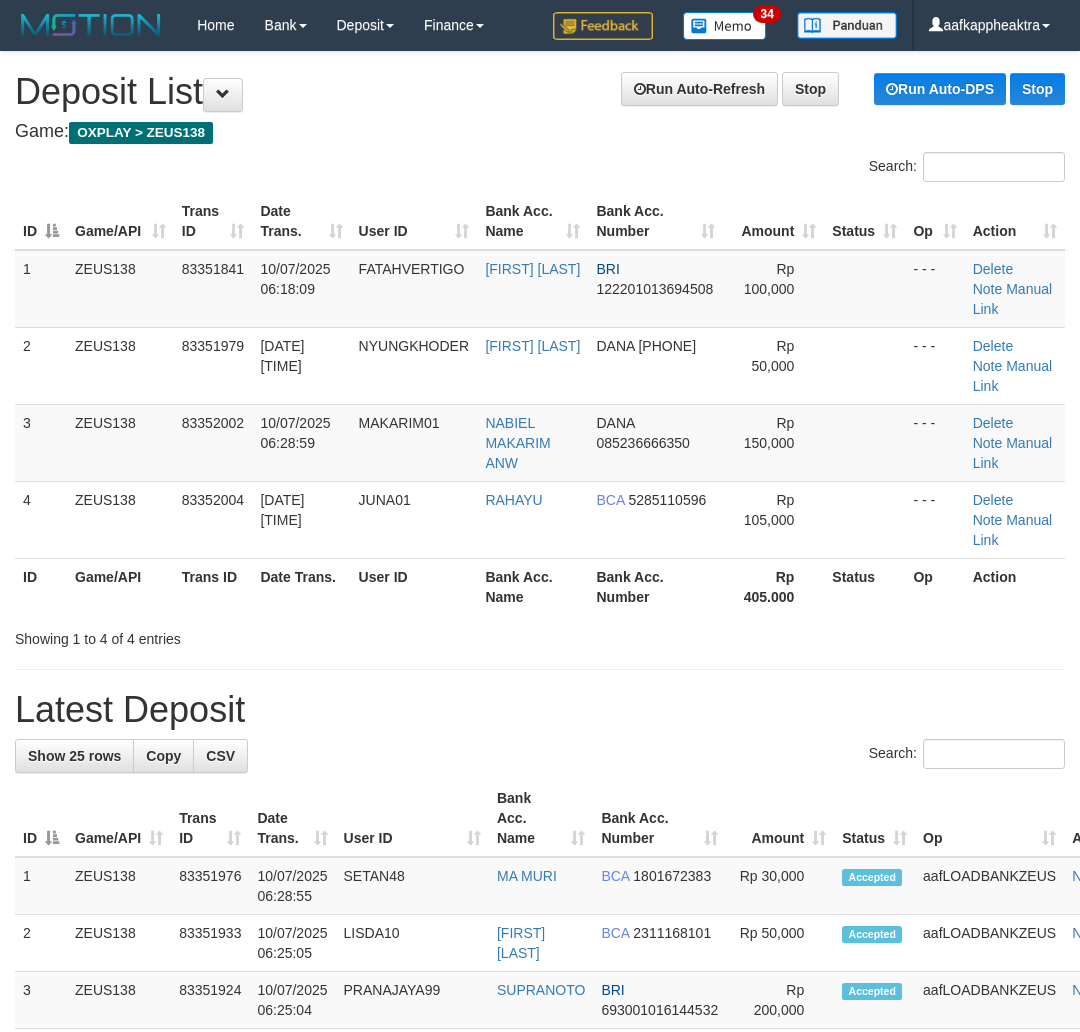 scroll, scrollTop: 0, scrollLeft: 0, axis: both 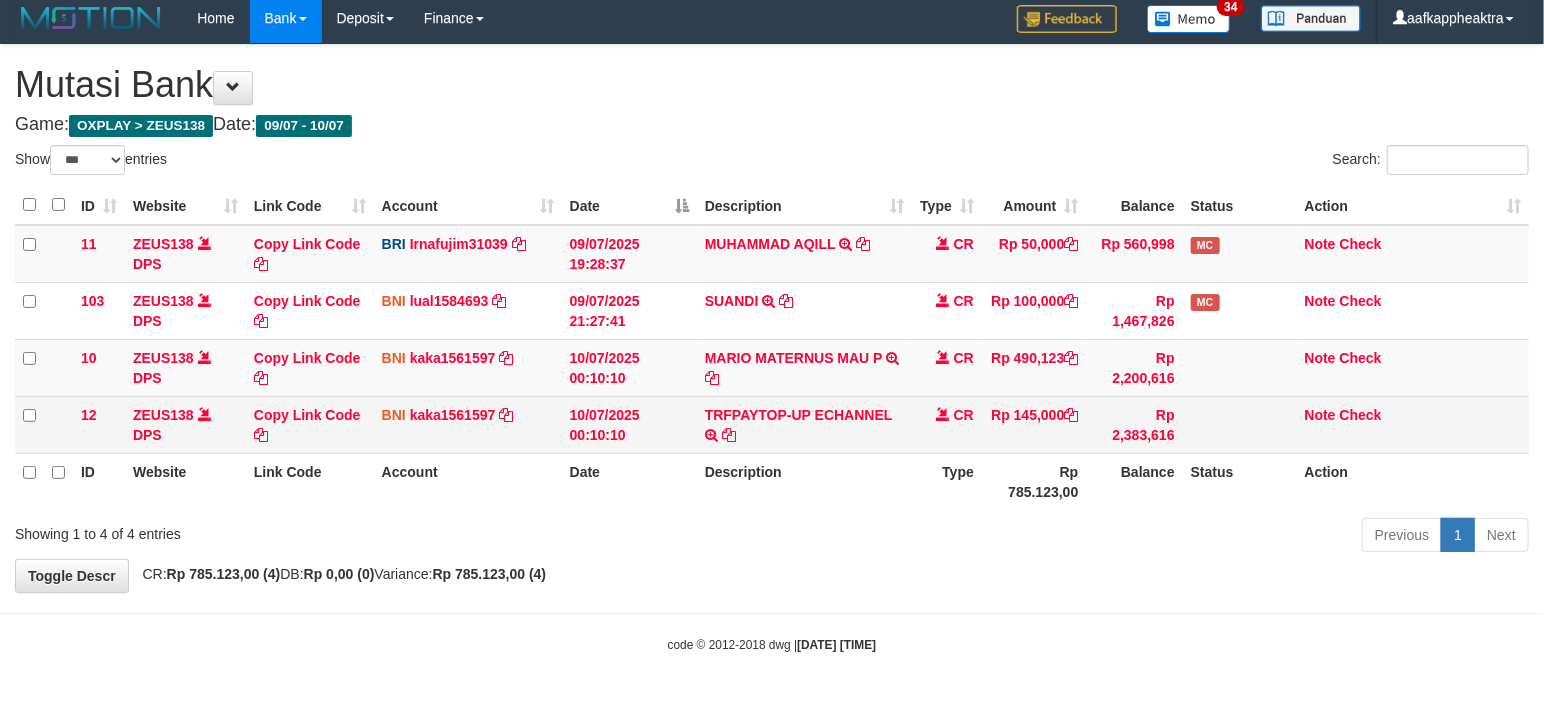 click on "ID Website Link Code Account Date Description Type Rp 785.123,00 Balance Status Action" at bounding box center (772, 481) 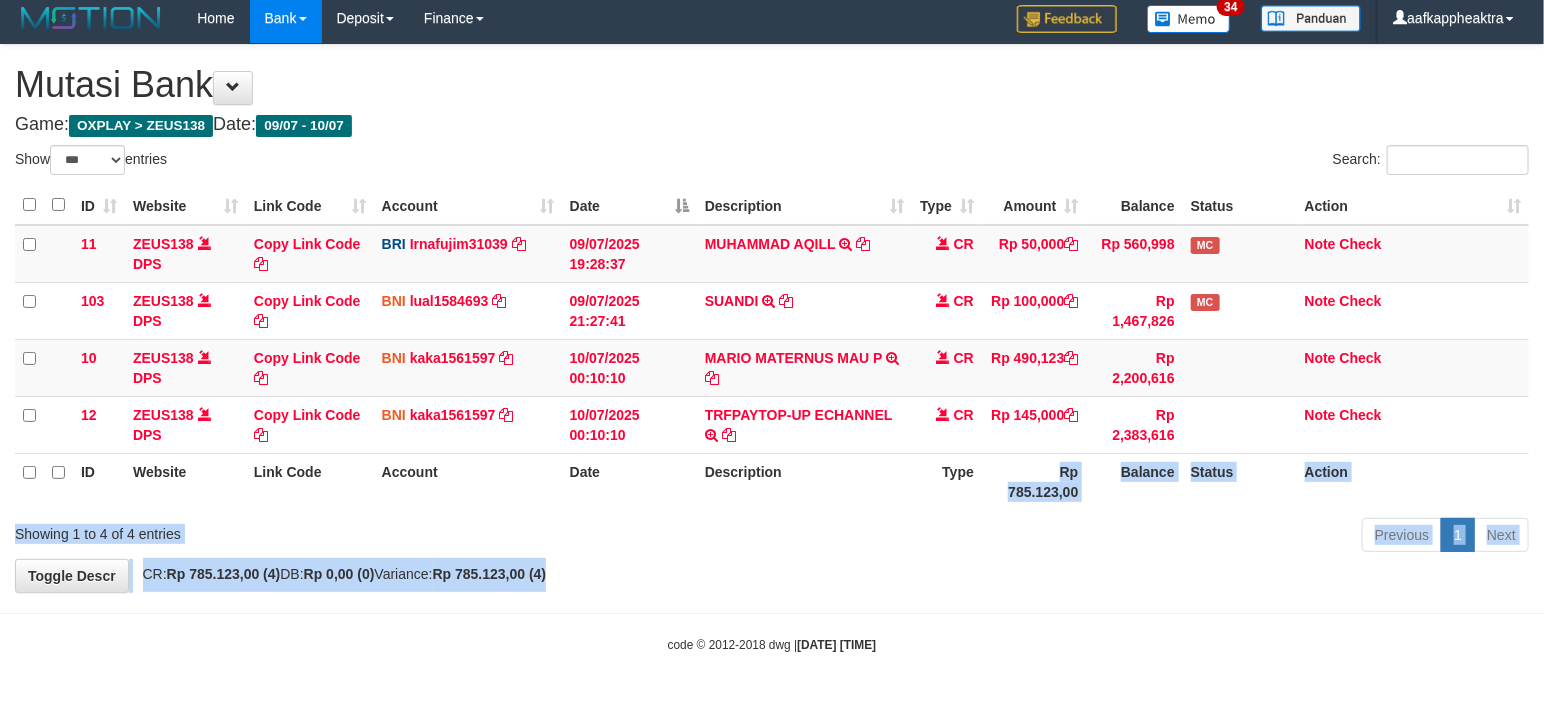 drag, startPoint x: 960, startPoint y: 572, endPoint x: 828, endPoint y: 502, distance: 149.41219 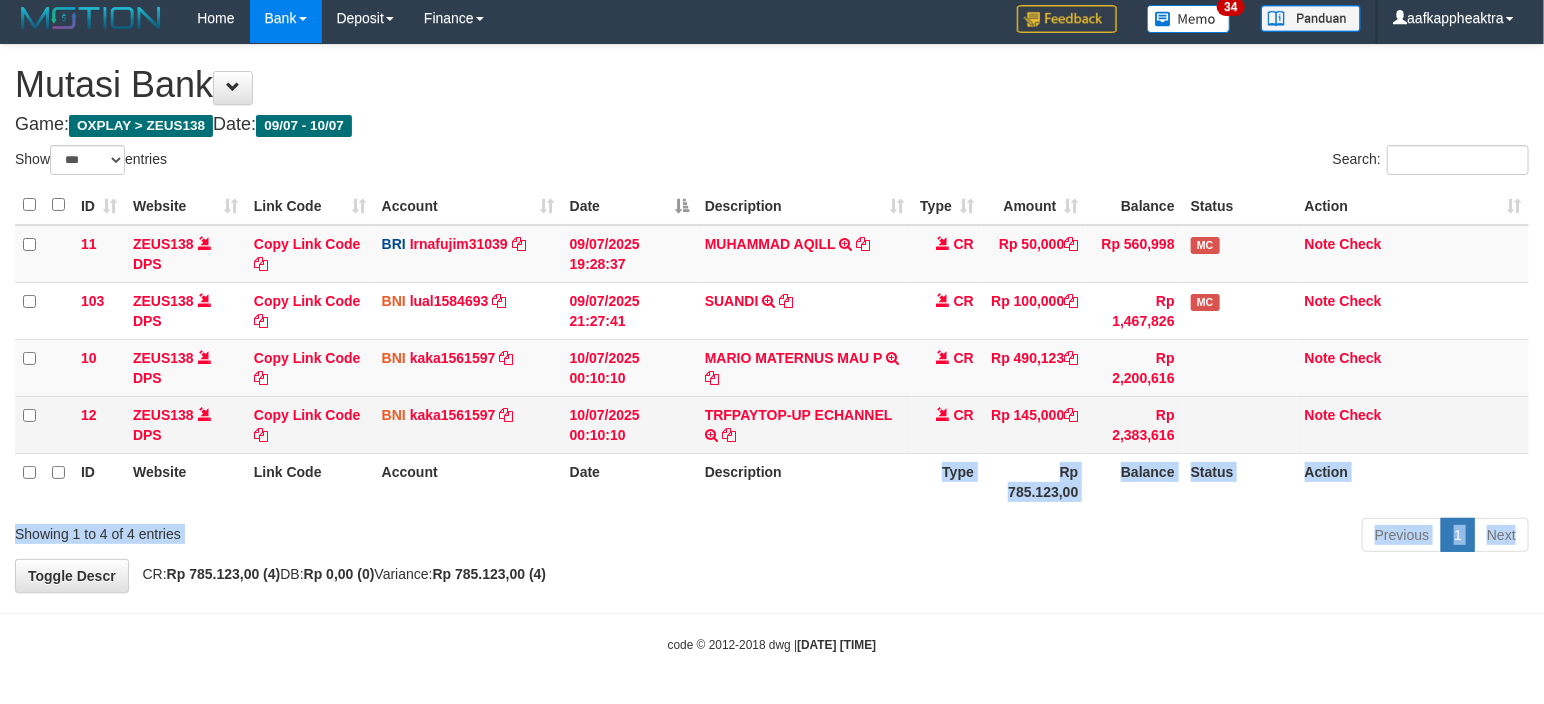 drag, startPoint x: 920, startPoint y: 537, endPoint x: 1112, endPoint y: 433, distance: 218.3575 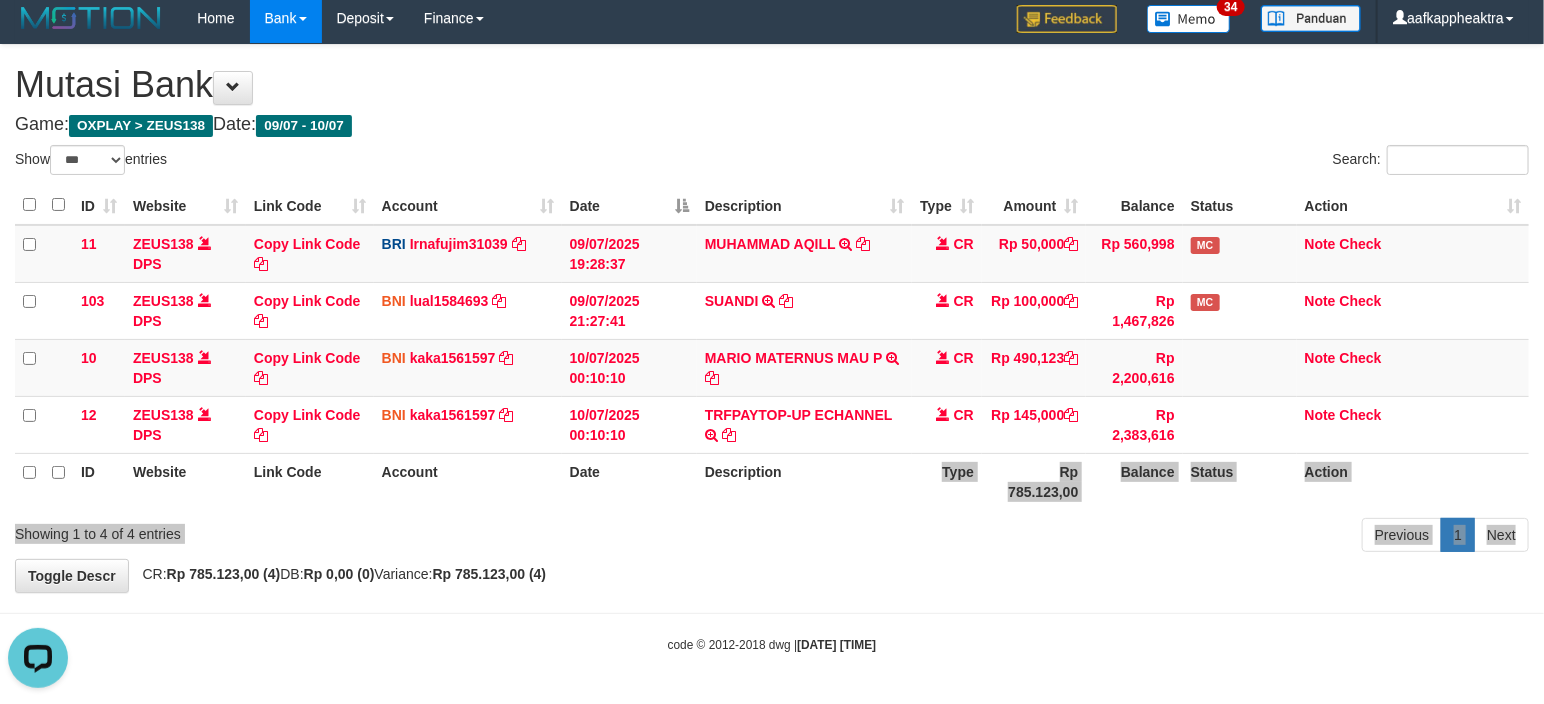 scroll, scrollTop: 0, scrollLeft: 0, axis: both 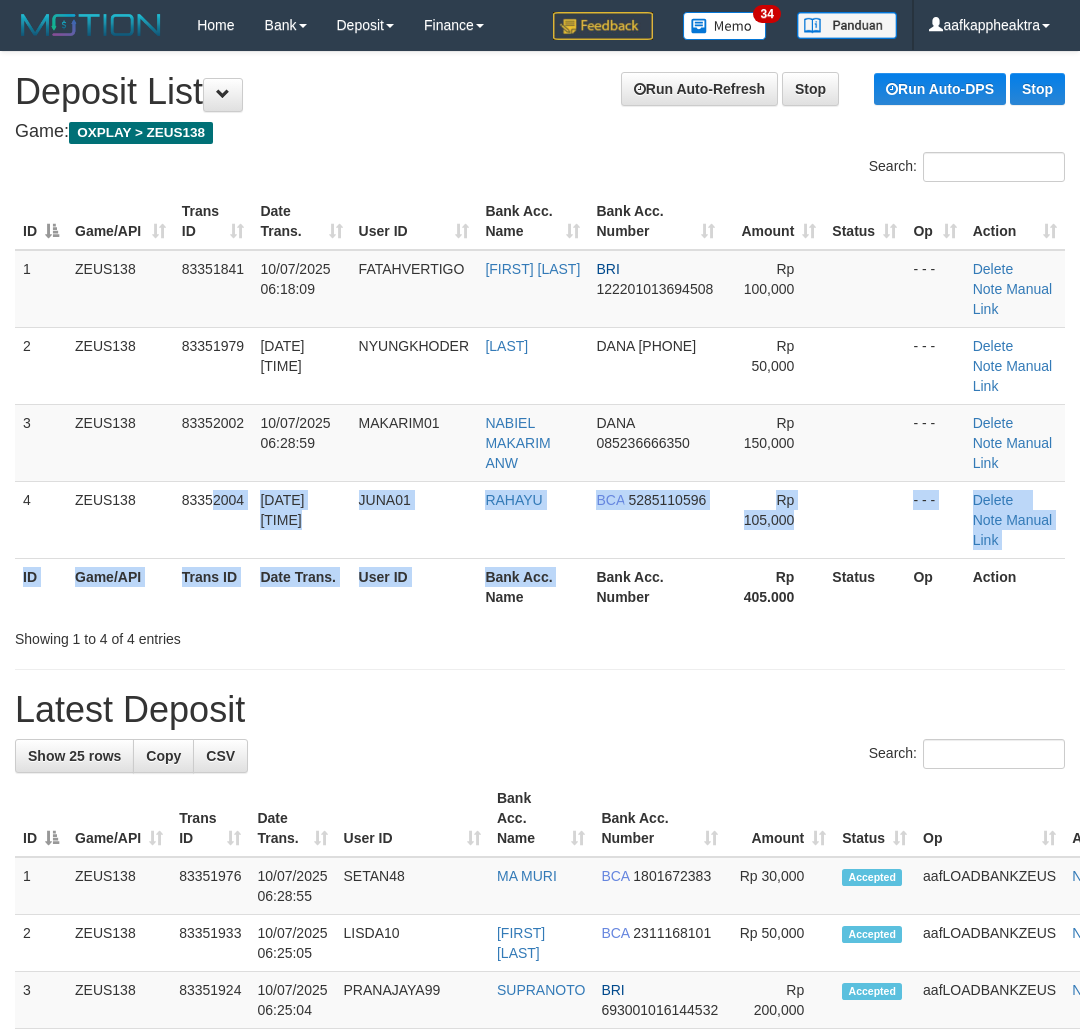 click on "ID Game/API Trans ID Date Trans. User ID Bank Acc. Name Bank Acc. Number Amount Status Op Action
1
ZEUS138
83351841
[DATE] [TIME]
[LAST]
[FIRST] [LAST]
BRI
122201013694508
Rp 100,000
- - -
Delete
Note
Manual Link
2
ZEUS138
83351979
[DATE] [TIME]
[LAST]
[FIRST] [LAST]
Rp 50,000
- - -
Delete ID" at bounding box center [540, 404] 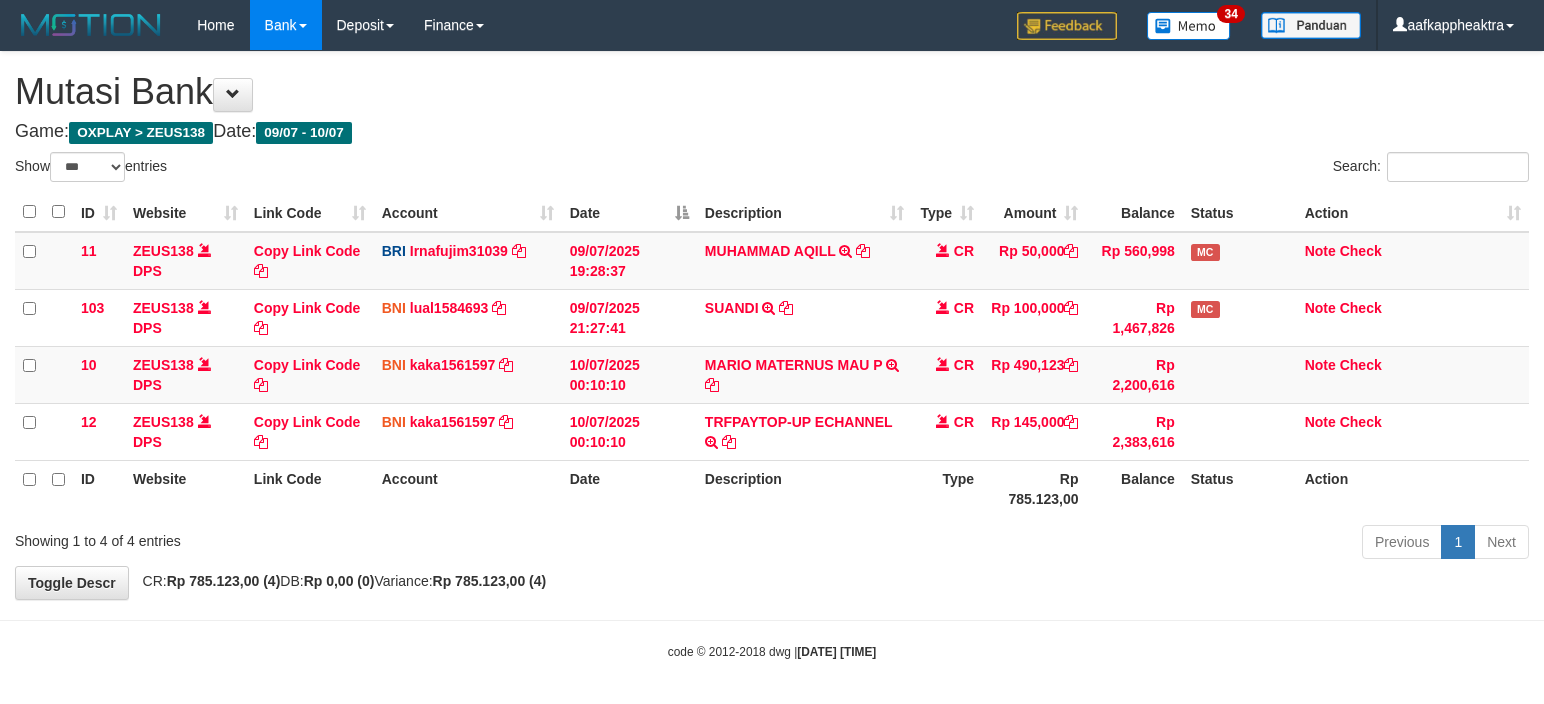 scroll, scrollTop: 8, scrollLeft: 0, axis: vertical 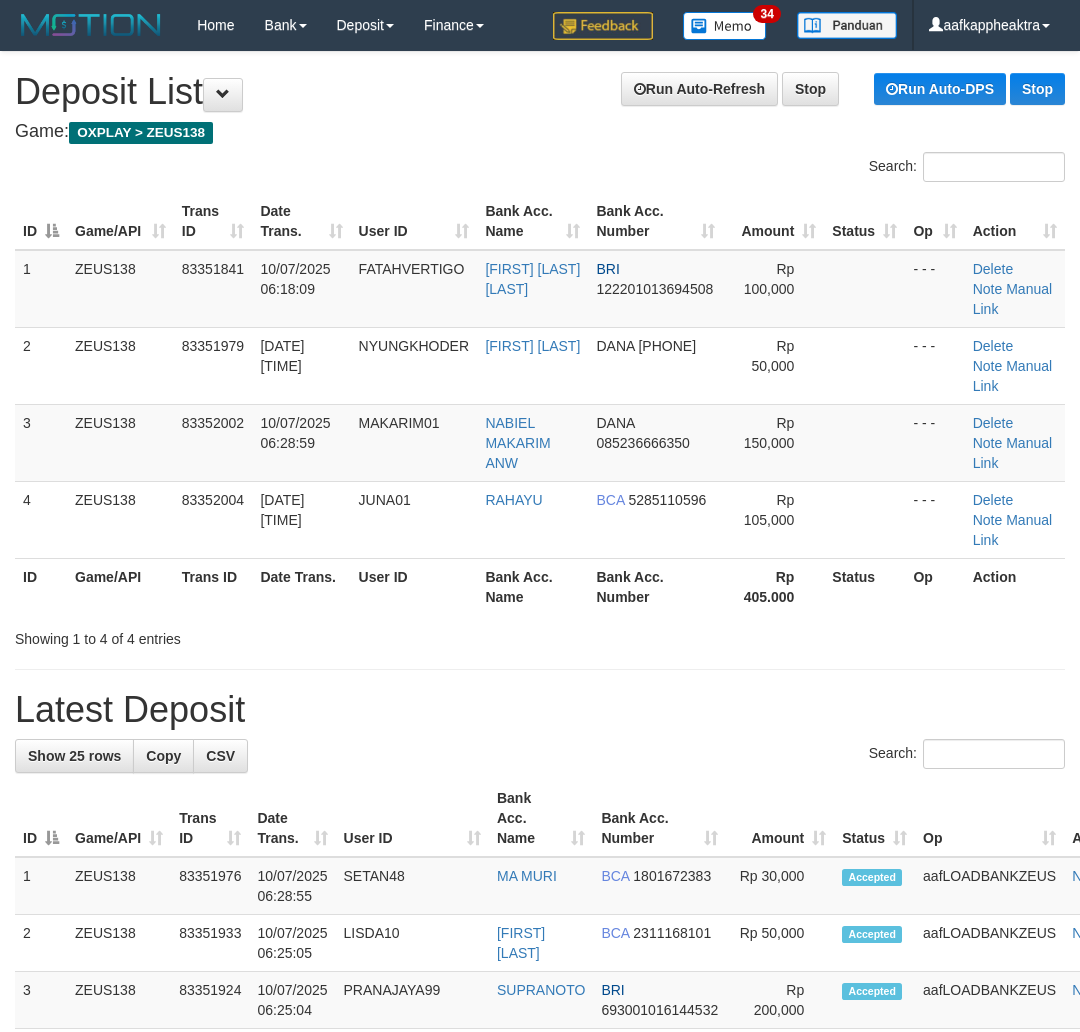 click on "Search:
ID Game/API Trans ID Date Trans. User ID Bank Acc. Name Bank Acc. Number Amount Status Op Action
1
ZEUS138
83351841
[DATE] [TIME]
FATAHVERTIGO
[FIRST] [LAST] [LAST]
BRI
122201013694508
Rp 100,000
- - -
Delete
Note
Manual Link
2
ZEUS138
83351979
[DATE] [TIME]
NYUNGKHODER
[FIRST] [LAST]
DANA
[PHONE]
Rp 50,000
- - -" at bounding box center (540, 400) 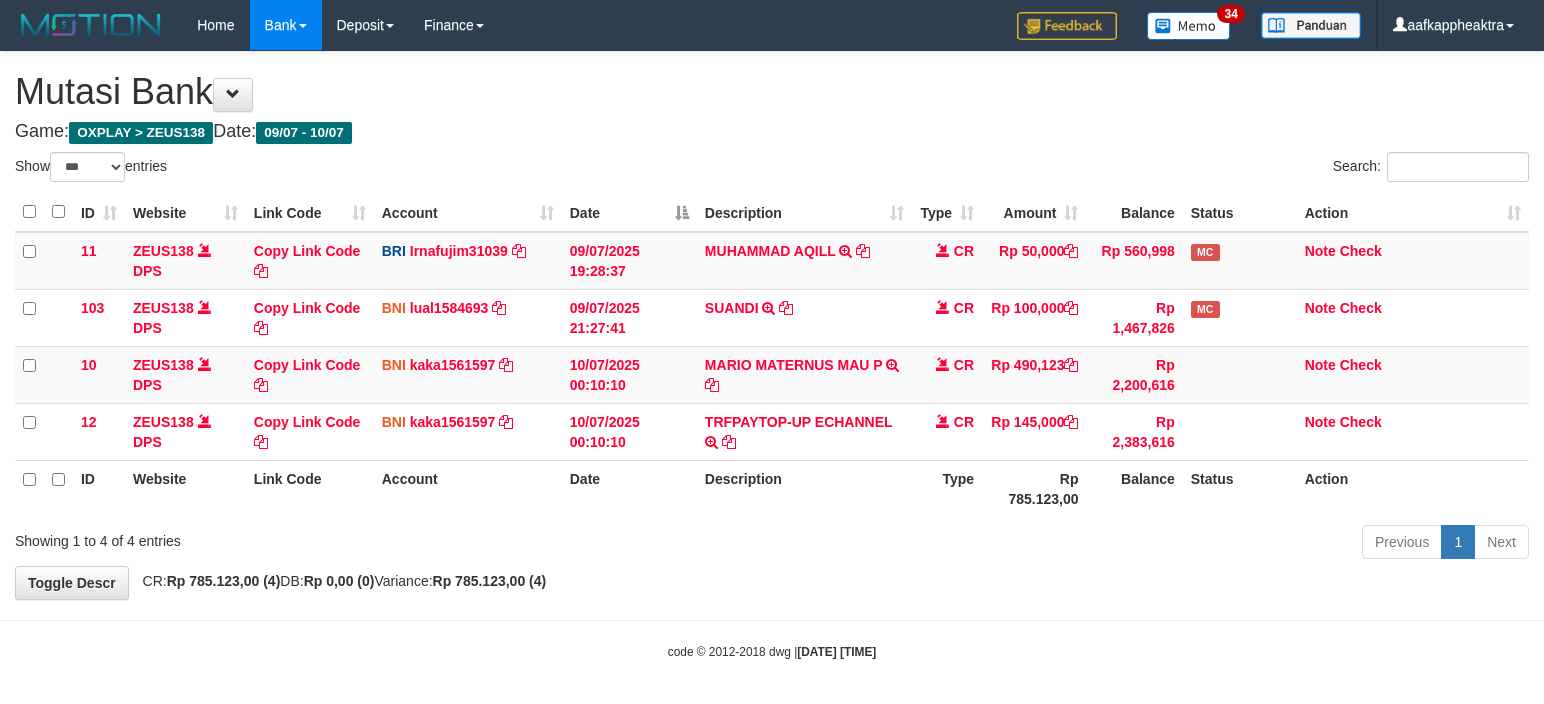 scroll, scrollTop: 8, scrollLeft: 0, axis: vertical 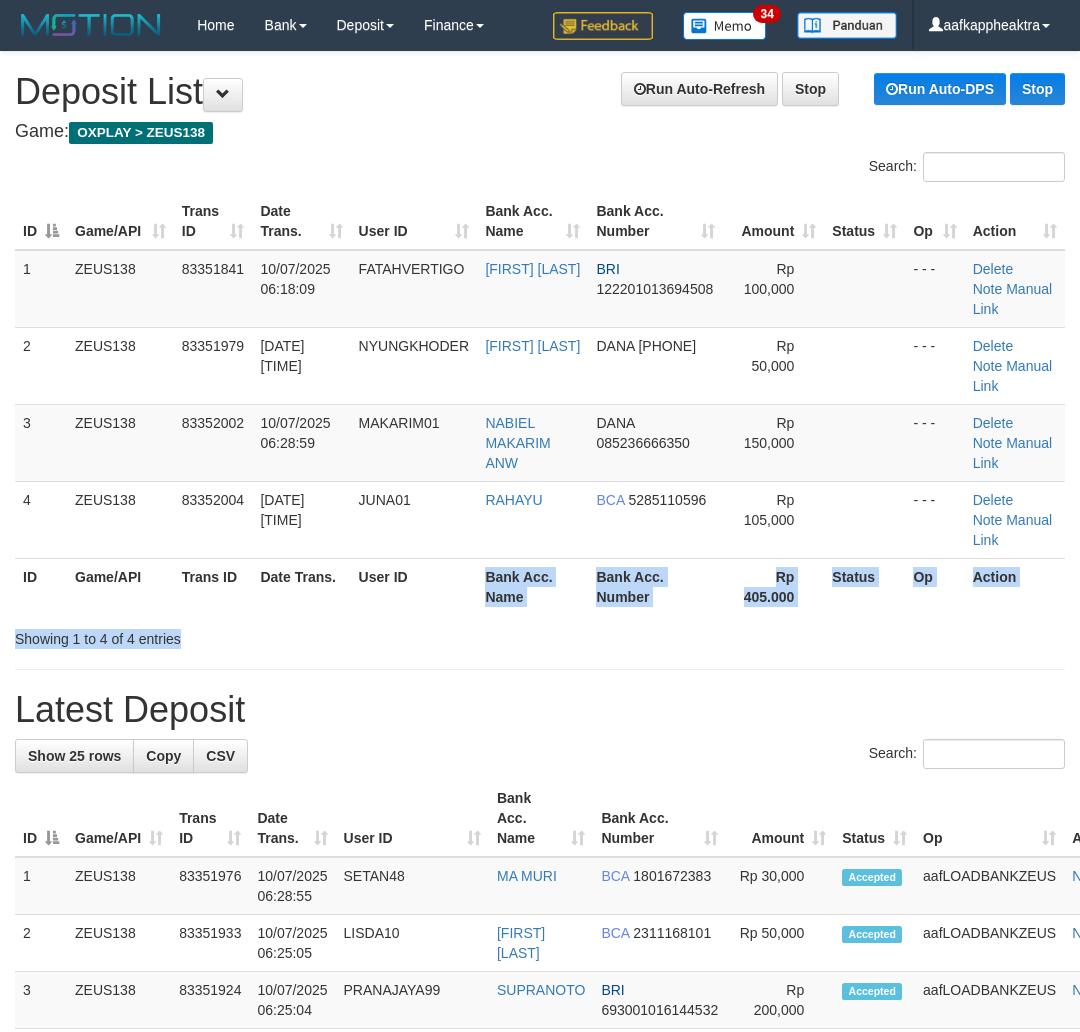 click on "Search:
ID Game/API Trans ID Date Trans. User ID Bank Acc. Name Bank Acc. Number Amount Status Op Action
1
ZEUS138
83351841
[DATE] [TIME]
NYUNGKHODER
[FIRST] [LAST]
DANA
[PHONE]
Rp 50,000
- - -
Delete
Note
Manual Link
2
ZEUS138
83351979
[DATE] [TIME]
NYUNGKHODER
[FIRST] [LAST]
DANA
[PHONE]
Rp 50,000
- - -" at bounding box center [540, 400] 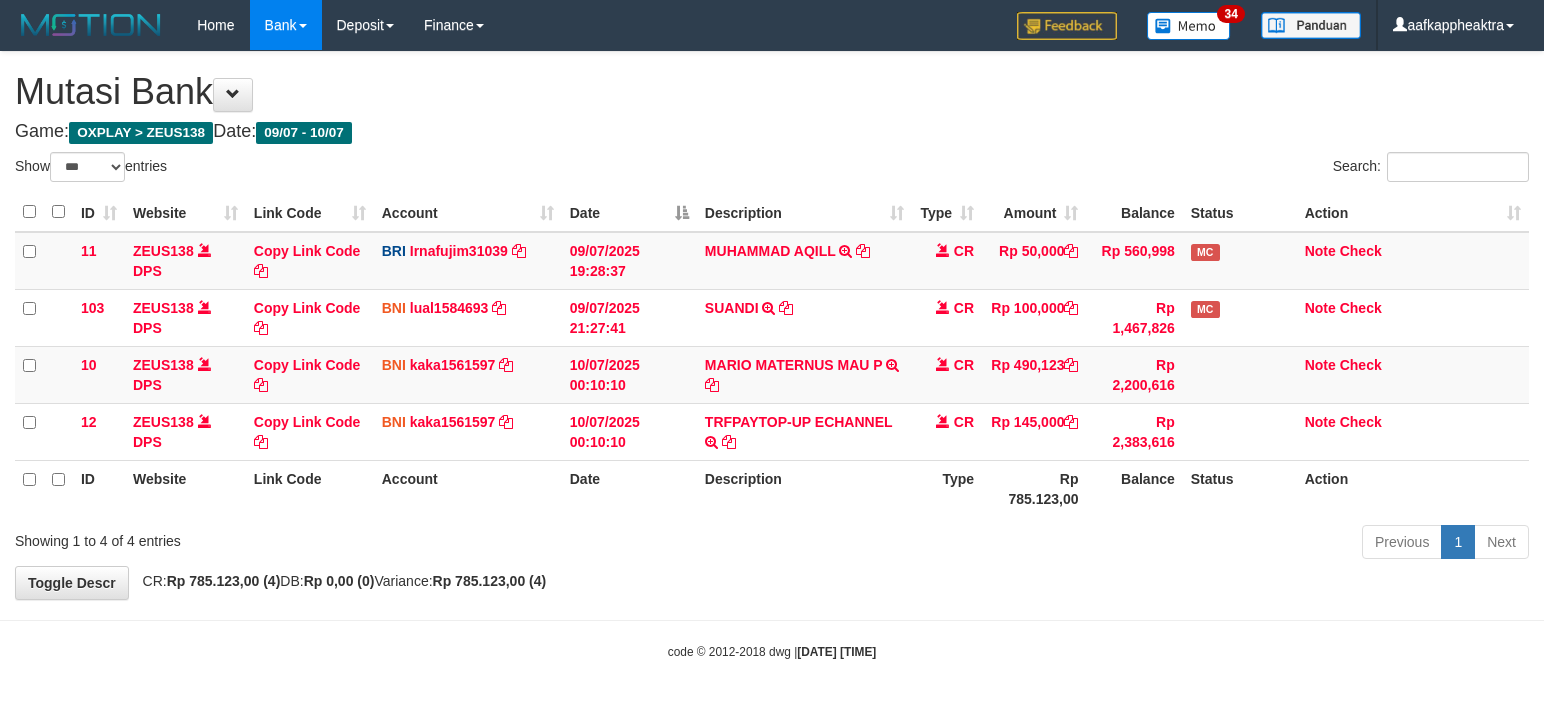 scroll, scrollTop: 8, scrollLeft: 0, axis: vertical 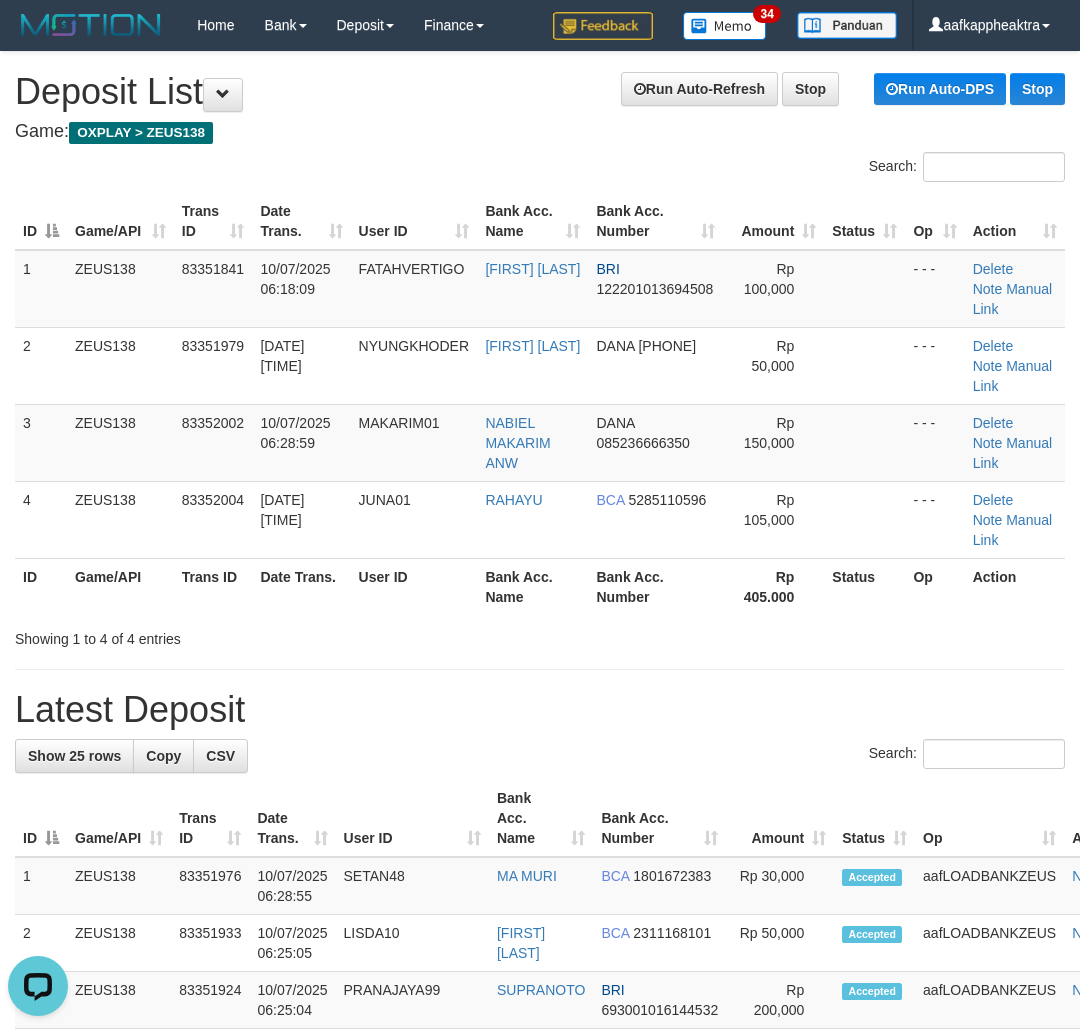 click on "Search:
ID Game/API Trans ID Date Trans. User ID Bank Acc. Name Bank Acc. Number Amount Status Op Action
1
ZEUS138
83351841
[DATE] [TIME]
[USER]
[USER]
BRI
122201013694508
Rp 100,000
- - -
Delete
Note
Manual Link
2
ZEUS138
83351979
[DATE] [TIME]
[USER]
DANA
[PHONE]
Rp 50,000
- - -" at bounding box center [540, 400] 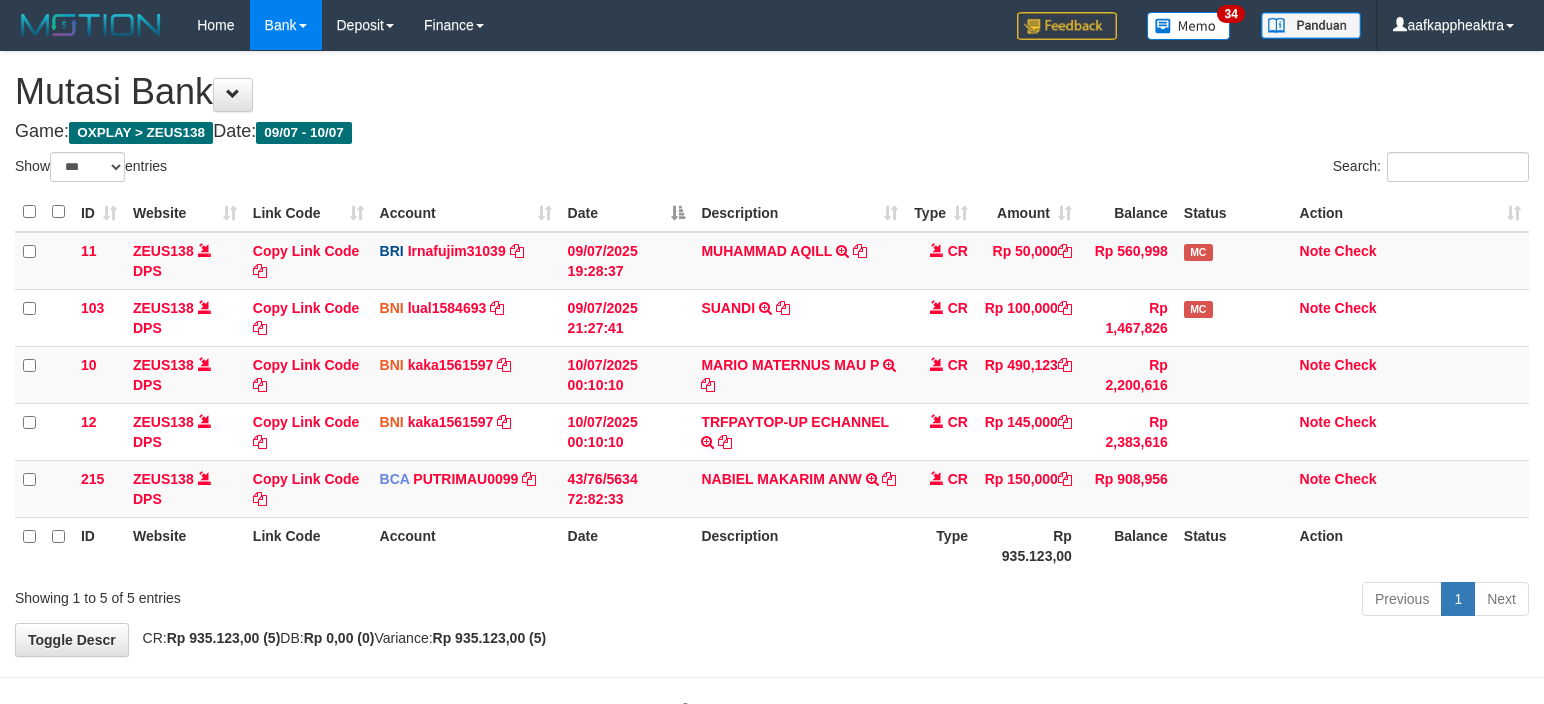scroll, scrollTop: 8, scrollLeft: 0, axis: vertical 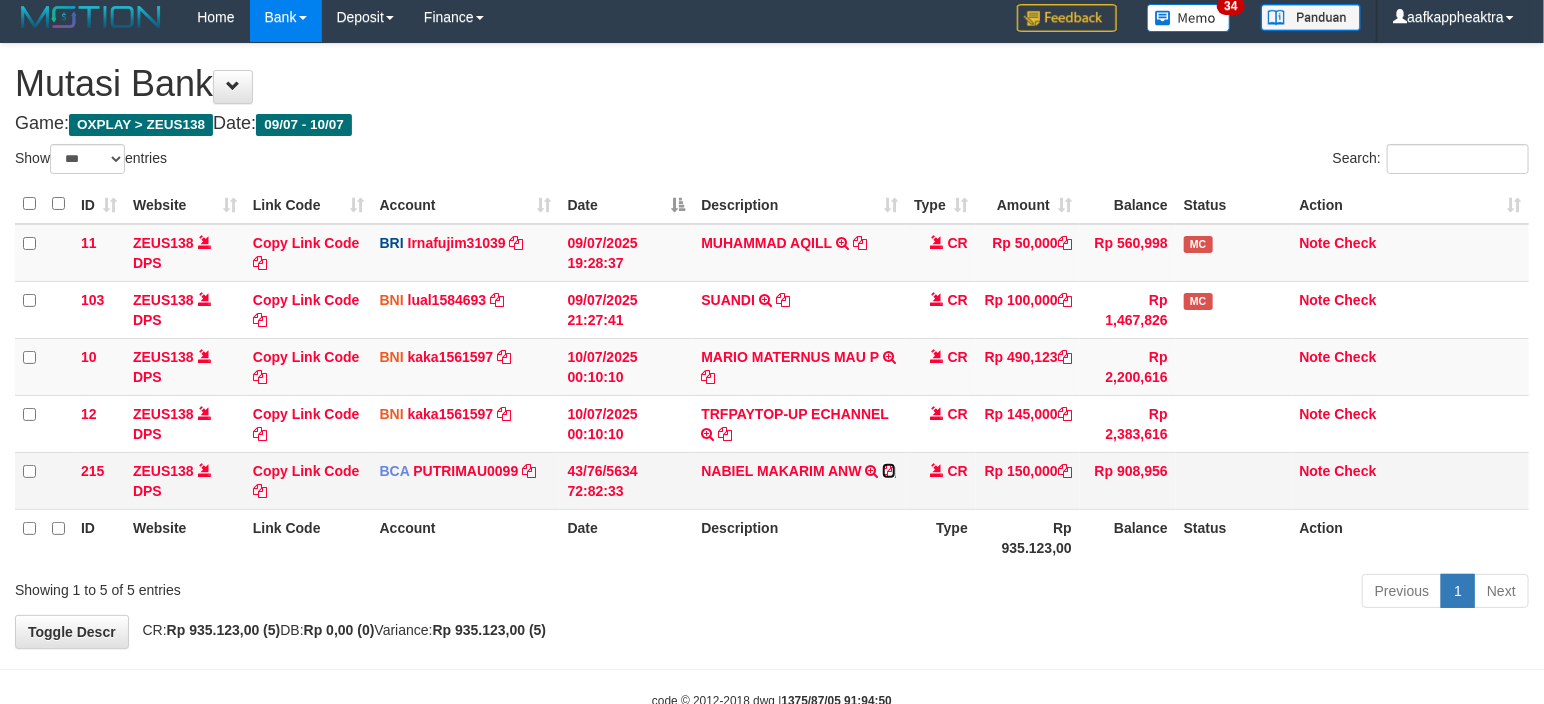 click at bounding box center (260, 263) 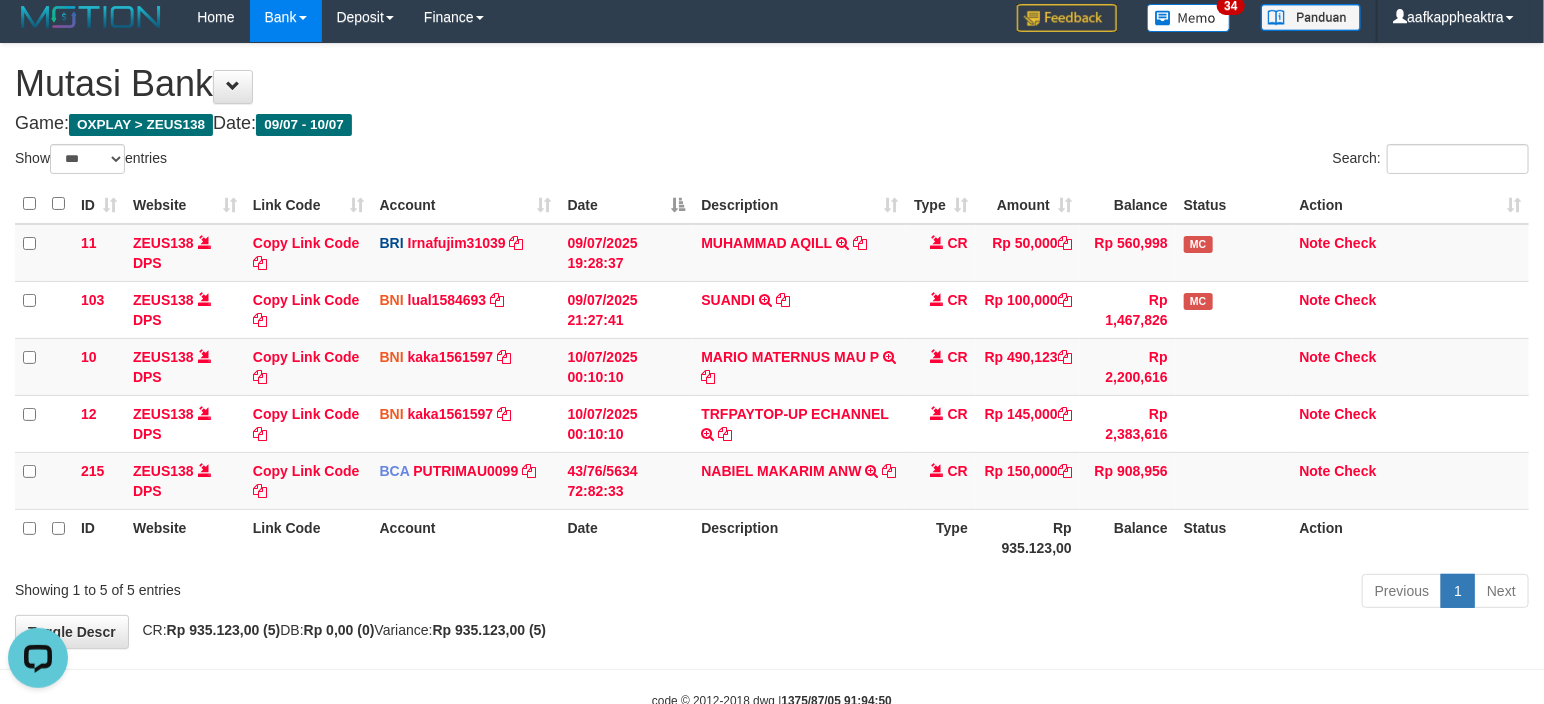 scroll, scrollTop: 0, scrollLeft: 0, axis: both 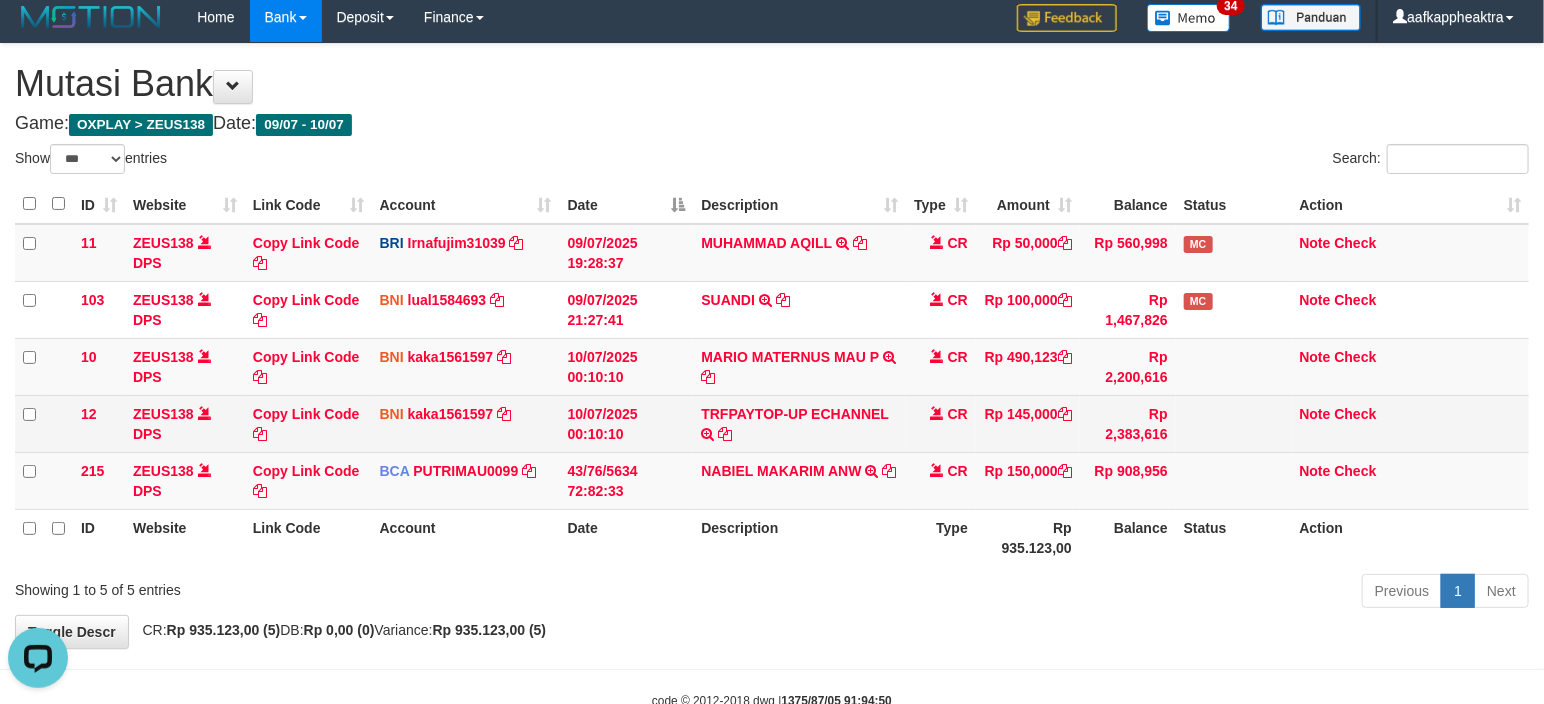 drag, startPoint x: 605, startPoint y: 511, endPoint x: 743, endPoint y: 440, distance: 155.19342 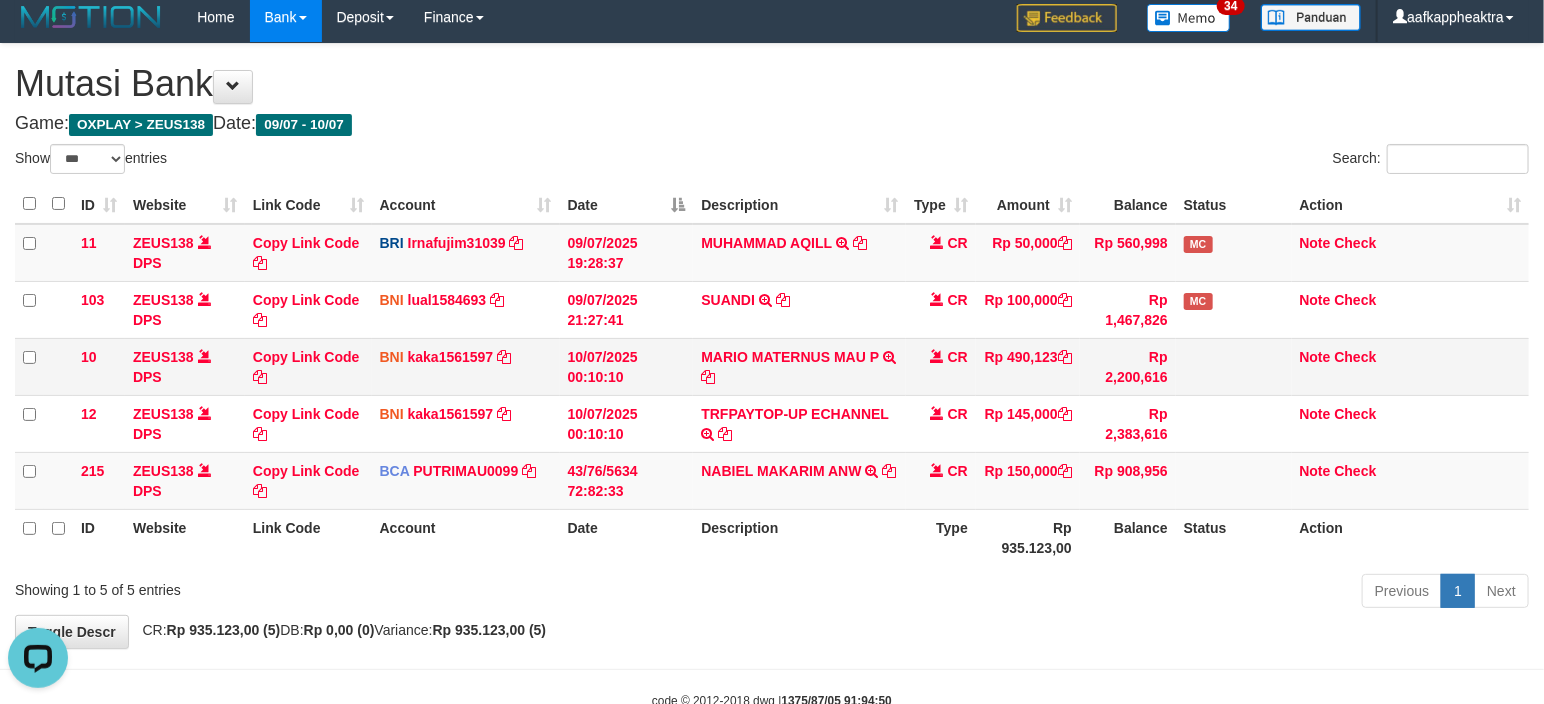 drag, startPoint x: 755, startPoint y: 434, endPoint x: 821, endPoint y: 388, distance: 80.44874 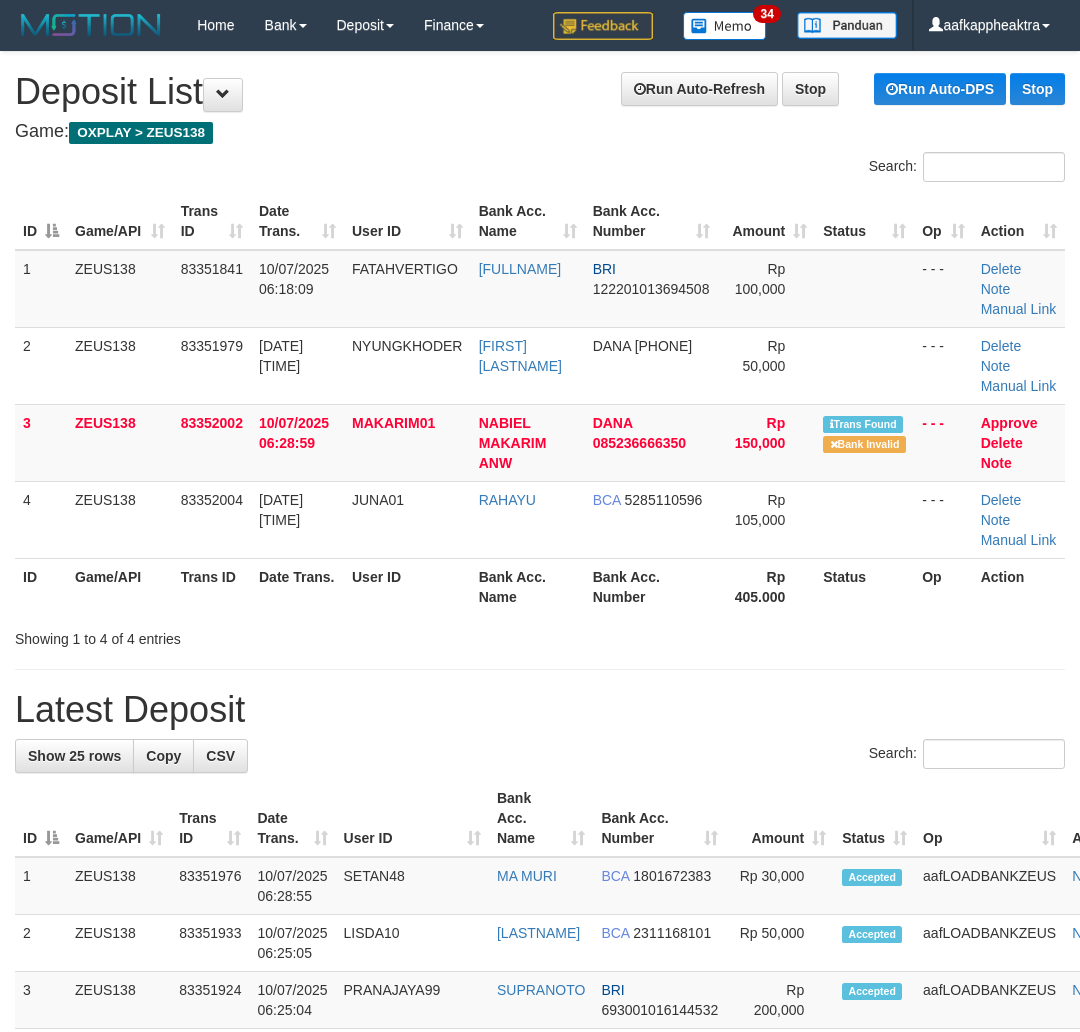 scroll, scrollTop: 0, scrollLeft: 0, axis: both 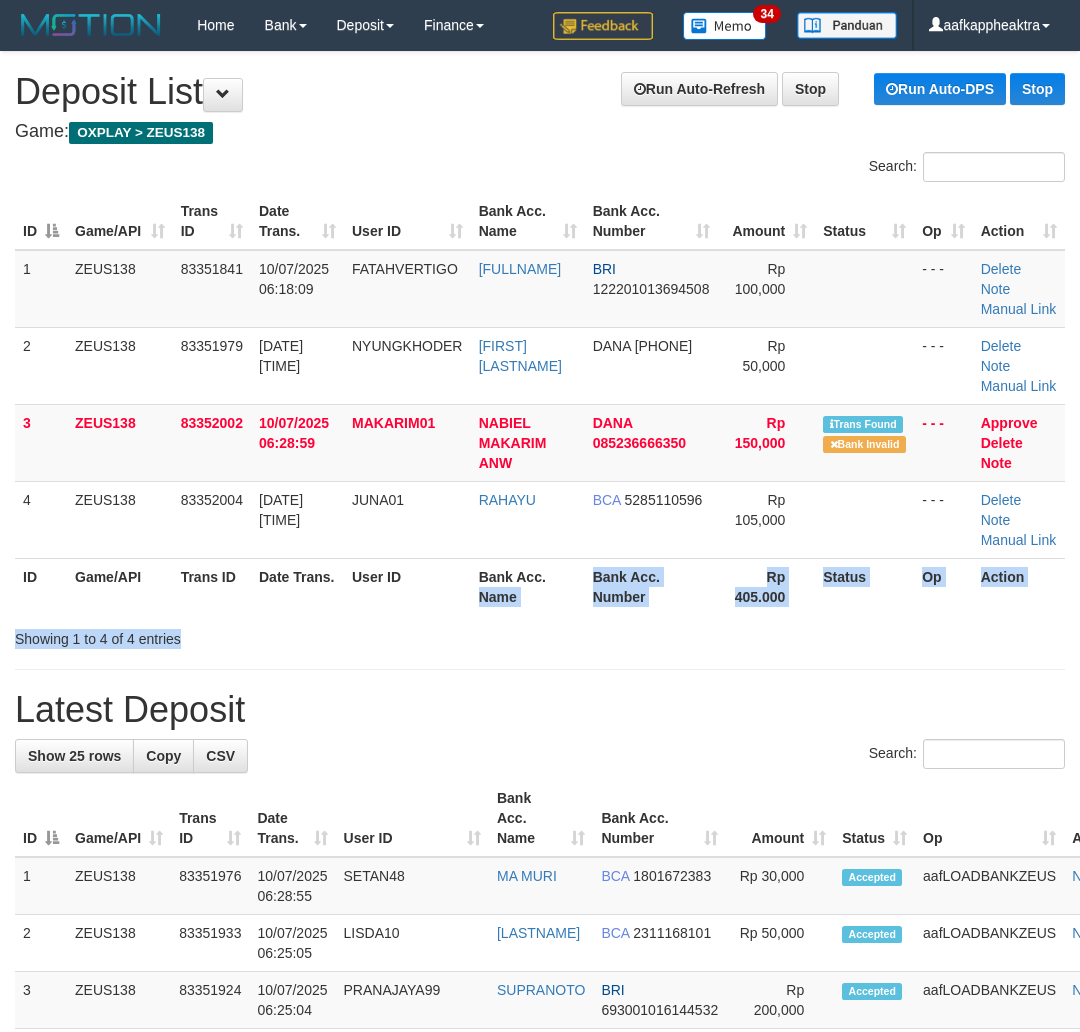 drag, startPoint x: 478, startPoint y: 640, endPoint x: 445, endPoint y: 624, distance: 36.67424 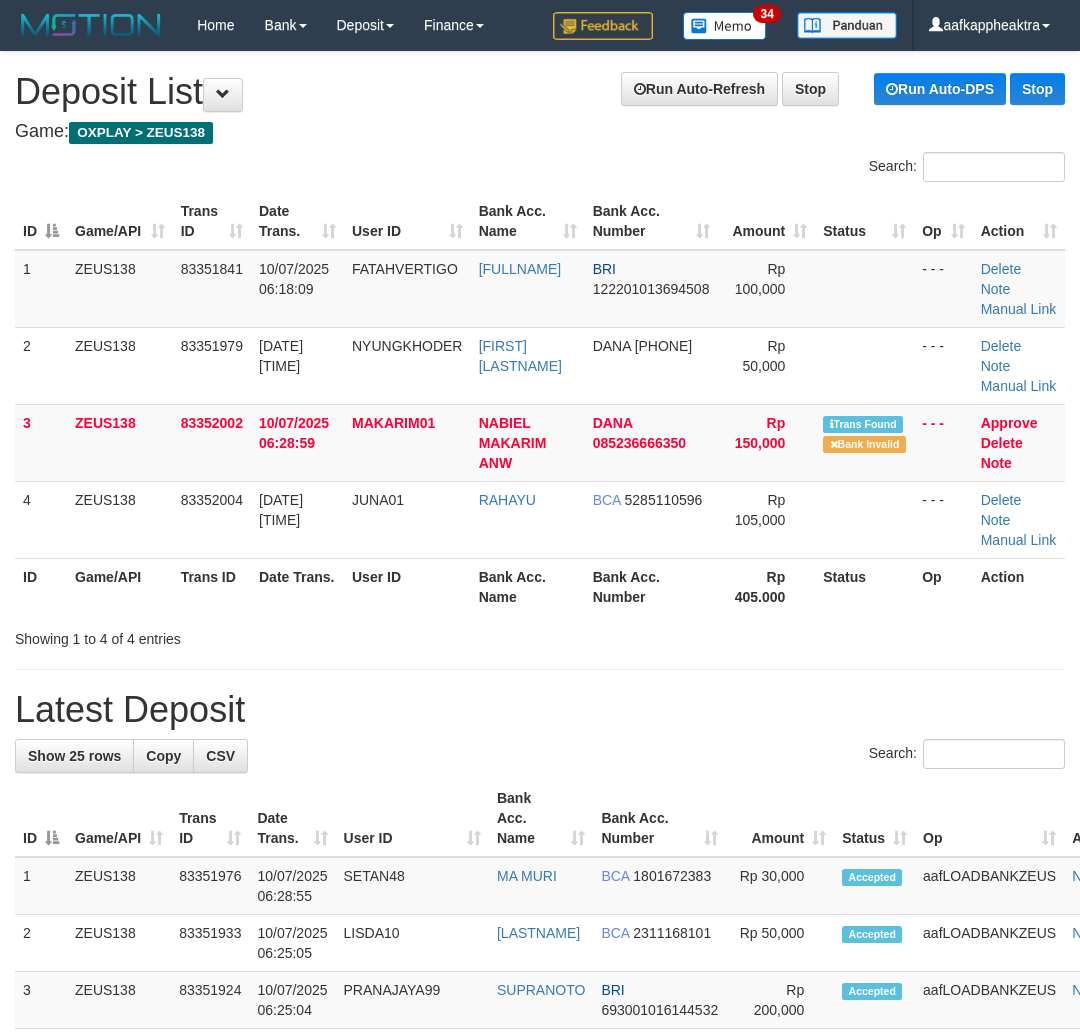 drag, startPoint x: 445, startPoint y: 624, endPoint x: 371, endPoint y: 592, distance: 80.622574 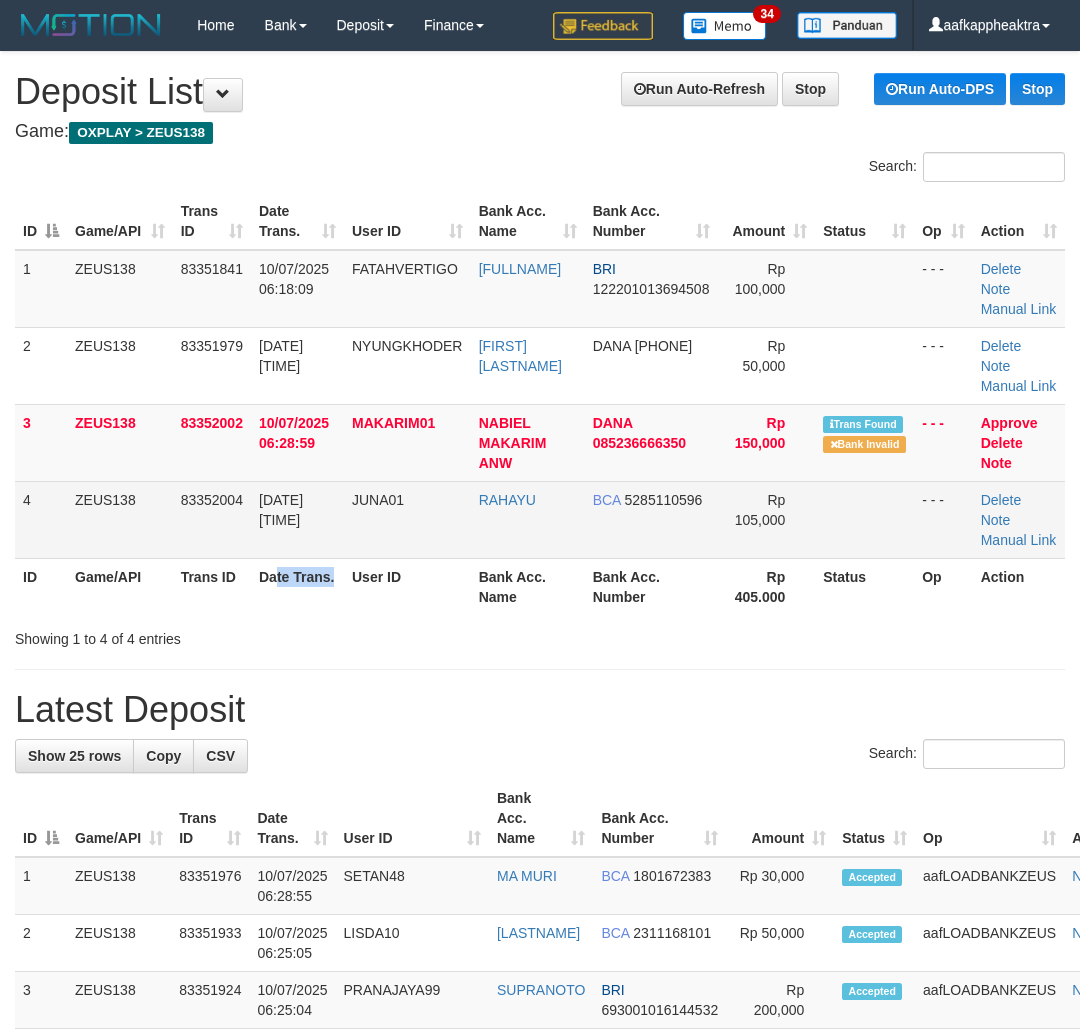 click on "ID Game/API Trans ID Date Trans. User ID Bank Acc. Name Bank Acc. Number Amount Status Op Action
1
ZEUS138
83351841
10/07/2025 06:18:09
FATAHVERTIGO
ABDUL FATAH TS
BRI
122201013694508
Rp 100,000
- - -
Delete
Note
Manual Link
2
ZEUS138
83351979
10/07/2025 06:27:40
NYUNGKHODER
BADRUL ULA
DANA
087865994980
Rp 50,000
- - -
Delete ID" at bounding box center (540, 404) 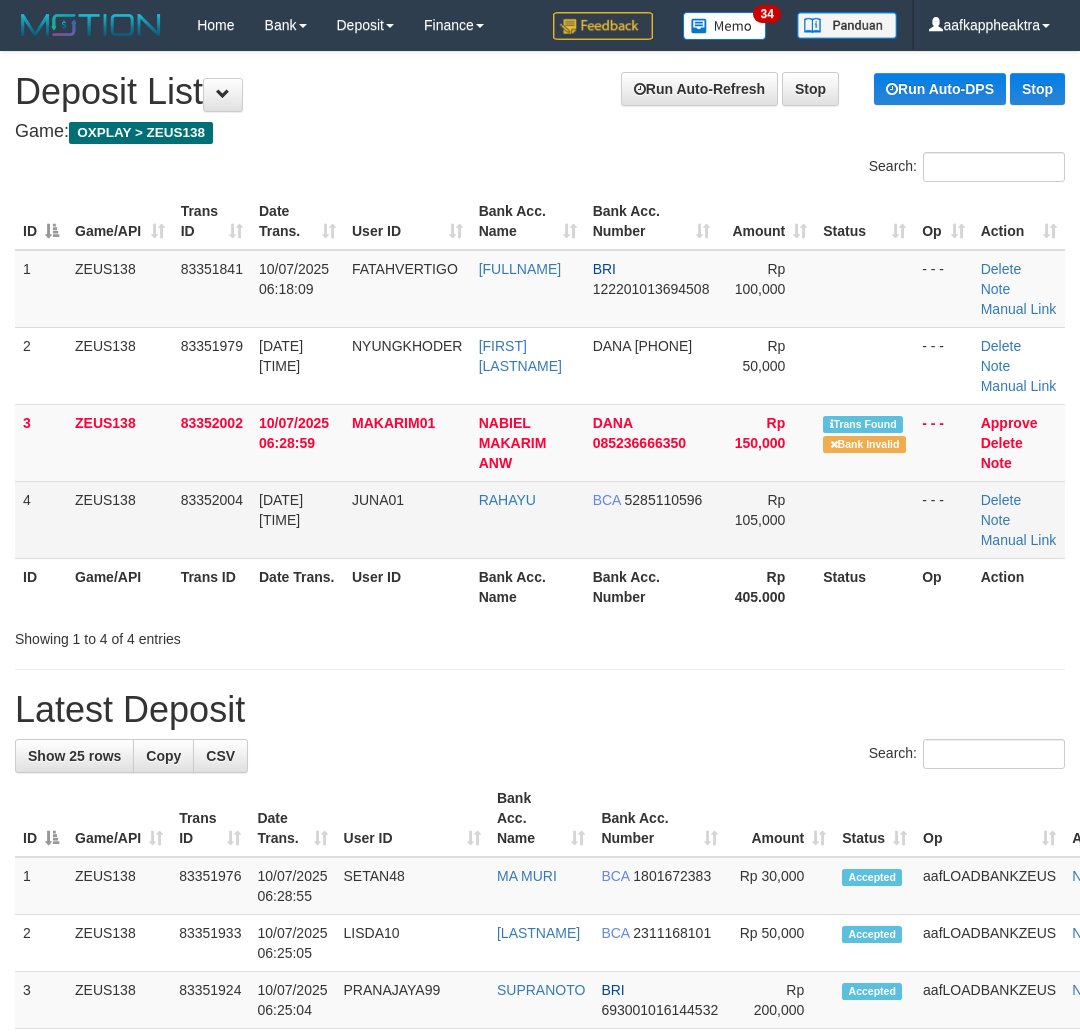 drag, startPoint x: 254, startPoint y: 540, endPoint x: 340, endPoint y: 516, distance: 89.28606 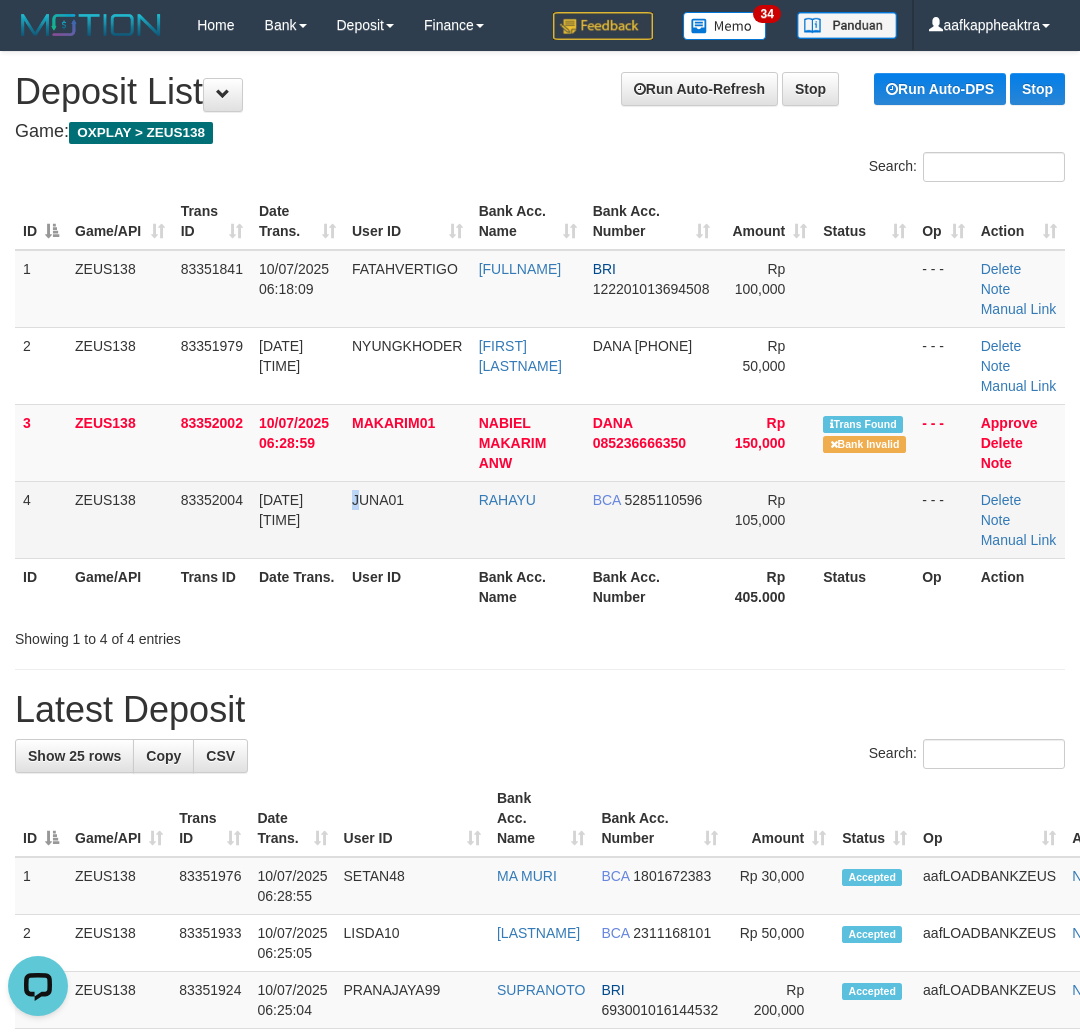 scroll, scrollTop: 0, scrollLeft: 0, axis: both 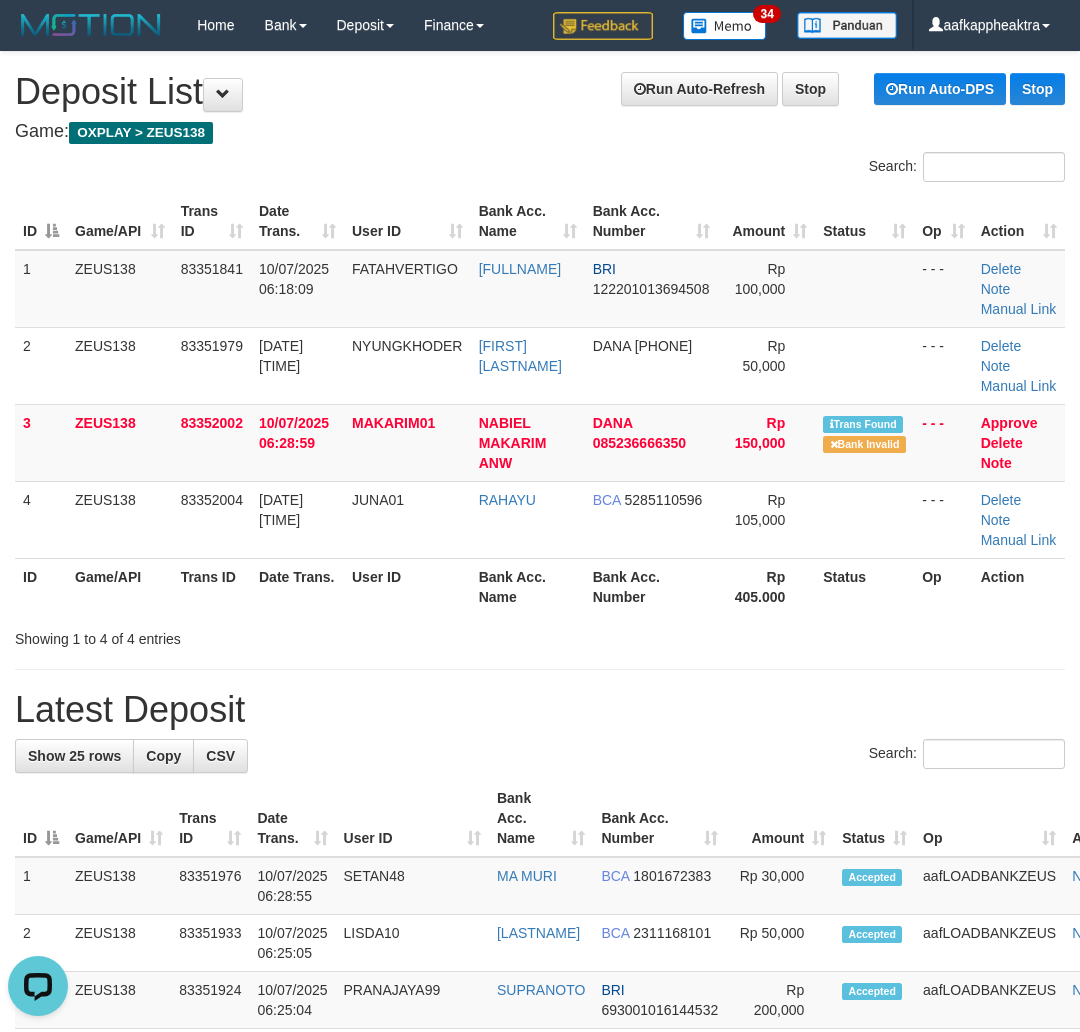 drag, startPoint x: 573, startPoint y: 557, endPoint x: 10, endPoint y: 538, distance: 563.3205 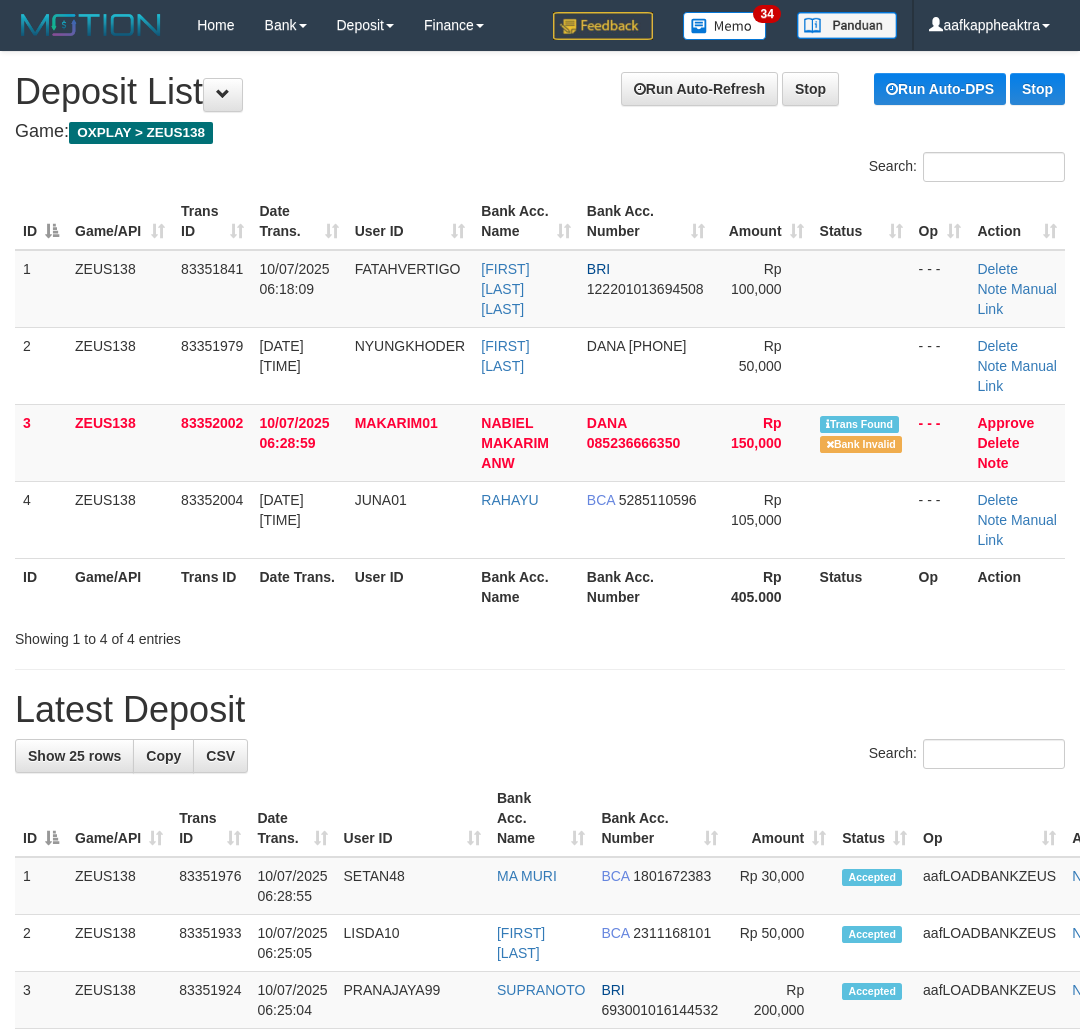 scroll, scrollTop: 0, scrollLeft: 0, axis: both 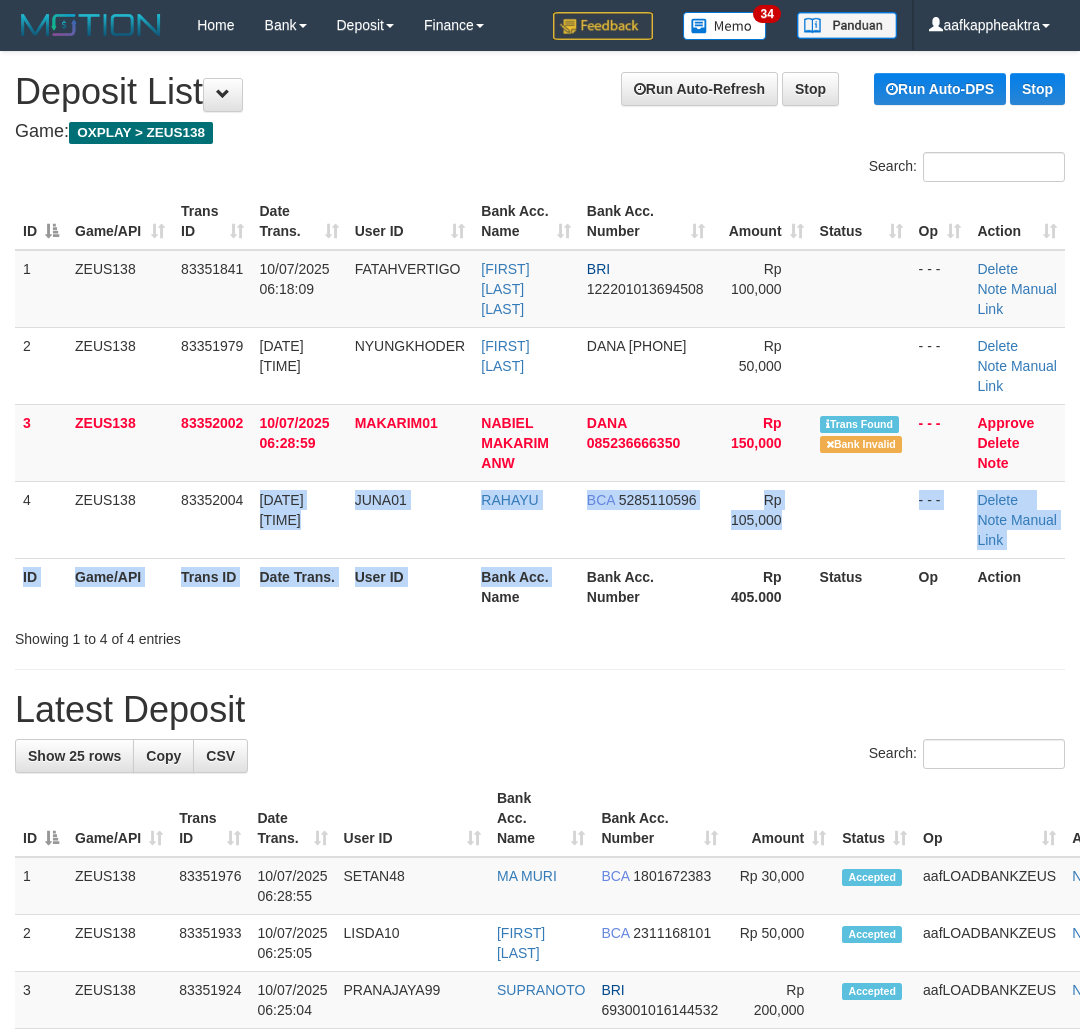 drag, startPoint x: 448, startPoint y: 615, endPoint x: 454, endPoint y: 632, distance: 18.027756 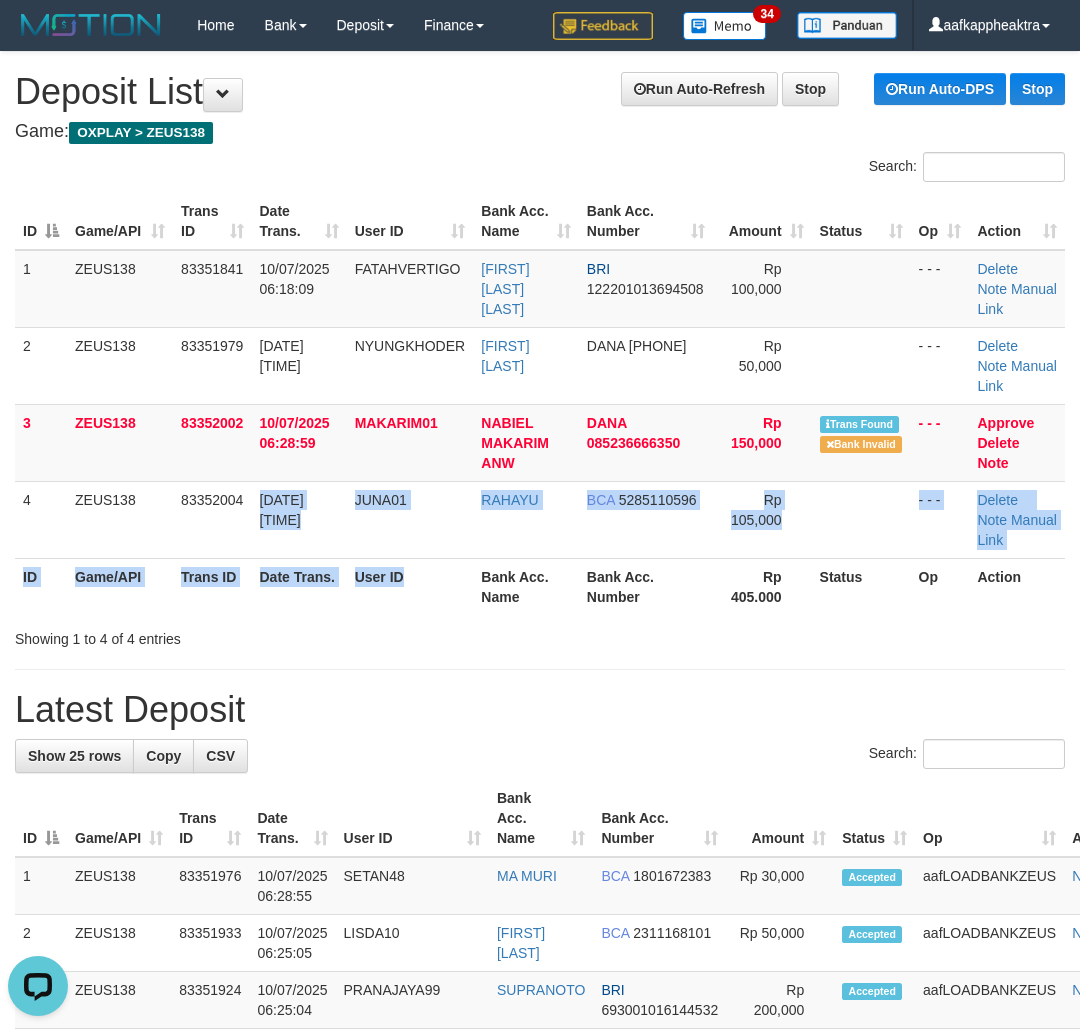 scroll, scrollTop: 0, scrollLeft: 0, axis: both 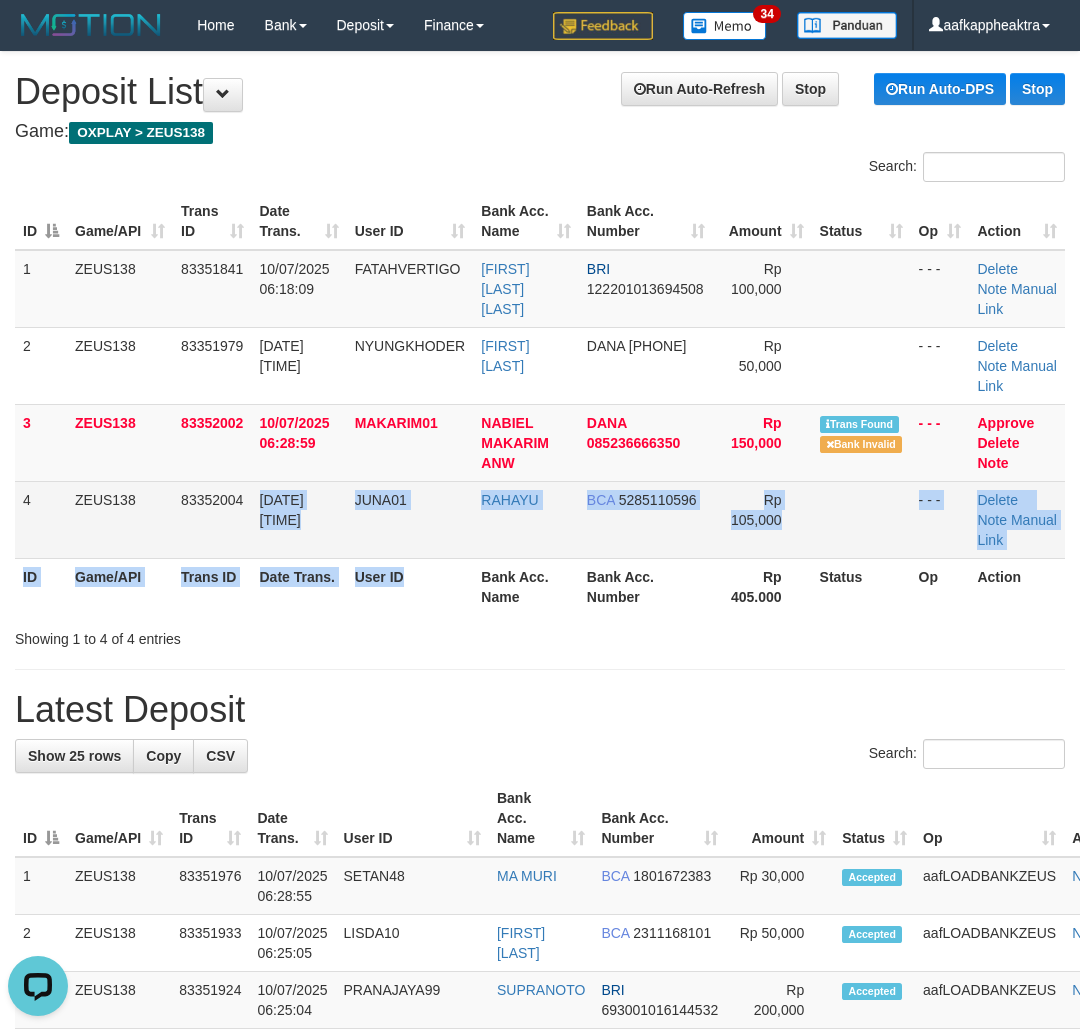 click on "ZEUS138" at bounding box center (120, 365) 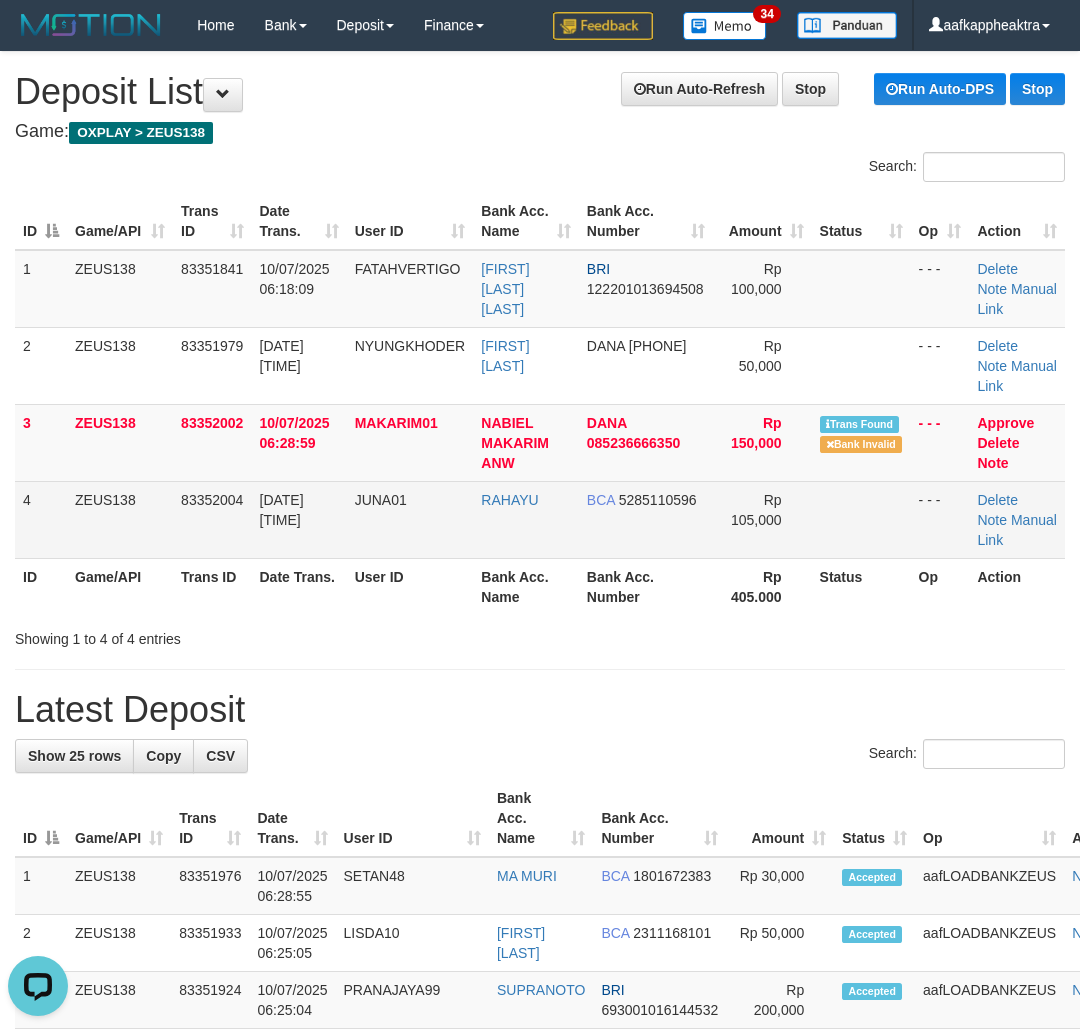 drag, startPoint x: 456, startPoint y: 542, endPoint x: 455, endPoint y: 526, distance: 16.03122 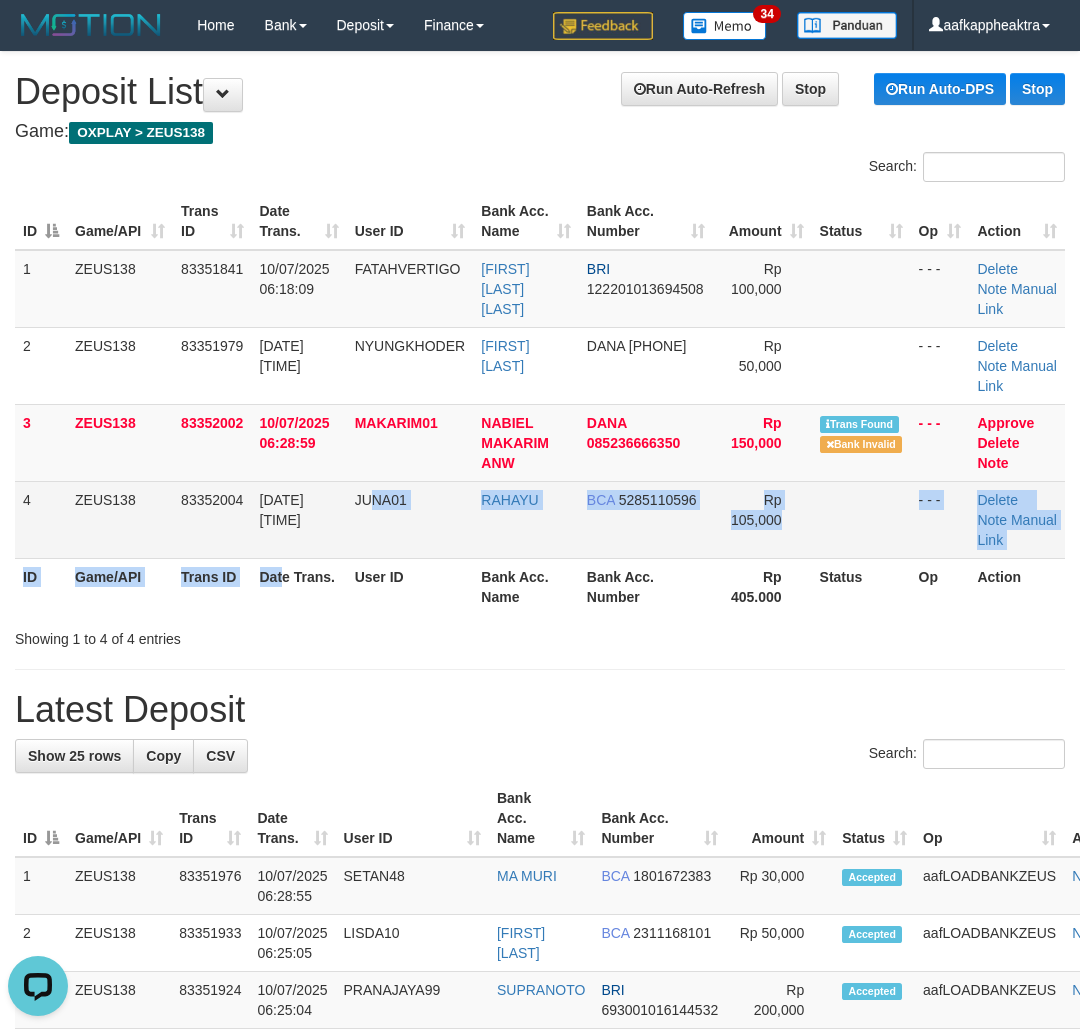 drag, startPoint x: 350, startPoint y: 570, endPoint x: 355, endPoint y: 548, distance: 22.561028 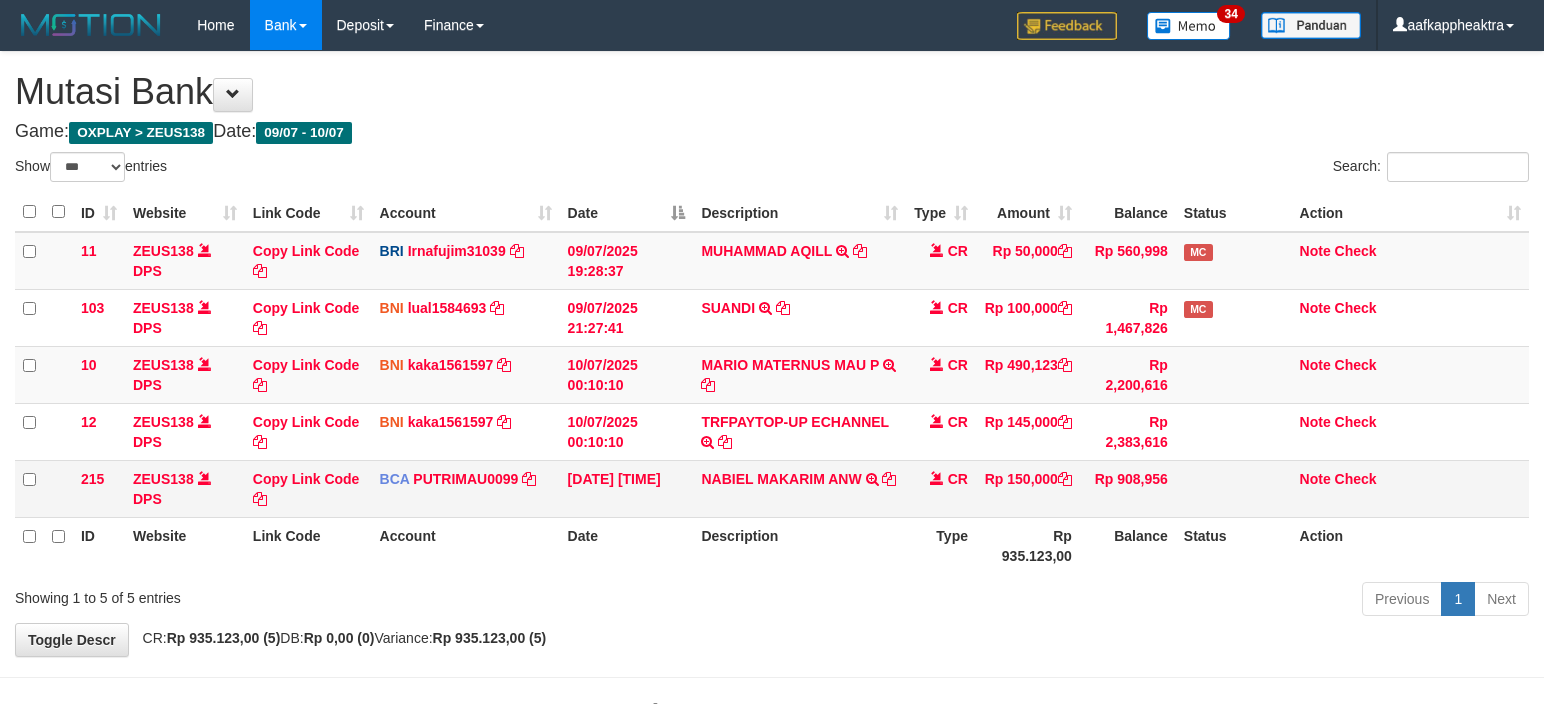 scroll, scrollTop: 8, scrollLeft: 0, axis: vertical 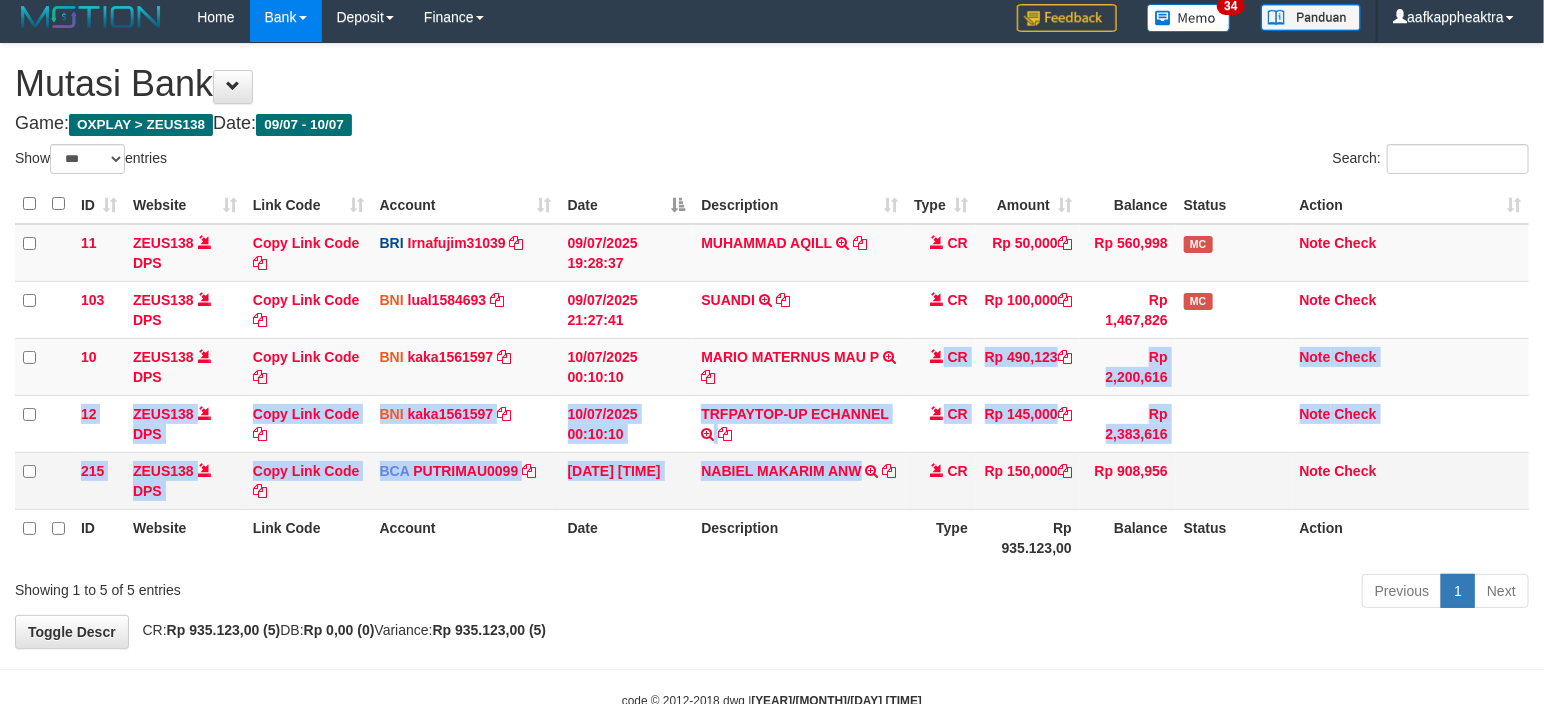 click on "11
ZEUS138    DPS
Copy Link Code
BRI
Irnafujim31039
DPS
IRNA FUJI M
mutasi_20250709_3777 | 11
mutasi_20250709_3777 | 11
09/07/2025 19:28:37
MUHAMMAD AQILL         TRANSFER NBMB MUHAMMAD AQILL TO IRNA FUJI M
CR
Rp 50,000
Rp 560,998
MC
Note
Check
103
ZEUS138    DPS
Copy Link Code
BNI
lual1584693
DPS
LUCKY ALAMSYAH
mutasi_20250709_2414 | 103
mutasi_20250709_2414 | 103" at bounding box center (772, 367) 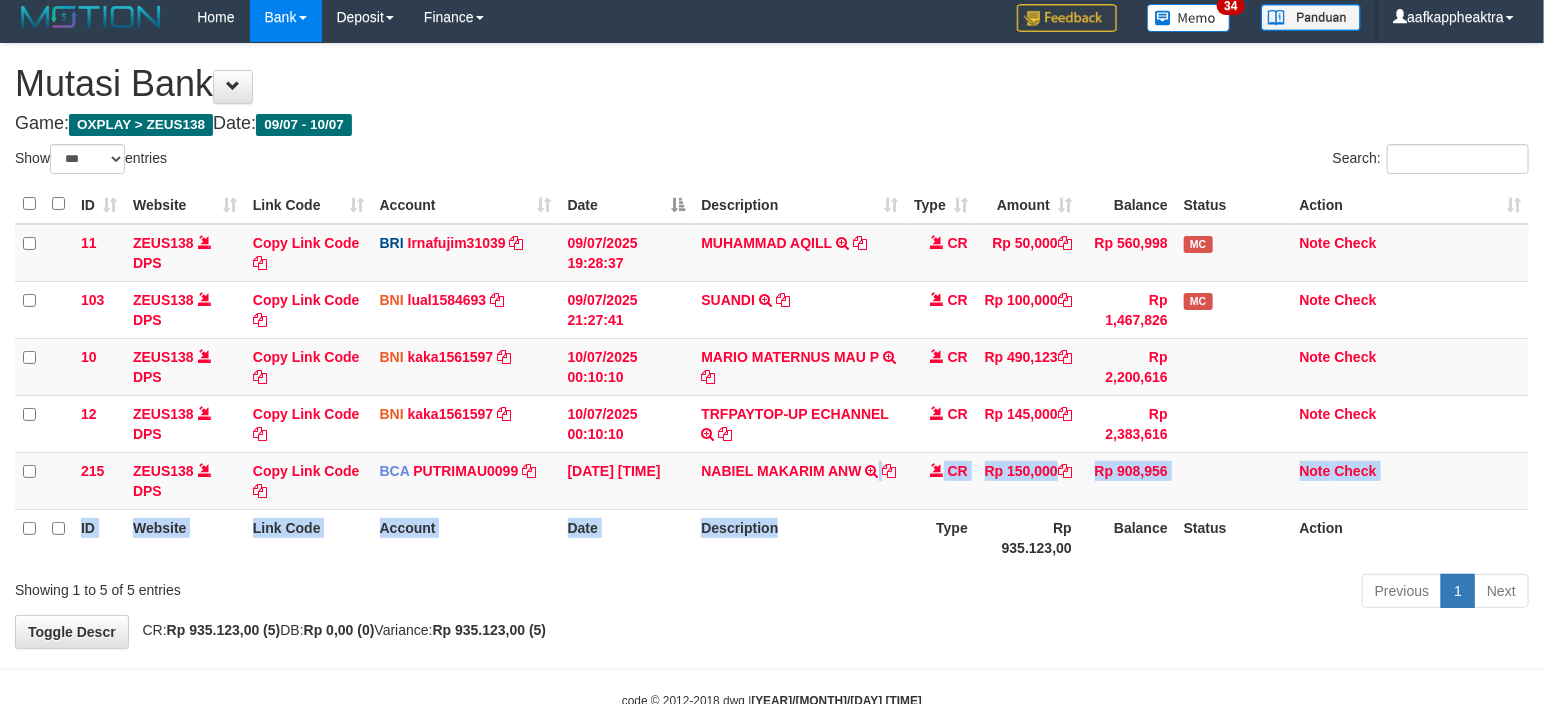 click on "ID Website Link Code Account Date Description Type Amount Balance Status Action
11
ZEUS138    DPS
Copy Link Code
BRI
Irnafujim31039
DPS
IRNA FUJI M
mutasi_20250709_3777 | 11
mutasi_20250709_3777 | 11
09/07/2025 19:28:37
MUHAMMAD AQILL         TRANSFER NBMB MUHAMMAD AQILL TO IRNA FUJI M
CR
Rp 50,000
Rp 560,998
MC
Note
Check
103
ZEUS138    DPS
Copy Link Code
BNI
lual1584693
DPS
LUCKY ALAMSYAH" at bounding box center [772, 375] 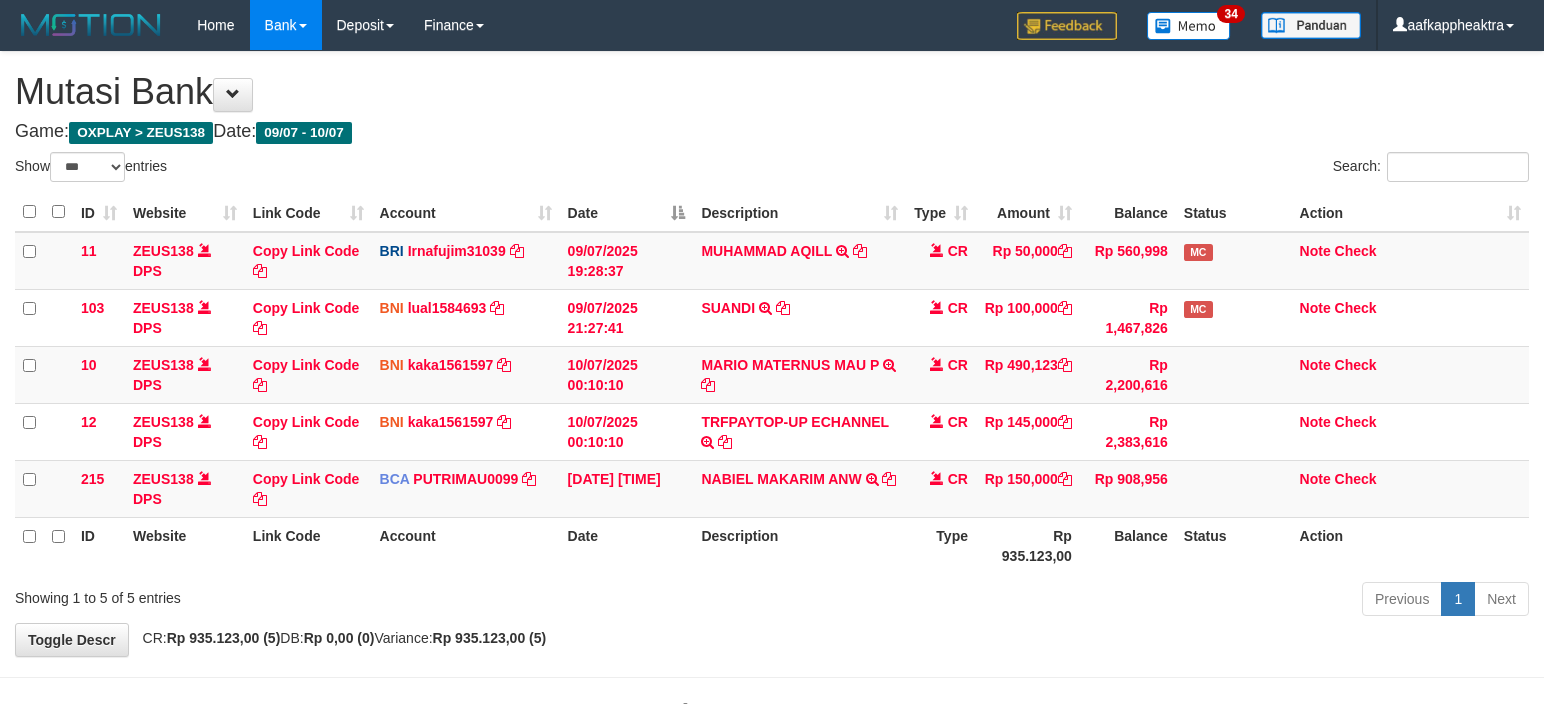 scroll, scrollTop: 8, scrollLeft: 0, axis: vertical 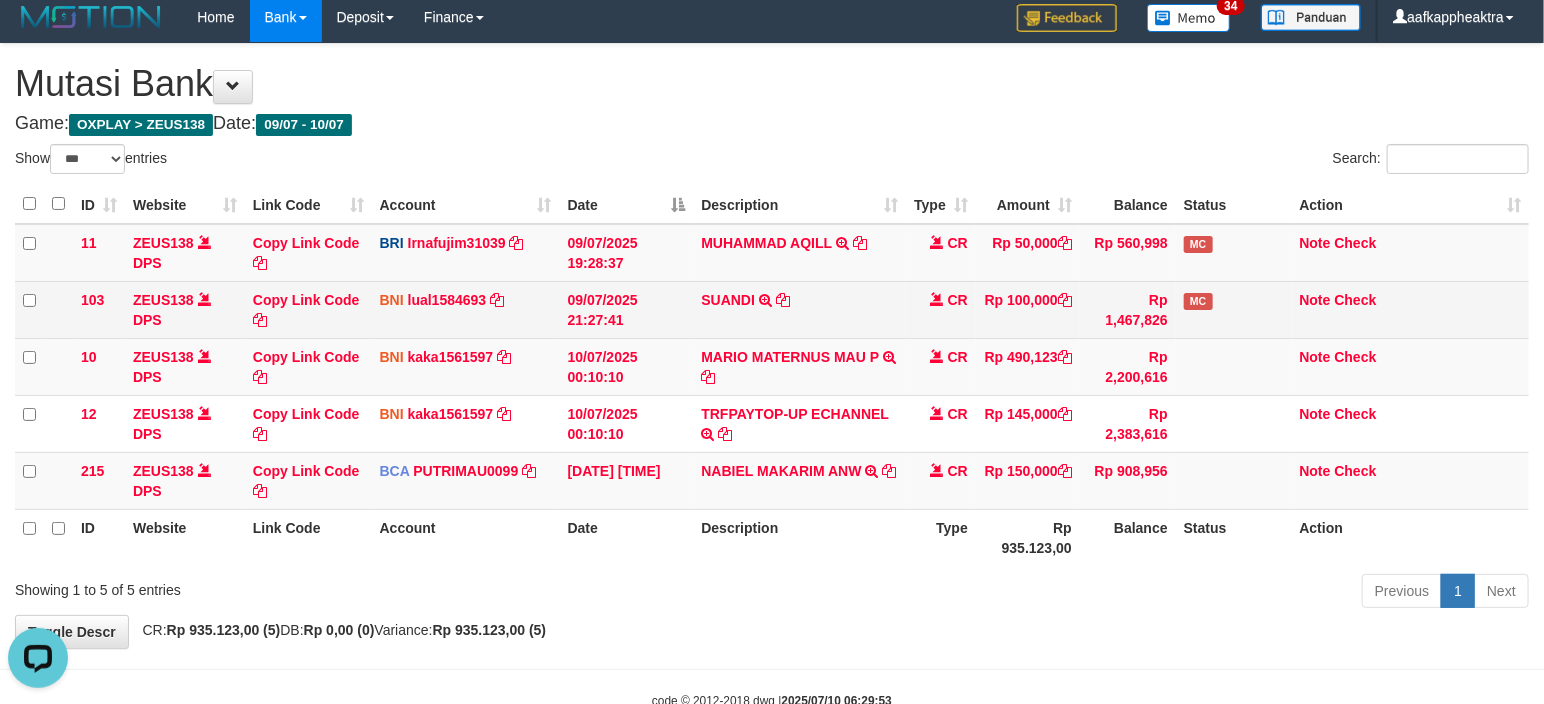 drag, startPoint x: 686, startPoint y: 441, endPoint x: 1022, endPoint y: 318, distance: 357.80582 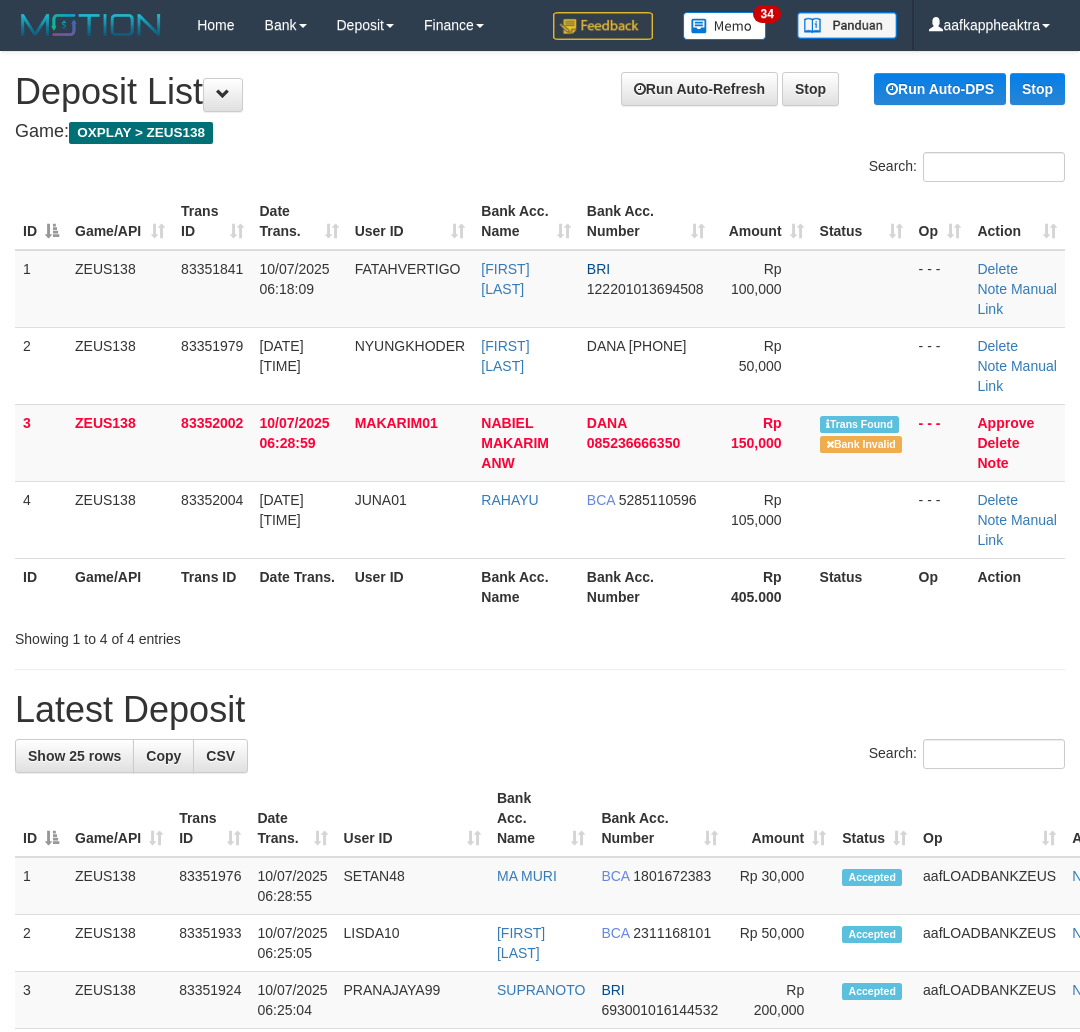 scroll, scrollTop: 0, scrollLeft: 0, axis: both 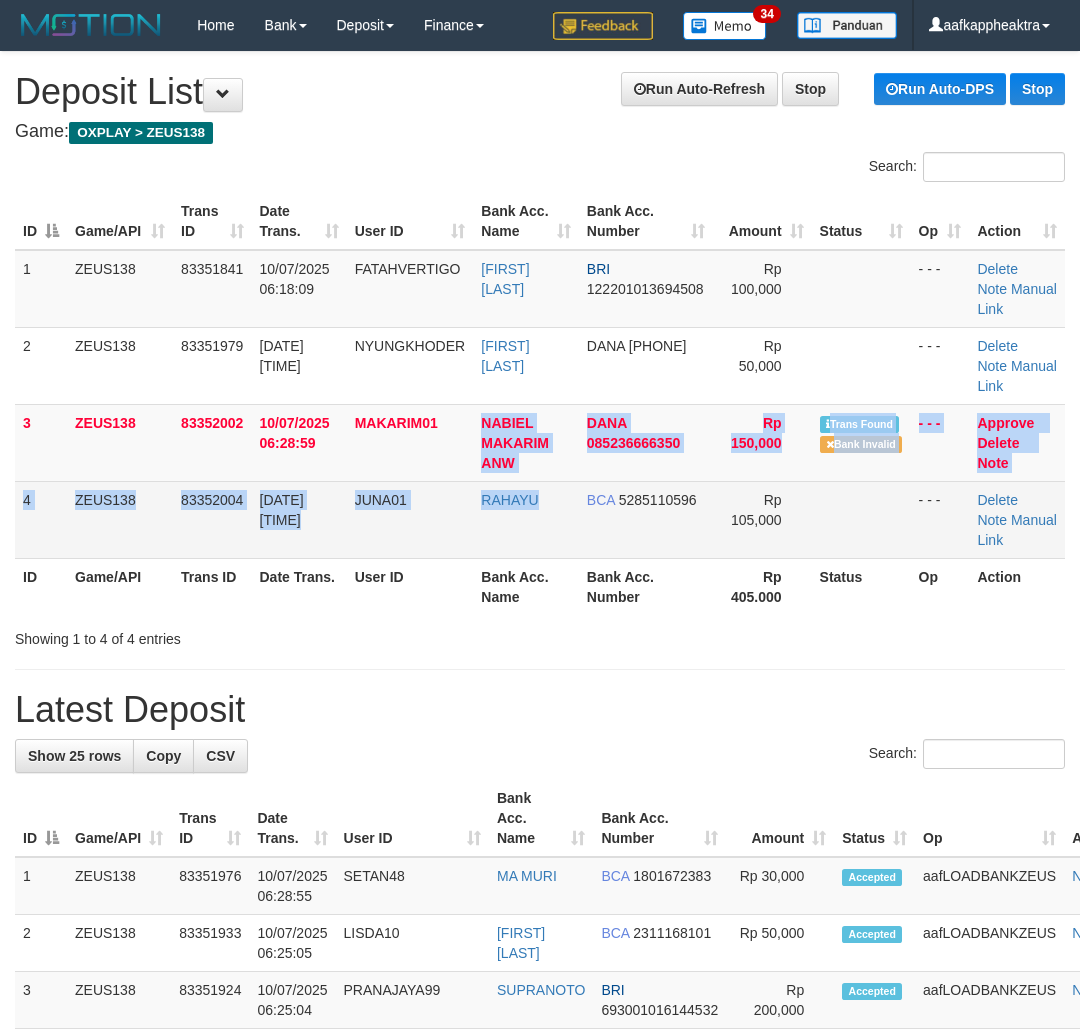 click on "1
ZEUS138
83351841
10/07/2025 06:18:09
FATAHVERTIGO
ABDUL FATAH TS
BRI
122201013694508
Rp 100,000
- - -
Delete
Note
Manual Link
2
ZEUS138
83351979
10/07/2025 06:27:40
NYUNGKHODER
BADRUL ULA
DANA
087865994980
Rp 50,000
- - -
Delete
Note
Manual Link
3
ZEUS138" at bounding box center [540, 404] 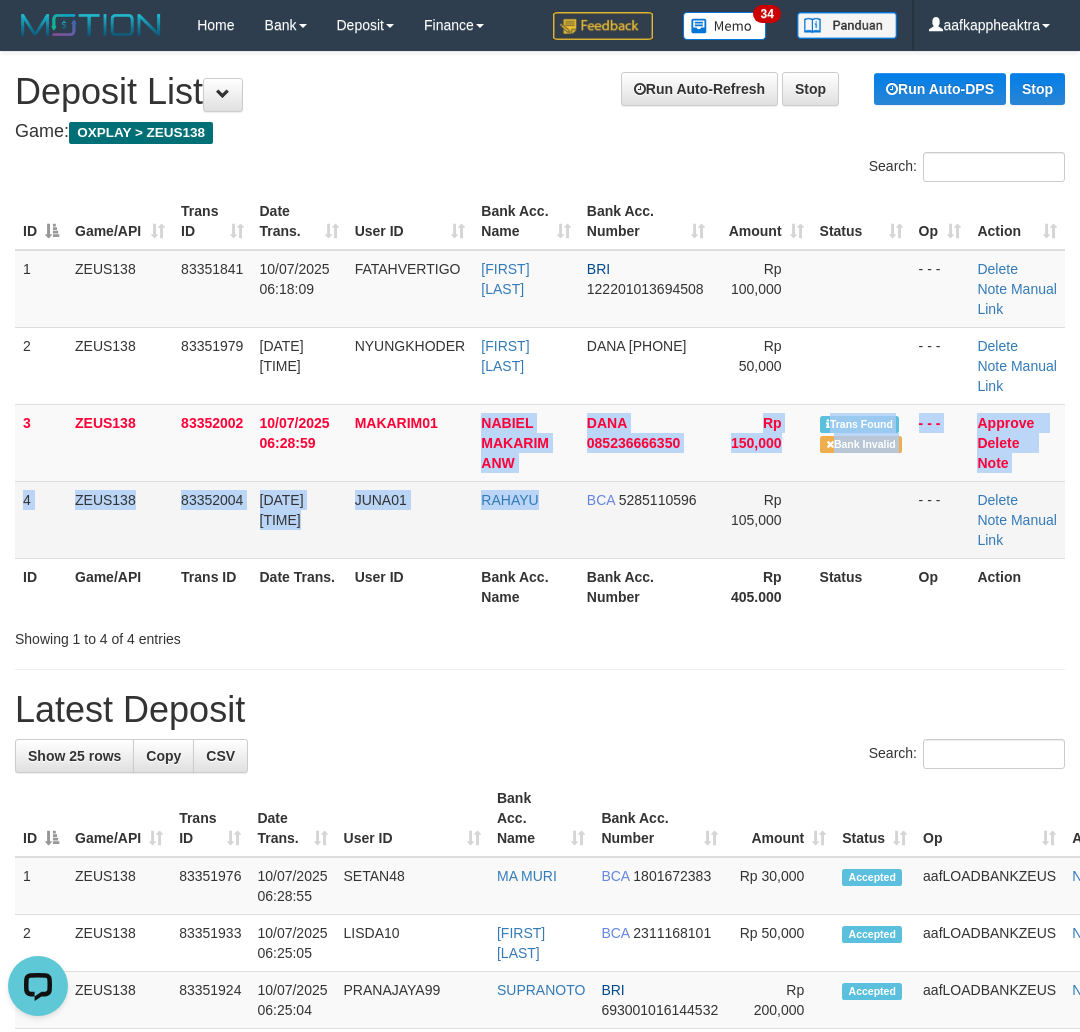 scroll, scrollTop: 0, scrollLeft: 0, axis: both 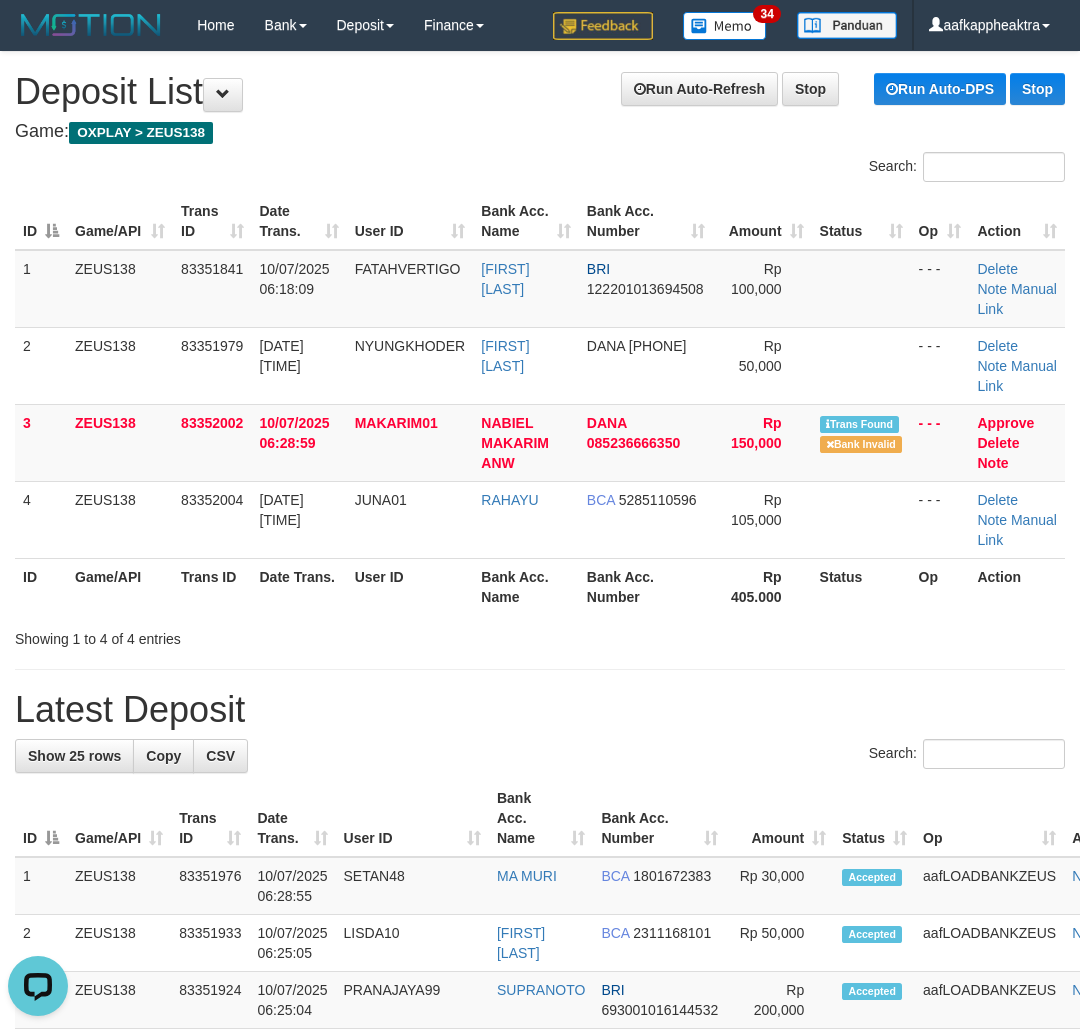 click on "User ID" at bounding box center (410, 586) 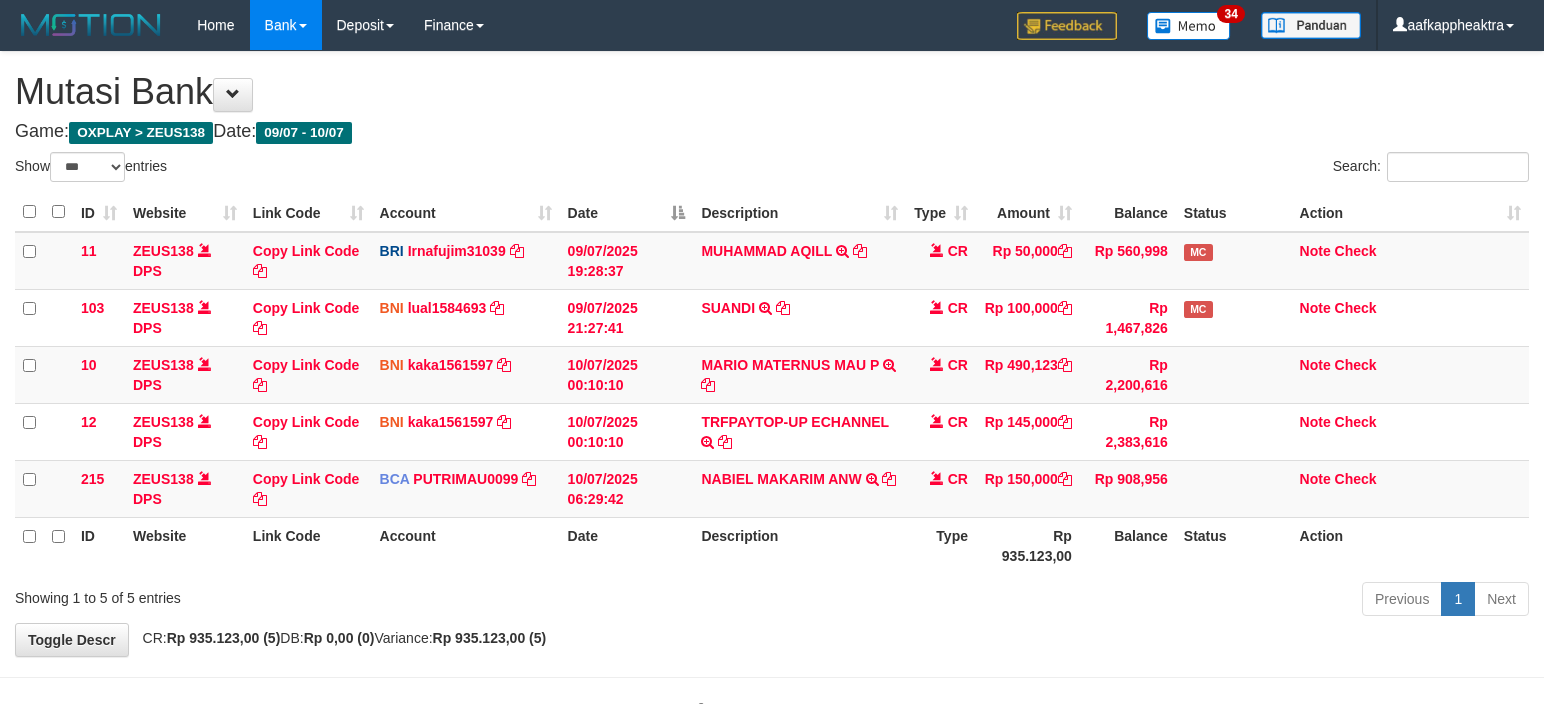 scroll, scrollTop: 8, scrollLeft: 0, axis: vertical 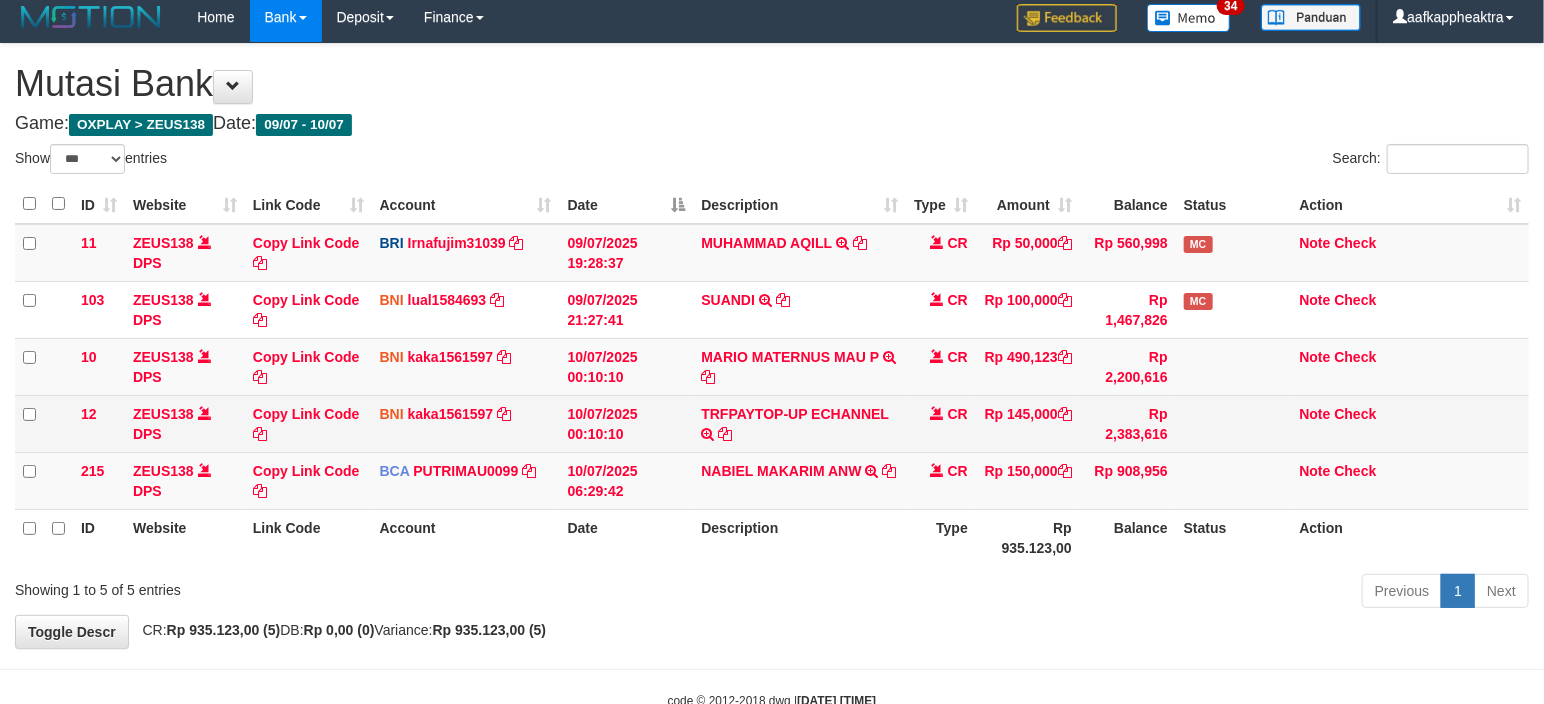 click on "11
ZEUS138    DPS
Copy Link Code
BRI
Irnafujim31039
DPS
IRNA FUJI M
mutasi_20250709_3777 | 11
mutasi_20250709_3777 | 11
[DATE] [TIME]
[FIRST] [LAST]         TRANSFER NBMB [FIRST] [LAST] TO IRNA FUJI M
CR
Rp 50,000
Rp 560,998
MC
Note
Check
103
ZEUS138    DPS
Copy Link Code
BNI
lual1584693
DPS
LUCKY ALAMSYAH
mutasi_20250709_2414 | 103
mutasi_20250709_2414 | 103" at bounding box center [772, 367] 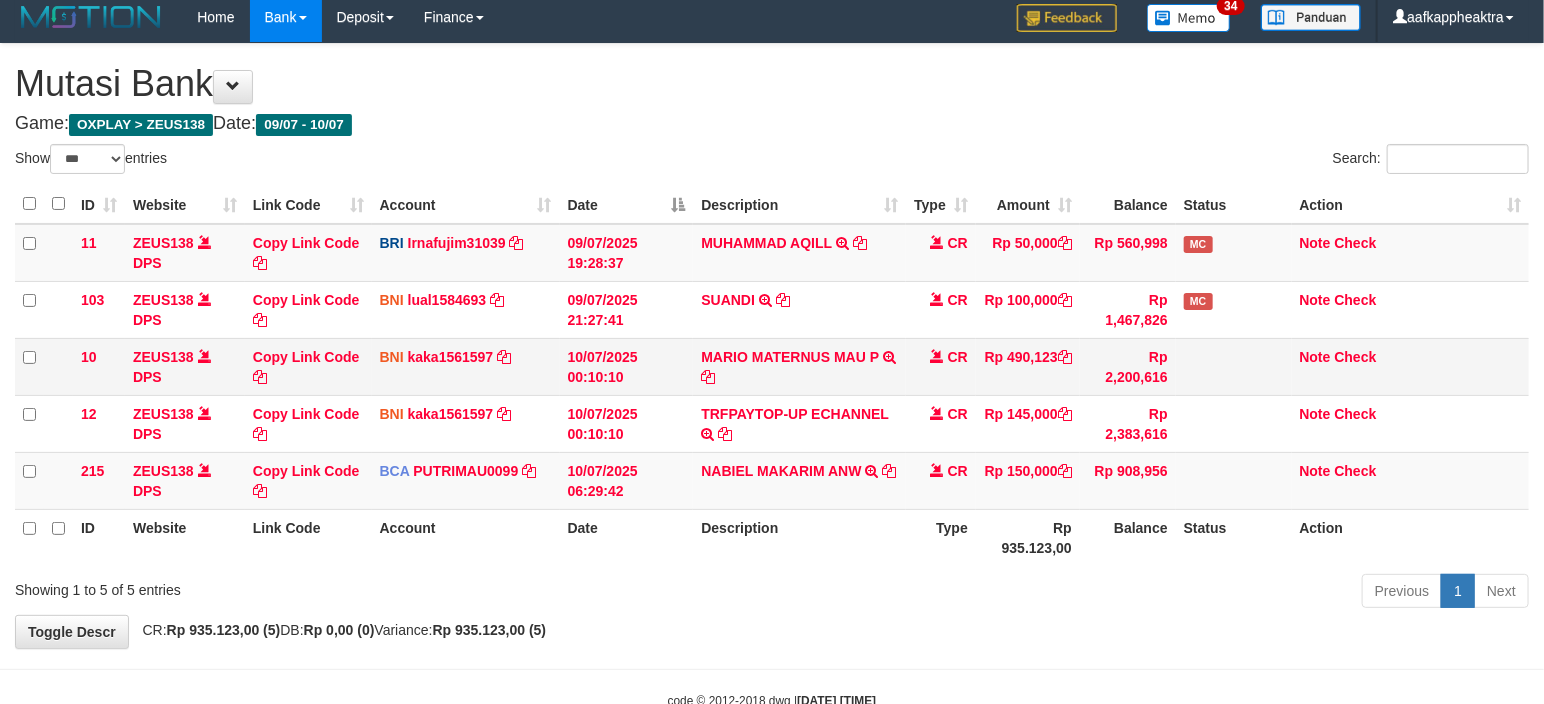 drag, startPoint x: 1048, startPoint y: 397, endPoint x: 1138, endPoint y: 350, distance: 101.53325 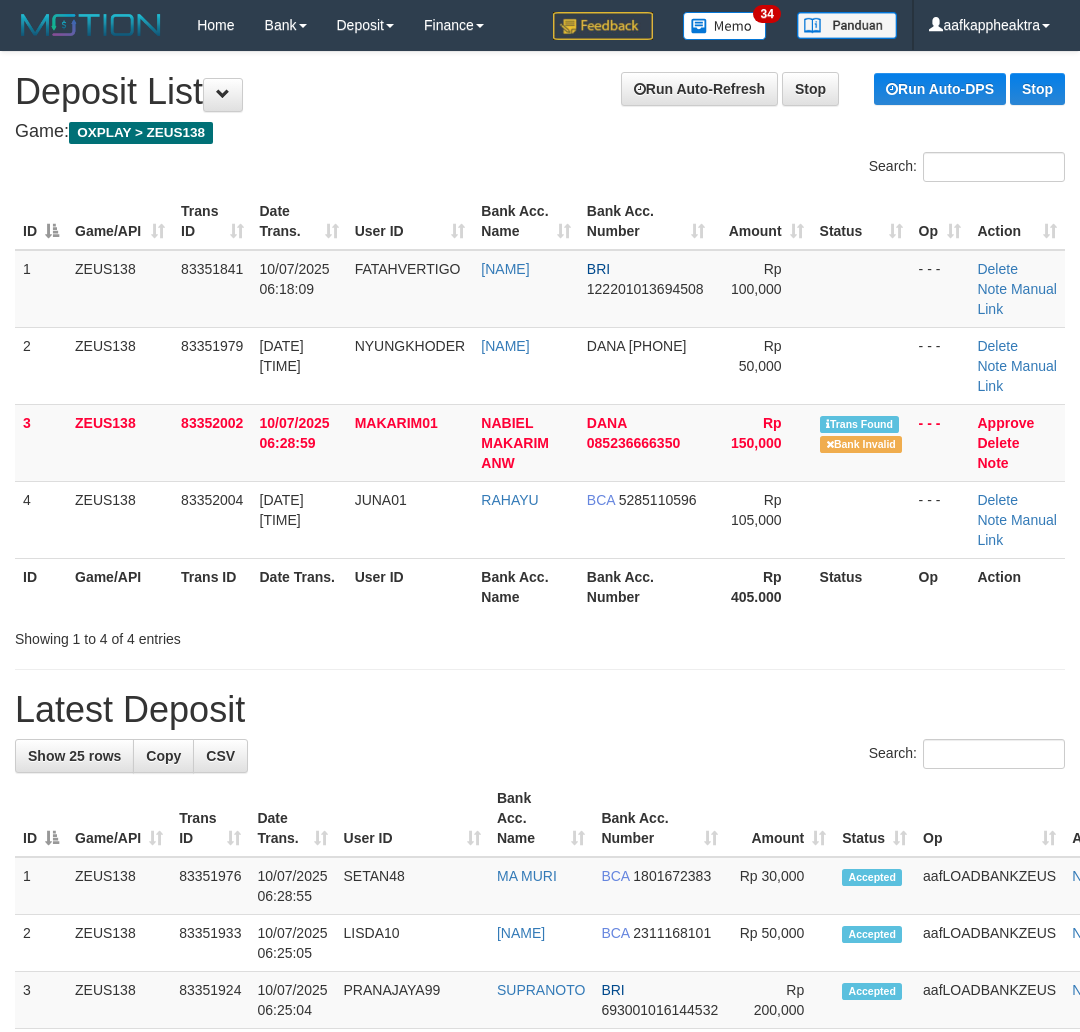 scroll, scrollTop: 0, scrollLeft: 0, axis: both 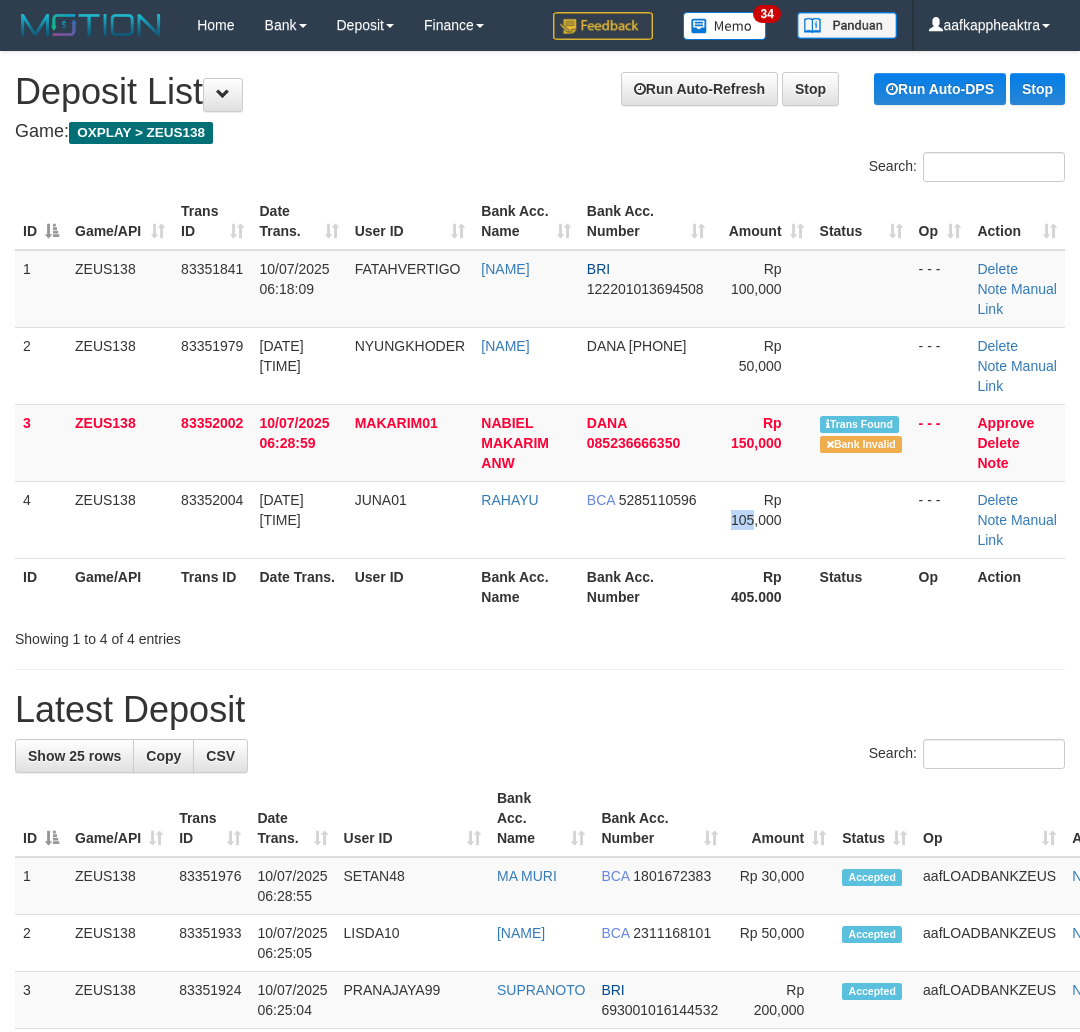 drag, startPoint x: 731, startPoint y: 570, endPoint x: 515, endPoint y: 581, distance: 216.2799 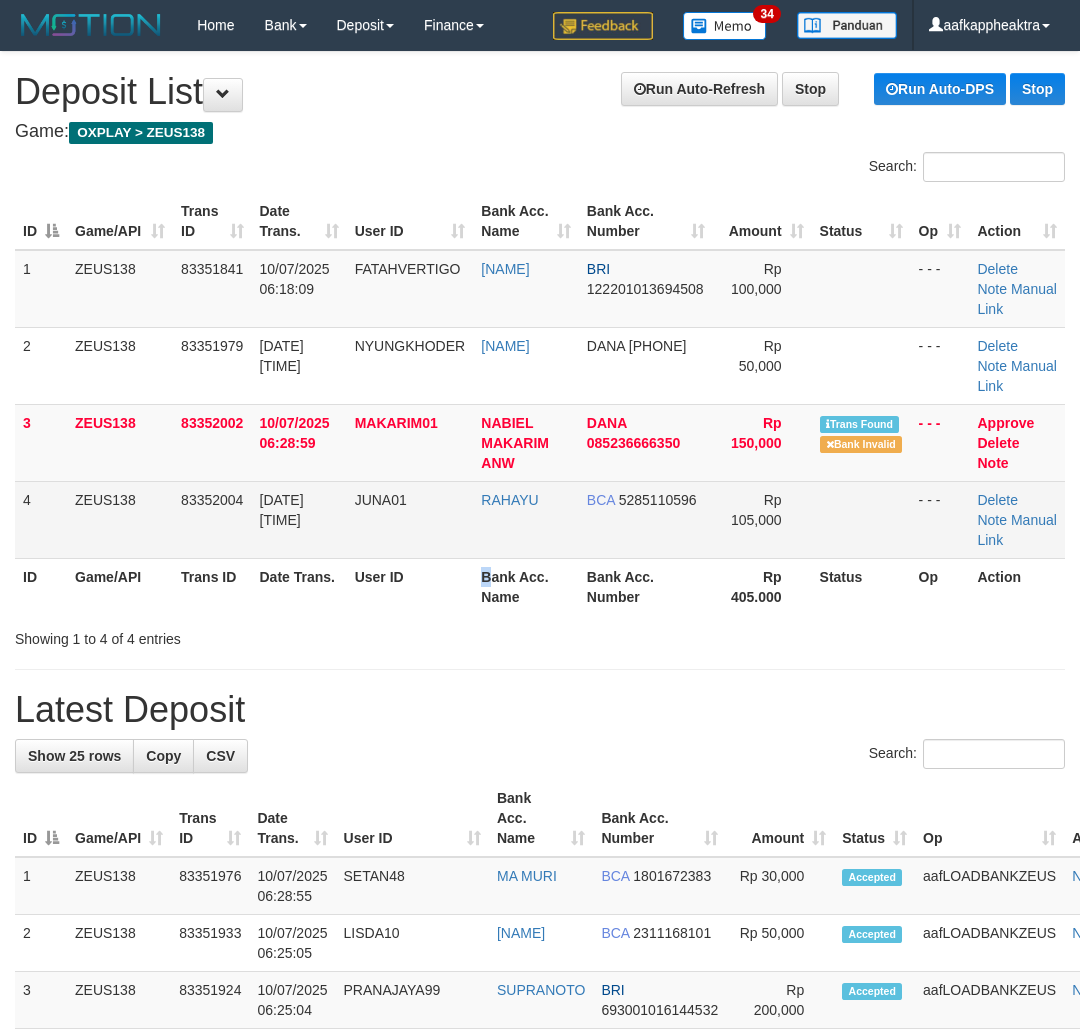 drag, startPoint x: 458, startPoint y: 588, endPoint x: 425, endPoint y: 512, distance: 82.85529 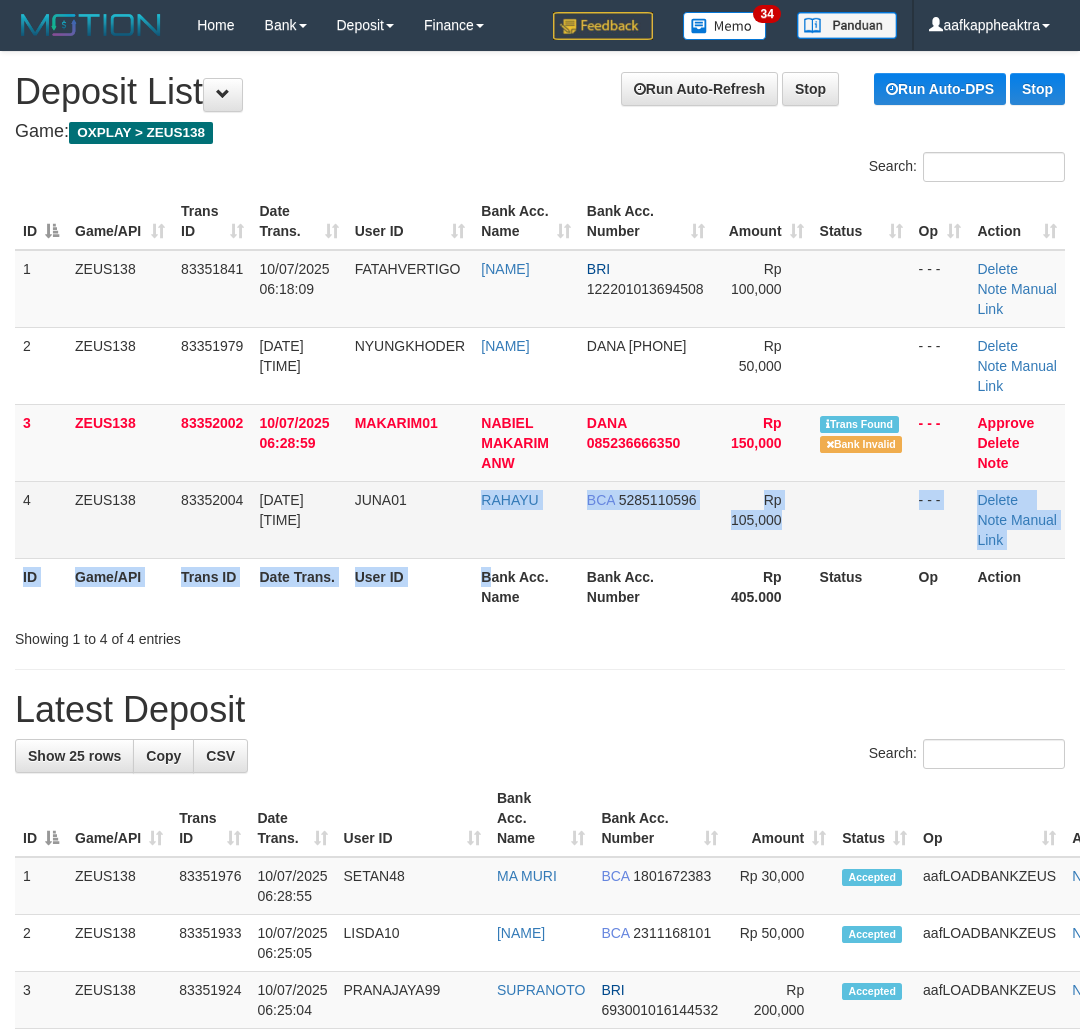 click on "JUNA01" at bounding box center [410, 365] 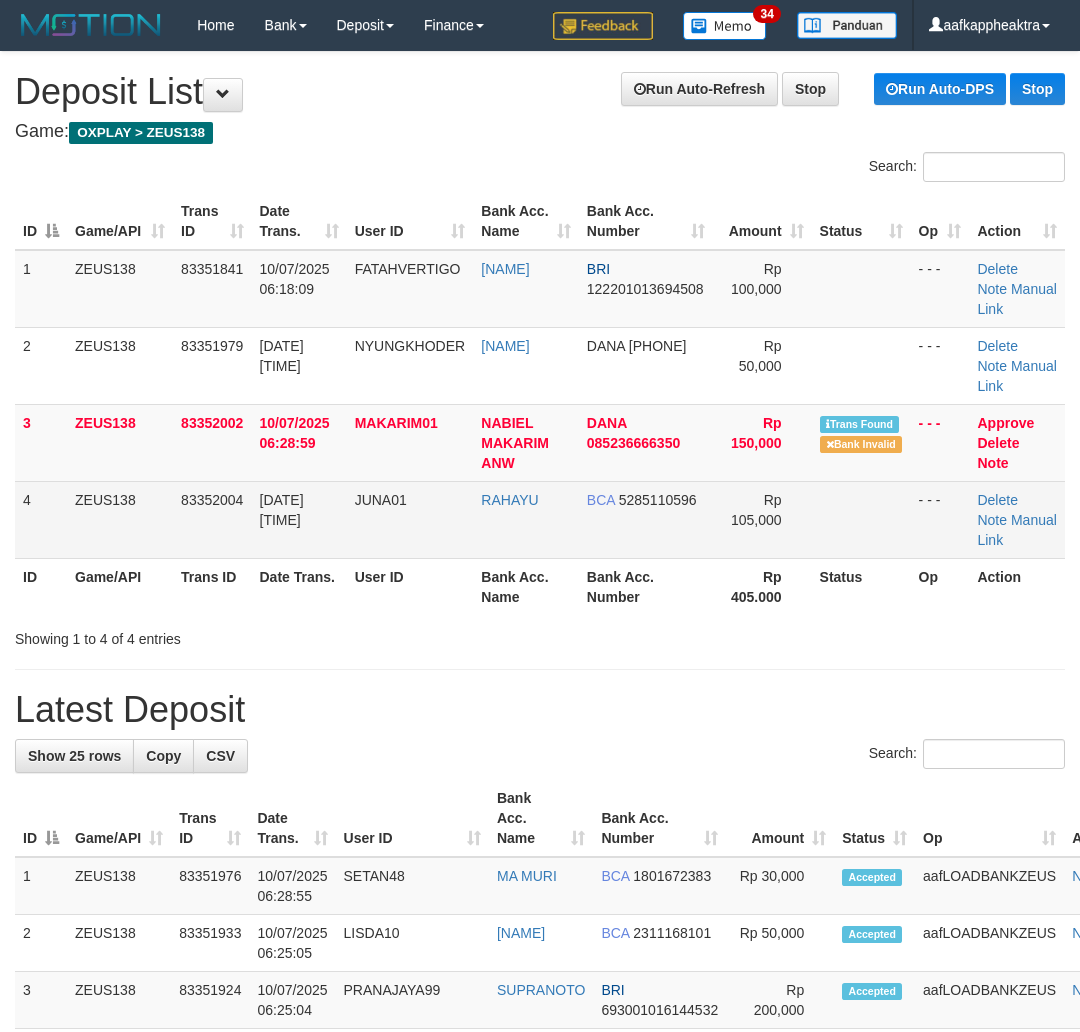 drag, startPoint x: 526, startPoint y: 506, endPoint x: 1, endPoint y: 526, distance: 525.3808 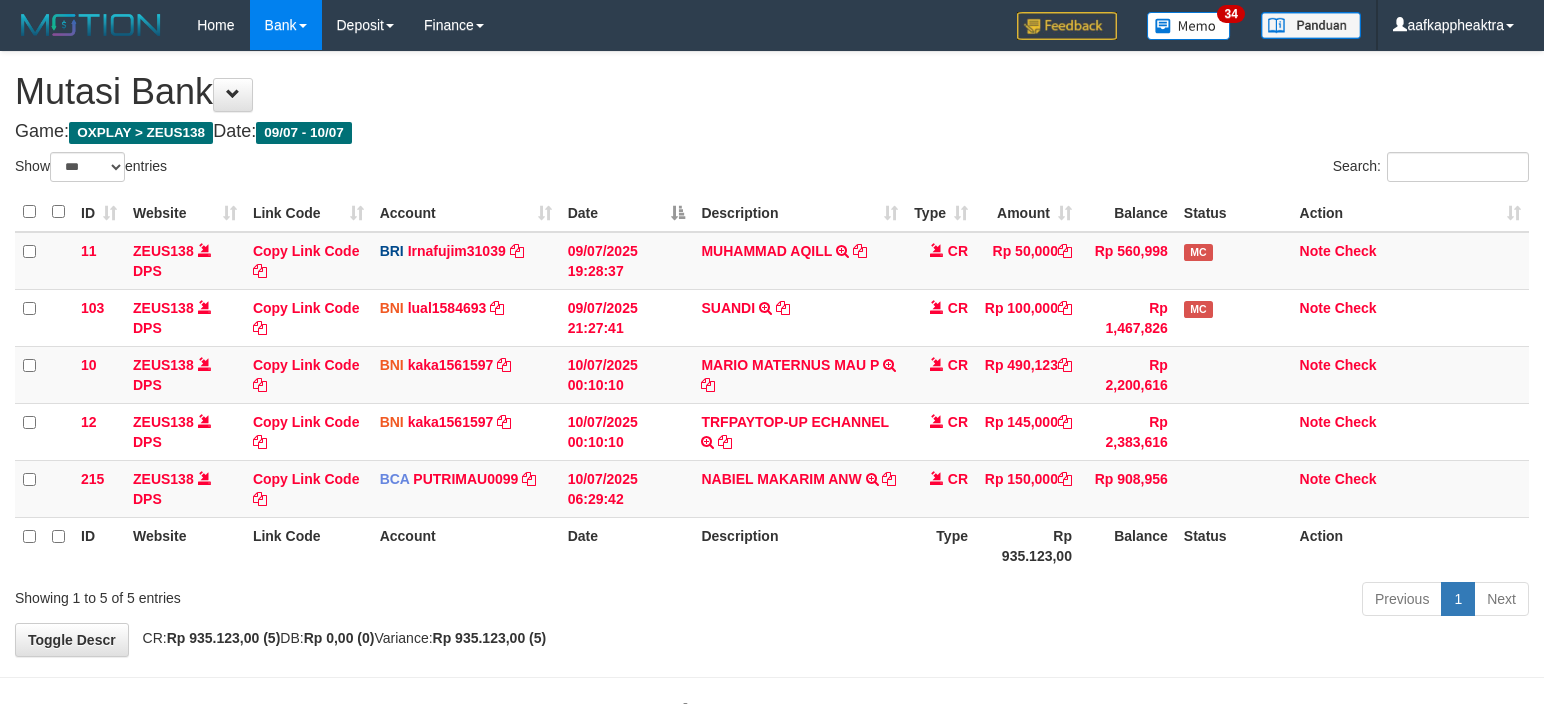 click on "CR" at bounding box center (941, 261) 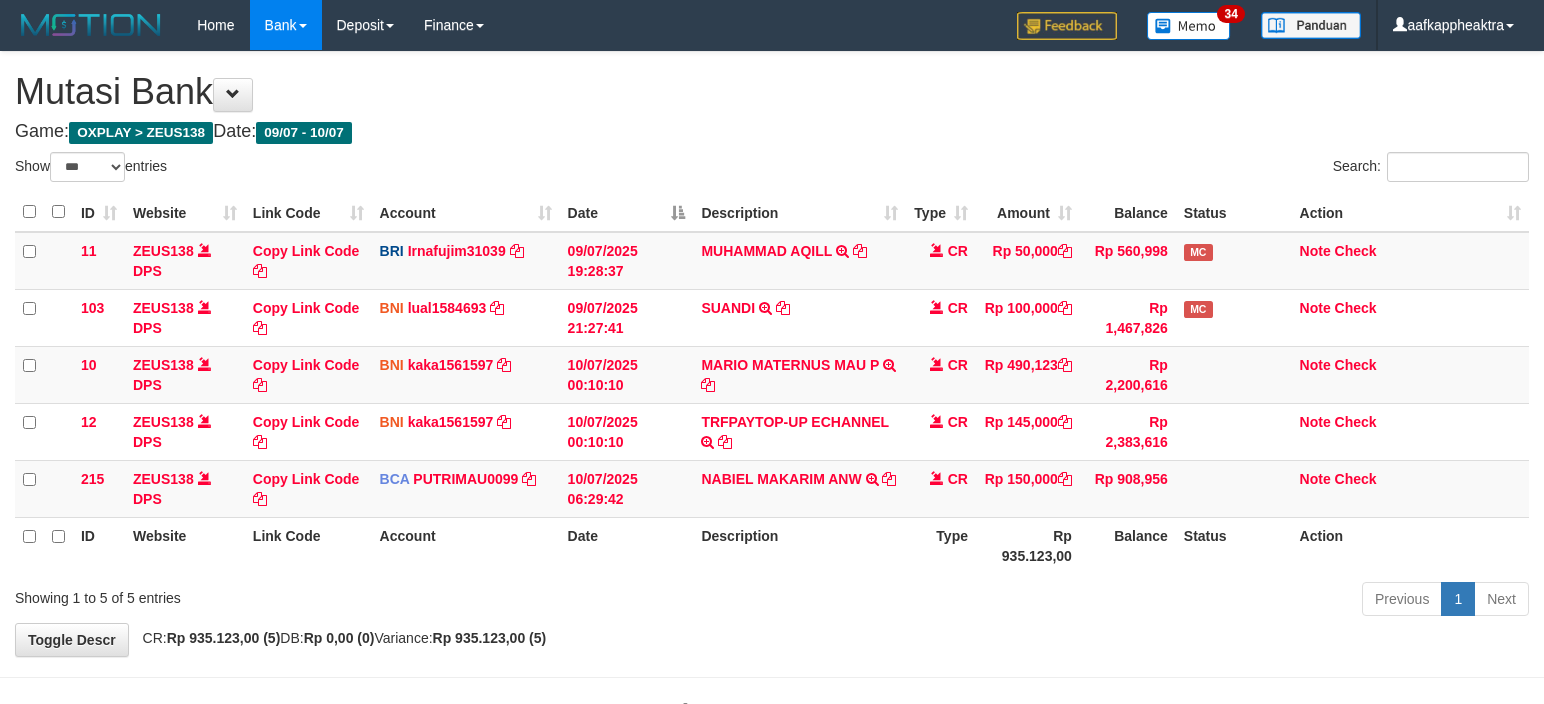 scroll, scrollTop: 66, scrollLeft: 0, axis: vertical 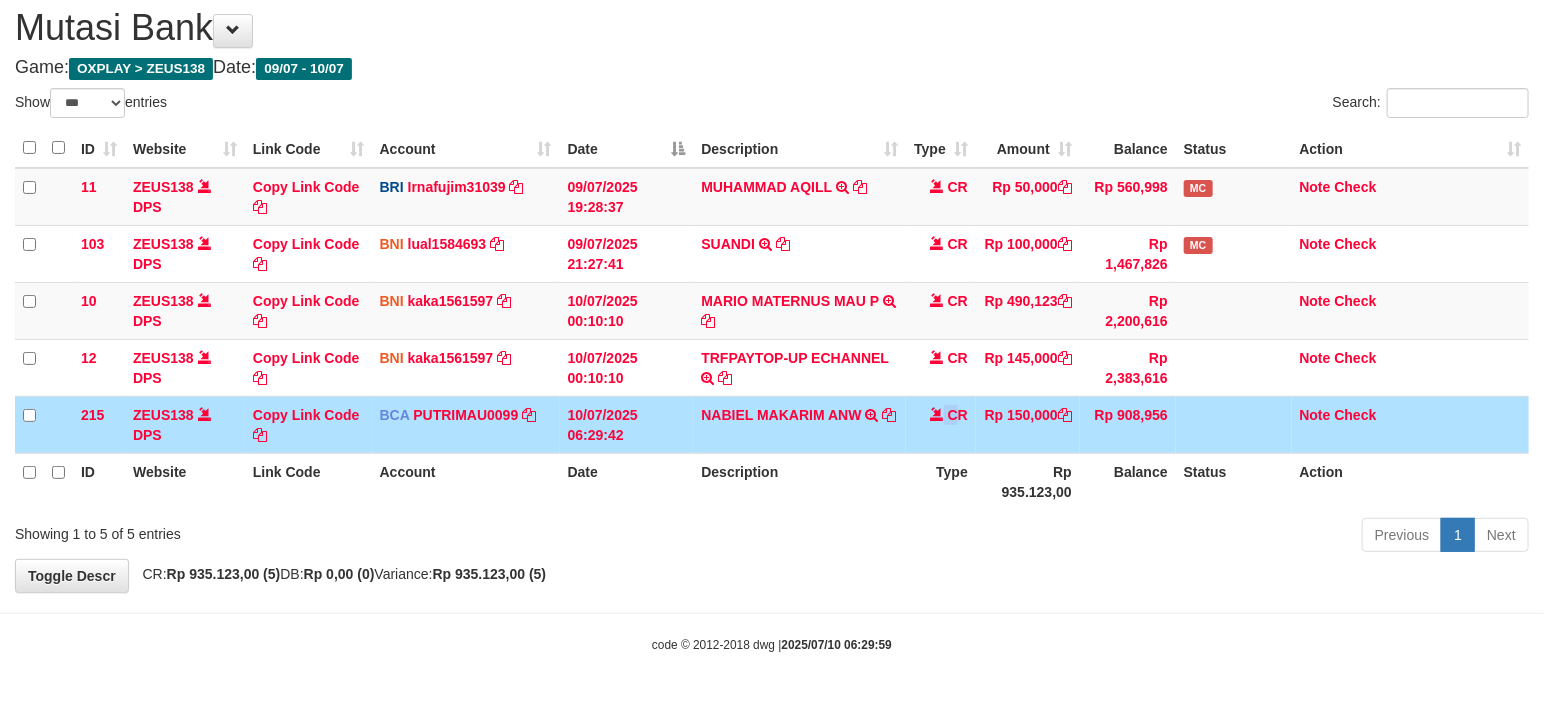 click on "ID Website Link Code Account Date Description Type Rp 935.123,00 Balance Status Action" at bounding box center [772, 481] 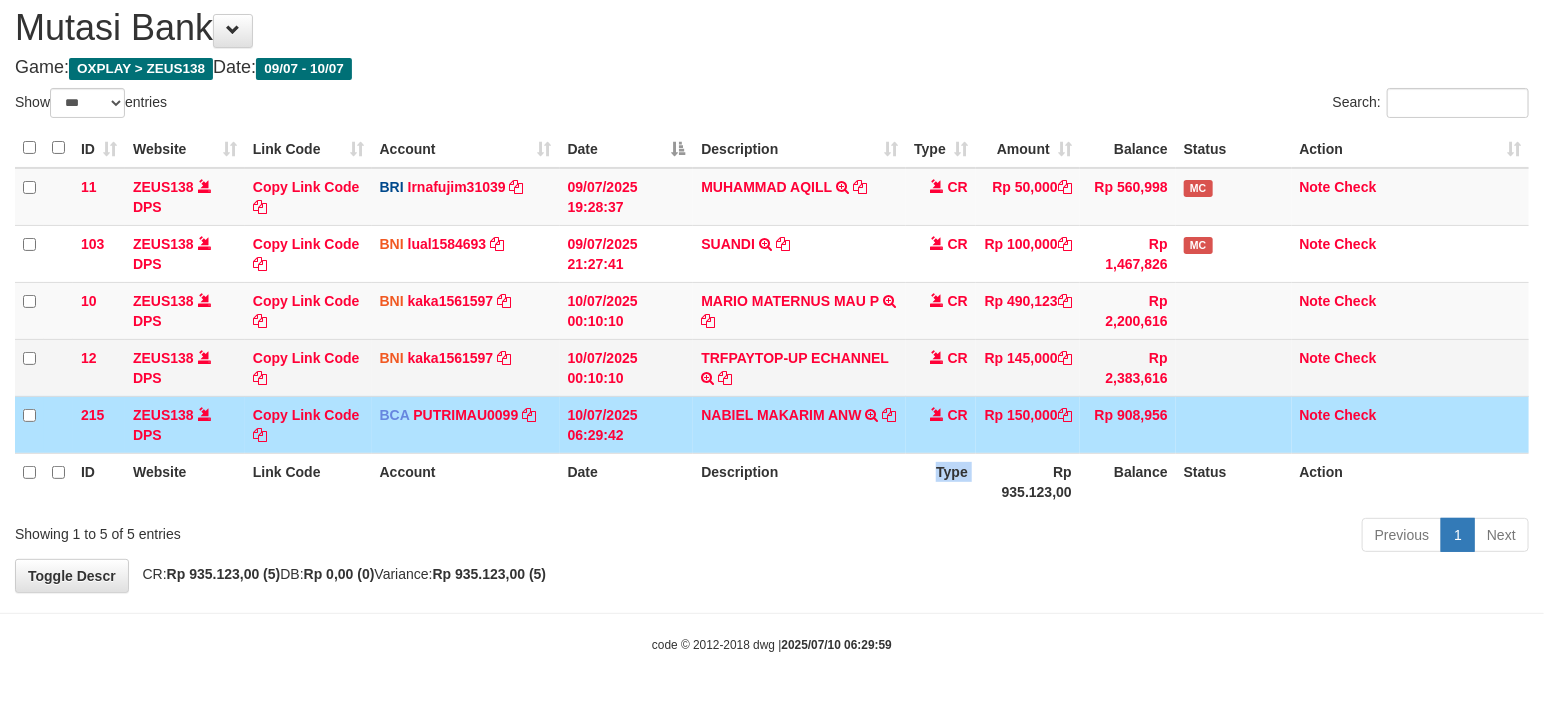drag, startPoint x: 1026, startPoint y: 383, endPoint x: 1048, endPoint y: 366, distance: 27.802877 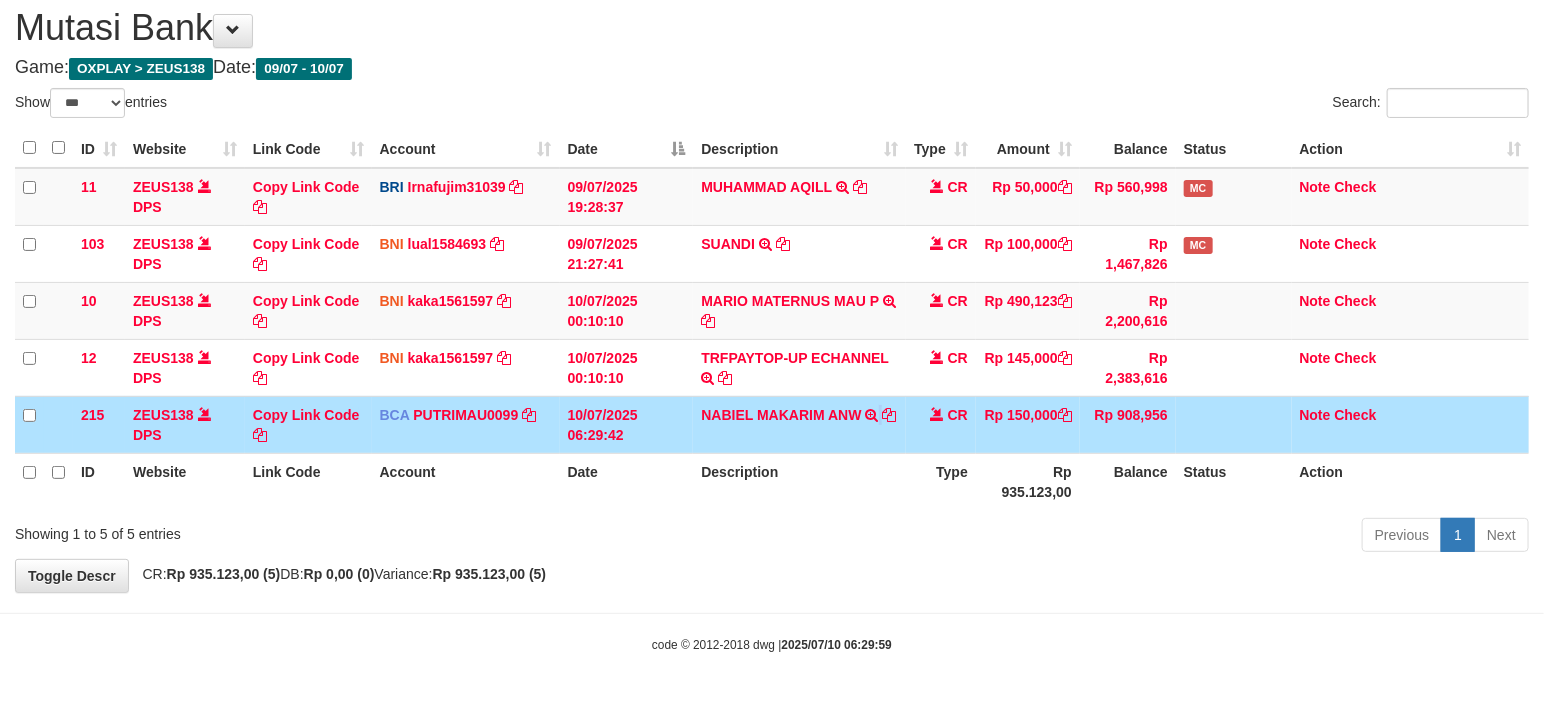 click on "215
ZEUS138    DPS
Copy Link Code
BCA
PUTRIMAU0099
DPS
[NAME]
mutasi_20250710_3478 | 215
mutasi_20250710_3478 | 215
10/07/2025 06:29:42
[NAME]         TRSF E-BANKING CR 1007/FTSCY/WS95031
150000.00[NAME]
CR
Rp 150,000
Rp 908,956
Note
Check" at bounding box center [772, 424] 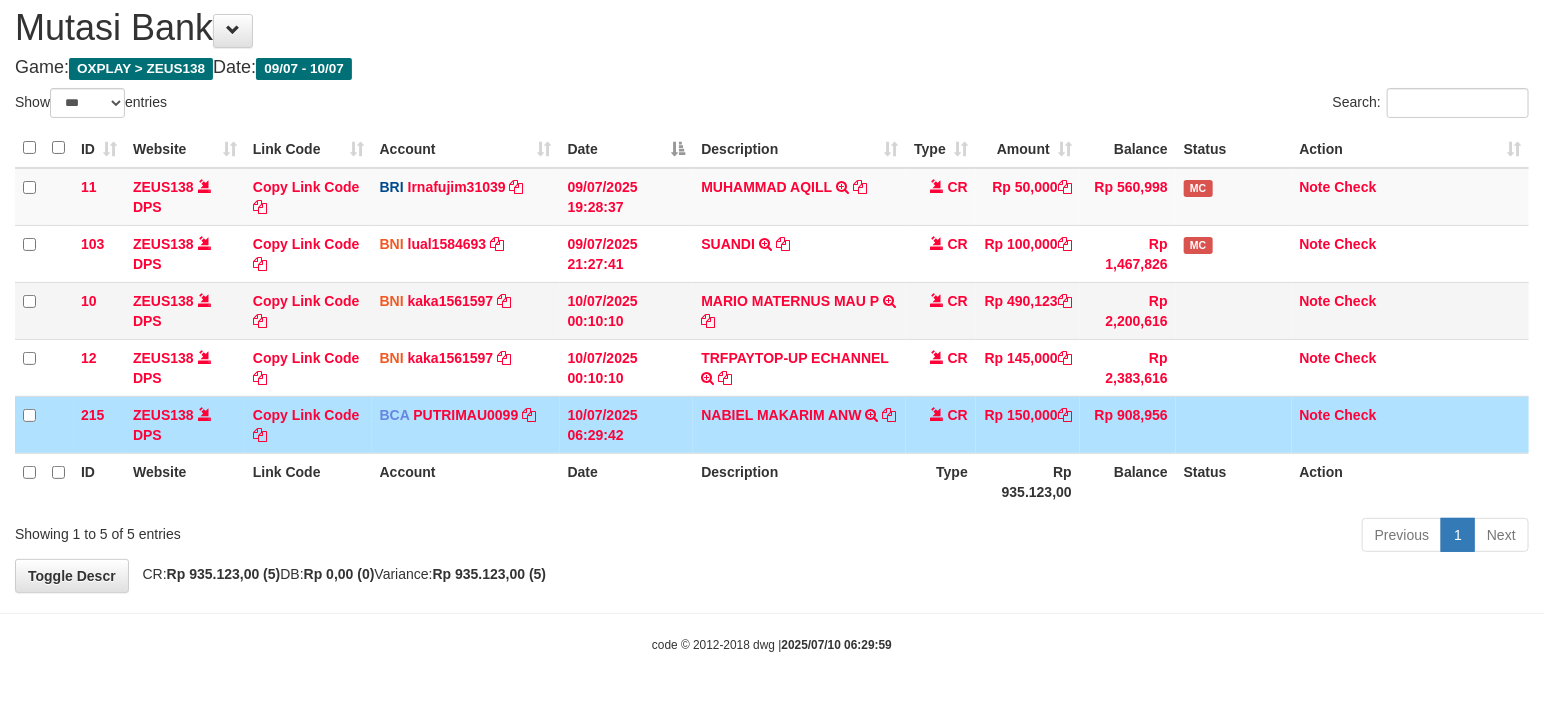 drag, startPoint x: 906, startPoint y: 363, endPoint x: 941, endPoint y: 327, distance: 50.20956 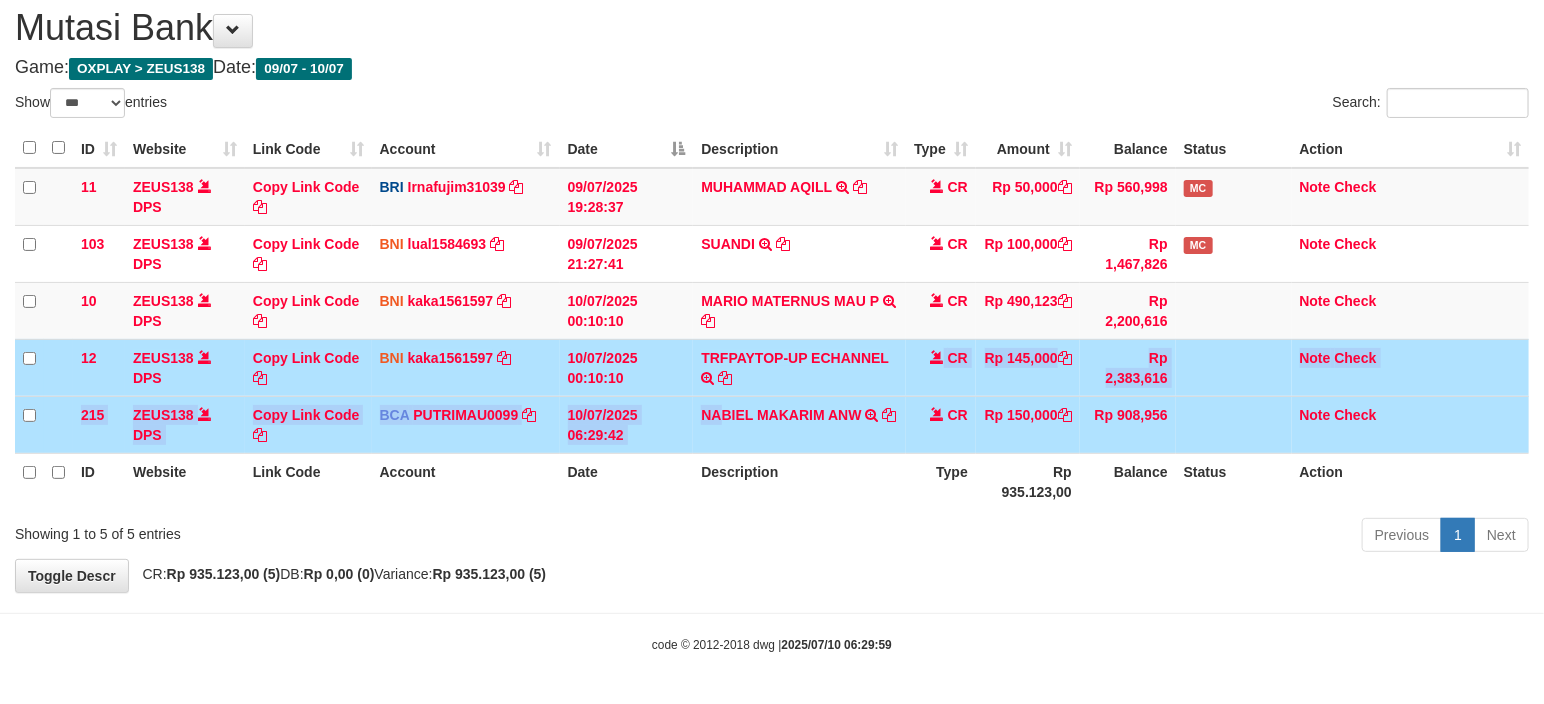 click on "11
ZEUS138    DPS
Copy Link Code
BRI
Irnafujim31039
DPS
IRNA FUJI M
mutasi_20250709_3777 | 11
mutasi_20250709_3777 | 11
09/07/2025 19:28:37
MUHAMMAD AQILL         TRANSFER NBMB MUHAMMAD AQILL TO IRNA FUJI M
CR
Rp 50,000
Rp 560,998
MC
Note
Check
103
ZEUS138    DPS
Copy Link Code
BNI
lual1584693
DPS
LUCKY ALAMSYAH
mutasi_20250709_2414 | 103
mutasi_20250709_2414 | 103" at bounding box center [772, 311] 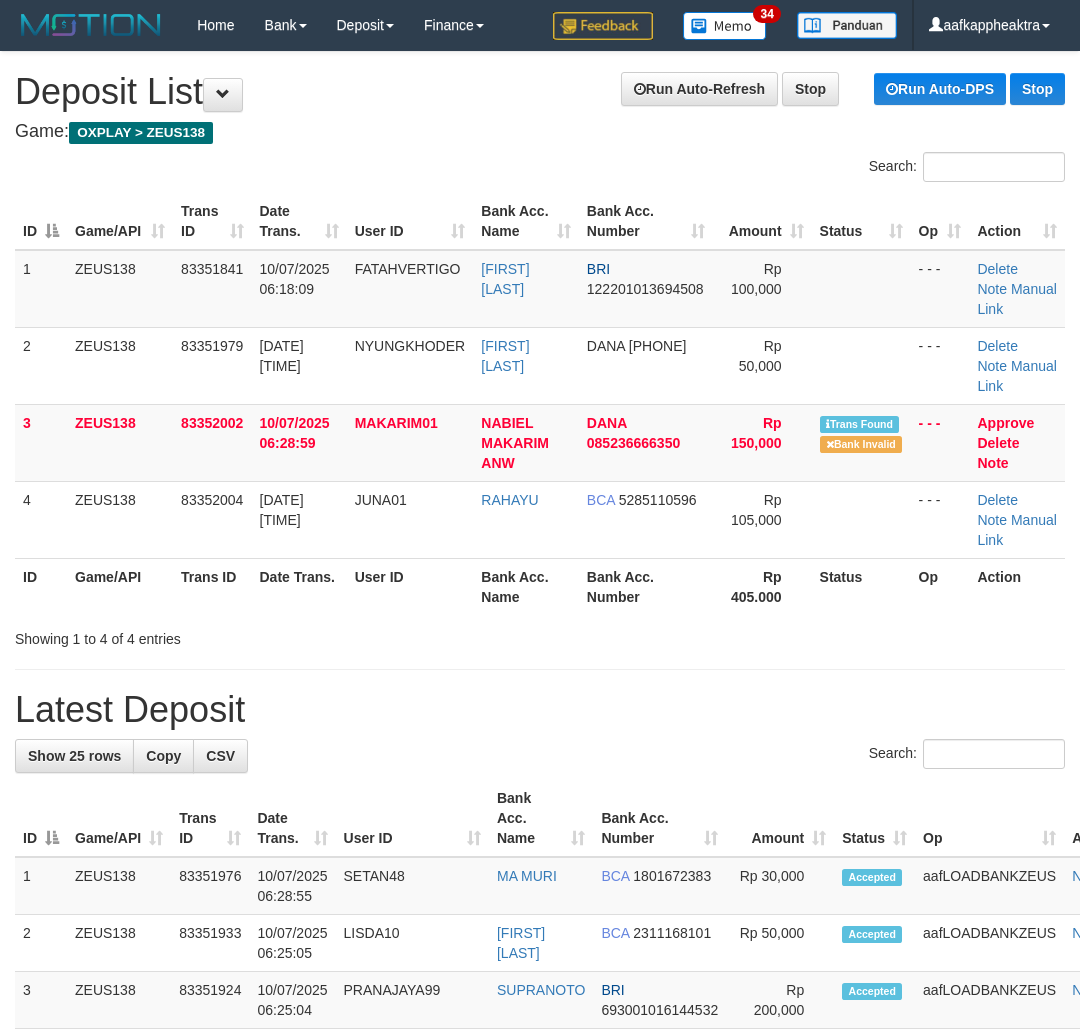 scroll, scrollTop: 0, scrollLeft: 0, axis: both 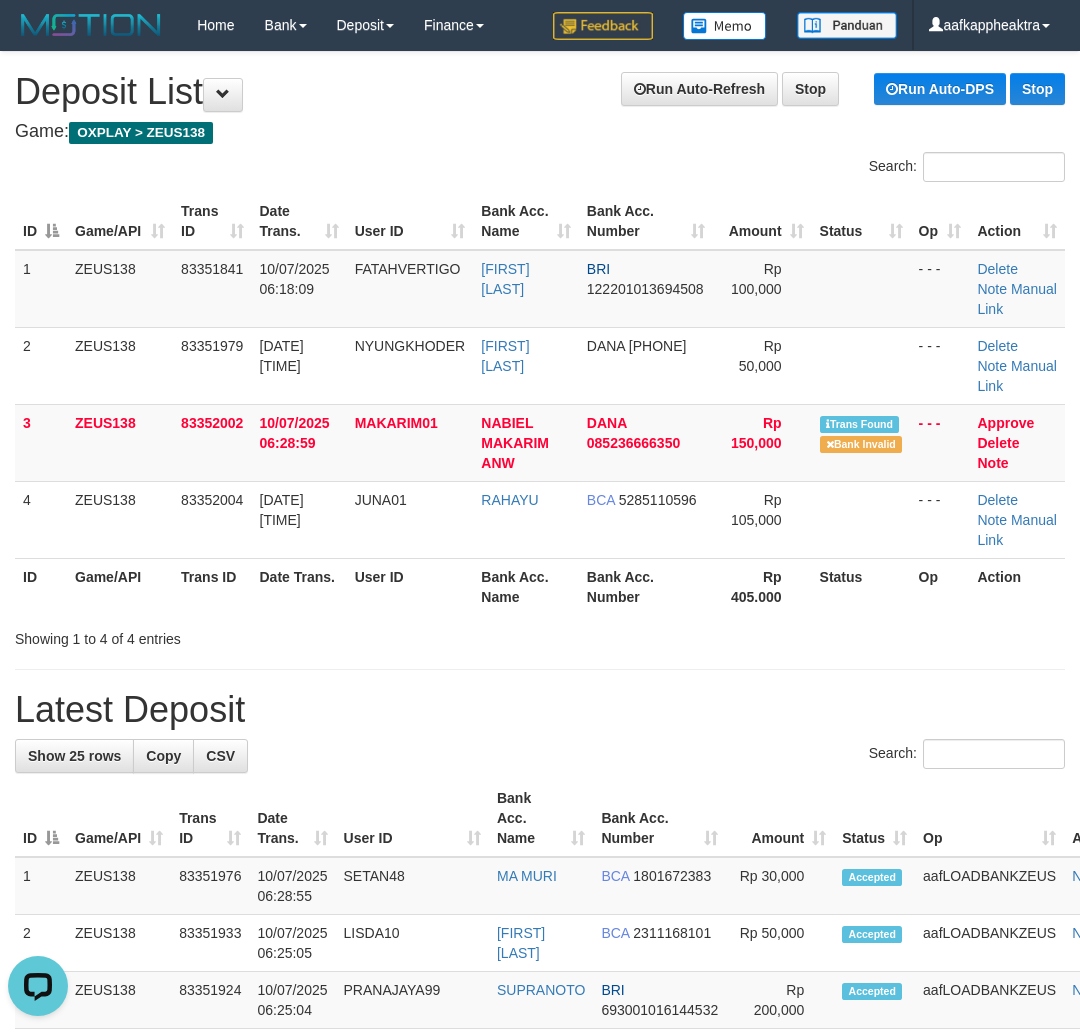 click on "ID Game/API Trans ID Date Trans. User ID Bank Acc. Name Bank Acc. Number Amount Status Op Action
1
ZEUS138
83351841
[DATE] [TIME]
FATAHVERTIGO
[FIRST] [LAST]
BRI
122201013694508
Rp 100,000
- - -
Delete
Note
Manual Link
2
ZEUS138
83351979
[DATE] [TIME]
NYUNGKHODER
[FIRST] [LAST]
DANA
[PHONE]
Rp 50,000
- - -
Delete ID" at bounding box center [540, 404] 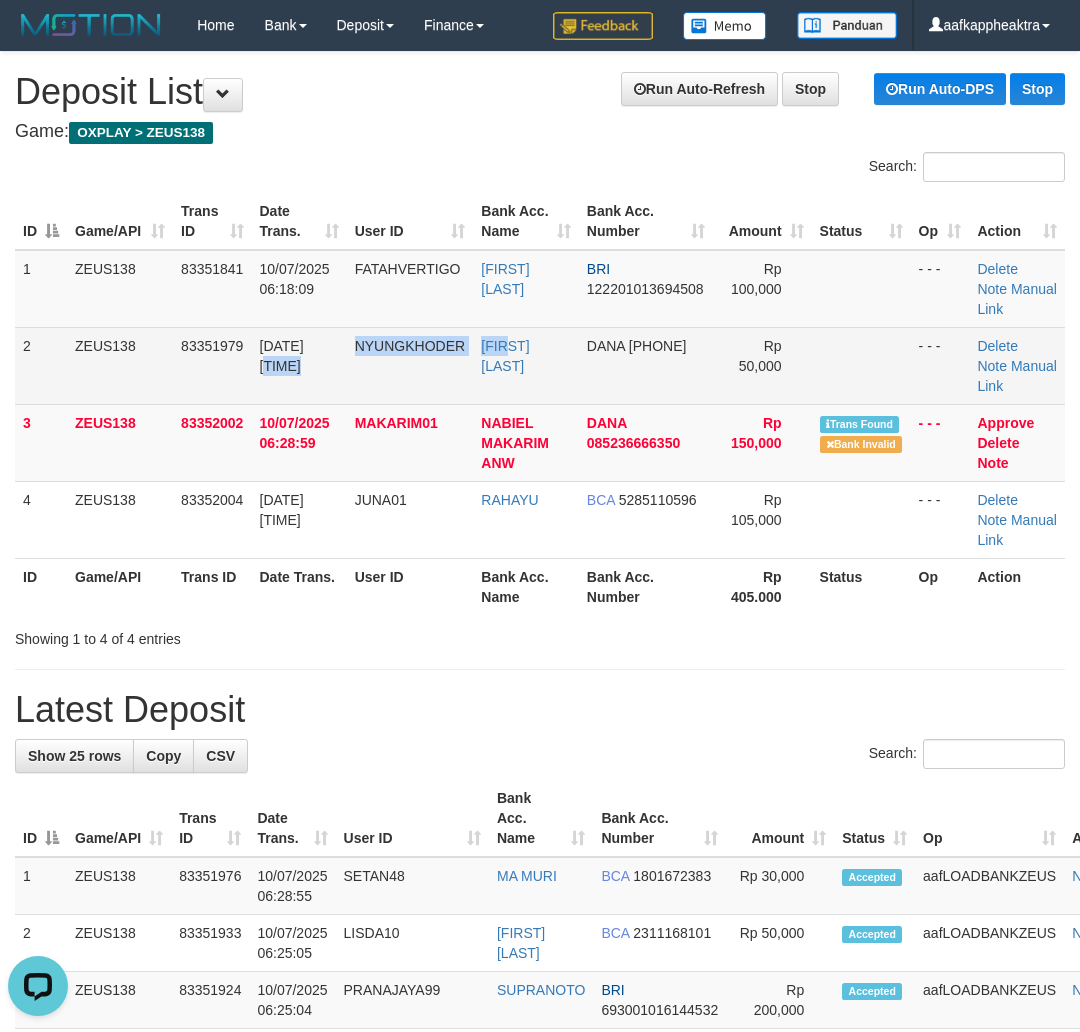 click on "2
ZEUS138
83351979
10/07/2025 06:27:40
NYUNGKHODER
BADRUL ULA
DANA
087865994980
Rp 50,000
- - -
Delete
Note
Manual Link" at bounding box center (540, 365) 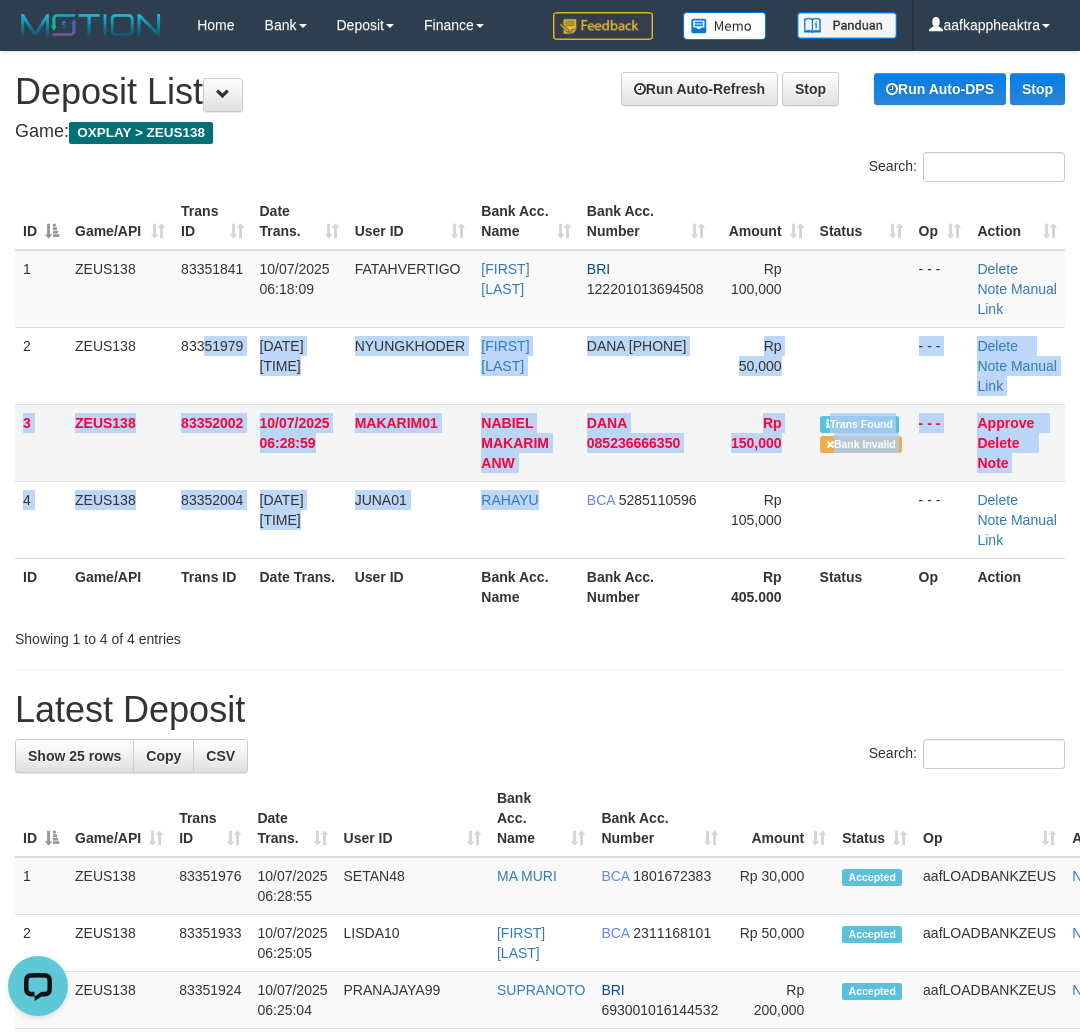 drag, startPoint x: 563, startPoint y: 501, endPoint x: 551, endPoint y: 496, distance: 13 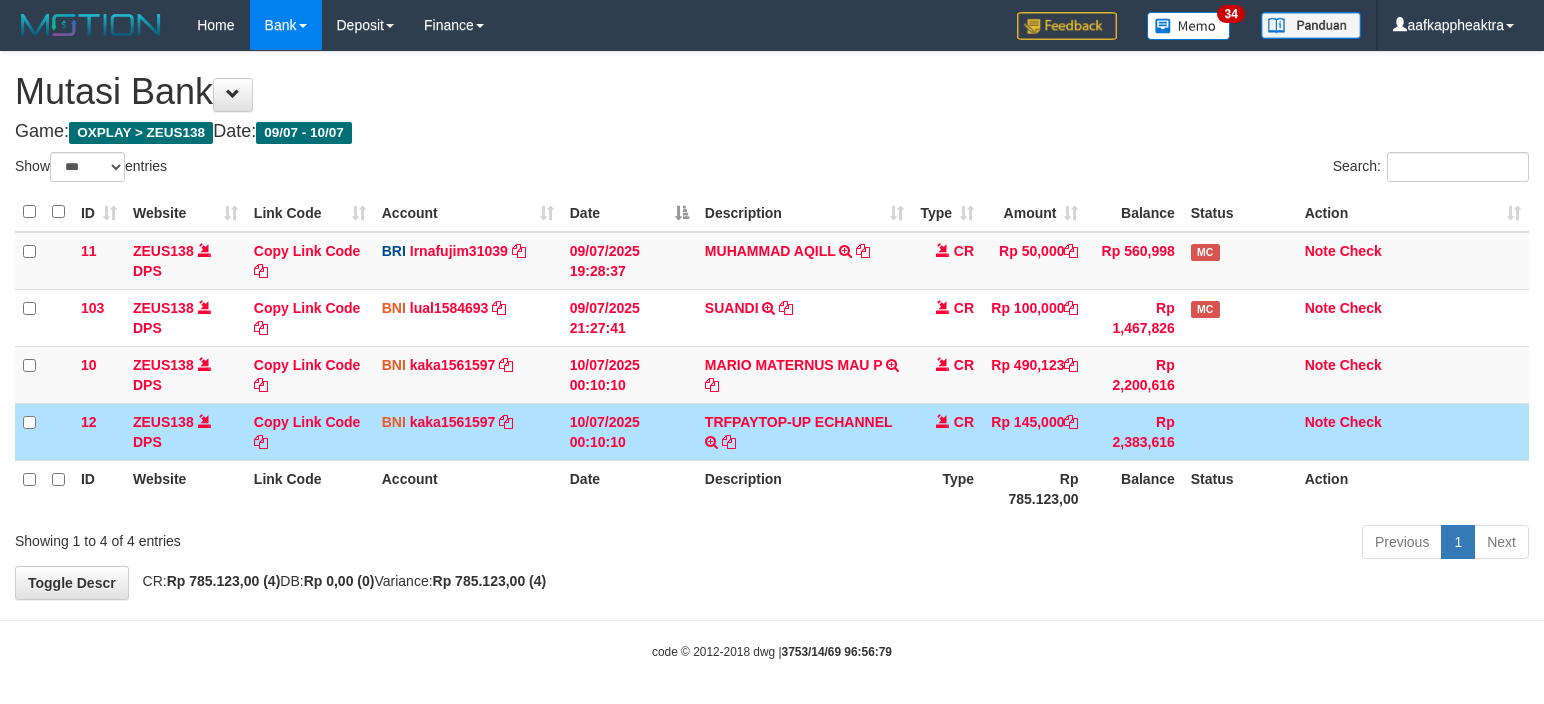 scroll, scrollTop: 0, scrollLeft: 0, axis: both 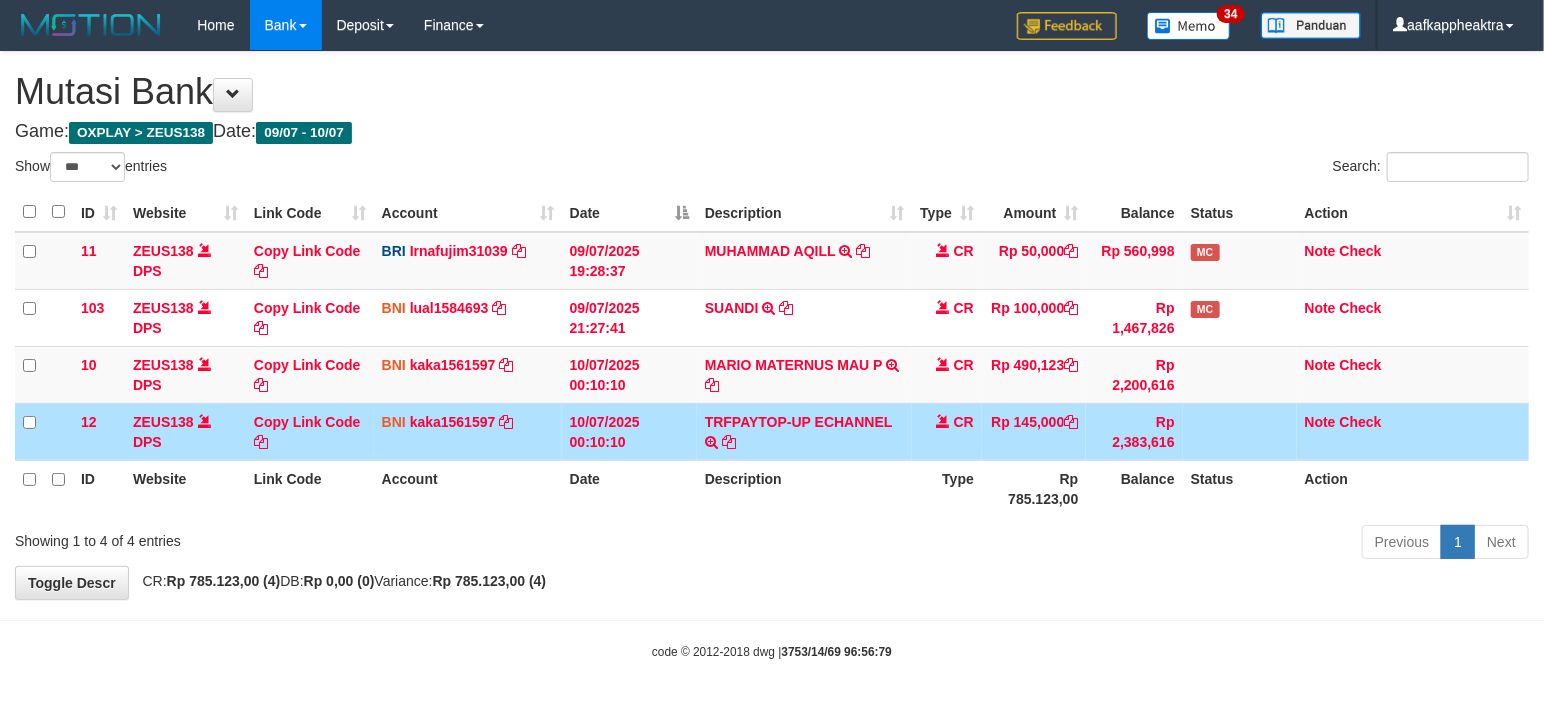 click on "Rp 2,383,616" at bounding box center [1134, 431] 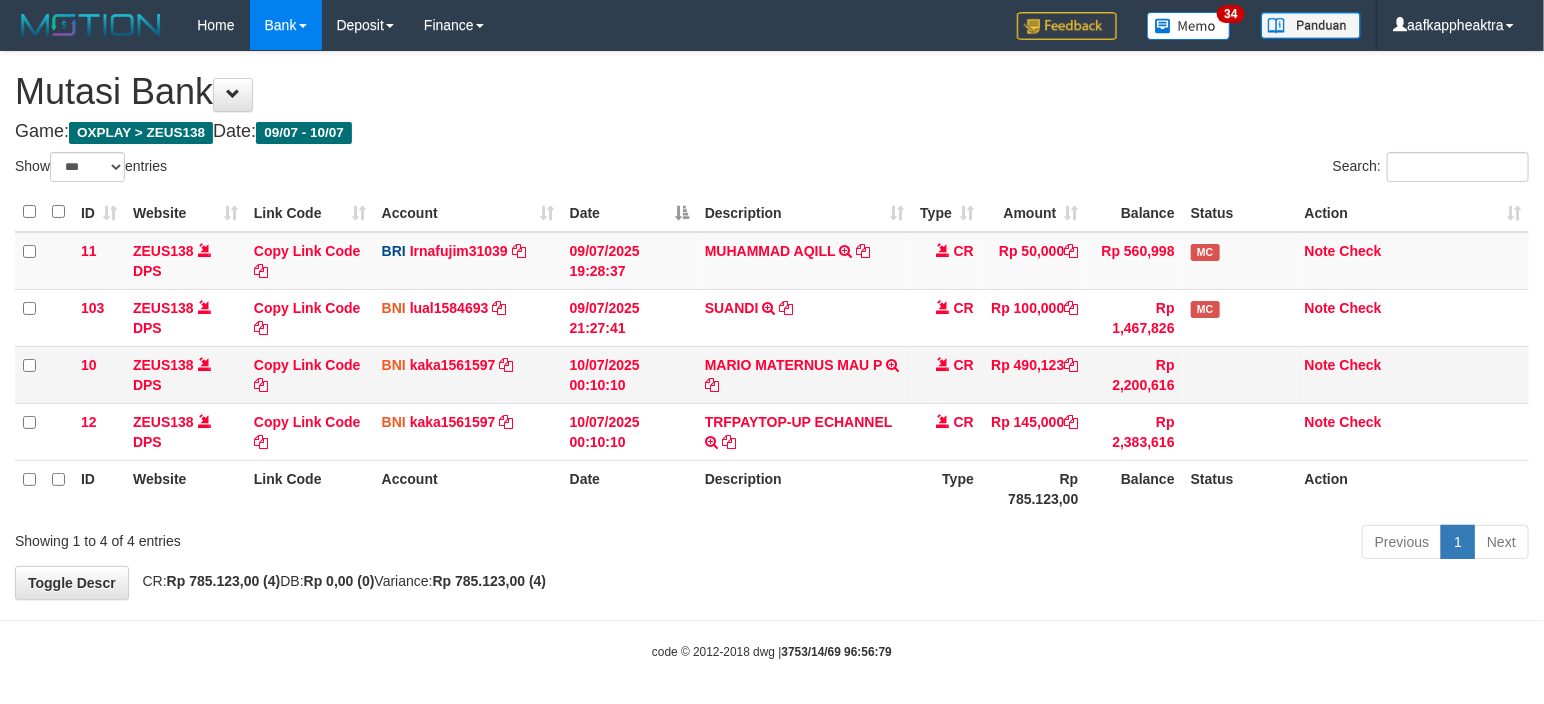 click on "Rp 2,200,616" at bounding box center [1134, 261] 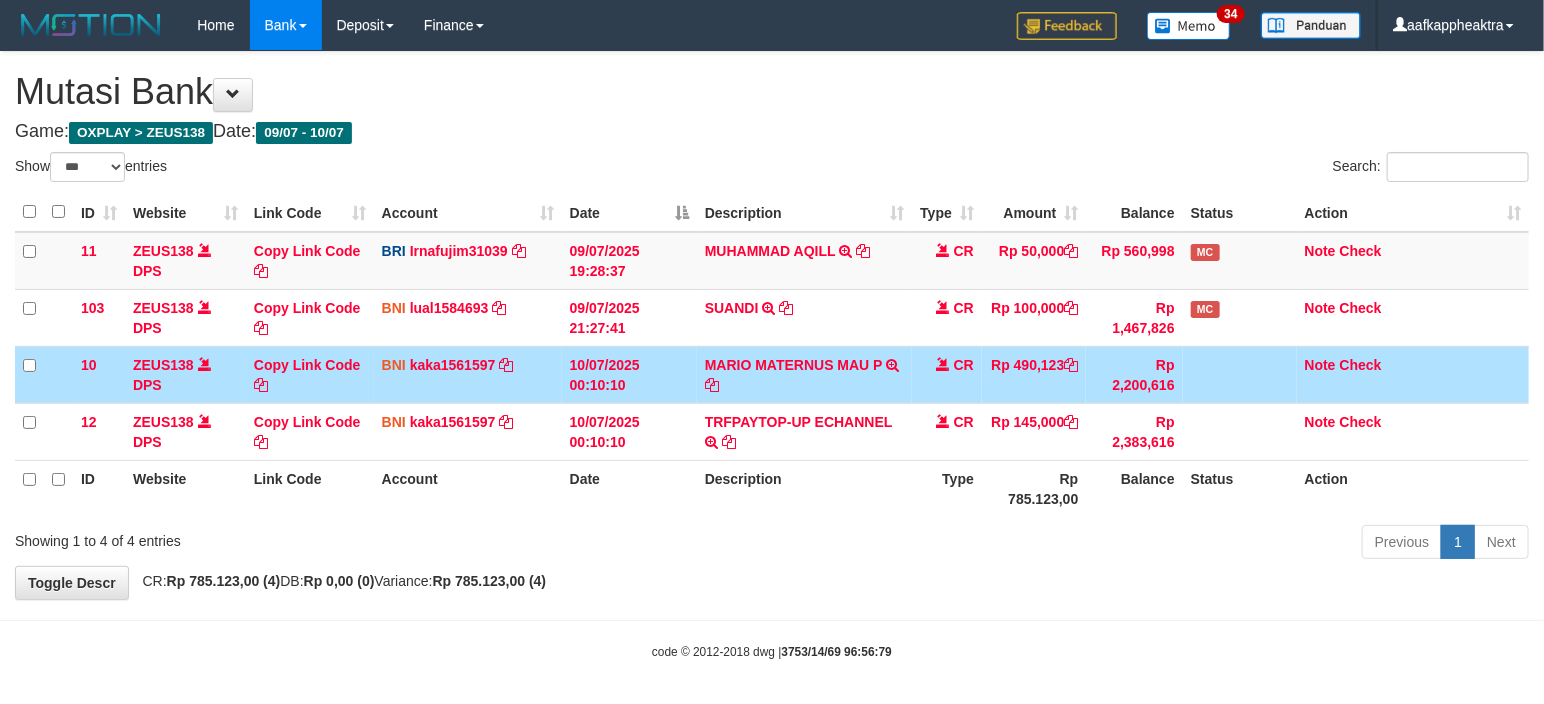 click on "ID Website Link Code Account Date Description Type Amount Balance Status Action
11
ZEUS138    DPS
Copy Link Code
BRI
Irnafujim31039
DPS
[FIRST] [LAST]
mutasi_[DATE]_[NUMBER] | 11
mutasi_[DATE]_[NUMBER] | 11
[DATE] [TIME]
[FIRST] [LAST]         TRANSFER NBMB [FIRST] [LAST] TO [FIRST] [LAST]
CR
Rp 50,000
Rp 560,998
MC
Note
Check
103
ZEUS138    DPS
Copy Link Code
BNI
lual1584693
DPS
[FIRST] [LAST]" at bounding box center (772, 355) 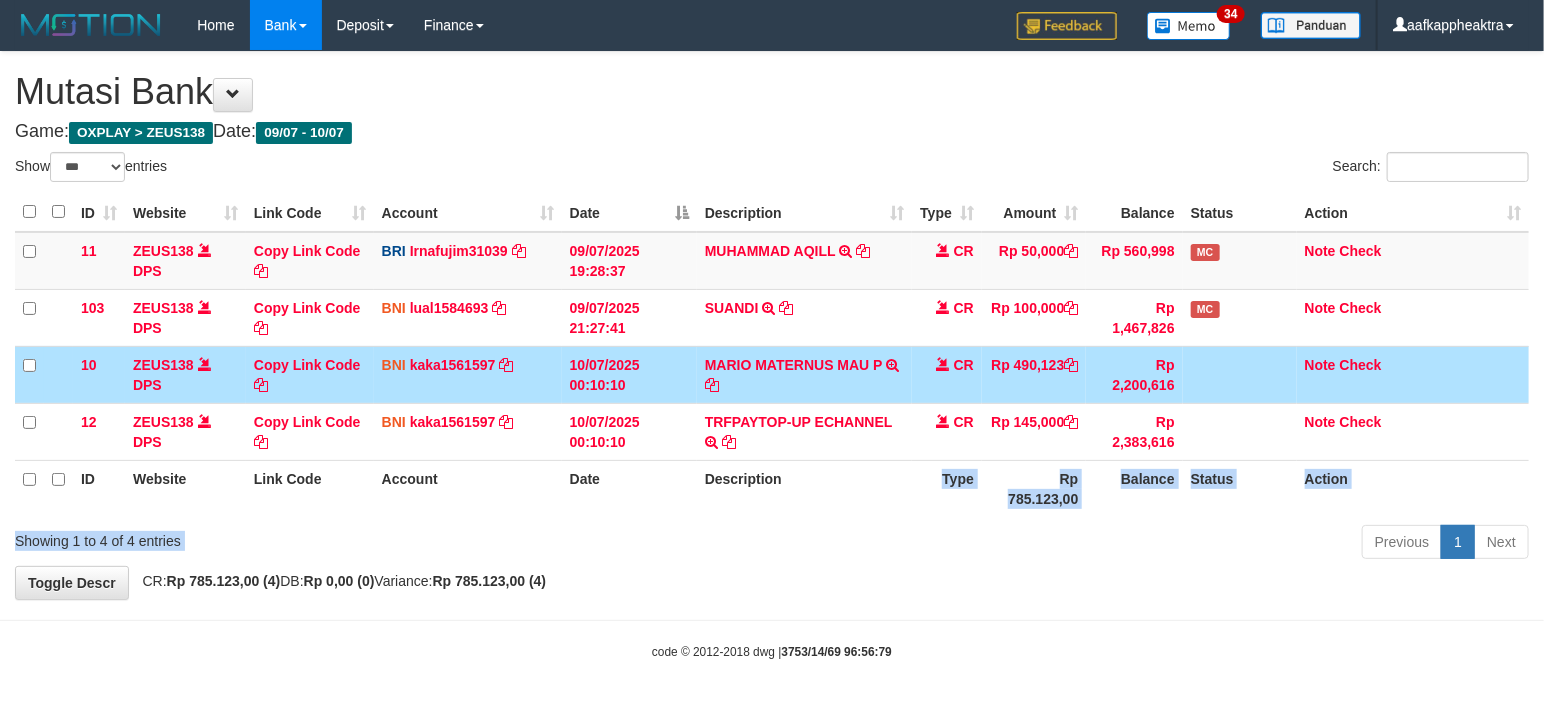 click on "Show  ** ** ** ***  entries Search:
ID Website Link Code Account Date Description Type Amount Balance Status Action
11
ZEUS138    DPS
Copy Link Code
BRI
Irnafujim31039
DPS
IRNA FUJI M
mutasi_20250709_3777 | 11
mutasi_20250709_3777 | 11
09/07/2025 19:28:37
MUHAMMAD AQILL         TRANSFER NBMB MUHAMMAD AQILL TO IRNA FUJI M
CR
Rp 50,000
Rp 560,998
MC
Note
Check
103
ZEUS138    DPS
Copy Link Code
BNI
lual1584693
DPS" at bounding box center [772, 359] 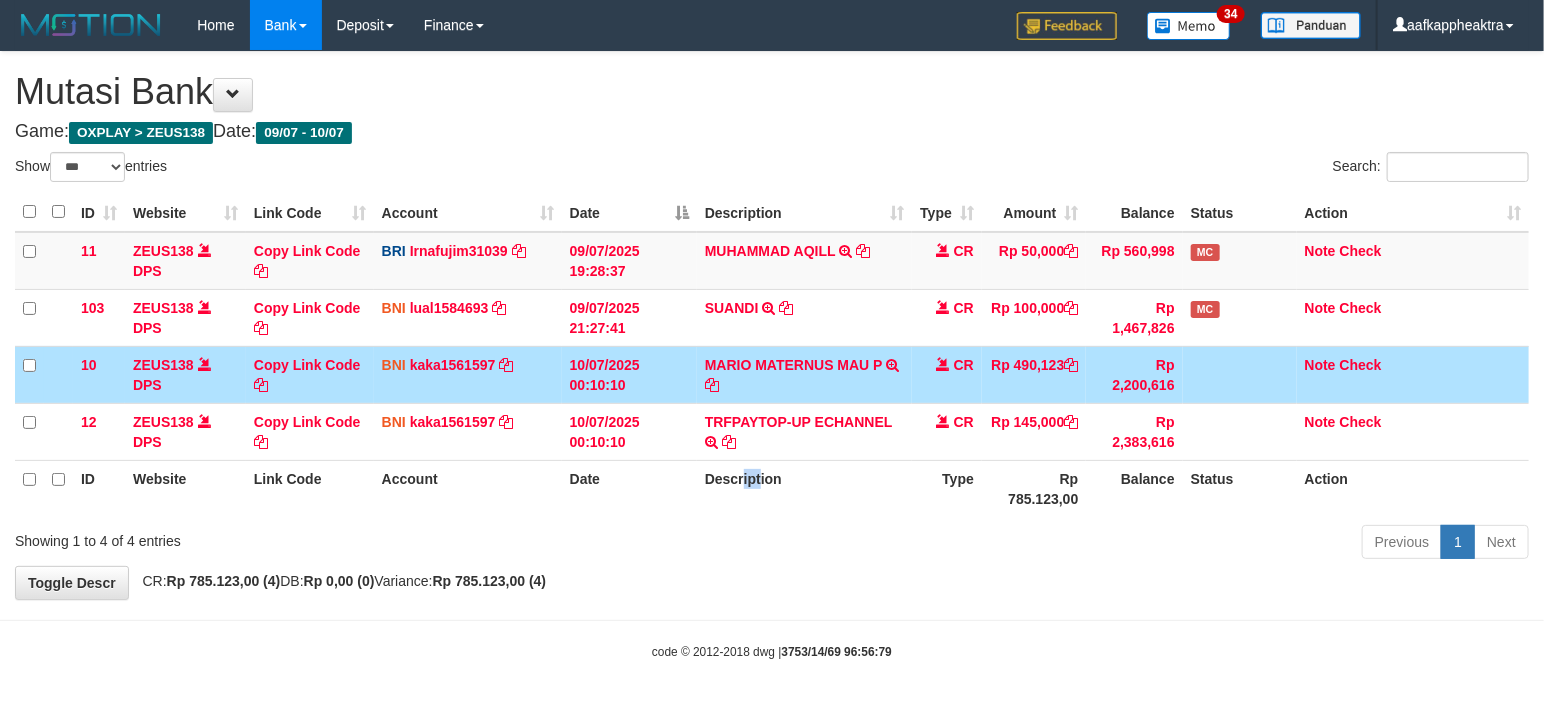 click on "Description" at bounding box center (804, 488) 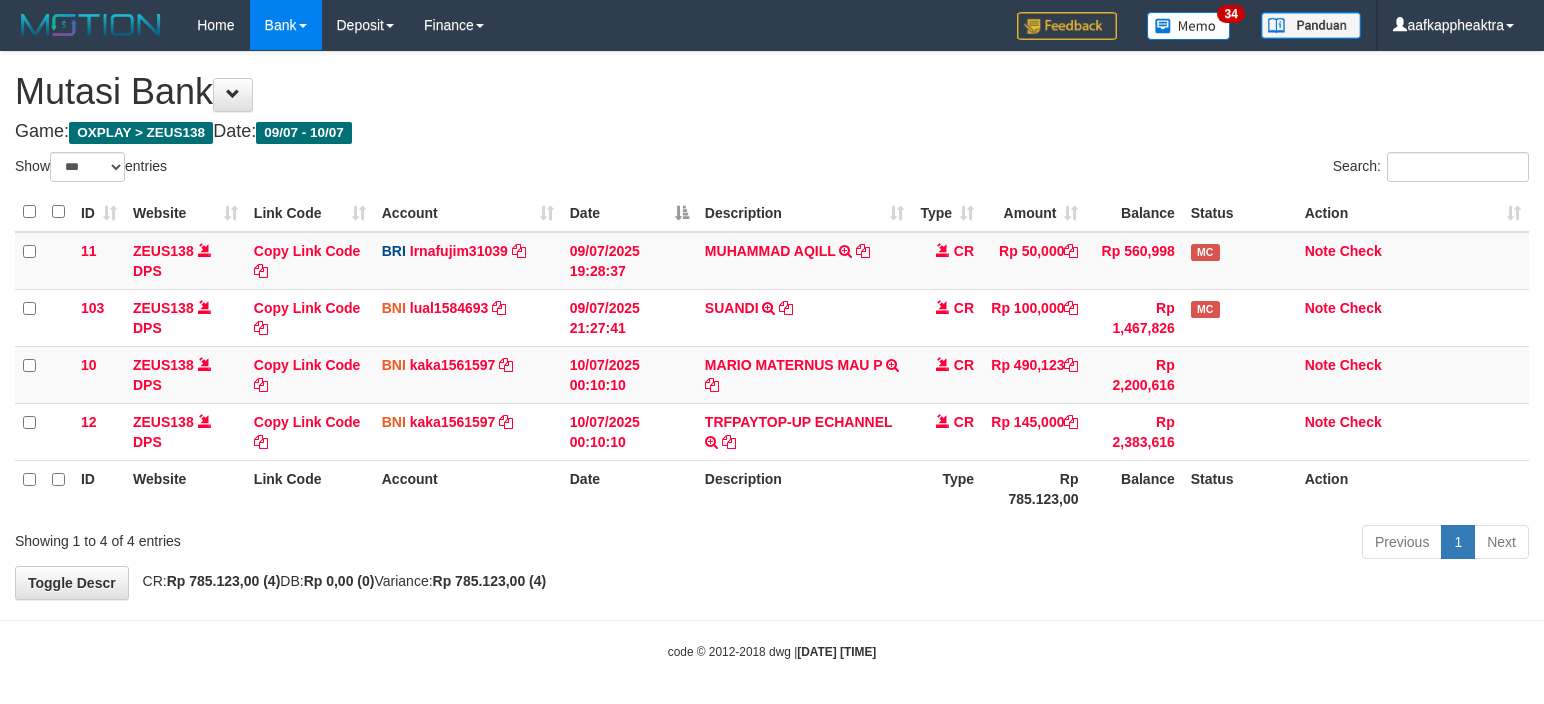 scroll, scrollTop: 0, scrollLeft: 0, axis: both 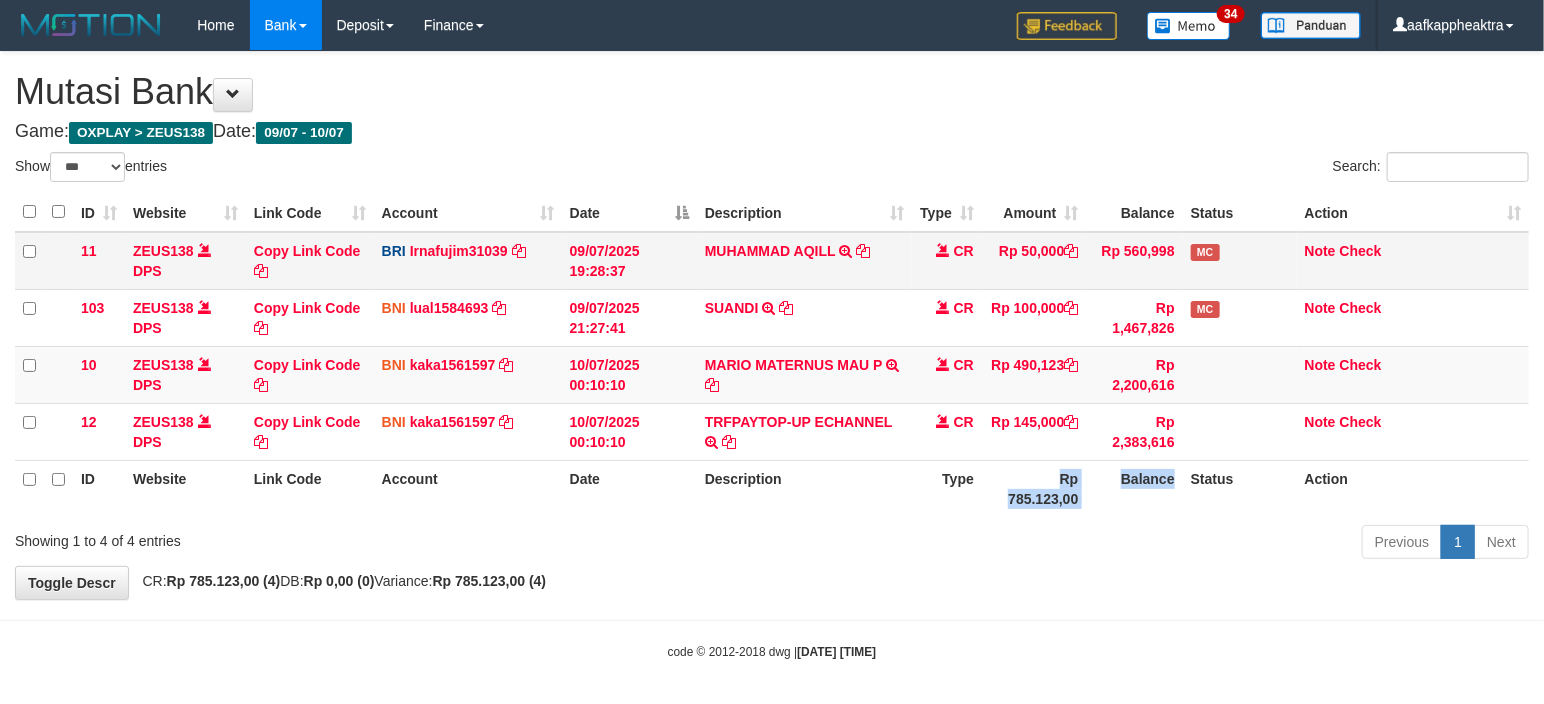 drag, startPoint x: 1008, startPoint y: 446, endPoint x: 1167, endPoint y: 281, distance: 229.14188 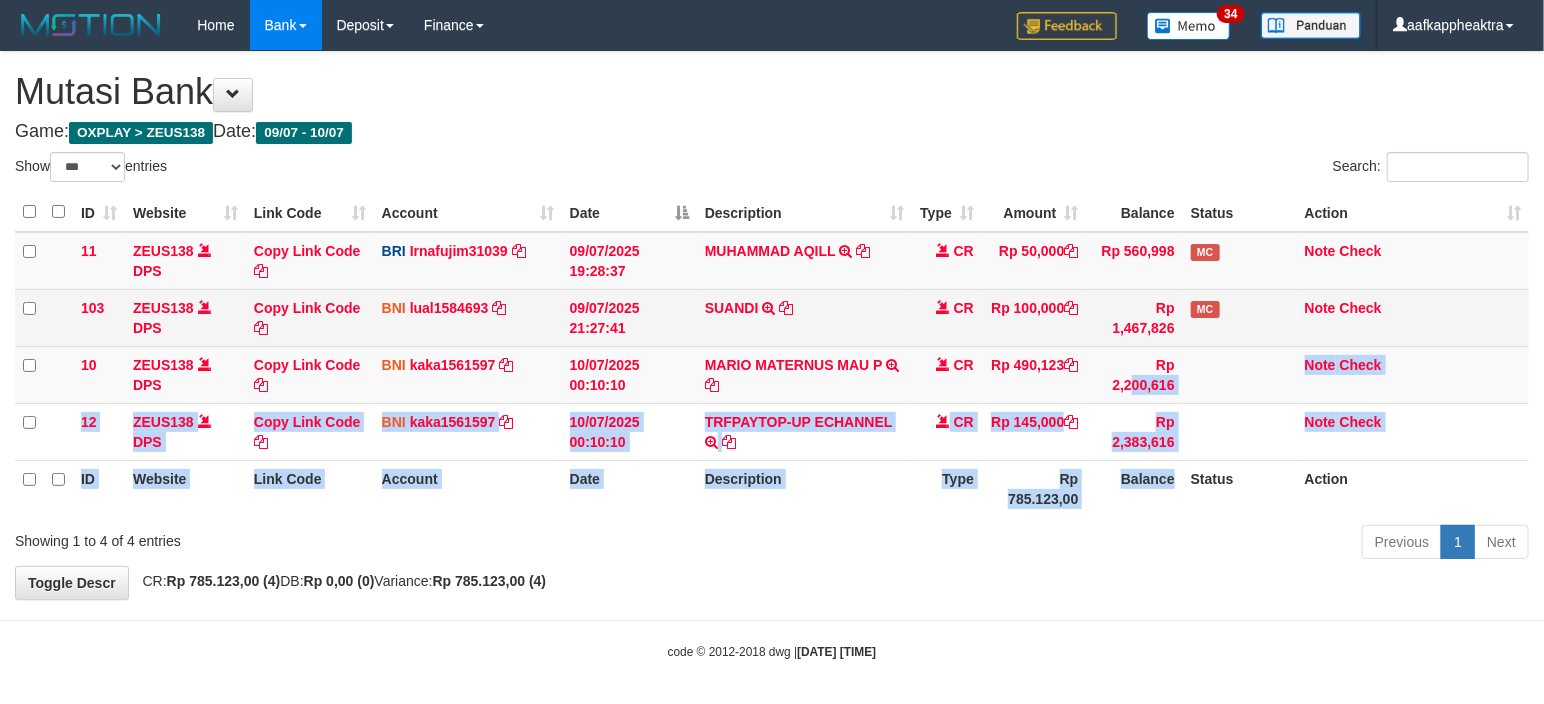 click on "11
ZEUS138    DPS
Copy Link Code
BRI
[ACCOUNT_ID]
DPS
IRNA FUJI M
mutasi_20250709_3777 | 11
mutasi_20250709_3777 | 11
[DATE] [TIME]
[FIRST] [LAST]         TRANSFER NBMB [FIRST] [LAST] TO [NAME]
CR
Rp 50,000
Rp 560,998
MC
Note
Check
103
ZEUS138    DPS
Copy Link Code
BNI
[ACCOUNT_ID]
DPS
LUCKY ALAMSYAH" at bounding box center (772, 346) 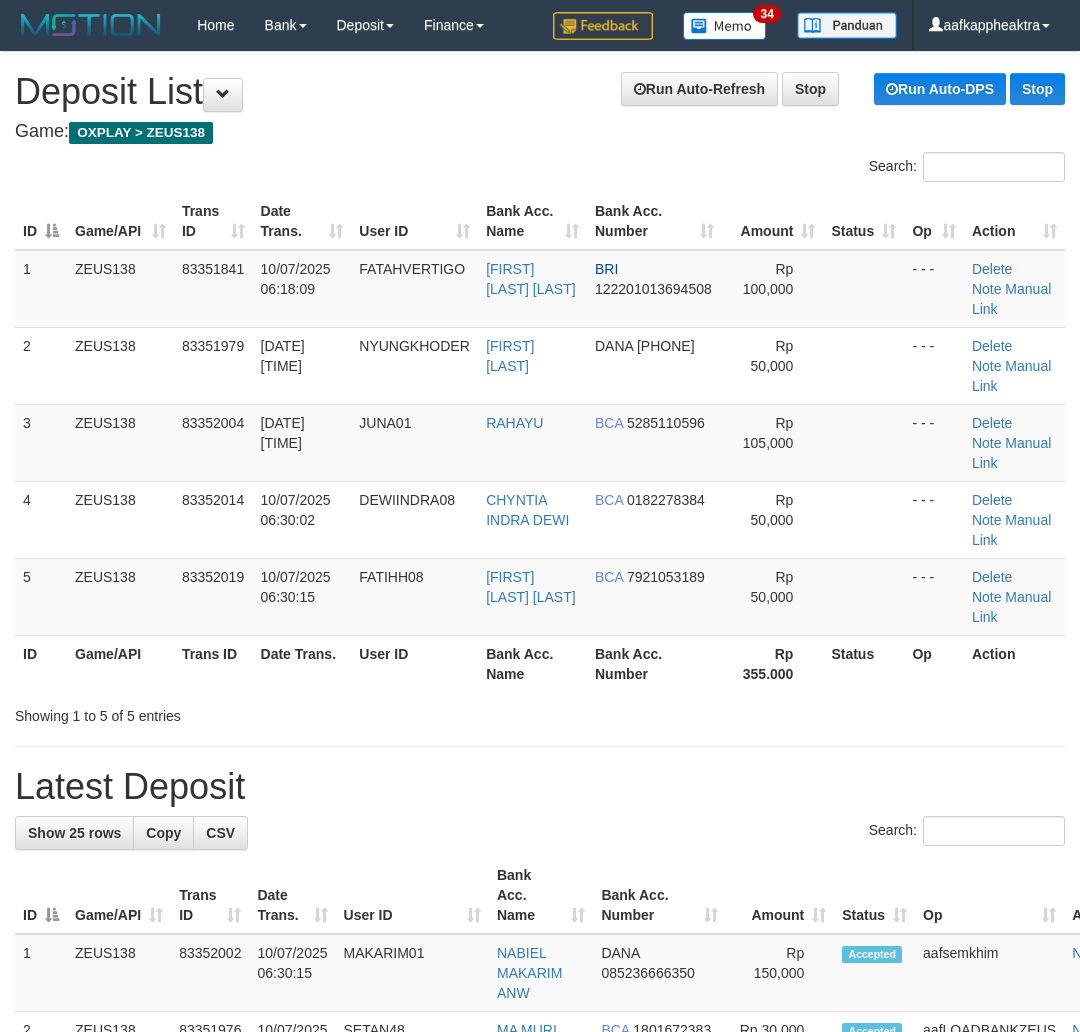 scroll, scrollTop: 0, scrollLeft: 0, axis: both 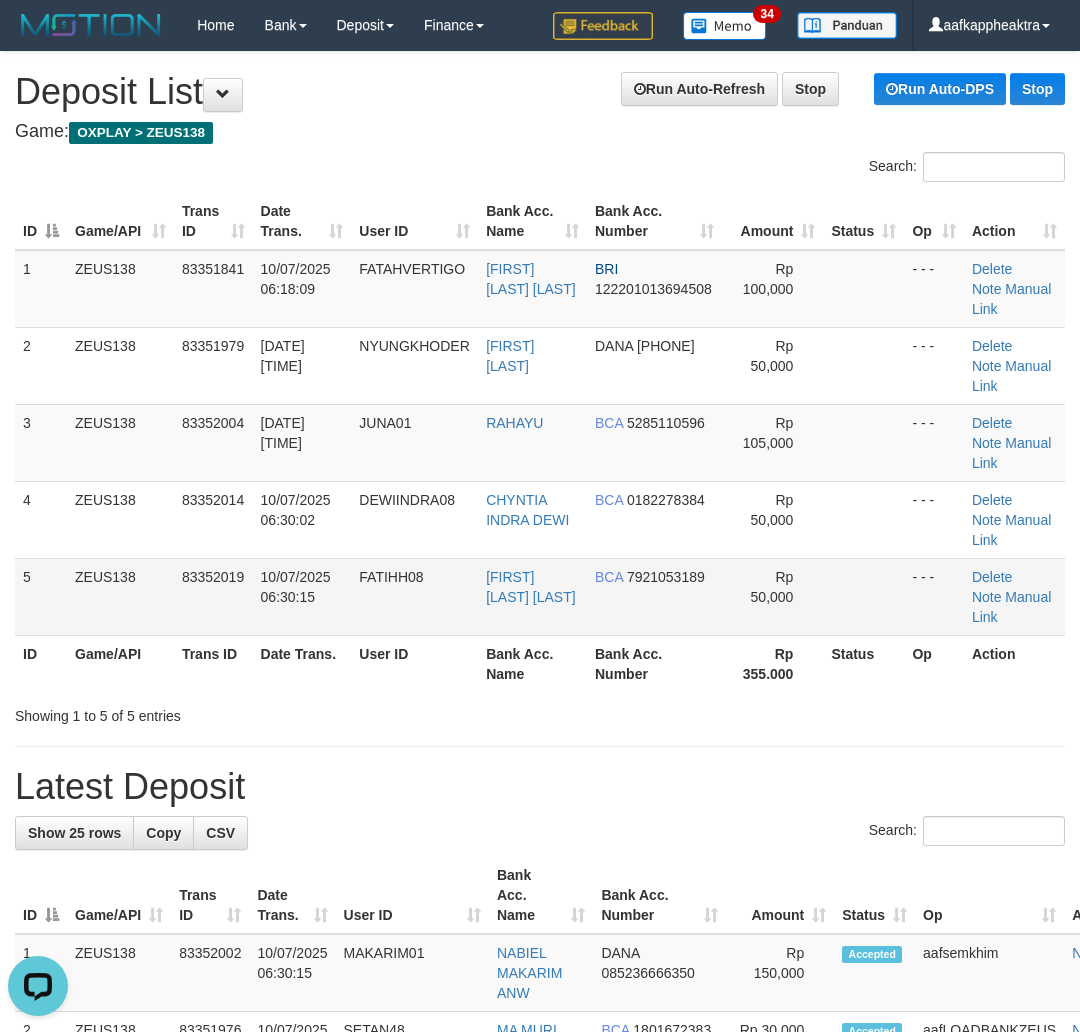 drag, startPoint x: 410, startPoint y: 568, endPoint x: 180, endPoint y: 573, distance: 230.05434 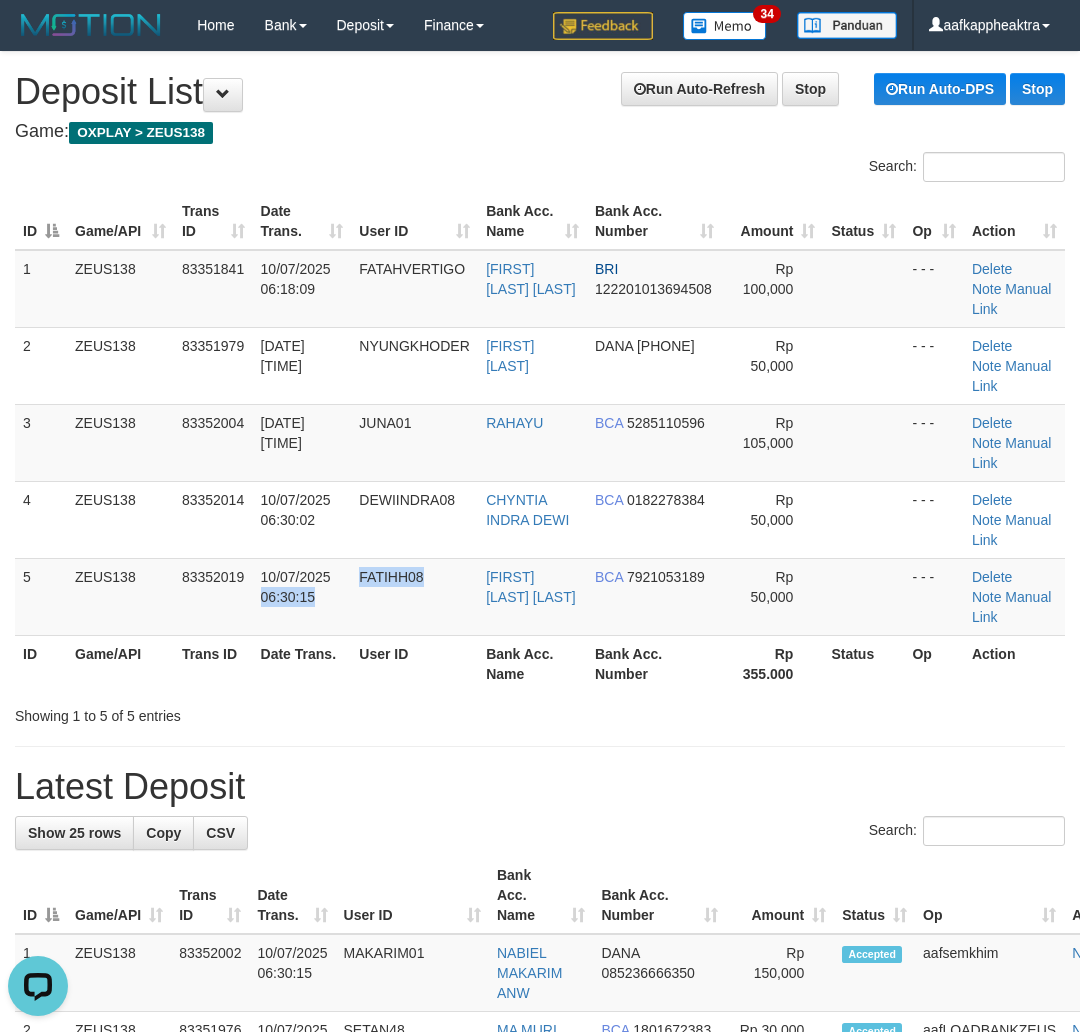 drag, startPoint x: 434, startPoint y: 603, endPoint x: 1, endPoint y: 552, distance: 435.99313 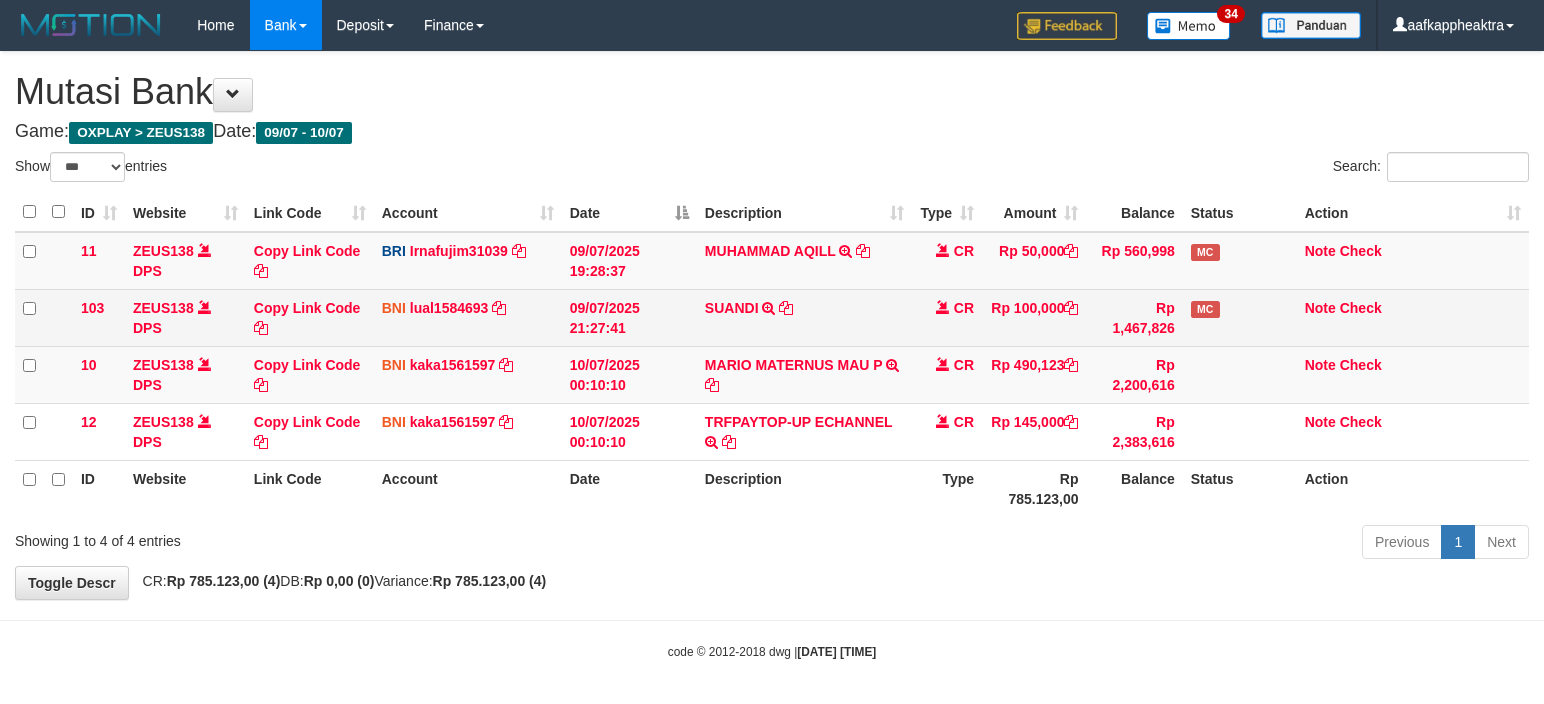 scroll, scrollTop: 0, scrollLeft: 0, axis: both 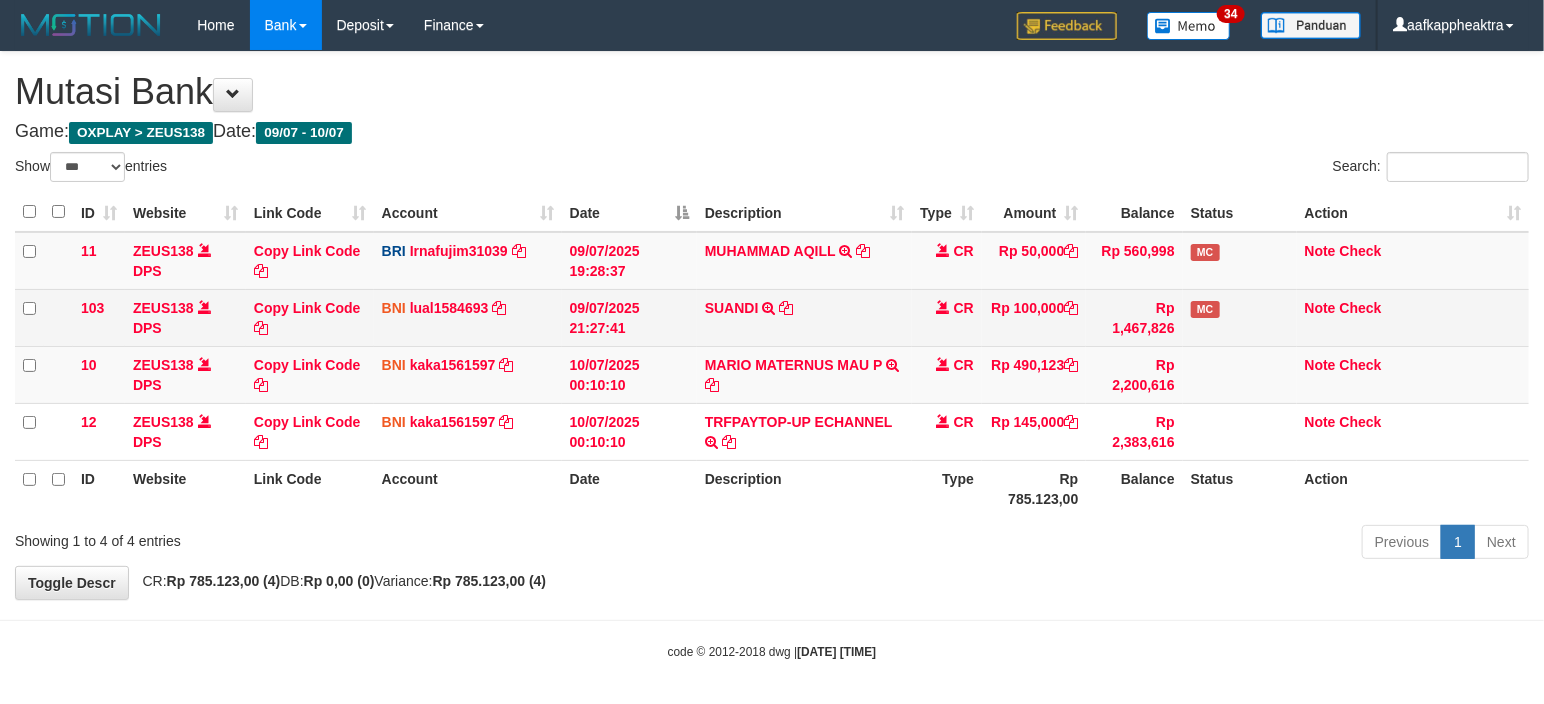 drag, startPoint x: 1150, startPoint y: 297, endPoint x: 1138, endPoint y: 308, distance: 16.27882 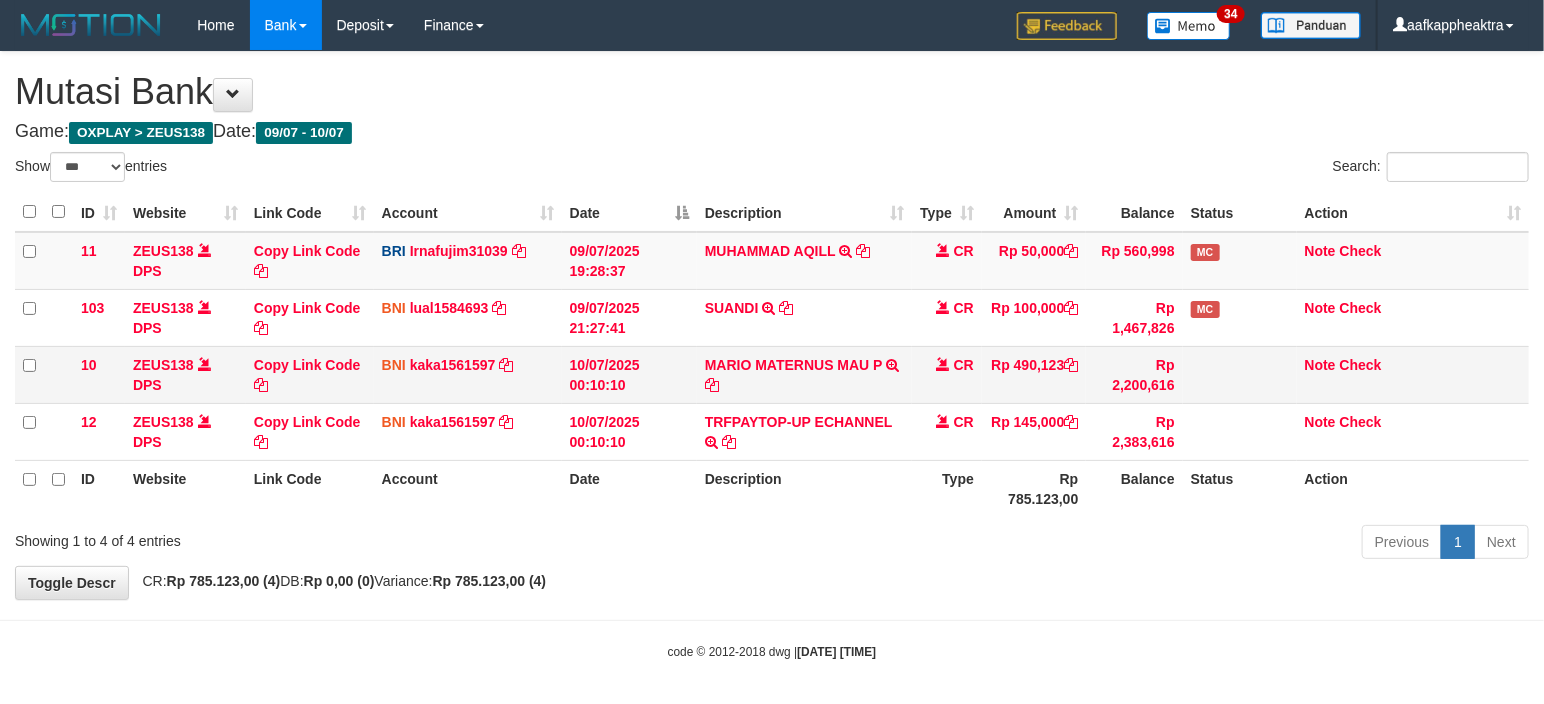 click on "Rp 490,123" at bounding box center (1034, 261) 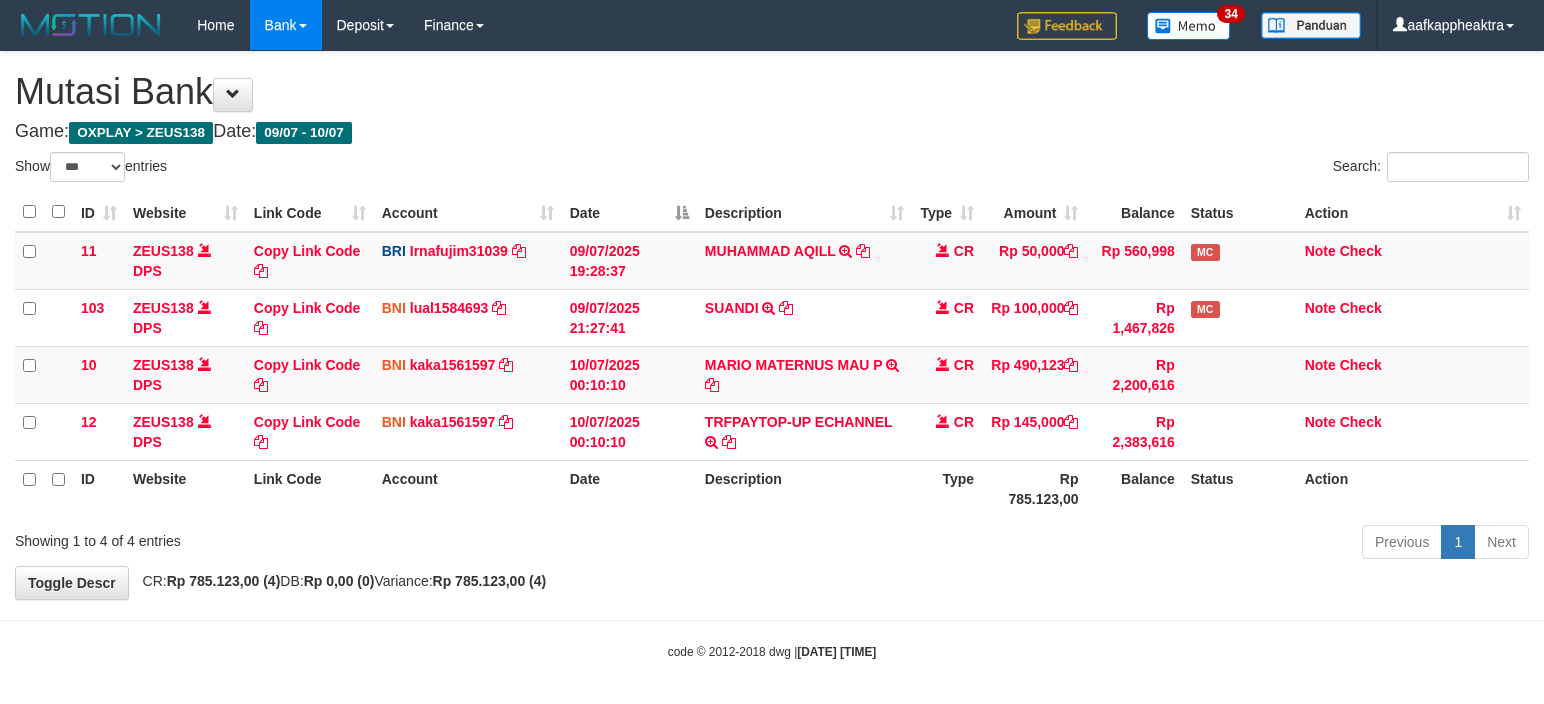 scroll, scrollTop: 0, scrollLeft: 0, axis: both 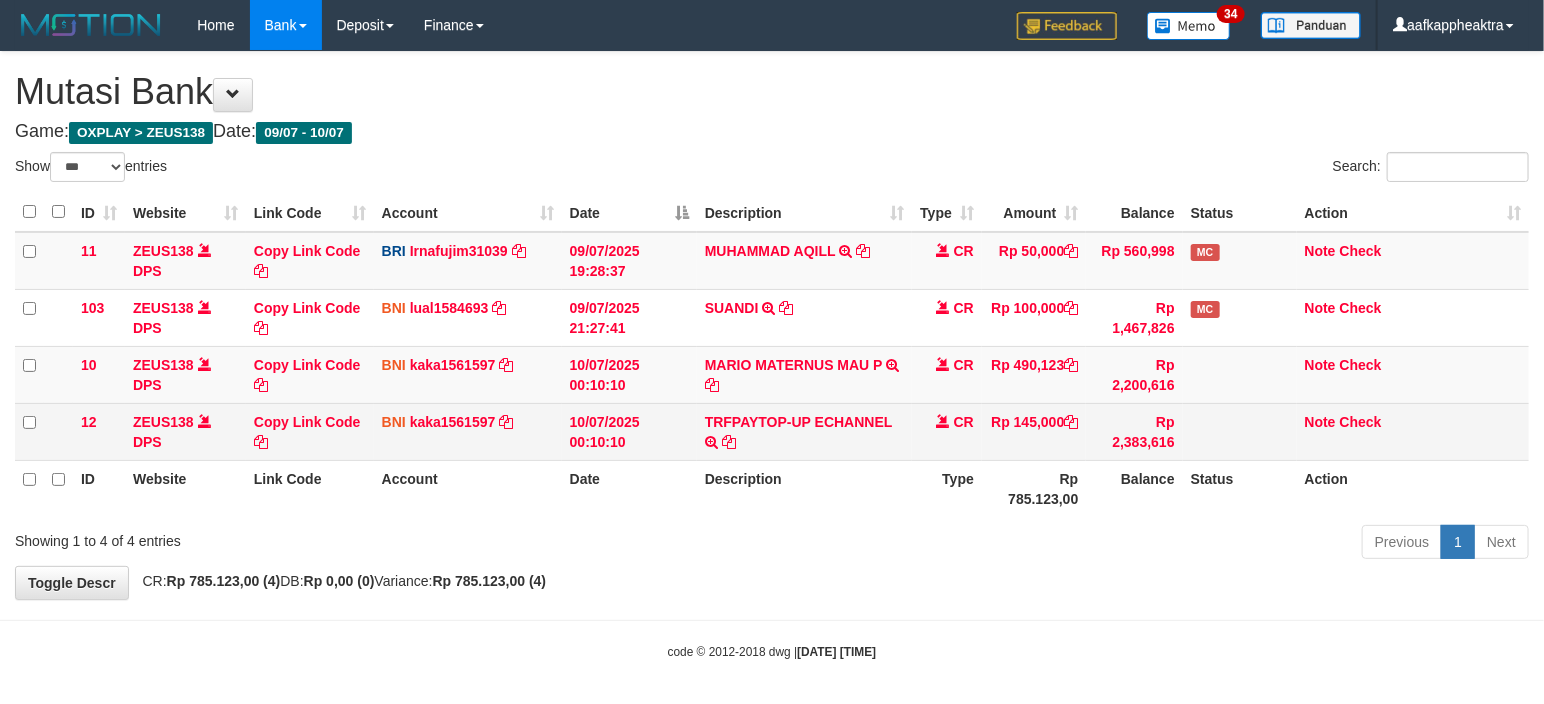 click on "Rp 145,000" at bounding box center (1034, 317) 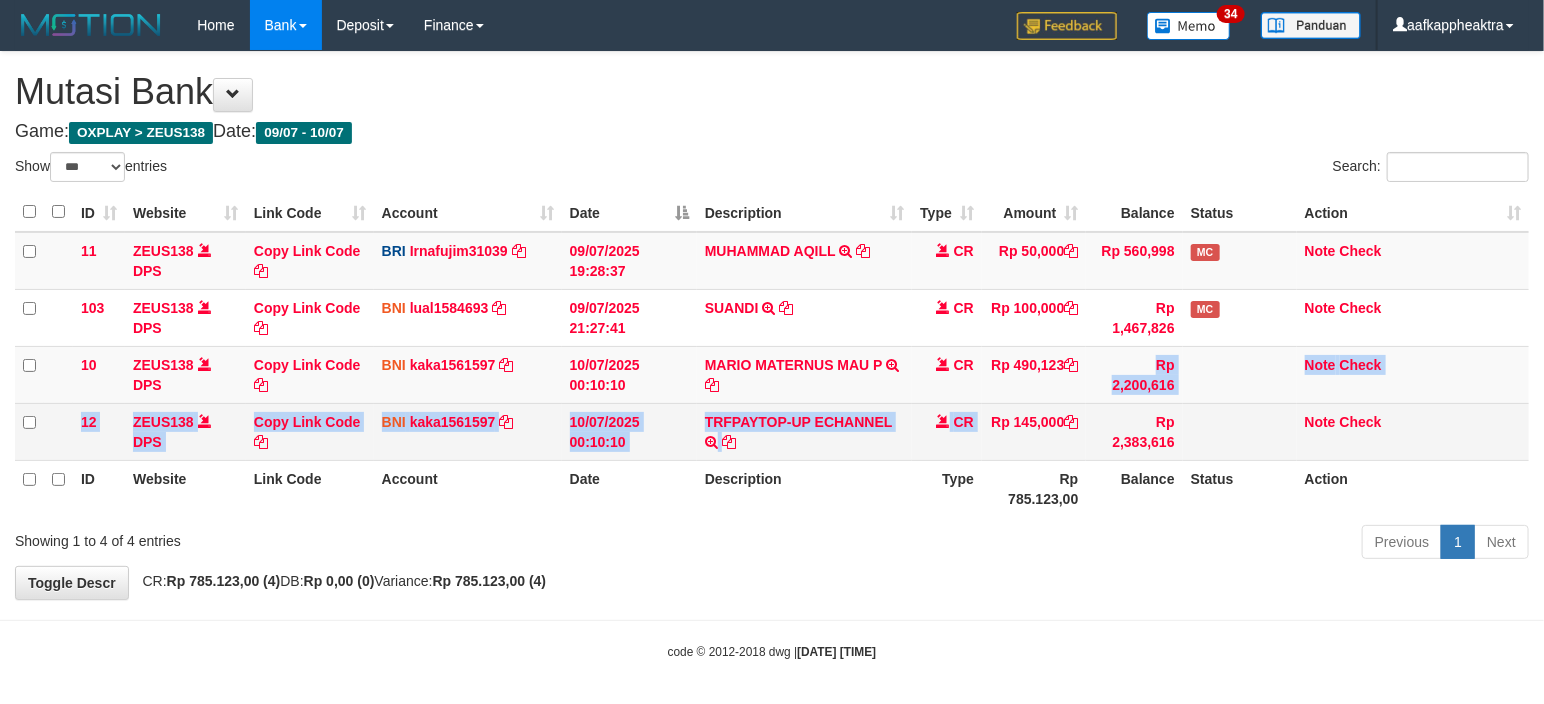 click on "11
ZEUS138    DPS
Copy Link Code
BRI
Irnafujim31039
DPS
IRNA FUJI M
mutasi_20250709_3777 | 11
mutasi_20250709_3777 | 11
09/07/2025 19:28:37
[FIRST] [LAST]         TRANSFER NBMB [FIRST] [LAST] TO IRNA FUJI M
CR
Rp 50,000
Rp 560,998
MC
Note
Check
103
ZEUS138    DPS
Copy Link Code
BNI
lual1584693
DPS
LUCKY ALAMSYAH
mutasi_20250709_2414 | 103
mutasi_20250709_2414 | 103
SUANDI" at bounding box center [772, 346] 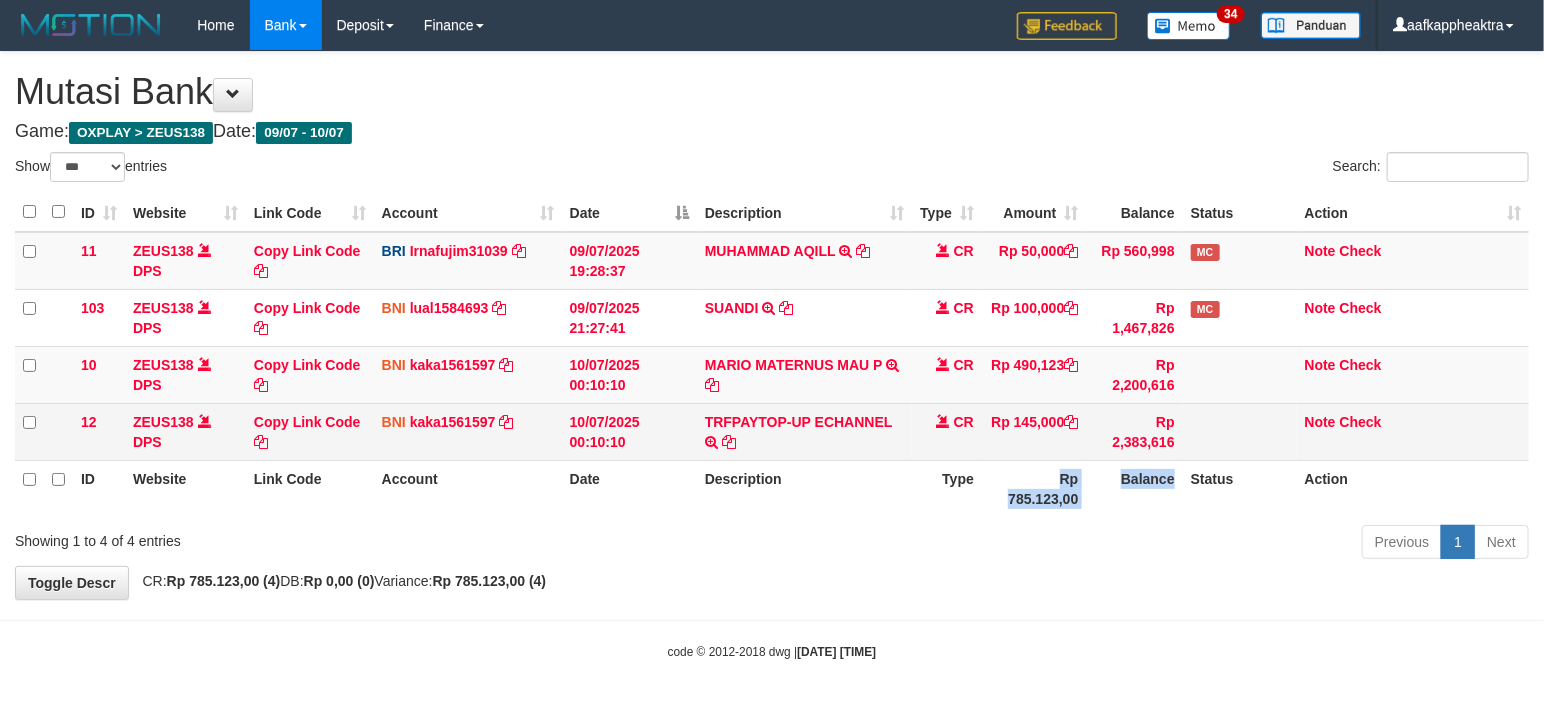 drag, startPoint x: 1074, startPoint y: 504, endPoint x: 1012, endPoint y: 447, distance: 84.21995 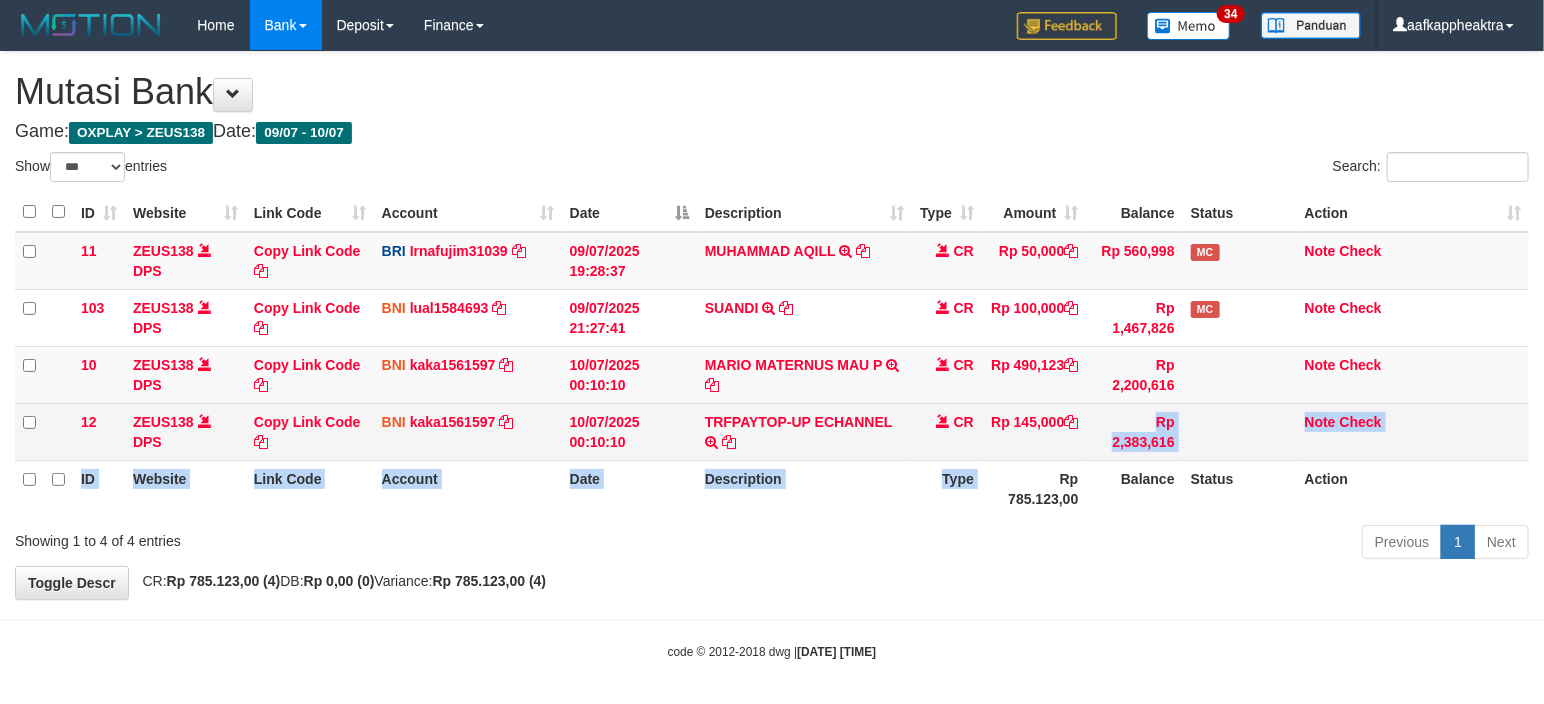drag, startPoint x: 1002, startPoint y: 465, endPoint x: 1006, endPoint y: 438, distance: 27.294687 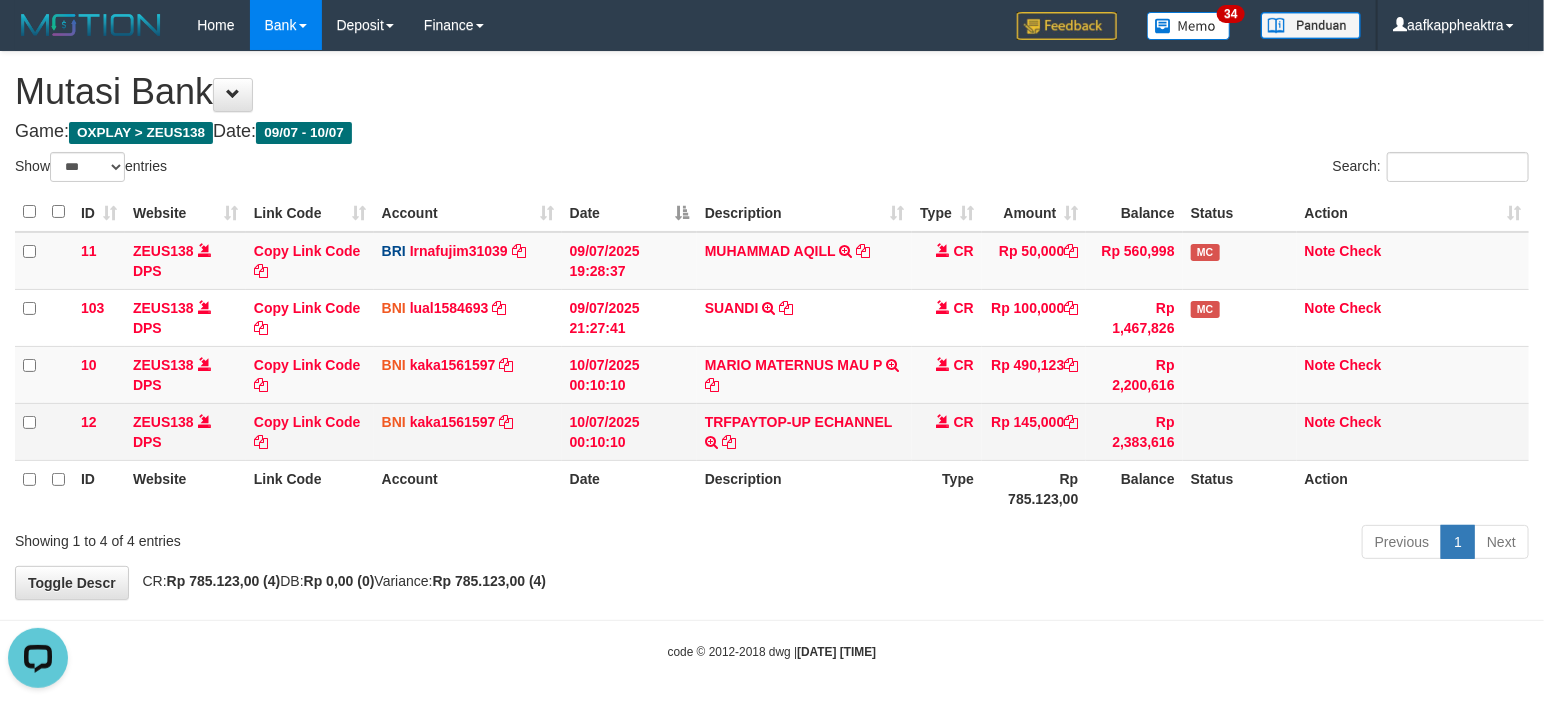 scroll, scrollTop: 0, scrollLeft: 0, axis: both 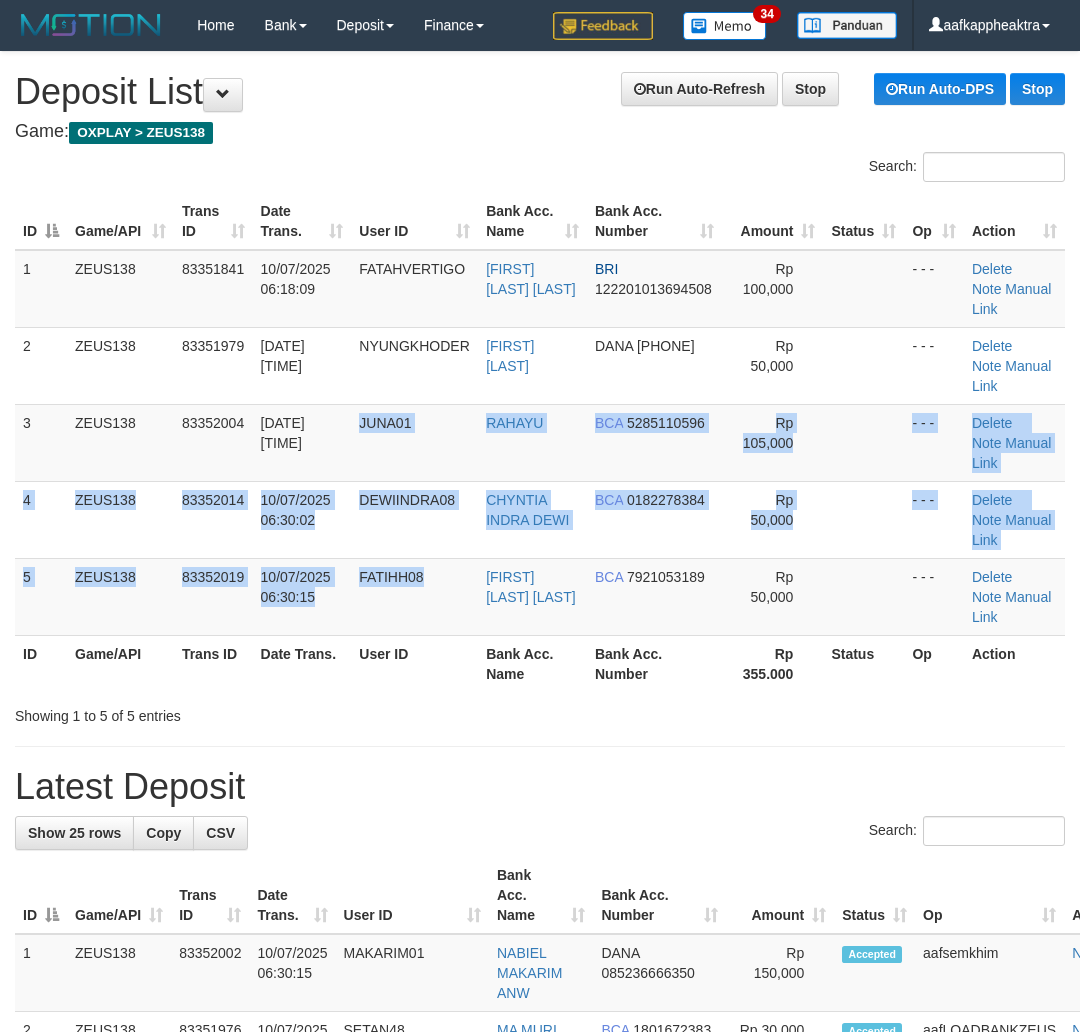 drag, startPoint x: 470, startPoint y: 561, endPoint x: 13, endPoint y: 524, distance: 458.49536 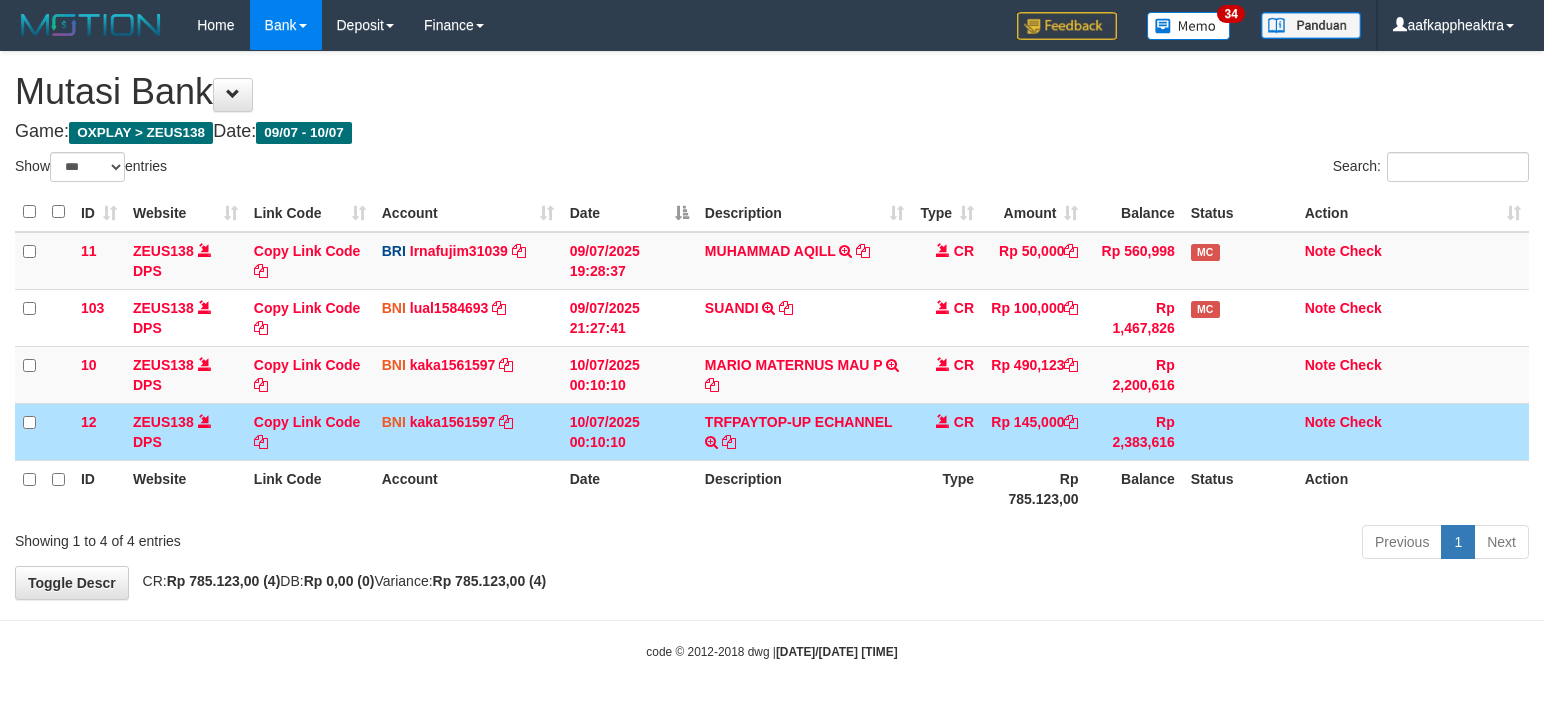 scroll, scrollTop: 0, scrollLeft: 0, axis: both 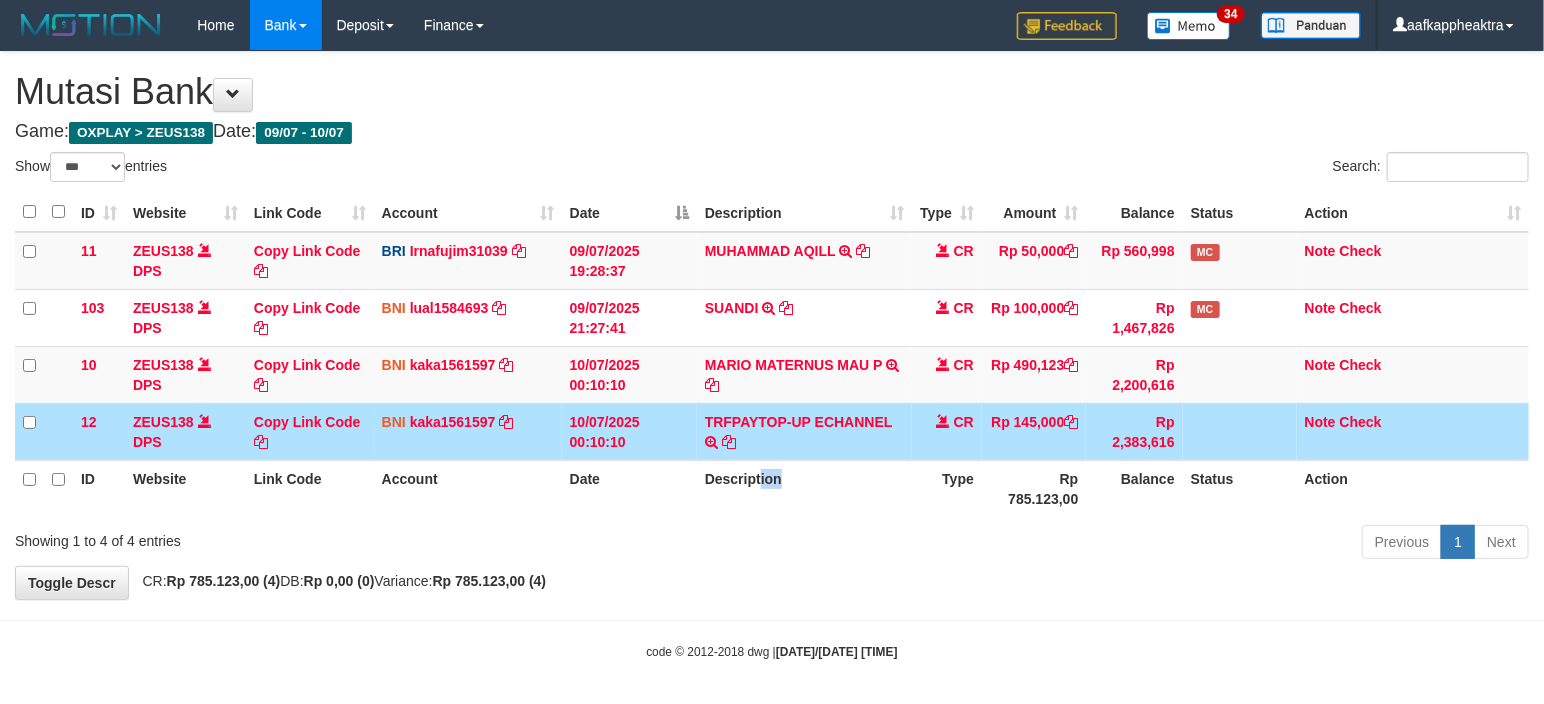 drag, startPoint x: 827, startPoint y: 443, endPoint x: 1555, endPoint y: 418, distance: 728.42914 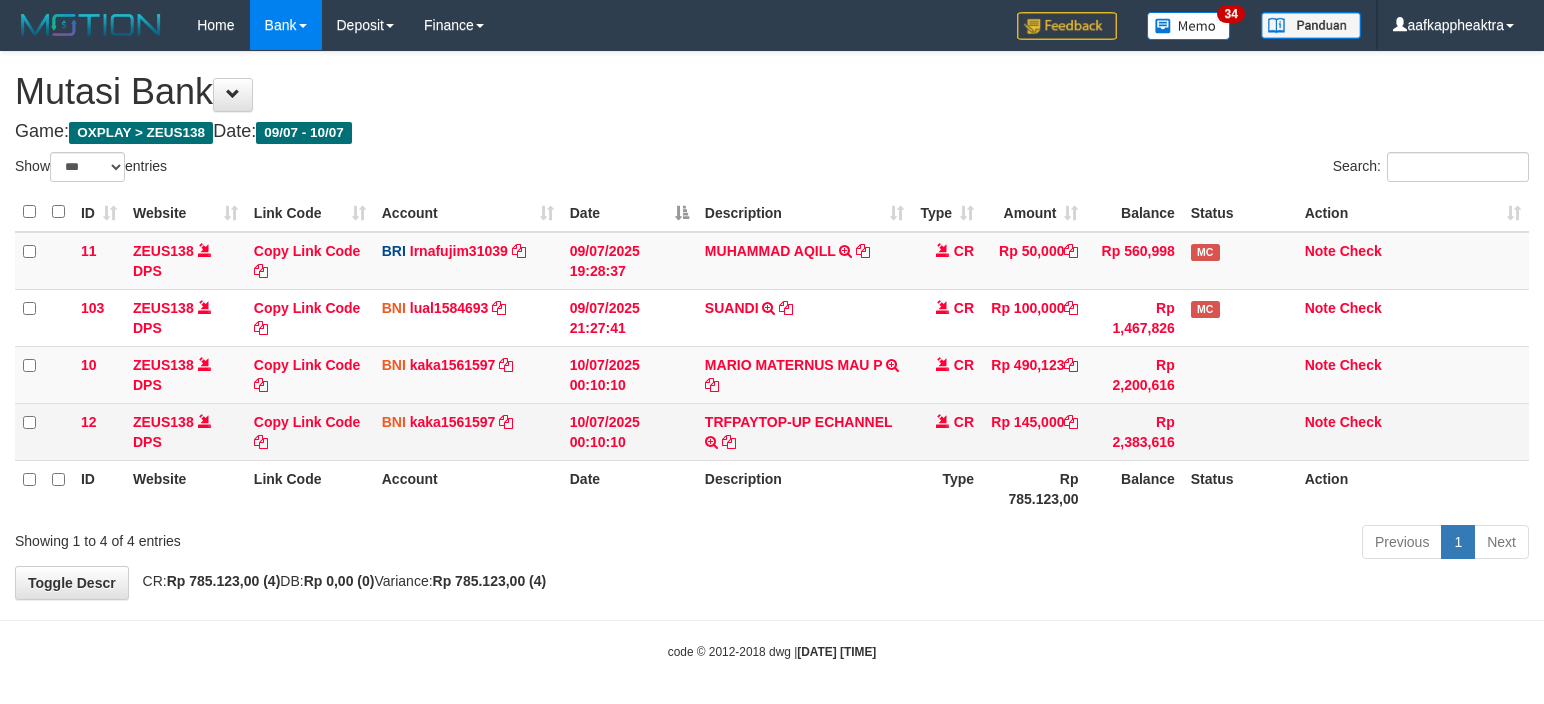 scroll, scrollTop: 0, scrollLeft: 0, axis: both 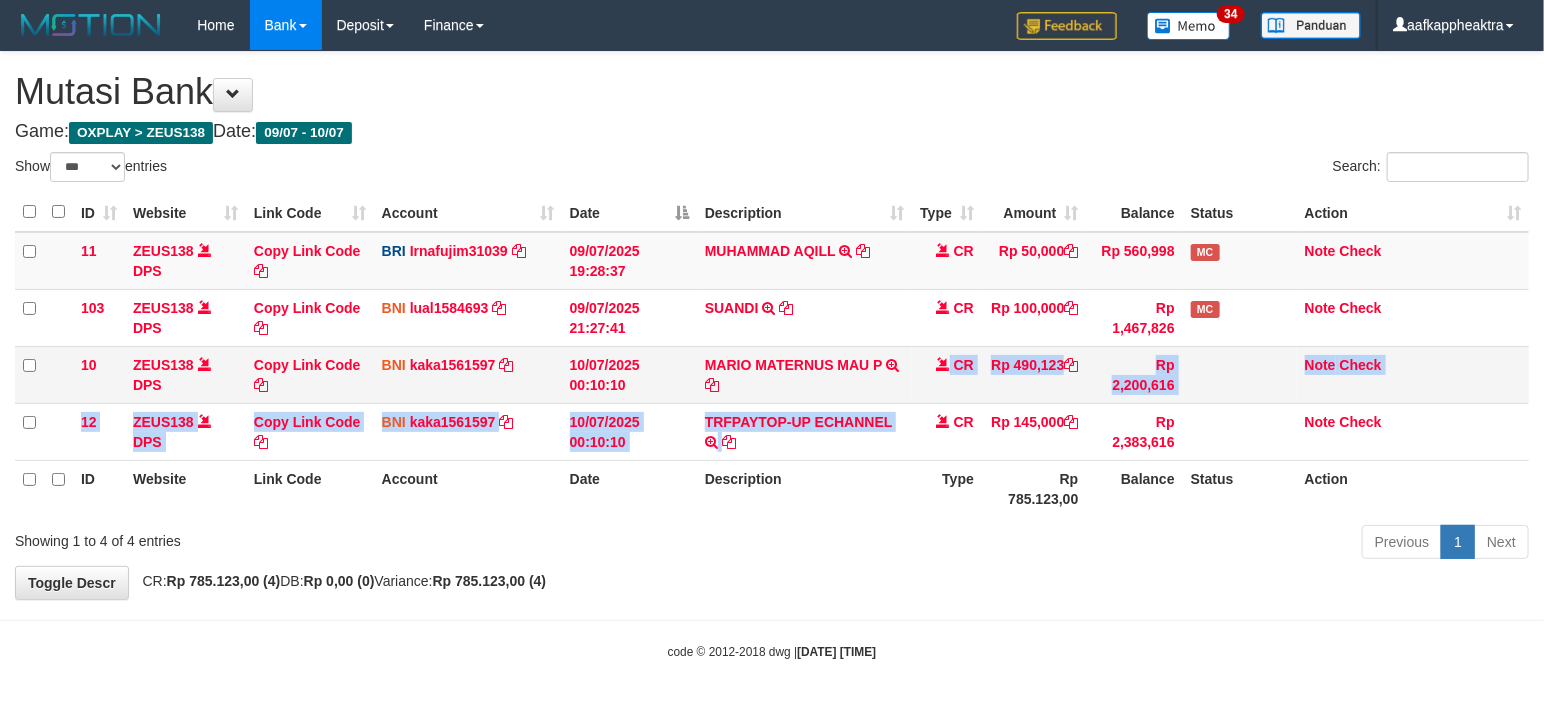 drag, startPoint x: 948, startPoint y: 403, endPoint x: 1030, endPoint y: 347, distance: 99.29753 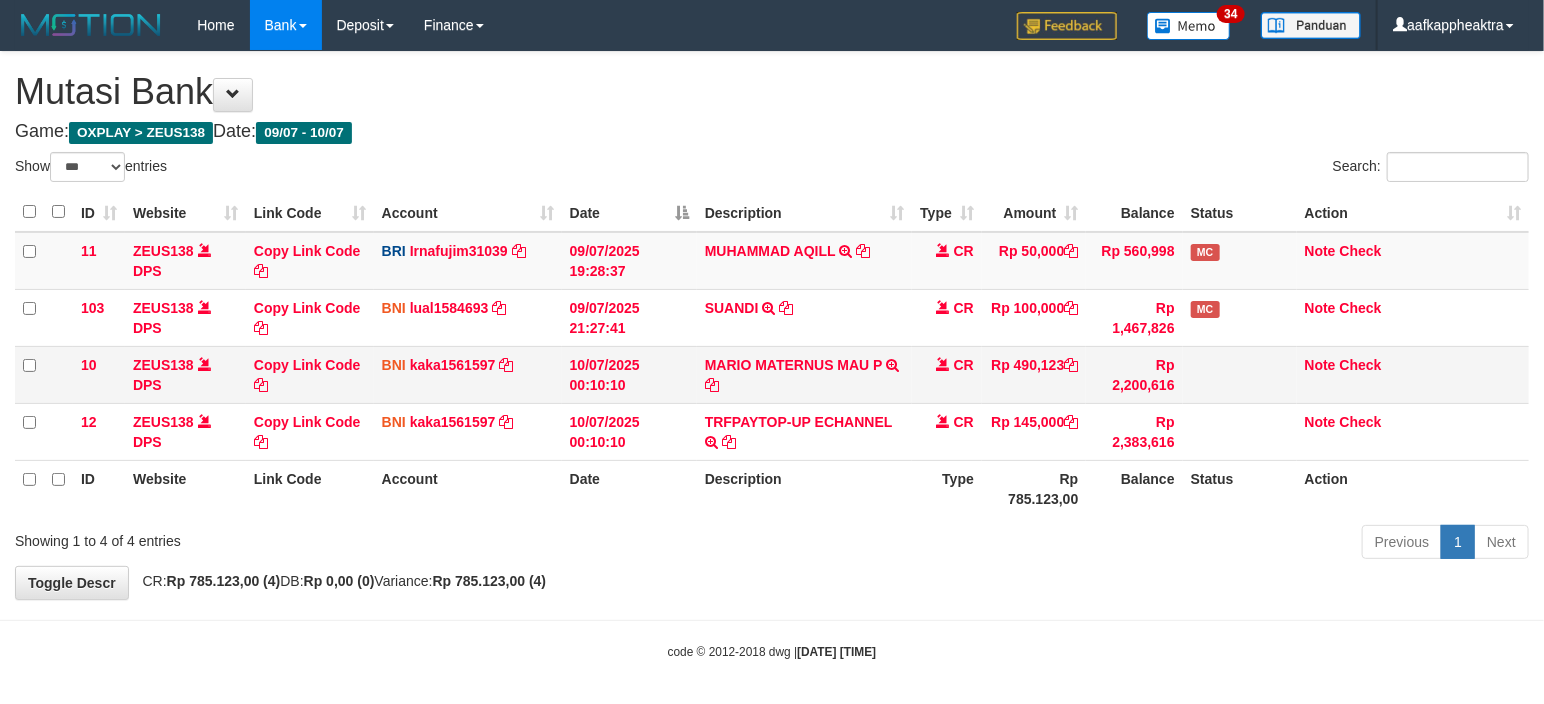 click on "Rp 490,123" at bounding box center [1034, 261] 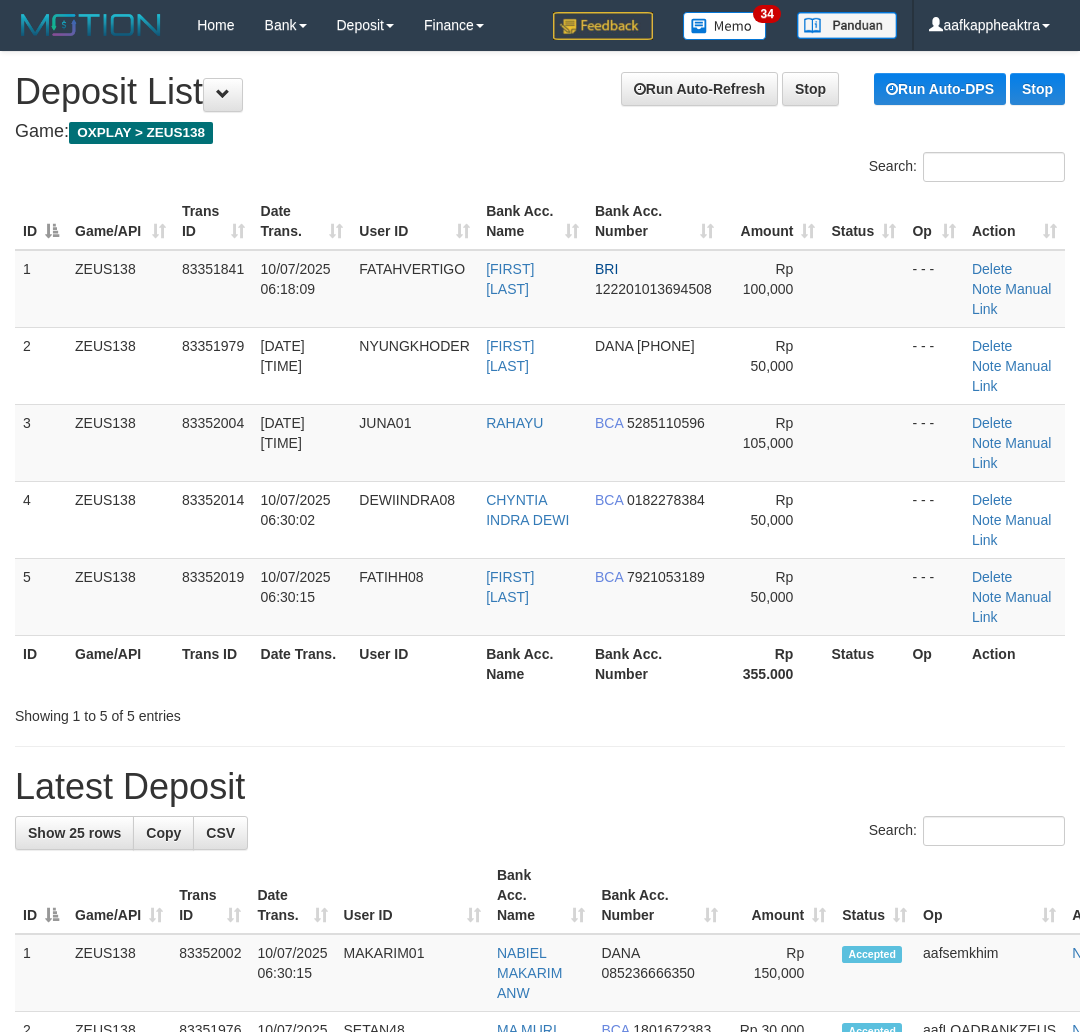 click on "4
ZEUS138
83352014
[DATE] [TIME]
DEWIINDRA08
[FIRST] [LAST]
BCA
0182278384
Rp 50,000
- - -
Delete
Note
Manual Link" at bounding box center [540, 519] 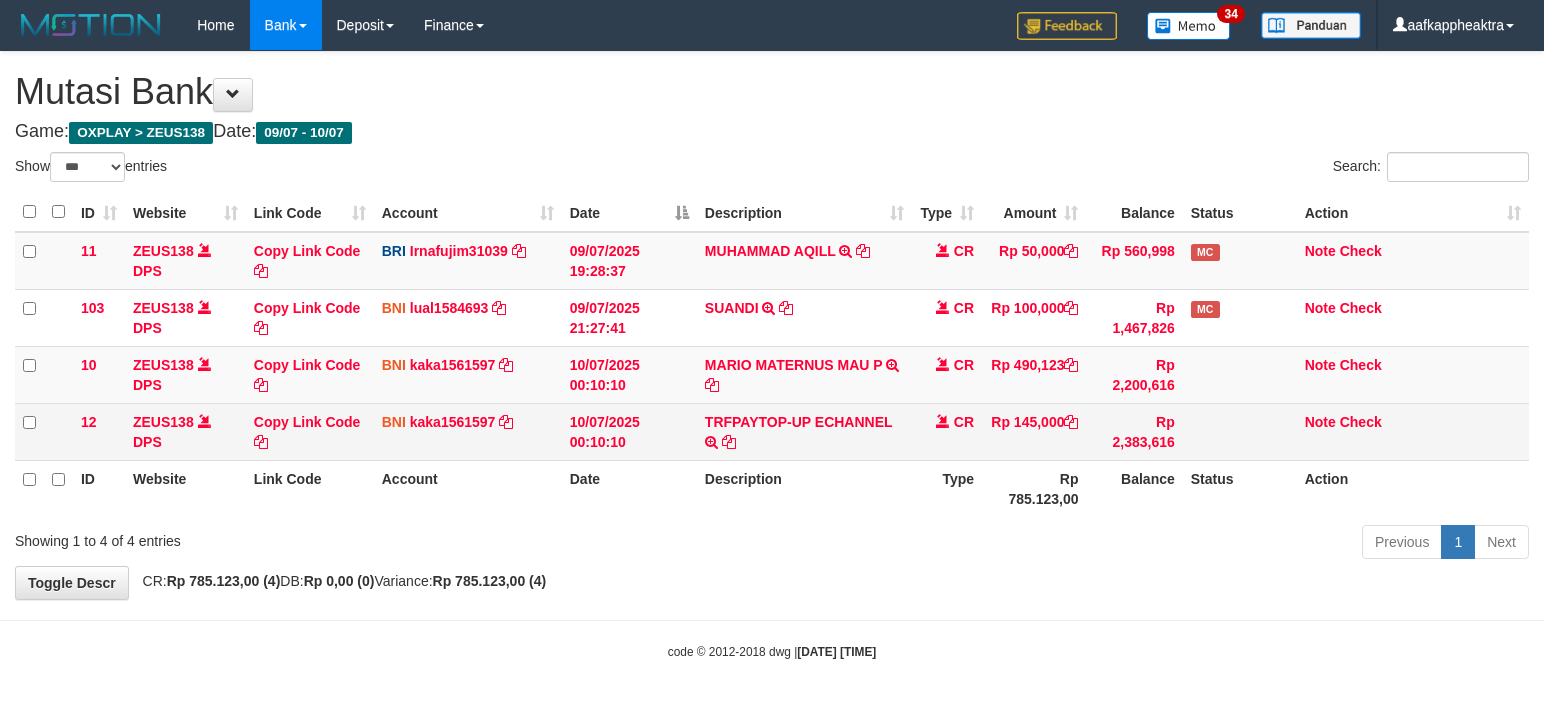 scroll, scrollTop: 0, scrollLeft: 0, axis: both 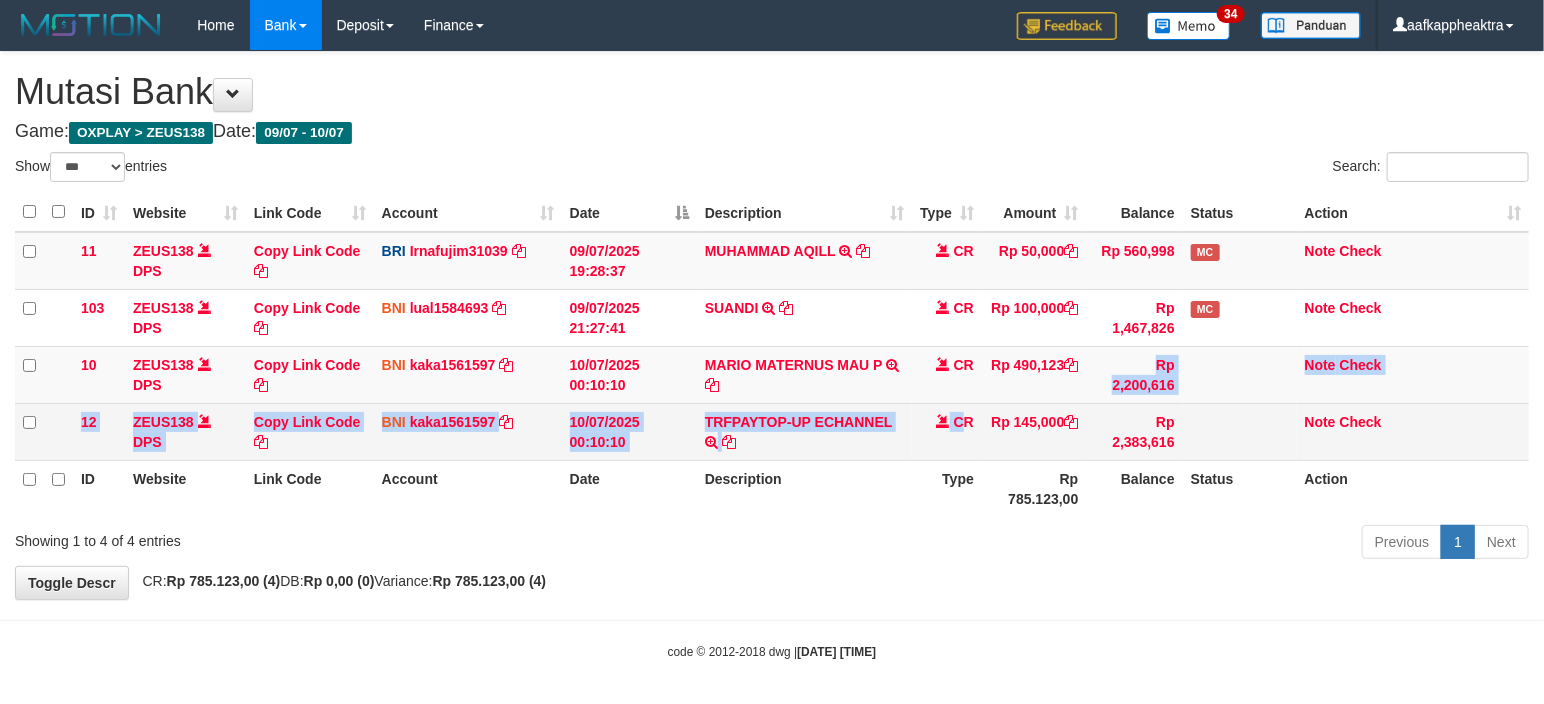 click on "11
ZEUS138    DPS
Copy Link Code
BRI
Irnafujim31039
DPS
IRNA FUJI M
mutasi_20250709_3777 | 11
mutasi_20250709_3777 | 11
[DATE] [TIME]
[FIRST] [LAST]         TRANSFER NBMB [FIRST] [LAST] TO IRNA FUJI M
CR
Rp 50,000
Rp 560,998
MC
Note
Check
103
ZEUS138    DPS
Copy Link Code
BNI
lual1584693
DPS
LUCKY ALAMSYAH
mutasi_20250709_2414 | 103
mutasi_20250709_2414 | 103
SUANDI" at bounding box center (772, 346) 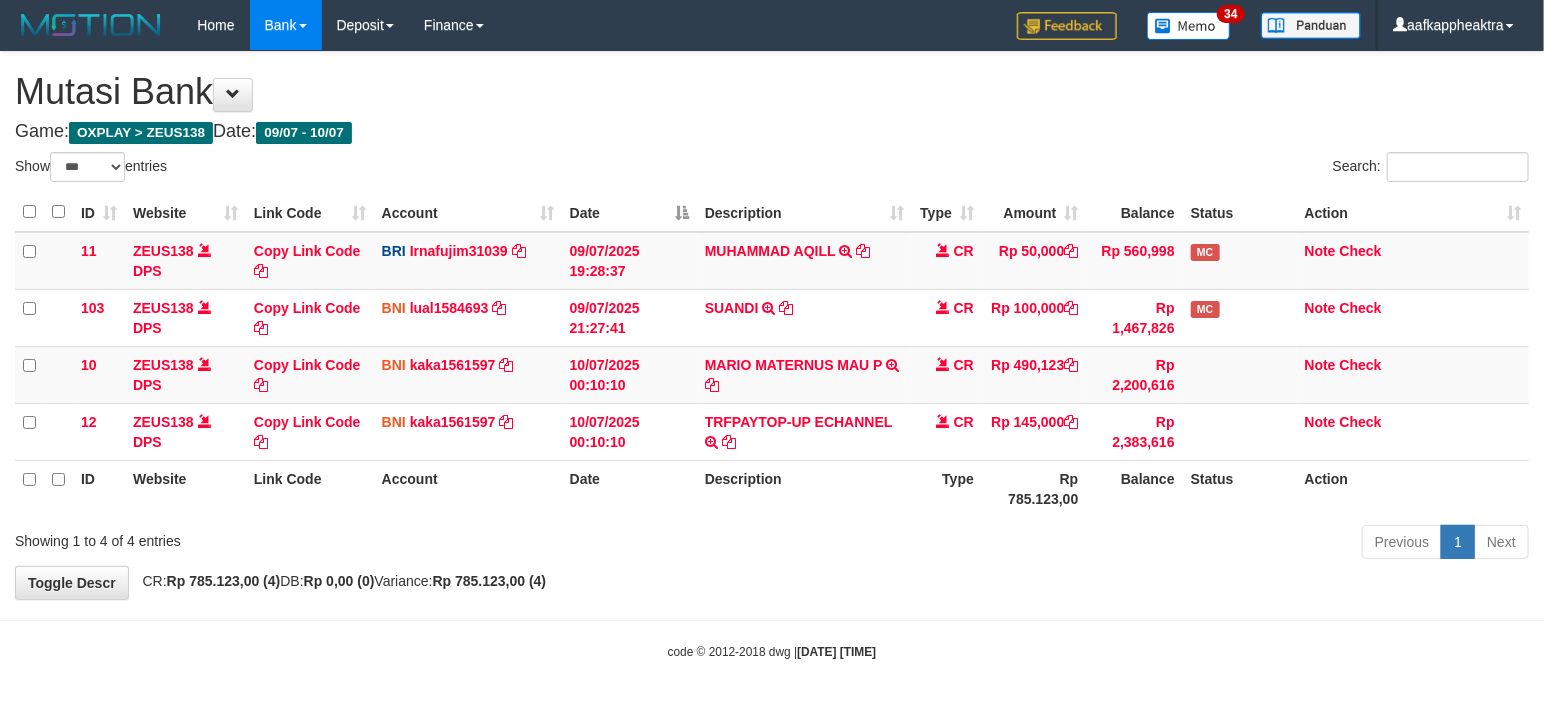 drag, startPoint x: 1046, startPoint y: 515, endPoint x: 1066, endPoint y: 508, distance: 21.189621 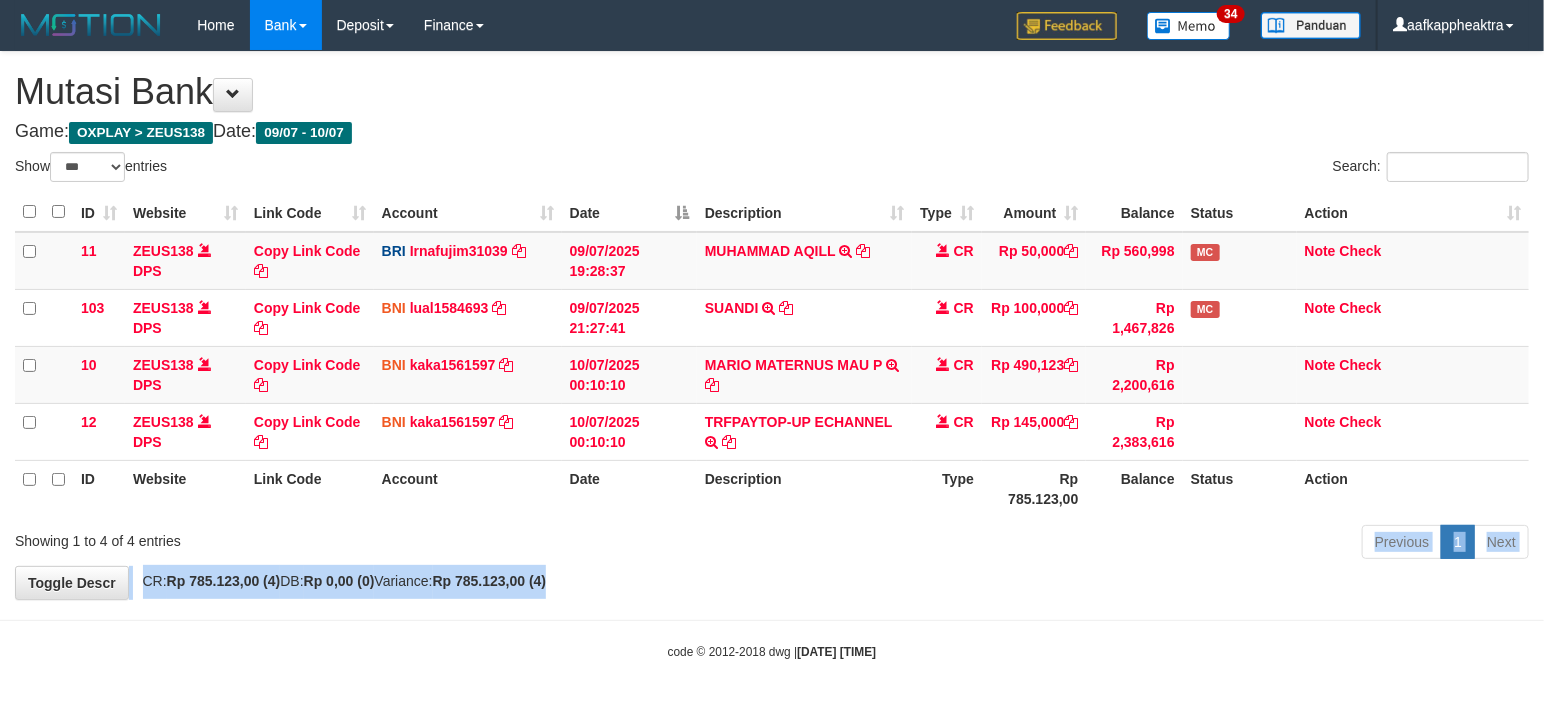 drag, startPoint x: 881, startPoint y: 585, endPoint x: 1556, endPoint y: 532, distance: 677.0775 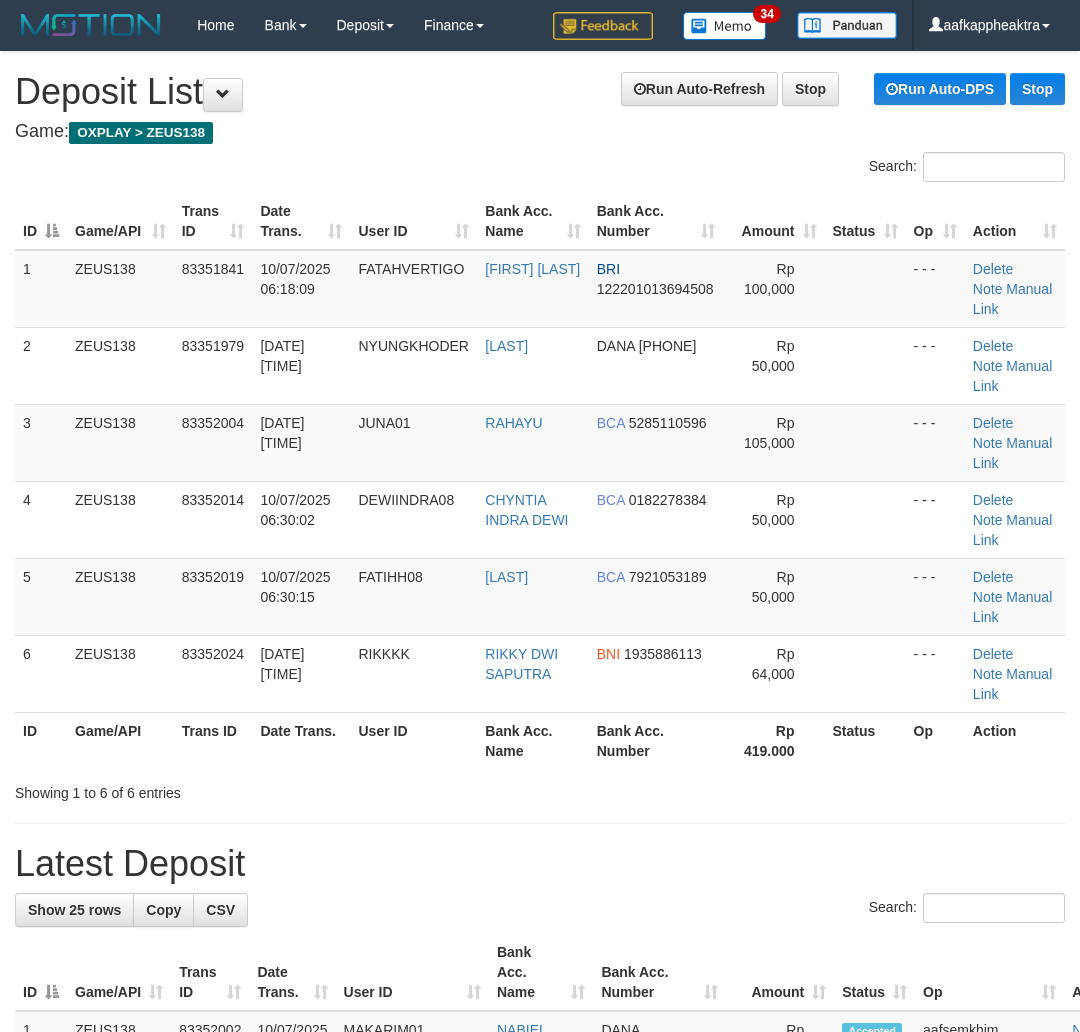 scroll, scrollTop: 0, scrollLeft: 0, axis: both 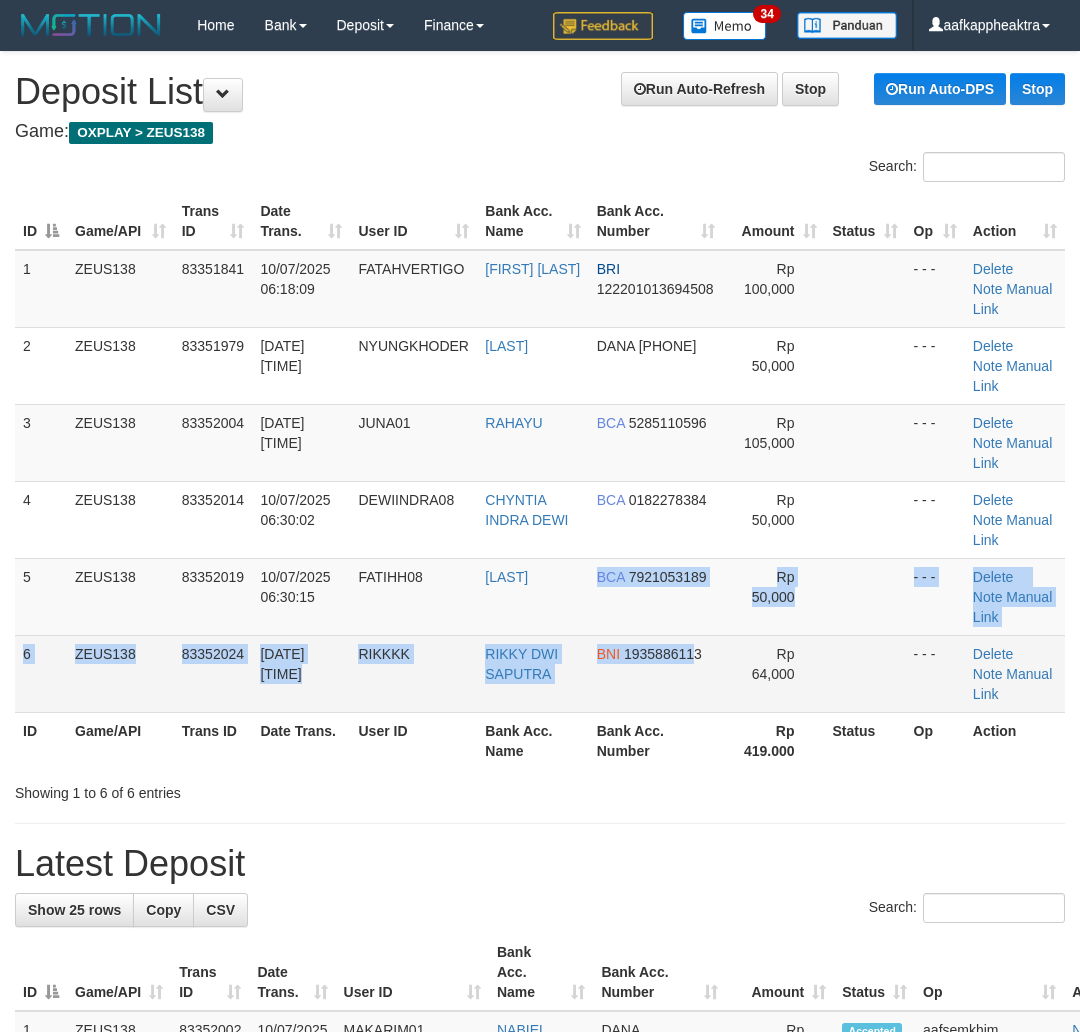 drag, startPoint x: 694, startPoint y: 672, endPoint x: 627, endPoint y: 660, distance: 68.06615 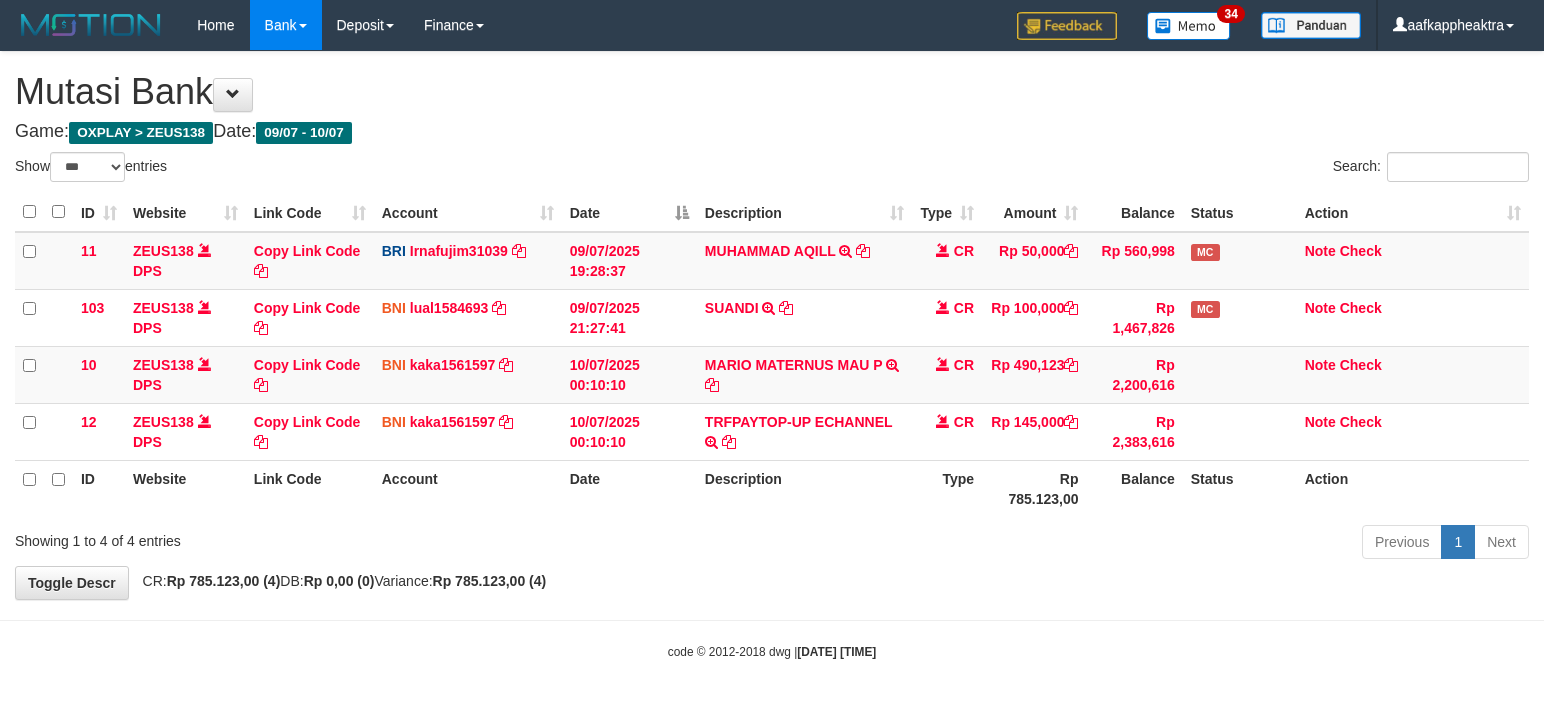 scroll, scrollTop: 0, scrollLeft: 0, axis: both 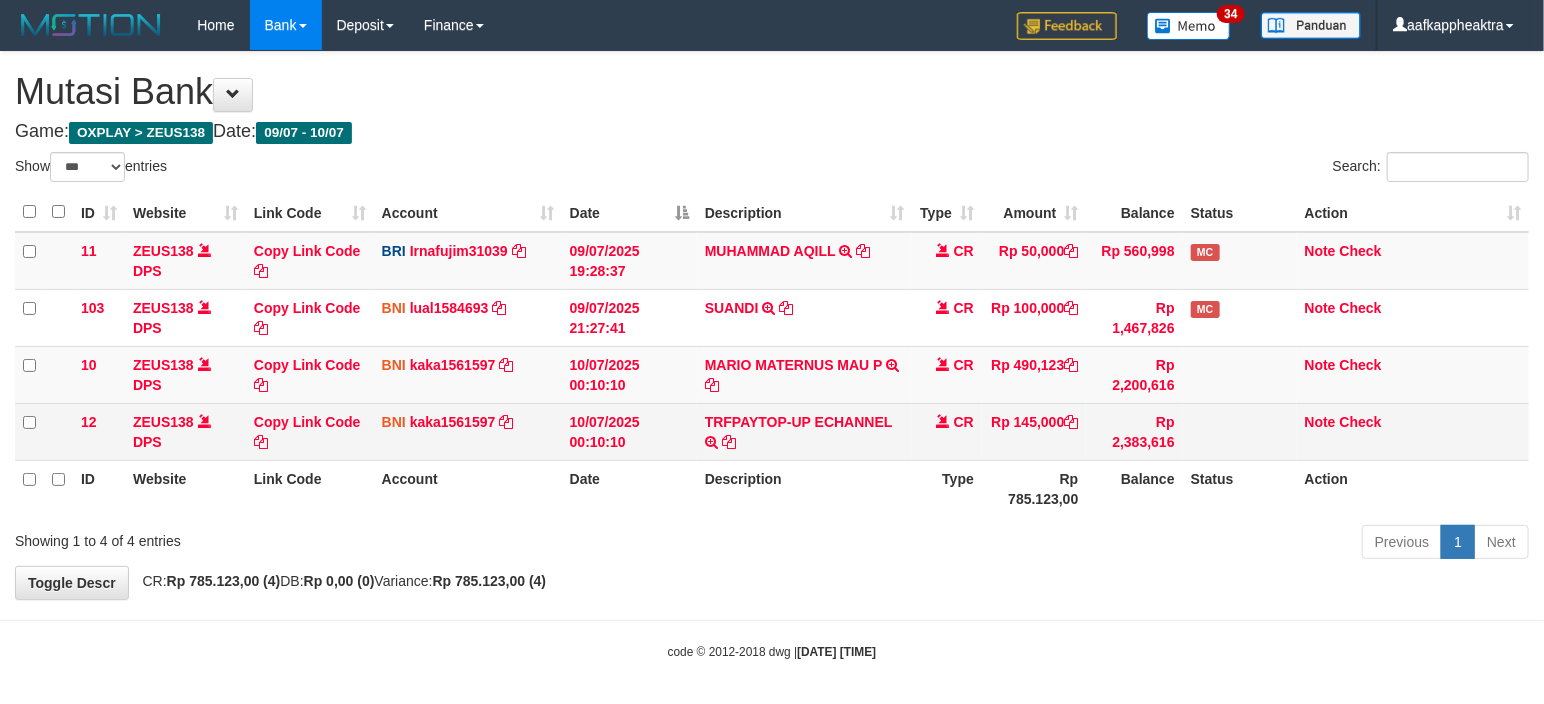 drag, startPoint x: 1097, startPoint y: 464, endPoint x: 1094, endPoint y: 438, distance: 26.172504 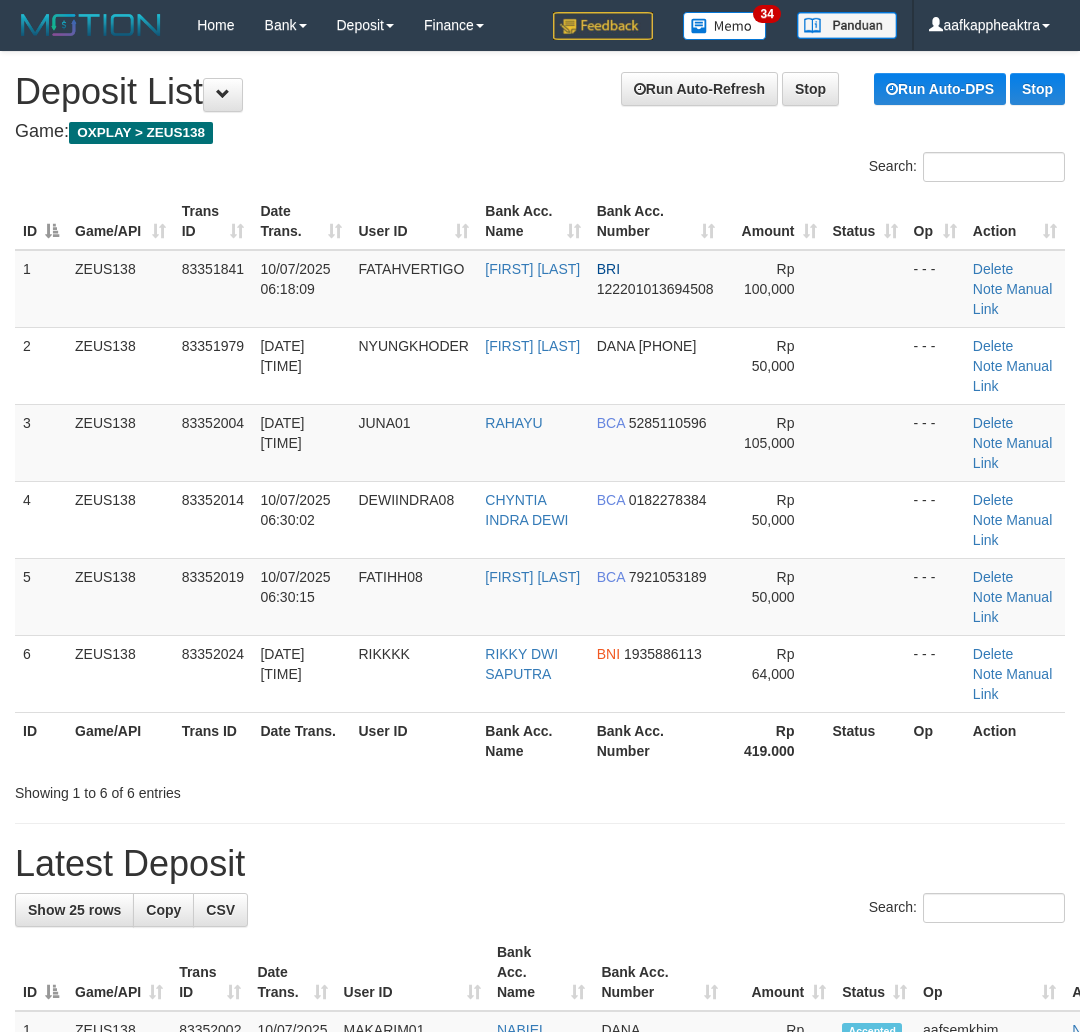 scroll, scrollTop: 0, scrollLeft: 0, axis: both 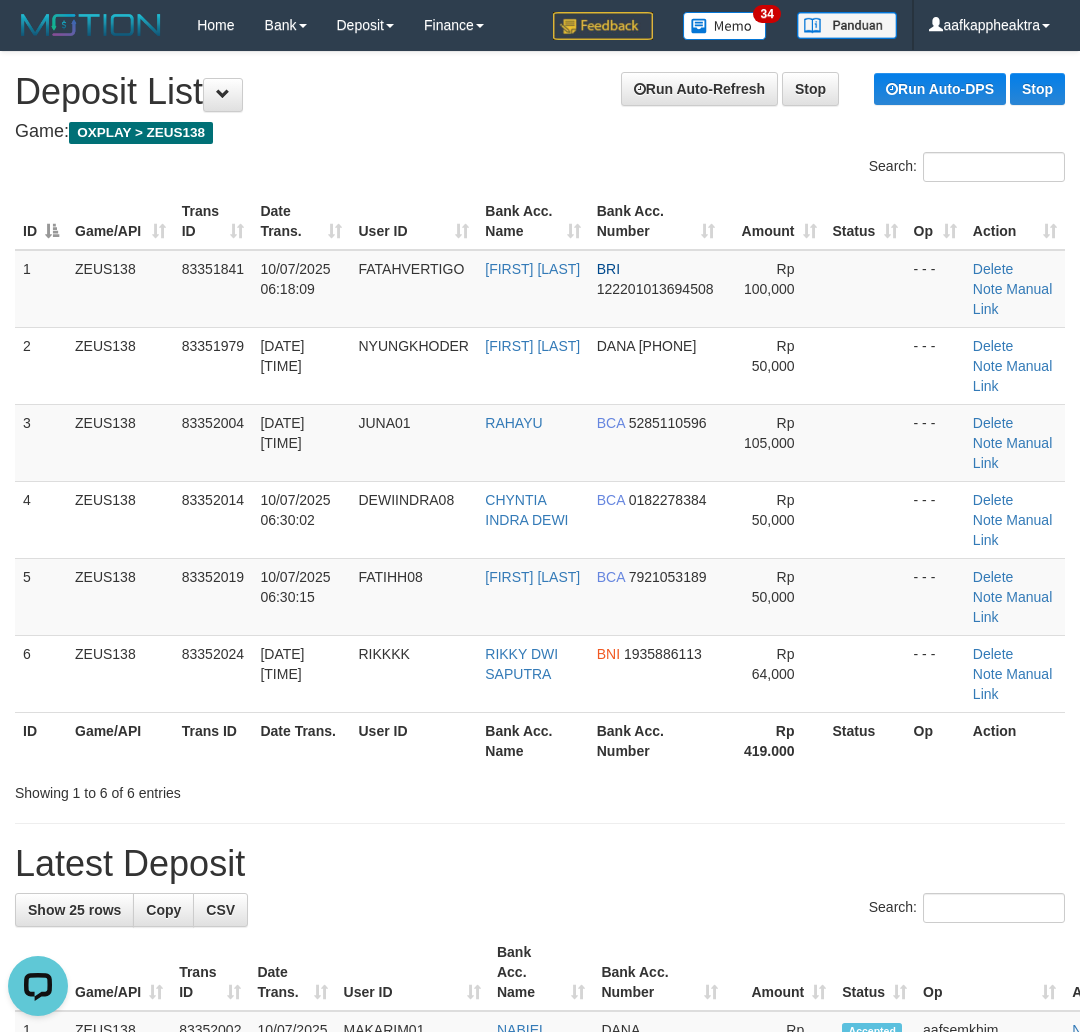 drag, startPoint x: 254, startPoint y: 580, endPoint x: 4, endPoint y: 620, distance: 253.17978 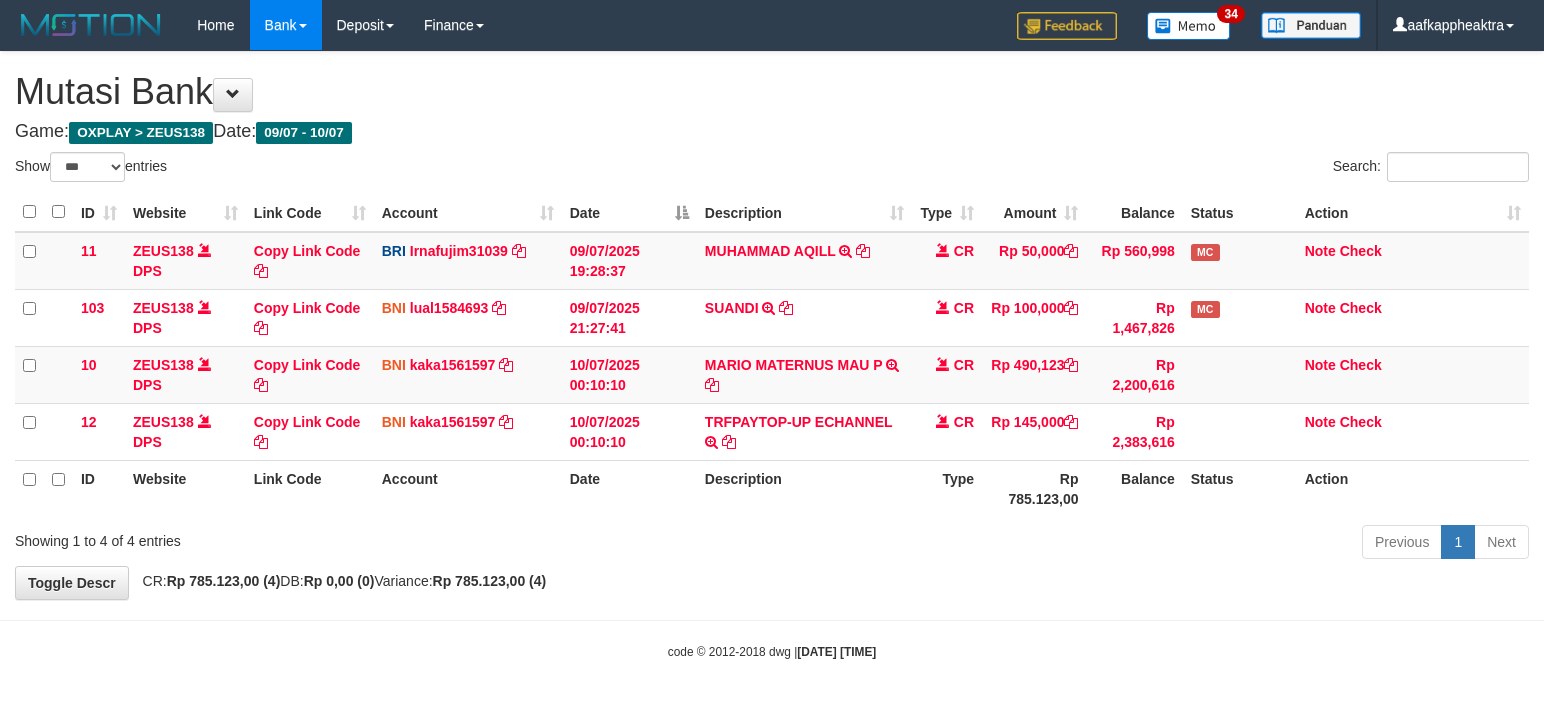 scroll, scrollTop: 0, scrollLeft: 0, axis: both 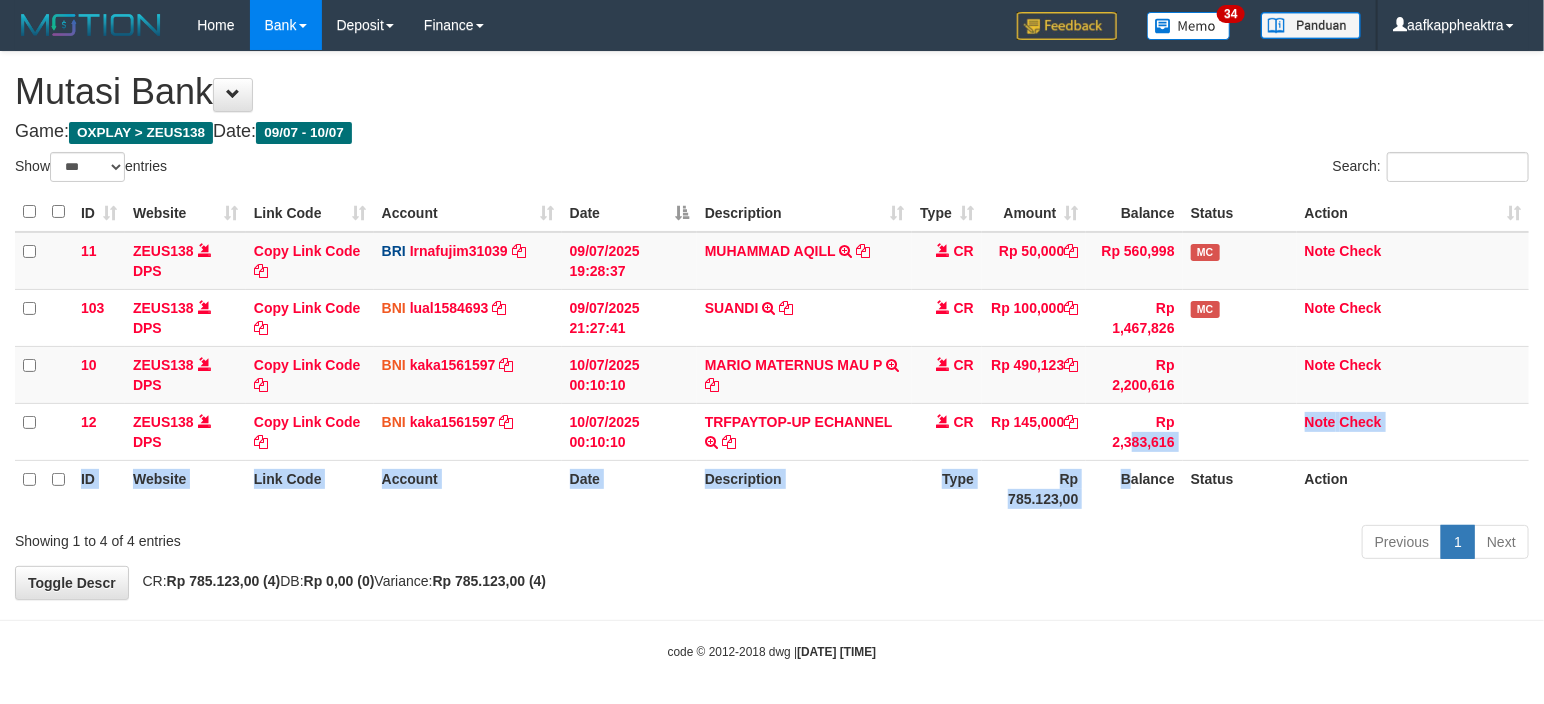 drag, startPoint x: 1126, startPoint y: 482, endPoint x: 1038, endPoint y: 521, distance: 96.25487 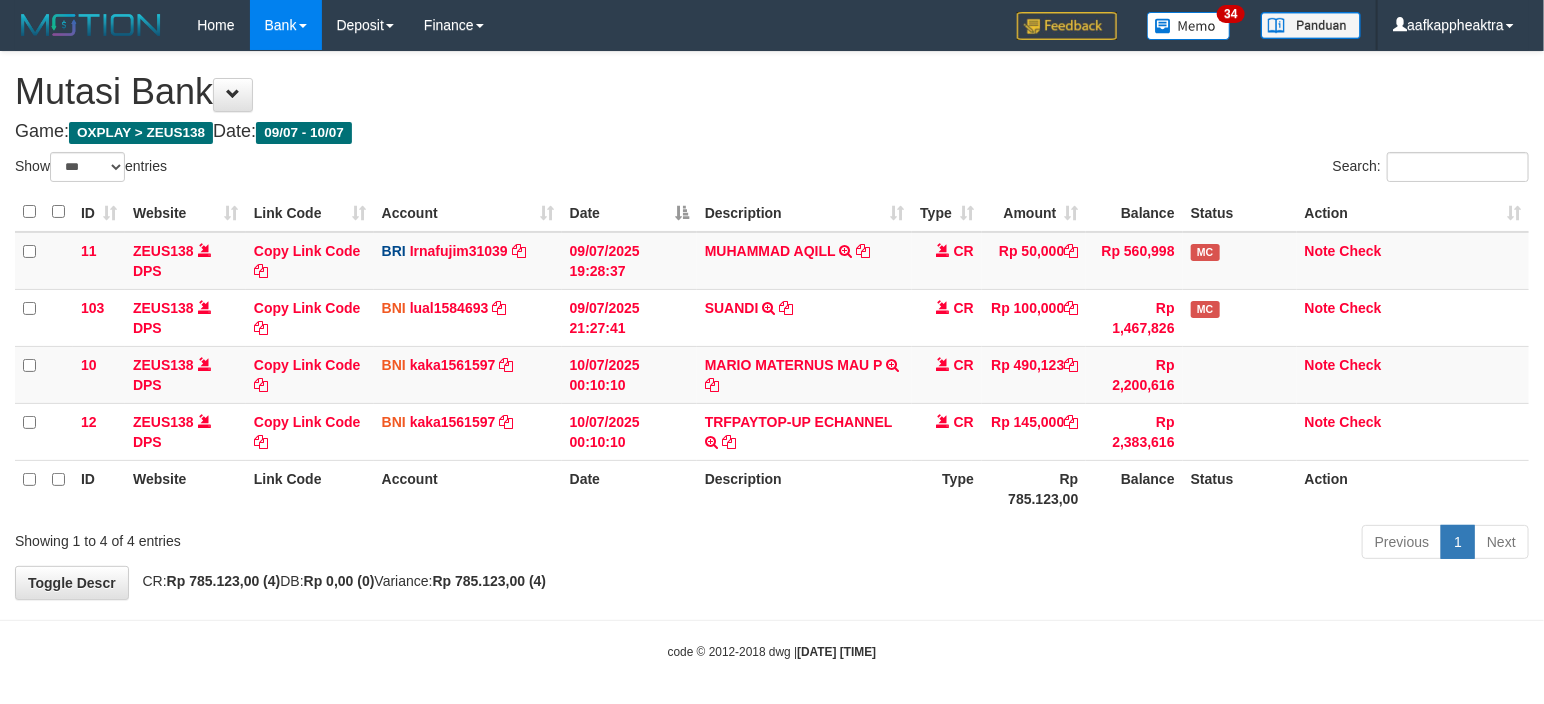 drag, startPoint x: 1026, startPoint y: 530, endPoint x: 1047, endPoint y: 494, distance: 41.677334 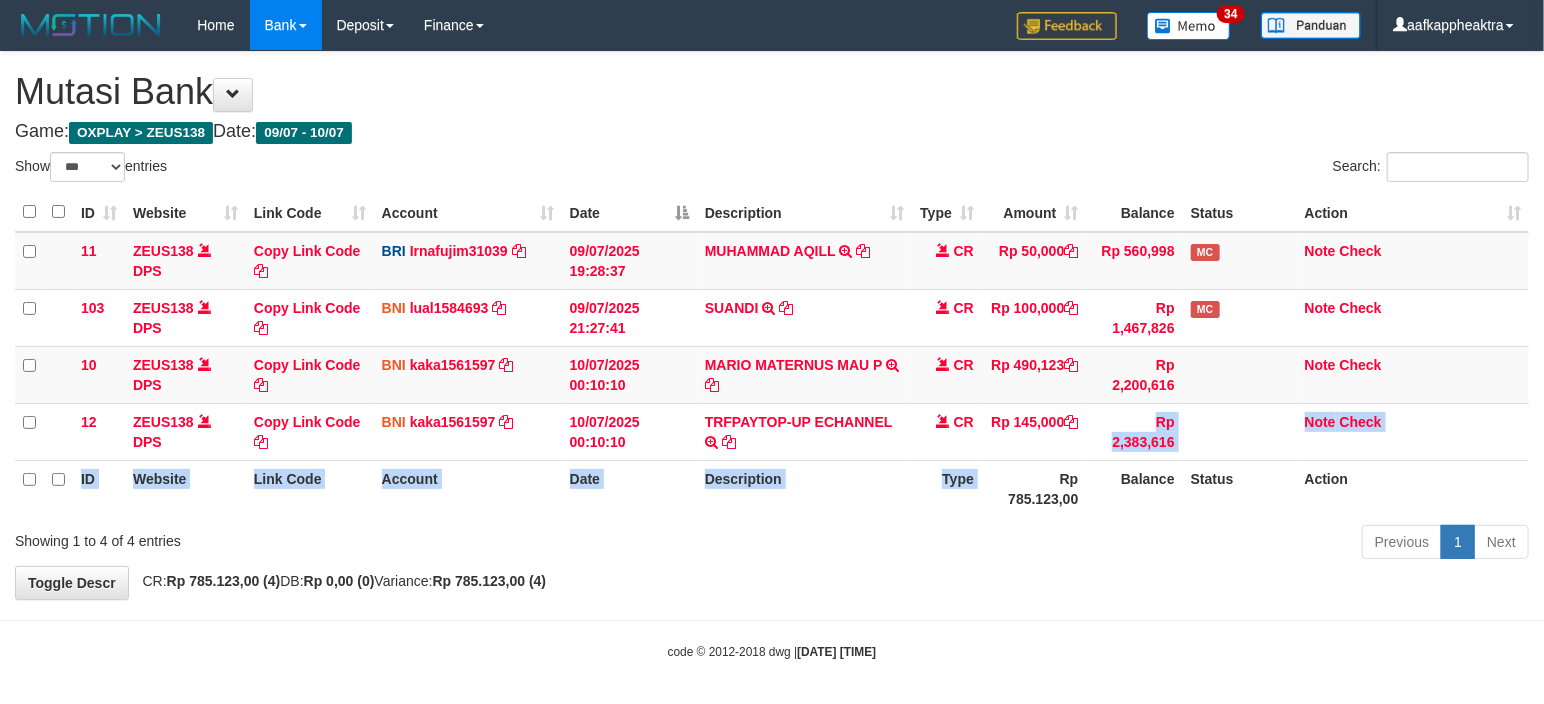 drag, startPoint x: 1027, startPoint y: 458, endPoint x: 1036, endPoint y: 483, distance: 26.57066 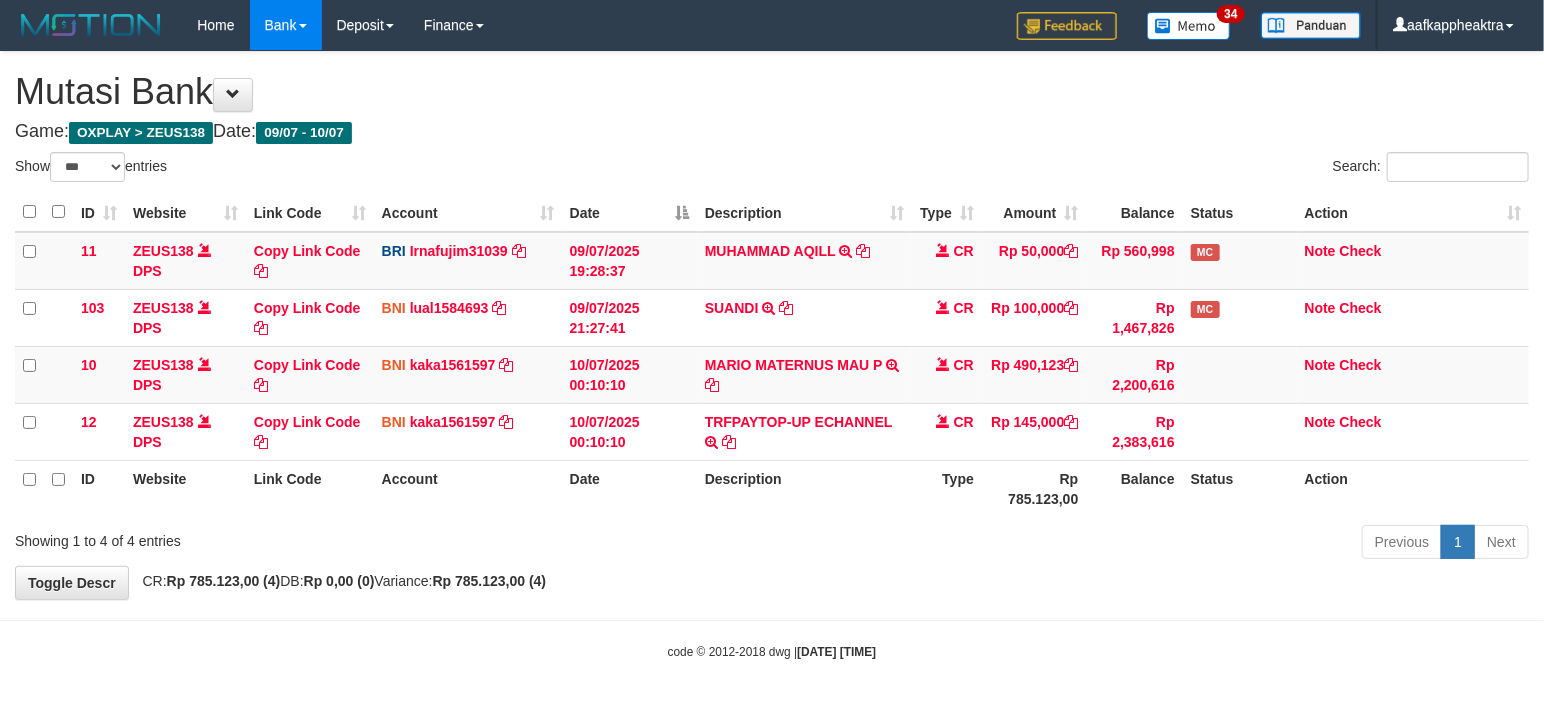 click on "Rp 785.123,00" at bounding box center (1034, 488) 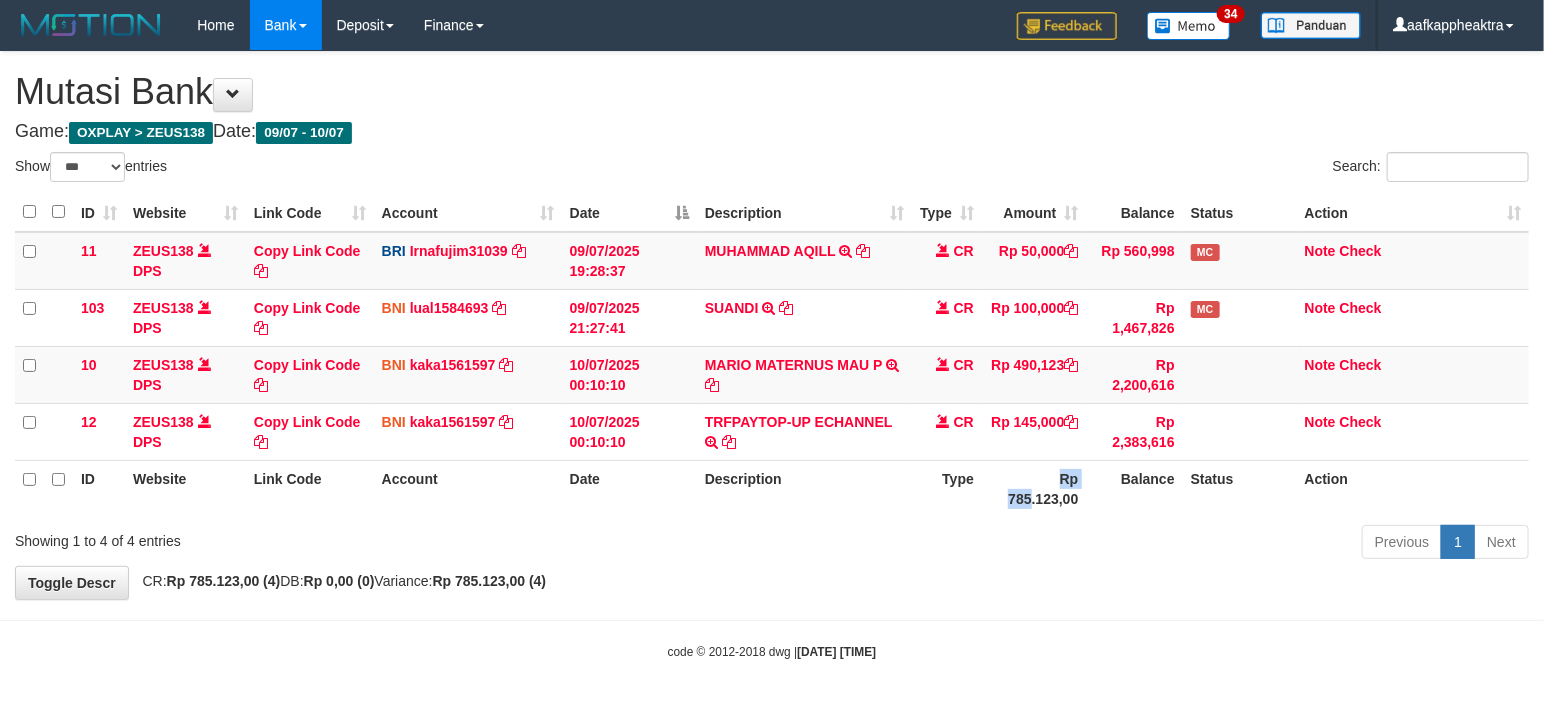 drag, startPoint x: 1032, startPoint y: 496, endPoint x: 1058, endPoint y: 481, distance: 30.016663 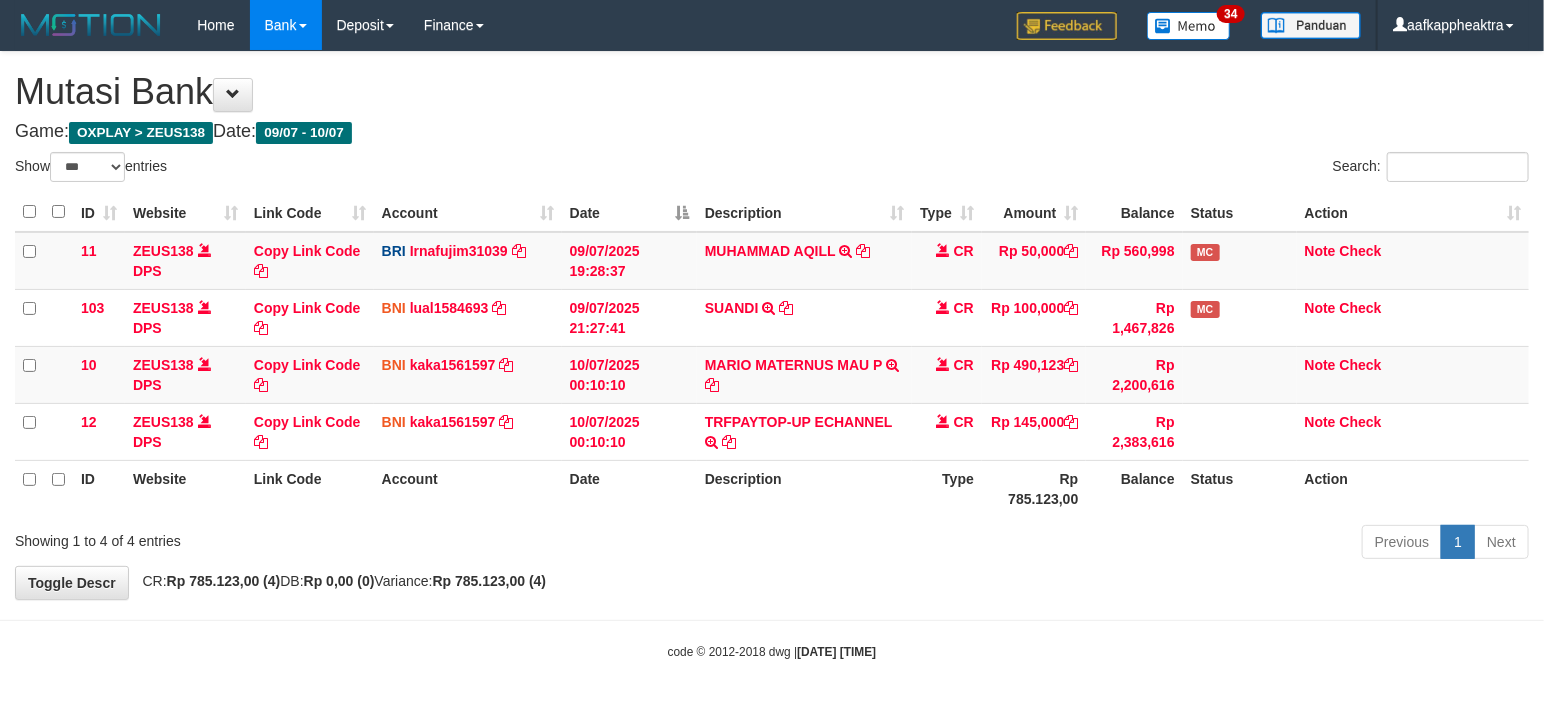click on "Previous 1 Next" at bounding box center (1093, 544) 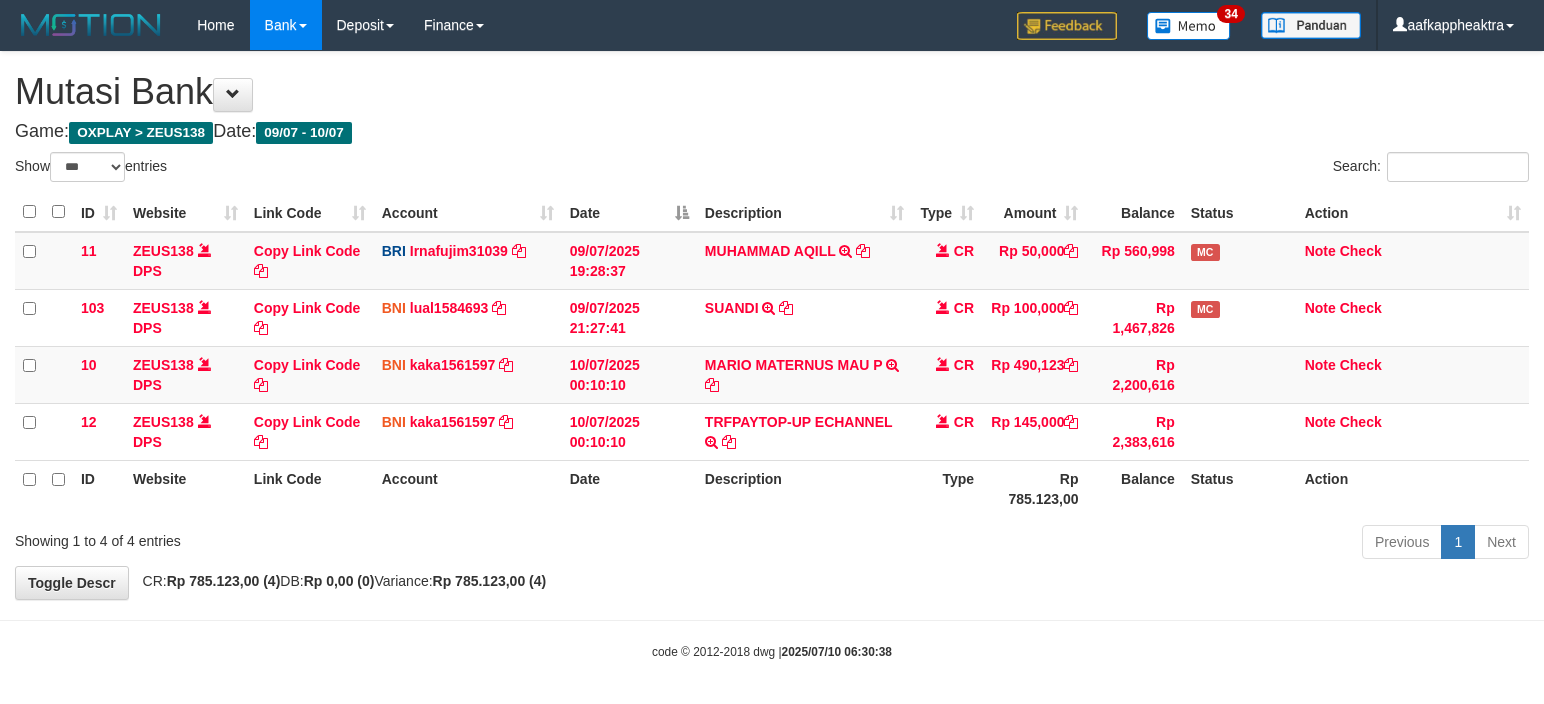 scroll, scrollTop: 0, scrollLeft: 0, axis: both 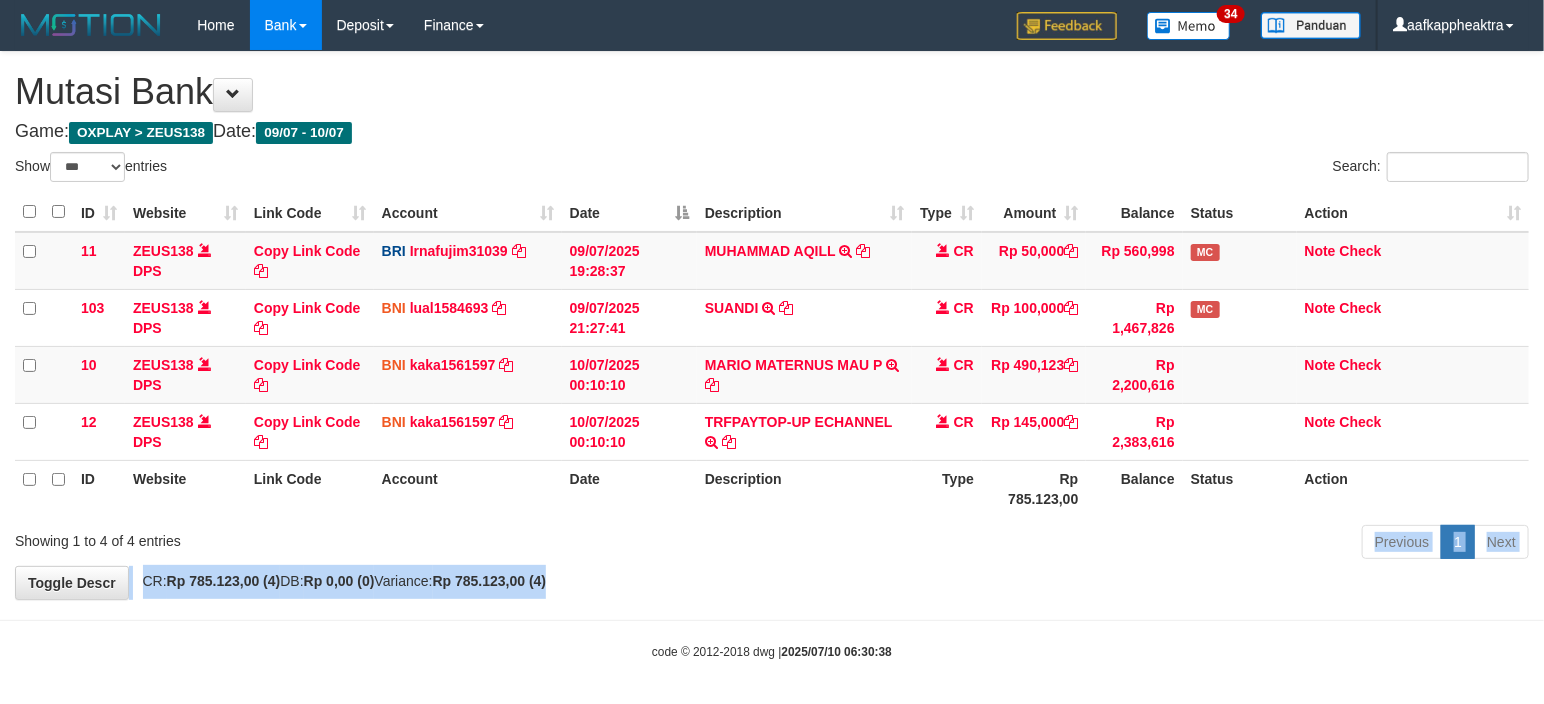 click on "**********" at bounding box center (772, 325) 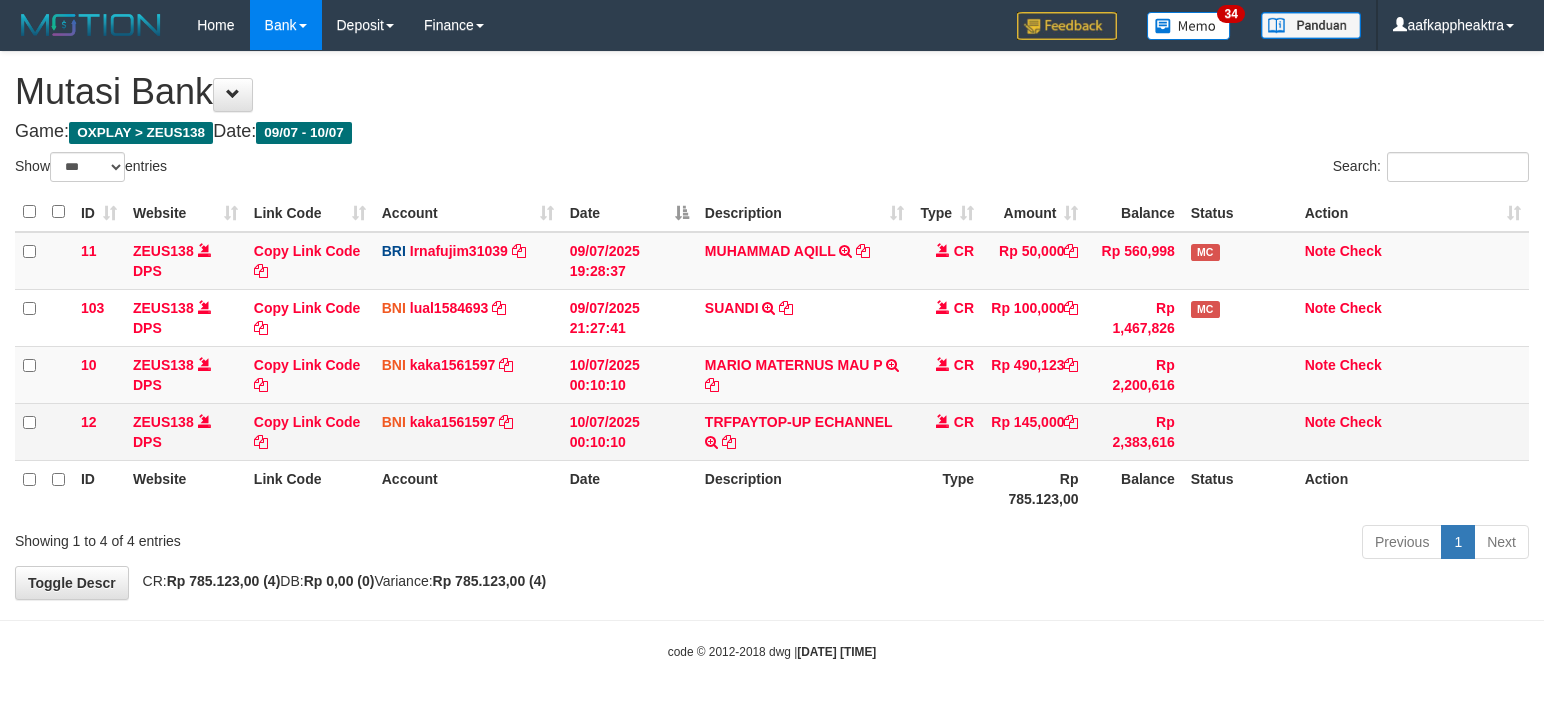 scroll, scrollTop: 0, scrollLeft: 0, axis: both 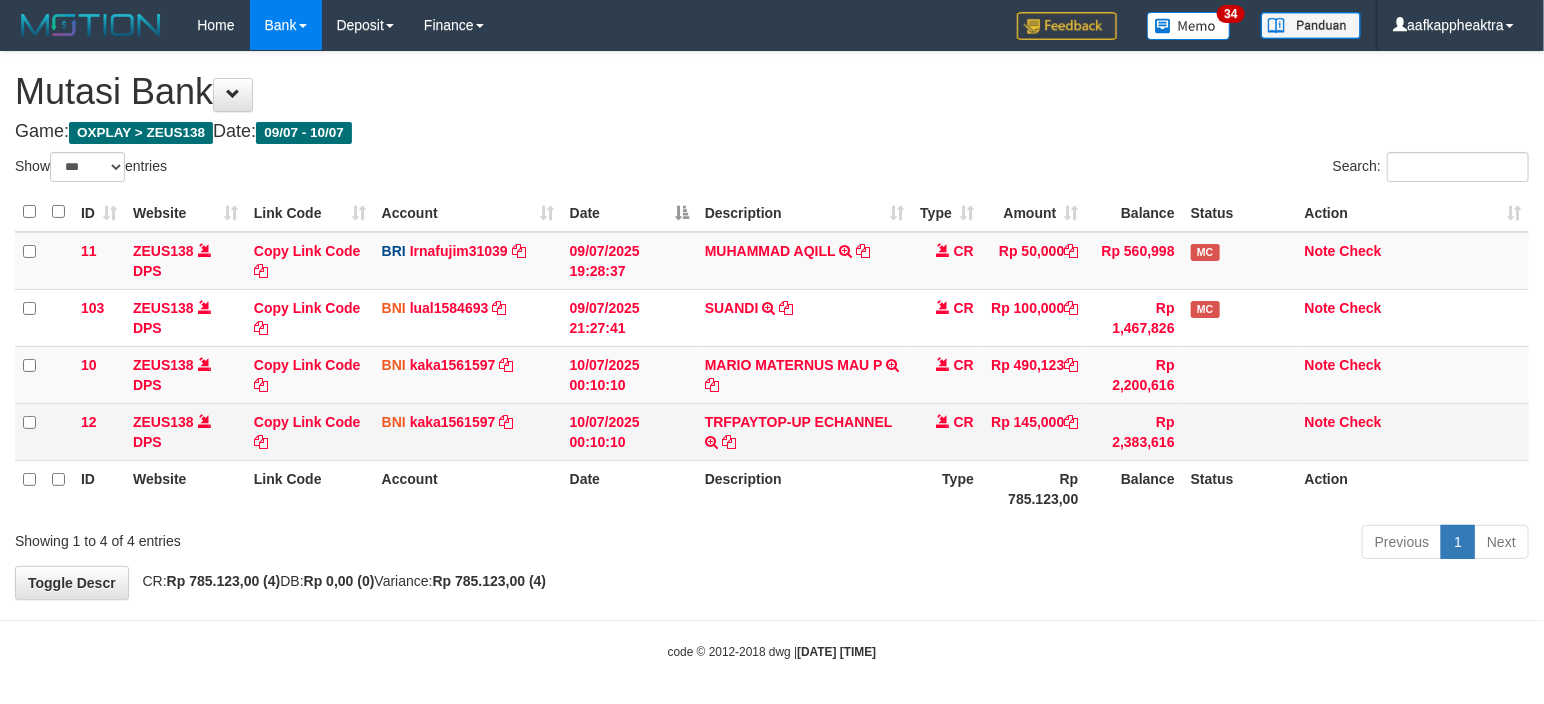 click on "ID Website Link Code Account Date Description Type Rp 785.123,00 Balance Status Action" at bounding box center (772, 488) 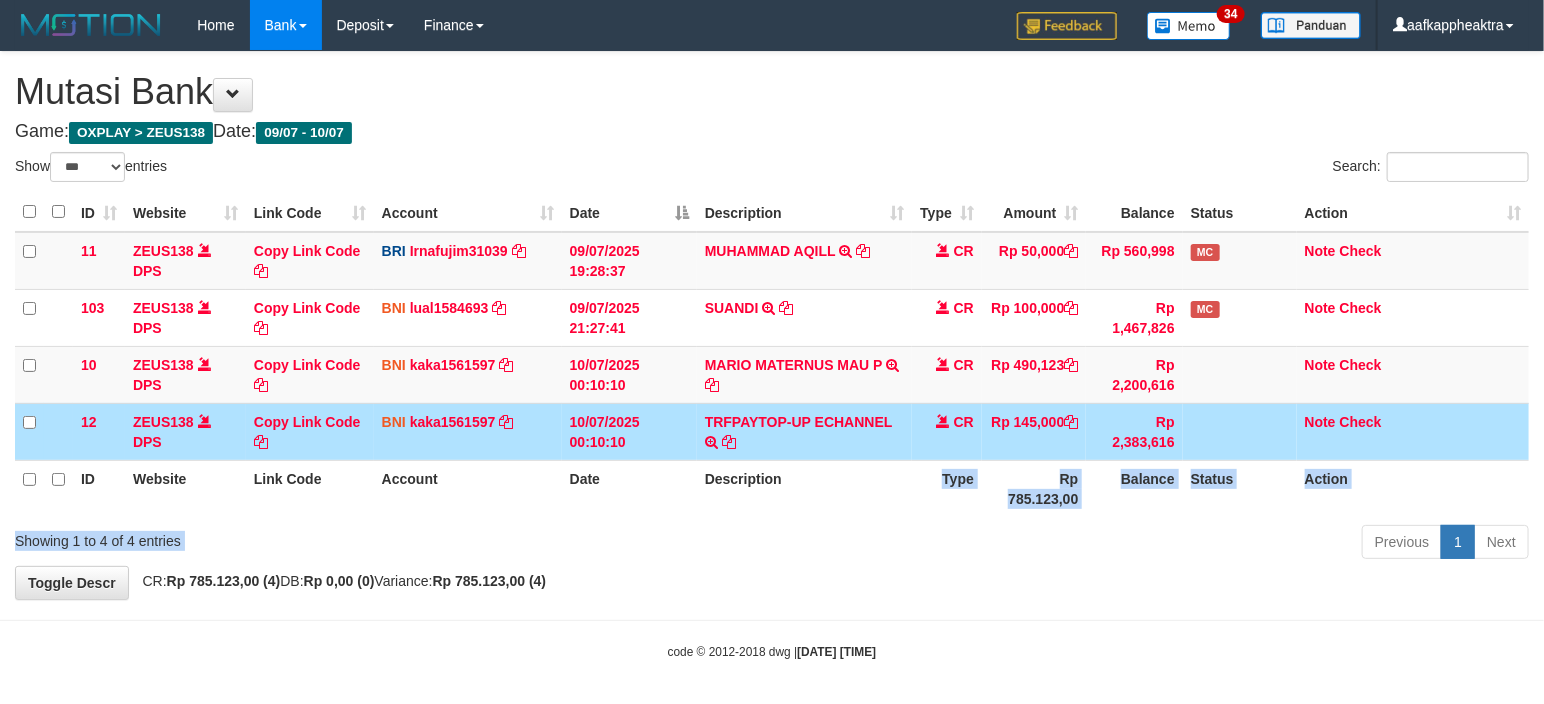 click on "Show  ** ** ** ***  entries Search:
ID Website Link Code Account Date Description Type Amount Balance Status Action
11
ZEUS138    DPS
Copy Link Code
BRI
Irnafujim31039
DPS
IRNA FUJI M
mutasi_20250709_3777 | 11
mutasi_20250709_3777 | 11
09/07/2025 19:28:37
MUHAMMAD AQILL         TRANSFER NBMB MUHAMMAD AQILL TO IRNA FUJI M
CR
Rp 50,000
Rp 560,998
MC
Note
Check
103
ZEUS138    DPS
Copy Link Code
BNI
lual1584693
DPS" at bounding box center (772, 359) 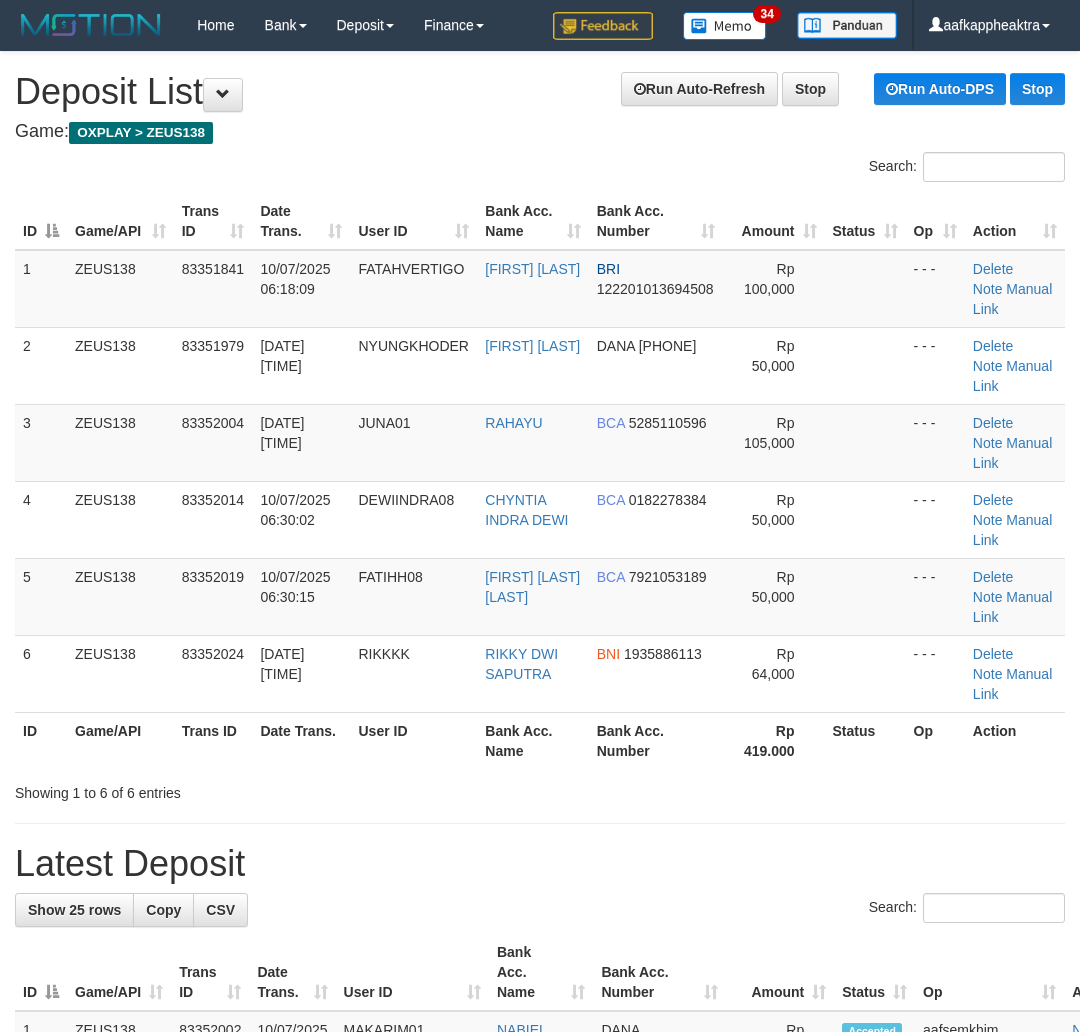 scroll, scrollTop: 0, scrollLeft: 0, axis: both 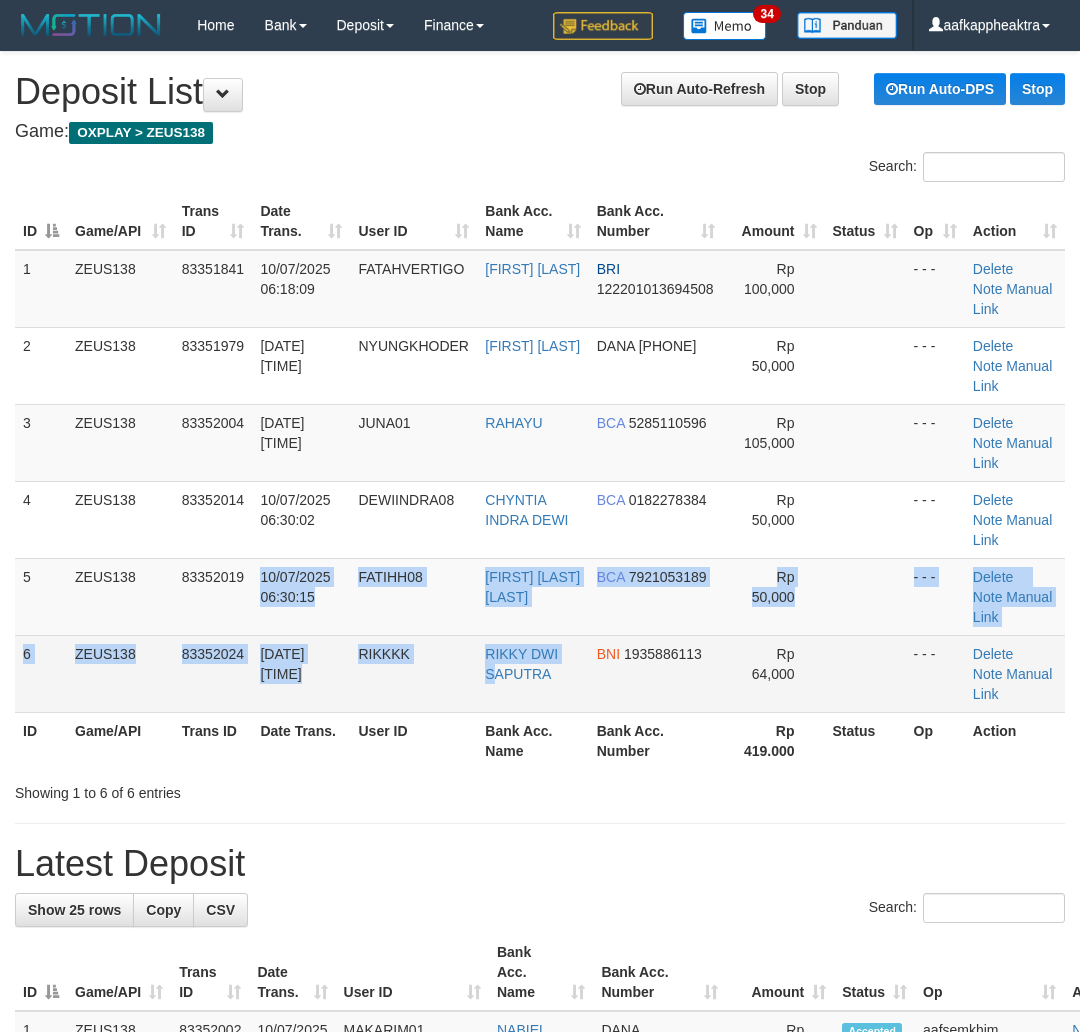 drag, startPoint x: 492, startPoint y: 663, endPoint x: 374, endPoint y: 642, distance: 119.85408 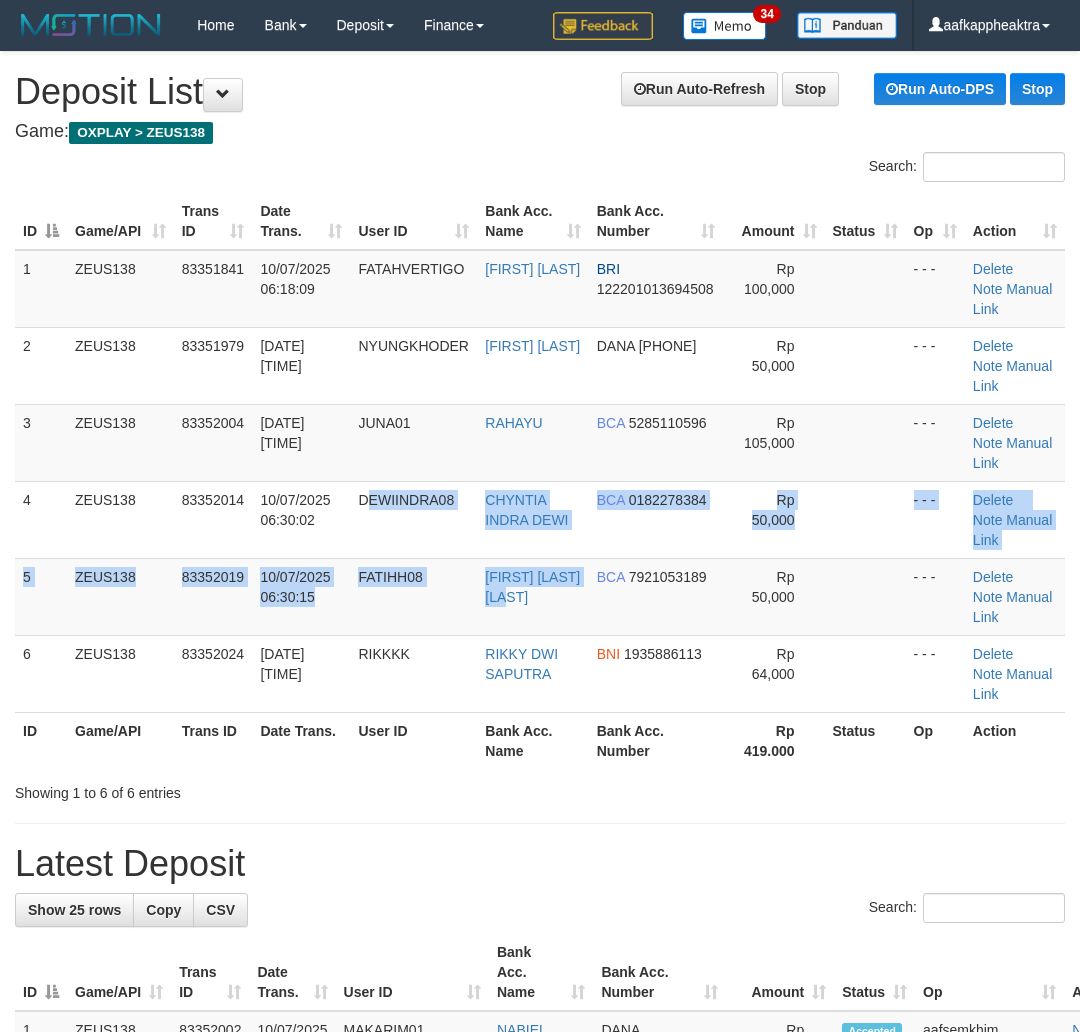 drag, startPoint x: 534, startPoint y: 607, endPoint x: 7, endPoint y: 537, distance: 531.6286 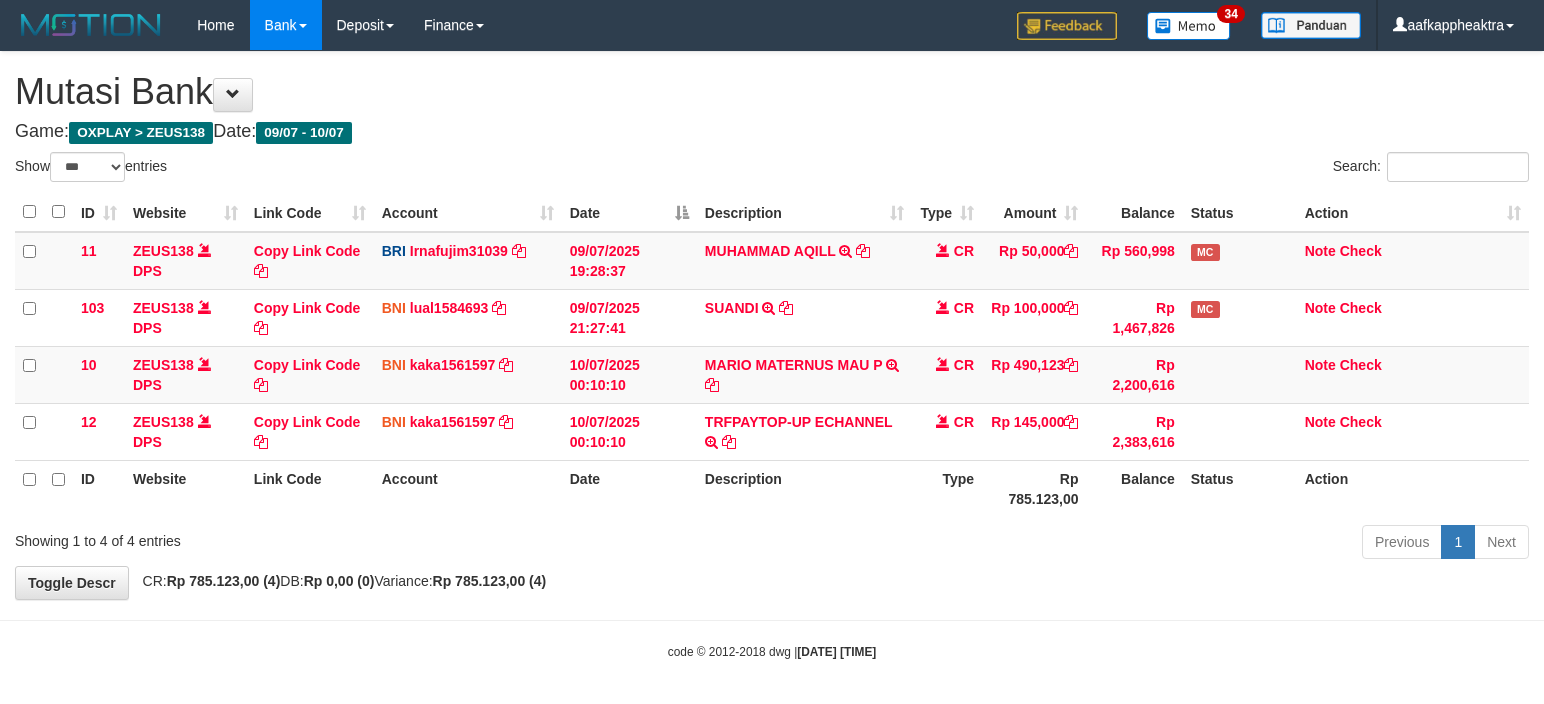 scroll, scrollTop: 0, scrollLeft: 0, axis: both 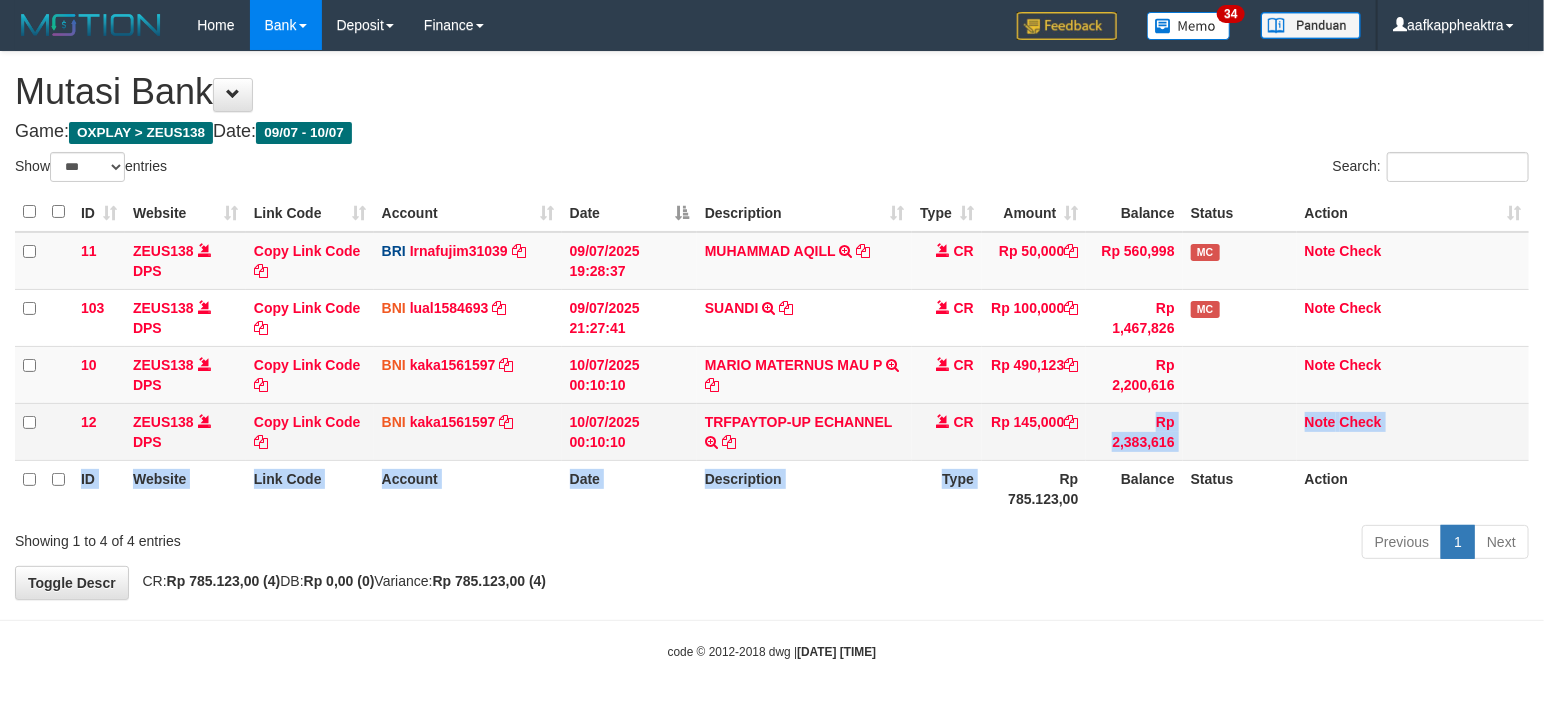 drag, startPoint x: 990, startPoint y: 474, endPoint x: 962, endPoint y: 446, distance: 39.59798 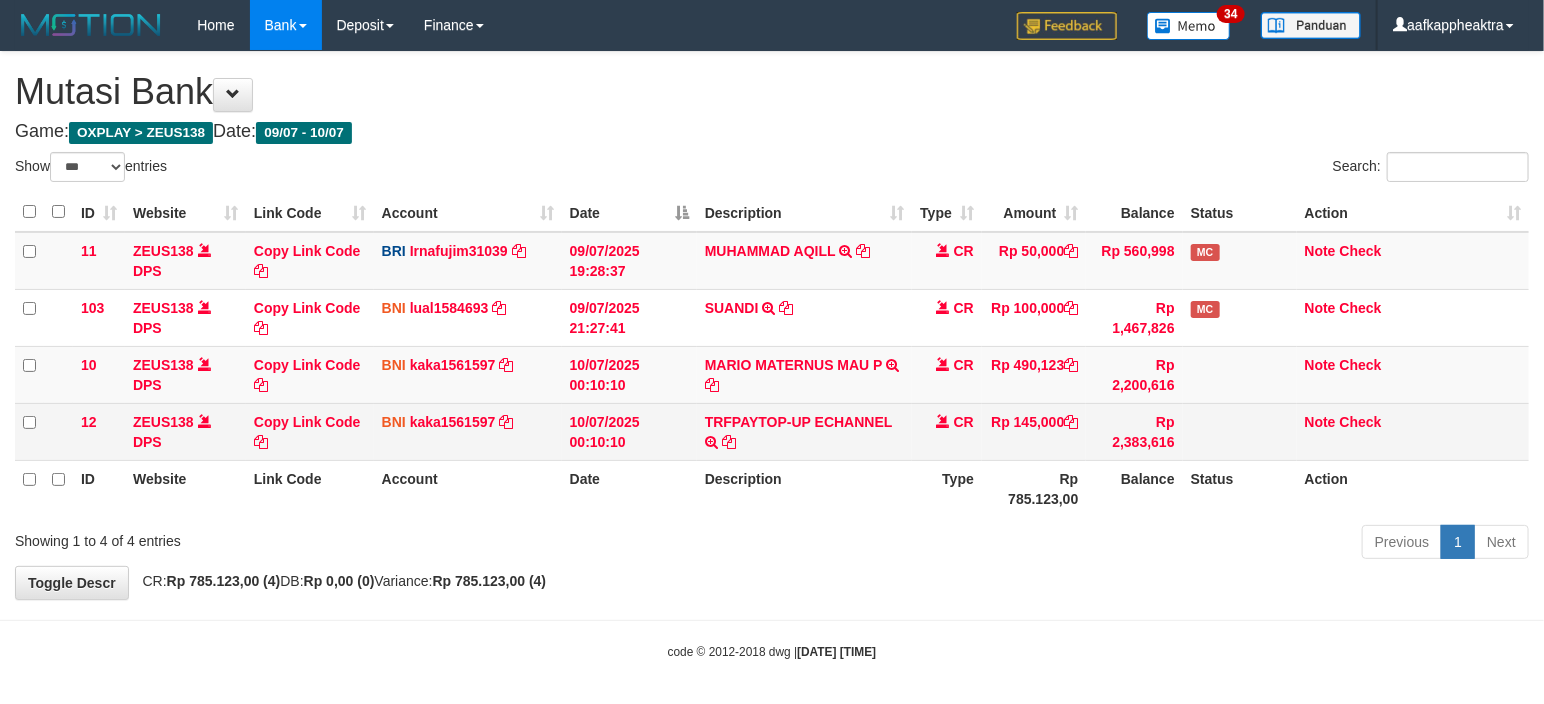 drag, startPoint x: 922, startPoint y: 454, endPoint x: 1026, endPoint y: 435, distance: 105.72133 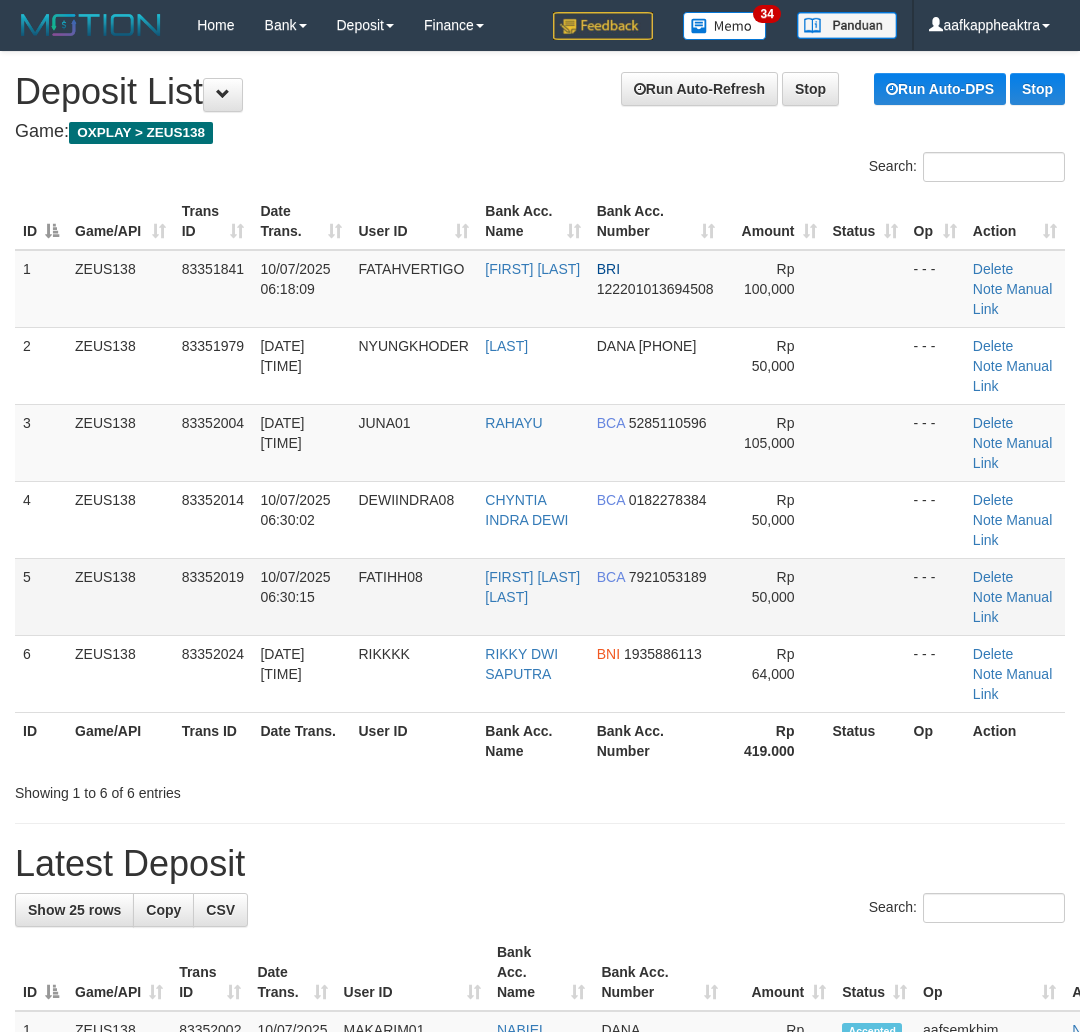 scroll, scrollTop: 0, scrollLeft: 0, axis: both 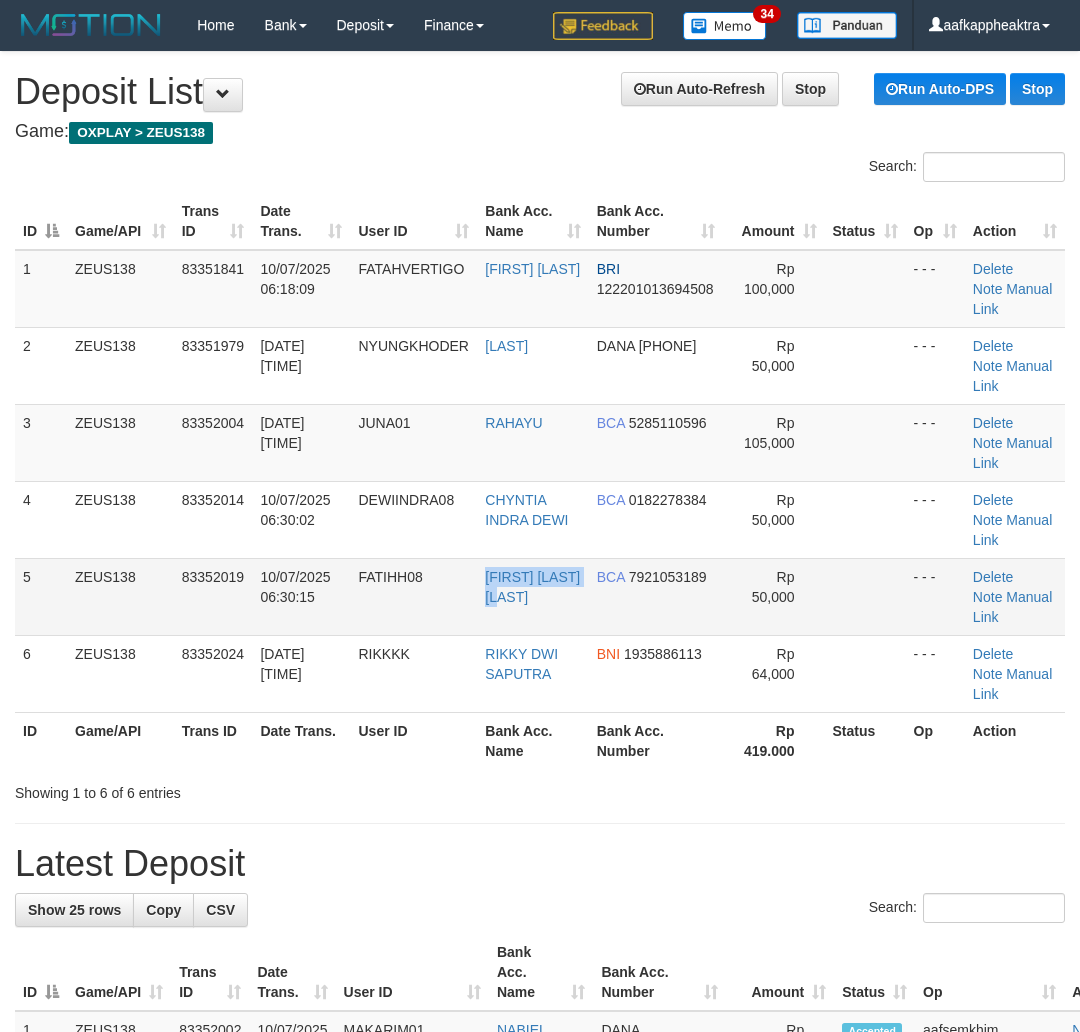 click on "5
ZEUS138
[PHONE]
[DATE] [TIME]
FATIHH08
[FIRST] [LAST] [LAST]
BCA
[ACCOUNT_NUMBER]
Rp 50,000
- - -
Delete
Note
Manual Link" at bounding box center [540, 596] 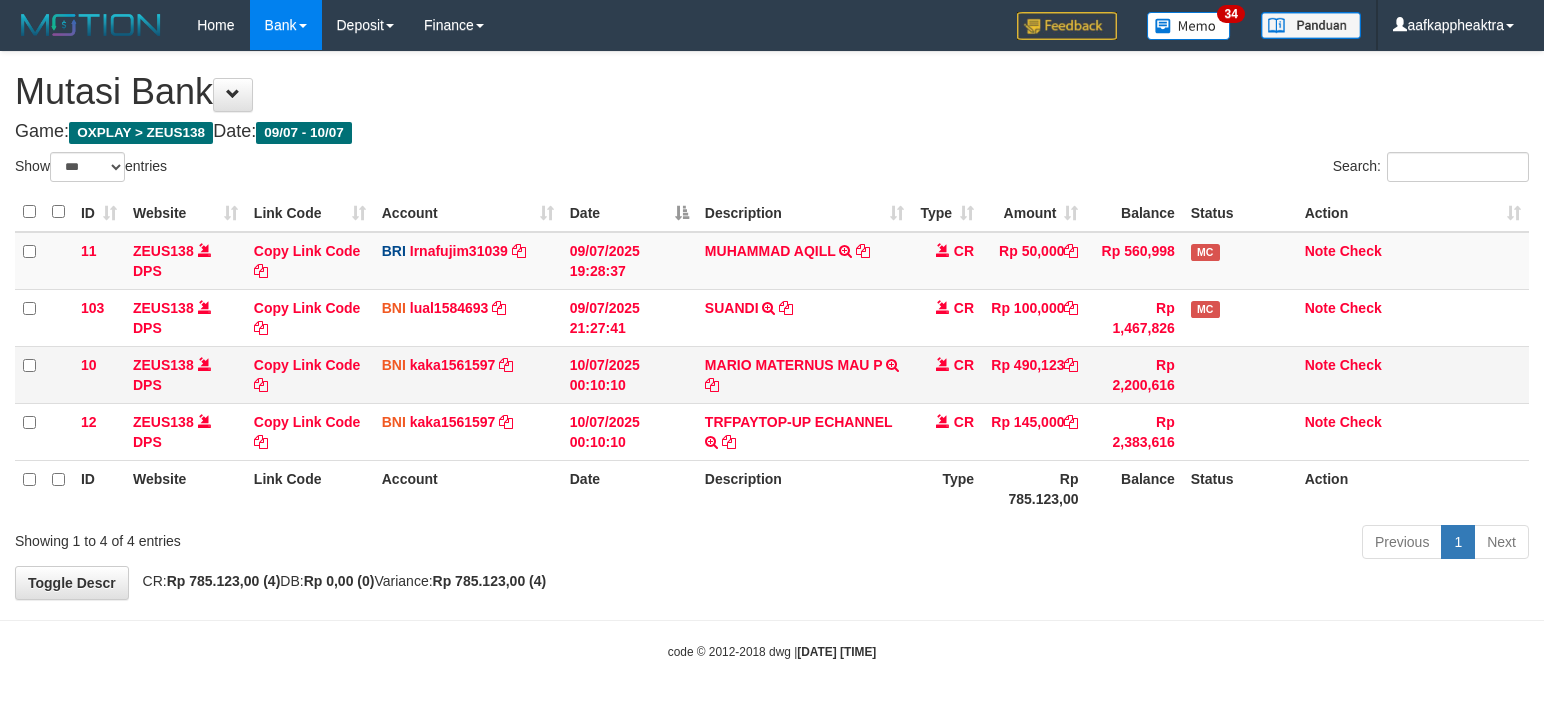 click on "12
ZEUS138    DPS
Copy Link Code
BNI
kaka1561597
DPS
KARMILA
mutasi_20250710_2425 | 12
mutasi_20250710_2425 | 12
10/07/2025 00:10:10
TRFPAYTOP-UP ECHANNEL         TRF/PAY/TOP-UP ECHANNEL
CR
Rp 145,000
Rp 2,383,616
Note
Check" at bounding box center [772, 431] 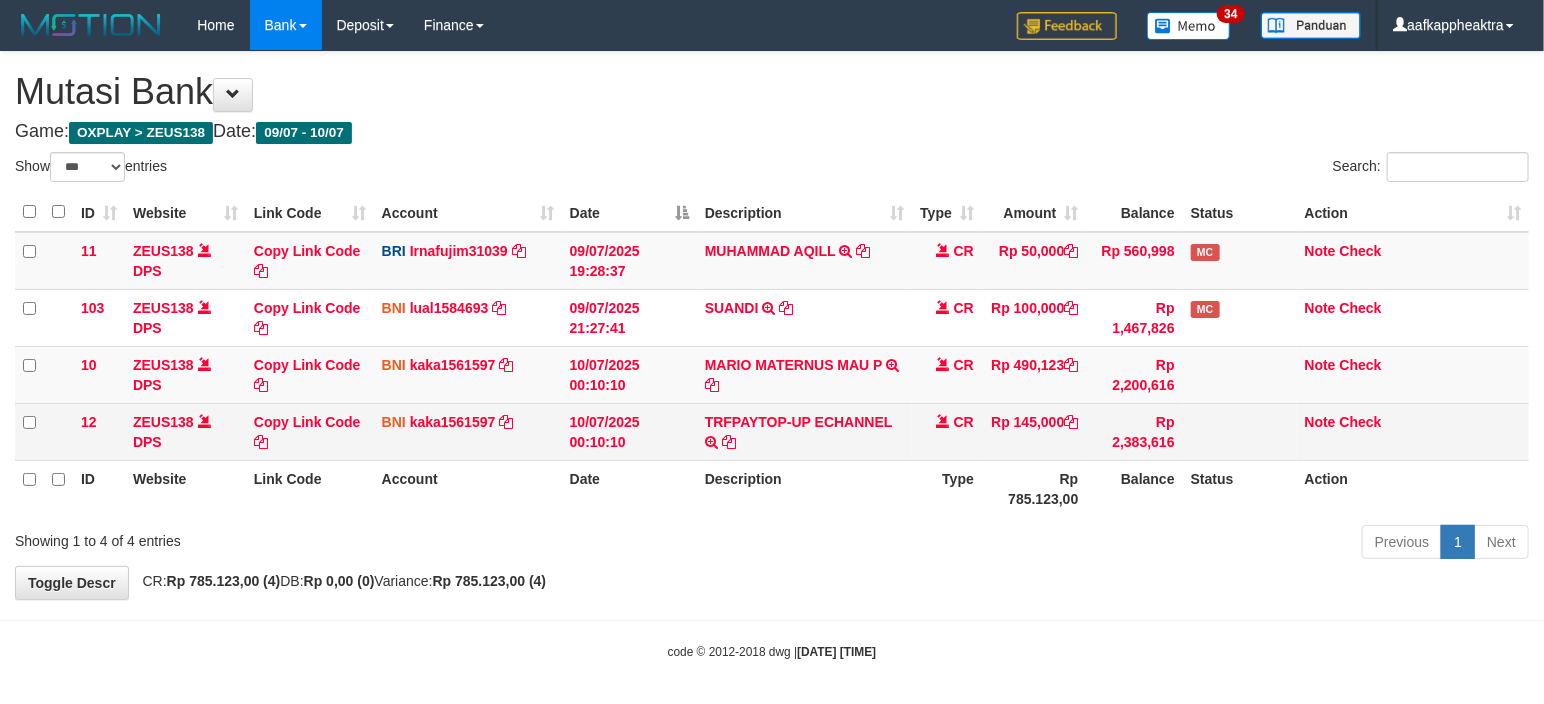 click on "Rp 2,383,616" at bounding box center [1134, 317] 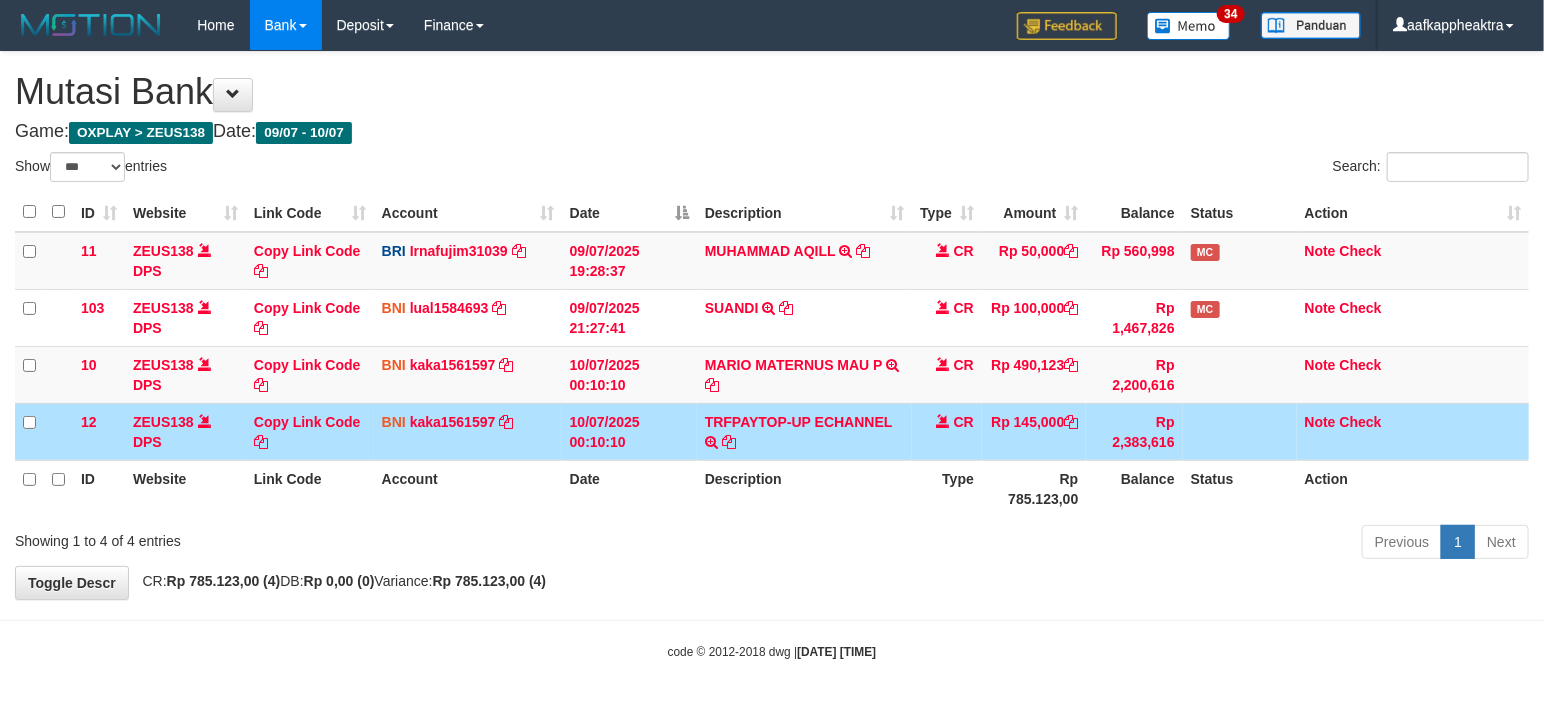 click on "Rp 2,383,616" at bounding box center [1134, 431] 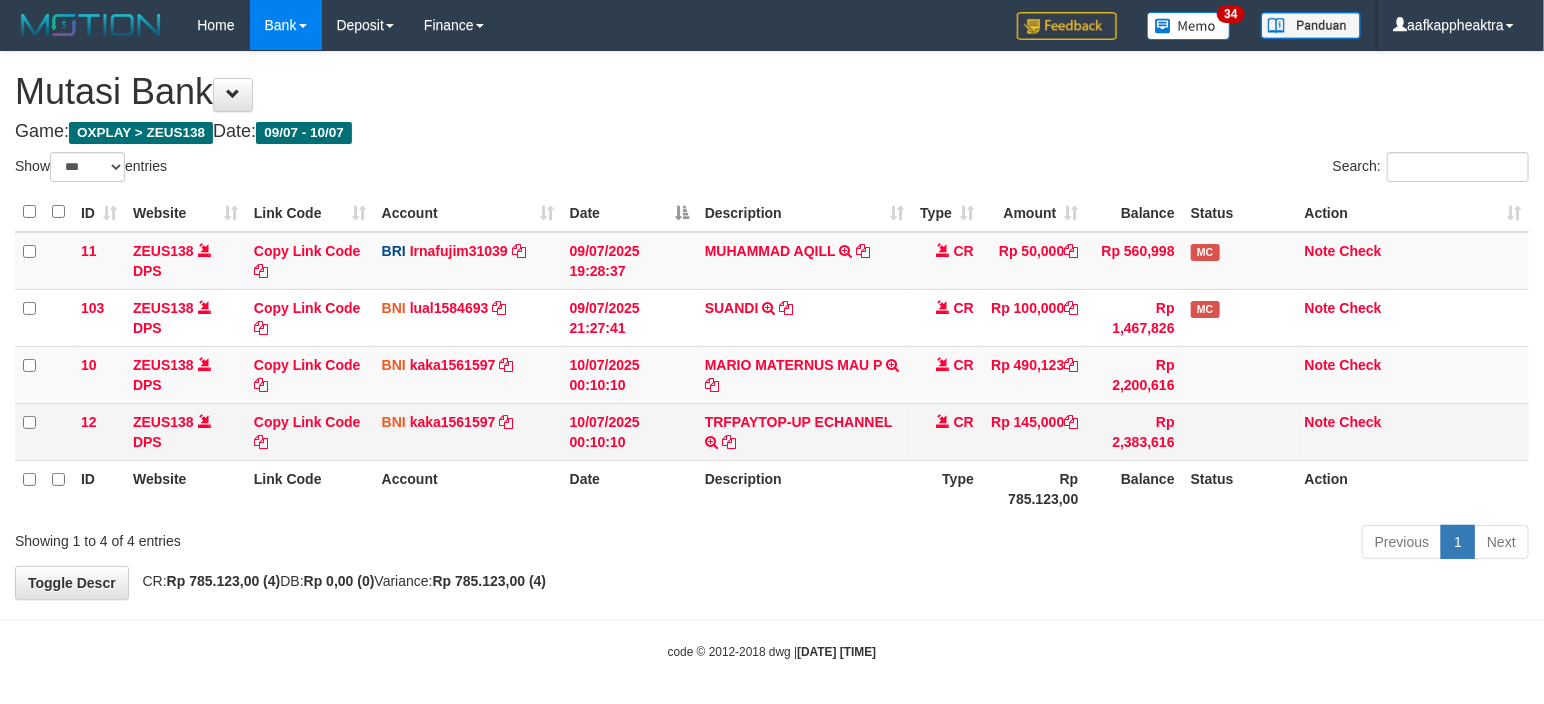 click on "Rp 2,383,616" at bounding box center [1134, 317] 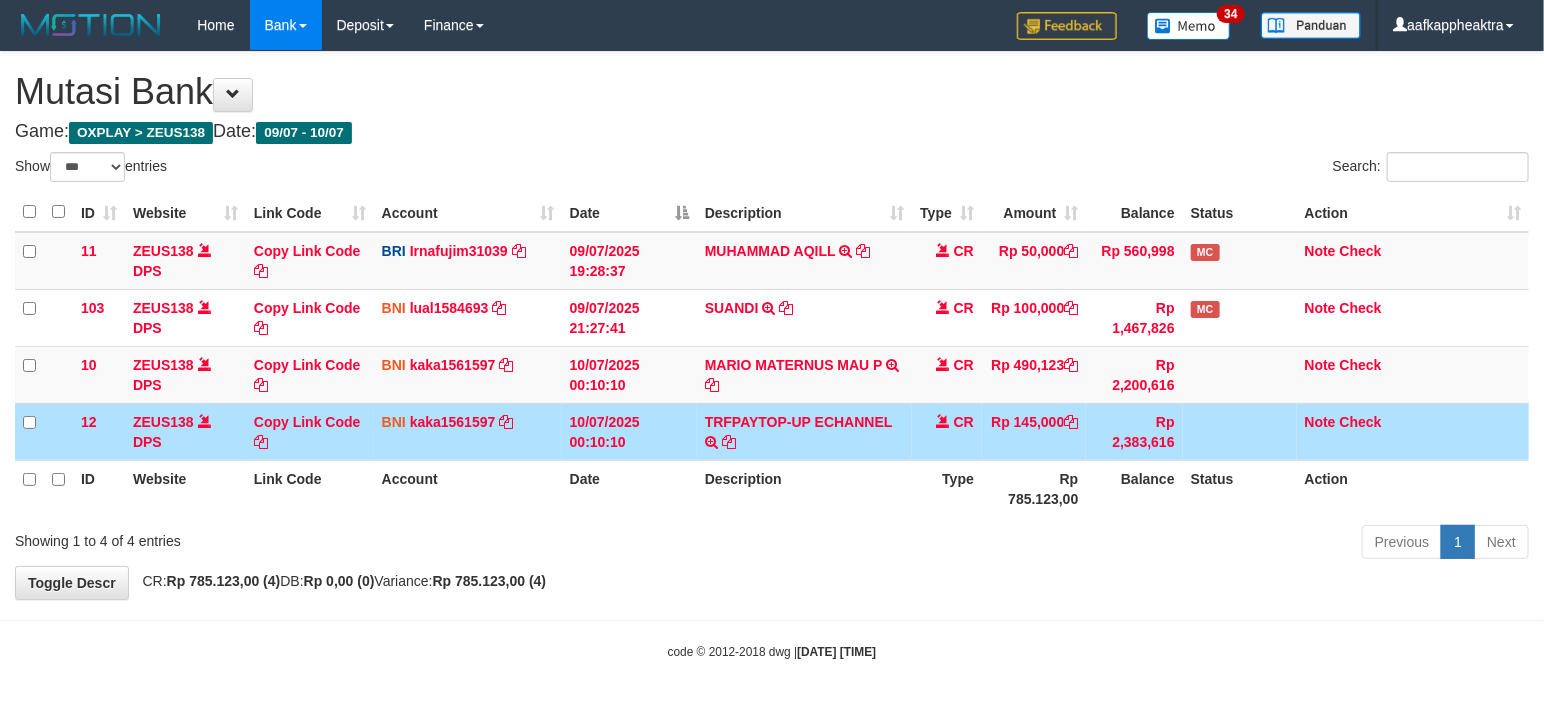 drag, startPoint x: 1133, startPoint y: 425, endPoint x: 1116, endPoint y: 412, distance: 21.400934 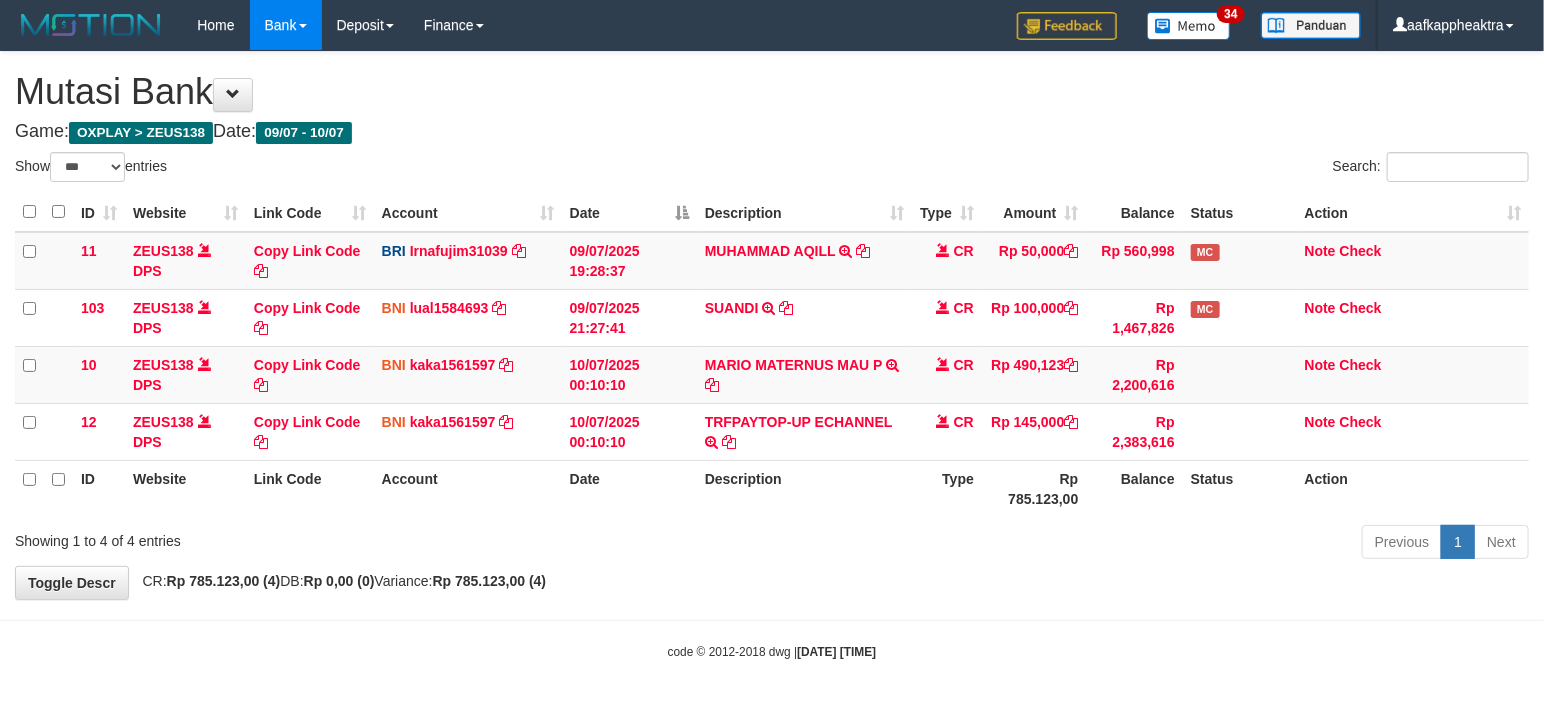 drag, startPoint x: 967, startPoint y: 450, endPoint x: 1554, endPoint y: 478, distance: 587.6674 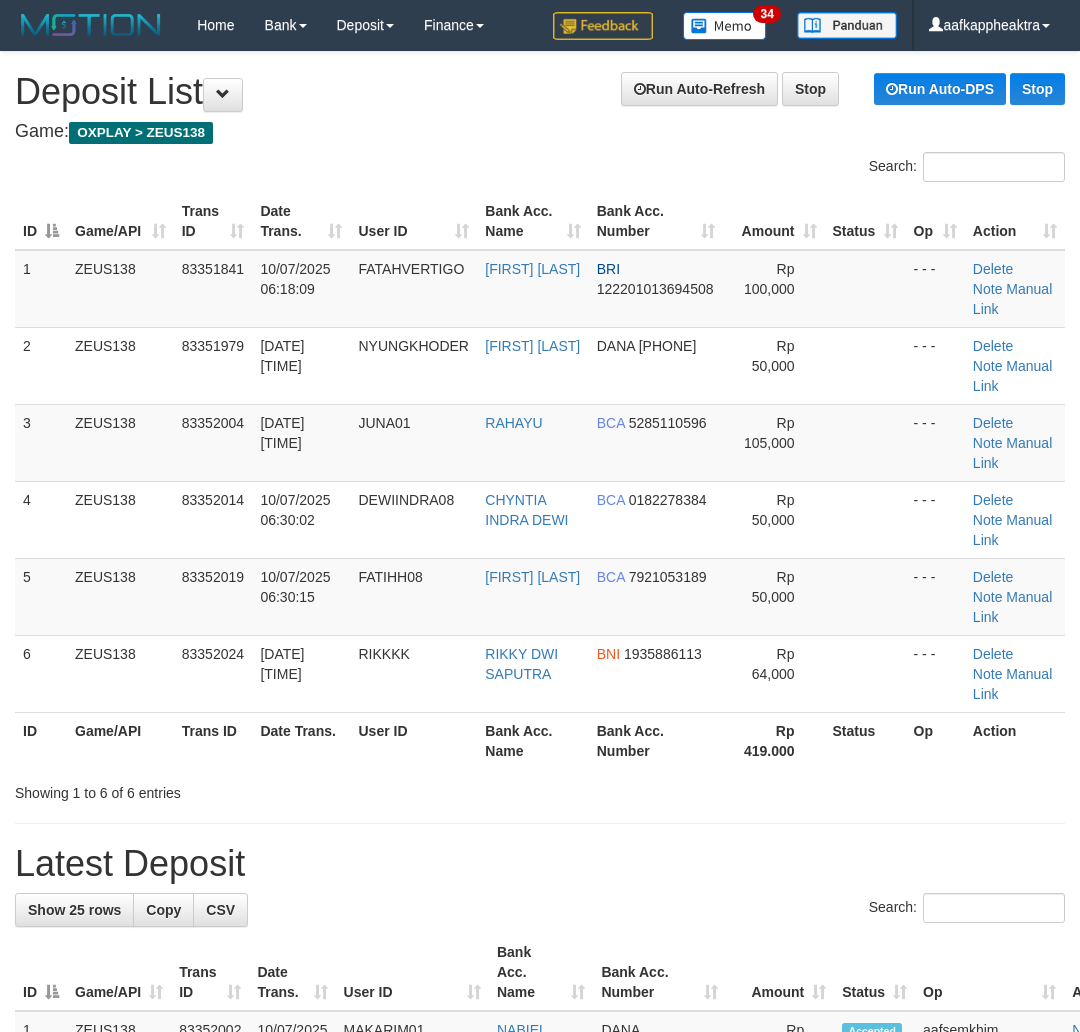 scroll, scrollTop: 0, scrollLeft: 0, axis: both 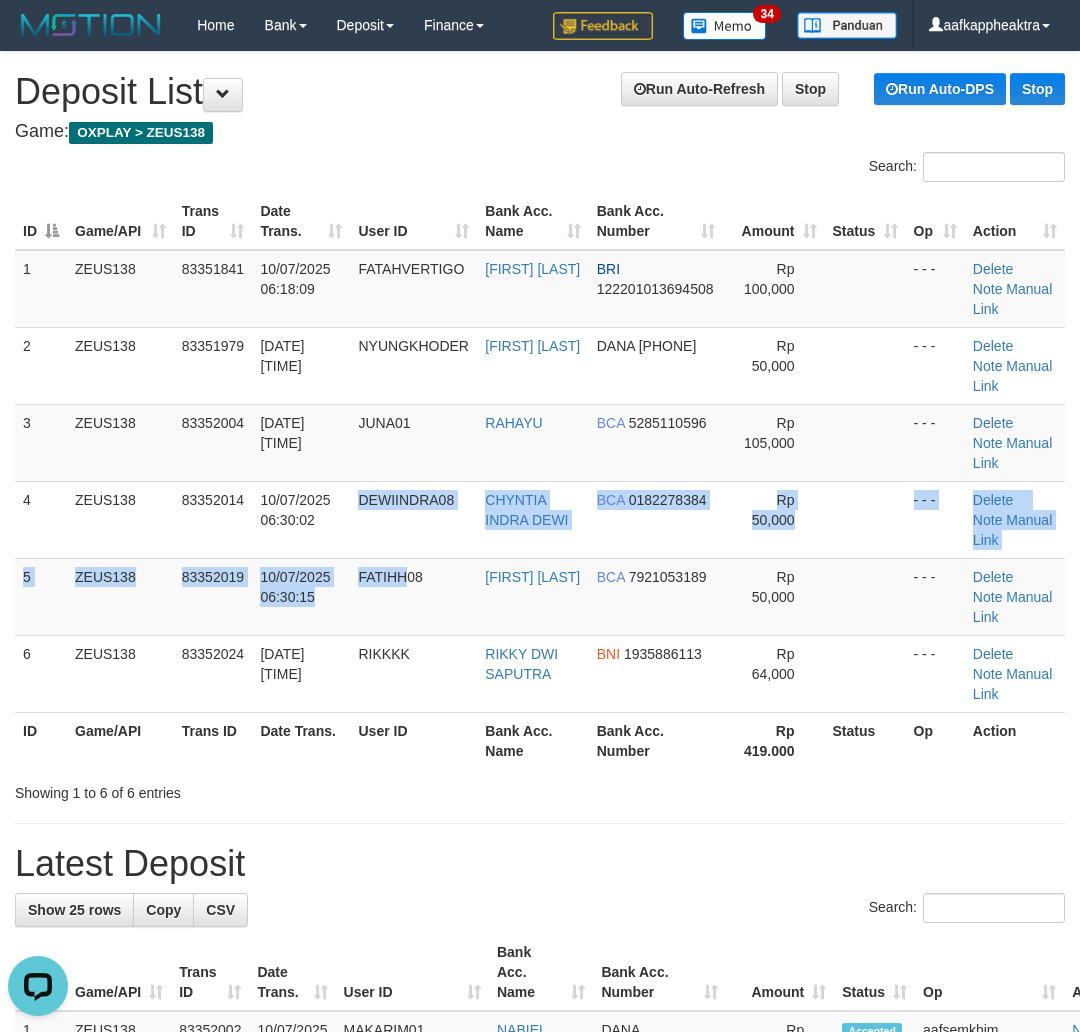 drag, startPoint x: 410, startPoint y: 583, endPoint x: 3, endPoint y: 553, distance: 408.10416 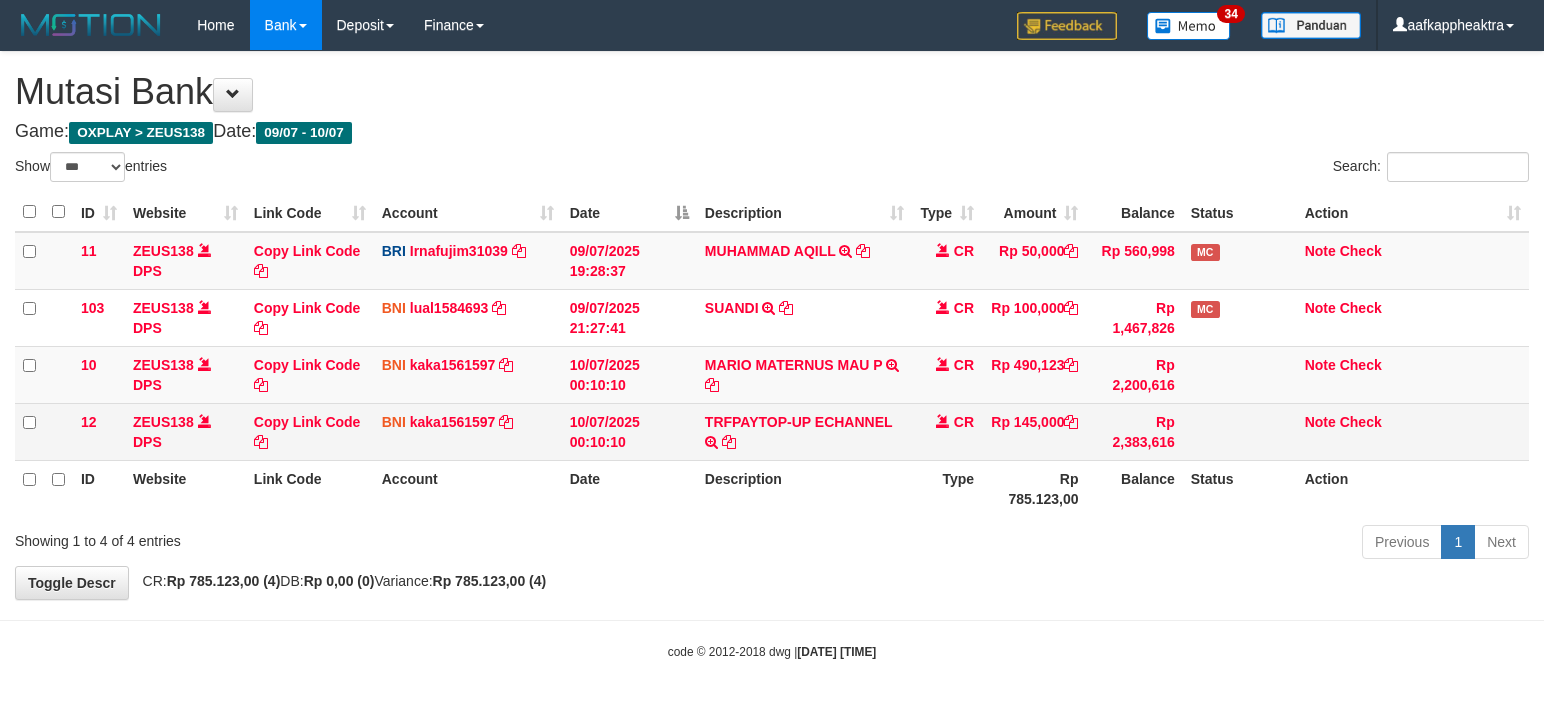 scroll, scrollTop: 0, scrollLeft: 0, axis: both 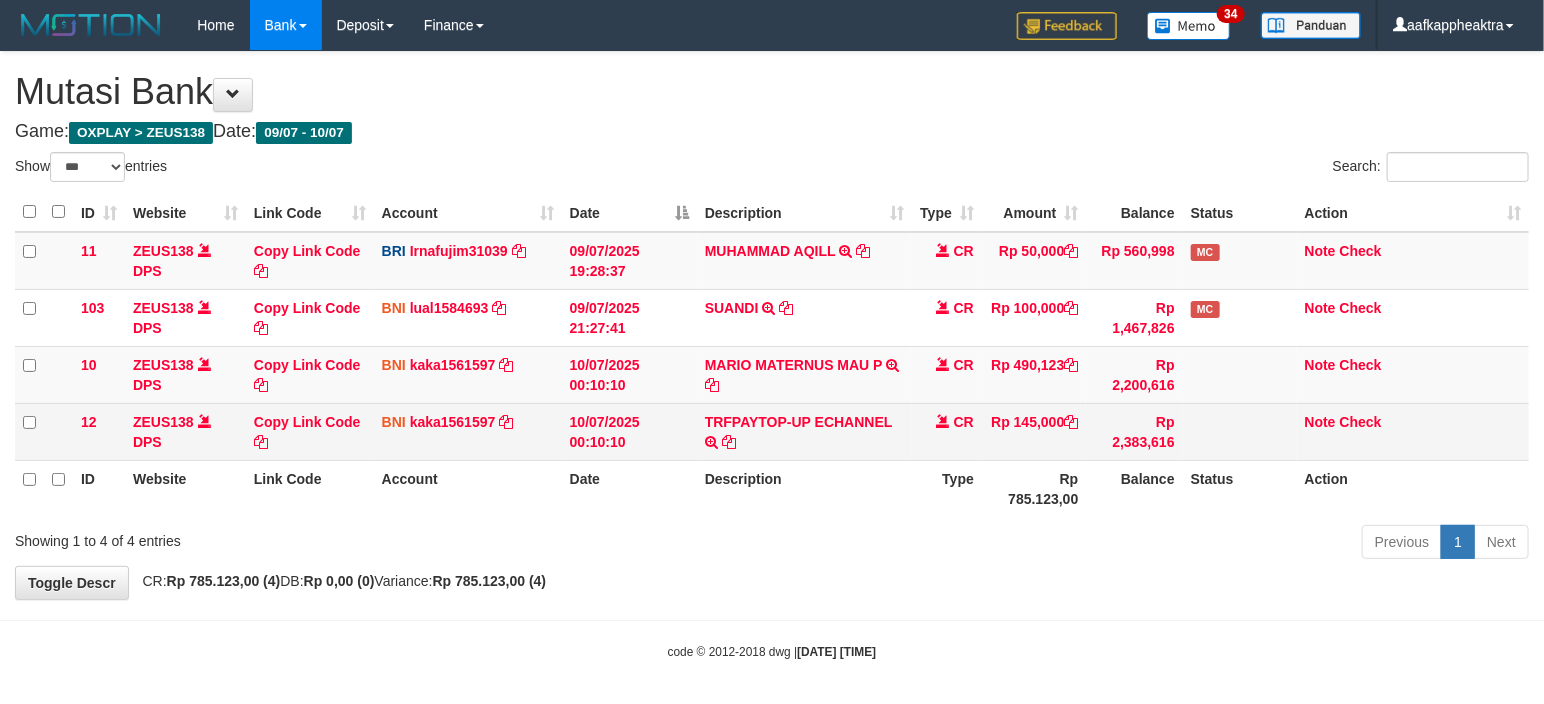 drag, startPoint x: 1145, startPoint y: 456, endPoint x: 1137, endPoint y: 423, distance: 33.955853 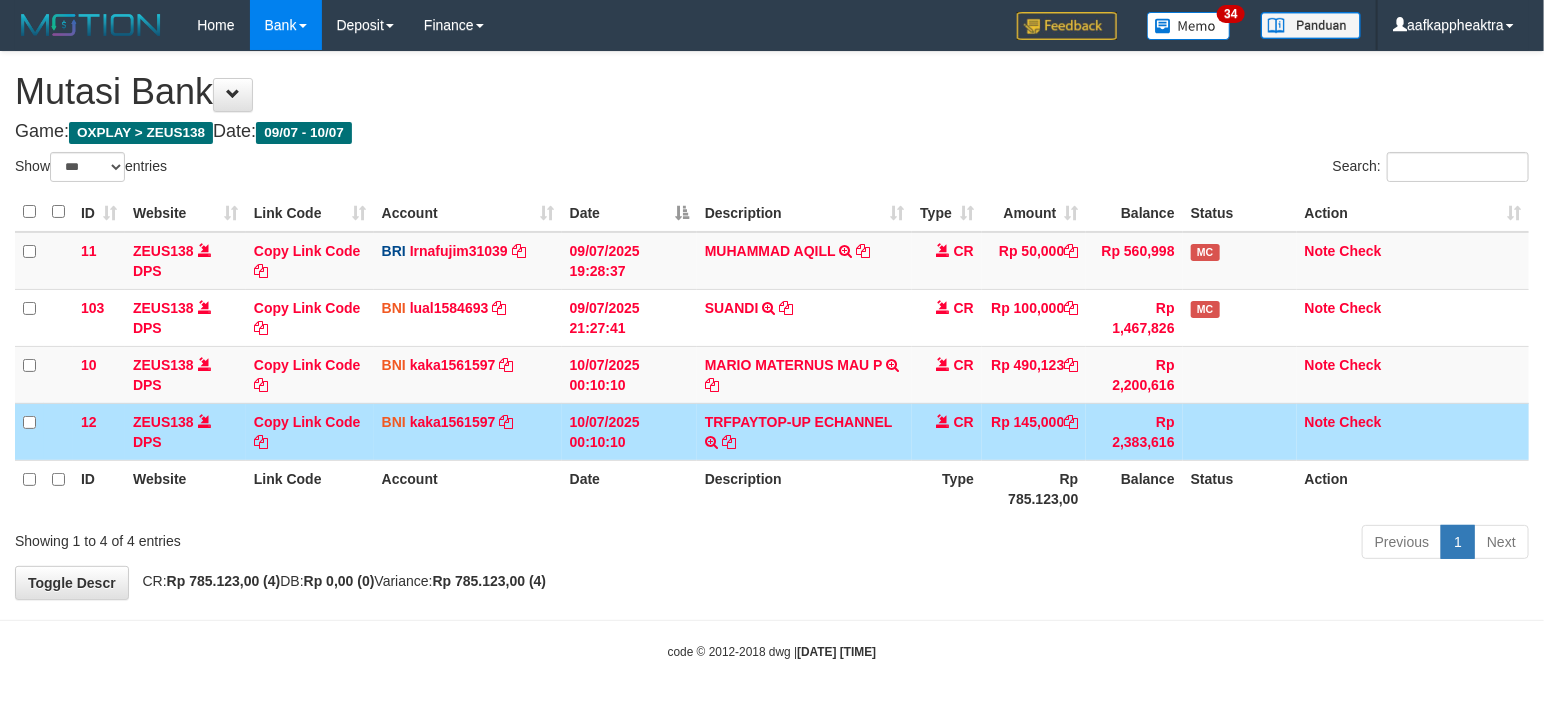 click on "Rp 2,383,616" at bounding box center [1134, 431] 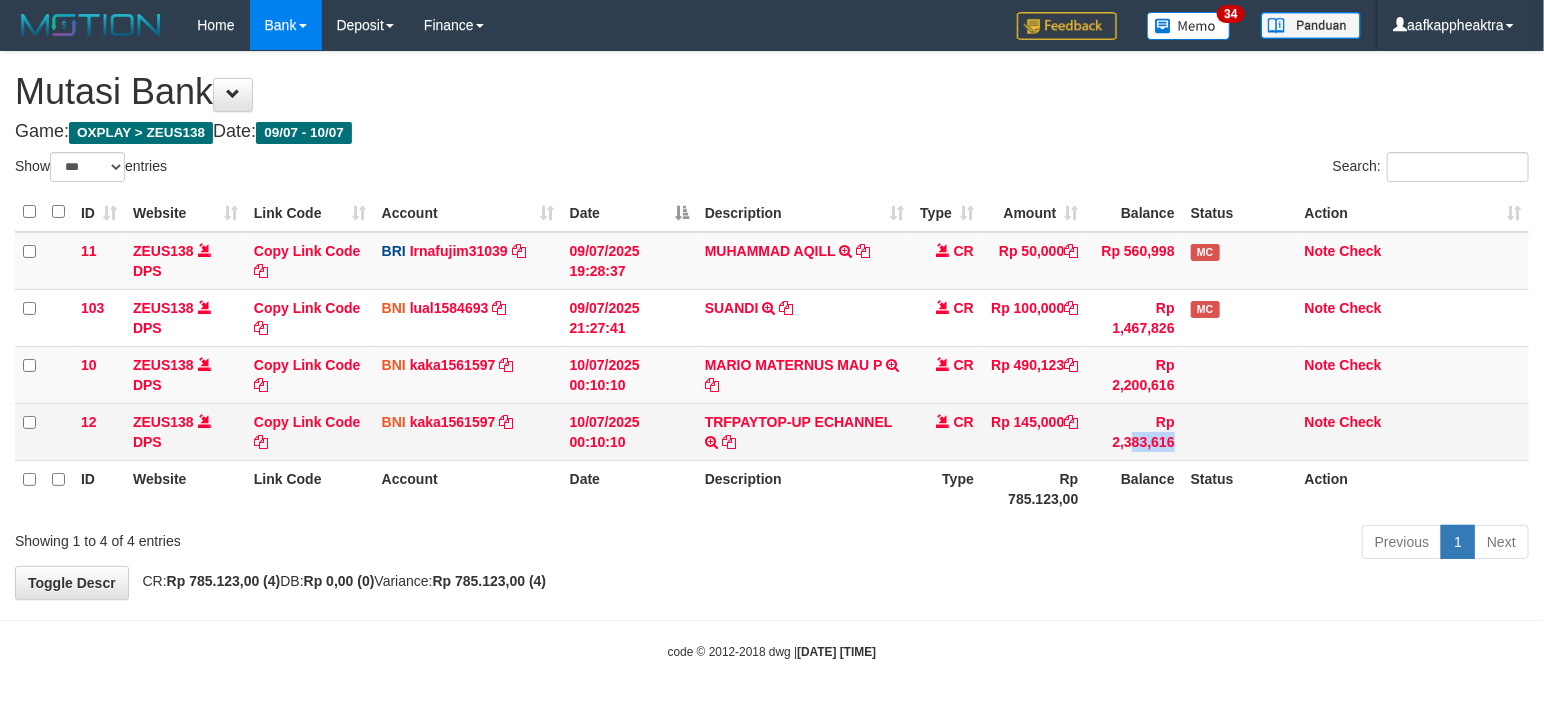 click on "Rp 2,383,616" at bounding box center [1134, 317] 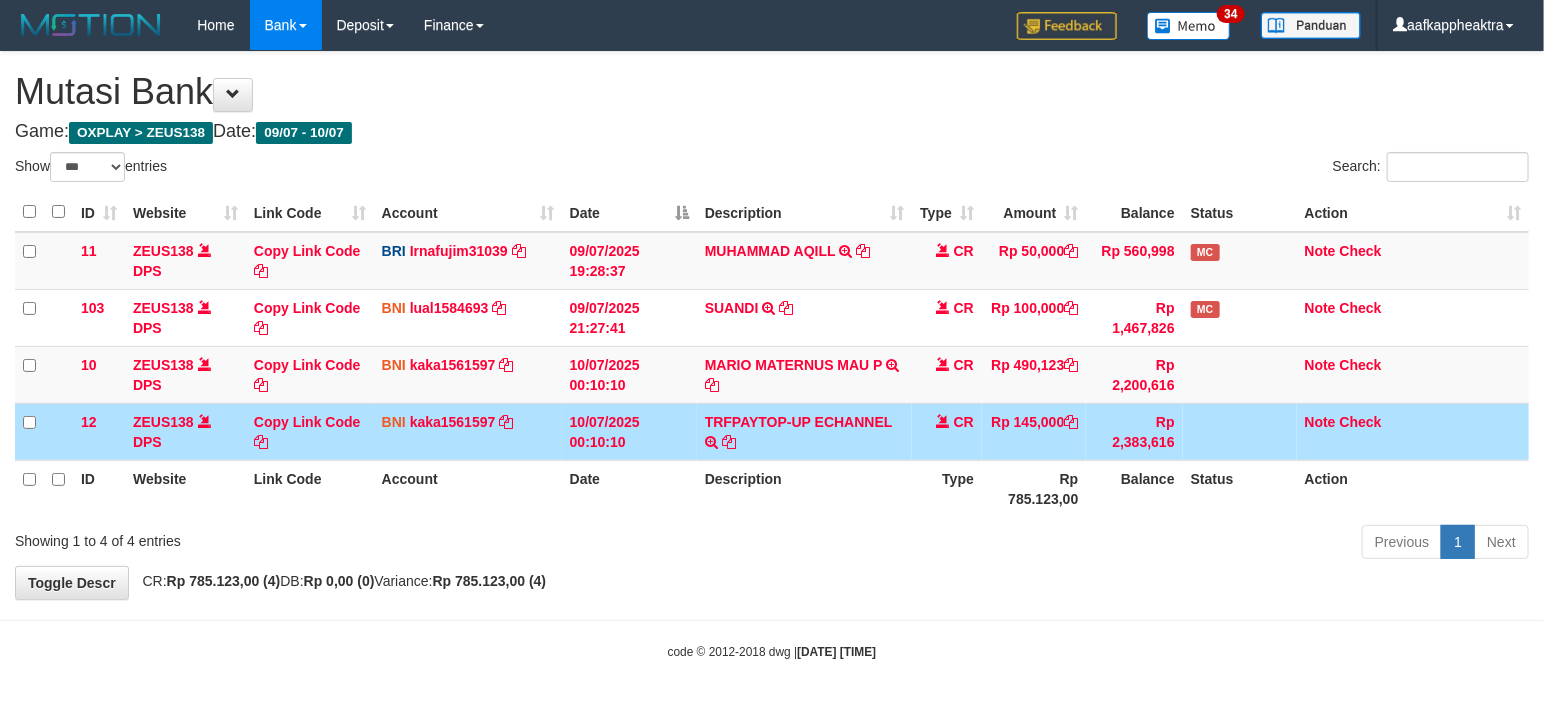 drag, startPoint x: 861, startPoint y: 477, endPoint x: 1558, endPoint y: 473, distance: 697.0115 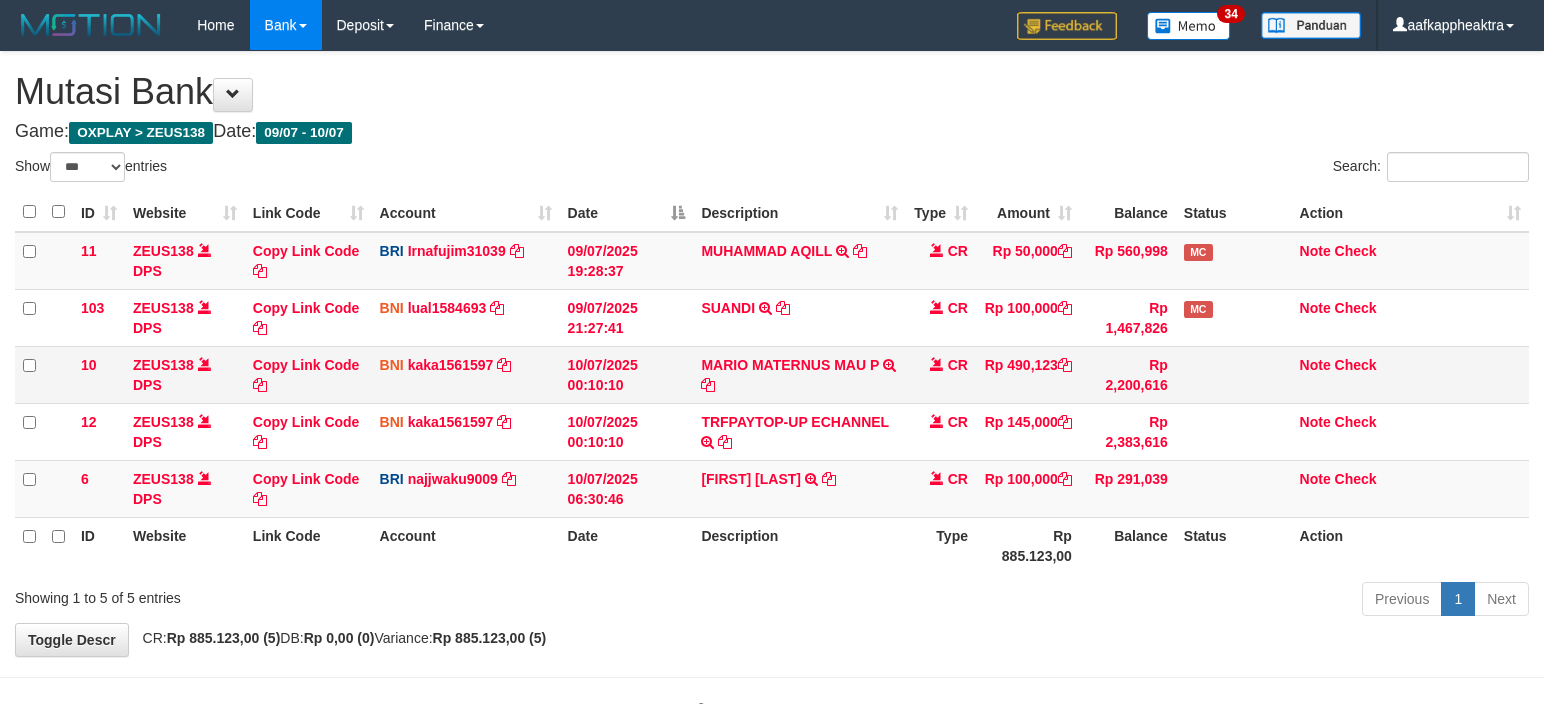 scroll, scrollTop: 0, scrollLeft: 0, axis: both 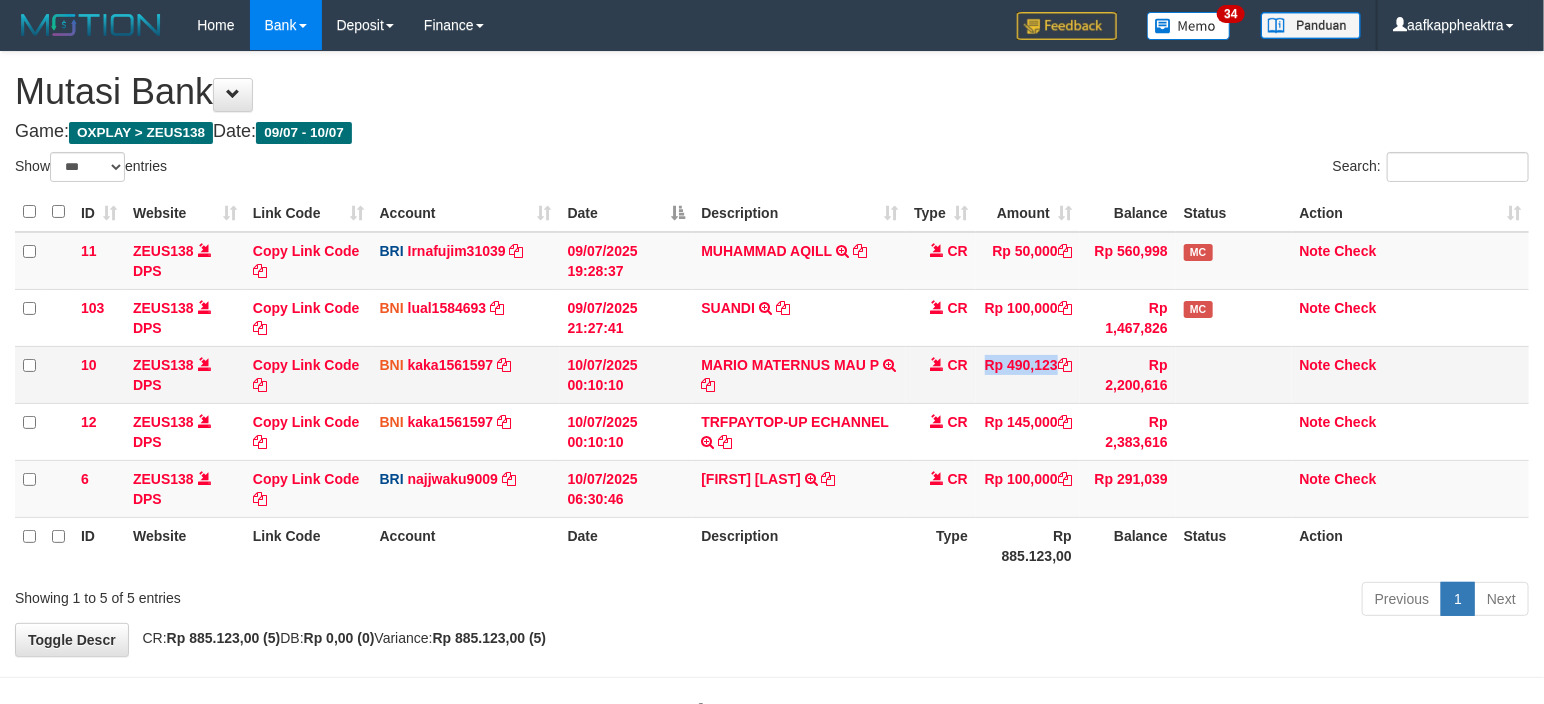 drag, startPoint x: 974, startPoint y: 400, endPoint x: 994, endPoint y: 392, distance: 21.540659 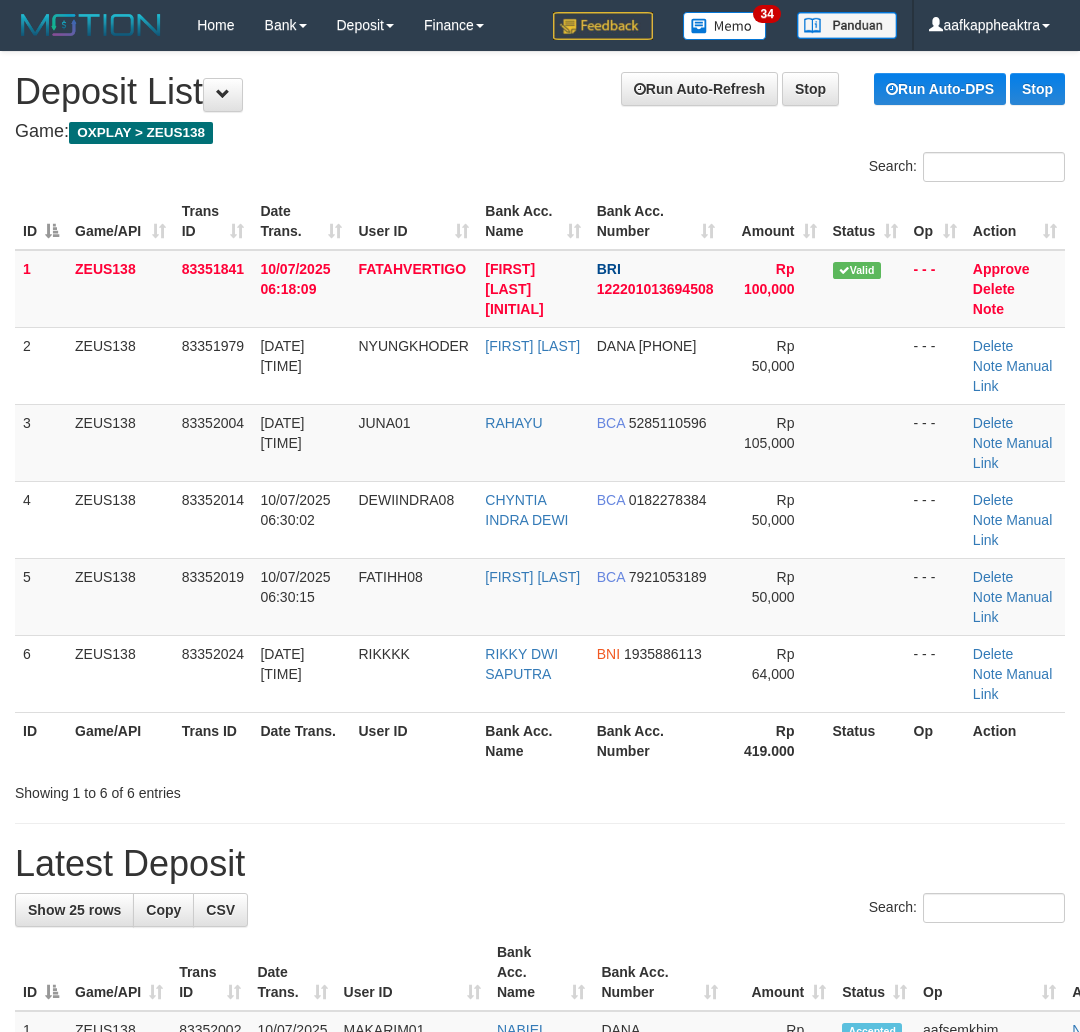 scroll, scrollTop: 0, scrollLeft: 0, axis: both 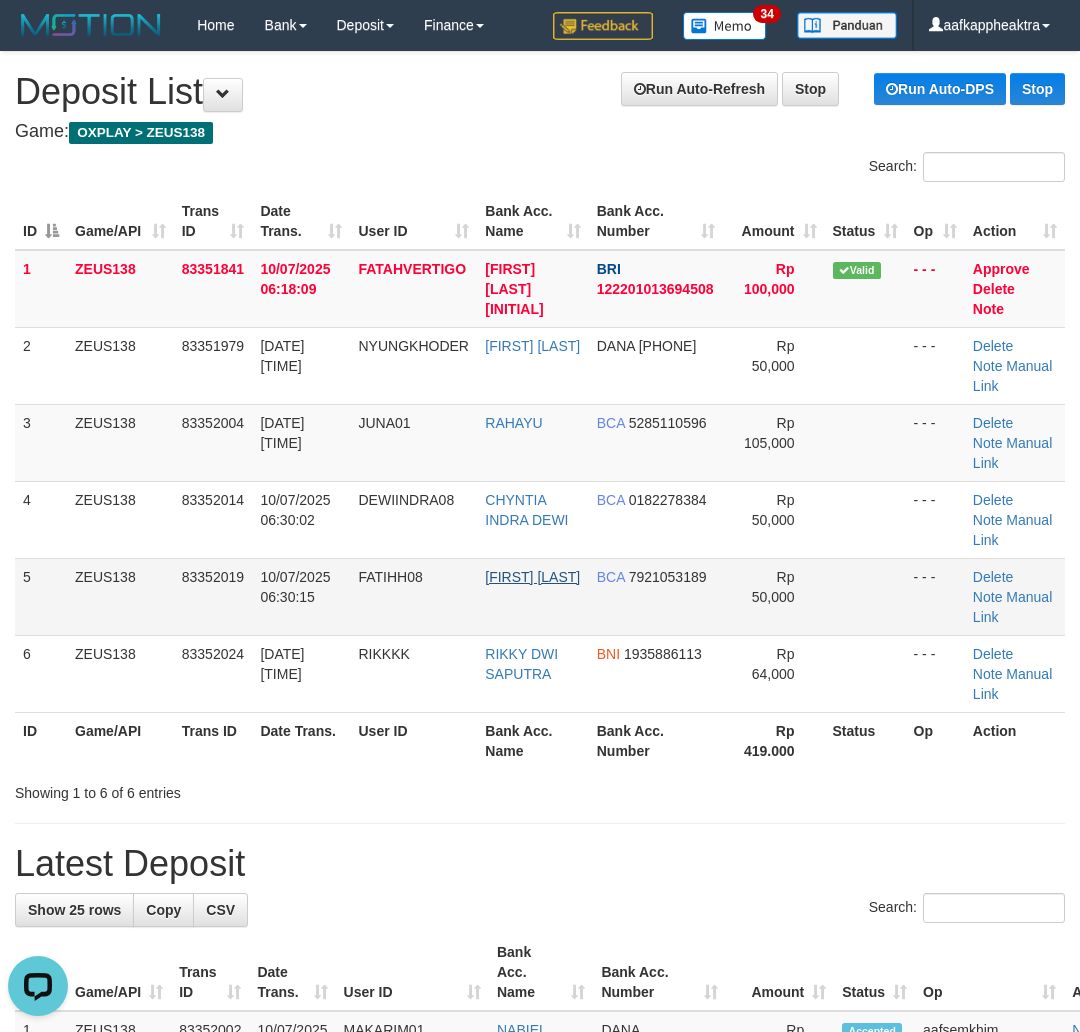 click on "1
ZEUS138
83351841
[DATE] [TIME]
FATAHVERTIGO
[FIRST] [LAST] [INITIAL]
BRI
122201013694508
Rp 100,000
Note" at bounding box center (540, 481) 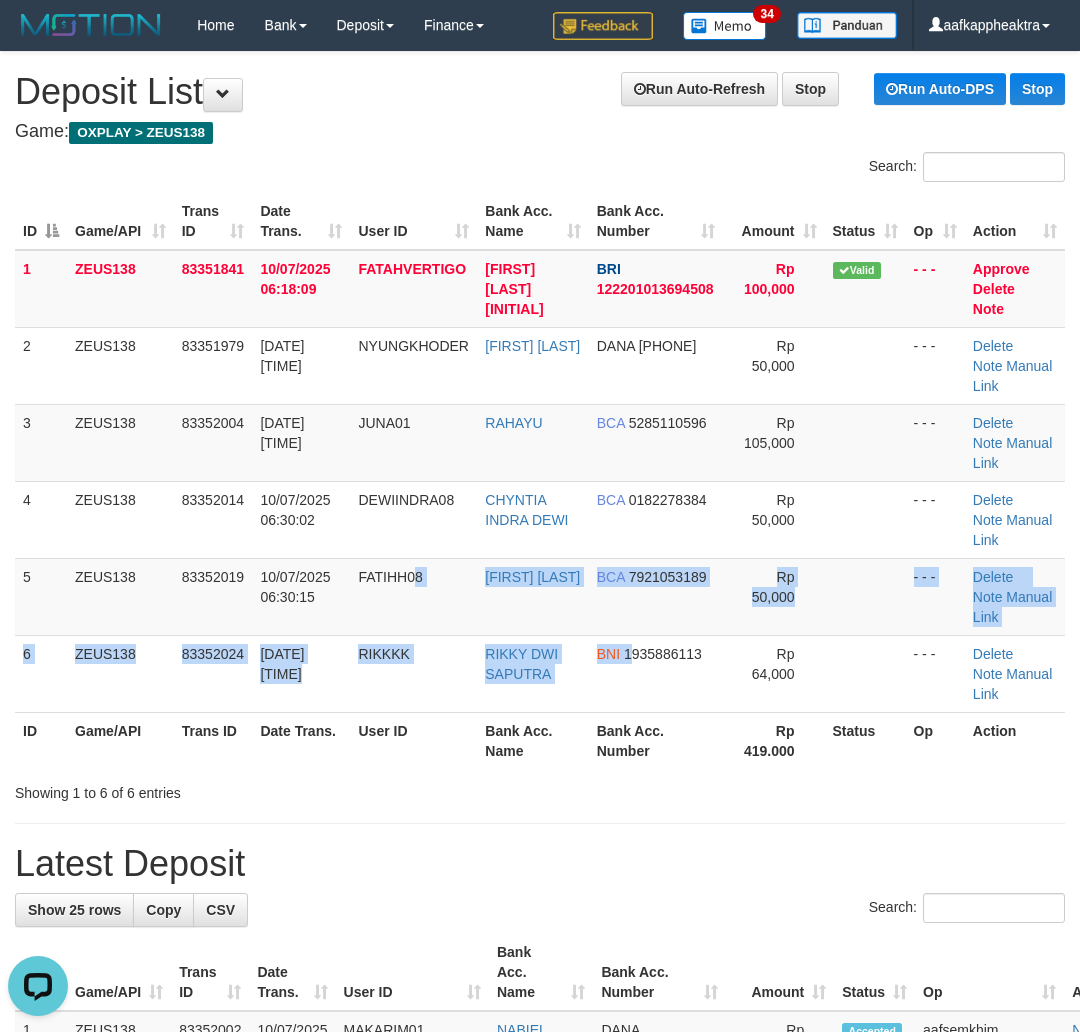 drag, startPoint x: 627, startPoint y: 681, endPoint x: 1, endPoint y: 603, distance: 630.8407 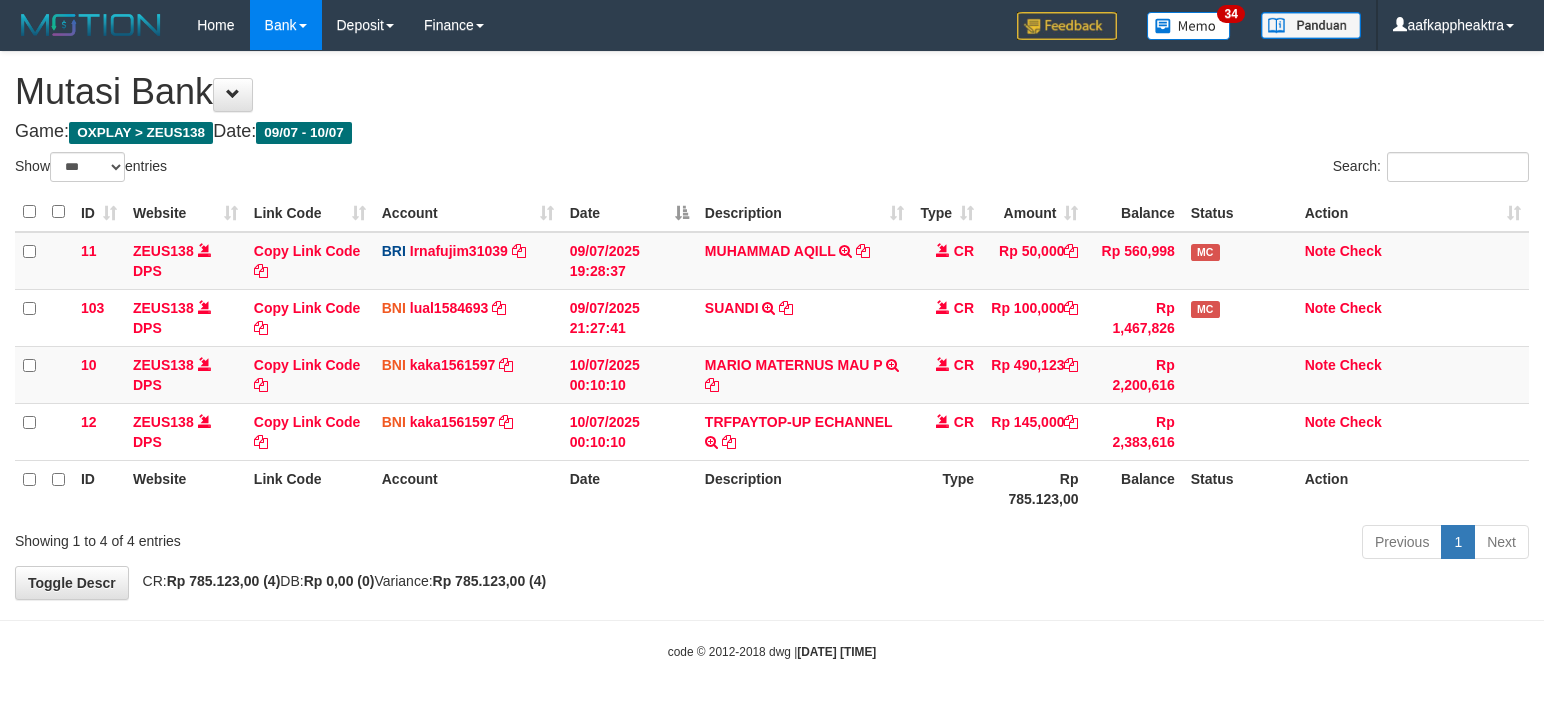 scroll, scrollTop: 8, scrollLeft: 0, axis: vertical 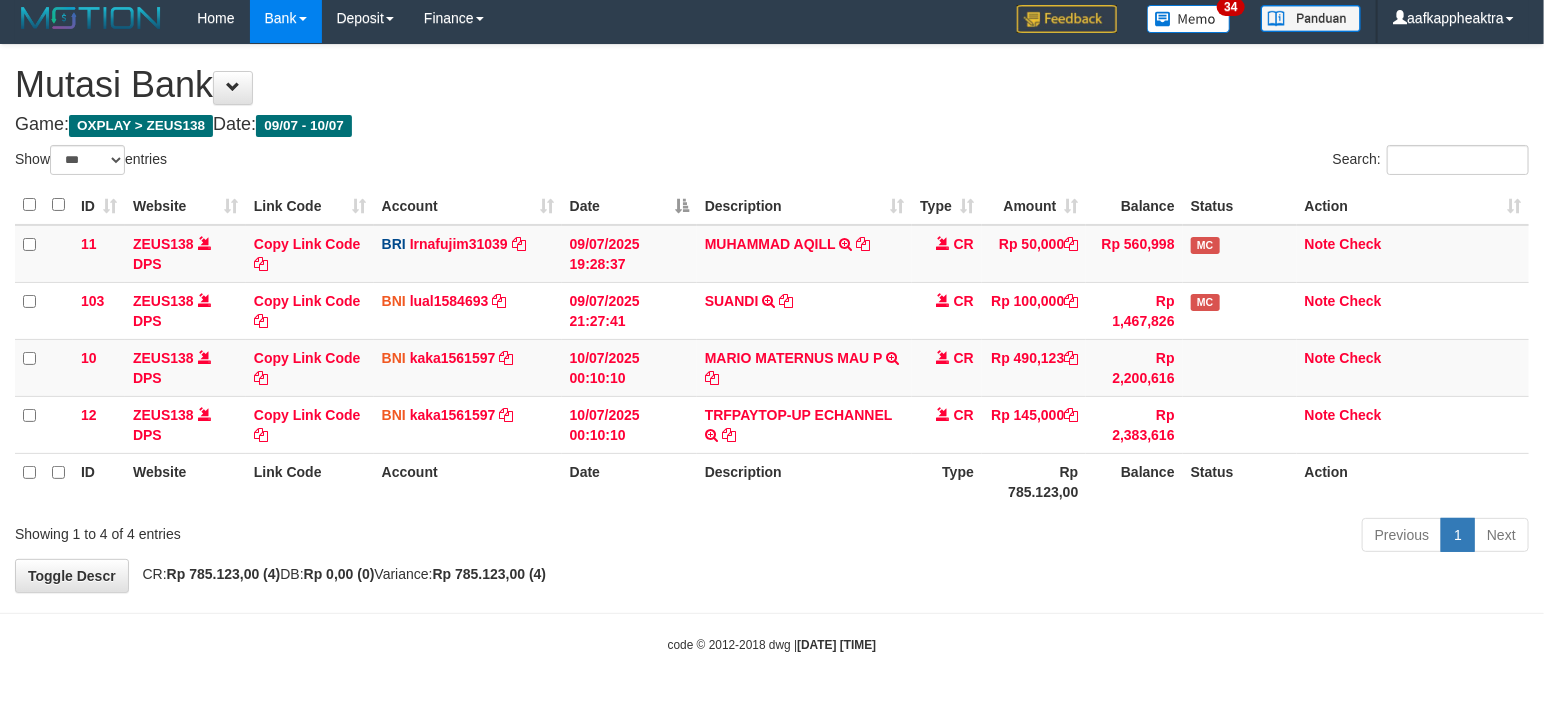 drag, startPoint x: 820, startPoint y: 501, endPoint x: 838, endPoint y: 498, distance: 18.248287 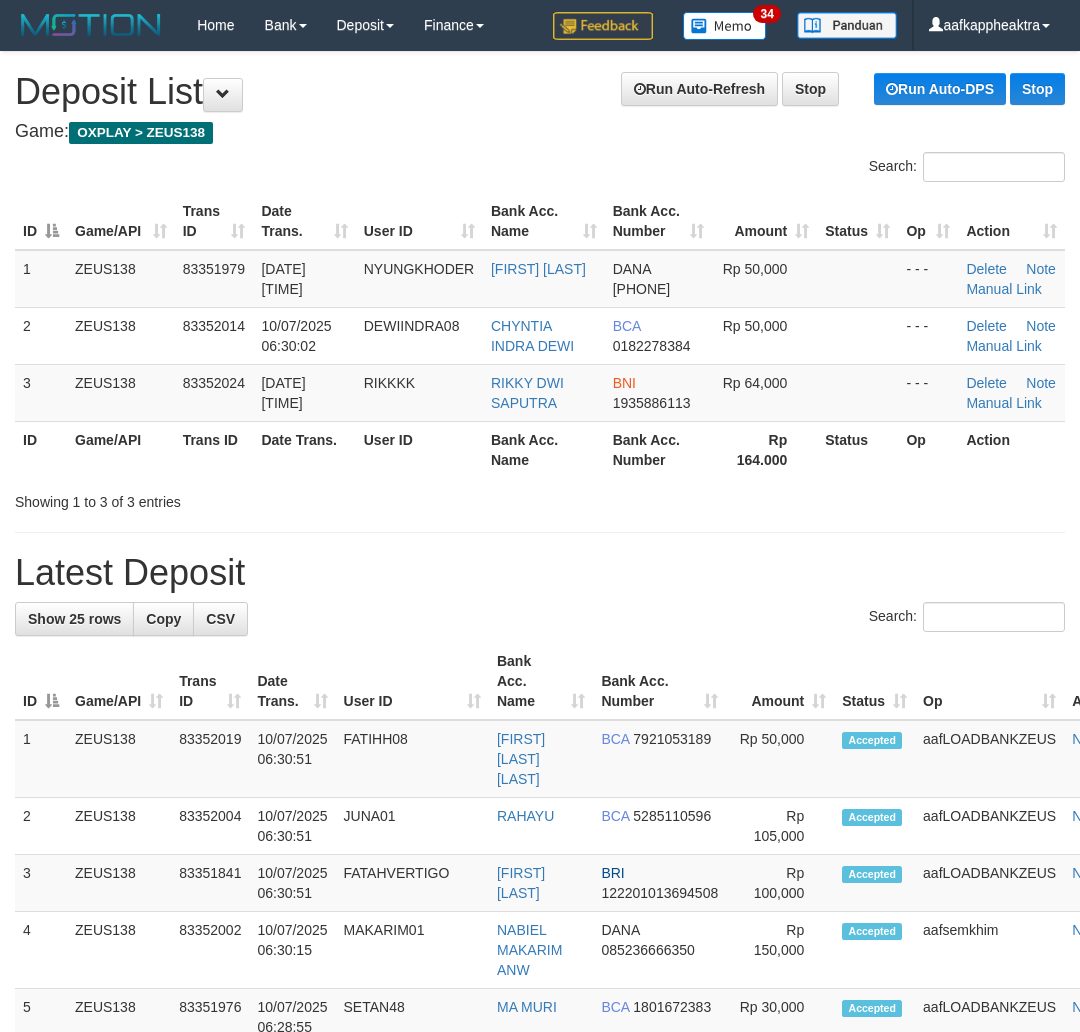 scroll, scrollTop: 0, scrollLeft: 0, axis: both 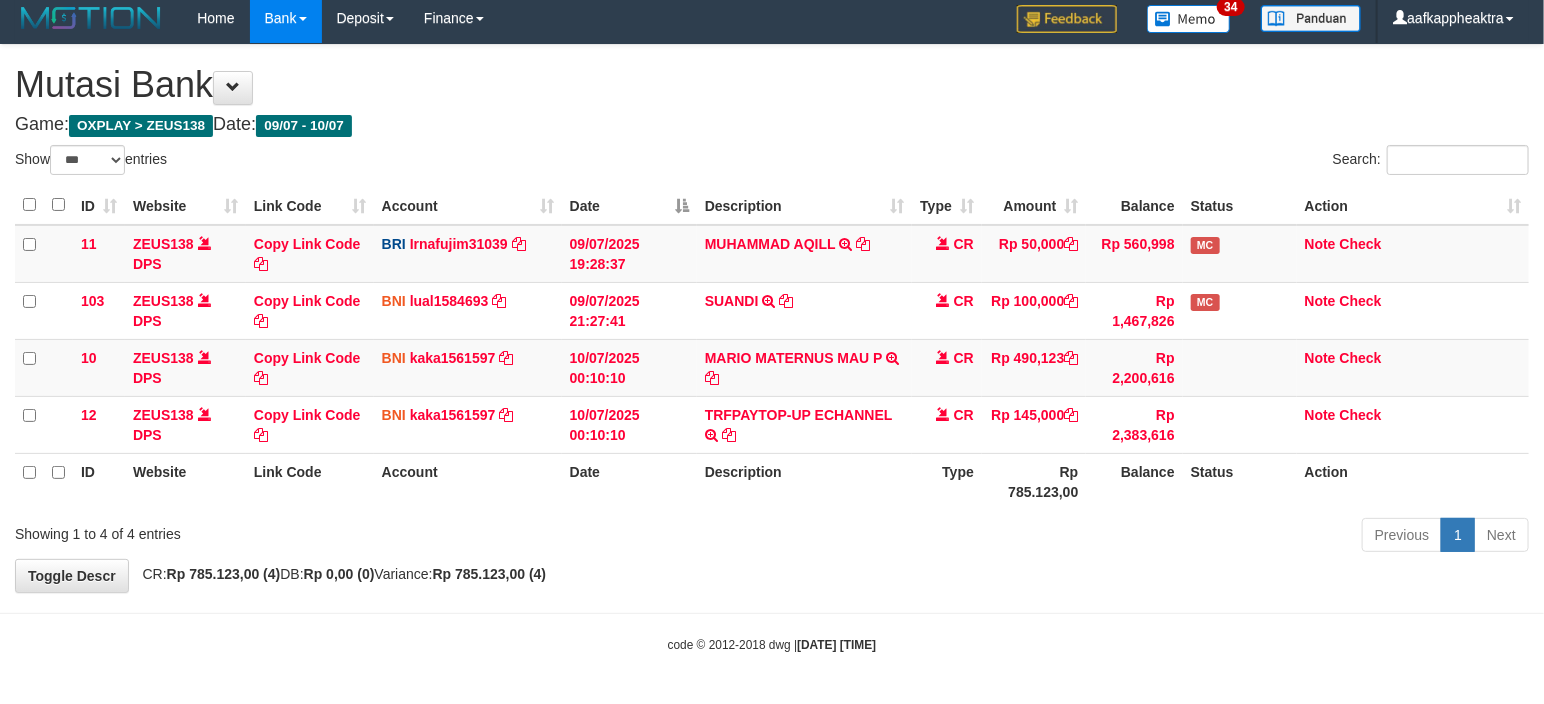 click on "Description" at bounding box center [804, 481] 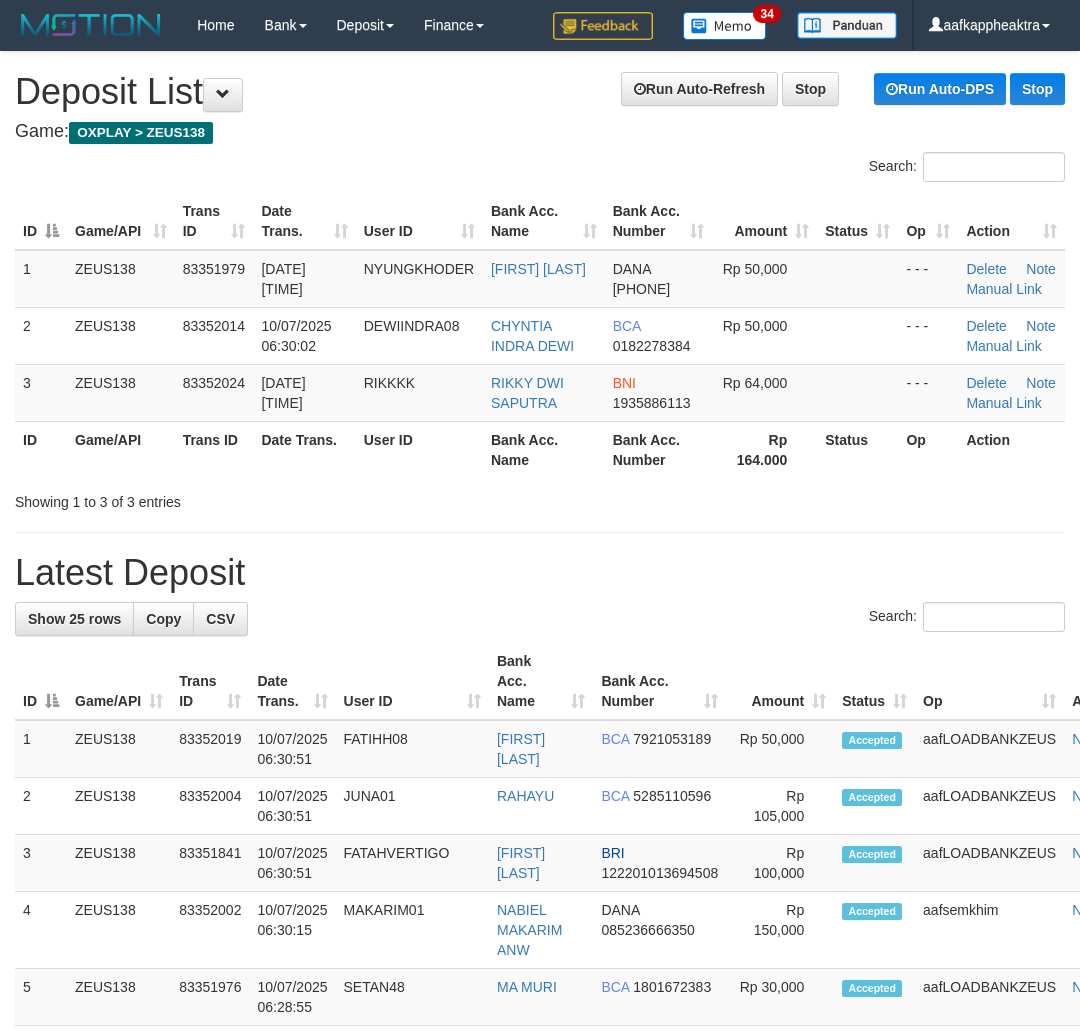 scroll, scrollTop: 0, scrollLeft: 0, axis: both 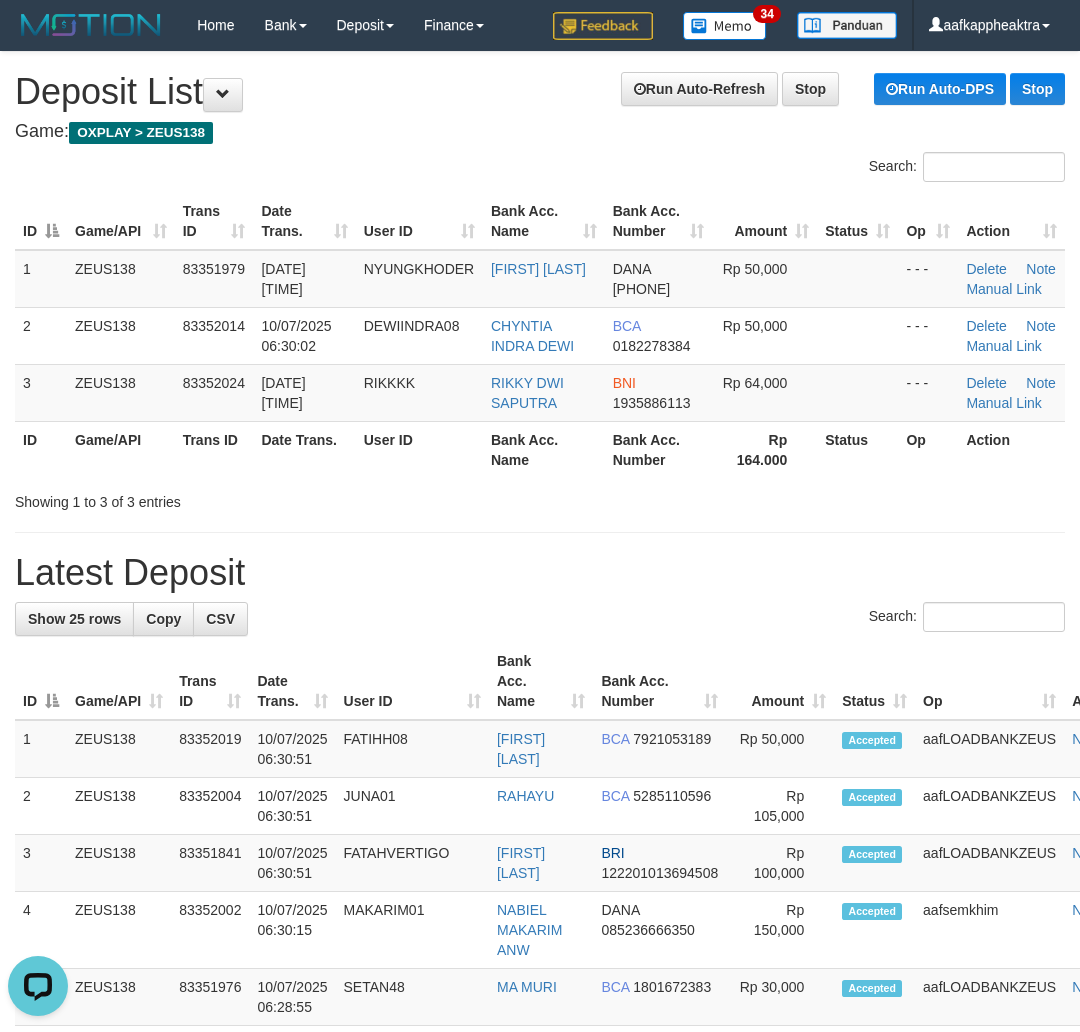 drag, startPoint x: 621, startPoint y: 602, endPoint x: 15, endPoint y: 553, distance: 607.9778 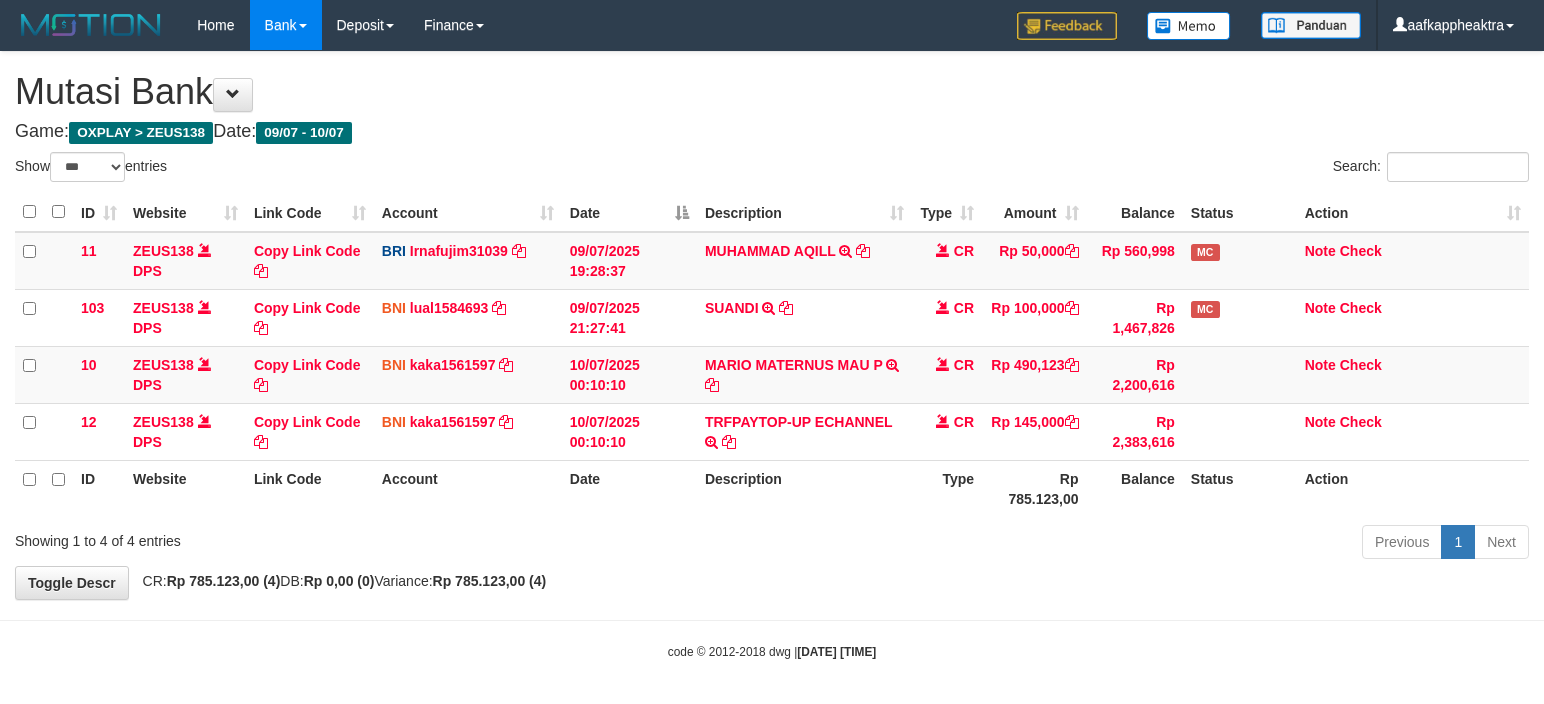 click on "Type" at bounding box center (947, 488) 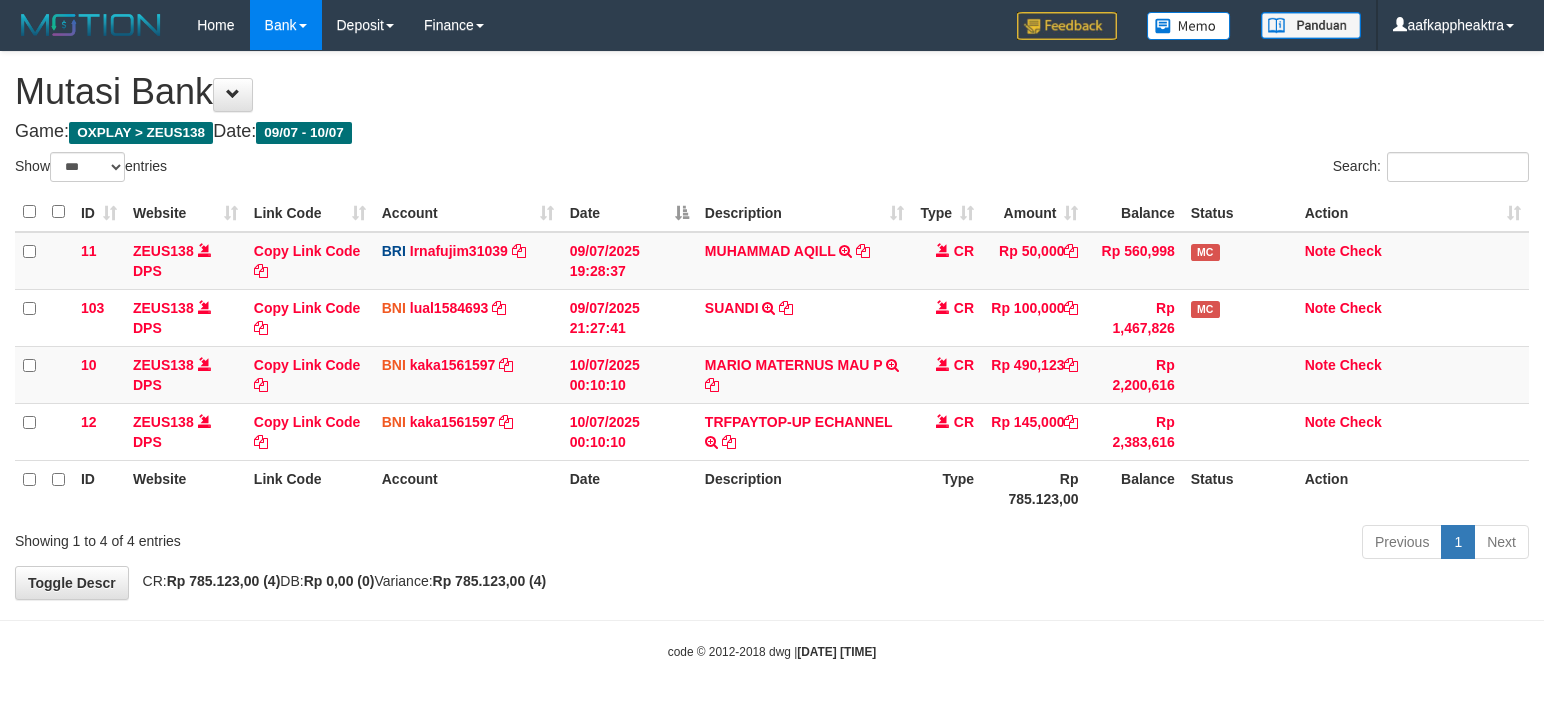 scroll, scrollTop: 8, scrollLeft: 0, axis: vertical 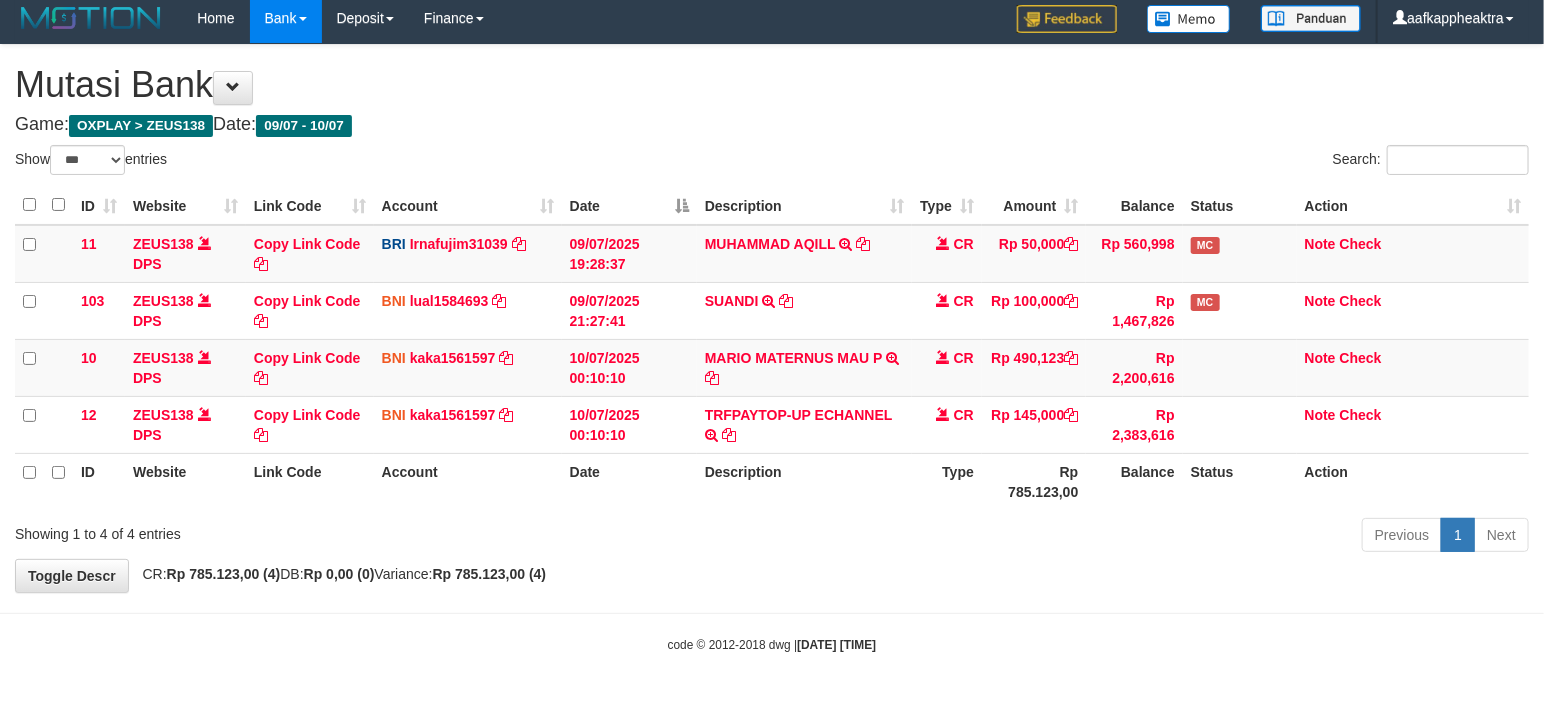drag, startPoint x: 891, startPoint y: 477, endPoint x: 1050, endPoint y: 478, distance: 159.00314 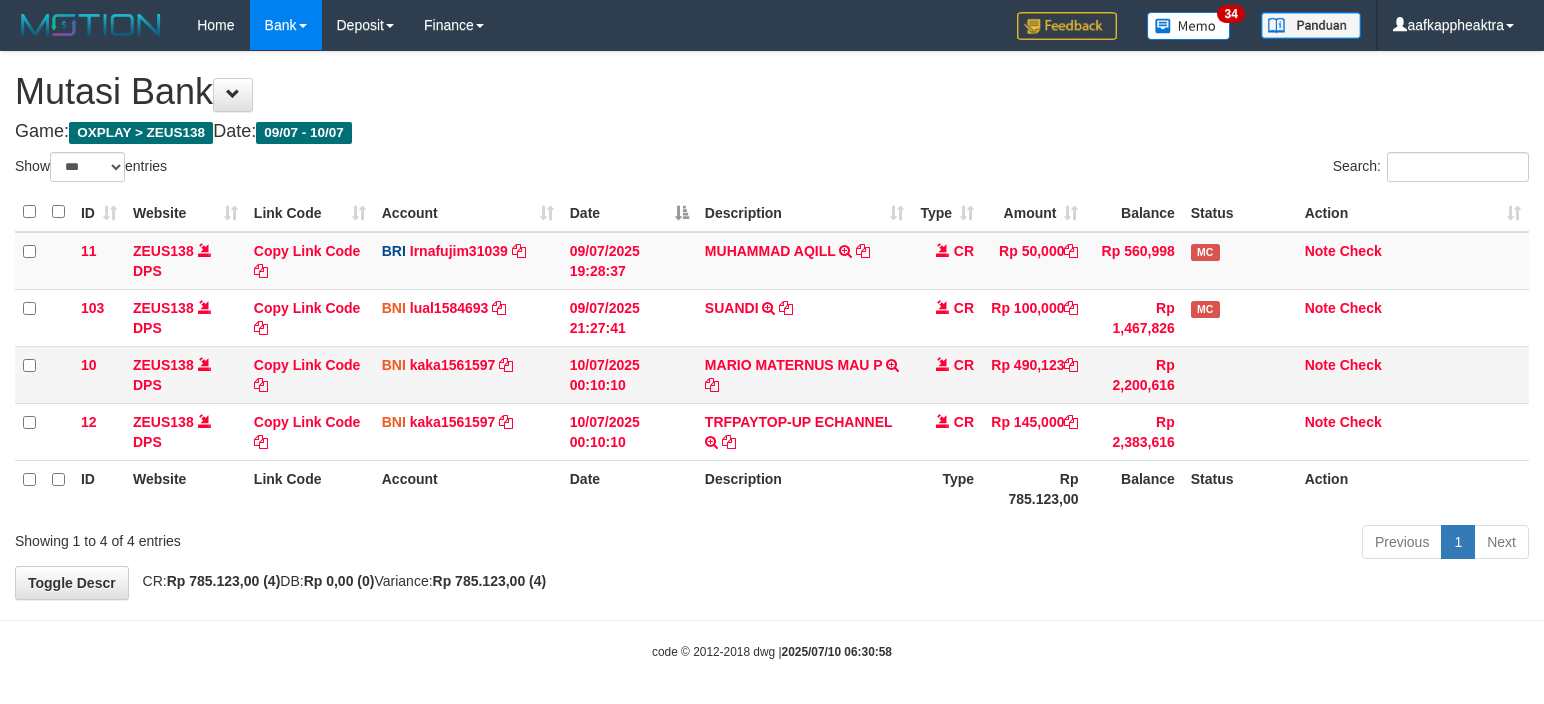 scroll, scrollTop: 8, scrollLeft: 0, axis: vertical 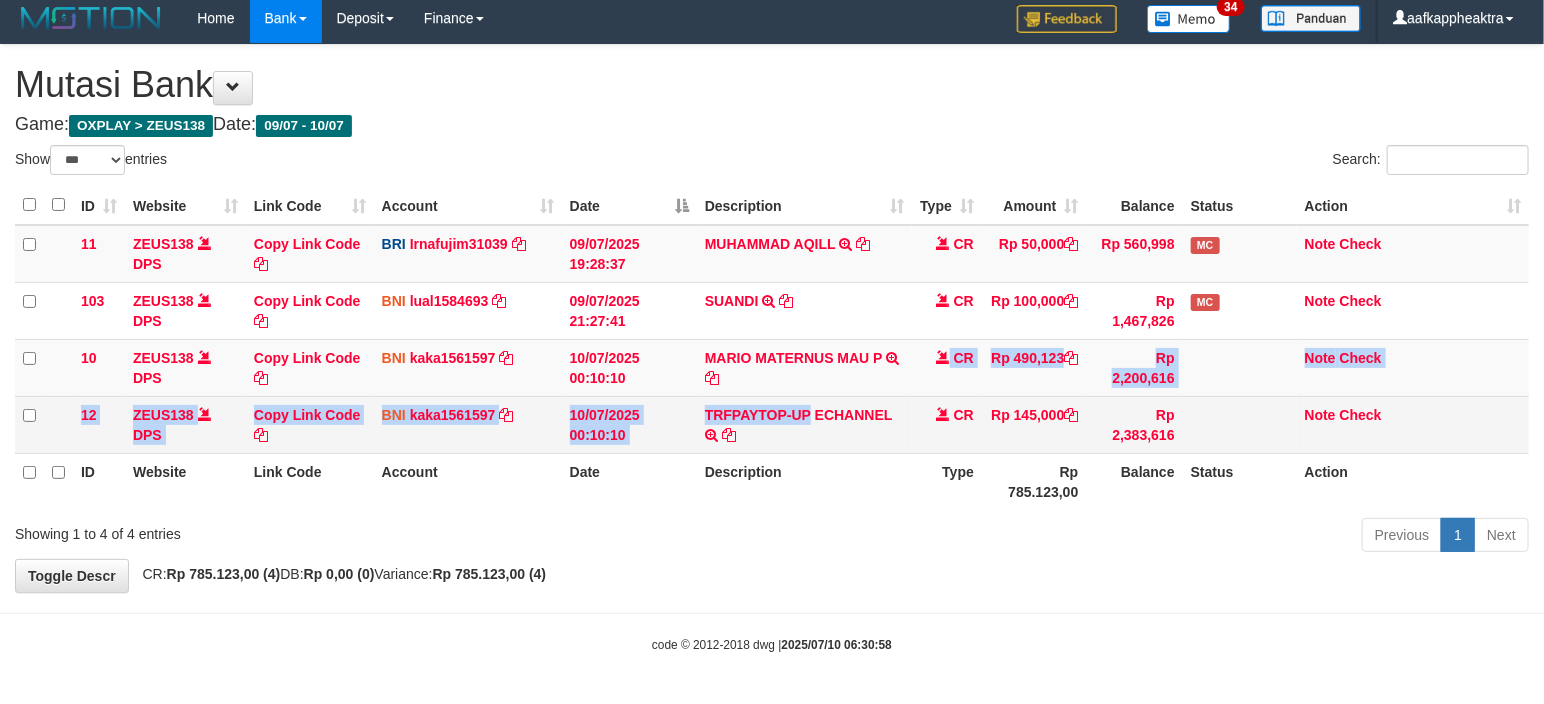 drag, startPoint x: 864, startPoint y: 391, endPoint x: 976, endPoint y: 431, distance: 118.92855 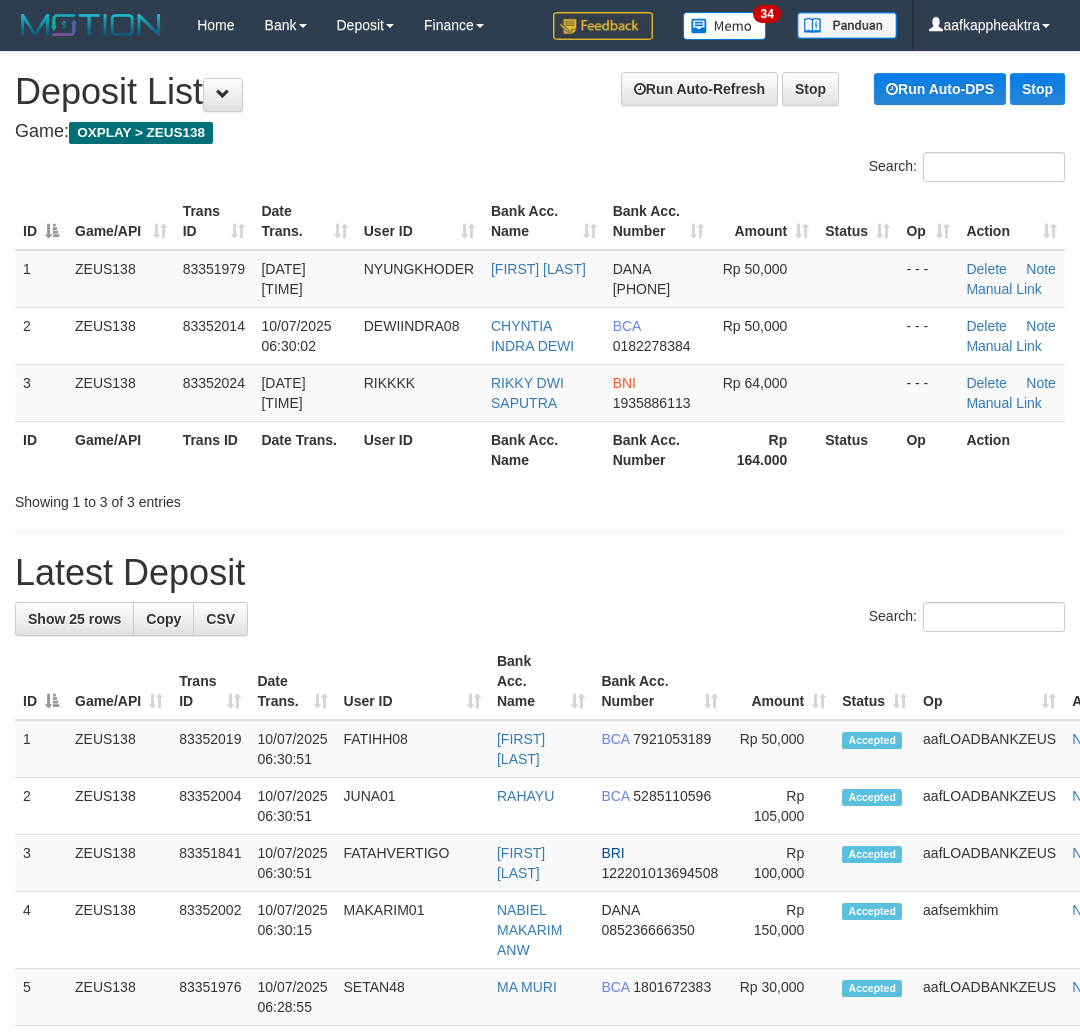 scroll, scrollTop: 0, scrollLeft: 0, axis: both 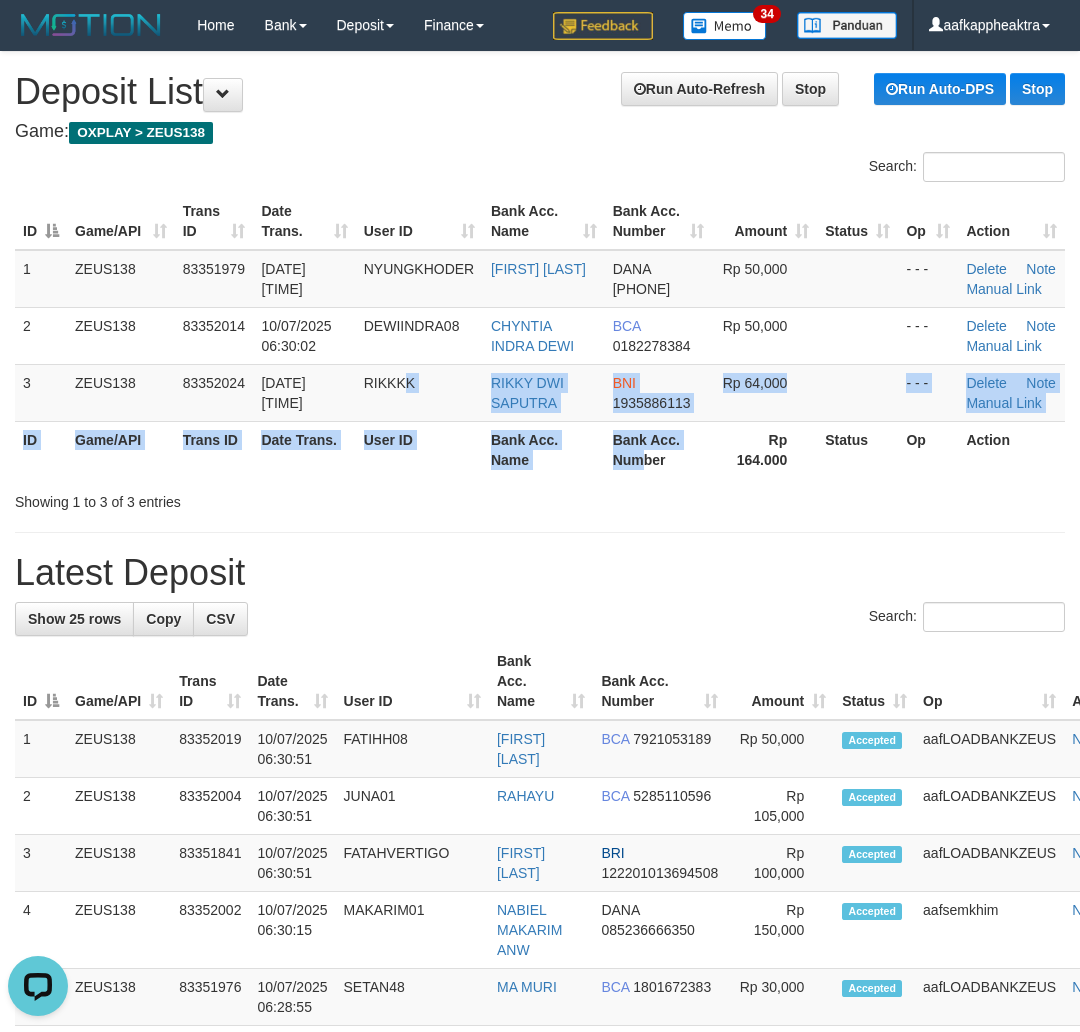drag, startPoint x: 638, startPoint y: 525, endPoint x: 8, endPoint y: 503, distance: 630.38403 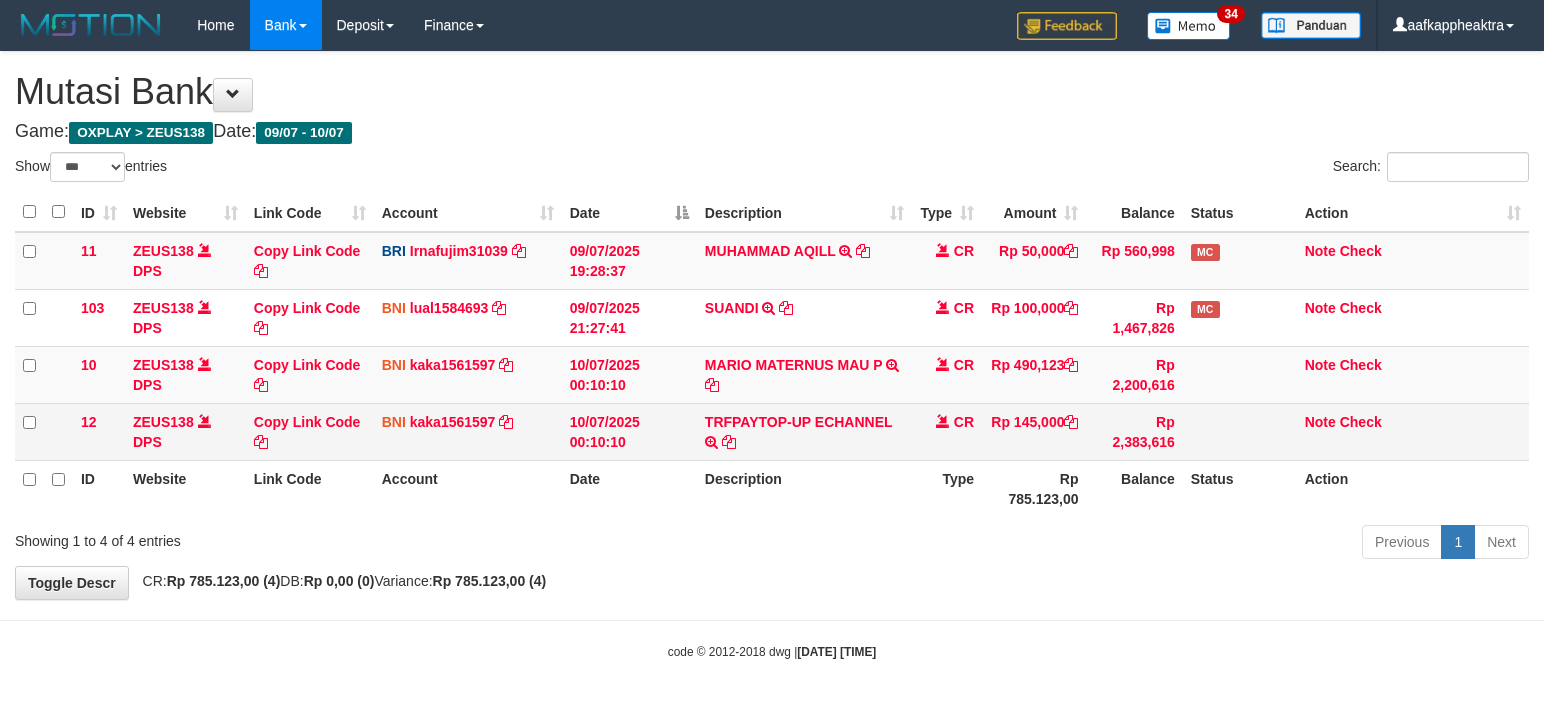 click on "11
ZEUS138    DPS
Copy Link Code
BRI
Irnafujim31039
DPS
[FULL_NAME]
mutasi_20250709_3777 | 11
mutasi_20250709_3777 | 11
[DATE] [TIME]
[FULL_NAME]         TRANSFER NBMB [FULL_NAME] TO [FULL_NAME]
CR
Rp 50,000
Rp 560,998
MC
Note
Check
103
ZEUS138    DPS
Copy Link Code
BNI
lual1584693
DPS
[FULL_NAME]
mutasi_20250709_2414 | 103
mutasi_20250709_2414 | 103
[FULL_NAME]" at bounding box center (772, 346) 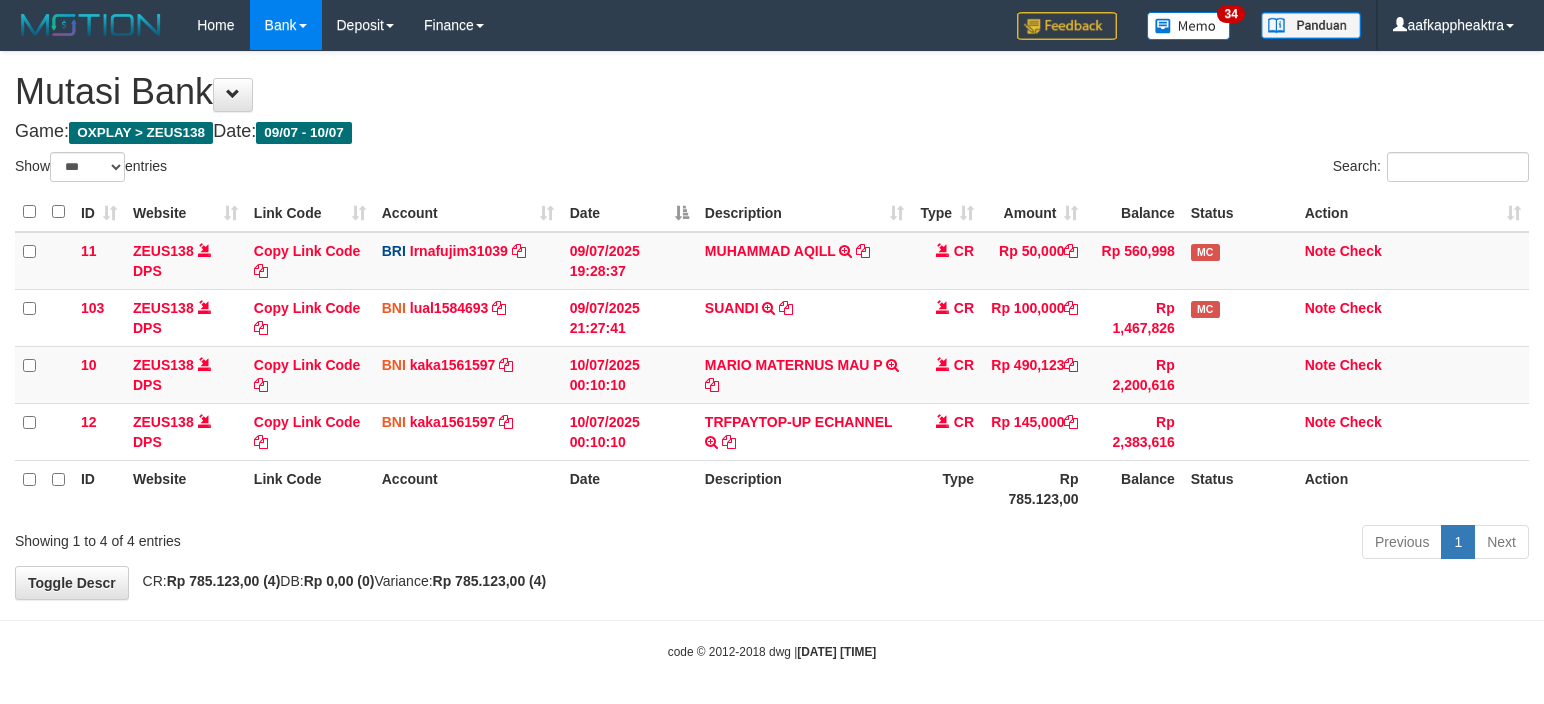 scroll, scrollTop: 8, scrollLeft: 0, axis: vertical 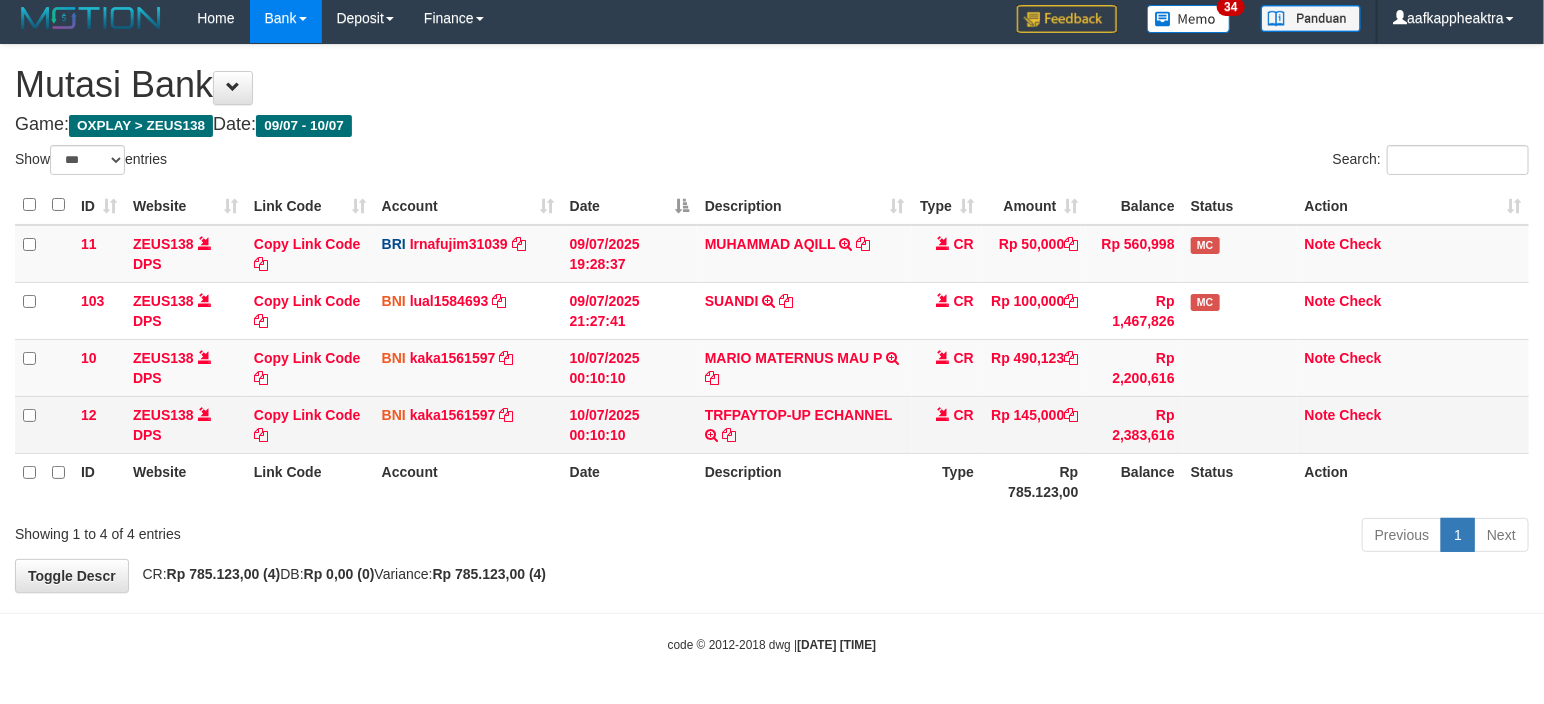 drag, startPoint x: 916, startPoint y: 432, endPoint x: 898, endPoint y: 431, distance: 18.027756 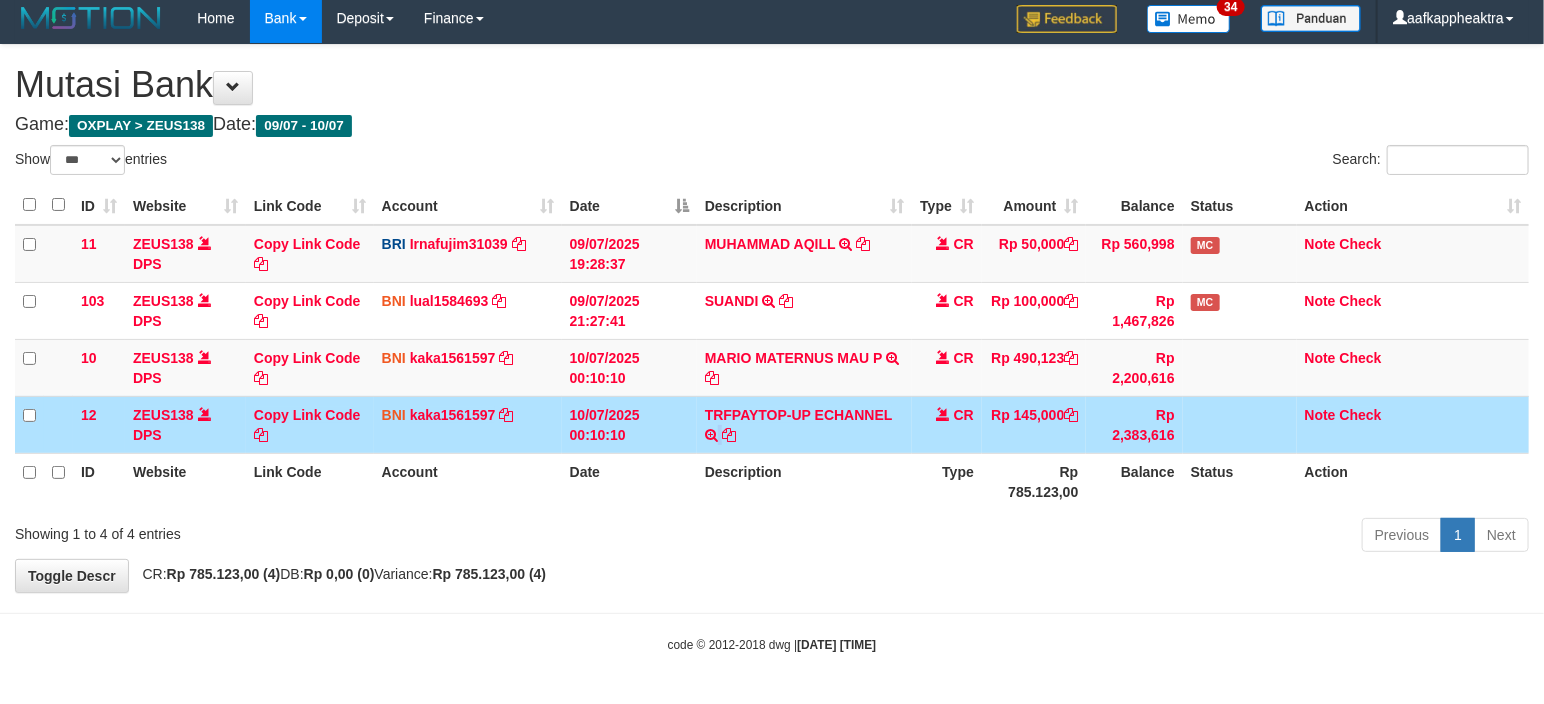 drag, startPoint x: 912, startPoint y: 421, endPoint x: 928, endPoint y: 444, distance: 28.01785 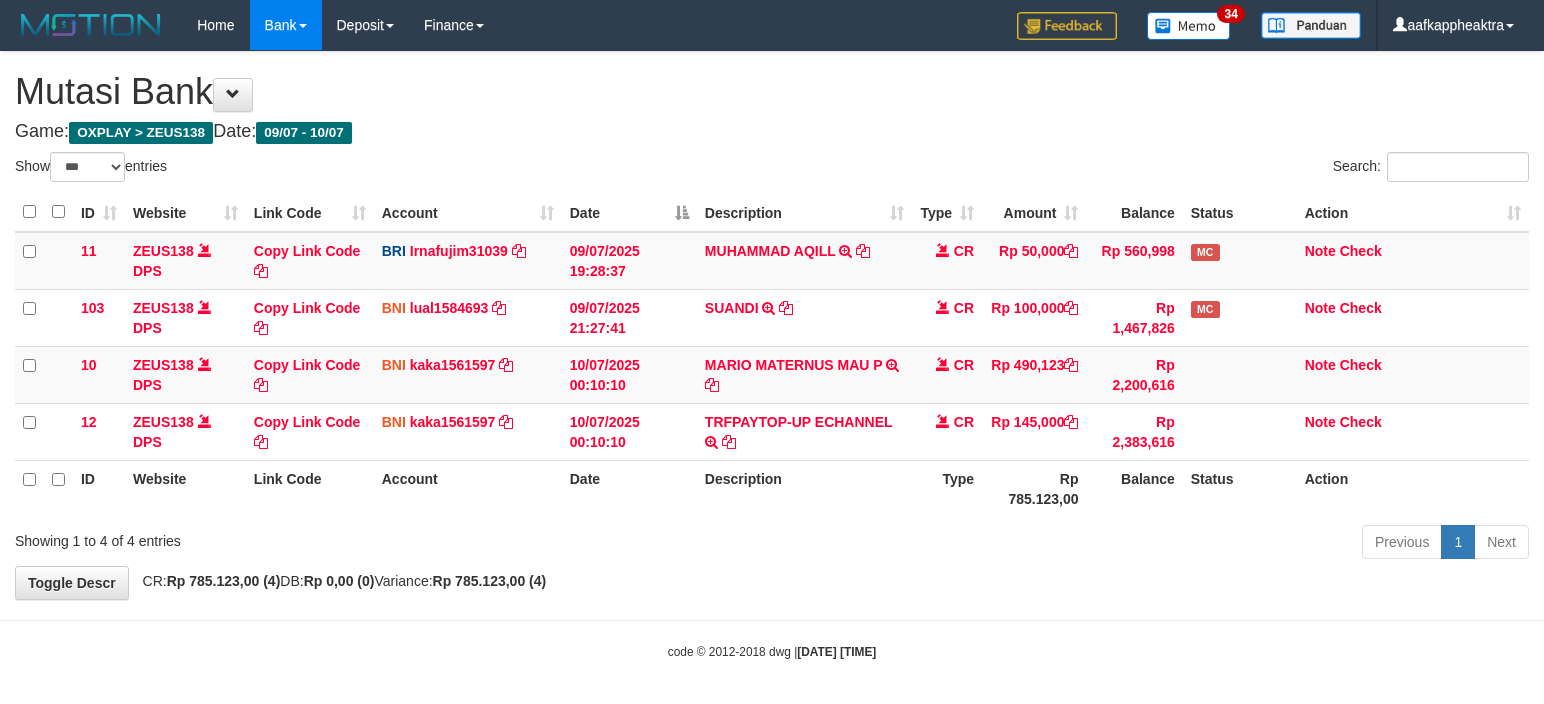 scroll, scrollTop: 8, scrollLeft: 0, axis: vertical 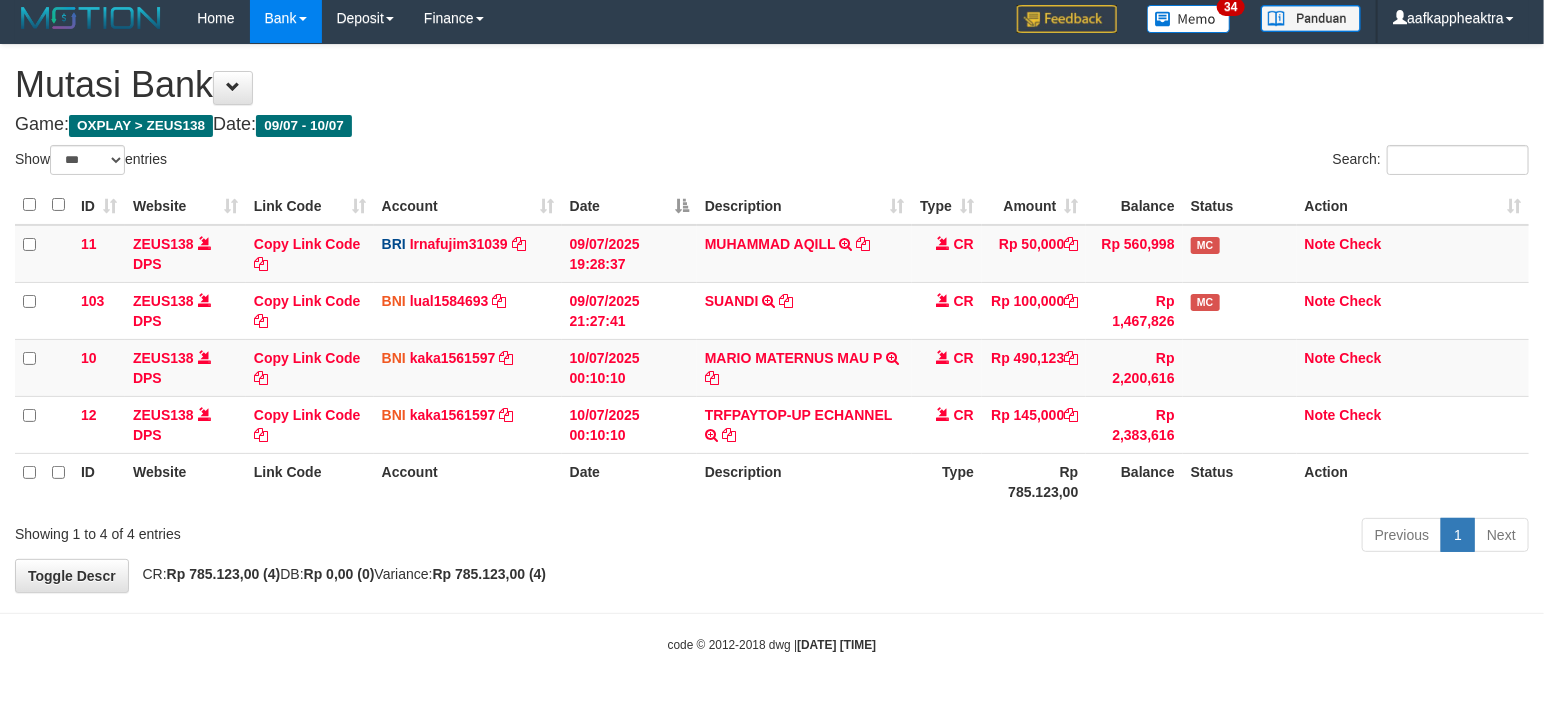 click on "Previous 1 Next" at bounding box center (1093, 537) 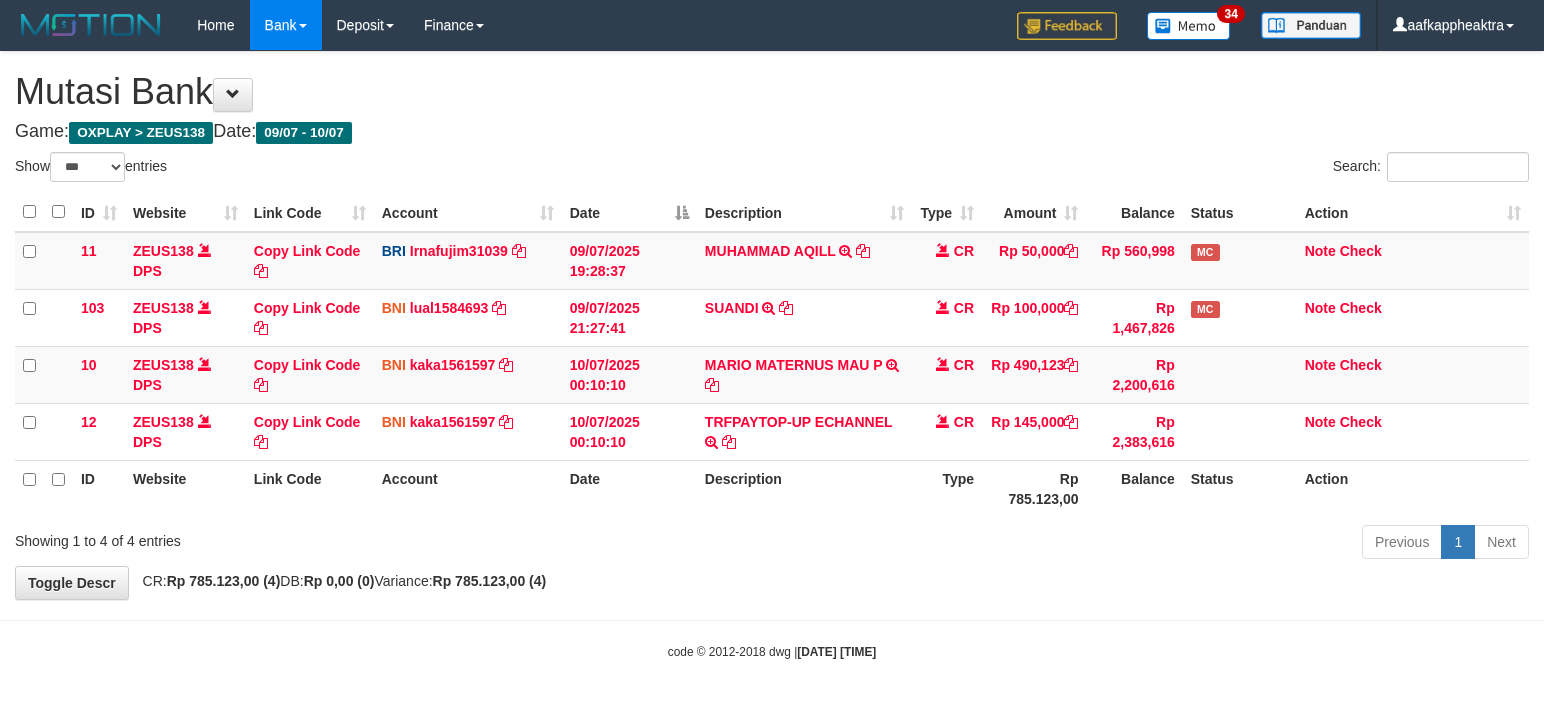 scroll, scrollTop: 8, scrollLeft: 0, axis: vertical 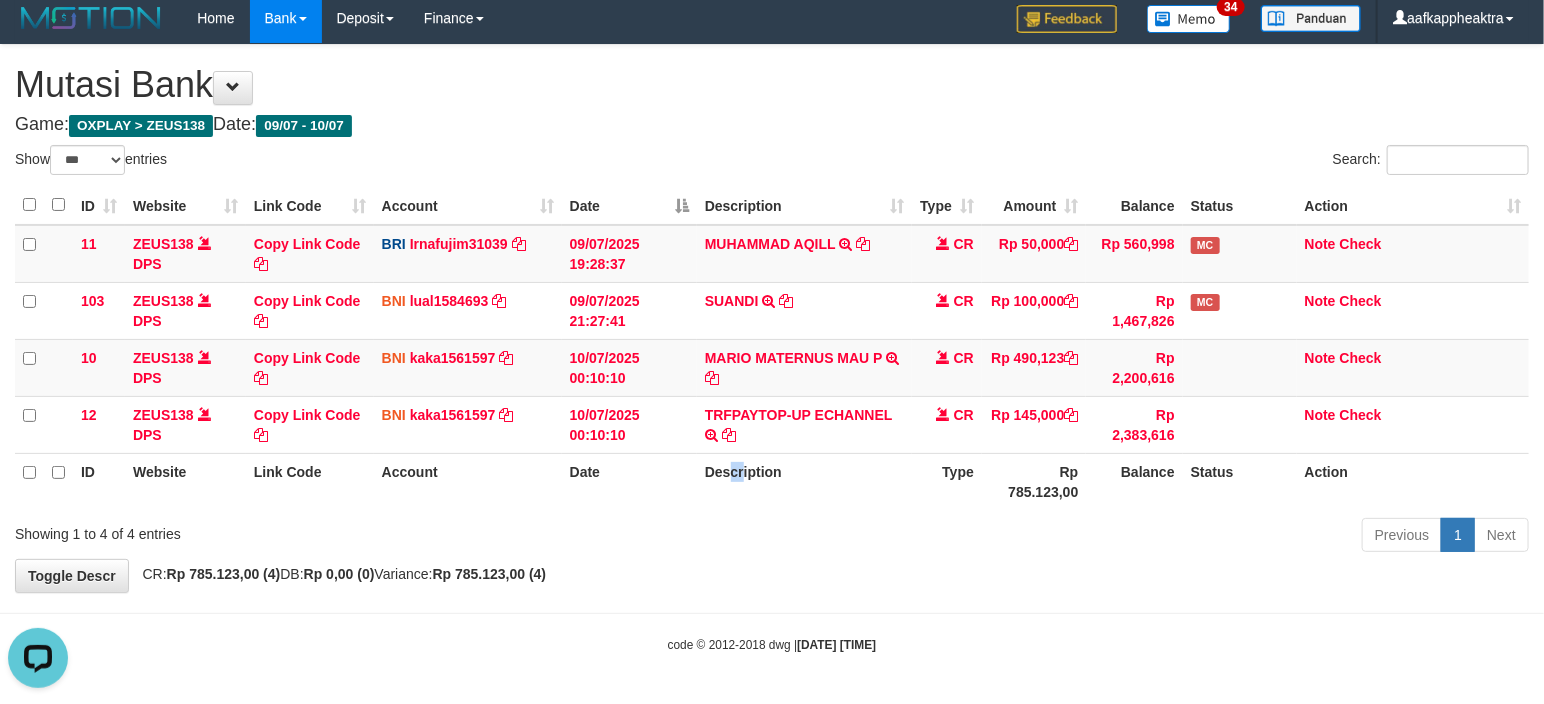 drag, startPoint x: 0, startPoint y: 0, endPoint x: 727, endPoint y: 478, distance: 870.06494 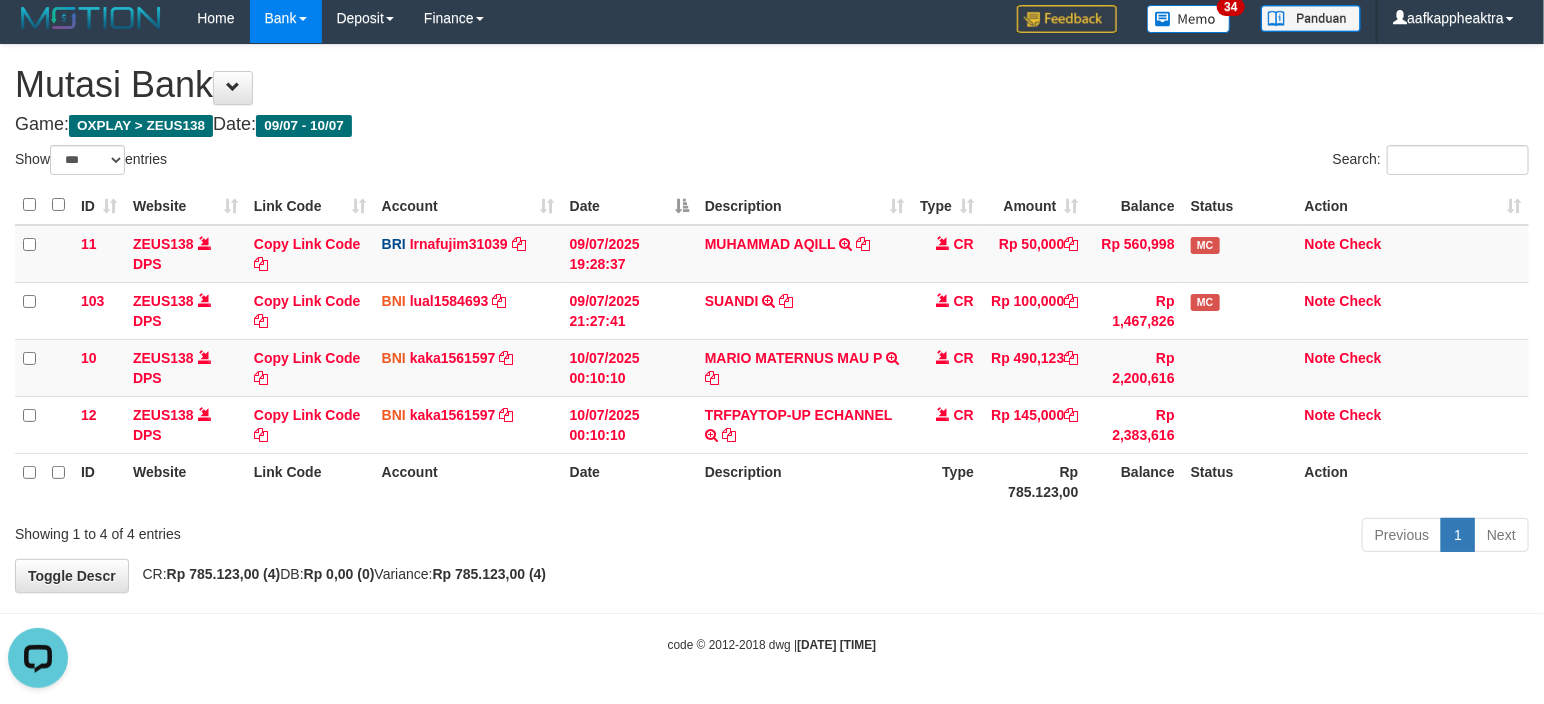 drag, startPoint x: 693, startPoint y: 581, endPoint x: 701, endPoint y: 513, distance: 68.46897 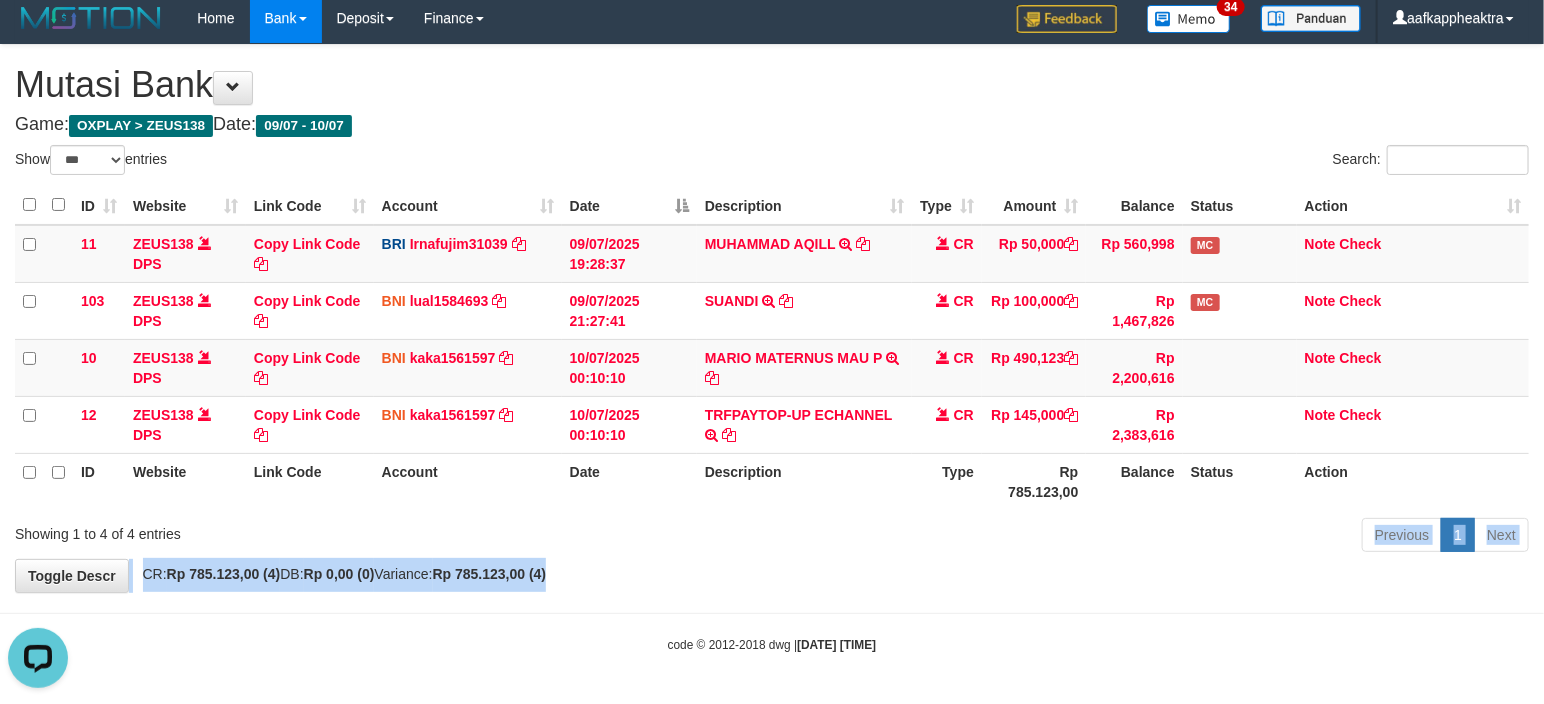 drag, startPoint x: 676, startPoint y: 501, endPoint x: 687, endPoint y: 534, distance: 34.785053 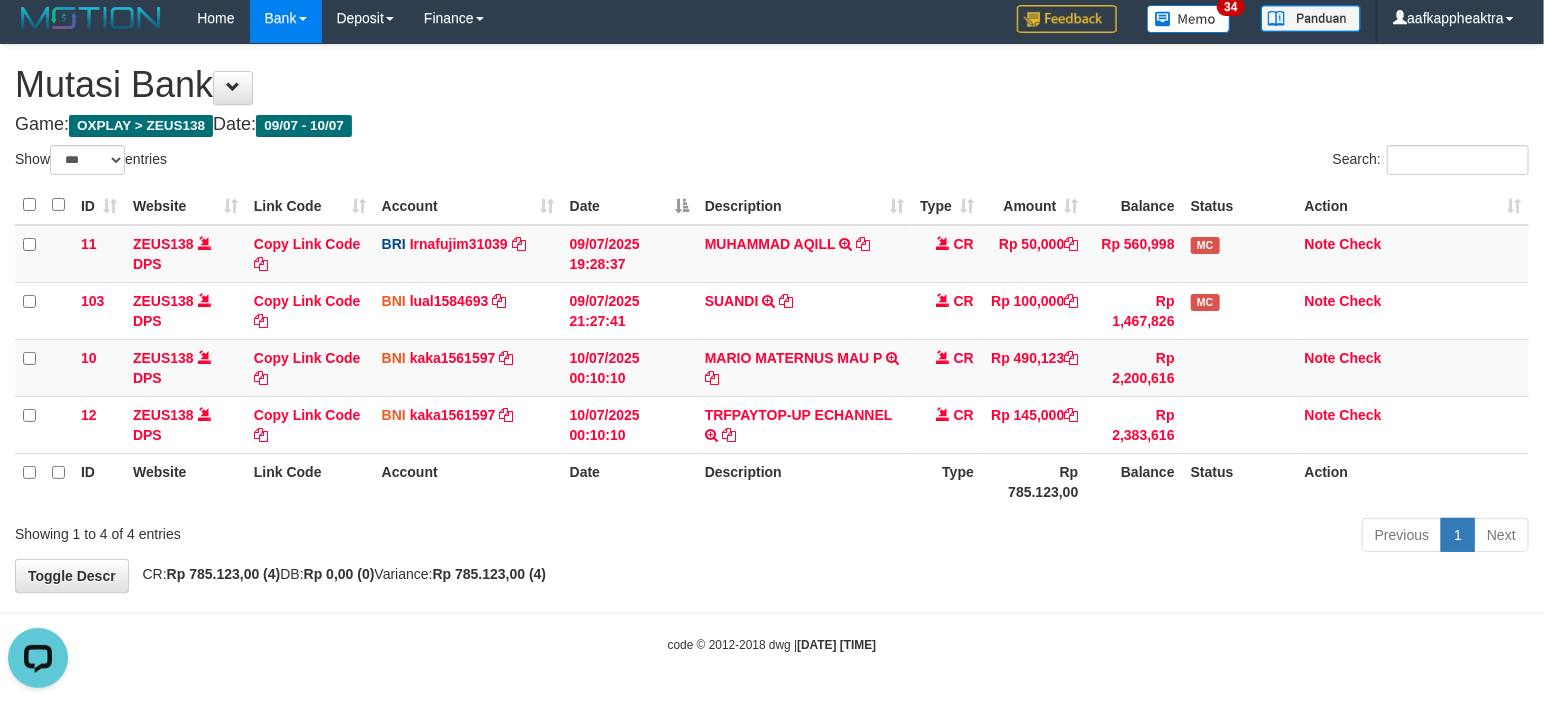 click on "Previous 1 Next" at bounding box center [1093, 537] 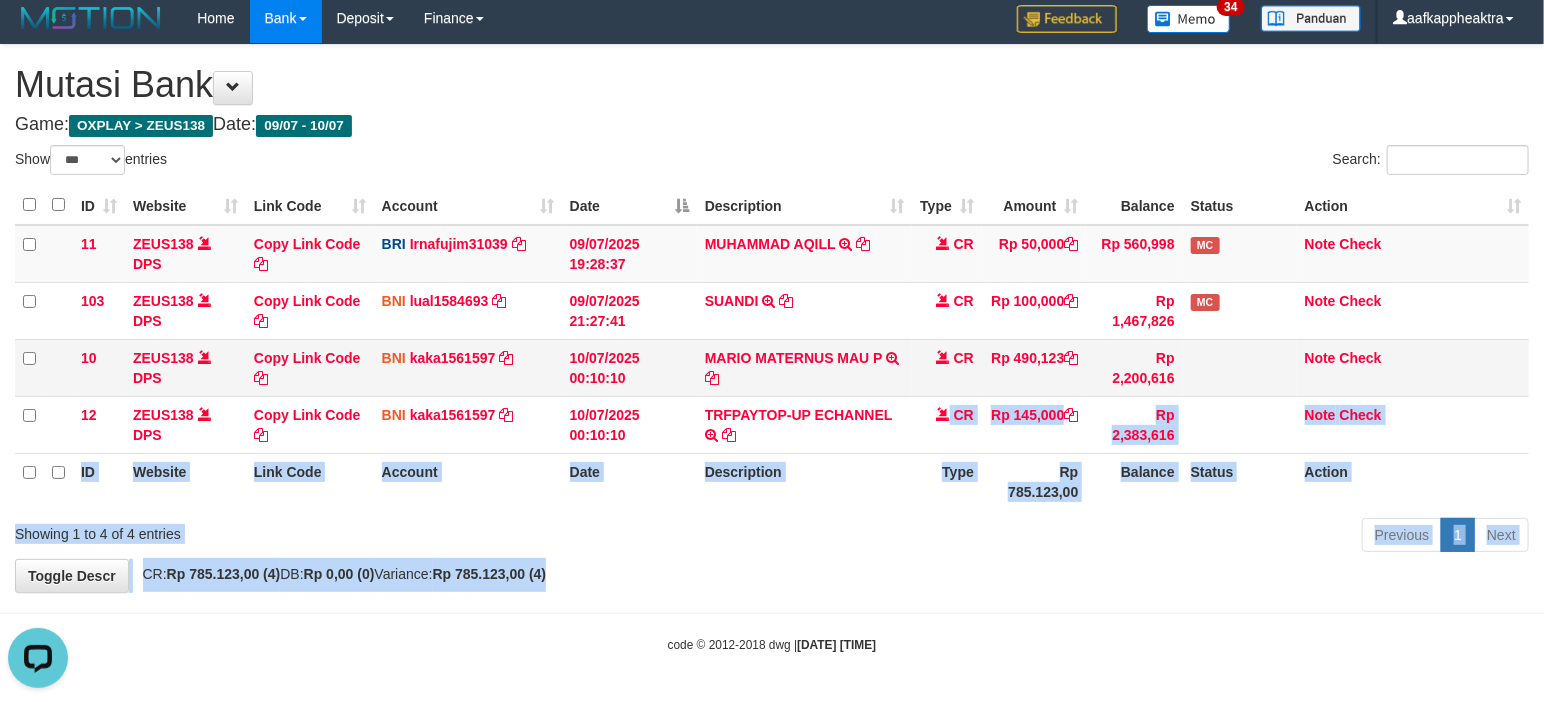 drag, startPoint x: 714, startPoint y: 525, endPoint x: 785, endPoint y: 388, distance: 154.30489 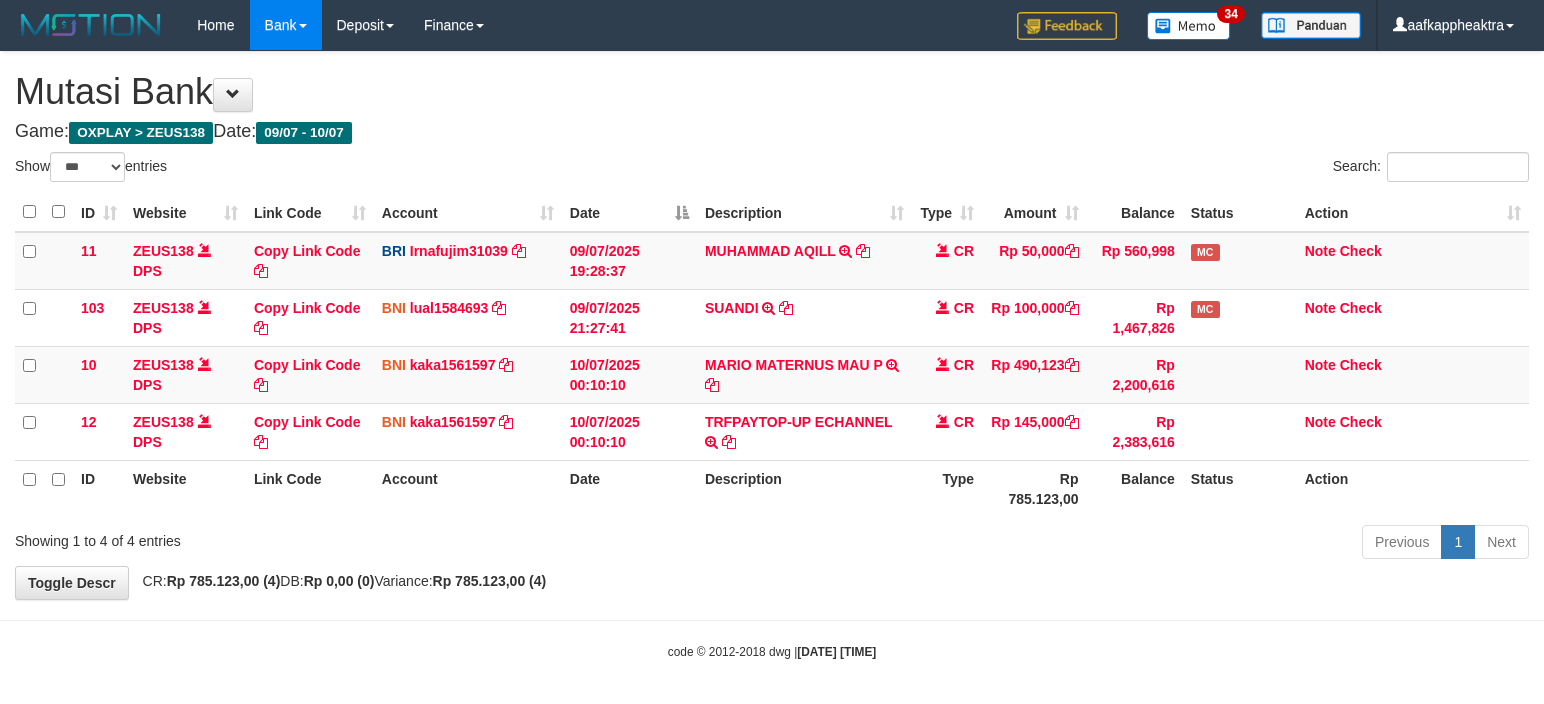 click on "11
ZEUS138    DPS
Copy Link Code
BRI
Irnafujim31039
DPS
IRNA FUJI M
mutasi_20250709_3777 | 11
mutasi_20250709_3777 | 11
09/07/2025 19:28:37
MUHAMMAD AQILL         TRANSFER NBMB MUHAMMAD AQILL TO IRNA FUJI M
CR
Rp 50,000
Rp 560,998
MC
Note
Check
103
ZEUS138    DPS
Copy Link Code
BNI
lual1584693
DPS
LUCKY ALAMSYAH
mutasi_20250709_2414 | 103
mutasi_20250709_2414 | 103
SUANDI" at bounding box center (772, 346) 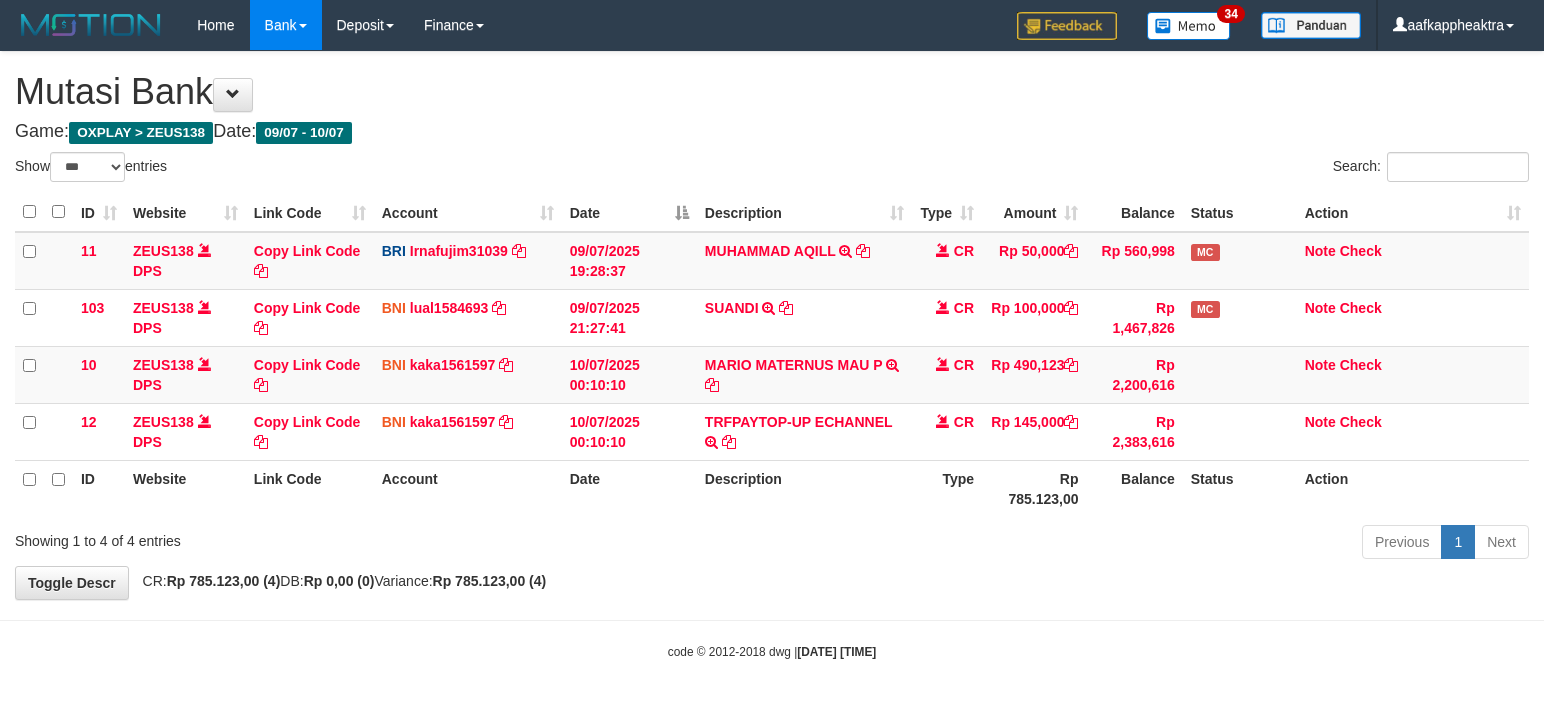 scroll, scrollTop: 8, scrollLeft: 0, axis: vertical 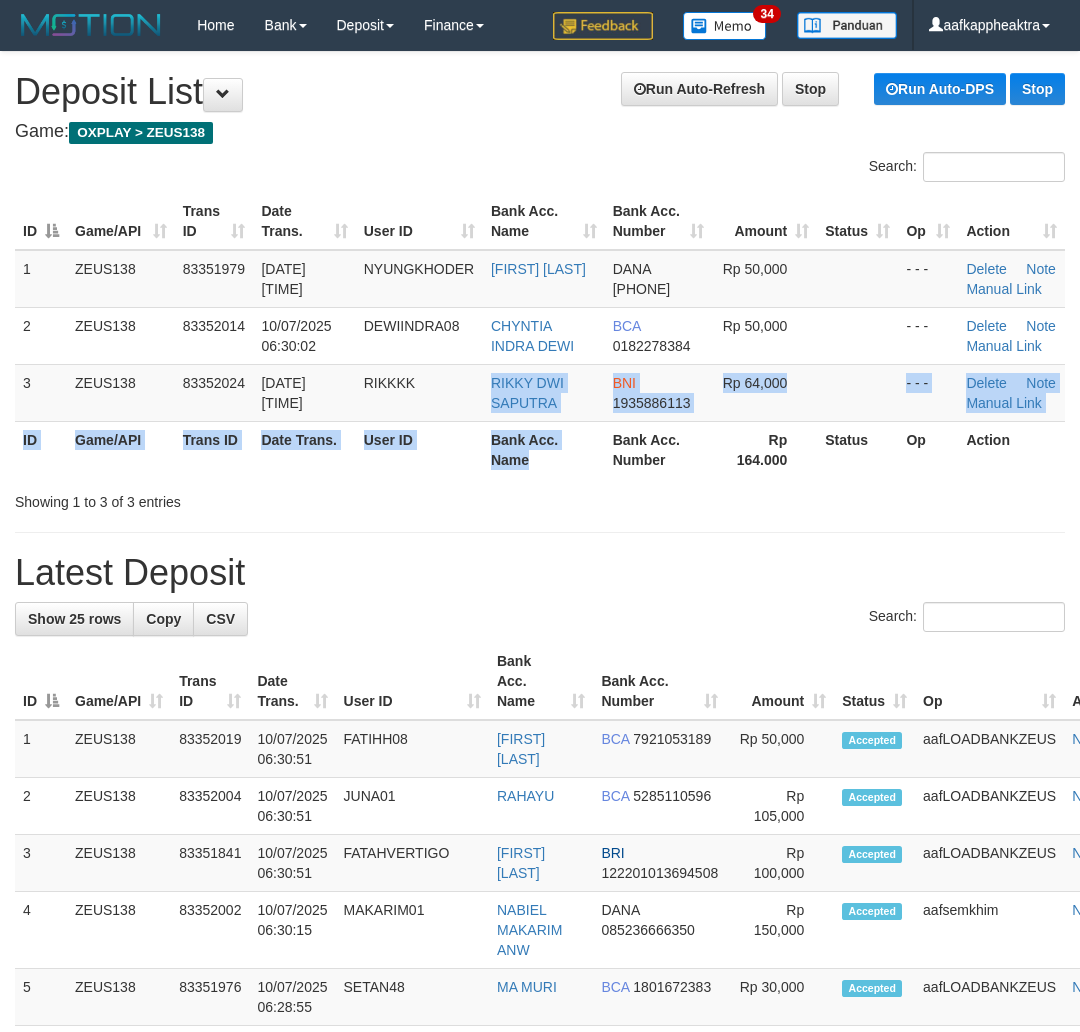 drag, startPoint x: 542, startPoint y: 525, endPoint x: 524, endPoint y: 531, distance: 18.973665 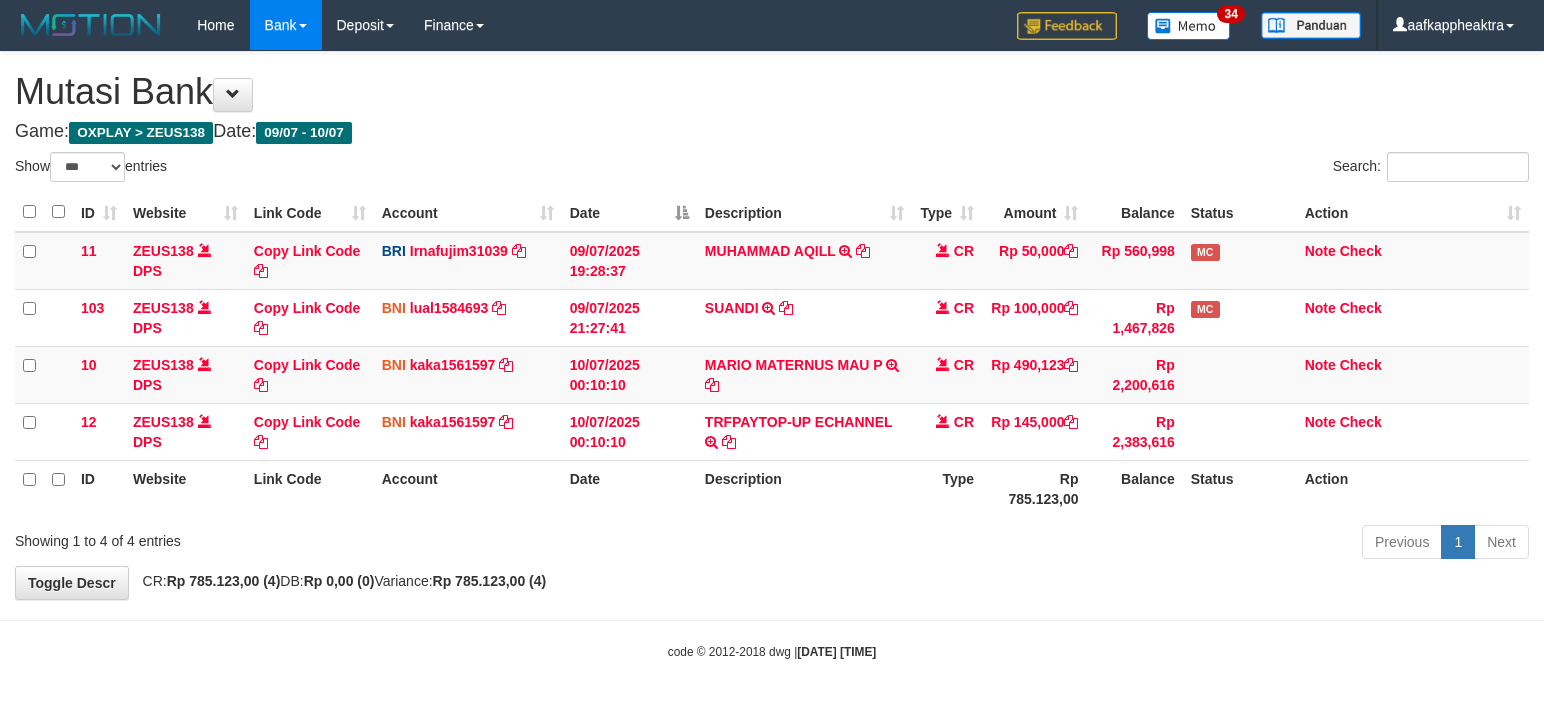 scroll, scrollTop: 8, scrollLeft: 0, axis: vertical 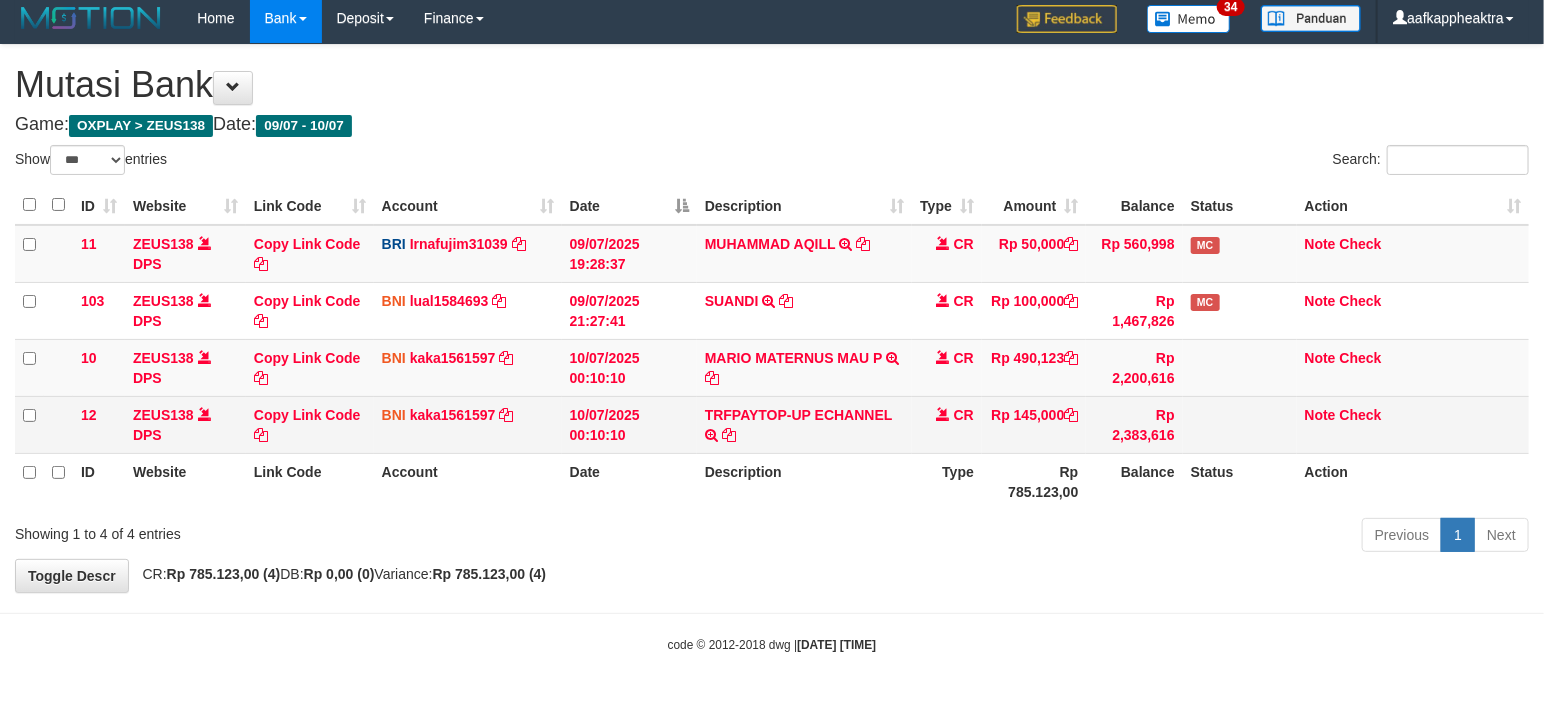 click on "10/07/2025 00:10:10" at bounding box center [629, 310] 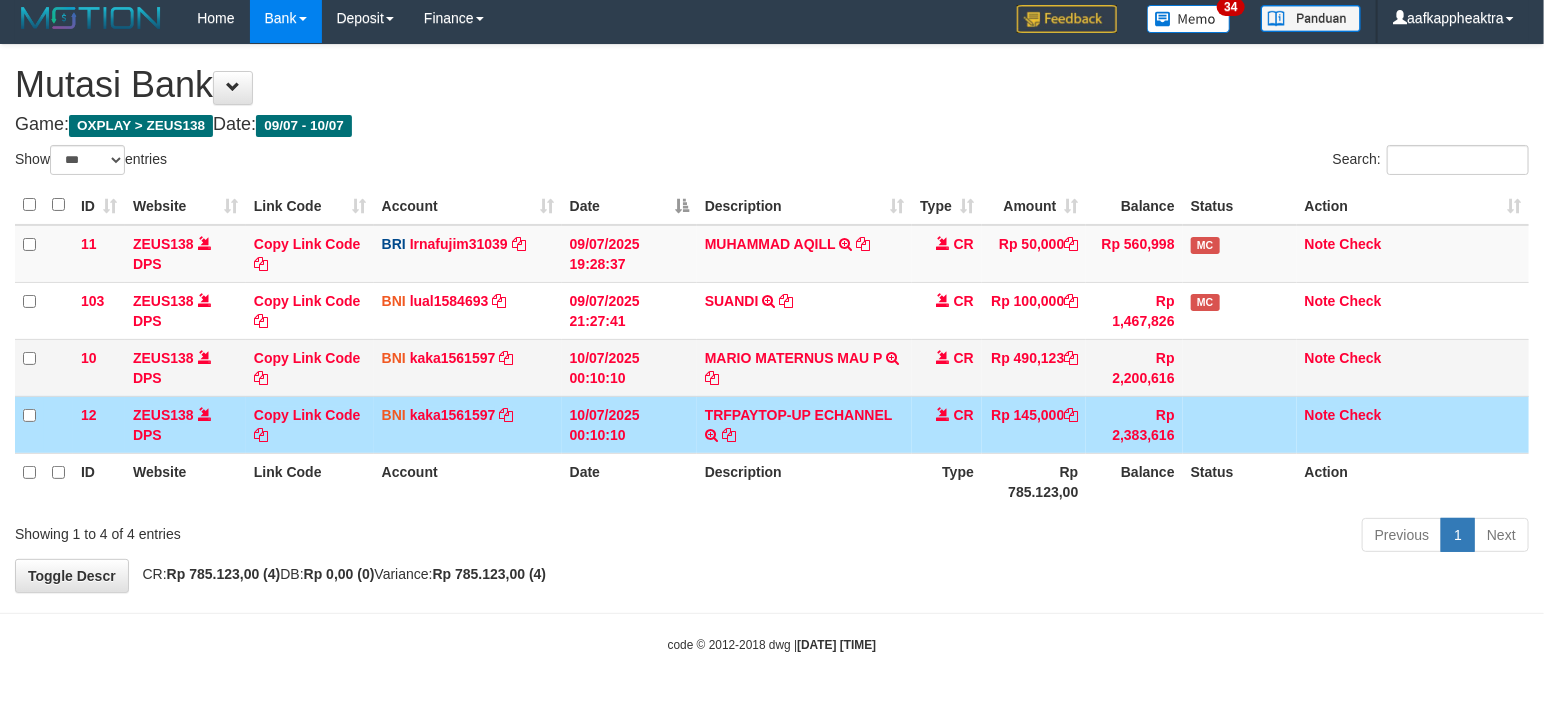 drag, startPoint x: 750, startPoint y: 417, endPoint x: 853, endPoint y: 370, distance: 113.216606 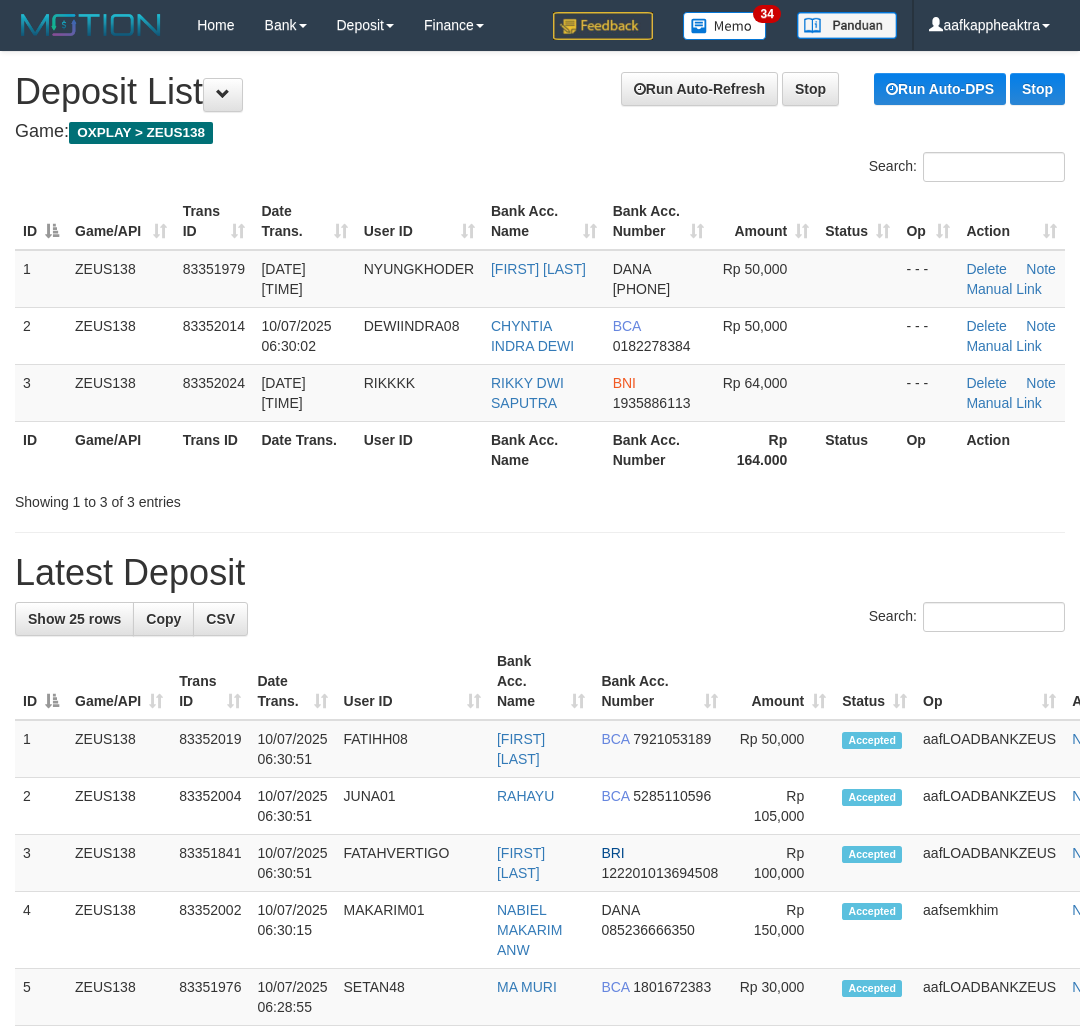 scroll, scrollTop: 0, scrollLeft: 0, axis: both 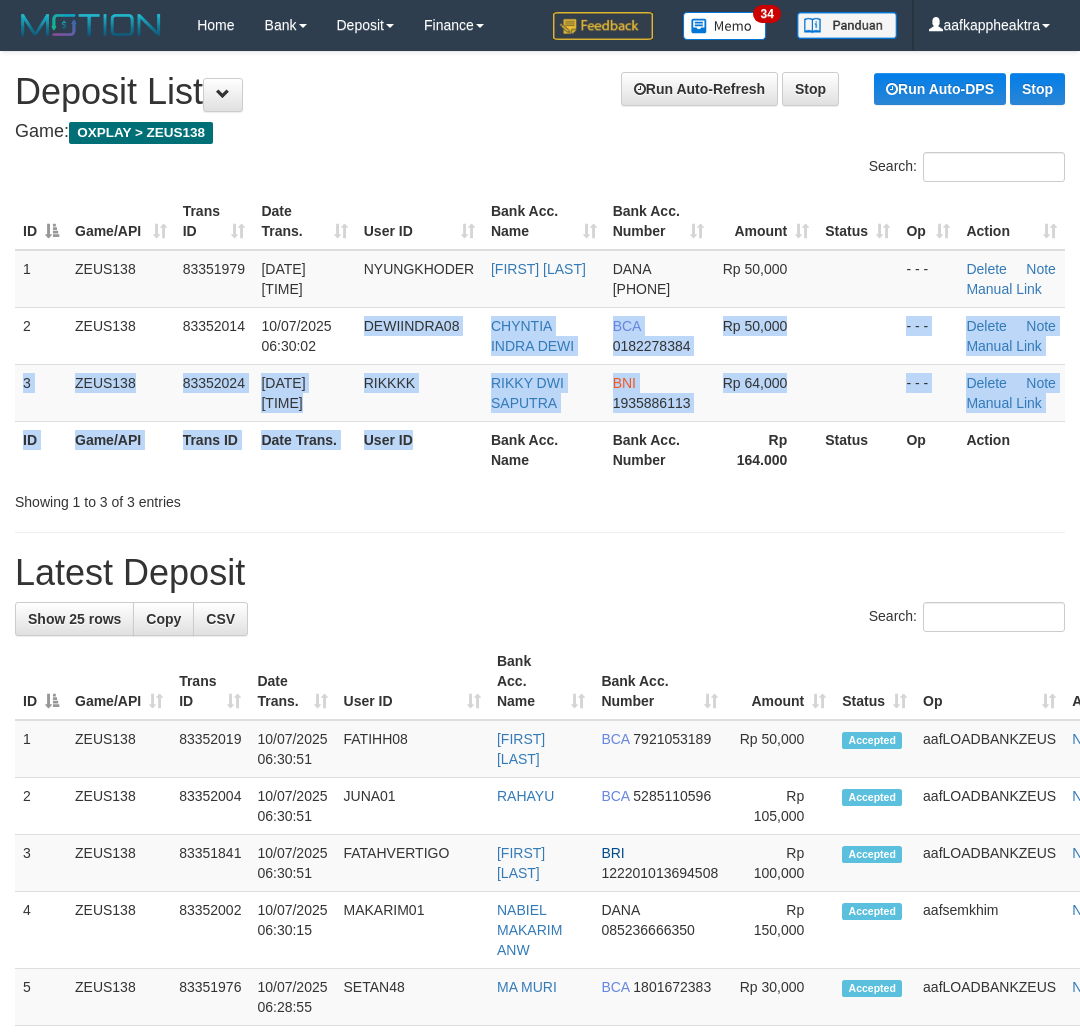 drag, startPoint x: 464, startPoint y: 508, endPoint x: 460, endPoint y: 494, distance: 14.56022 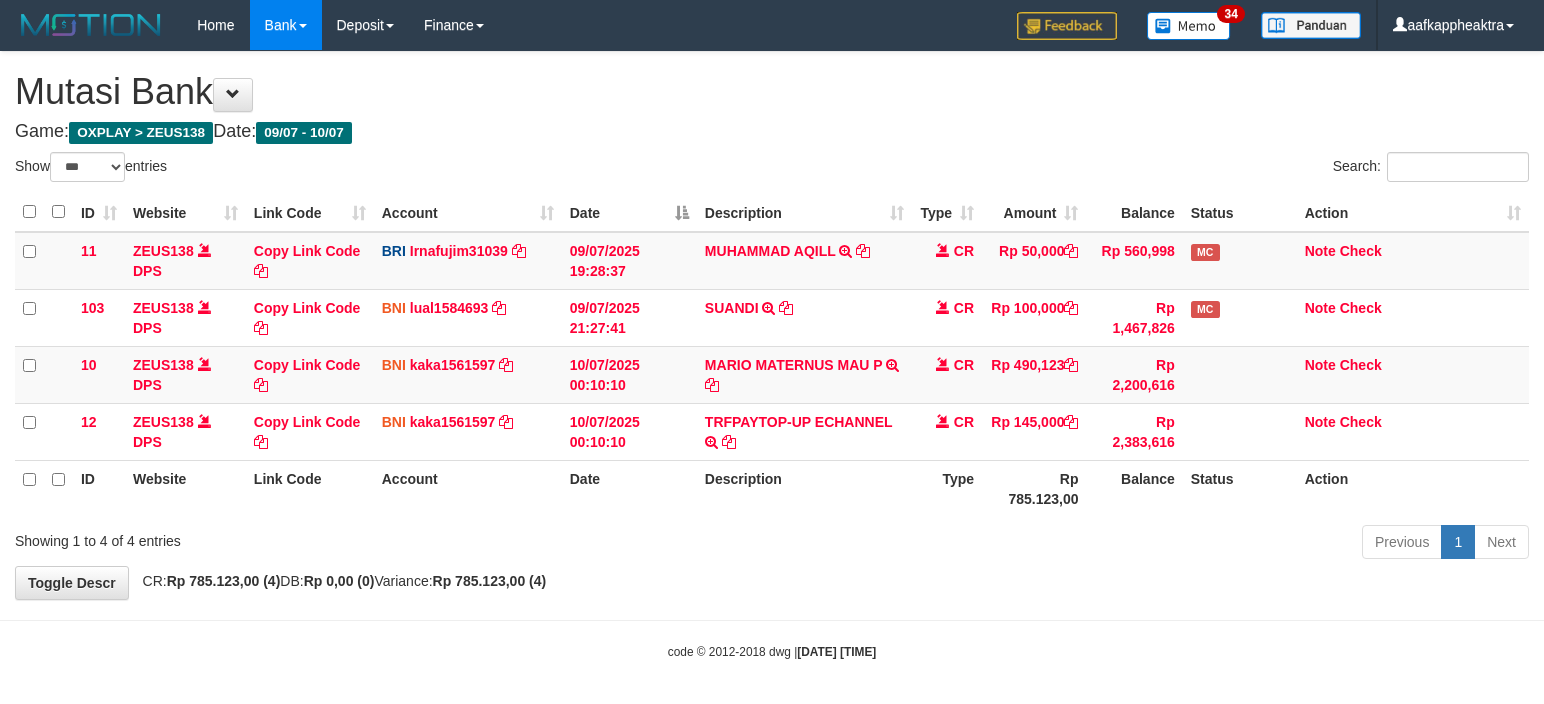 scroll, scrollTop: 8, scrollLeft: 0, axis: vertical 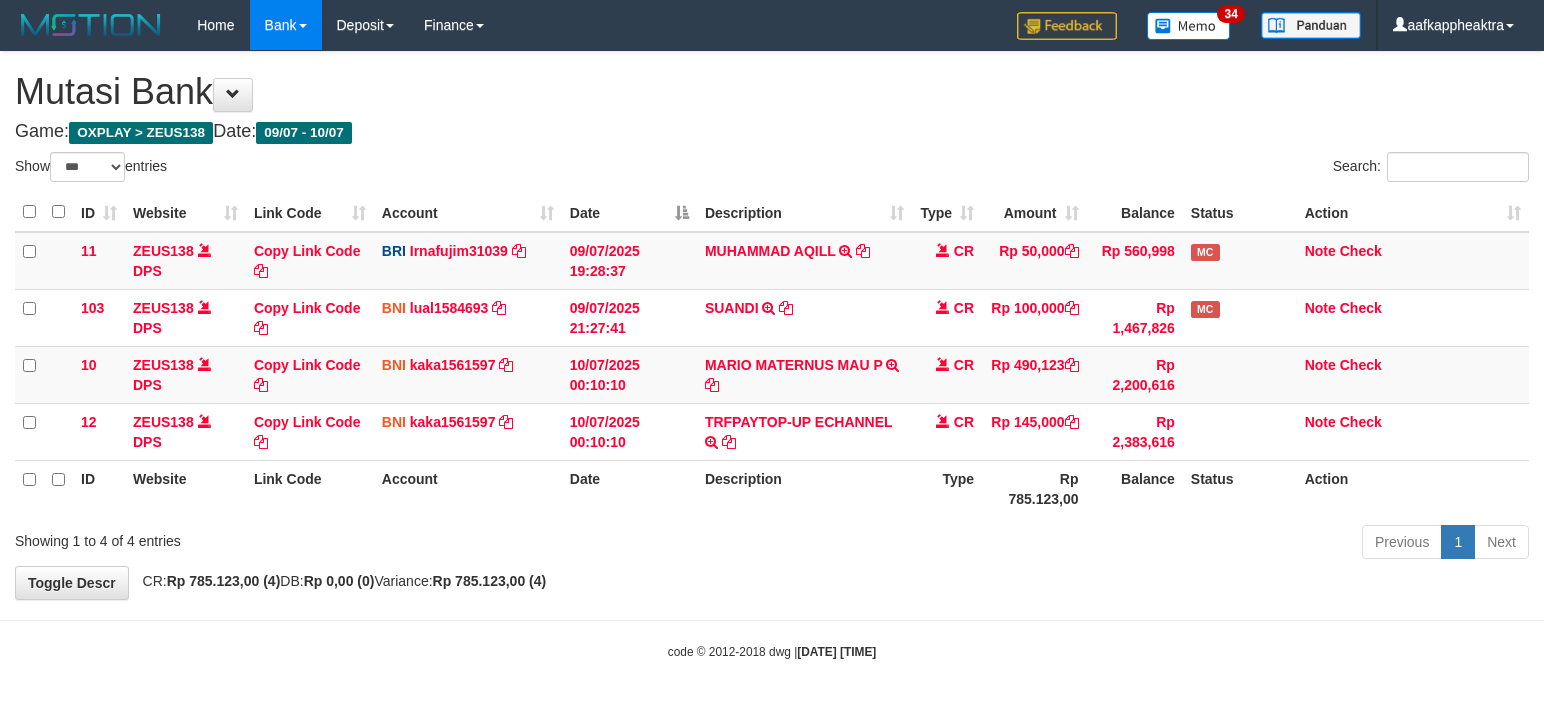 click on "ID Website Link Code Account Date Description Type Rp 785.123,00 Balance Status Action" at bounding box center (772, 488) 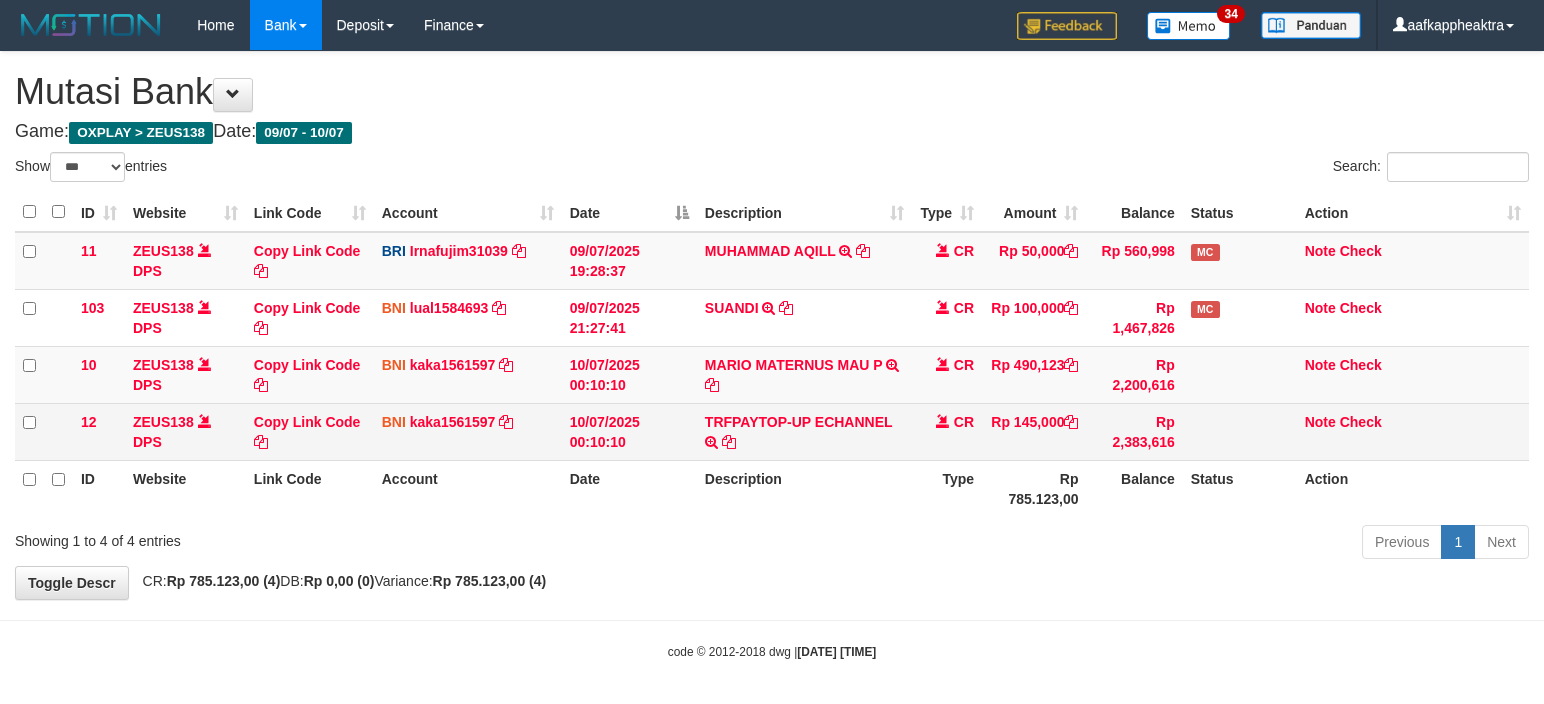 scroll, scrollTop: 8, scrollLeft: 0, axis: vertical 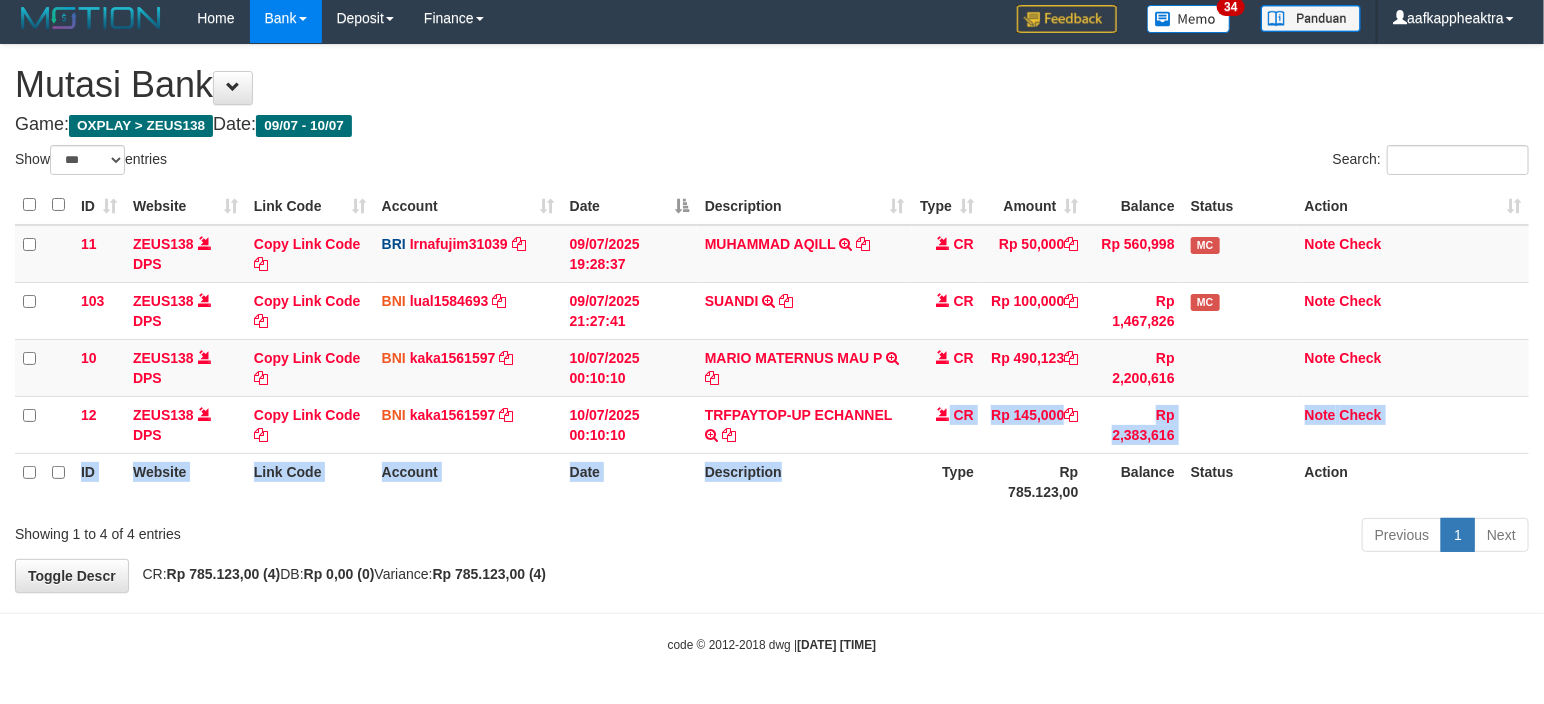 click on "ID Website Link Code Account Date Description Type Amount Balance Status Action
11
ZEUS138    DPS
Copy Link Code
BRI
Irnafujim31039
DPS
[NAME] M
mutasi_20250709_3777 | 11
mutasi_20250709_3777 | 11
09/07/2025 19:28:37
[NAME]         TRANSFER NBMB [NAME] TO [NAME]
CR
Rp 50,000
Rp 560,998
MC
Note
Check
103
ZEUS138    DPS
Copy Link Code
BNI
lual1584693
DPS
[NAME]" at bounding box center (772, 348) 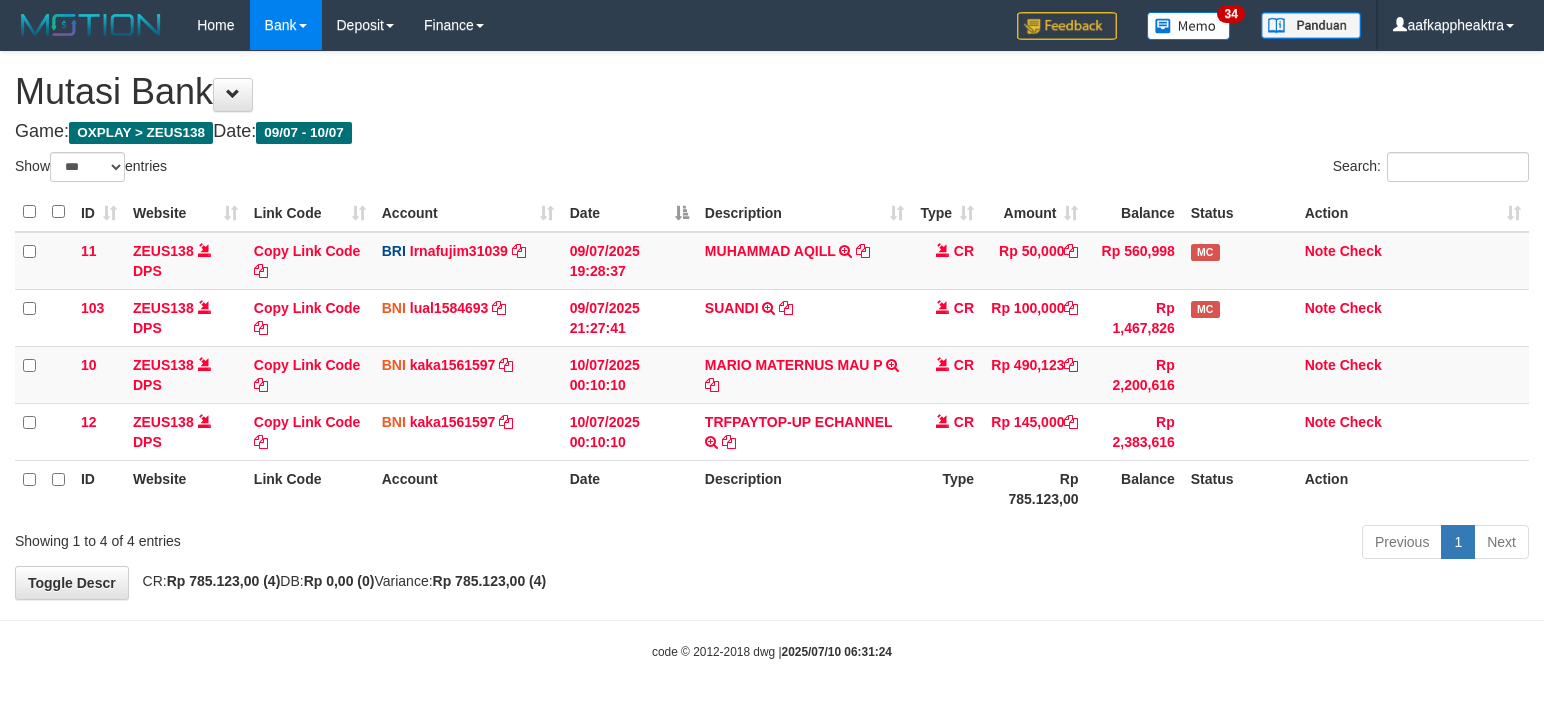 scroll, scrollTop: 8, scrollLeft: 0, axis: vertical 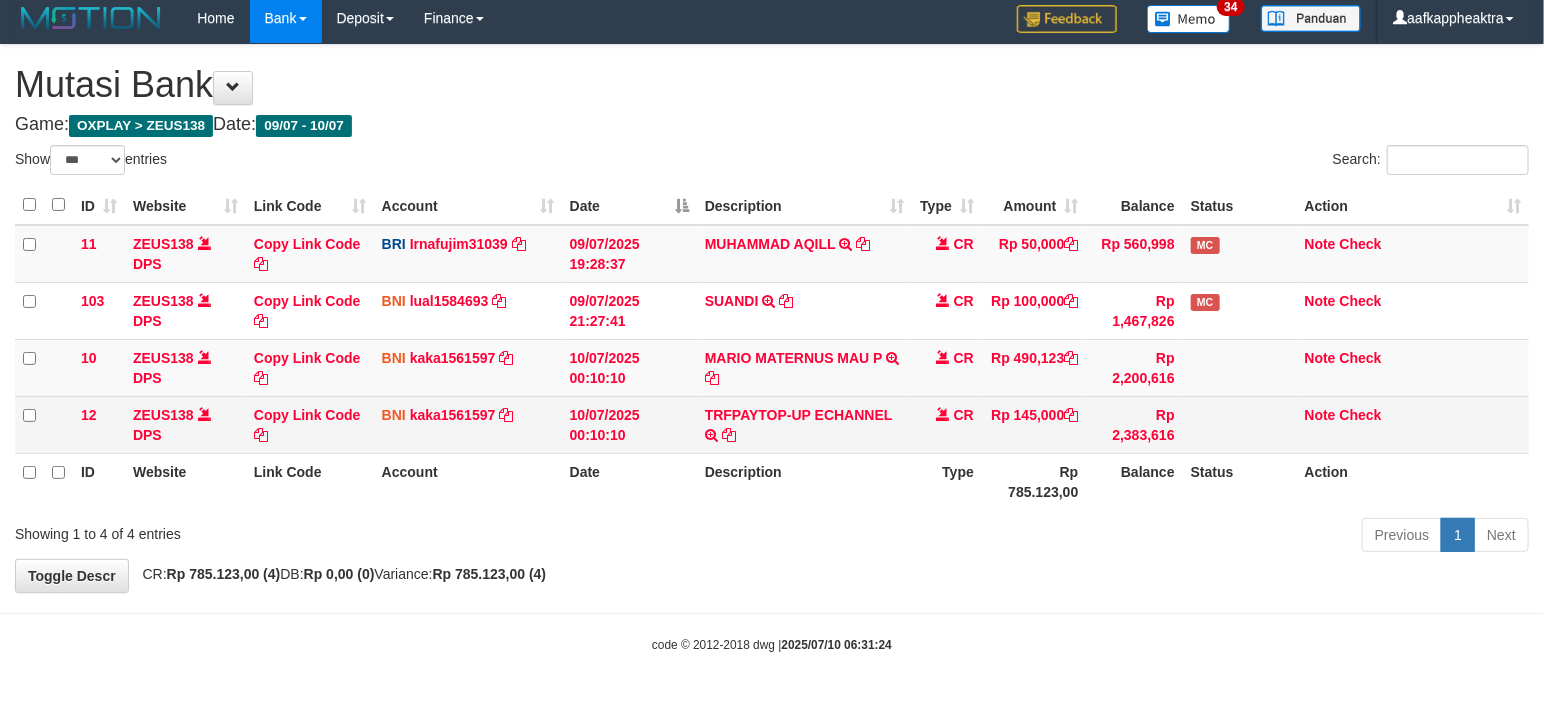 click on "12
ZEUS138    DPS
Copy Link Code
BNI
kaka1561597
DPS
KARMILA
mutasi_20250710_2425 | 12
mutasi_20250710_2425 | 12
10/07/2025 00:10:10
TRFPAYTOP-UP ECHANNEL         TRF/PAY/TOP-UP ECHANNEL
CR
Rp 145,000
Rp 2,383,616
Note
Check" at bounding box center [772, 424] 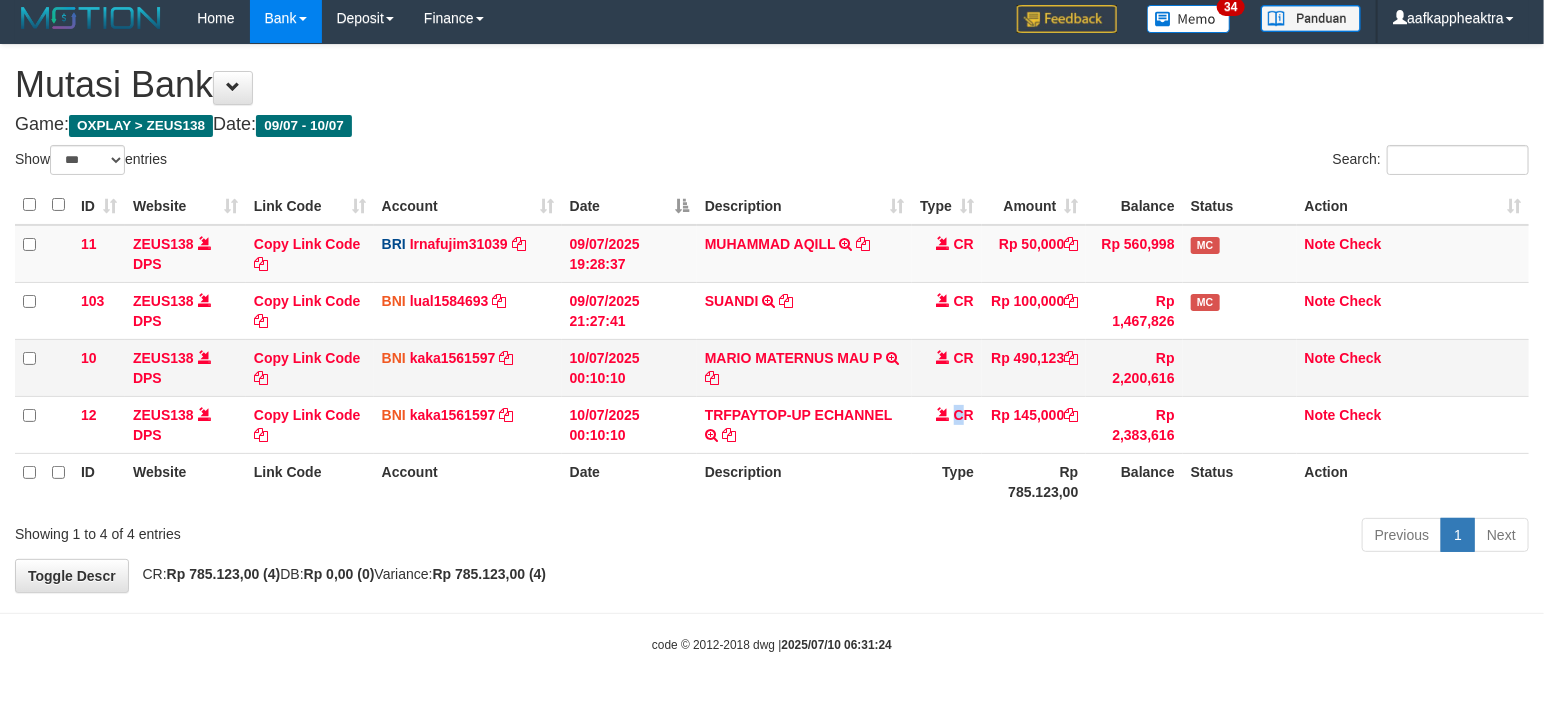 drag, startPoint x: 952, startPoint y: 401, endPoint x: 1033, endPoint y: 392, distance: 81.49847 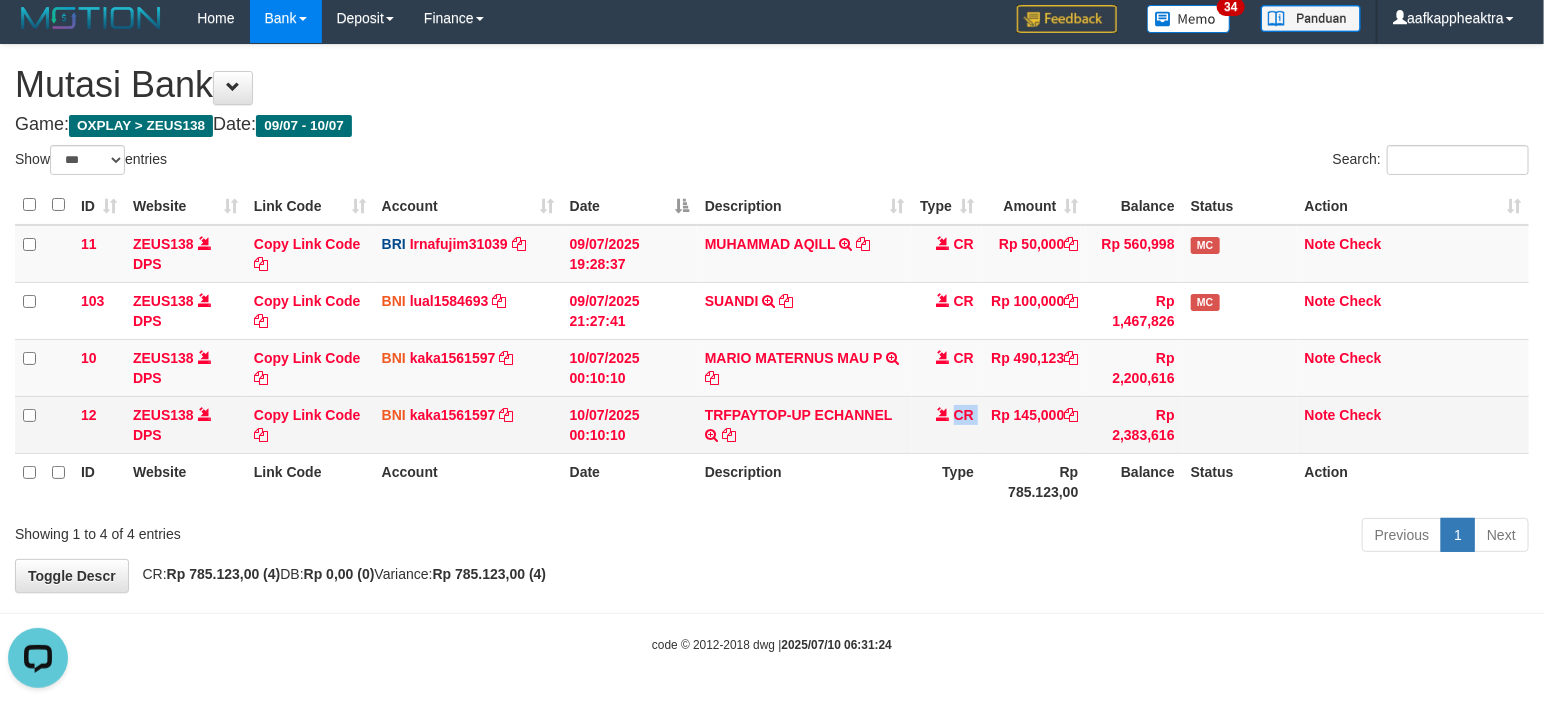 scroll, scrollTop: 0, scrollLeft: 0, axis: both 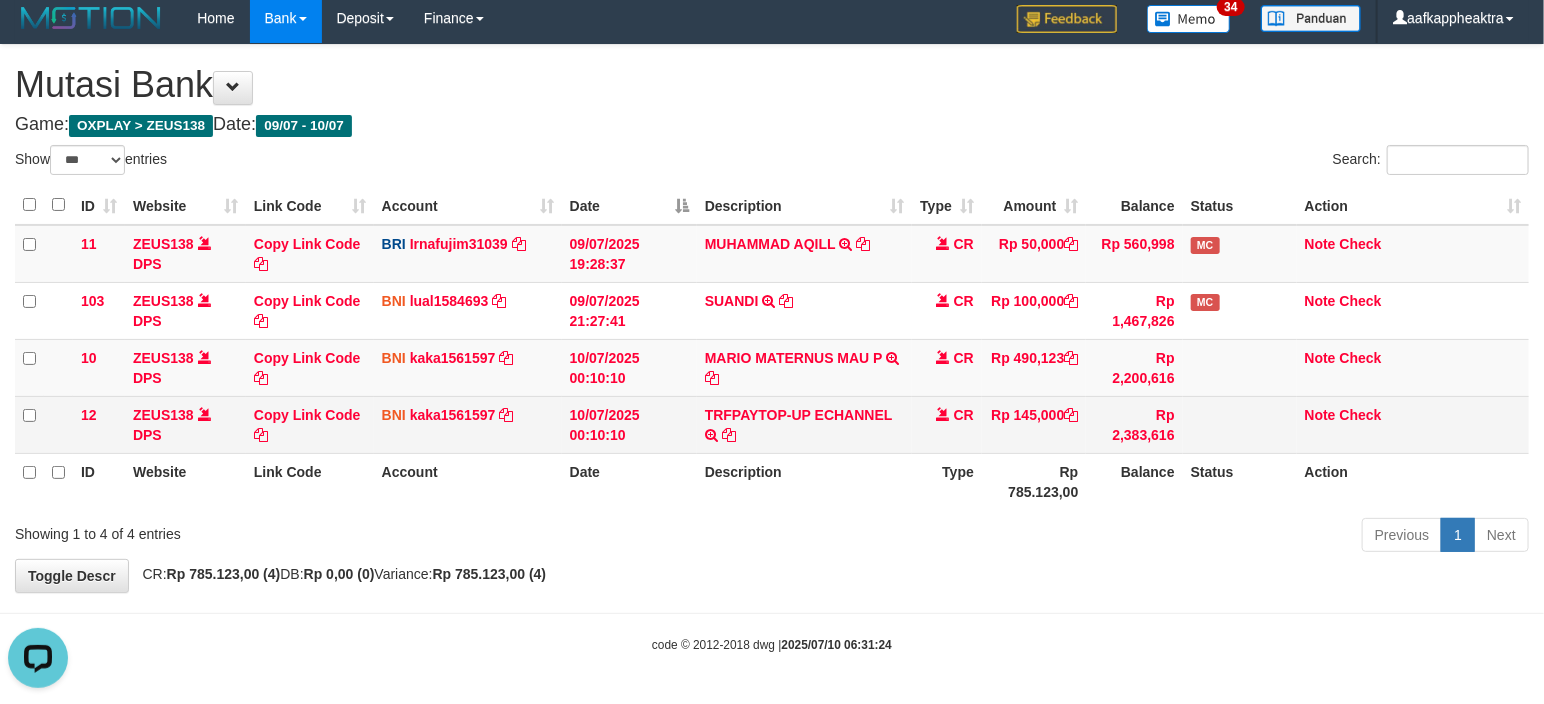 click on "CR" at bounding box center [947, 310] 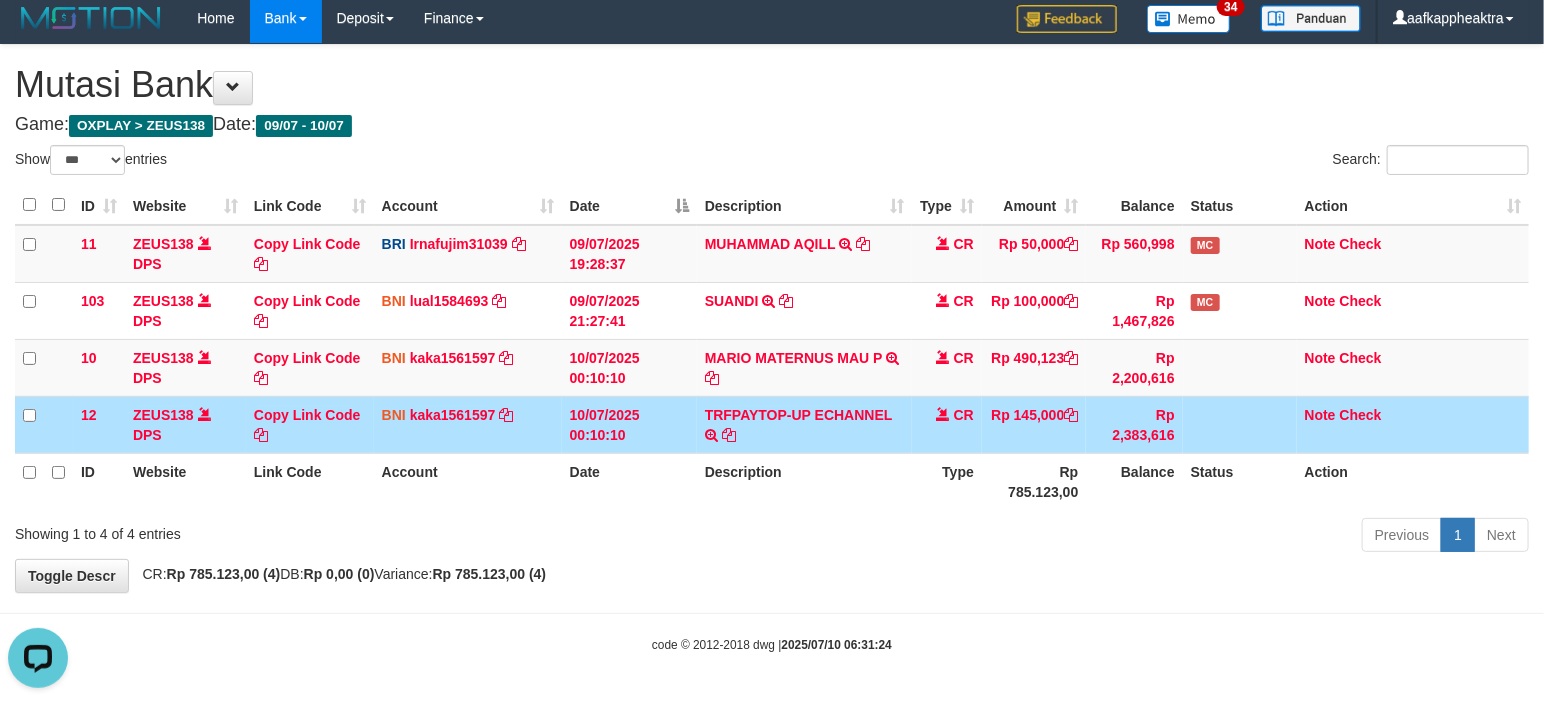 drag, startPoint x: 890, startPoint y: 431, endPoint x: 1110, endPoint y: 432, distance: 220.00227 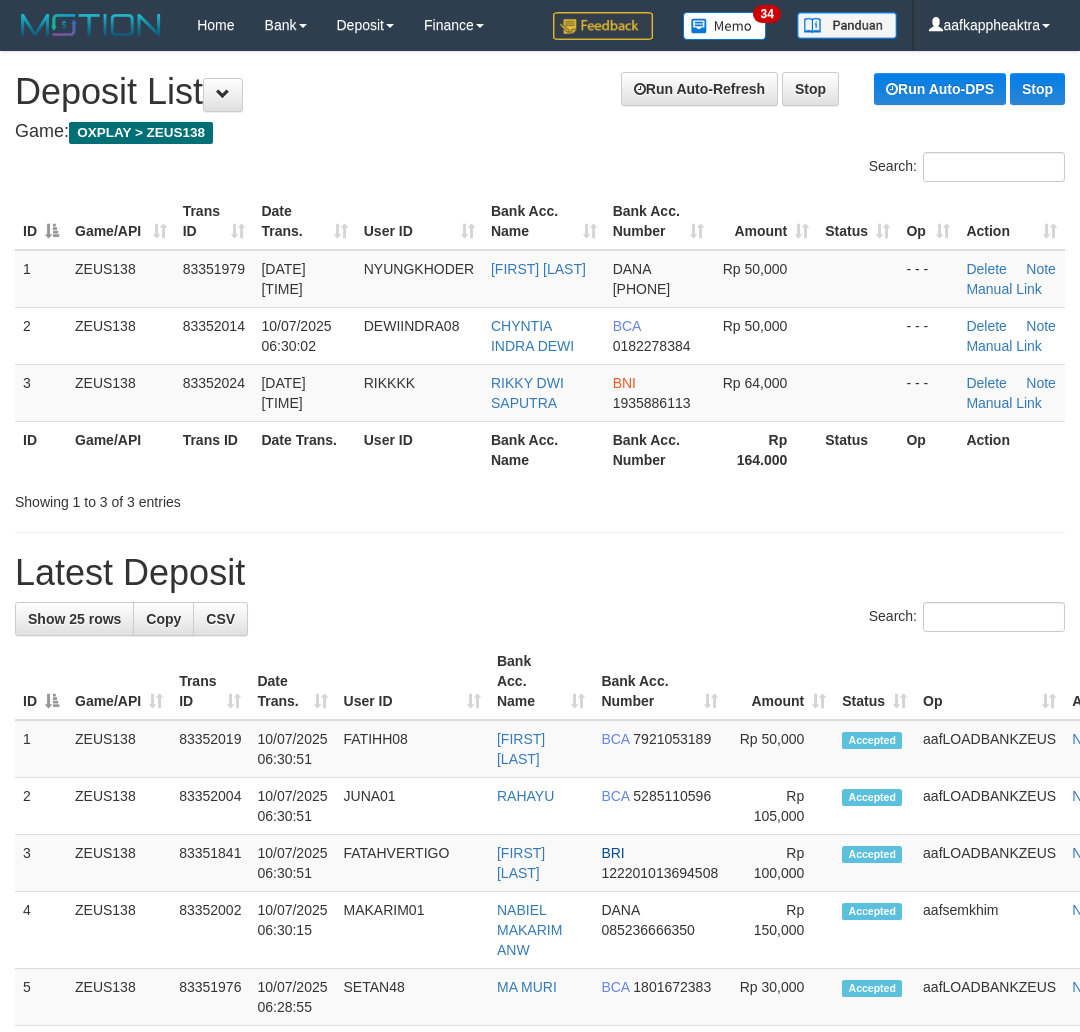 click on "**********" at bounding box center [540, 1185] 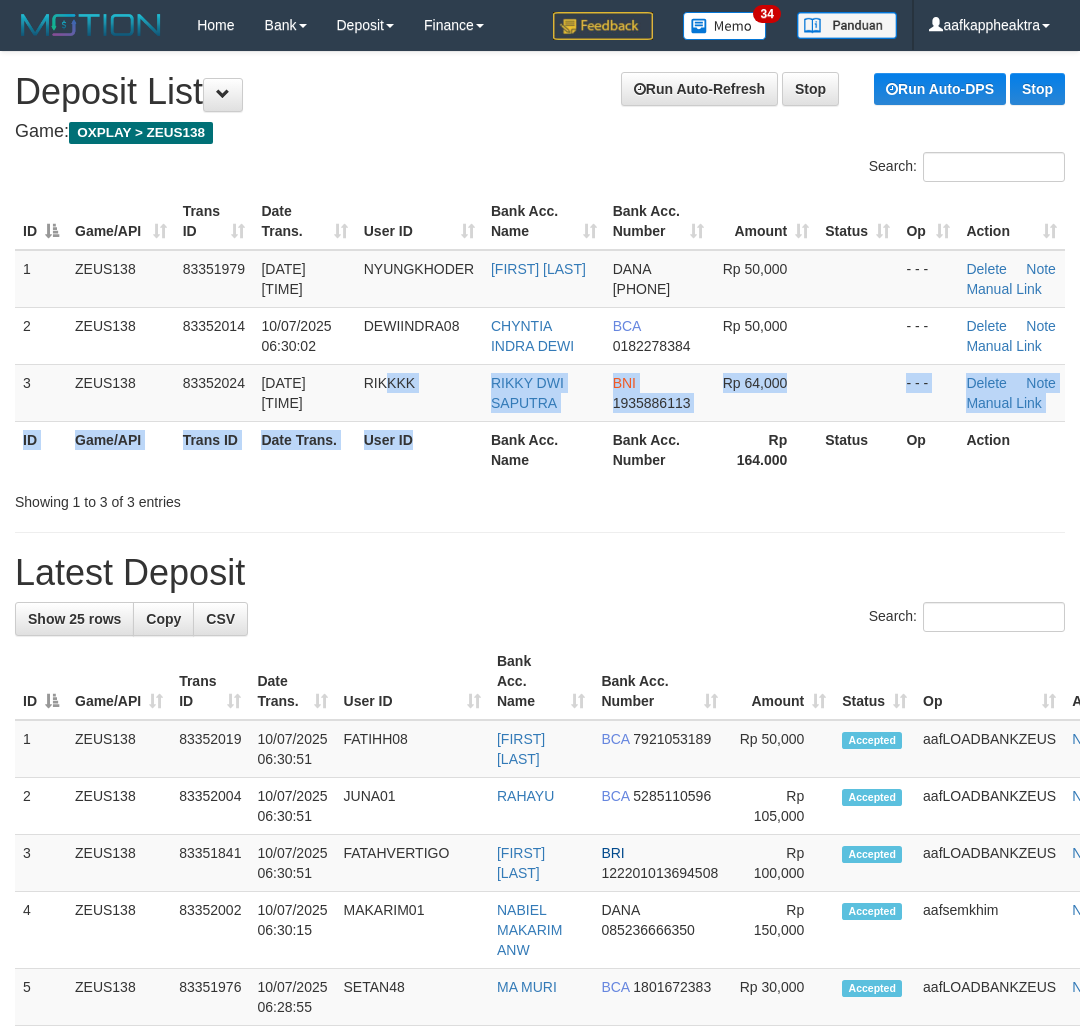 drag, startPoint x: 416, startPoint y: 501, endPoint x: 1, endPoint y: 496, distance: 415.03012 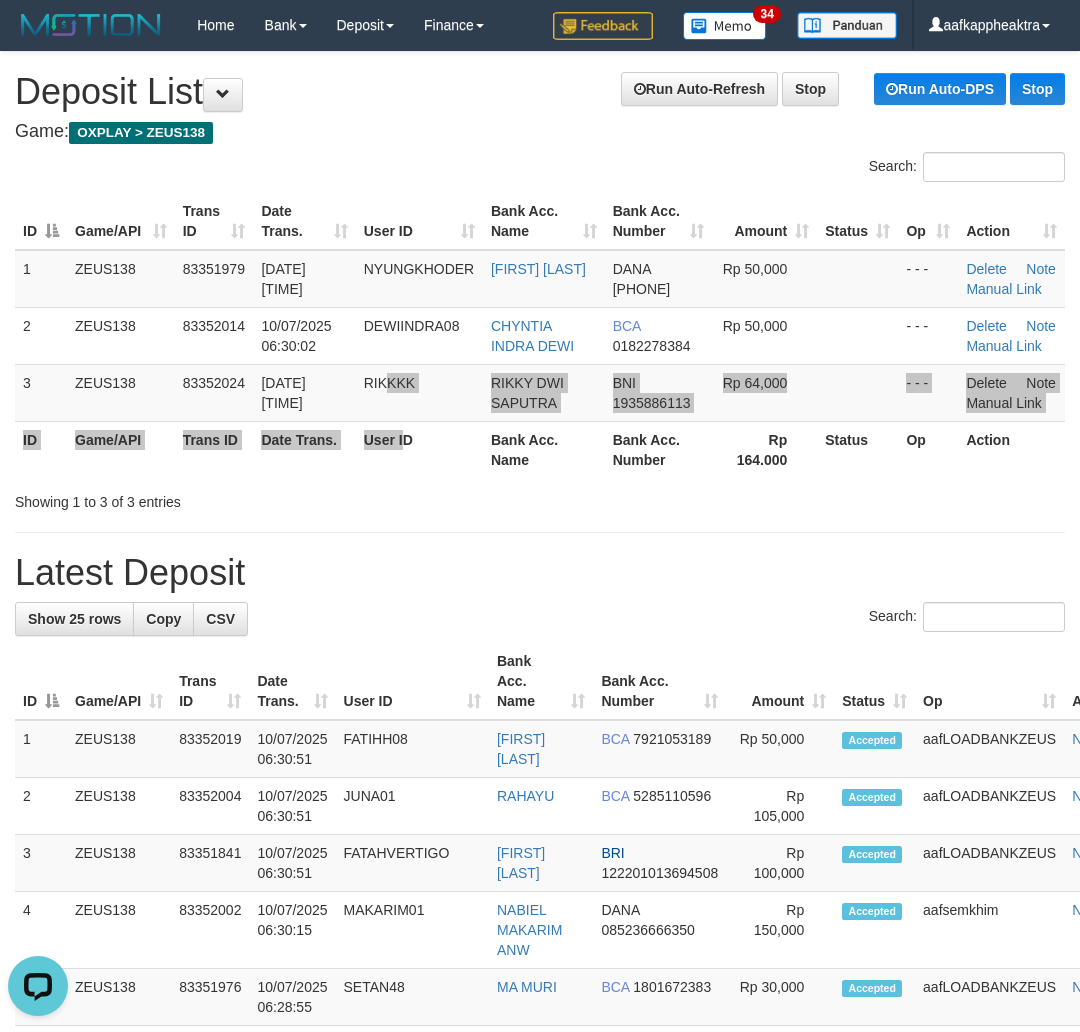 scroll, scrollTop: 0, scrollLeft: 0, axis: both 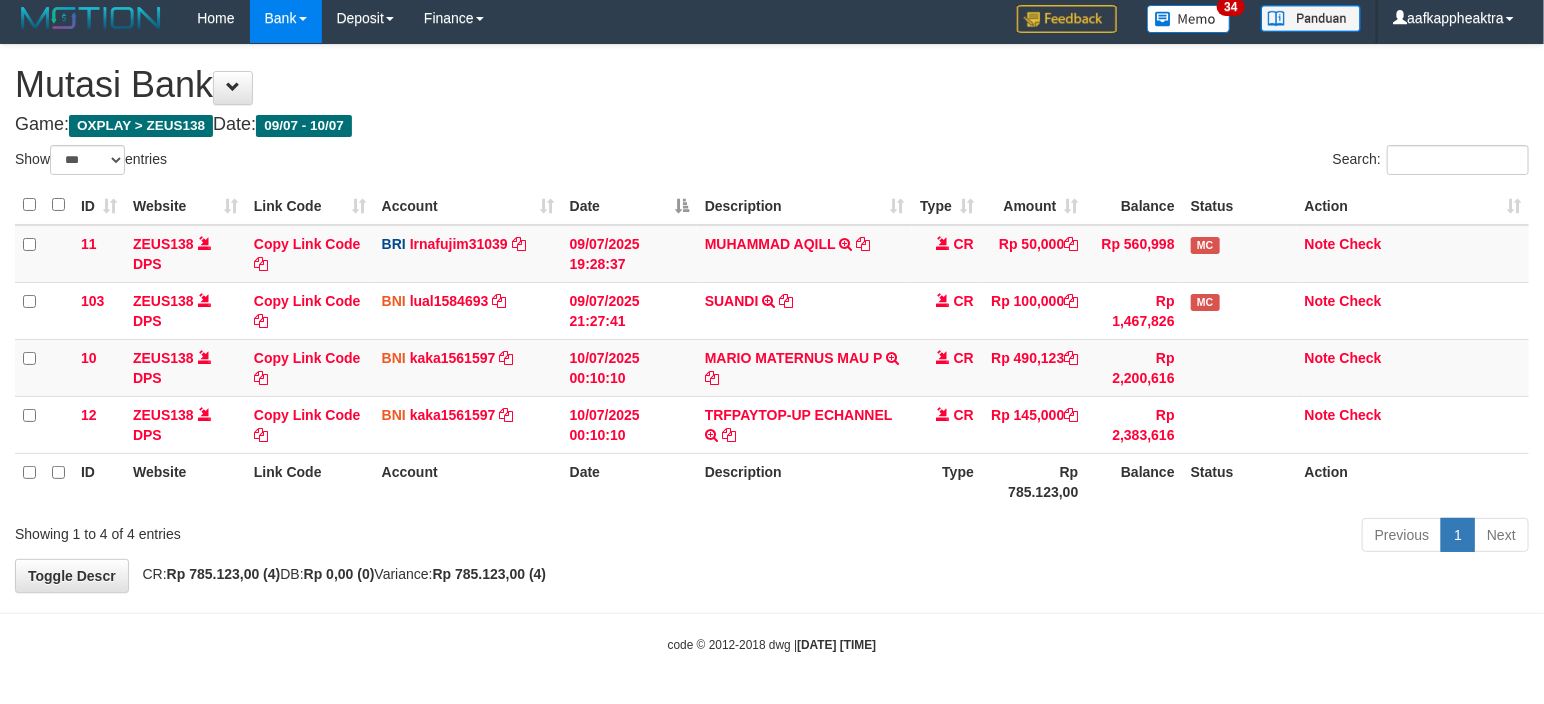 click on "Description" at bounding box center (804, 481) 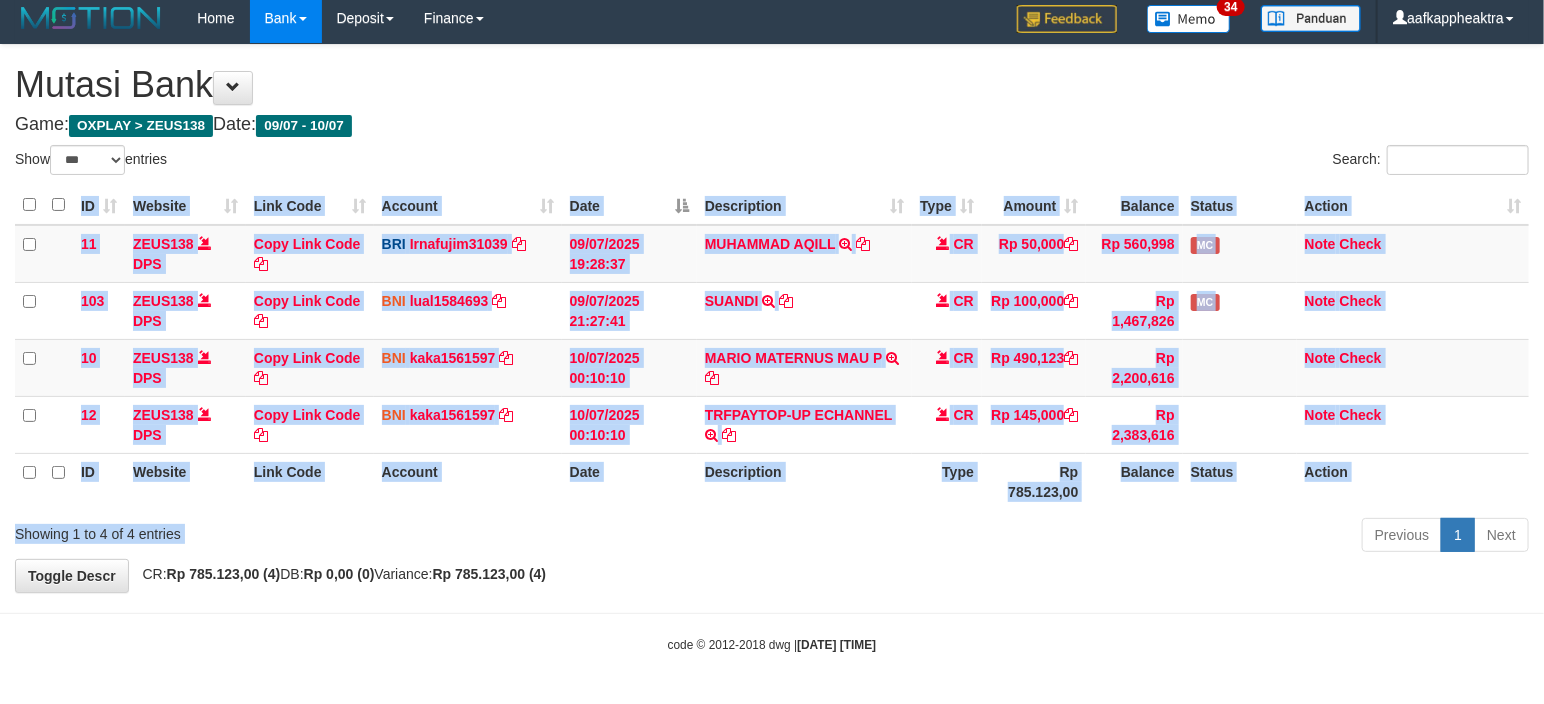drag, startPoint x: 720, startPoint y: 522, endPoint x: 831, endPoint y: 492, distance: 114.982605 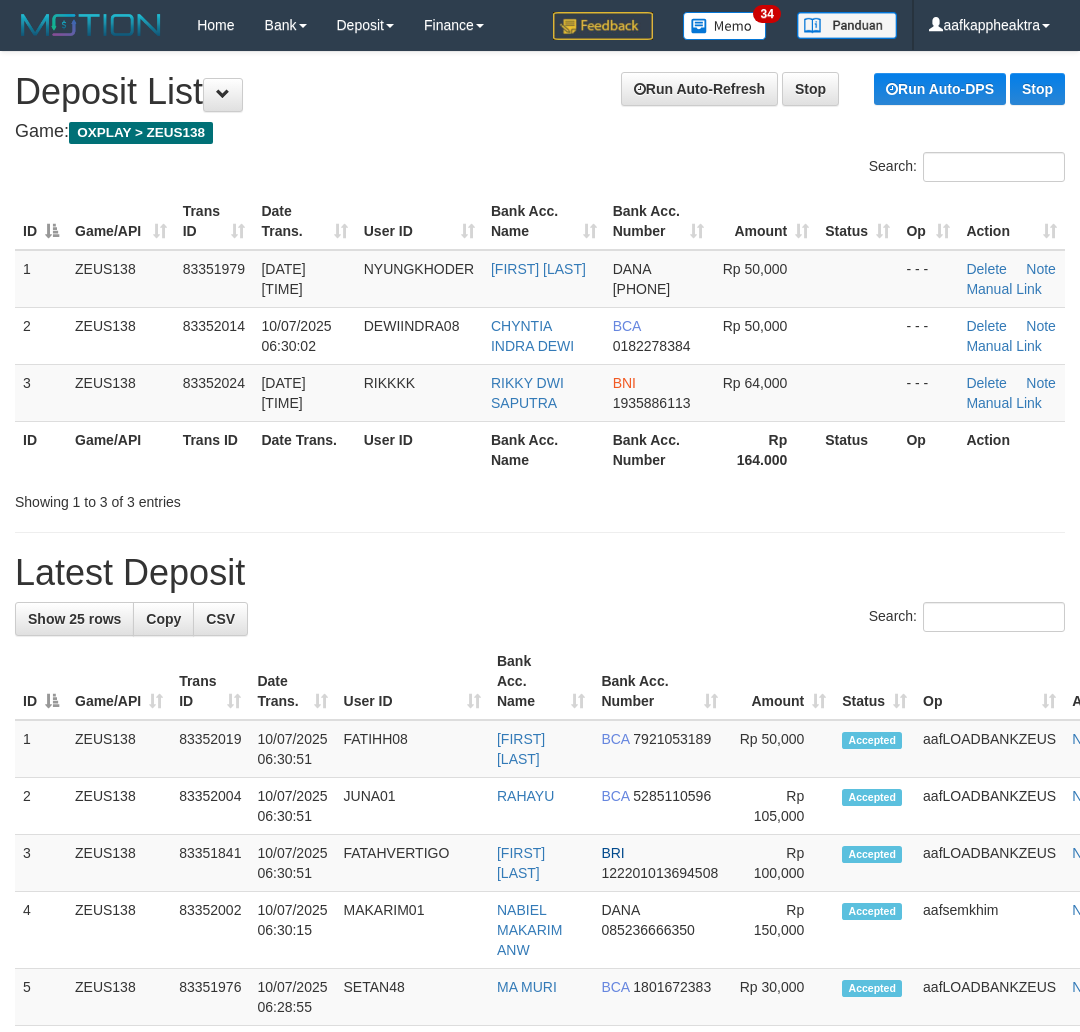 scroll, scrollTop: 0, scrollLeft: 0, axis: both 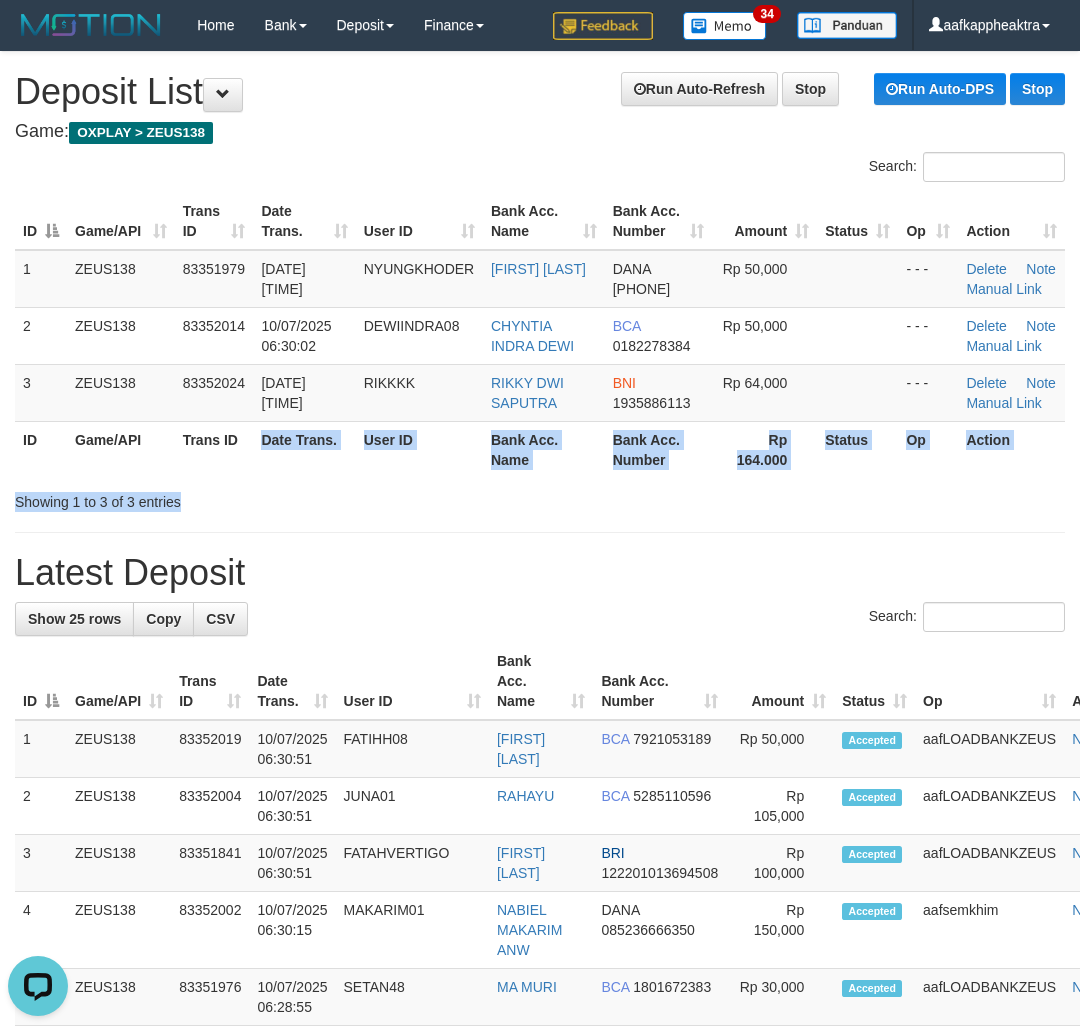 drag, startPoint x: 422, startPoint y: 557, endPoint x: 306, endPoint y: 558, distance: 116.00431 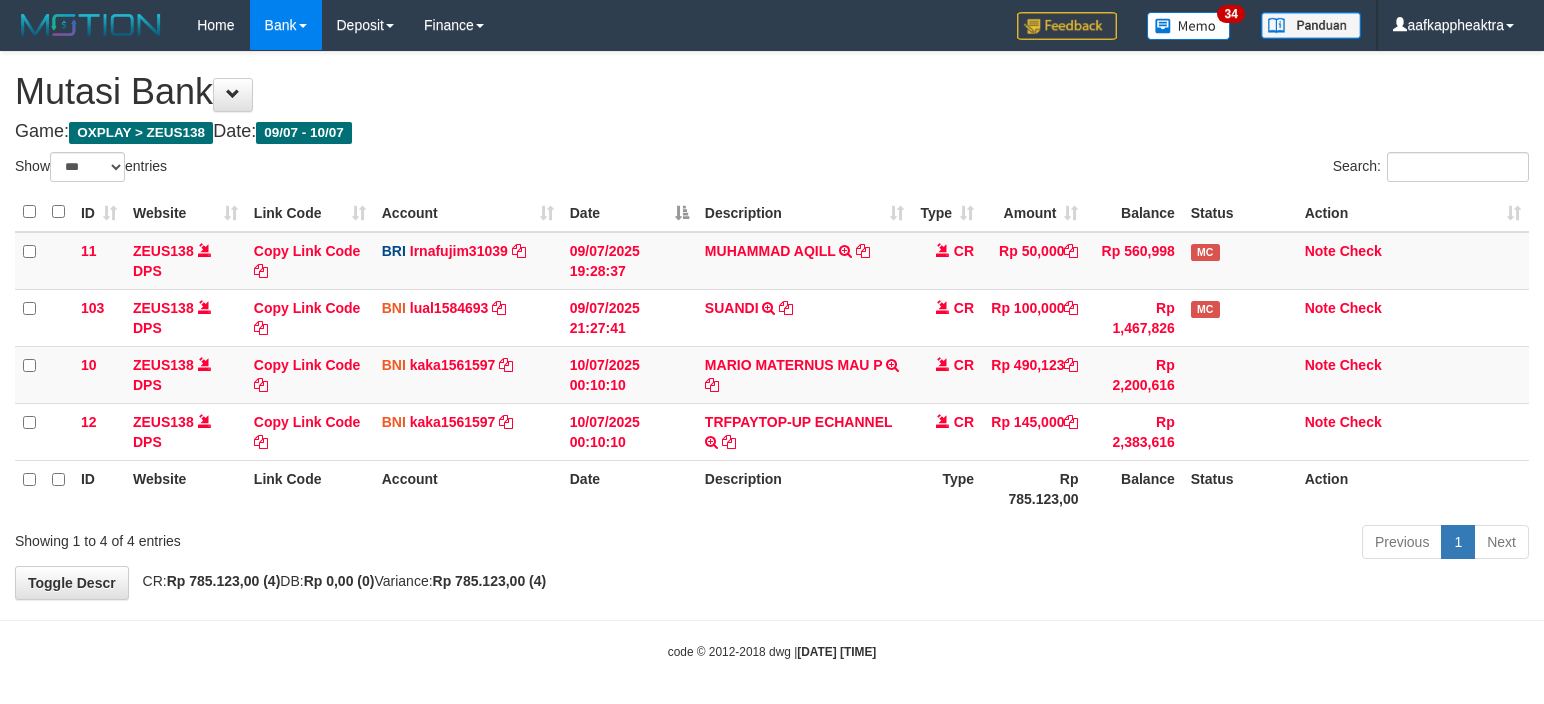 scroll, scrollTop: 8, scrollLeft: 0, axis: vertical 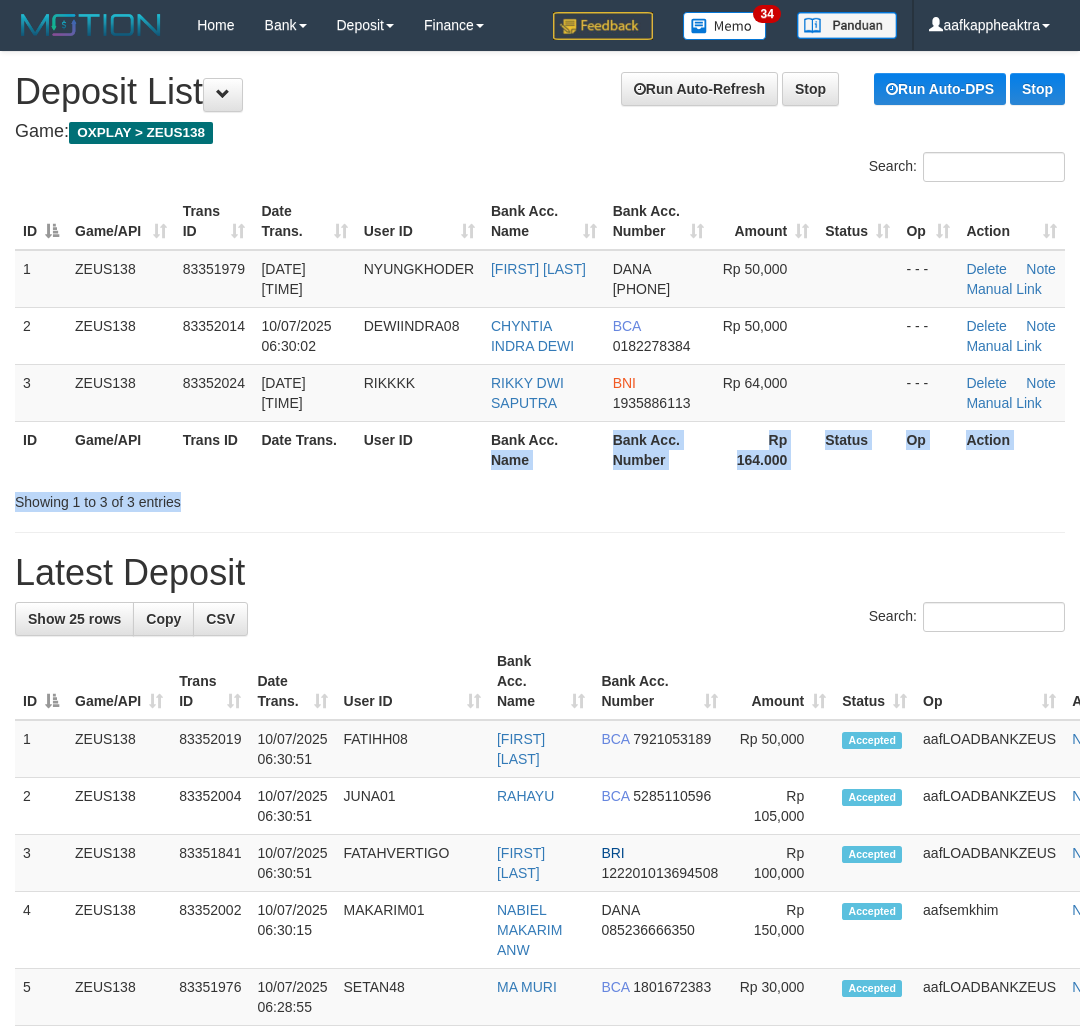 drag, startPoint x: 594, startPoint y: 487, endPoint x: 13, endPoint y: 518, distance: 581.8264 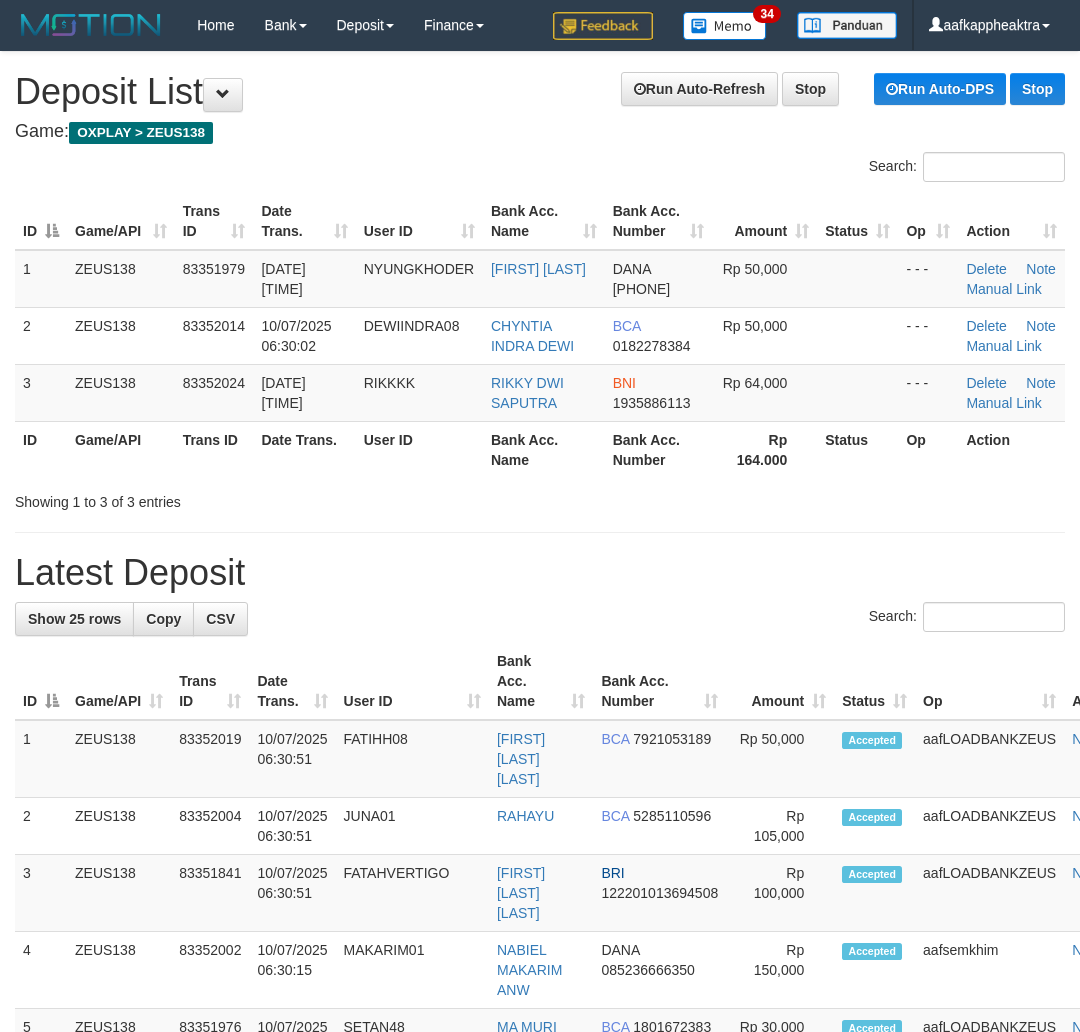 scroll, scrollTop: 0, scrollLeft: 0, axis: both 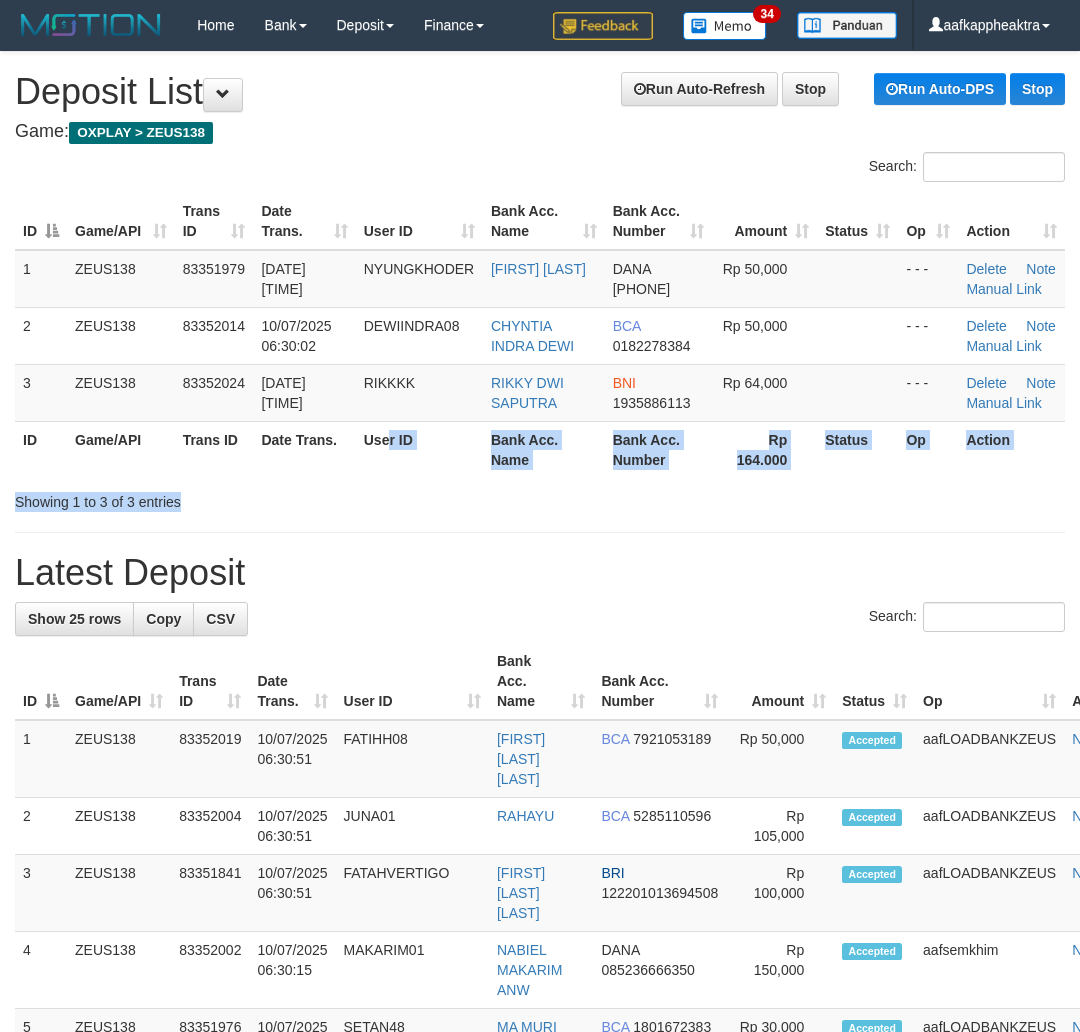 drag, startPoint x: 433, startPoint y: 587, endPoint x: 11, endPoint y: 555, distance: 423.21152 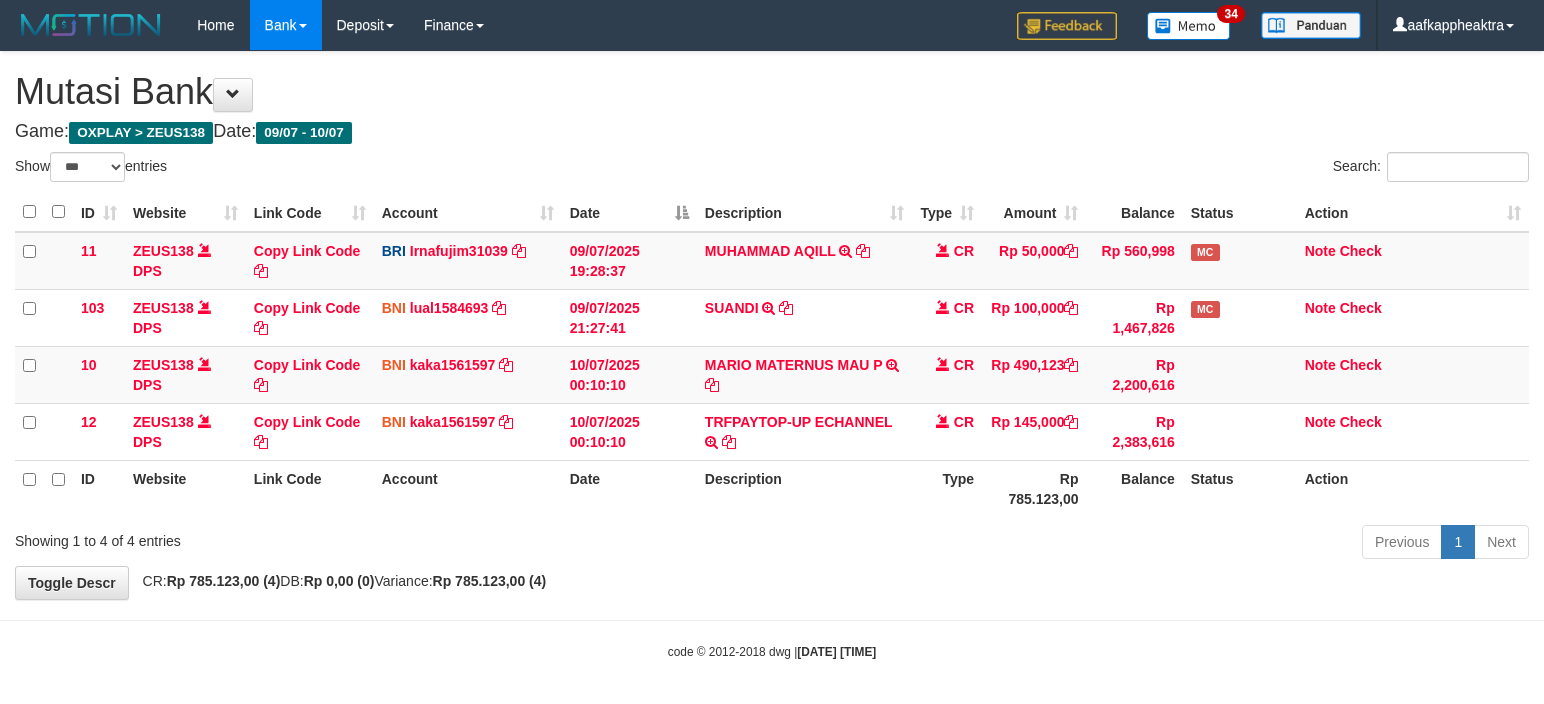 scroll, scrollTop: 8, scrollLeft: 0, axis: vertical 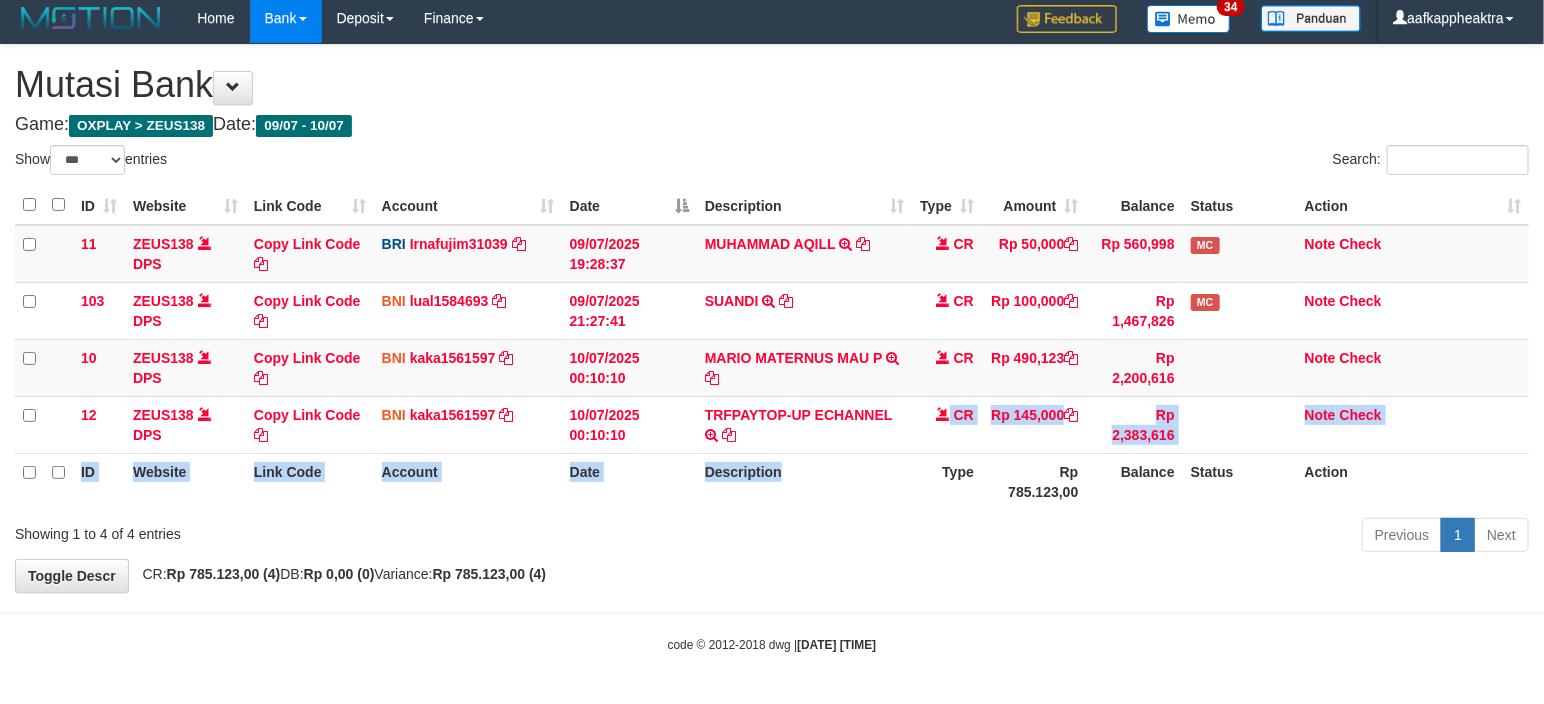 click on "ID Website Link Code Account Date Description Type Amount Balance Status Action
11
ZEUS138    DPS
Copy Link Code
BRI
Irnafujim31039
DPS
IRNA FUJI M
mutasi_20250709_3777 | 11
mutasi_20250709_3777 | 11
09/07/2025 19:28:37
MUHAMMAD AQILL         TRANSFER NBMB MUHAMMAD AQILL TO IRNA FUJI M
CR
Rp 50,000
Rp 560,998
MC
Note
Check
103
ZEUS138    DPS
Copy Link Code
BNI
lual1584693
DPS
LUCKY ALAMSYAH" at bounding box center (772, 348) 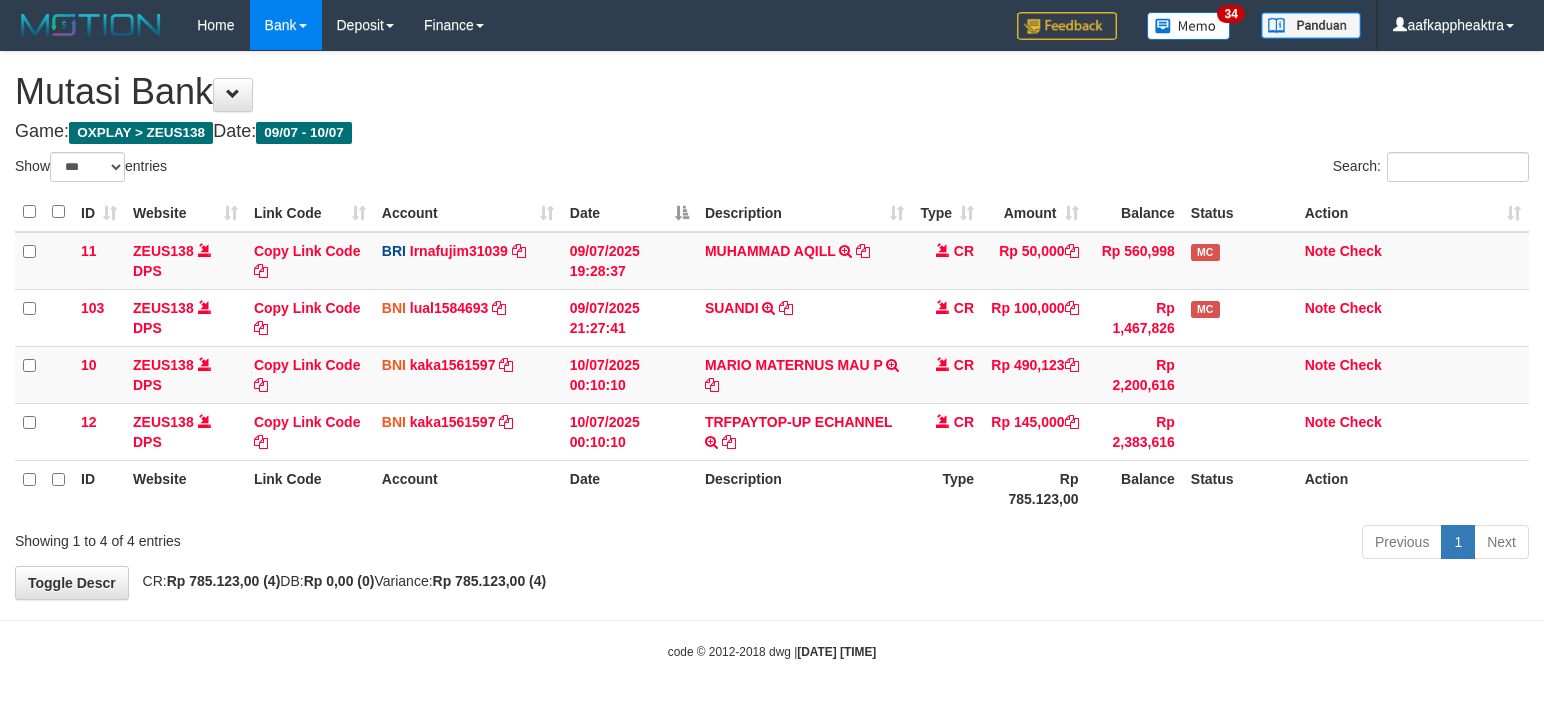 click on "ID Website Link Code Account Date Description Type Amount Balance Status Action
11
ZEUS138    DPS
Copy Link Code
BRI
[ACCOUNT_ID]
DPS
[NAME] M
mutasi_20250709_3777 | 11
mutasi_20250709_3777 | 11
09/07/2025 19:28:37
[NAME]         TRANSFER NBMB [NAME] TO [NAME] M
CR
Rp 50,000
Rp 560,998
MC
Note
Check
103
ZEUS138    DPS
Copy Link Code
BNI
[ACCOUNT_ID]
DPS
[NAME]" at bounding box center (772, 355) 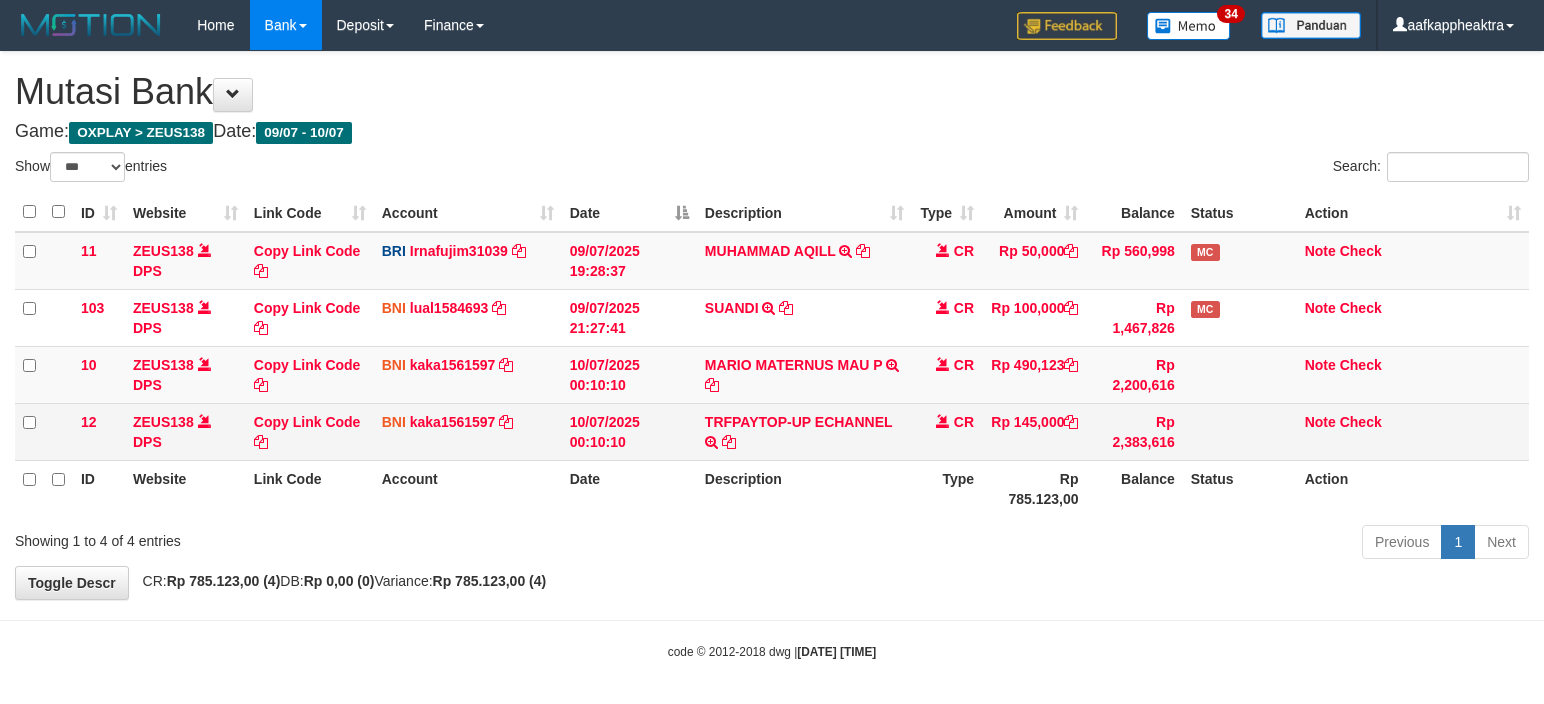 scroll, scrollTop: 8, scrollLeft: 0, axis: vertical 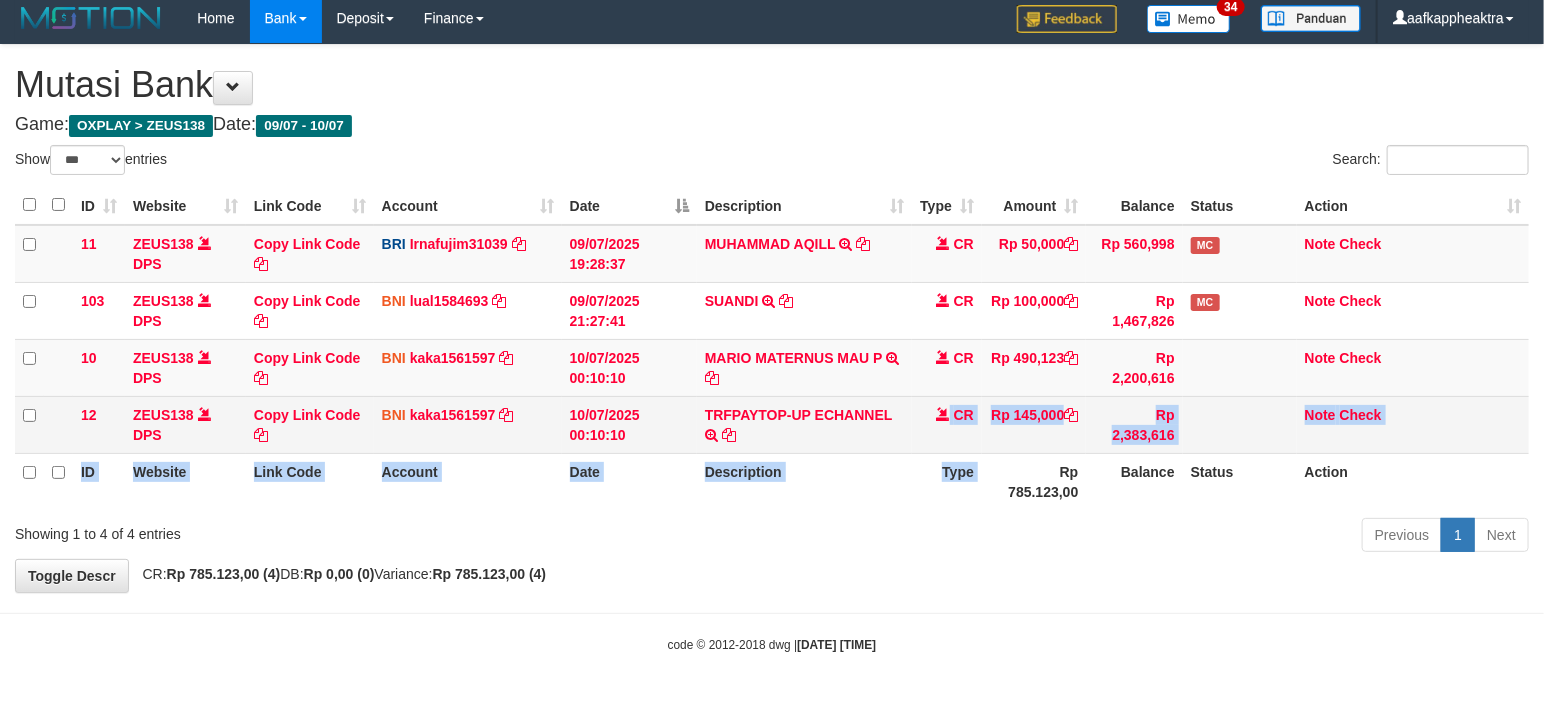 click on "Rp 145,000" at bounding box center (1034, 310) 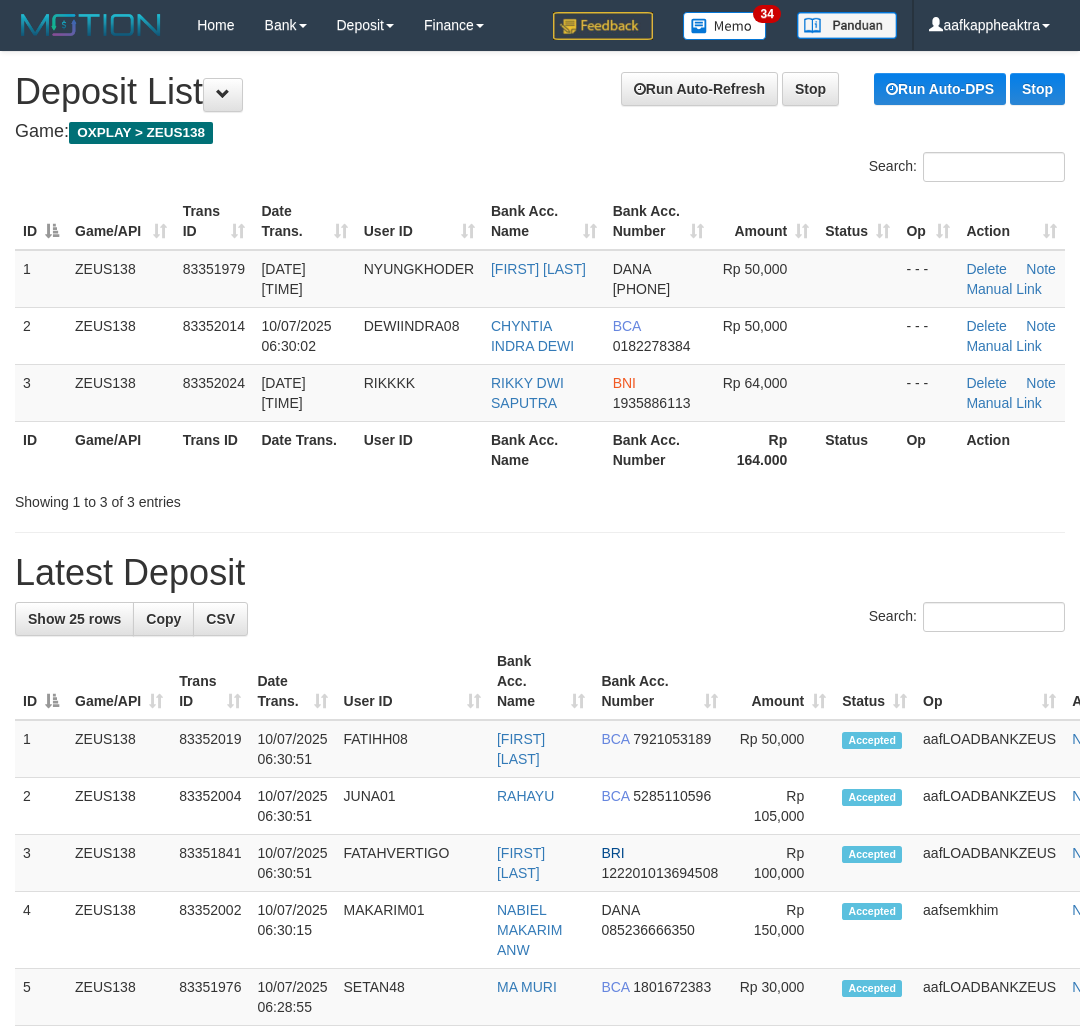 scroll, scrollTop: 0, scrollLeft: 0, axis: both 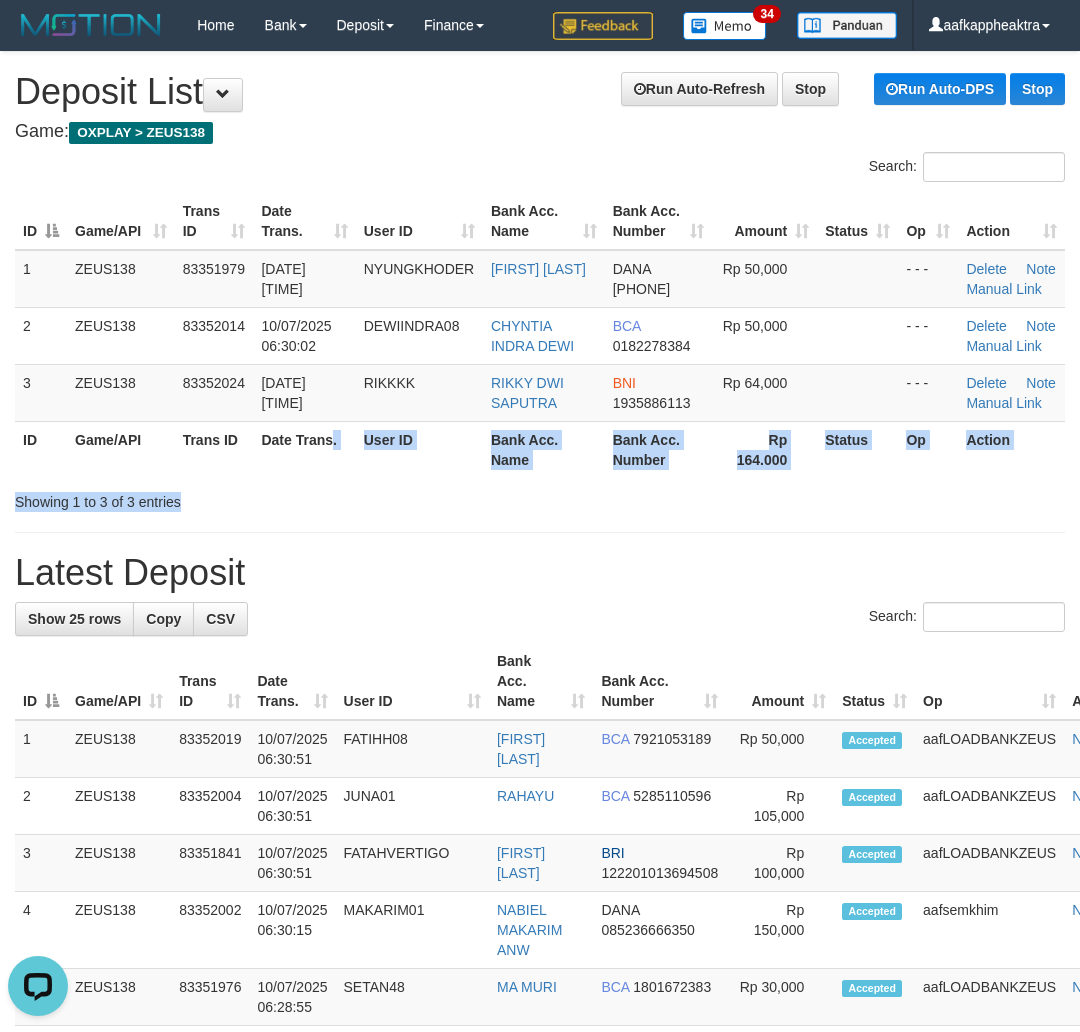 drag, startPoint x: 464, startPoint y: 550, endPoint x: 5, endPoint y: 504, distance: 461.29926 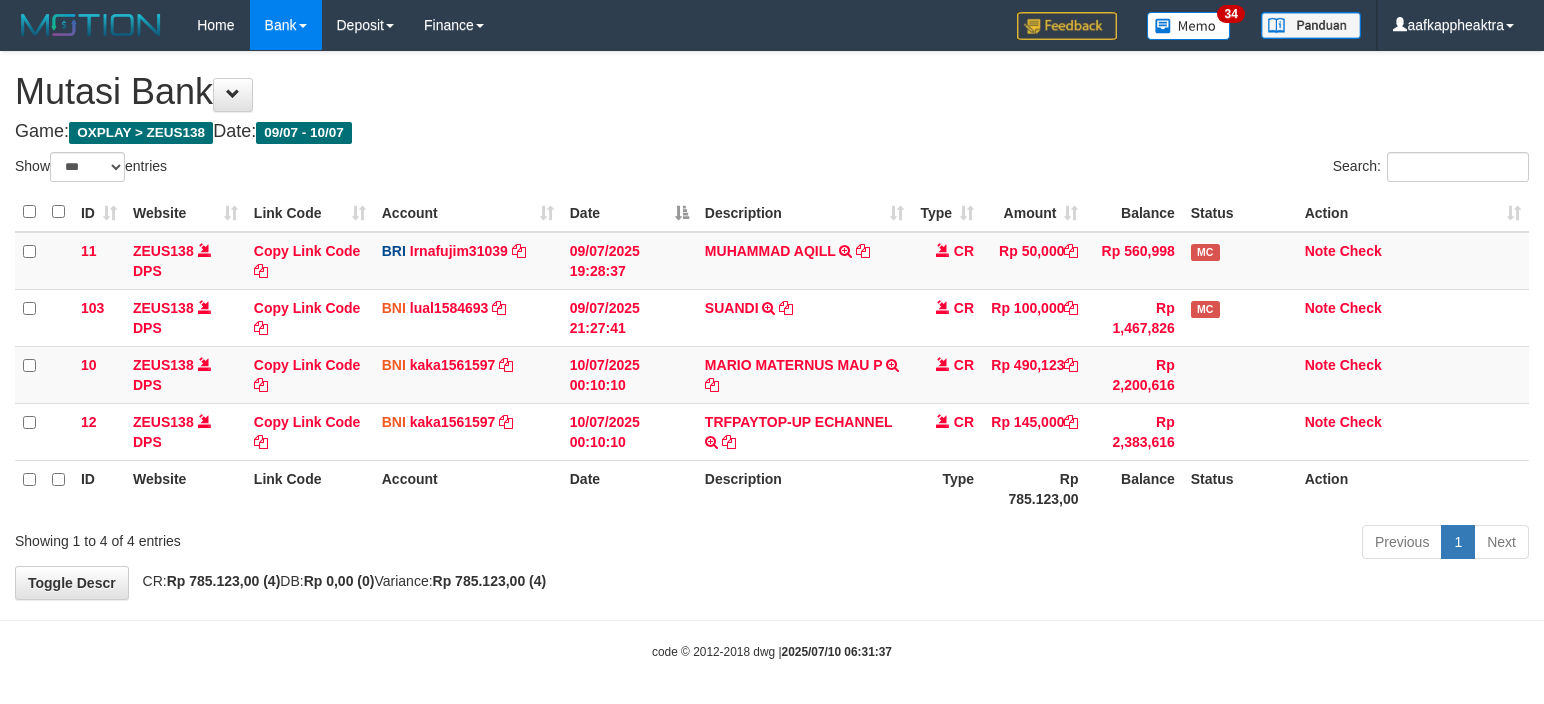 scroll, scrollTop: 8, scrollLeft: 0, axis: vertical 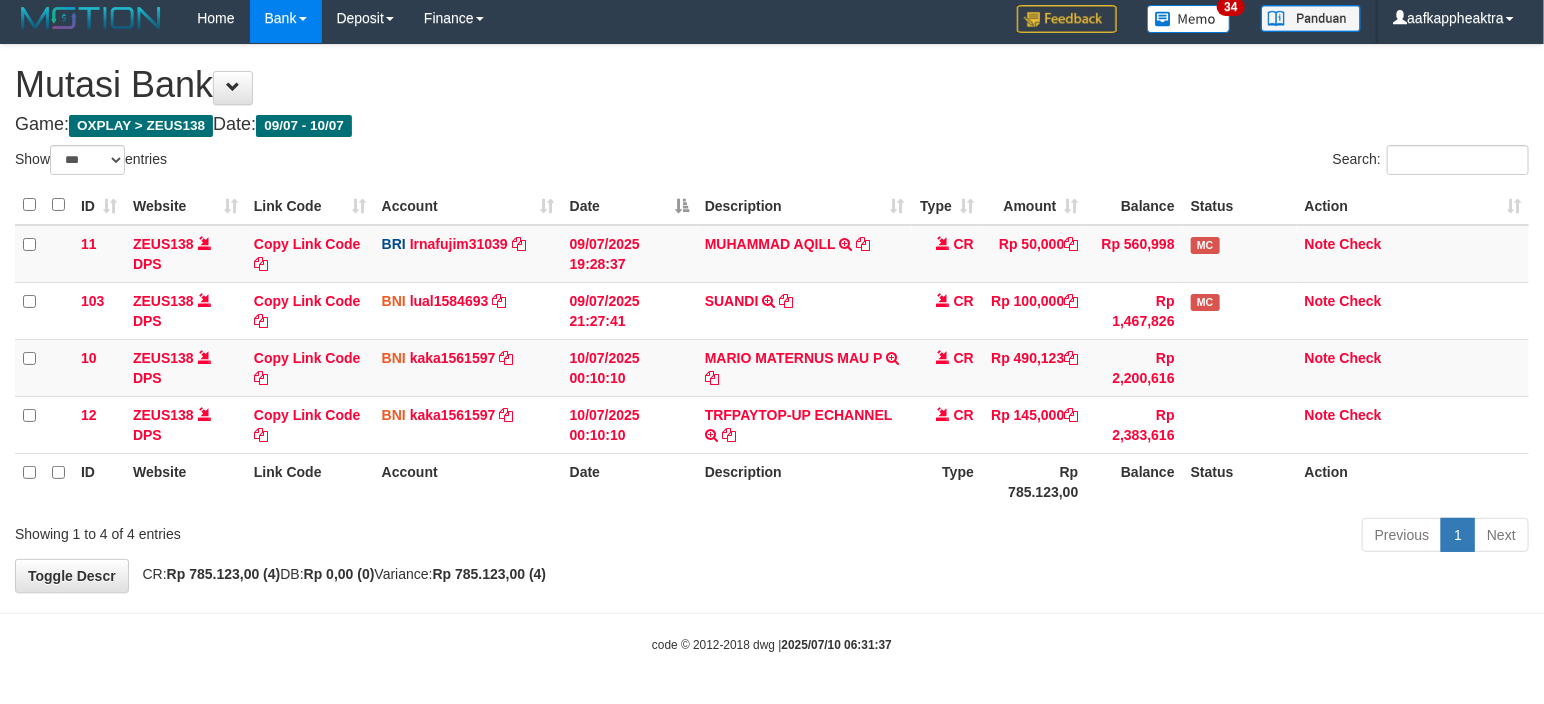 drag, startPoint x: 860, startPoint y: 471, endPoint x: 856, endPoint y: 461, distance: 10.770329 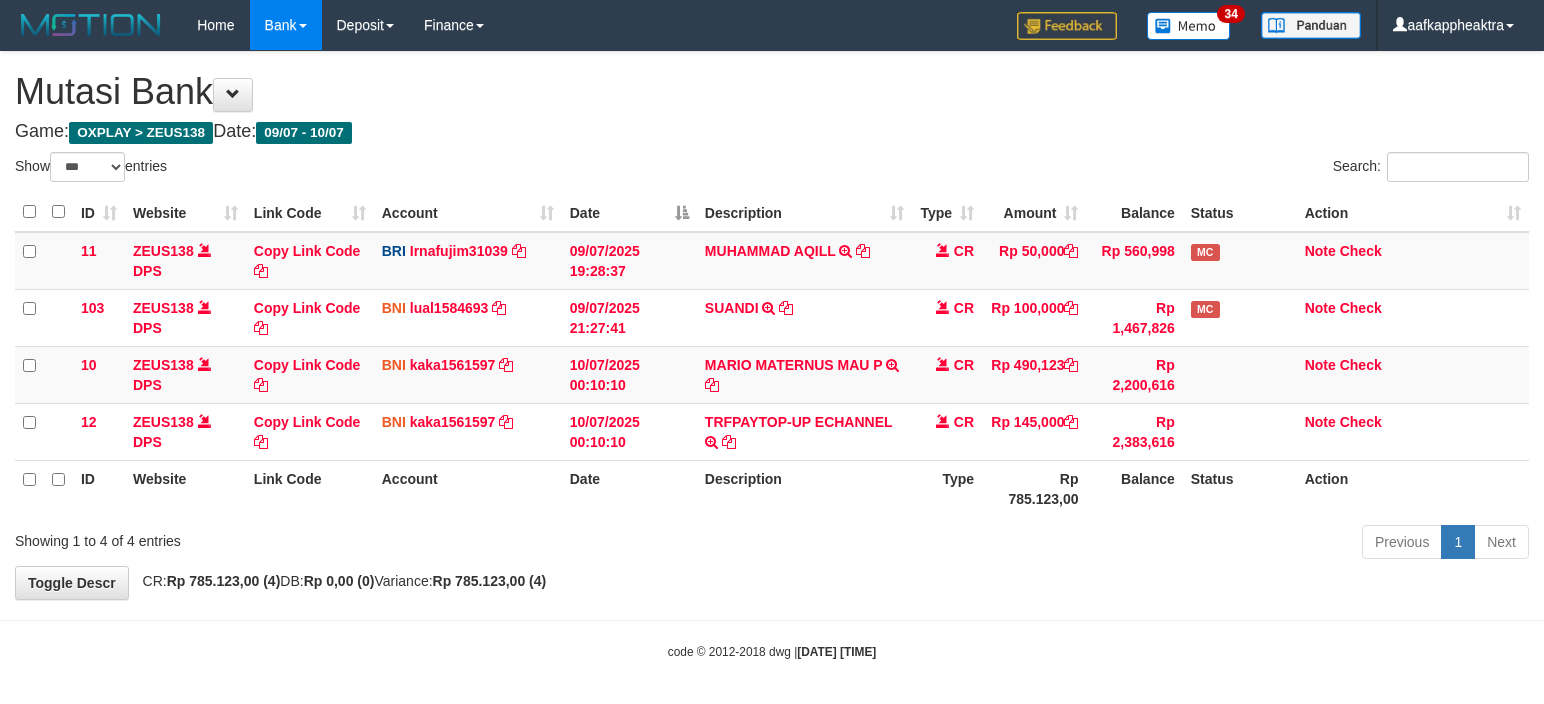 scroll, scrollTop: 8, scrollLeft: 0, axis: vertical 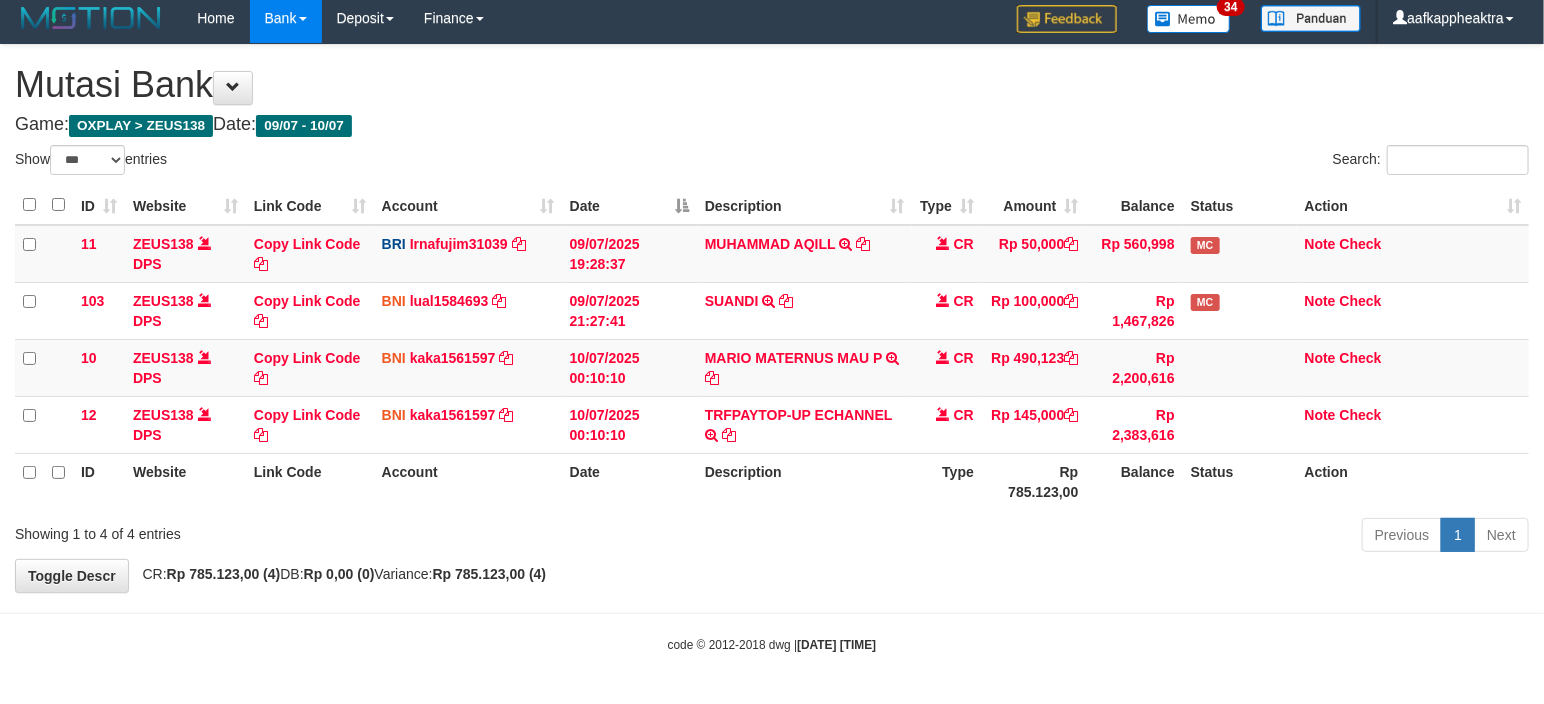 drag, startPoint x: 814, startPoint y: 485, endPoint x: 1554, endPoint y: 460, distance: 740.4222 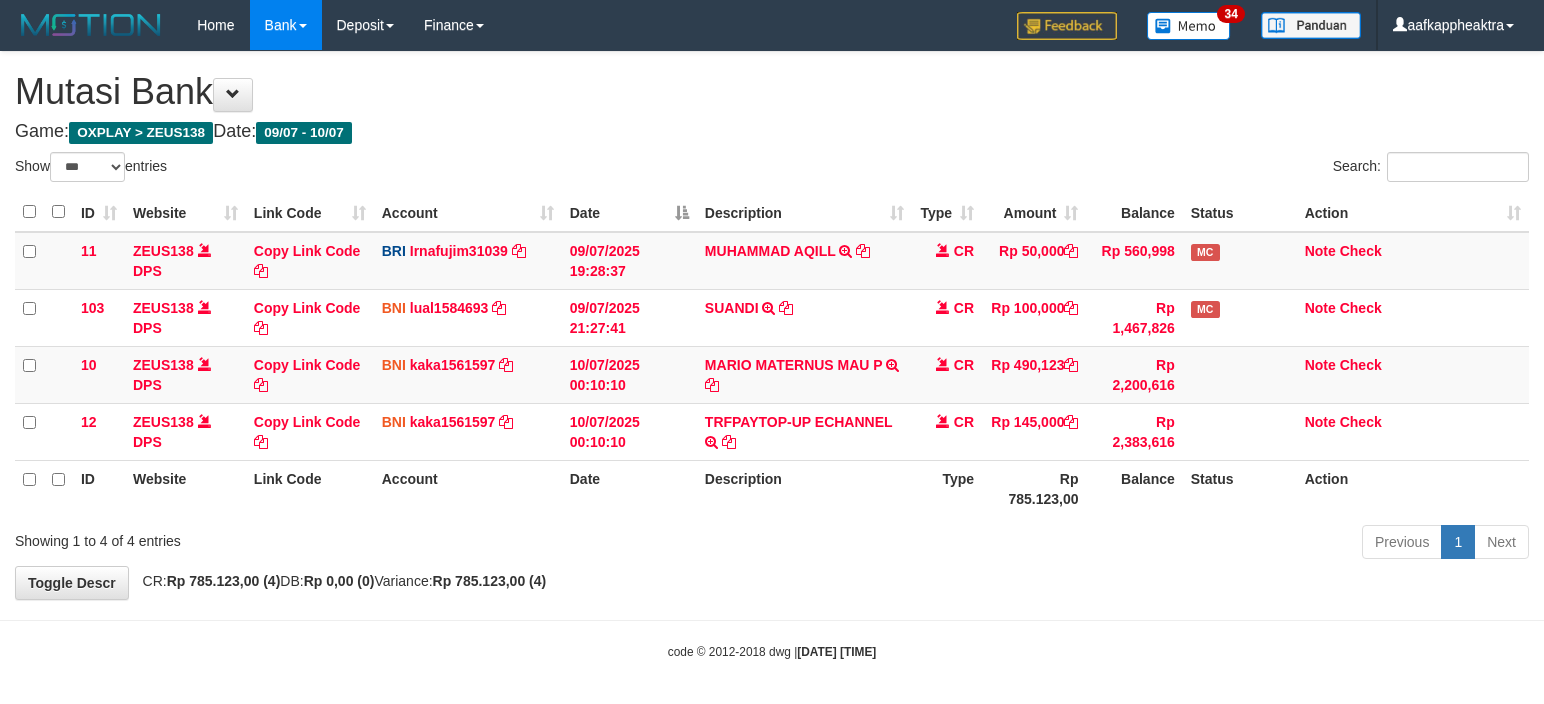 scroll, scrollTop: 8, scrollLeft: 0, axis: vertical 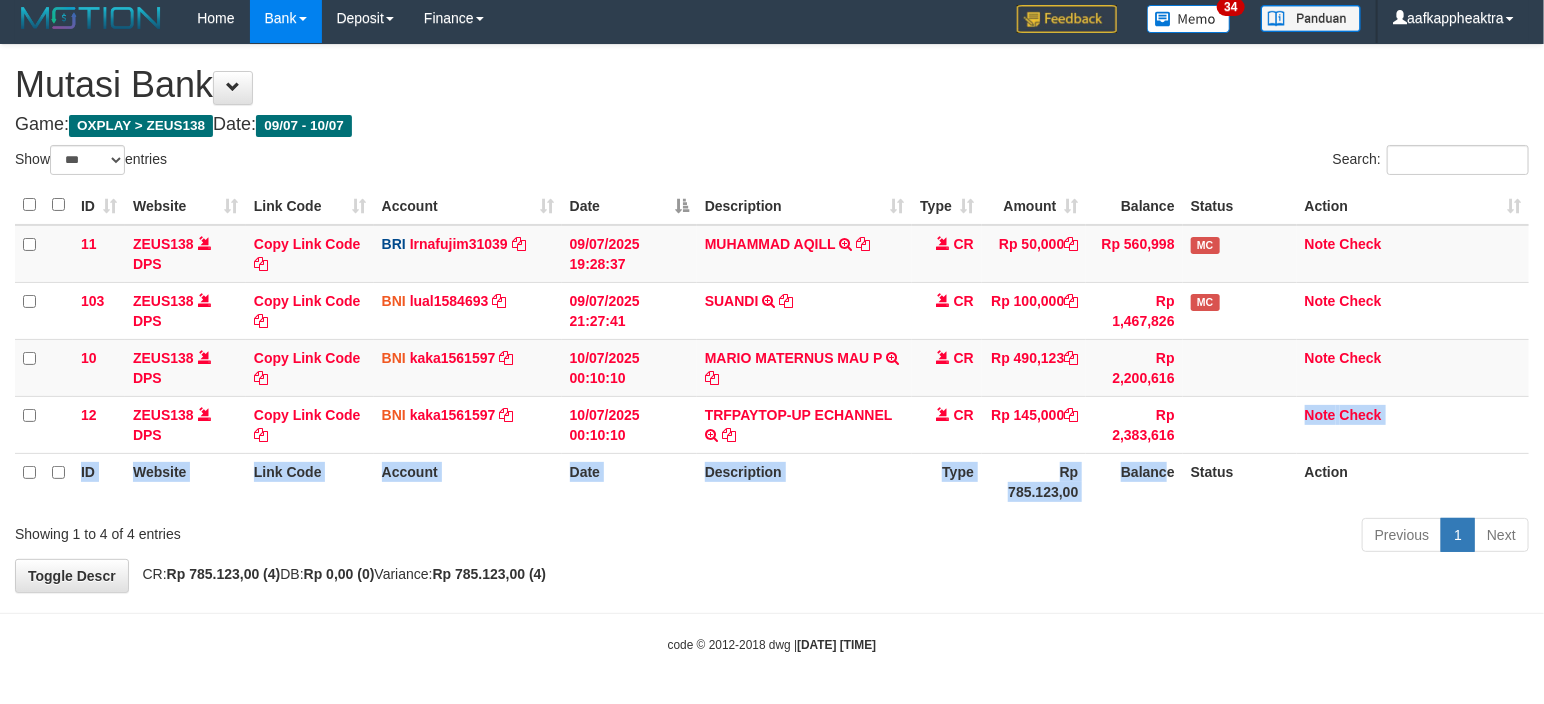 click on "ID Website Link Code Account Date Description Type Amount Balance Status Action
11
ZEUS138    DPS
Copy Link Code
BRI
Irnafujim31039
DPS
[NAME]
mutasi_20250709_3777 | 11
mutasi_20250709_3777 | 11
09/07/2025 19:28:37
[NAME]         TRANSFER NBMB [NAME] TO [NAME]
CR
Rp 50,000
Rp 560,998
MC
Note
Check
103
ZEUS138    DPS
Copy Link Code
BNI
lual1584693
DPS
[NAME]" at bounding box center (772, 348) 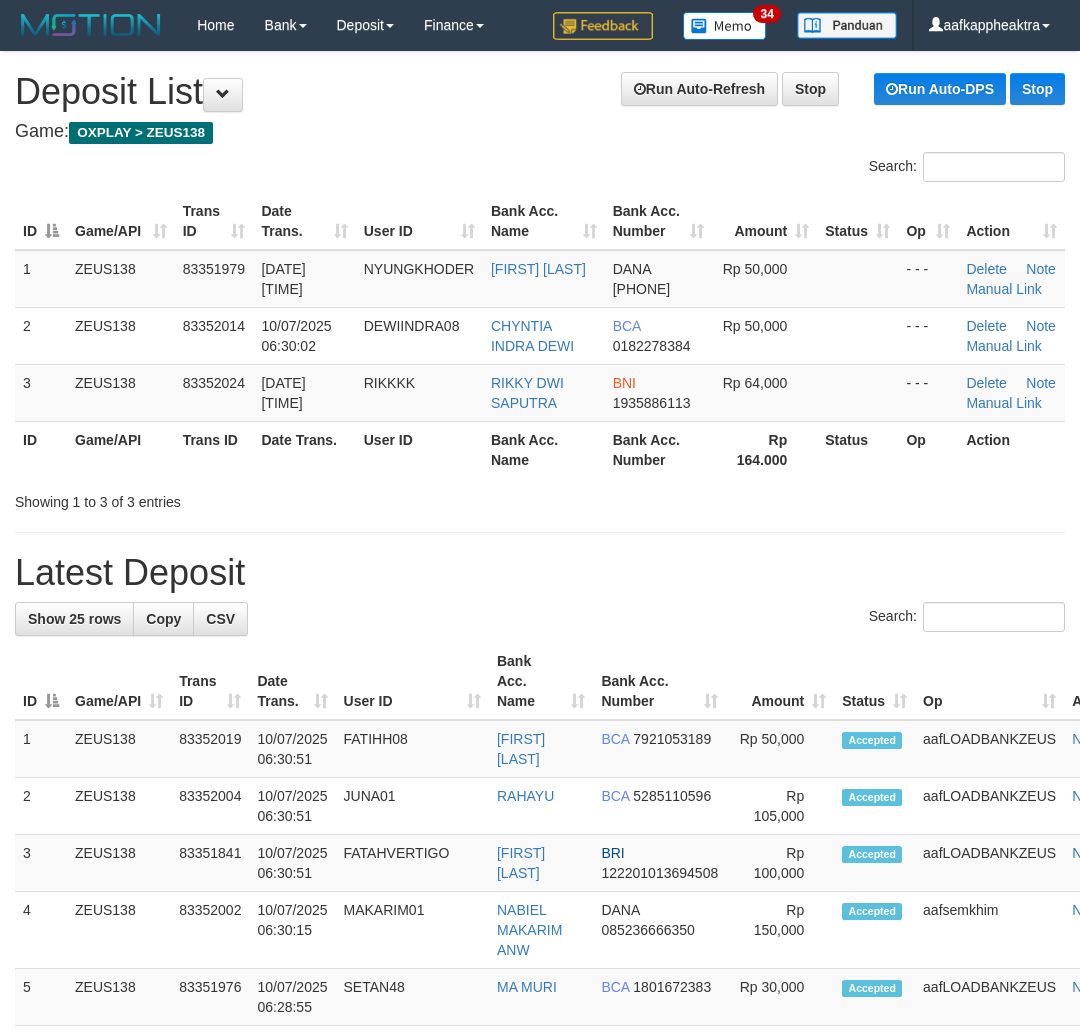 scroll, scrollTop: 0, scrollLeft: 0, axis: both 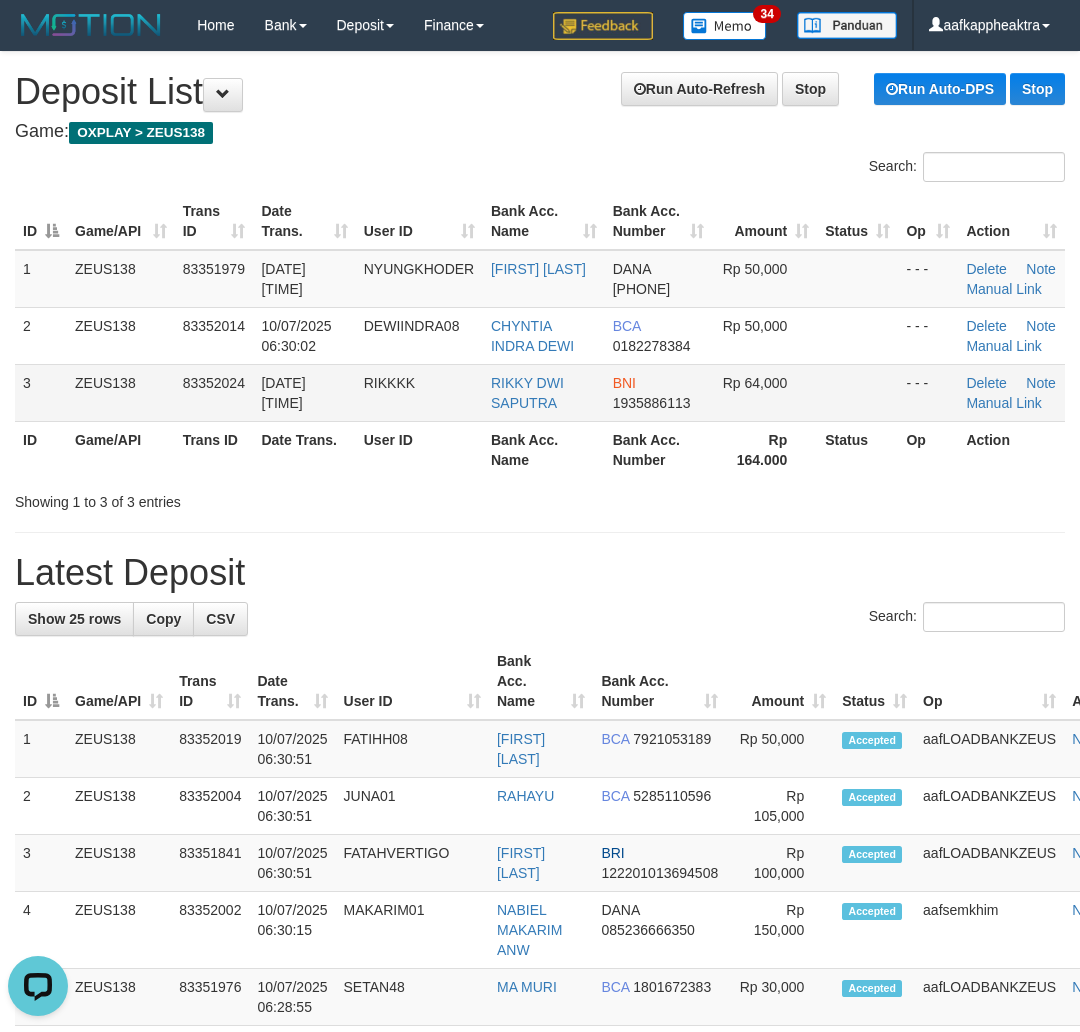 click on "3
ZEUS138
83352024
[DATE] [TIME]
RIKKKK
RIKKY DWI SAPUTRA
BNI
1935886113
Rp 64,000
- - -
Delete
Note
Manual Link" at bounding box center (540, 392) 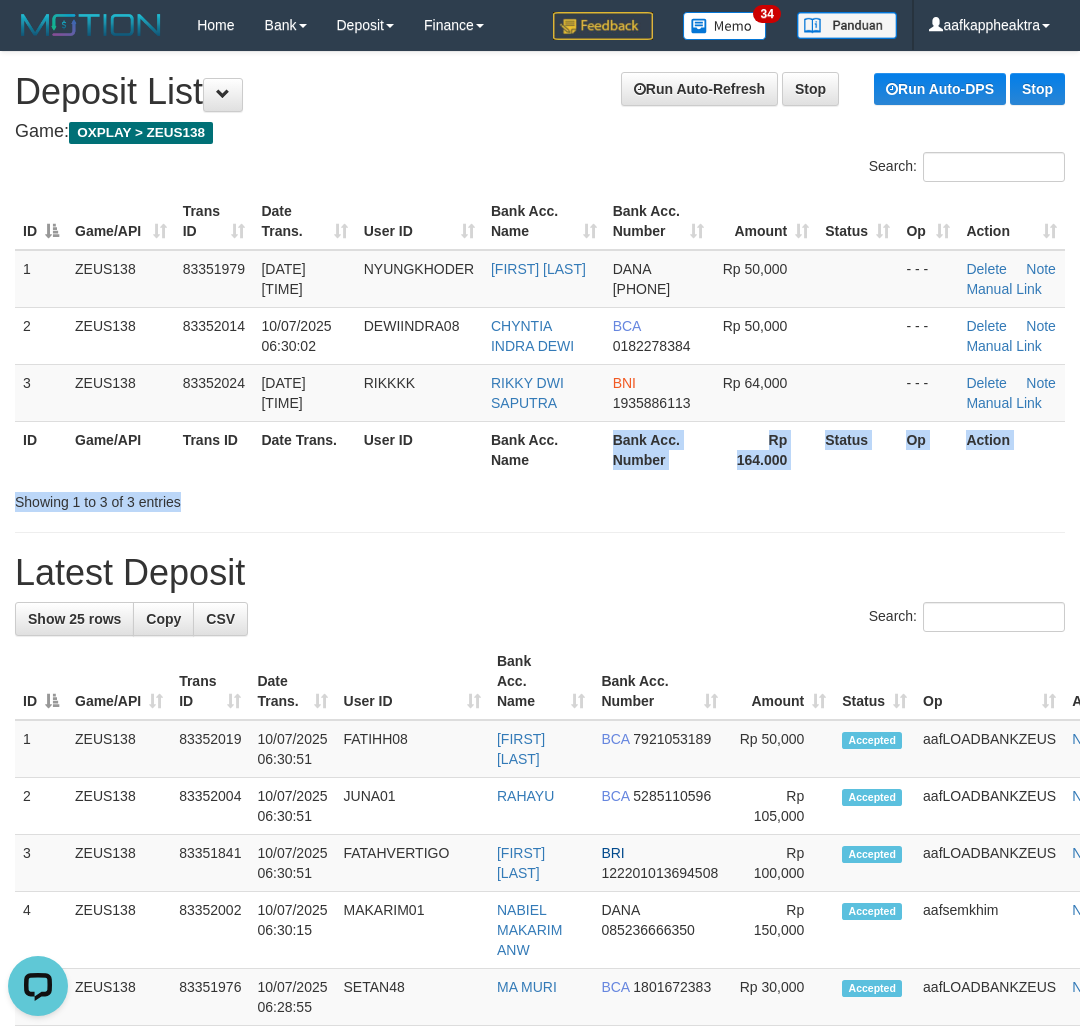 click on "Search:
ID Game/API Trans ID Date Trans. User ID Bank Acc. Name Bank Acc. Number Amount Status Op Action
1
ZEUS138
83351979
10/07/2025 06:27:40
NYUNGKHODER
BADRUL ULA
DANA
087865994980
Rp 50,000
- - -
Delete
Note
Manual Link
2
ZEUS138
83352014
10/07/2025 06:30:02
DEWIINDRA08
CHYNTIA INDRA DEWI
BCA
0182278384
Rp 50,000
- - -
Delete Note" at bounding box center [540, 332] 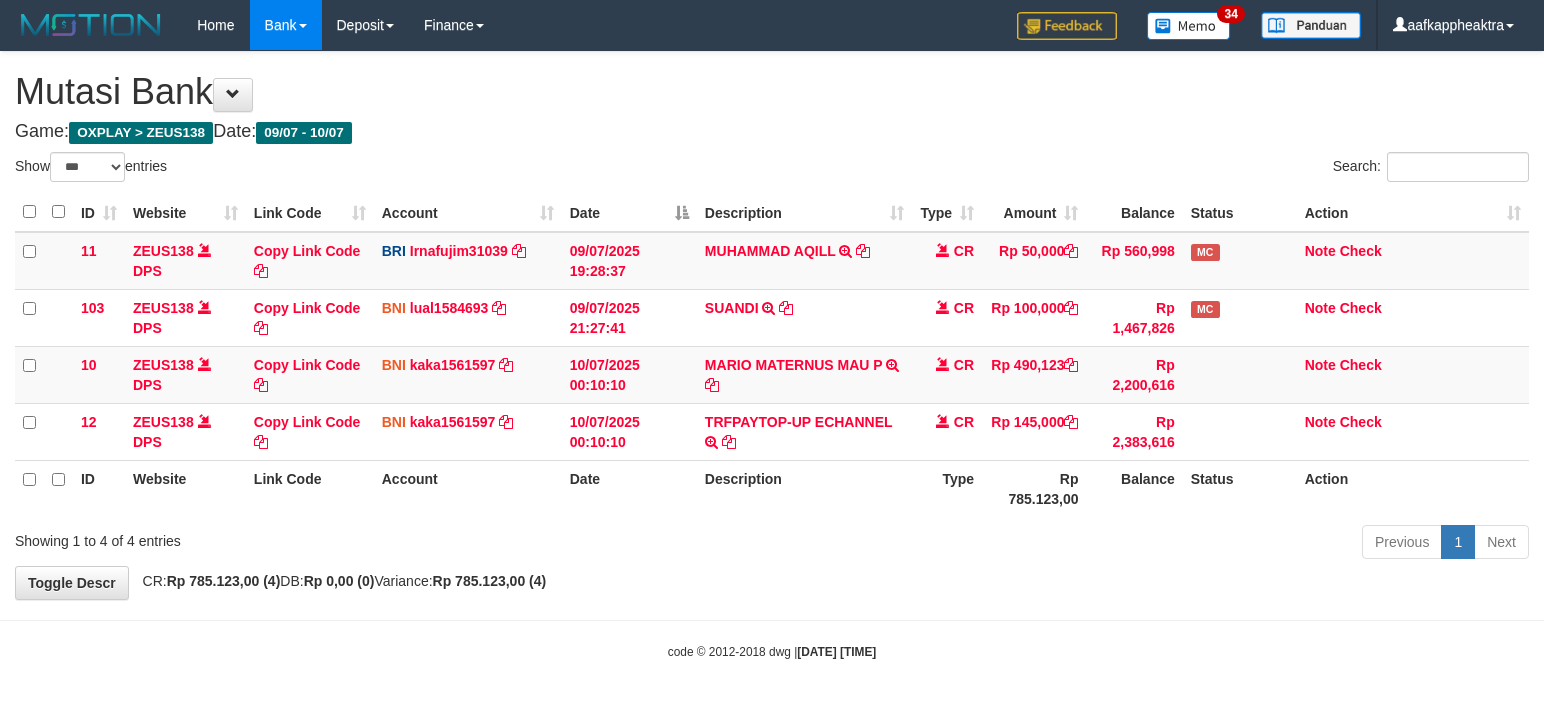 scroll, scrollTop: 8, scrollLeft: 0, axis: vertical 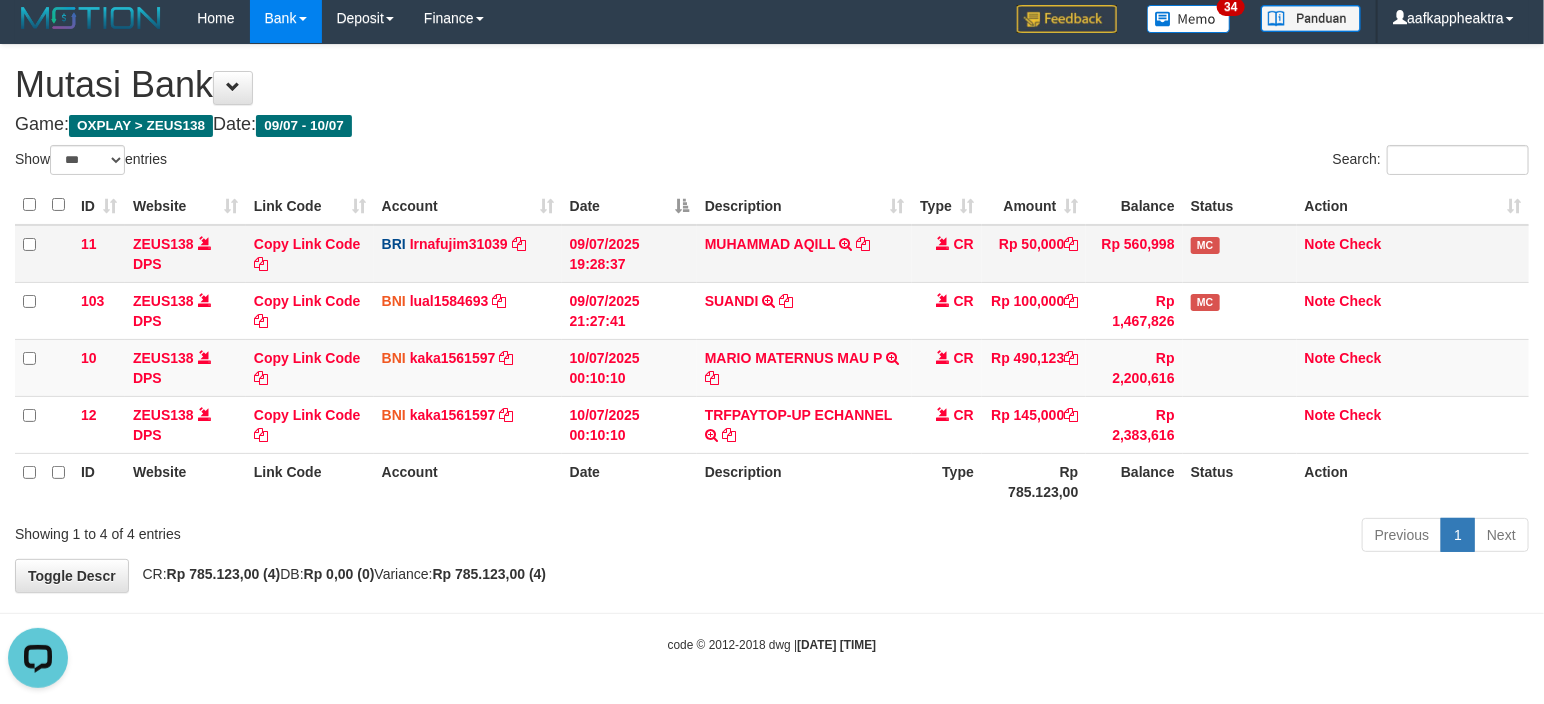 click on "Rp 50,000" at bounding box center [1034, 254] 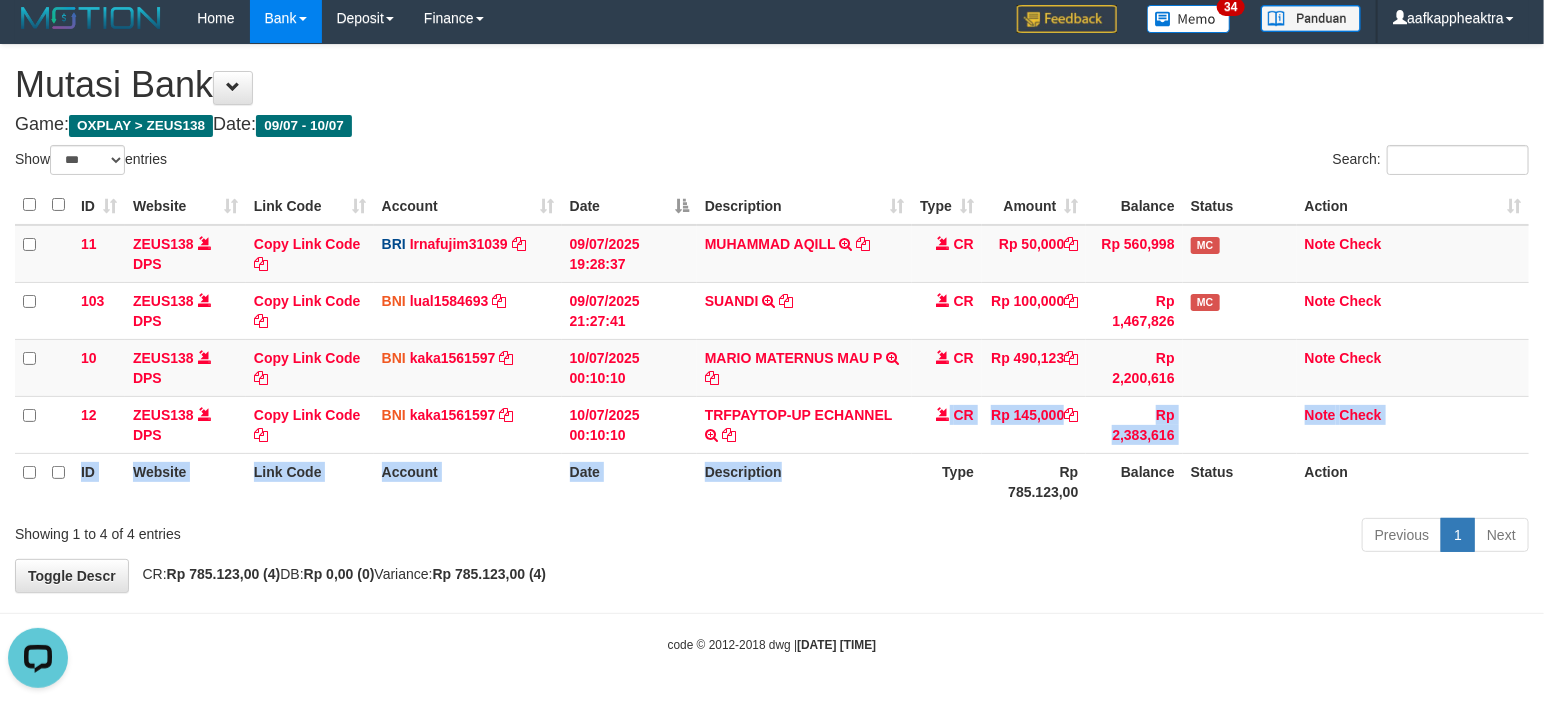drag, startPoint x: 827, startPoint y: 454, endPoint x: 818, endPoint y: 464, distance: 13.453624 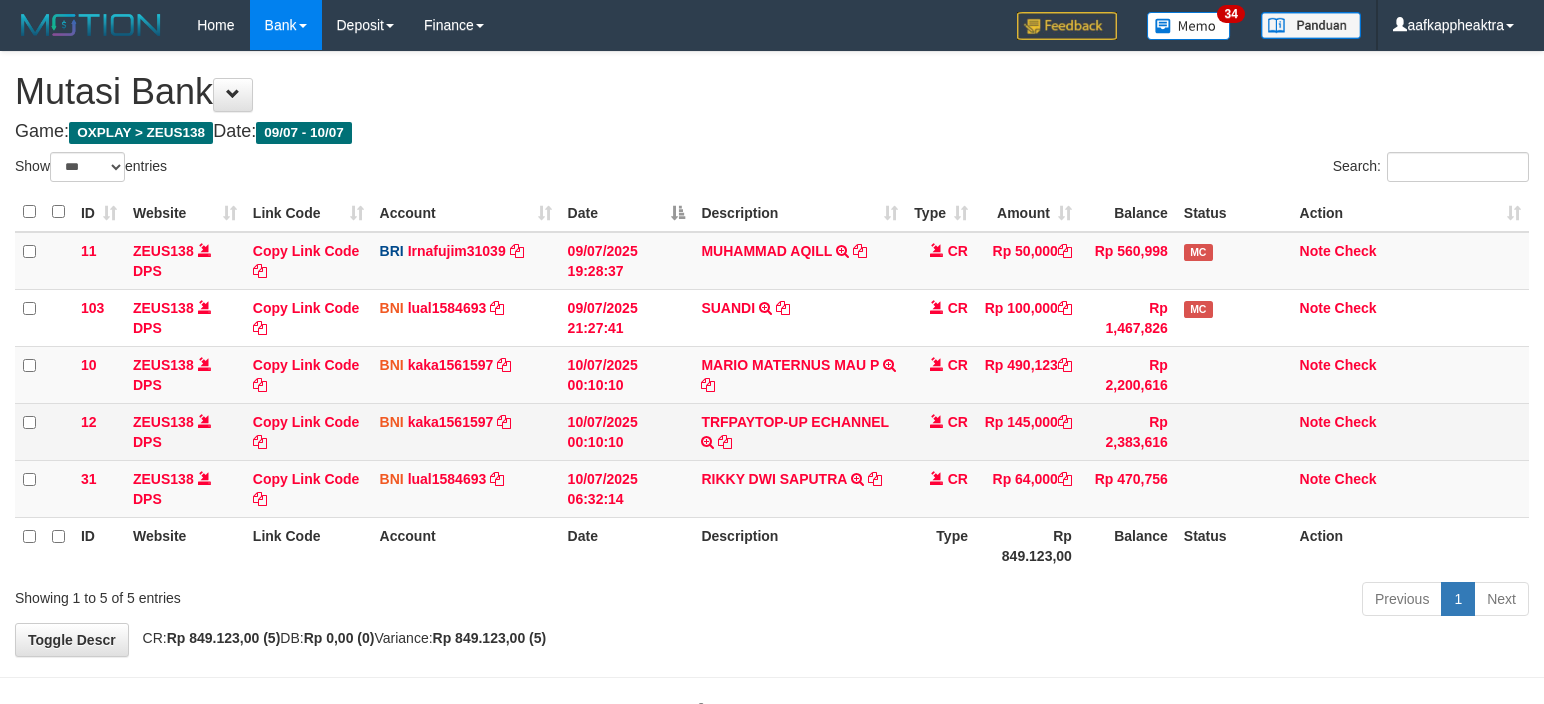 scroll, scrollTop: 8, scrollLeft: 0, axis: vertical 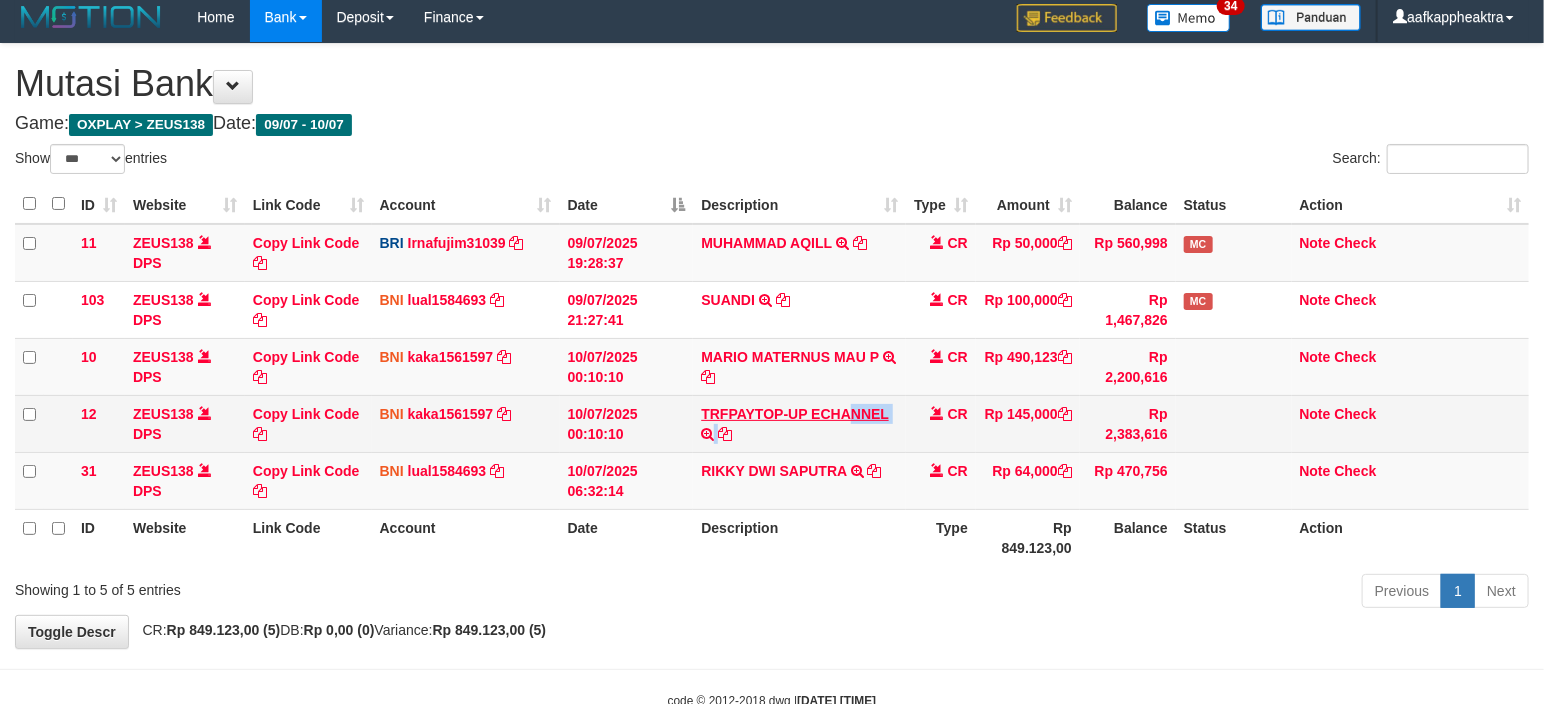 drag, startPoint x: 828, startPoint y: 447, endPoint x: 853, endPoint y: 406, distance: 48.02083 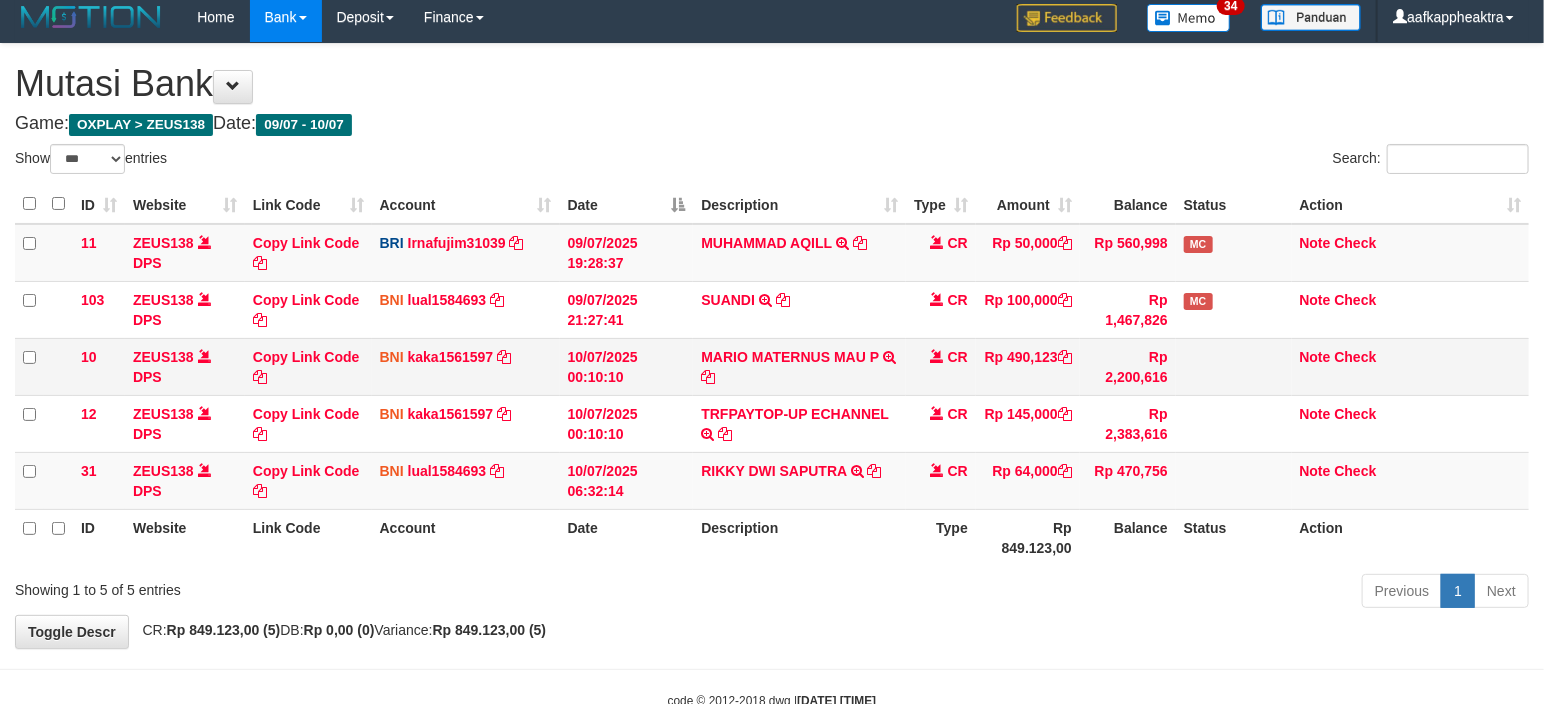 click on "MARIO MATERNUS MAU P         TRF/PAY/TOP-UP ECHANNEL MARIO MATERNUS MAU P" at bounding box center [799, 253] 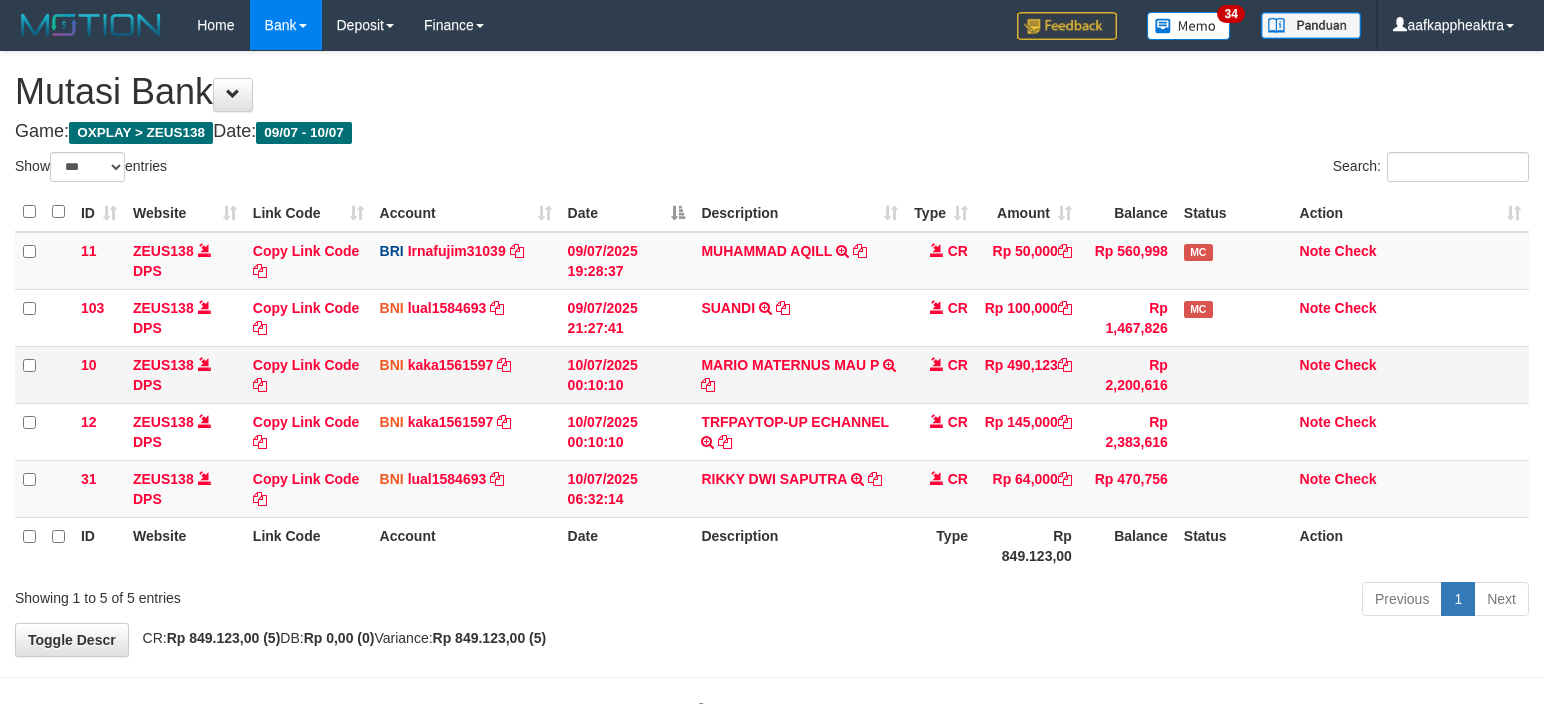scroll, scrollTop: 8, scrollLeft: 0, axis: vertical 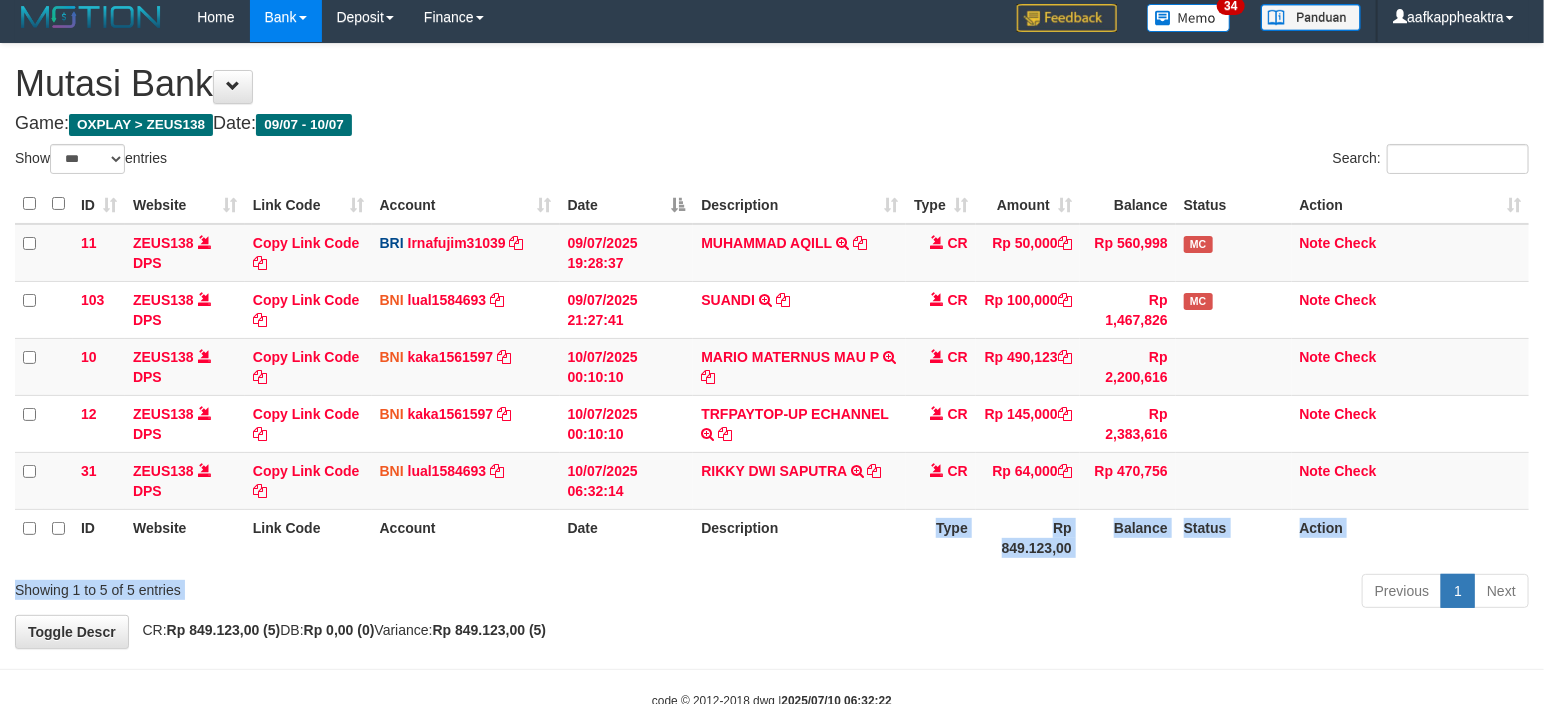 click on "Show  ** ** ** ***  entries Search:
ID Website Link Code Account Date Description Type Amount Balance Status Action
11
ZEUS138    DPS
Copy Link Code
BRI
Irnafujim31039
DPS
[FIRST] [LAST]
mutasi_20250709_3777 | 11
mutasi_20250709_3777 | 11
09/07/2025 19:28:37
MUHAMMAD AQILL         TRANSFER NBMB MUHAMMAD AQILL TO IRNA FUJI M
CR
Rp 50,000
Rp 560,998
MC
Note
Check
103
ZEUS138    DPS
Copy Link Code
BNI
lual1584693" at bounding box center (772, 379) 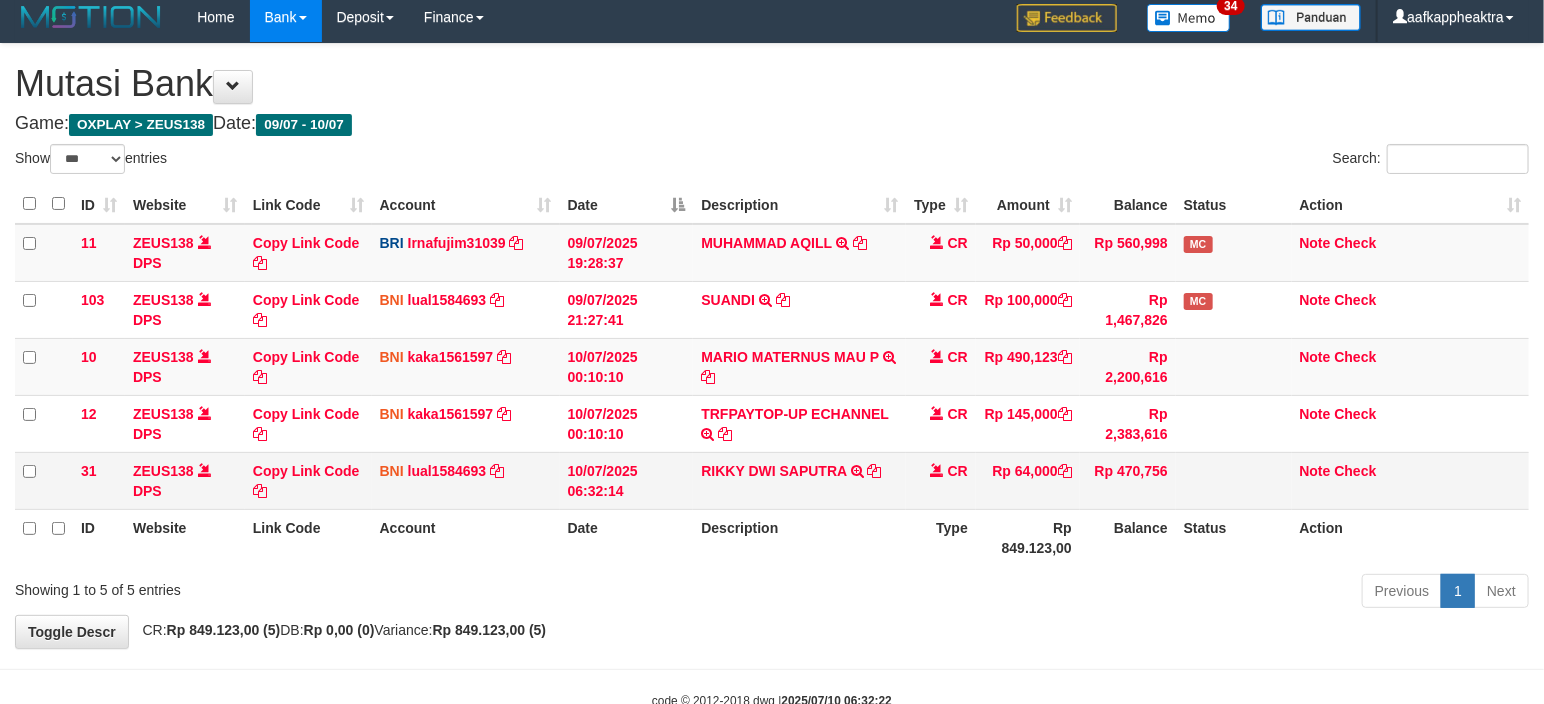 drag, startPoint x: 937, startPoint y: 493, endPoint x: 938, endPoint y: 506, distance: 13.038404 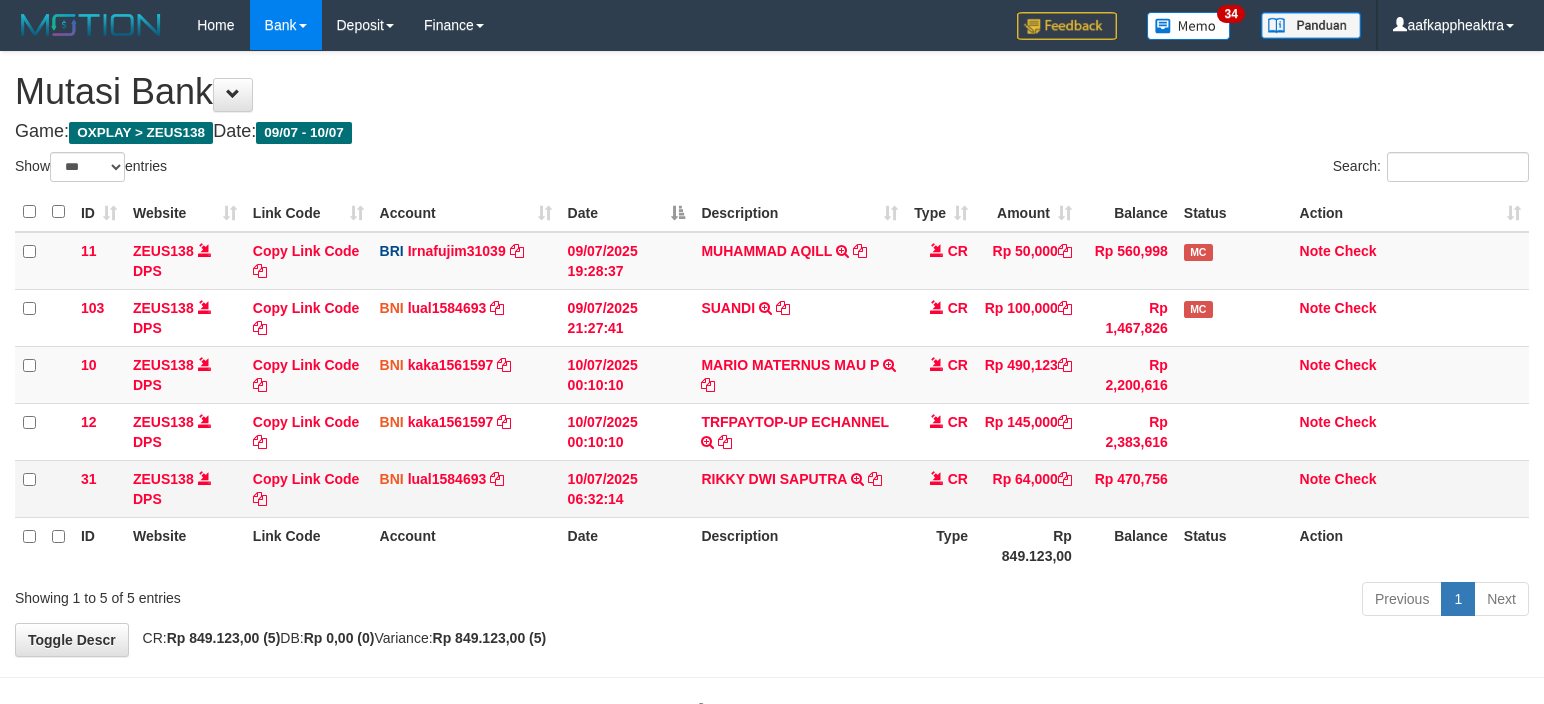 scroll, scrollTop: 8, scrollLeft: 0, axis: vertical 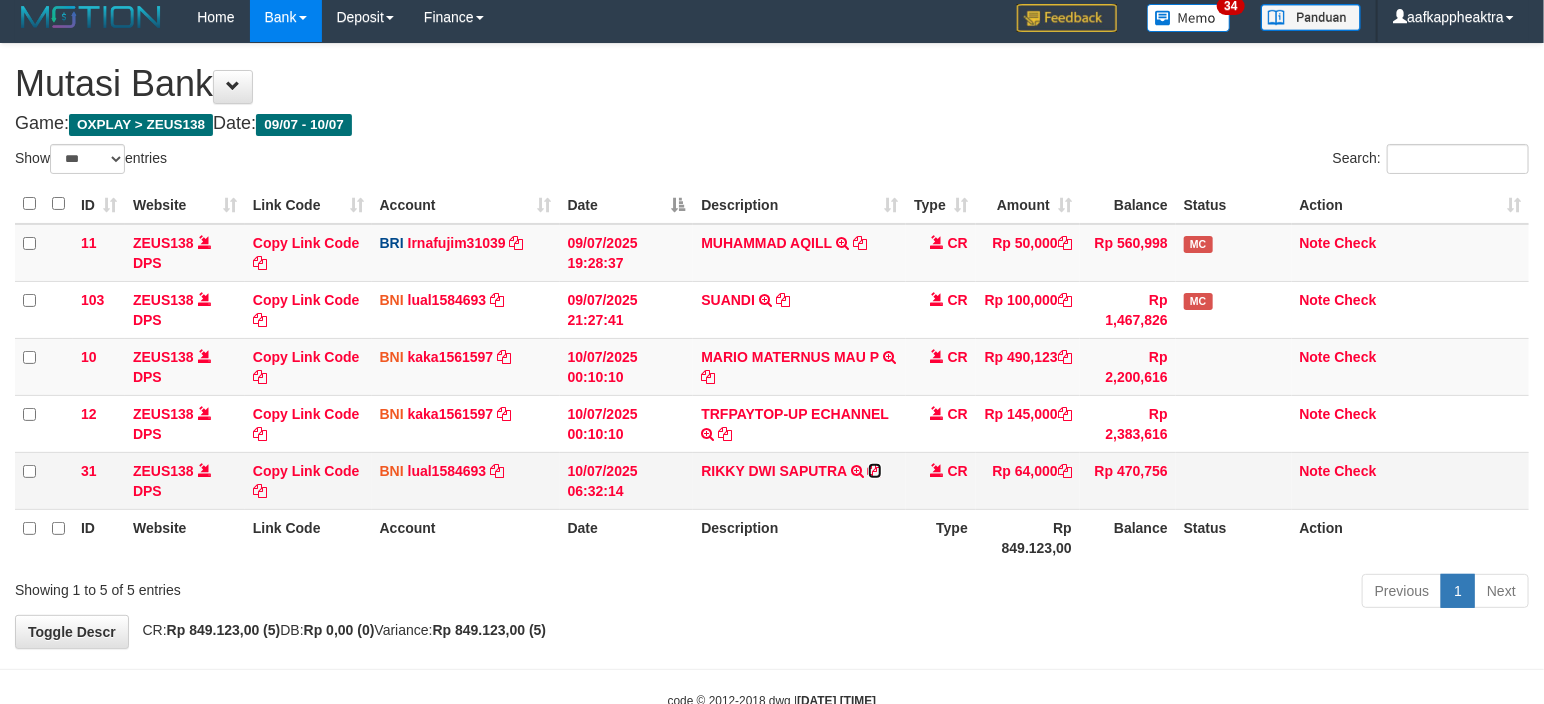 click at bounding box center [260, 263] 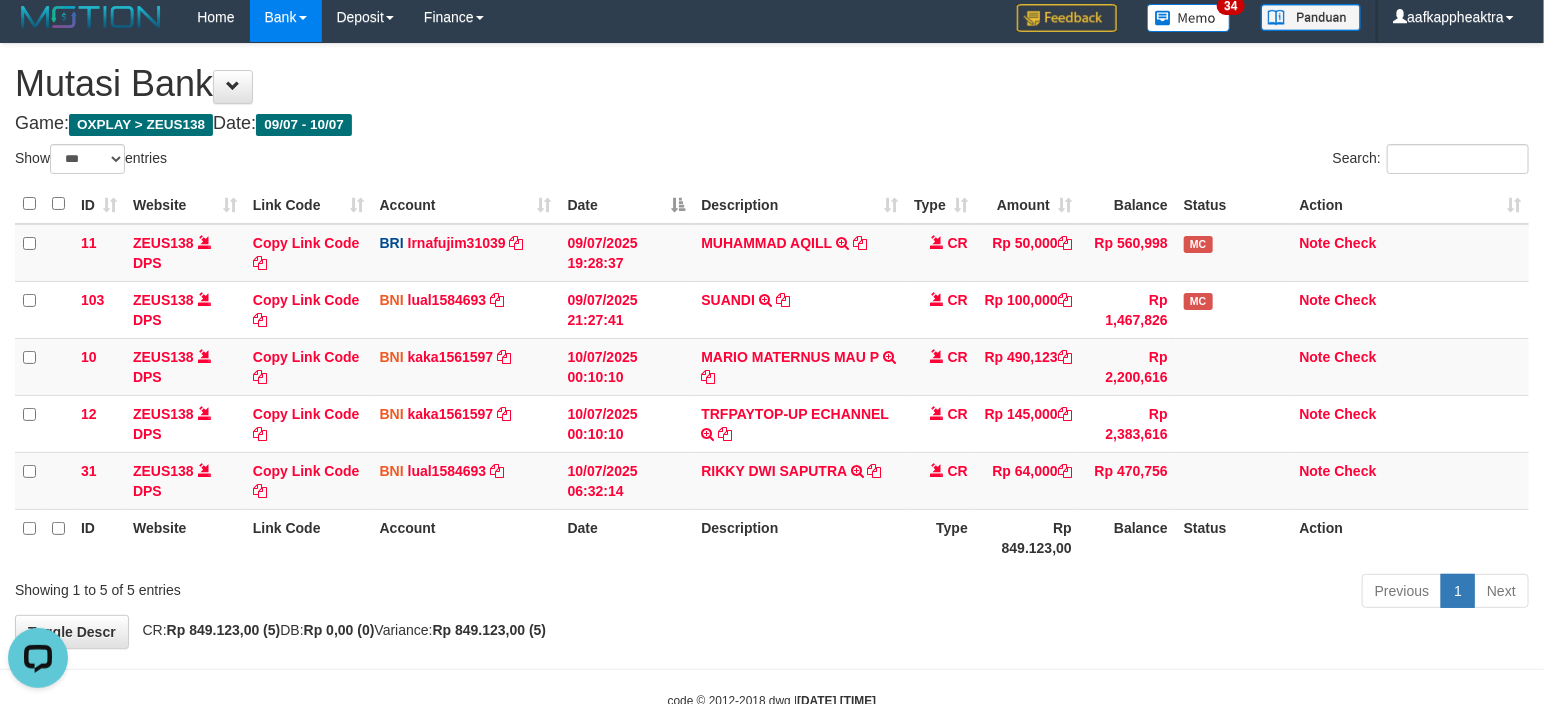 scroll, scrollTop: 0, scrollLeft: 0, axis: both 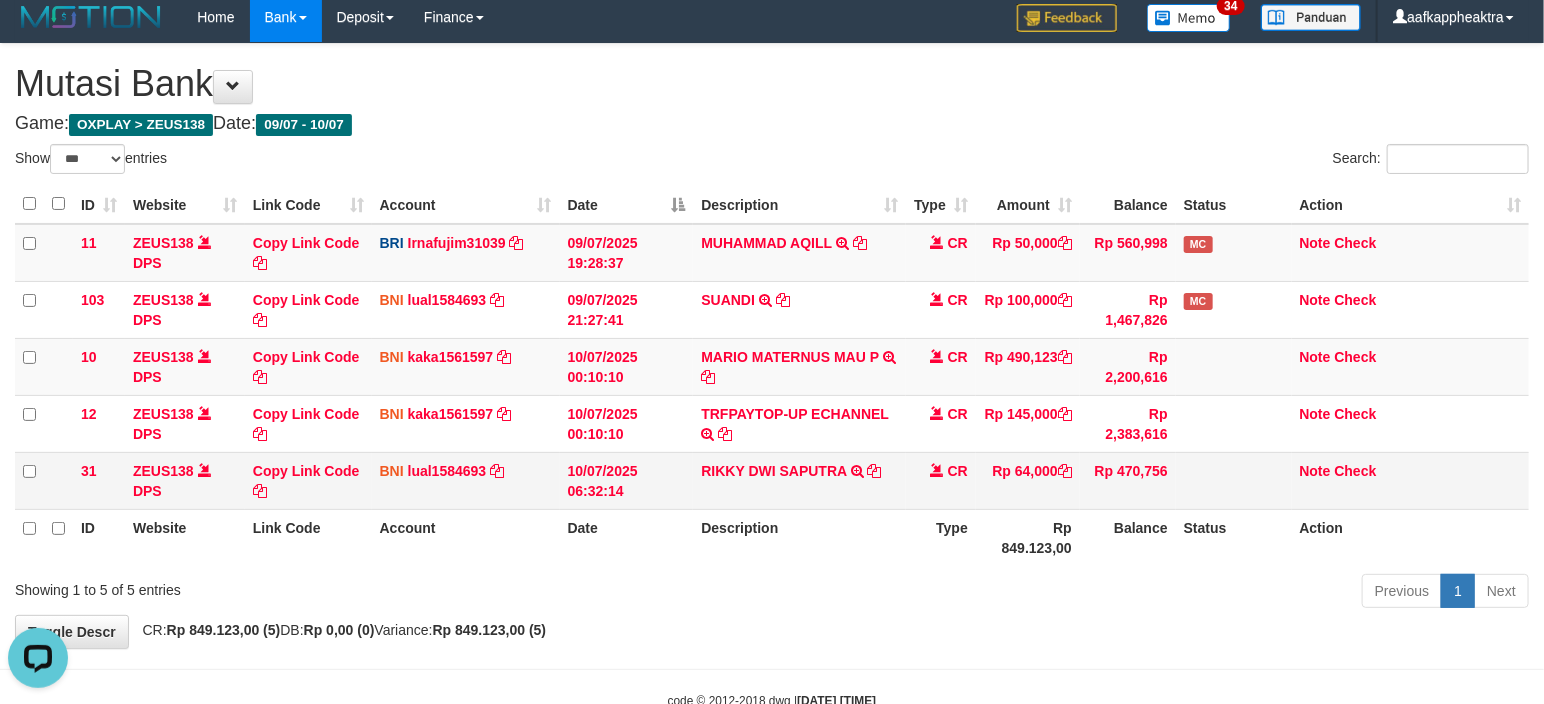 click on "31
ZEUS138    DPS
Copy Link Code
BNI
lual1584693
DPS
LUCKY ALAMSYAH
mutasi_20250710_2414 | 31
mutasi_20250710_2414 | 31
10/07/2025 06:32:14
RIKKY DWI SAPUTRA         TRANSFER DARI RIKKY DWI SAPUTRA
CR
Rp 64,000
Rp 470,756
Note
Check" at bounding box center (772, 480) 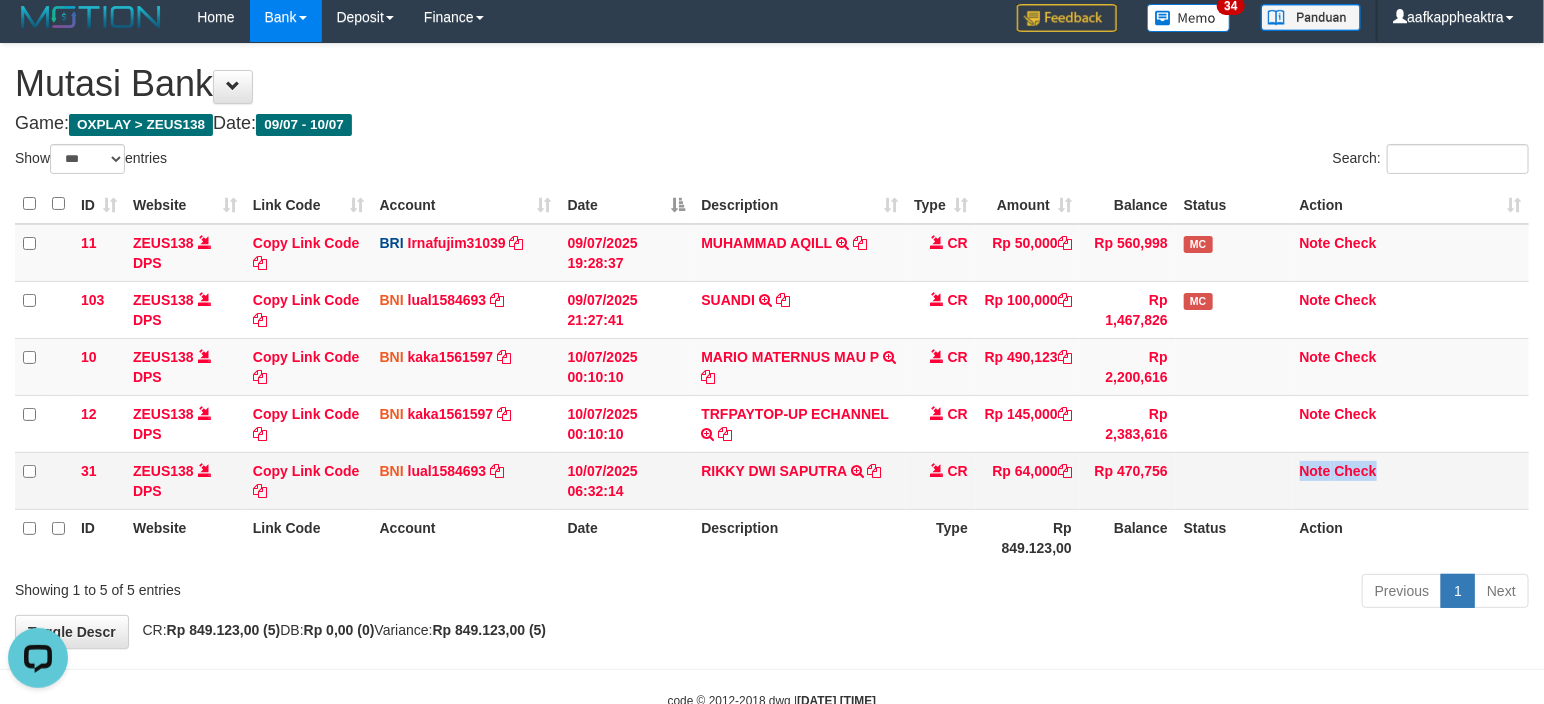 click on "Rp 64,000" at bounding box center [1028, 253] 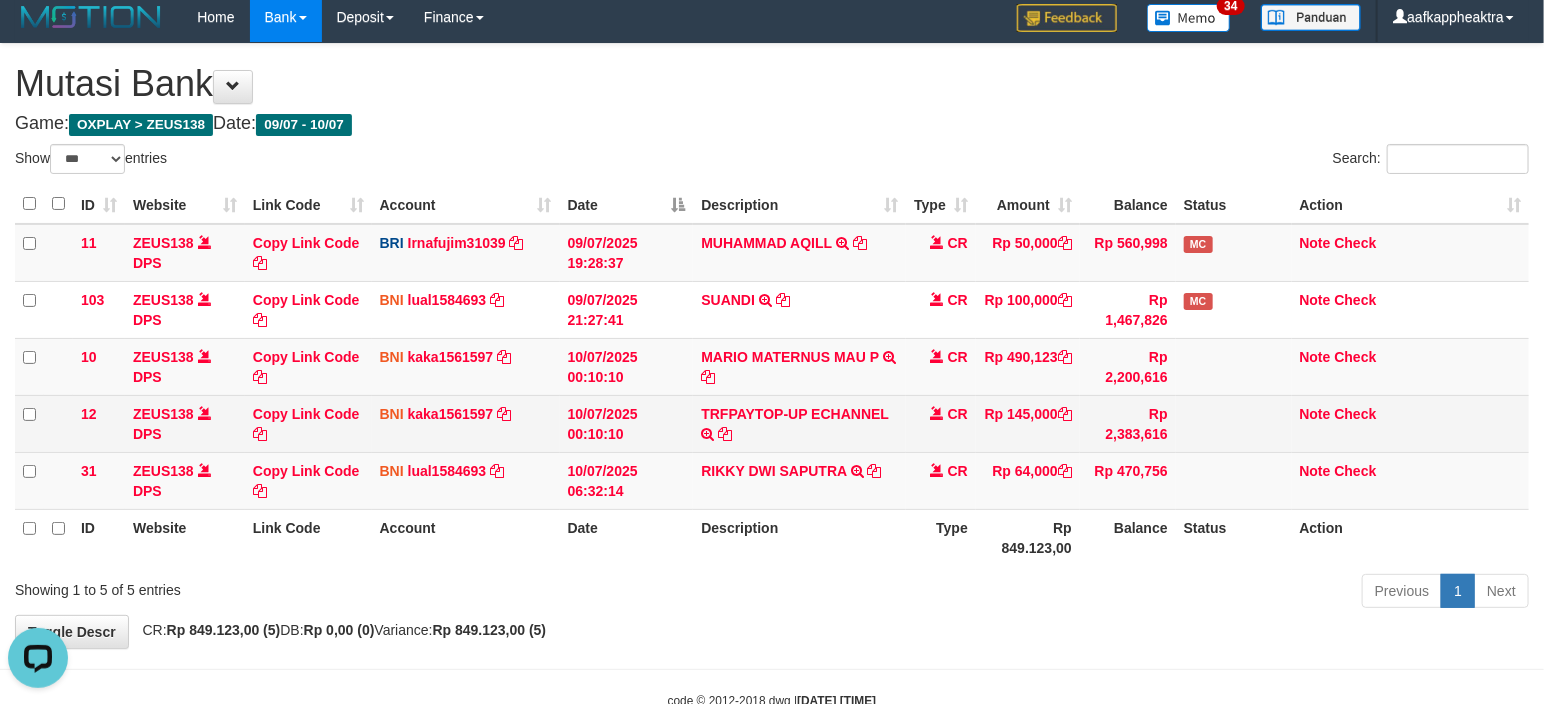 drag, startPoint x: 1034, startPoint y: 458, endPoint x: 1130, endPoint y: 420, distance: 103.24728 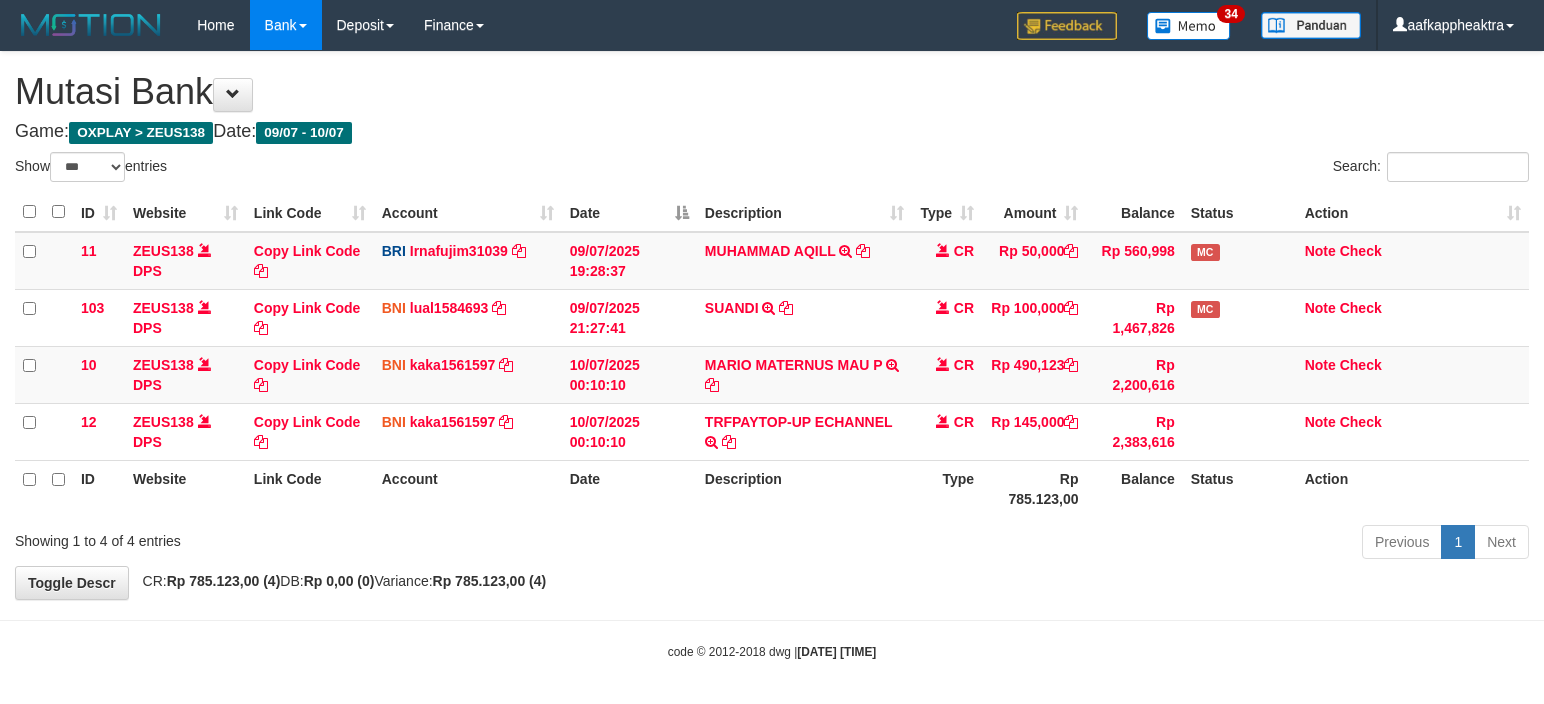 scroll, scrollTop: 8, scrollLeft: 0, axis: vertical 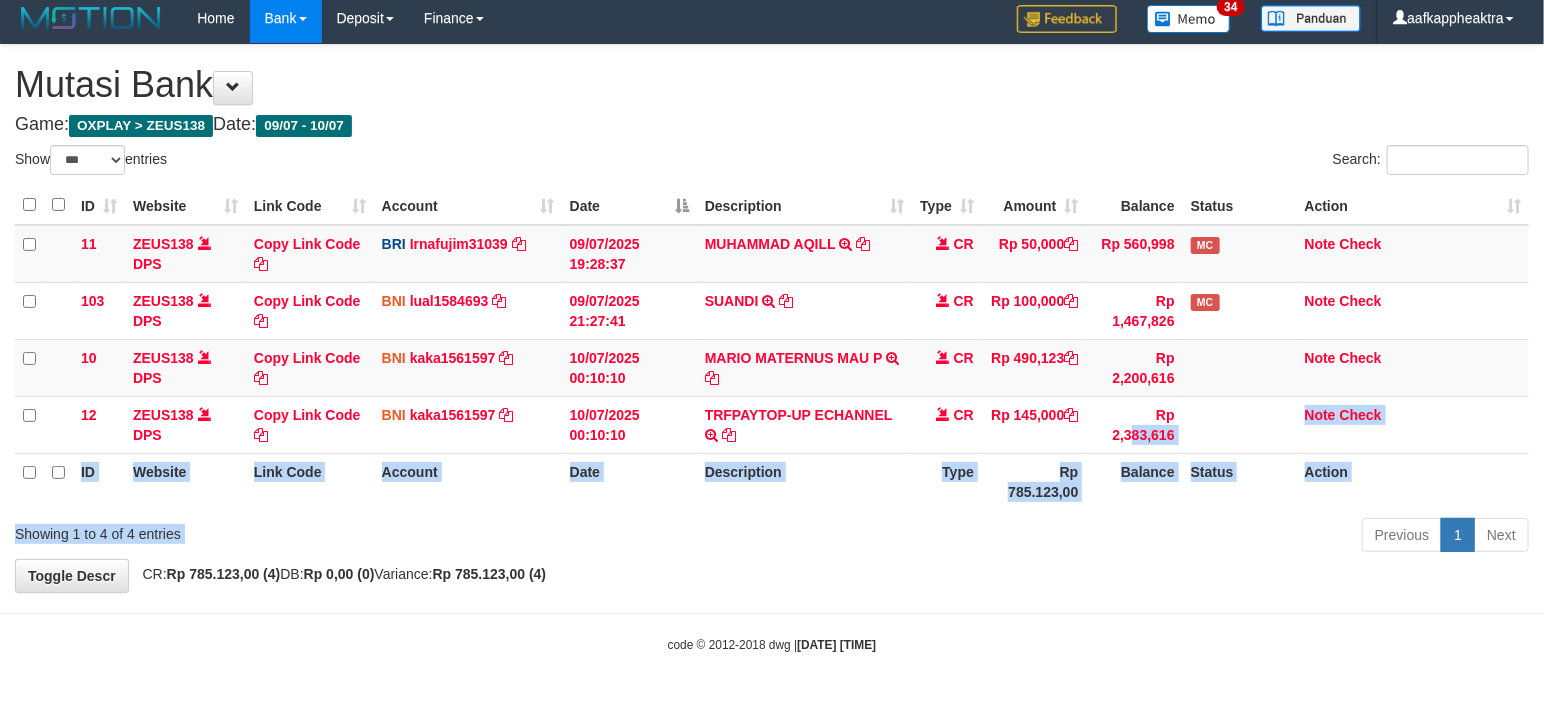 click on "Show  ** ** ** ***  entries Search:
ID Website Link Code Account Date Description Type Amount Balance Status Action
11
ZEUS138    DPS
Copy Link Code
BRI
Irnafujim31039
DPS
[FIRST] [LAST]
mutasi_20250709_3777 | 11
mutasi_20250709_3777 | 11
09/07/2025 19:28:37
MUHAMMAD AQILL         TRANSFER NBMB MUHAMMAD AQILL TO IRNA FUJI M
CR
Rp 50,000
Rp 560,998
MC
Note
Check
103
ZEUS138    DPS
Copy Link Code
BNI
lual1584693
DPS" at bounding box center [772, 352] 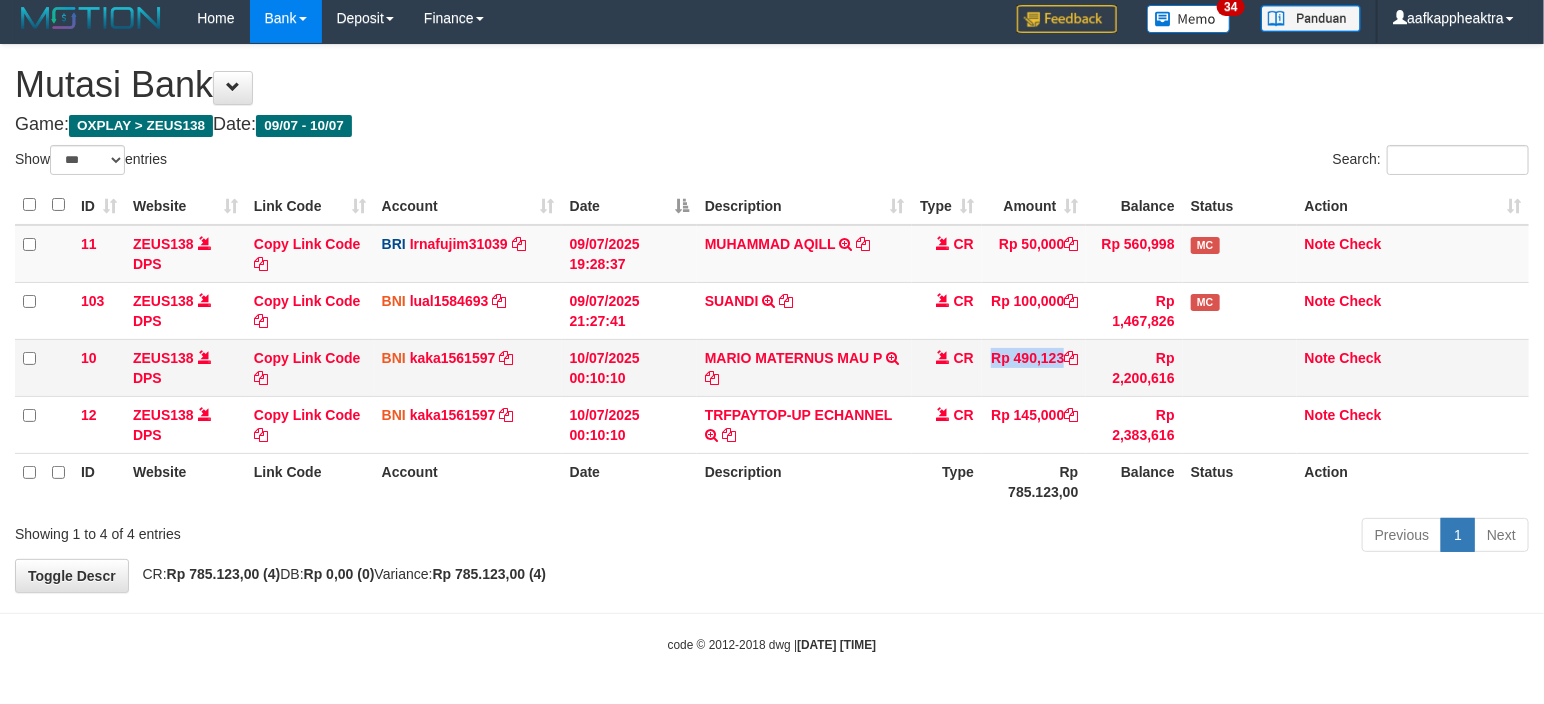 drag, startPoint x: 980, startPoint y: 374, endPoint x: 995, endPoint y: 373, distance: 15.033297 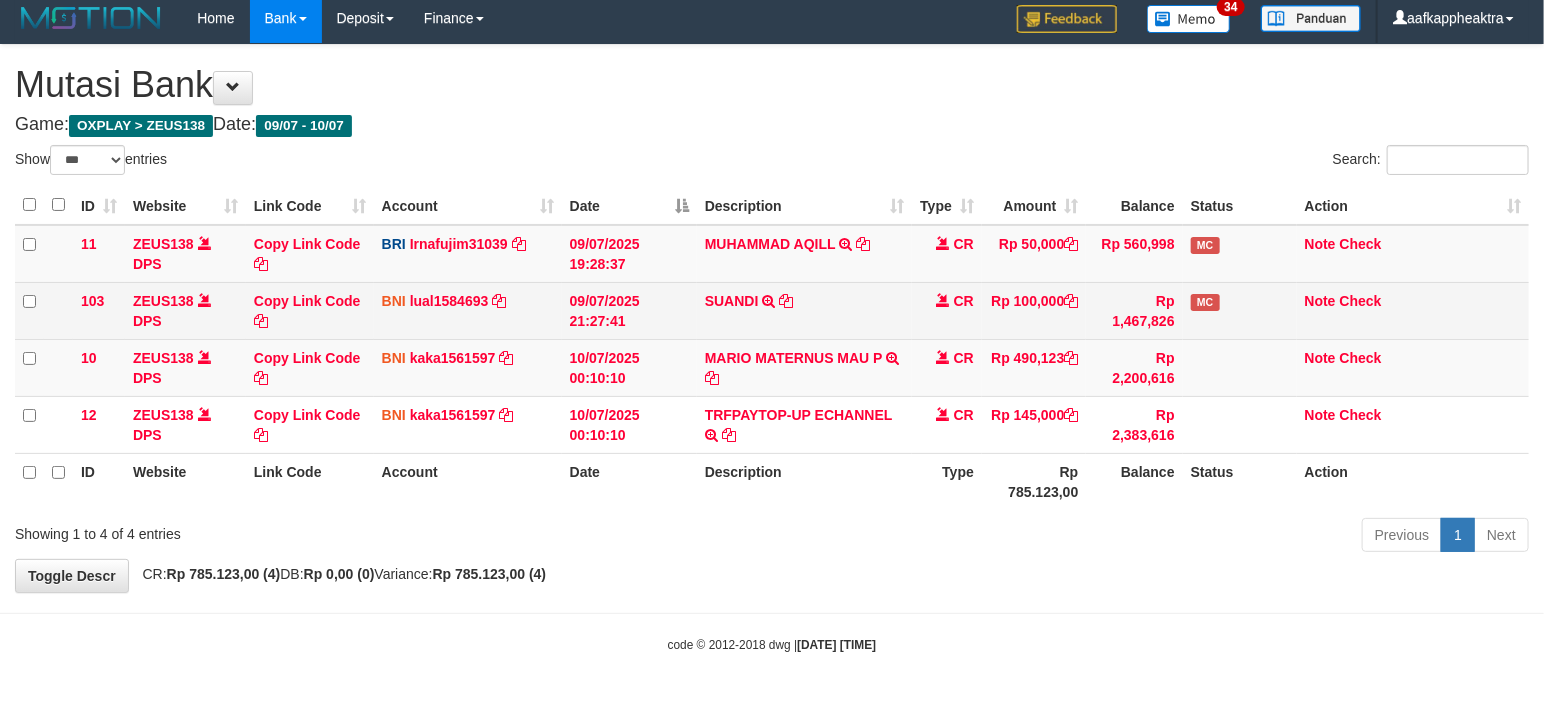 click on "Rp 100,000" at bounding box center [1034, 310] 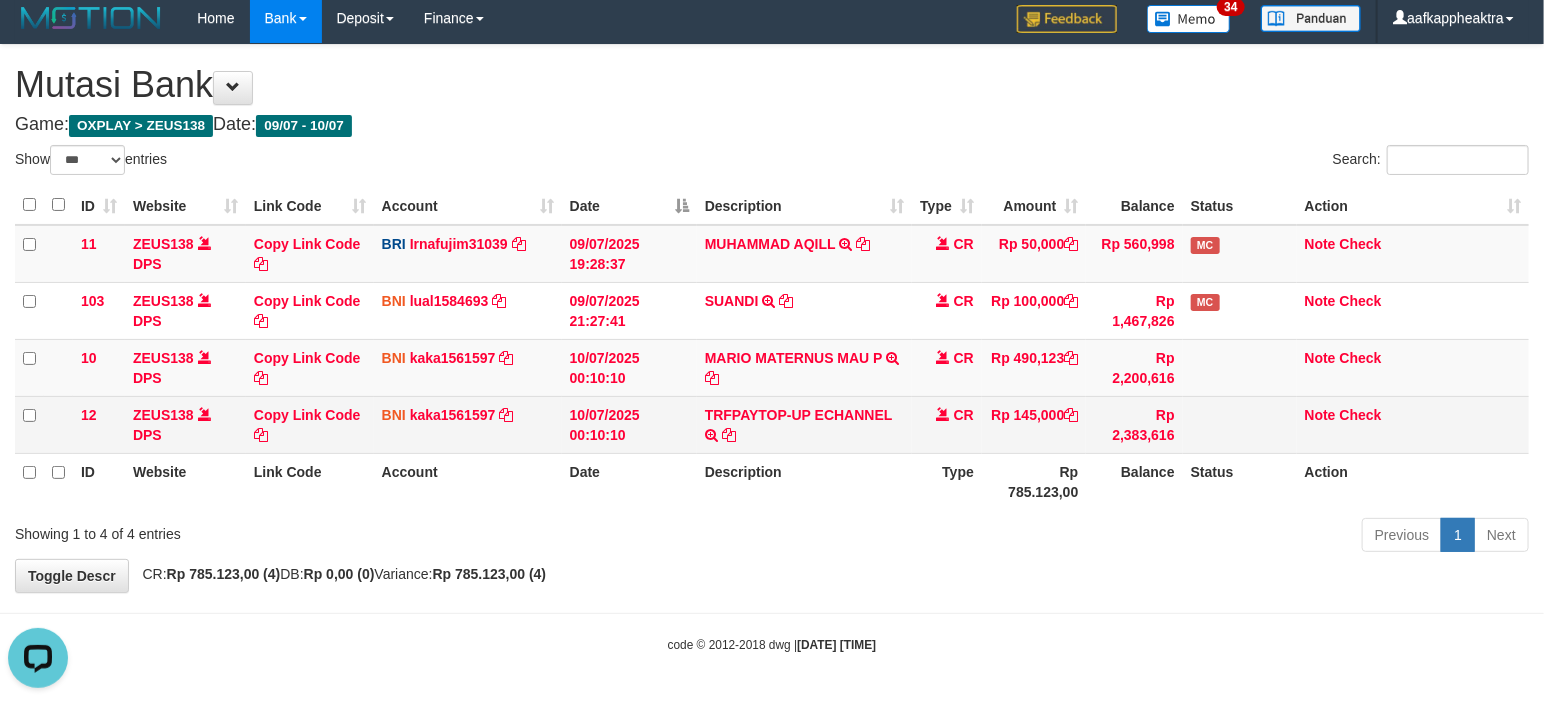 scroll, scrollTop: 0, scrollLeft: 0, axis: both 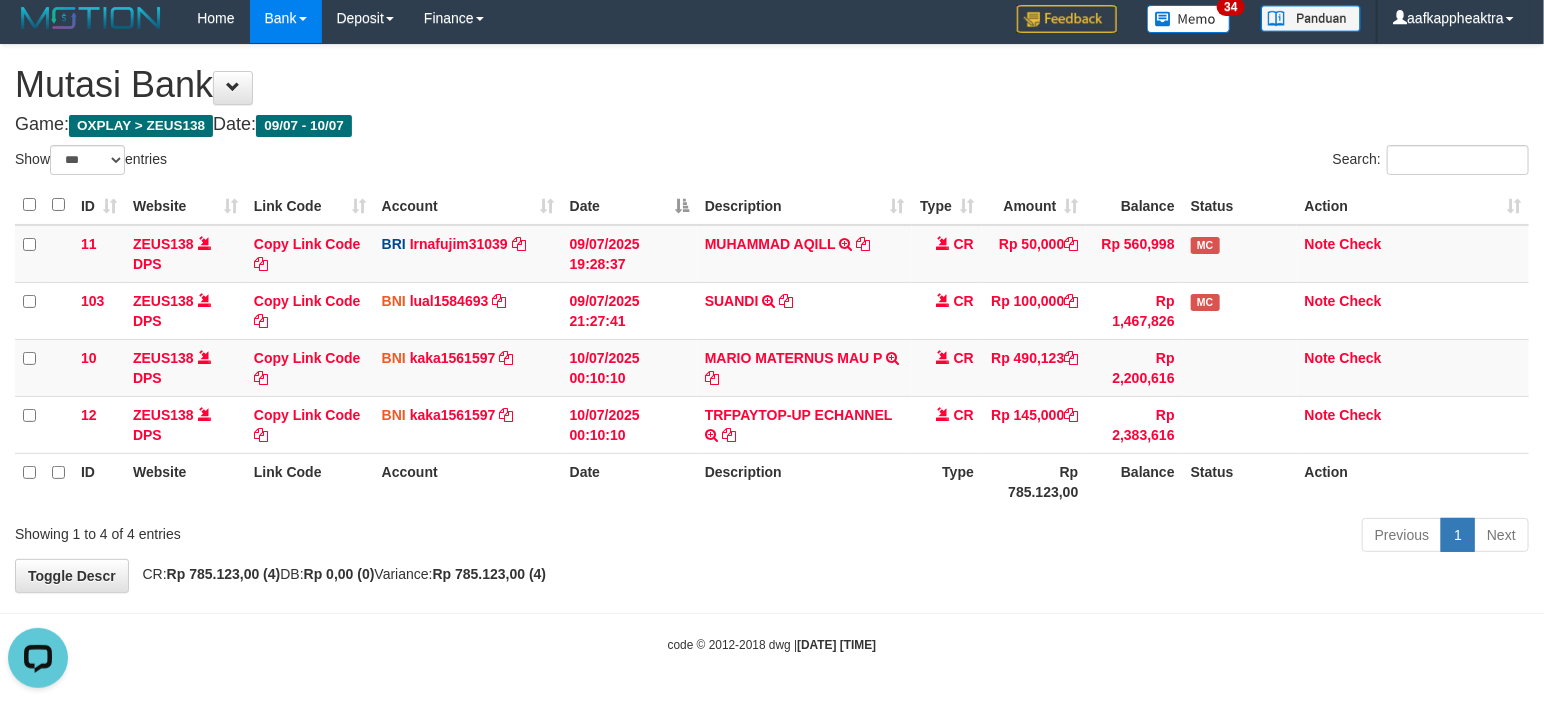 click on "12
ZEUS138    DPS
Copy Link Code
BNI
kaka1561597
DPS
KARMILA
mutasi_20250710_2425 | 12
mutasi_20250710_2425 | 12
10/07/2025 00:10:10
TRFPAYTOP-UP ECHANNEL         TRF/PAY/TOP-UP ECHANNEL
CR
Rp 145,000
Rp 2,383,616
Note
Check" at bounding box center [772, 424] 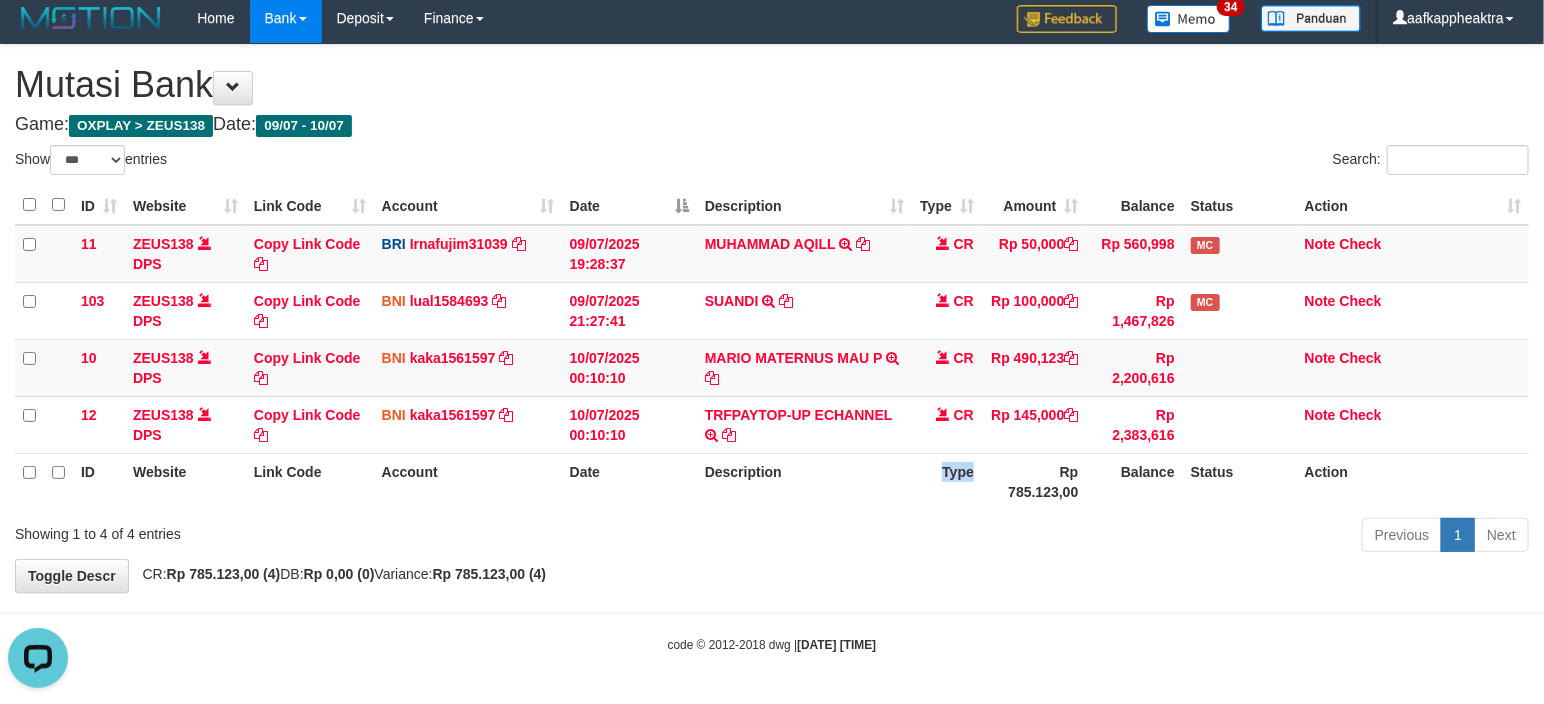 drag, startPoint x: 921, startPoint y: 477, endPoint x: 854, endPoint y: 470, distance: 67.36468 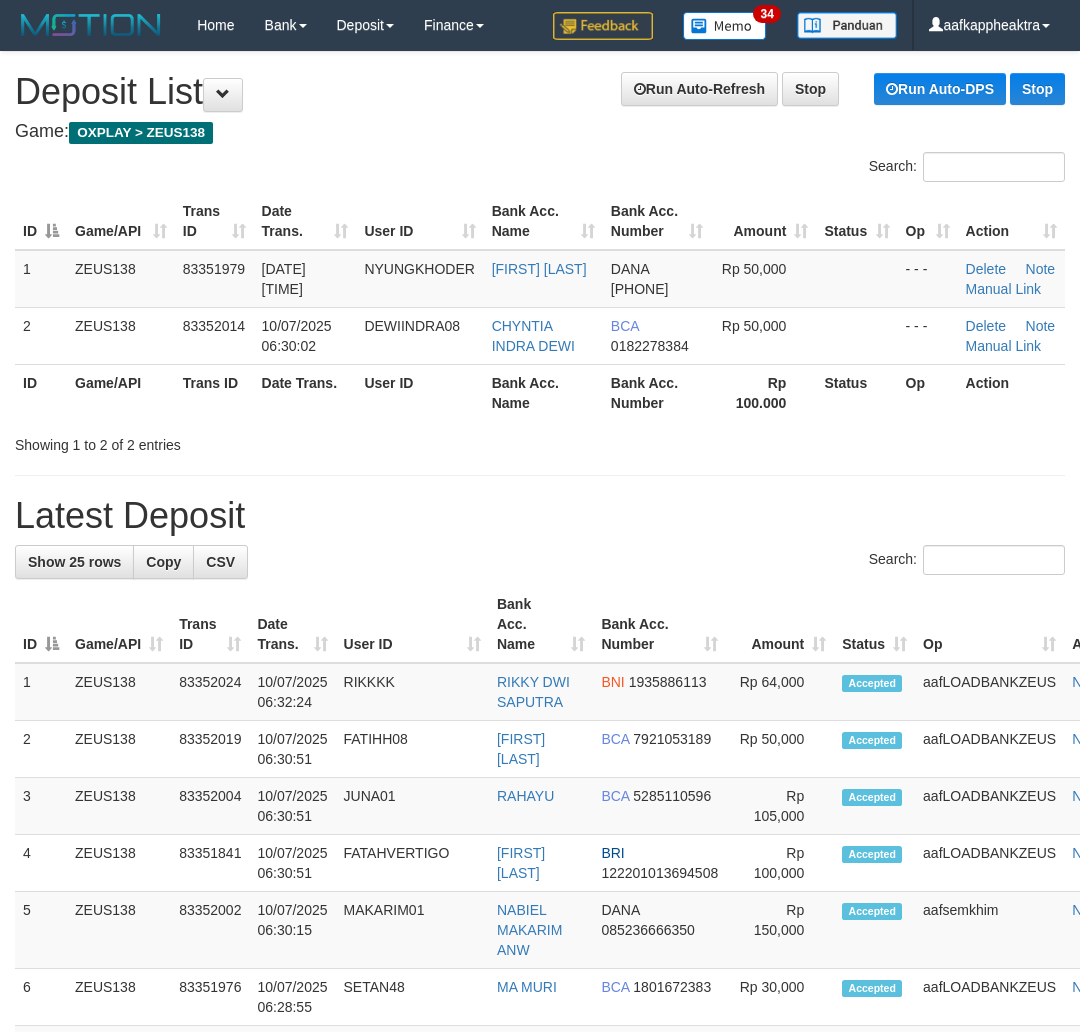 scroll, scrollTop: 0, scrollLeft: 0, axis: both 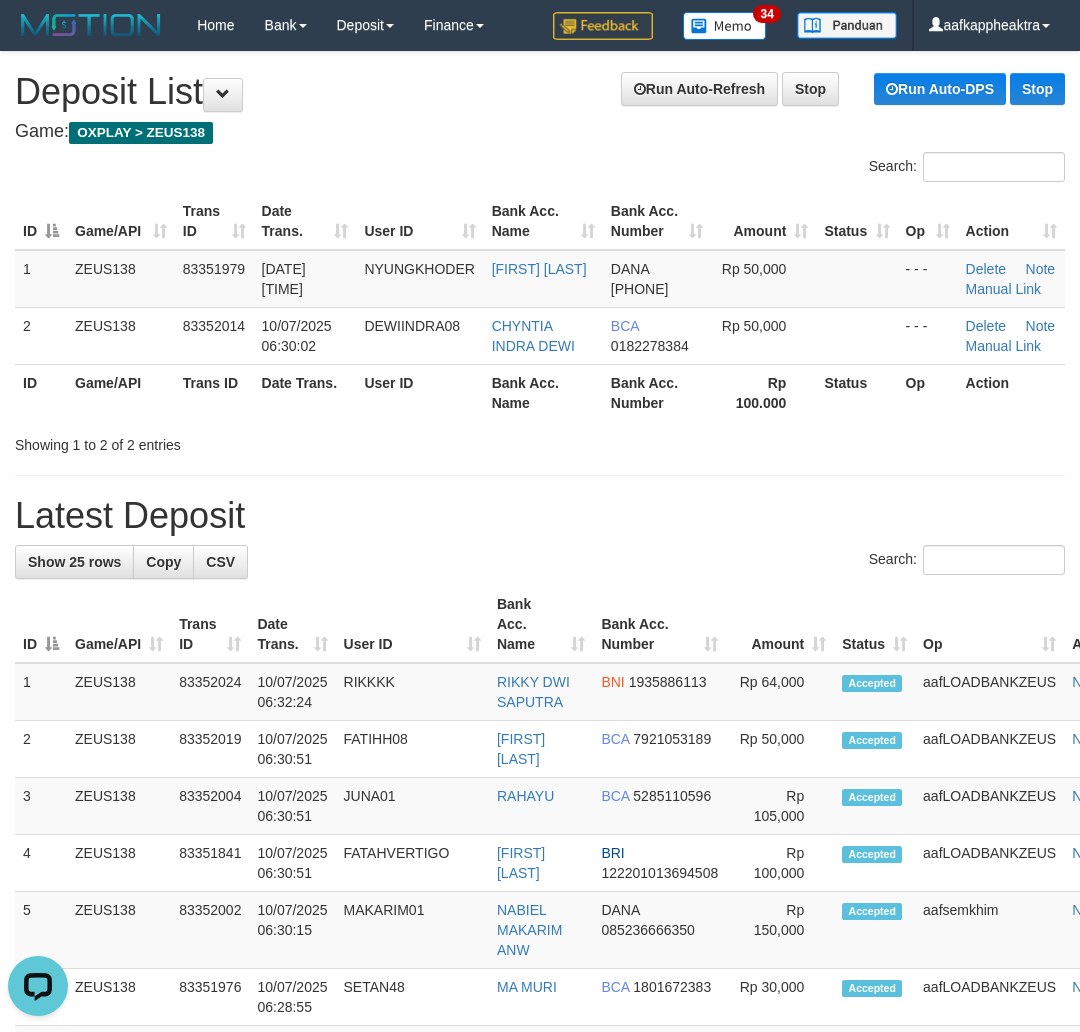 drag, startPoint x: 357, startPoint y: 550, endPoint x: 390, endPoint y: 533, distance: 37.12142 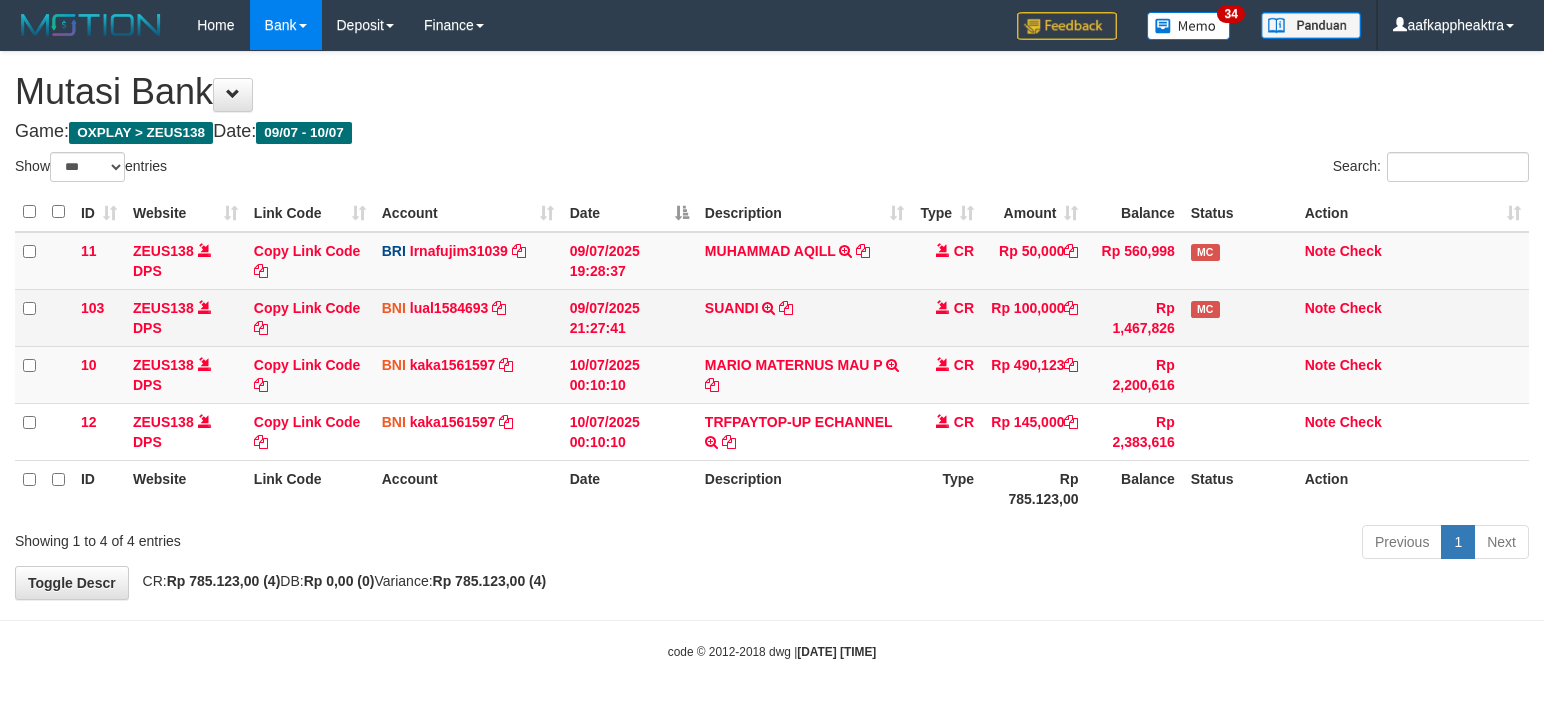 scroll, scrollTop: 8, scrollLeft: 0, axis: vertical 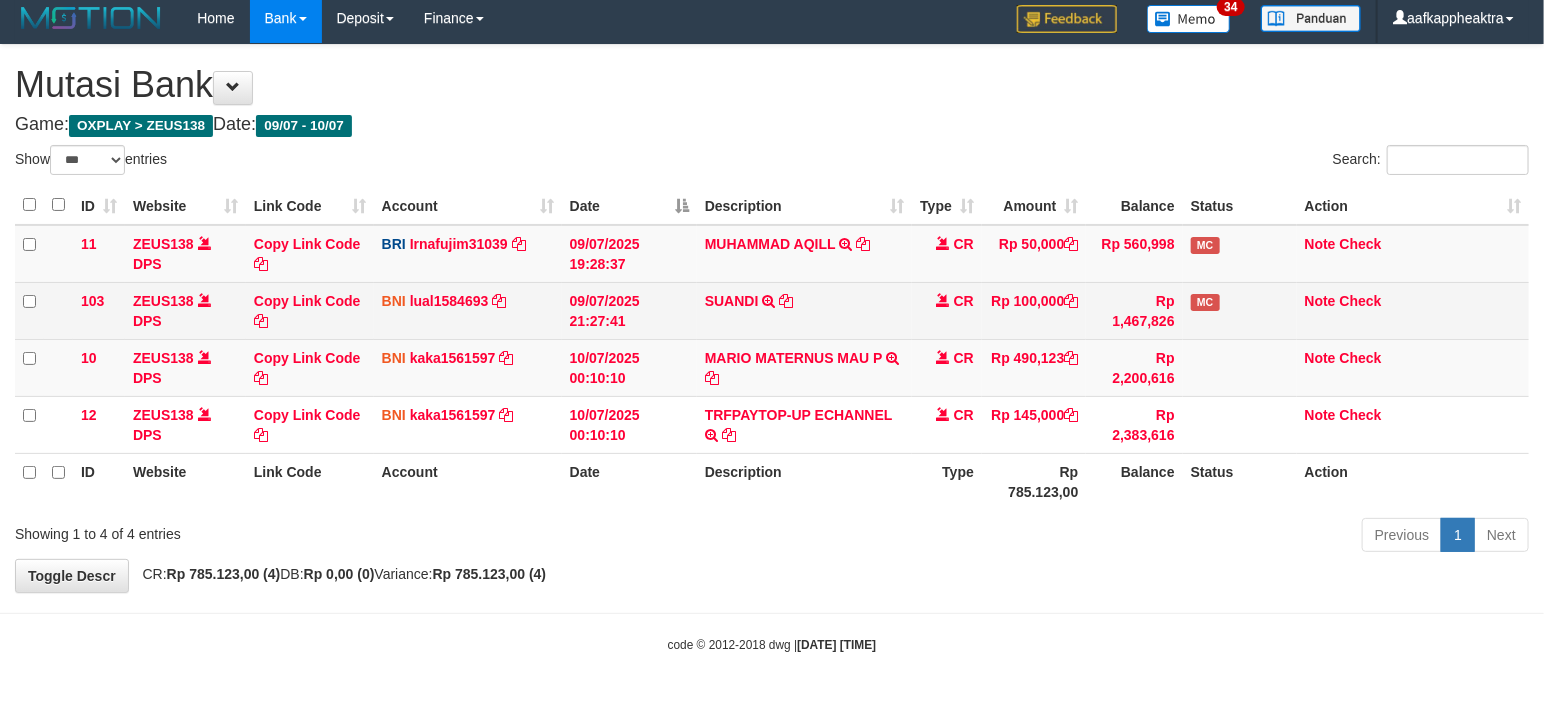 click on "103
ZEUS138    DPS
Copy Link Code
BNI
lual1584693
DPS
[FIRST] [LAST]
mutasi_20250709_2414 | 103
mutasi_20250709_2414 | 103
[DATE] [TIME]
[FIRST]         TRF/PAY/TOP-UP ECHANNEL [FIRST]
CR
Rp 100,000
Rp 1,467,826
MC
Note
Check" at bounding box center (772, 310) 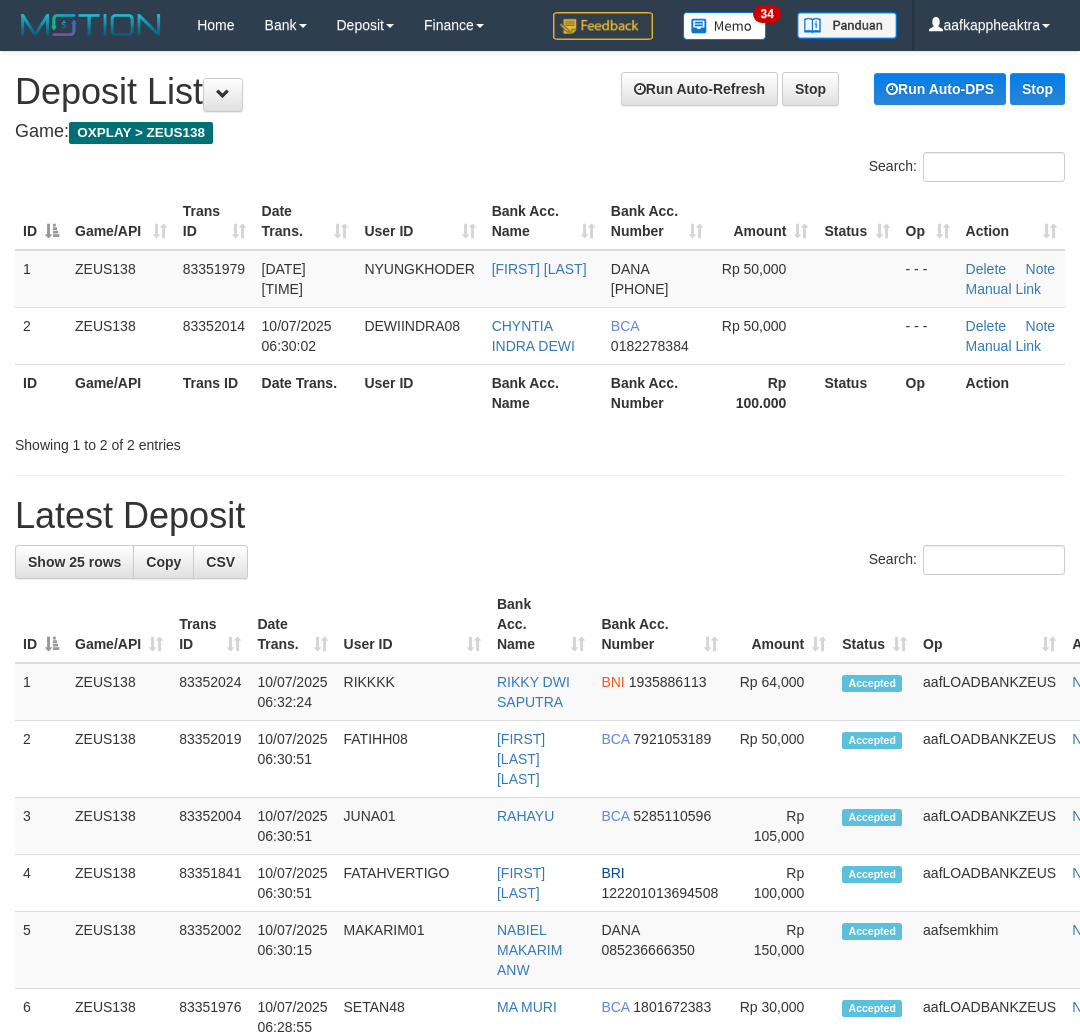 scroll, scrollTop: 0, scrollLeft: 0, axis: both 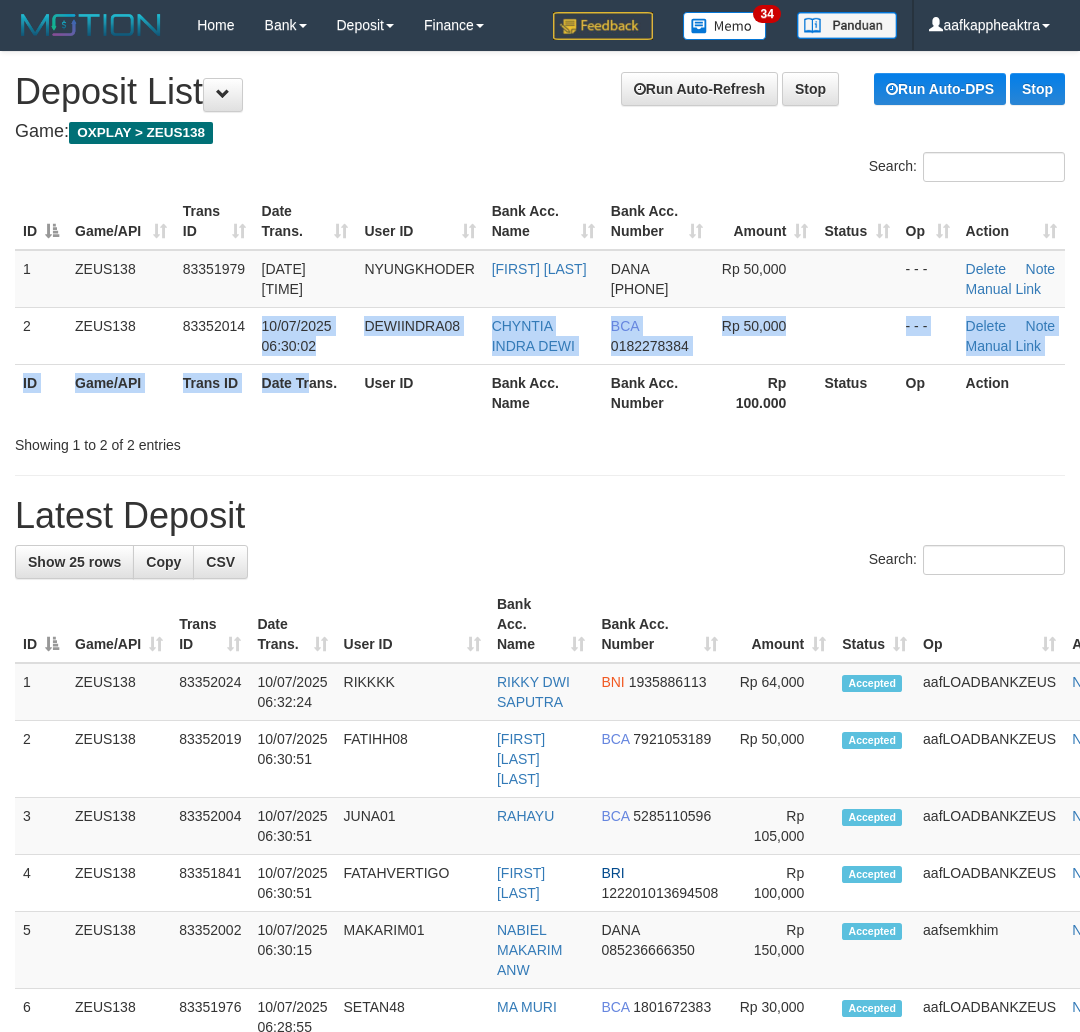 click on "Date Trans." at bounding box center (305, 392) 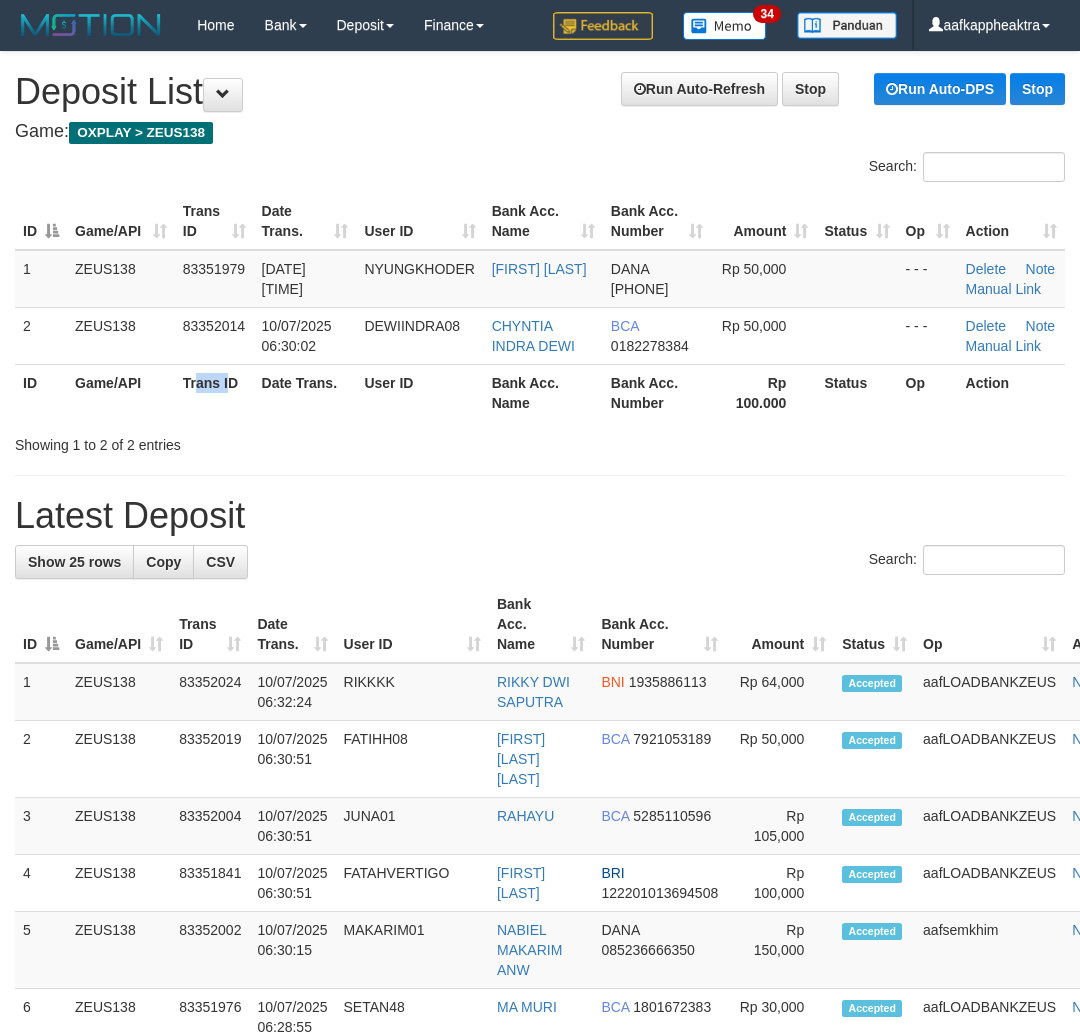 click on "Trans ID" at bounding box center [214, 392] 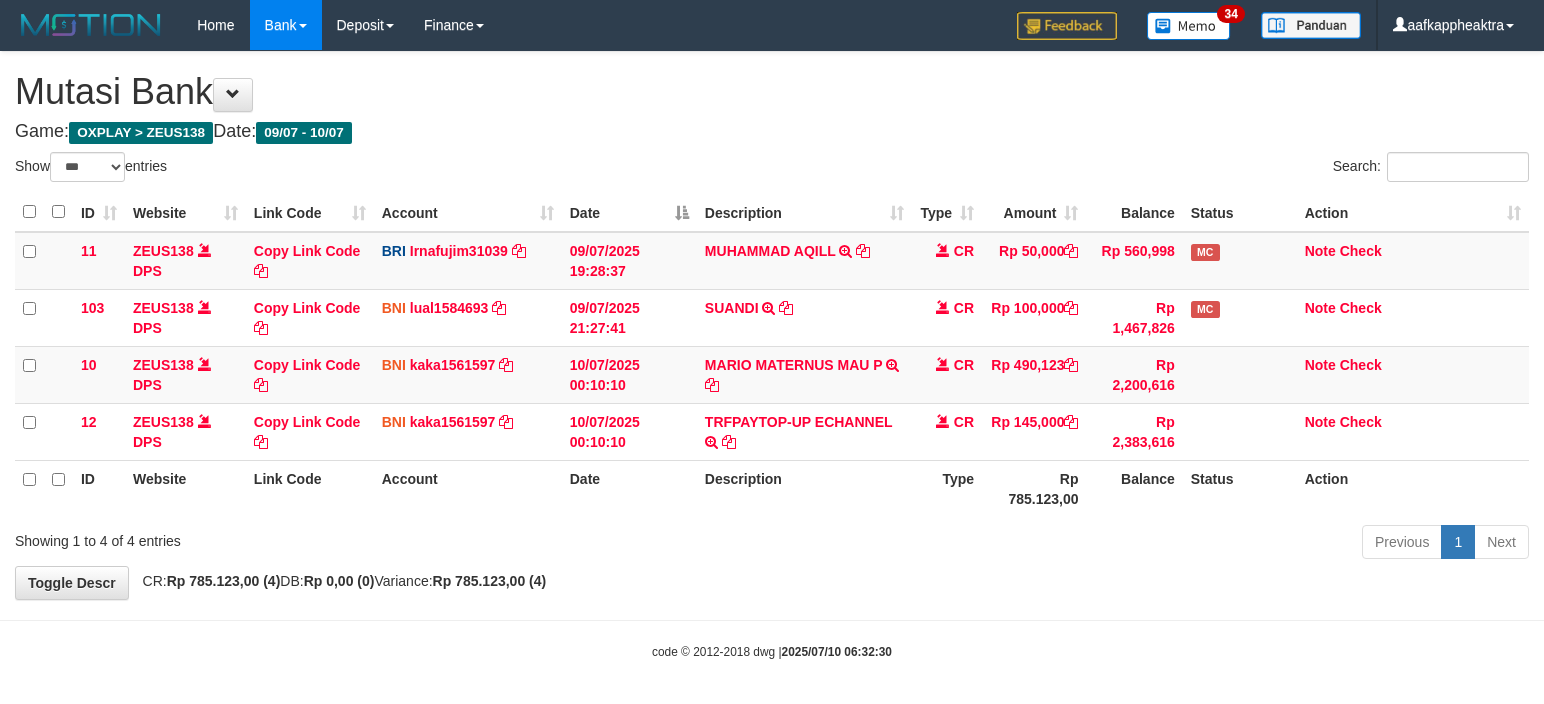 scroll, scrollTop: 8, scrollLeft: 0, axis: vertical 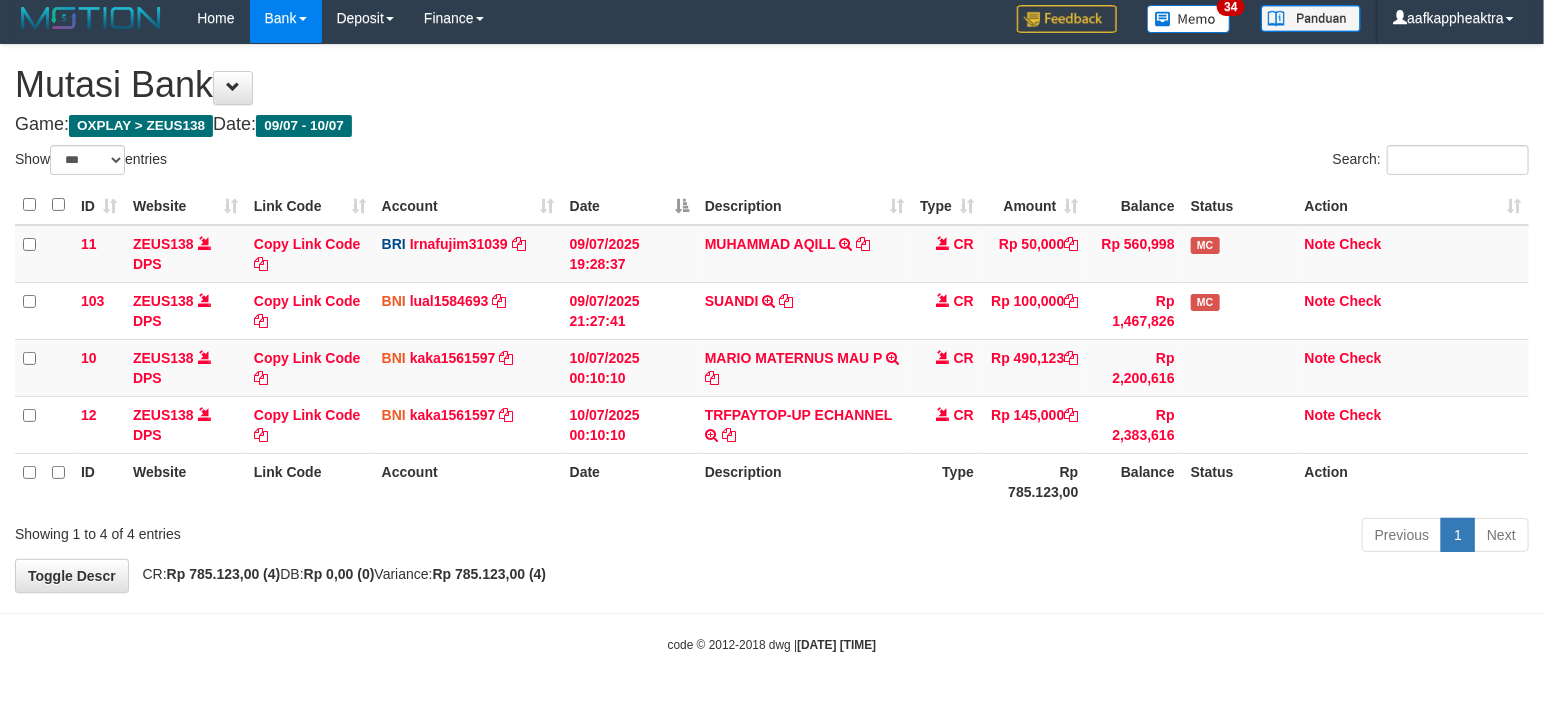 click on "Toggle navigation
Home
Bank
Account List
Mutasi Bank
Search
Note Mutasi
Deposit
DPS List
History
Finance
Financial Data
aafkappheaktra
My Profile
Log Out
34" at bounding box center (772, 348) 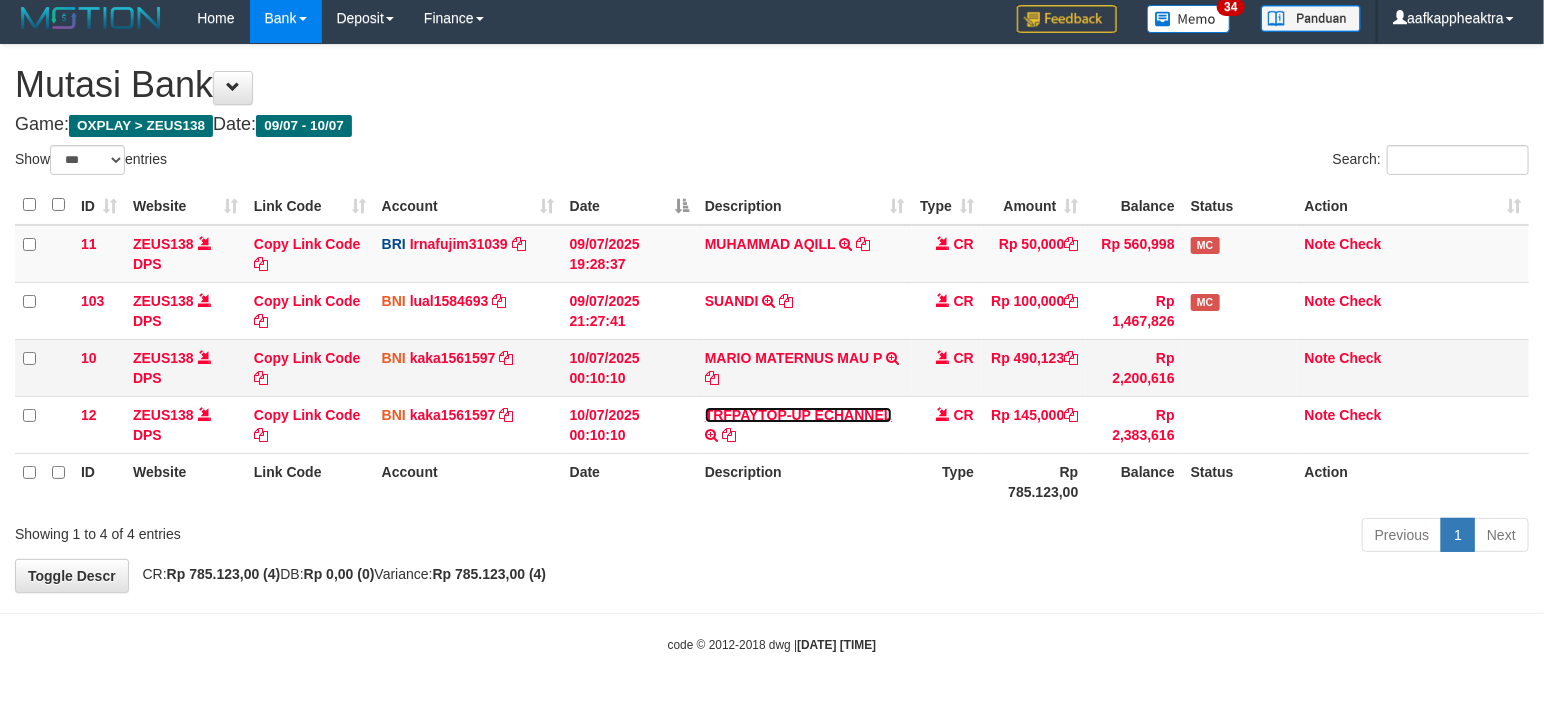 drag, startPoint x: 857, startPoint y: 407, endPoint x: 891, endPoint y: 380, distance: 43.416588 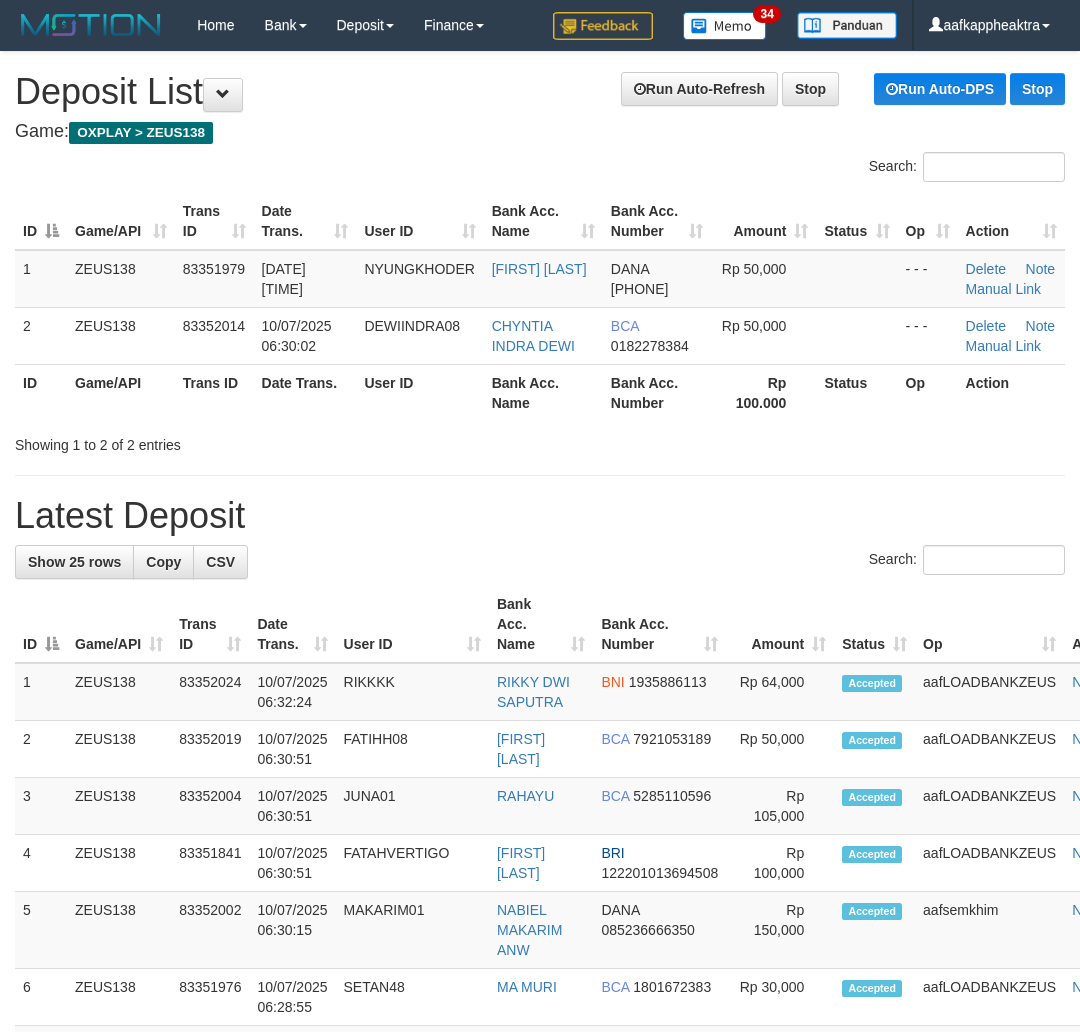 scroll, scrollTop: 0, scrollLeft: 0, axis: both 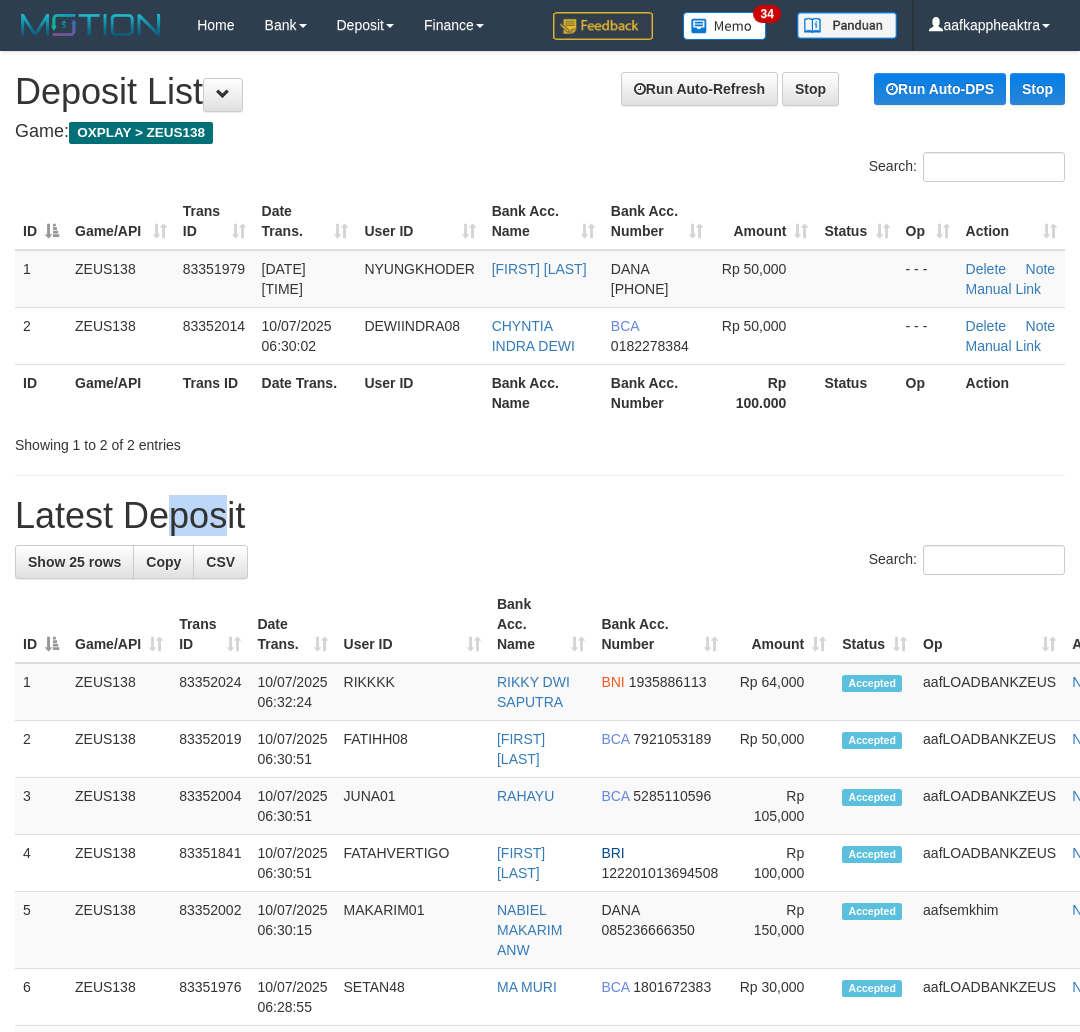 click on "Latest Deposit" at bounding box center (540, 516) 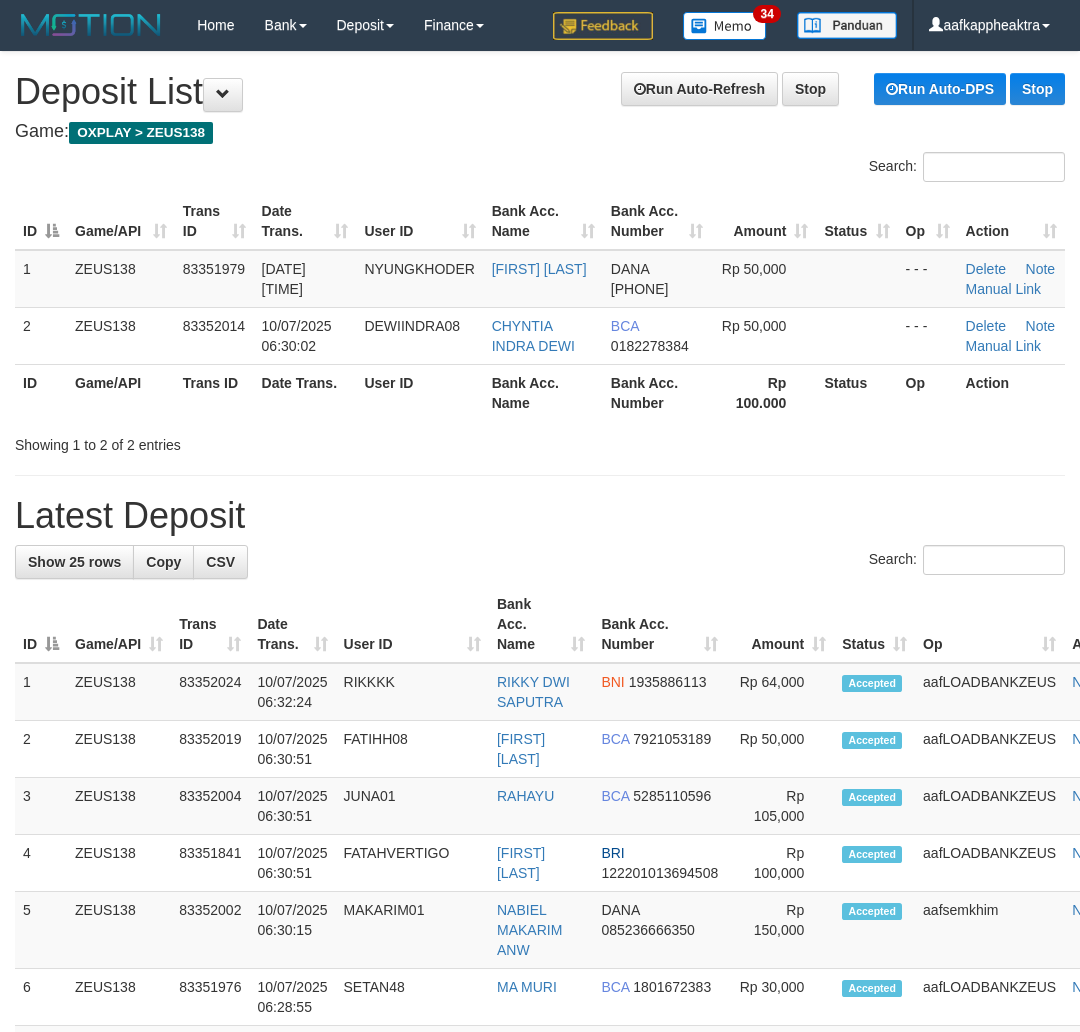 click on "Latest Deposit" at bounding box center (540, 516) 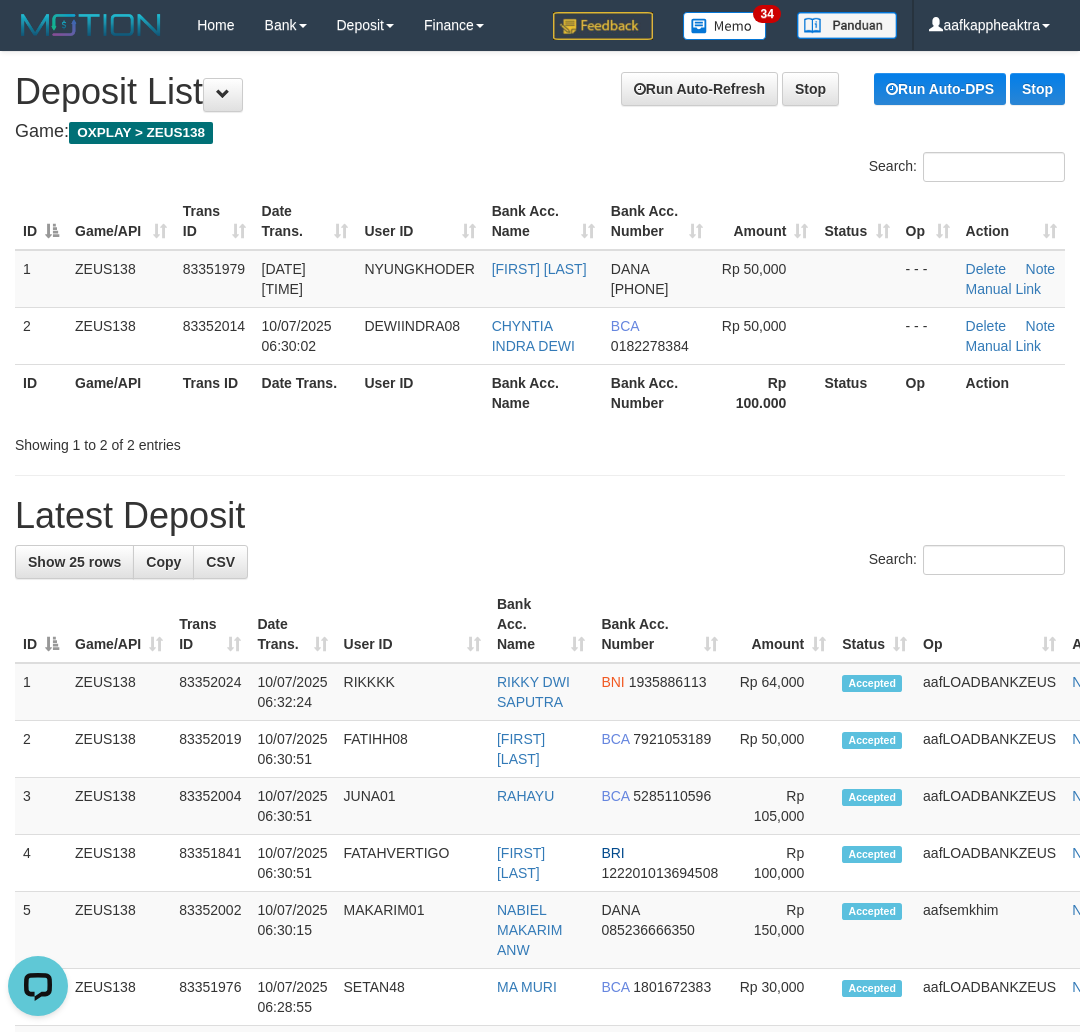 scroll, scrollTop: 0, scrollLeft: 0, axis: both 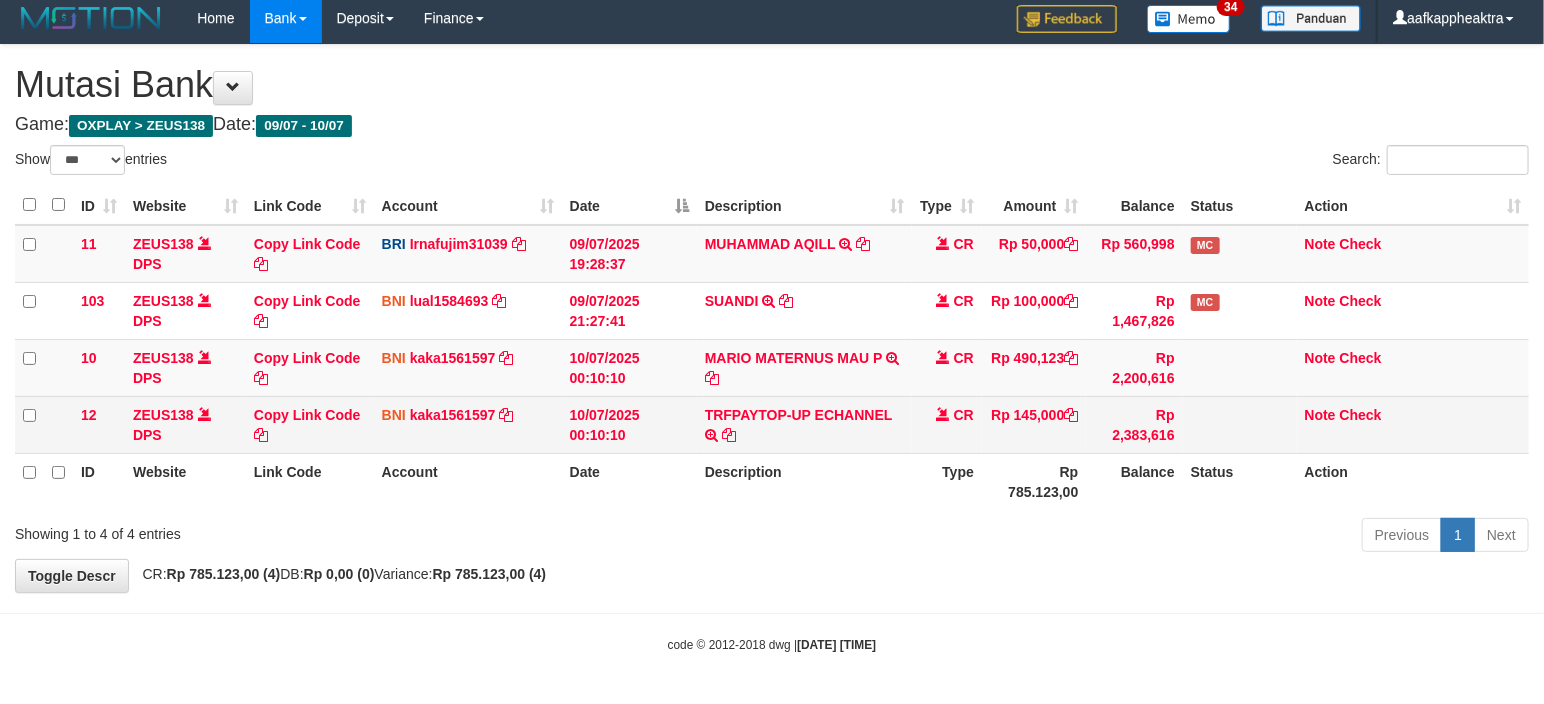 click on "TRFPAYTOP-UP ECHANNEL         TRF/PAY/TOP-UP ECHANNEL" at bounding box center (804, 310) 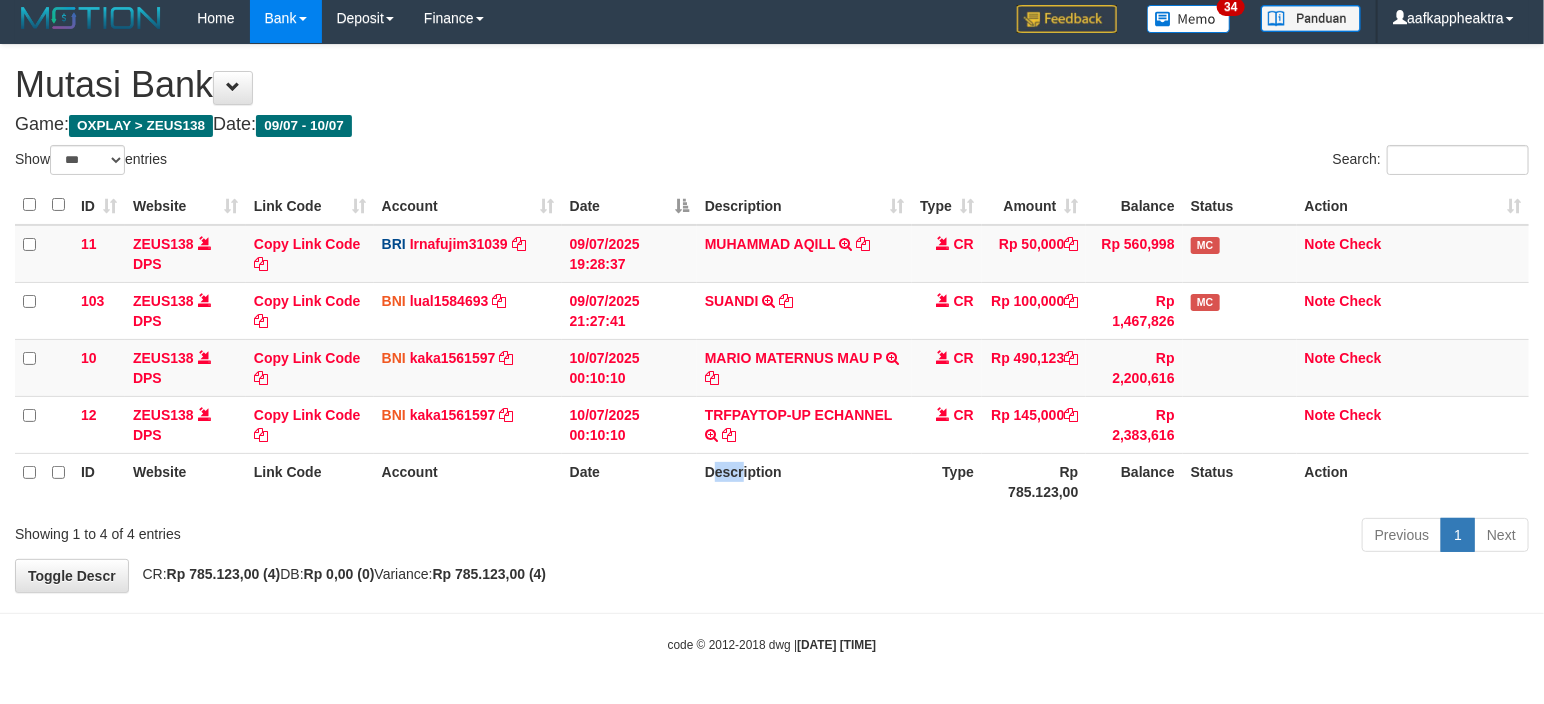 click on "Description" at bounding box center (804, 481) 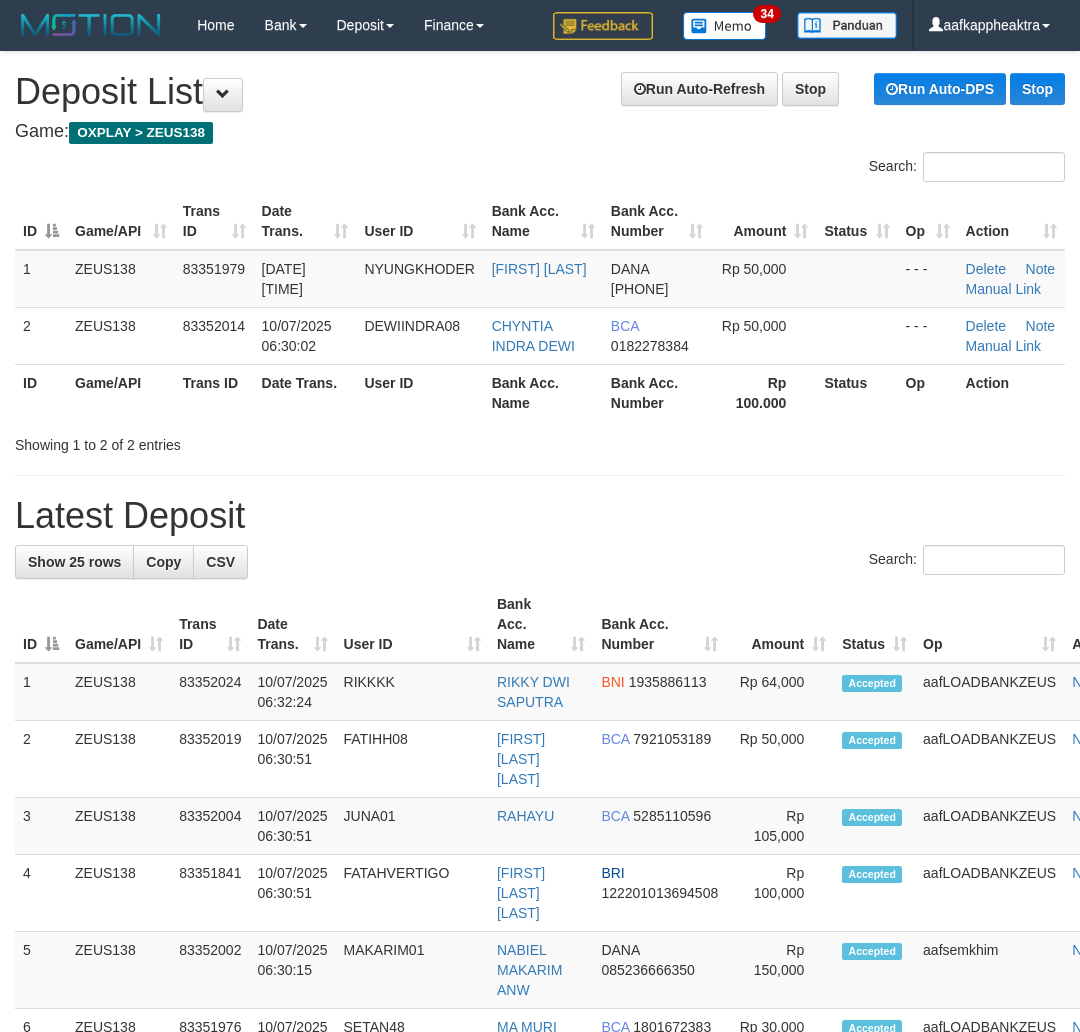scroll, scrollTop: 0, scrollLeft: 0, axis: both 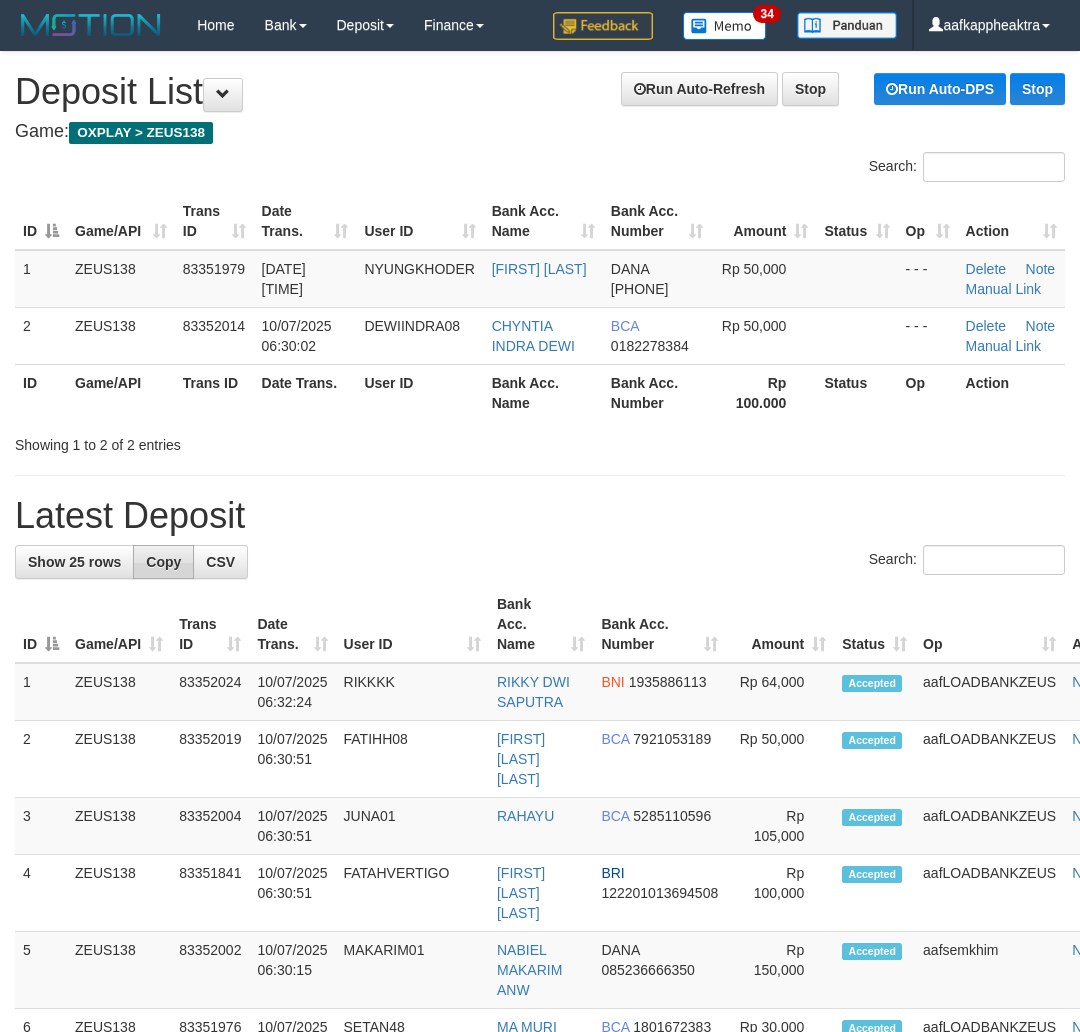 drag, startPoint x: 284, startPoint y: 580, endPoint x: 152, endPoint y: 587, distance: 132.18547 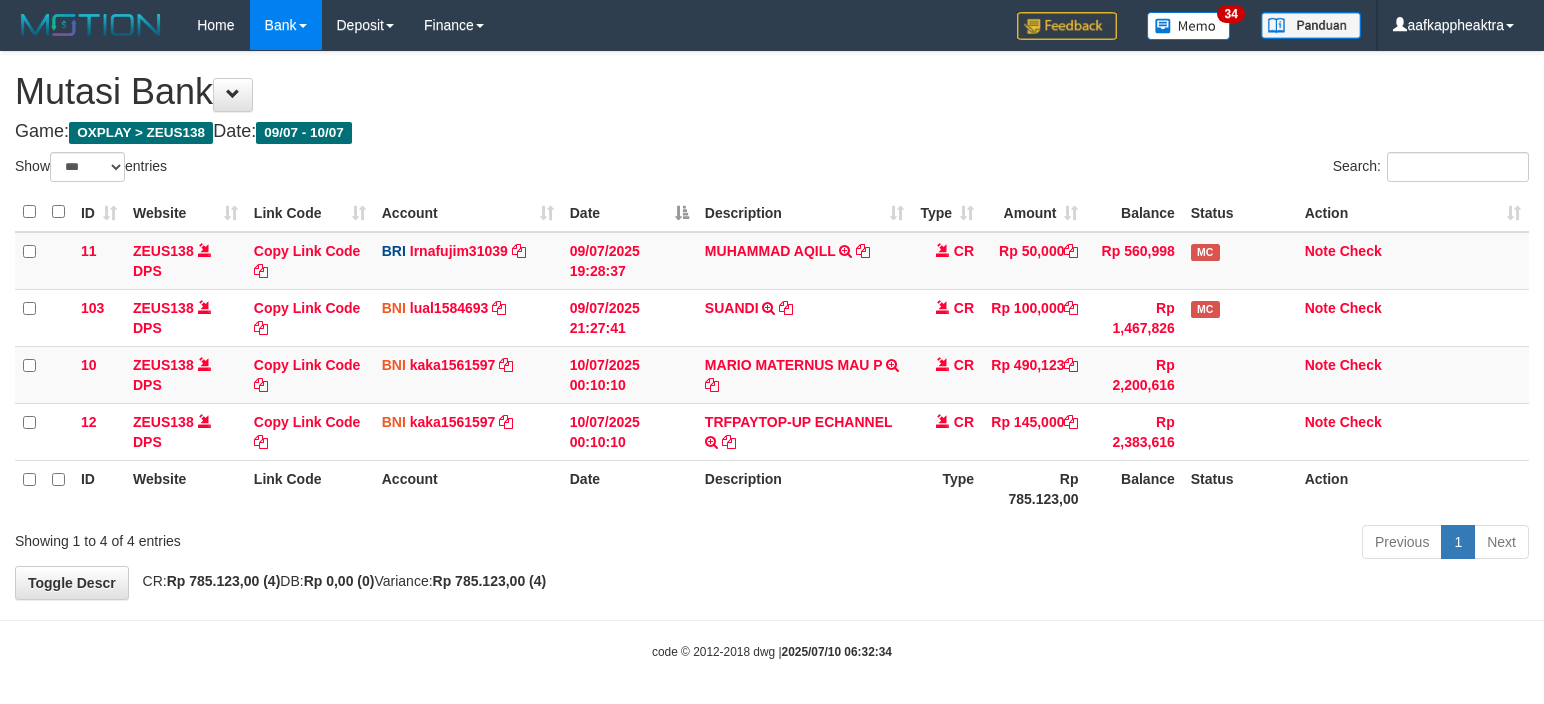 scroll, scrollTop: 8, scrollLeft: 0, axis: vertical 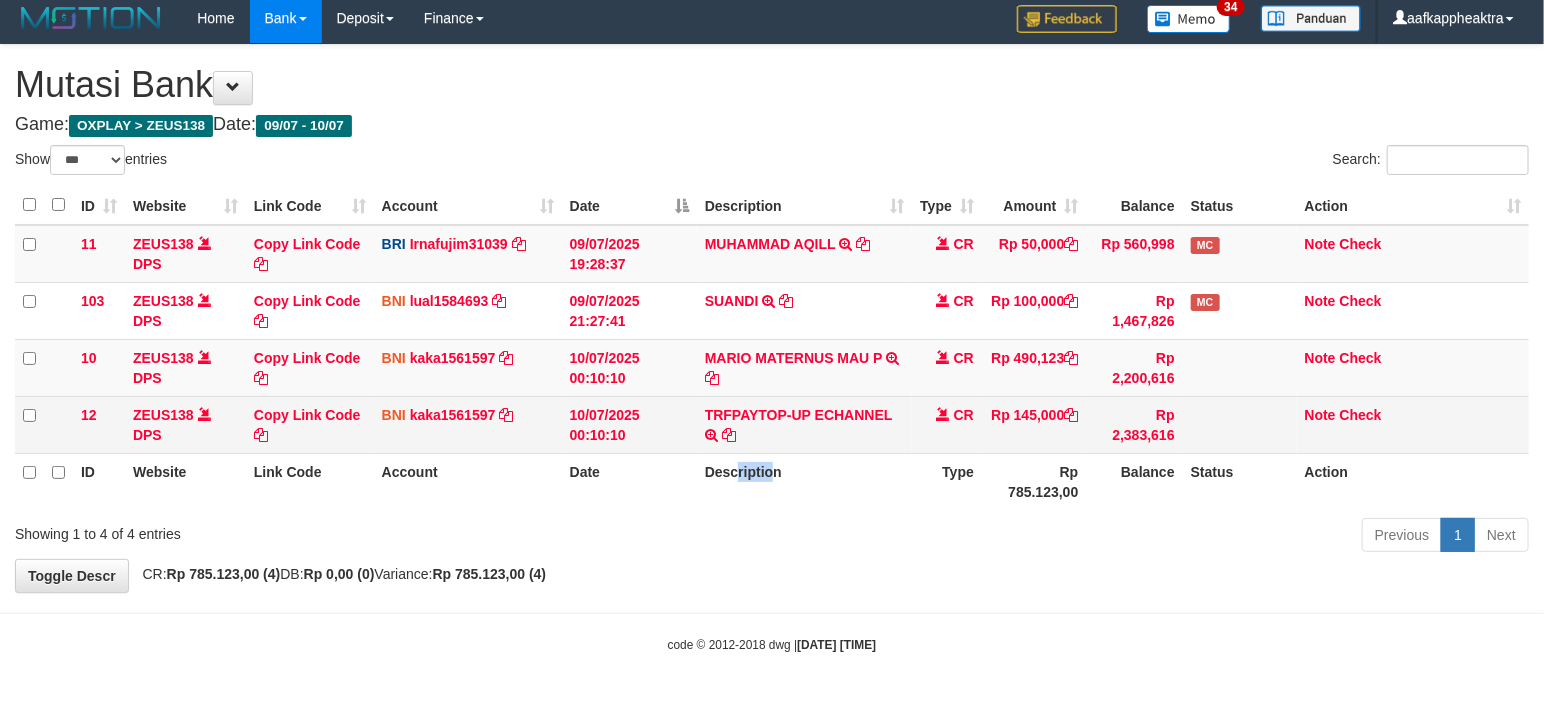 click on "TRFPAYTOP-UP ECHANNEL         TRF/PAY/TOP-UP ECHANNEL" at bounding box center (804, 310) 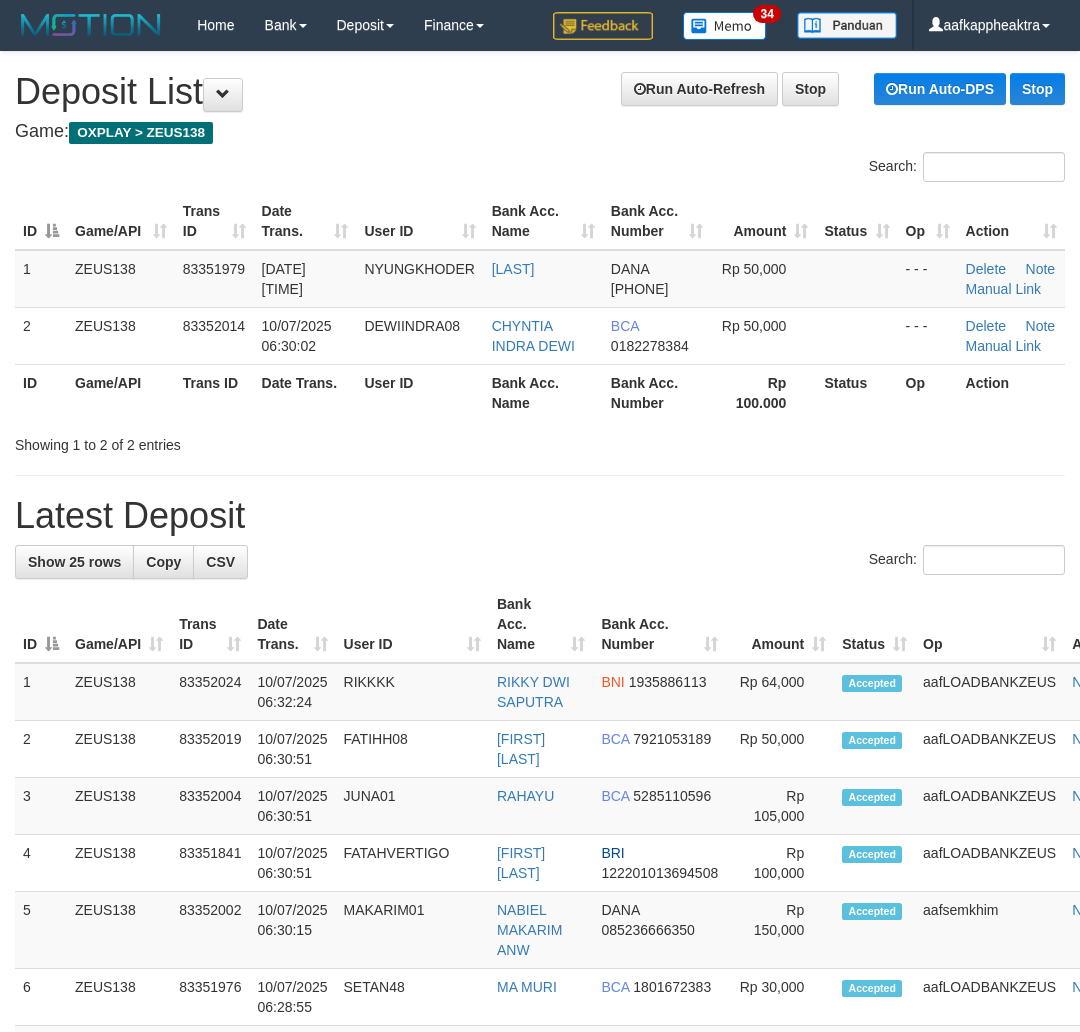 scroll, scrollTop: 0, scrollLeft: 0, axis: both 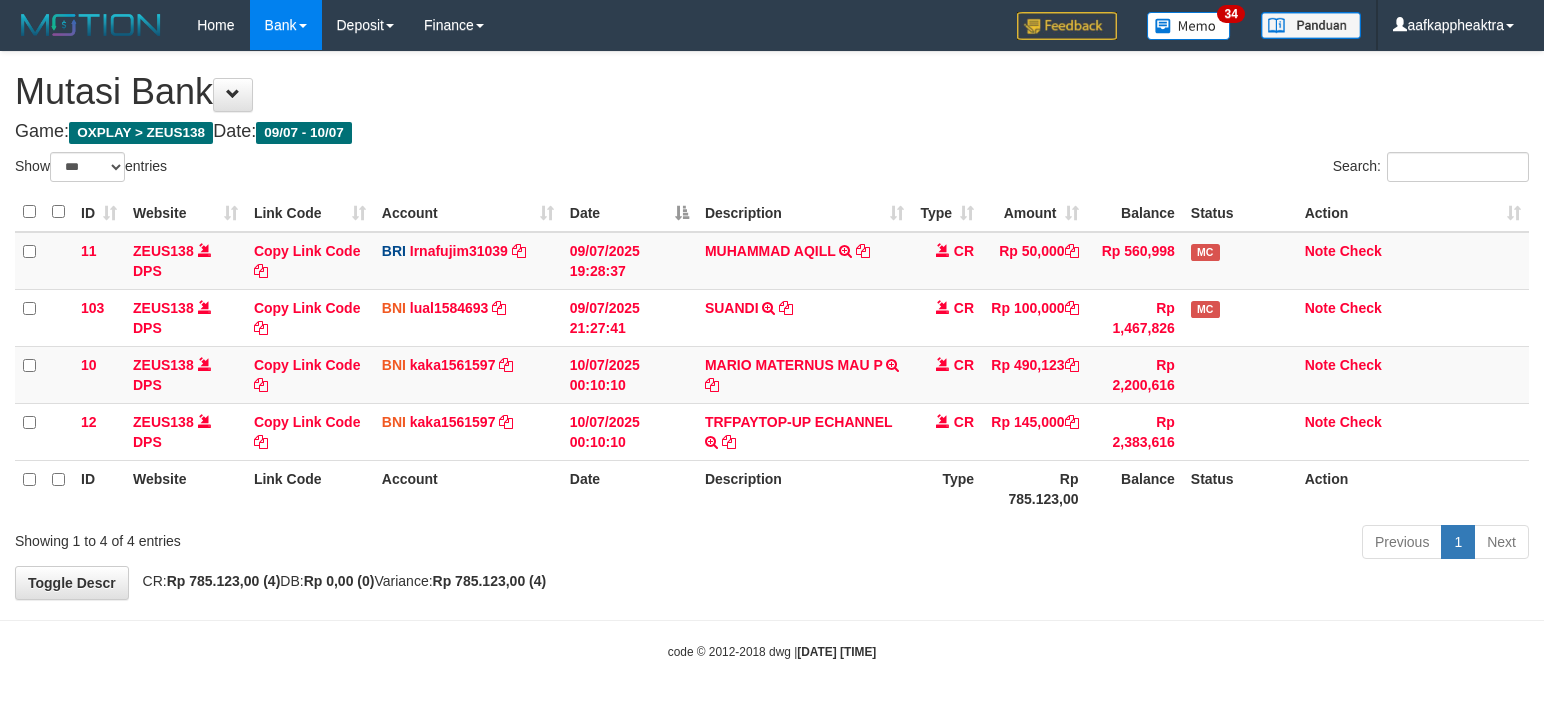 click on "12
ZEUS138    DPS
Copy Link Code
BNI
kaka1561597
DPS
KARMILA
mutasi_20250710_2425 | 12
mutasi_20250710_2425 | 12
10/07/2025 00:10:10
TRFPAYTOP-UP ECHANNEL         TRF/PAY/TOP-UP ECHANNEL
CR
Rp 145,000
Rp 2,383,616
Note
Check" at bounding box center [772, 431] 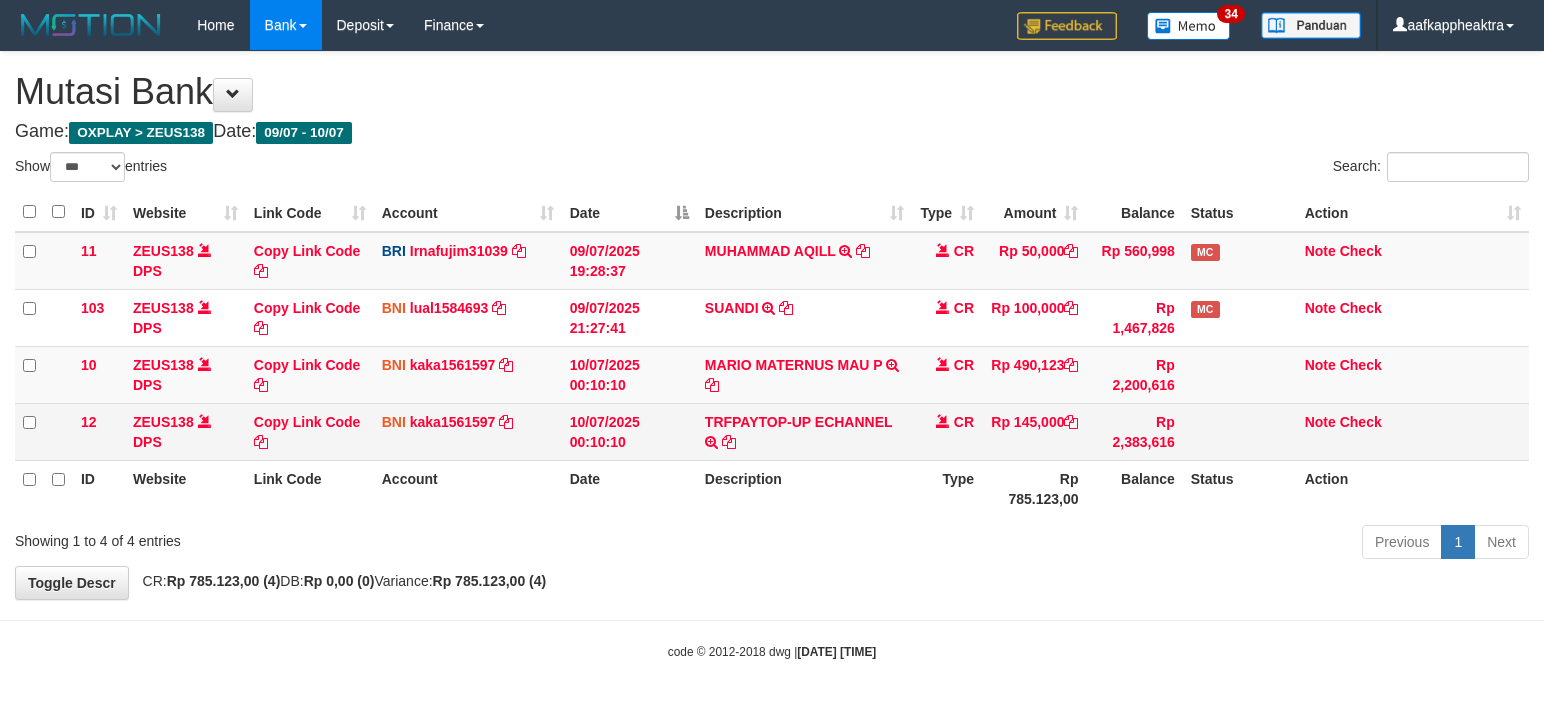 scroll, scrollTop: 8, scrollLeft: 0, axis: vertical 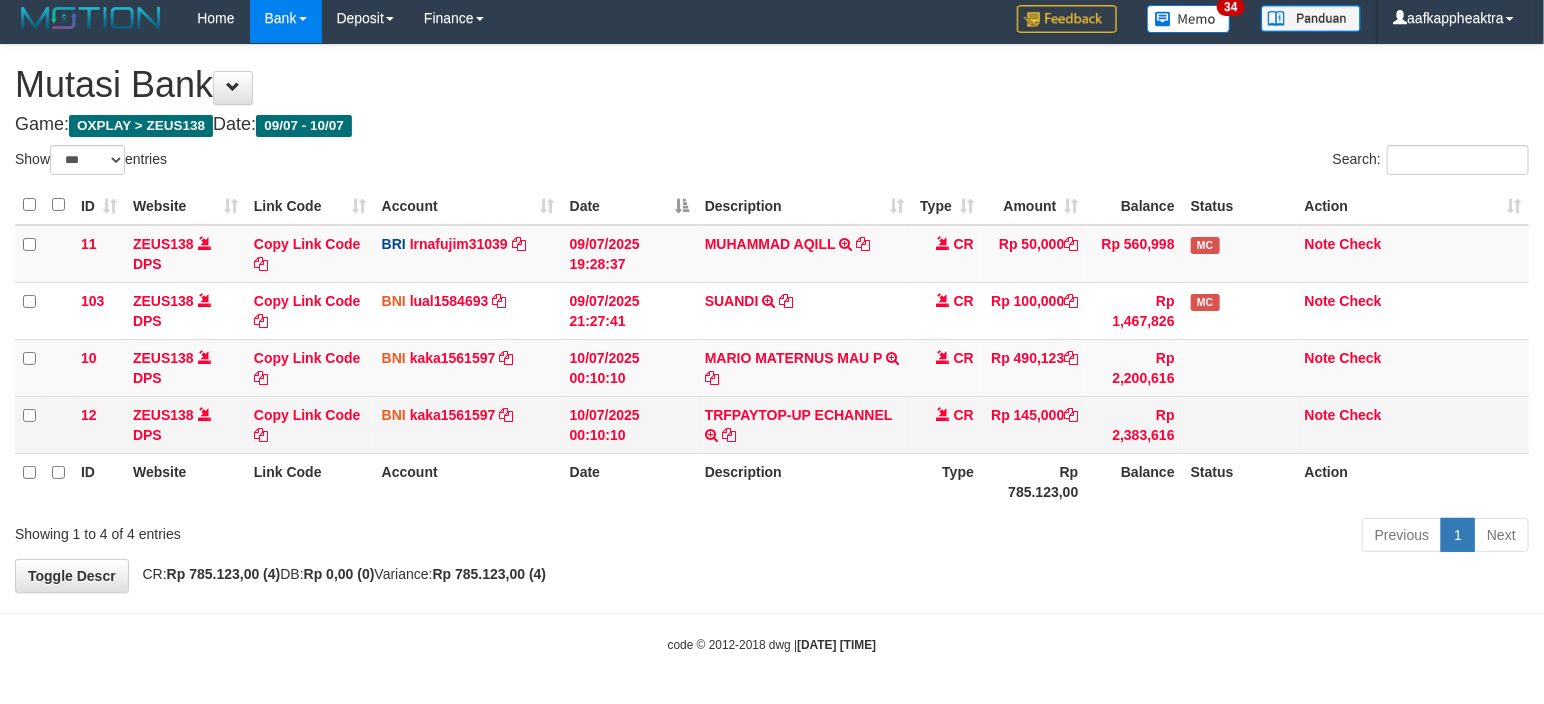 click on "CR" at bounding box center [947, 310] 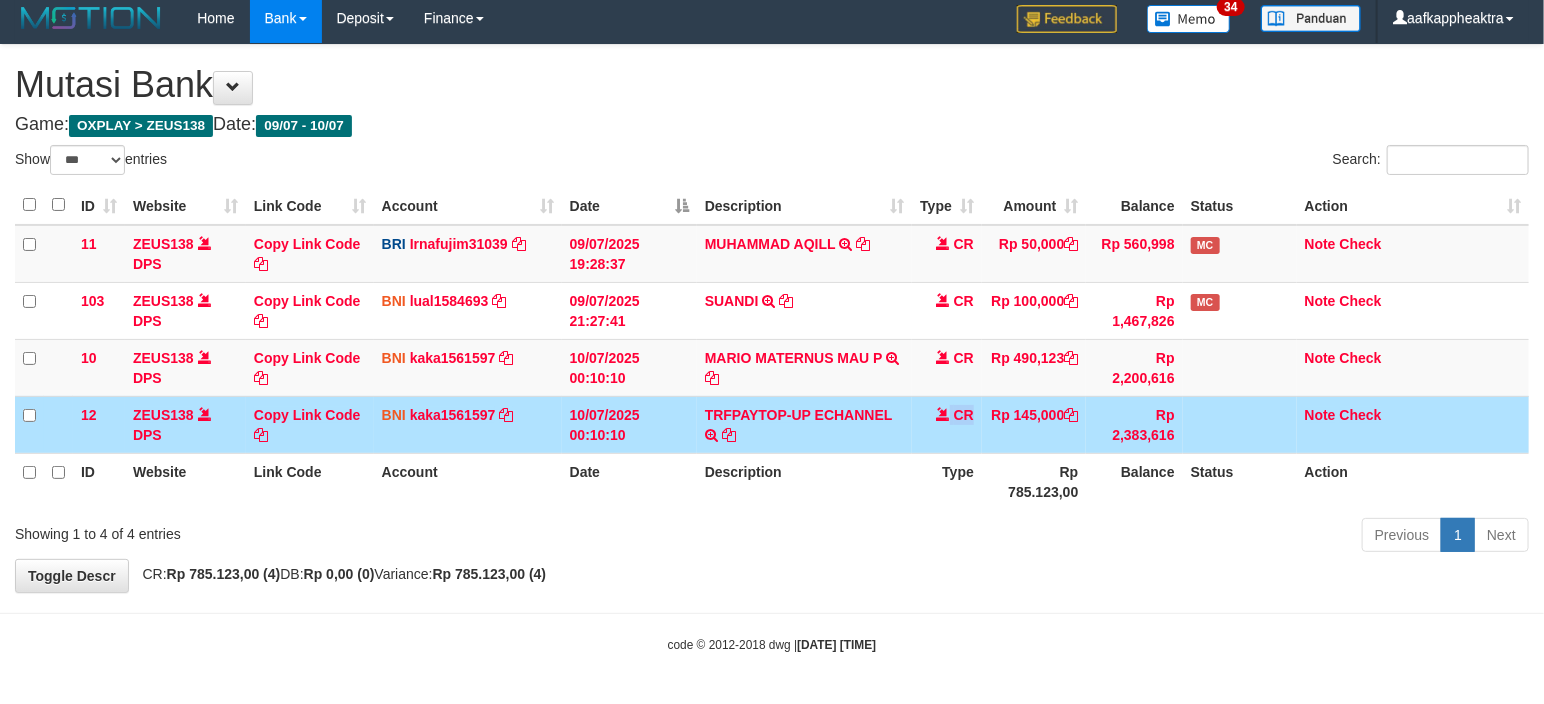 click on "CR" at bounding box center [947, 424] 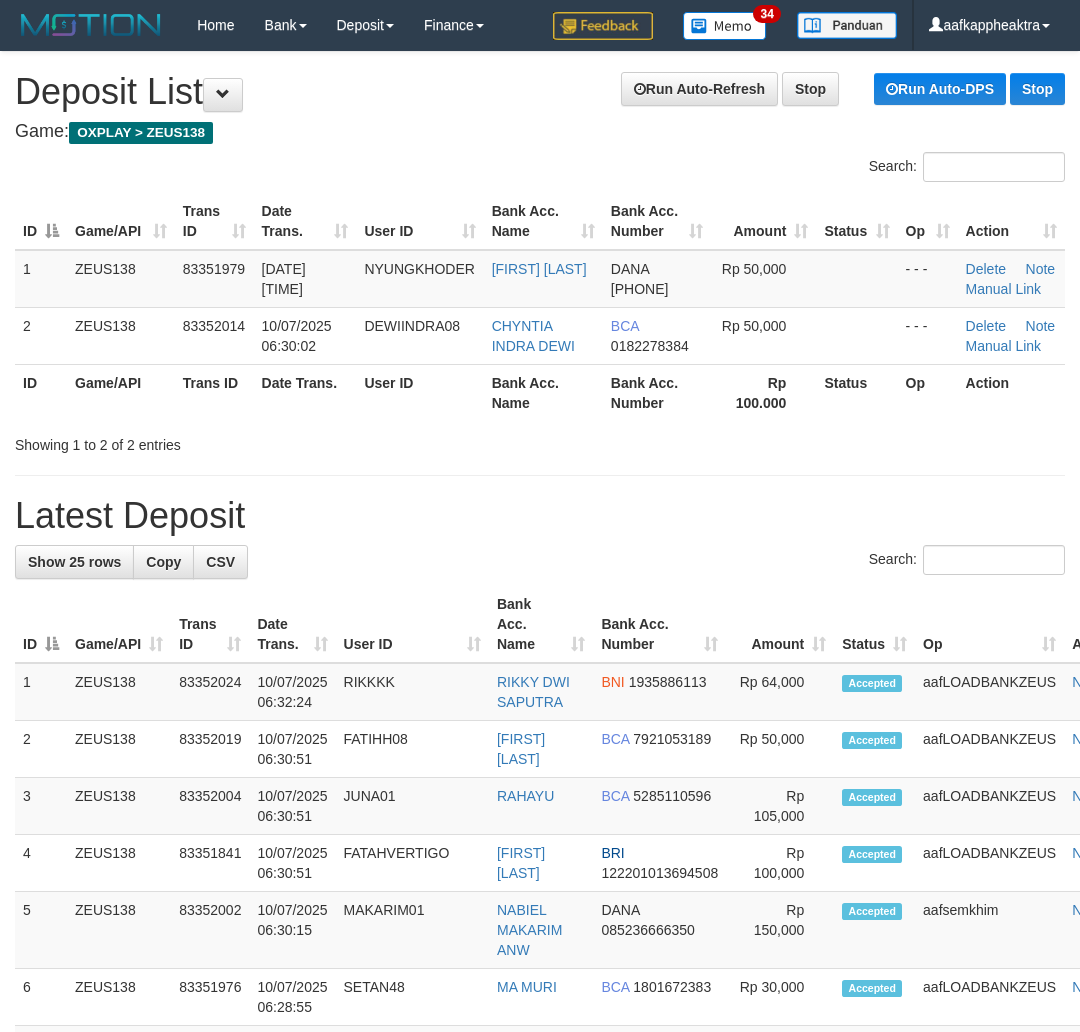 scroll, scrollTop: 0, scrollLeft: 0, axis: both 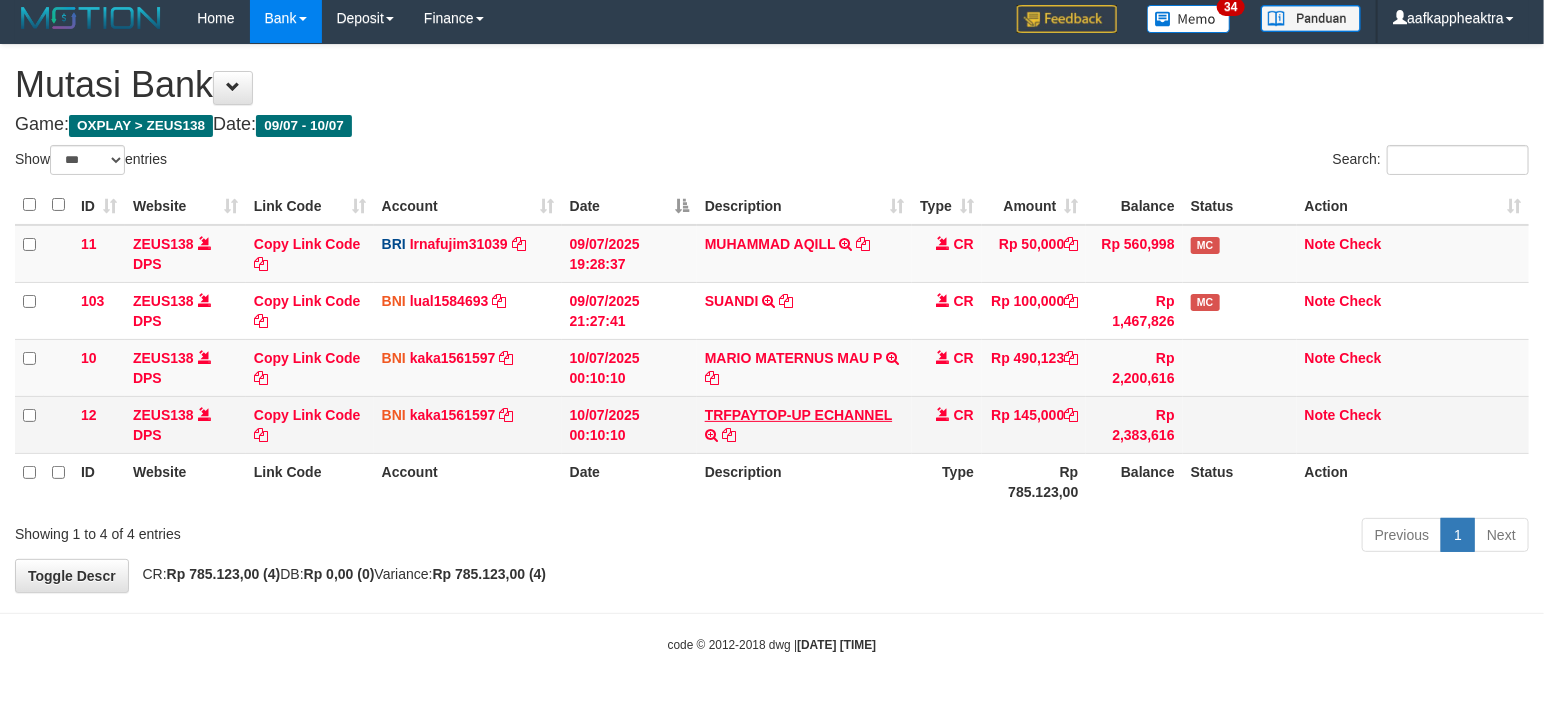 click on "12
ZEUS138    DPS
Copy Link Code
BNI
kaka1561597
DPS
KARMILA
mutasi_20250710_2425 | 12
mutasi_20250710_2425 | 12
10/07/2025 00:10:10
TRFPAYTOP-UP ECHANNEL         TRF/PAY/TOP-UP ECHANNEL
CR
Rp 145,000
Rp 2,383,616
Note
Check" at bounding box center [772, 424] 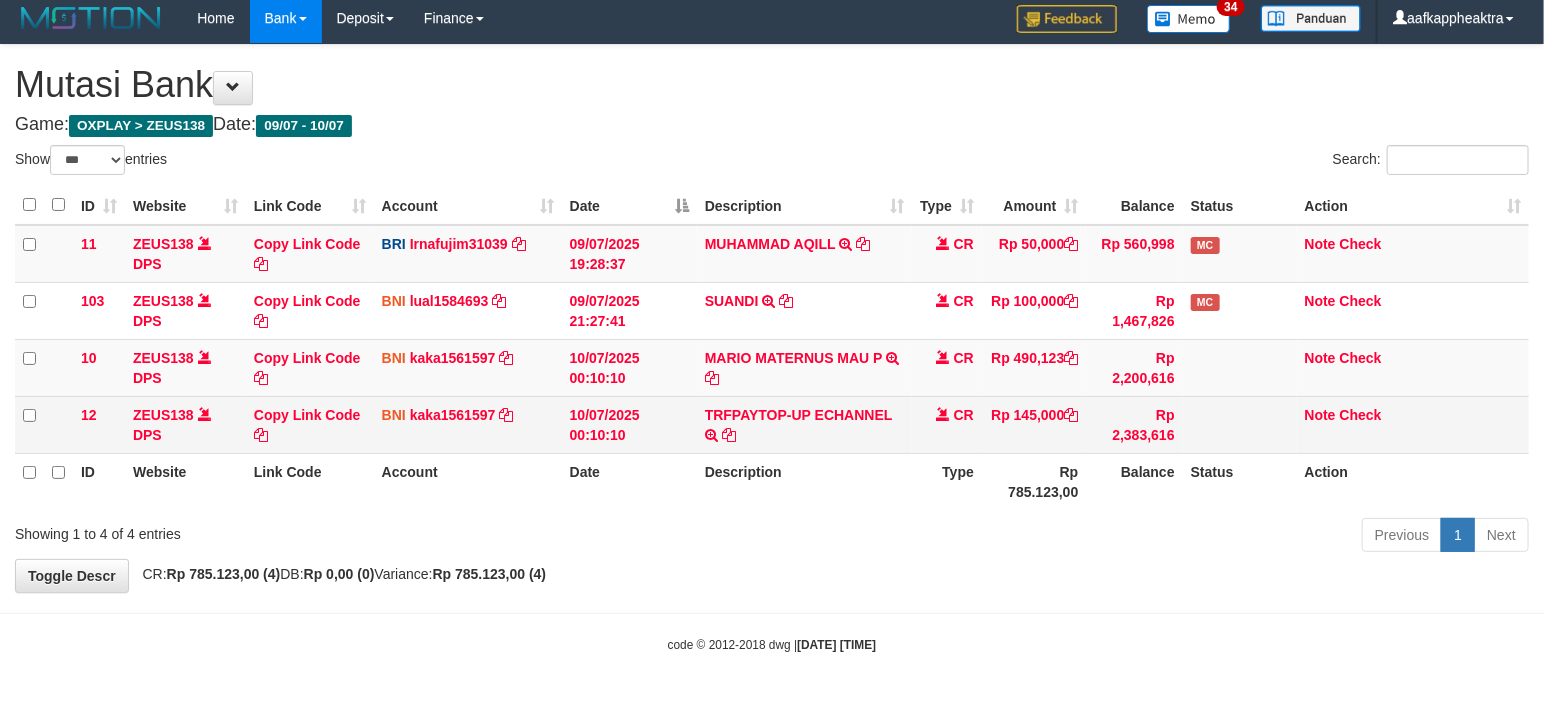 click on "11
ZEUS138    DPS
Copy Link Code
BRI
Irnafujim31039
DPS
IRNA FUJI M
mutasi_20250709_3777 | 11
mutasi_20250709_3777 | 11
[DATE] [TIME]
MUHAMMAD AQILL         TRANSFER NBMB MUHAMMAD AQILL TO IRNA FUJI M
CR
Rp 50,000
Rp 560,998
MC
Note
Check
103
ZEUS138    DPS
Copy Link Code
BNI
lual1584693
DPS
LUCKY ALAMSYAH
mutasi_20250709_2414 | 103
mutasi_20250709_2414 | 103
SUANDI" at bounding box center [772, 339] 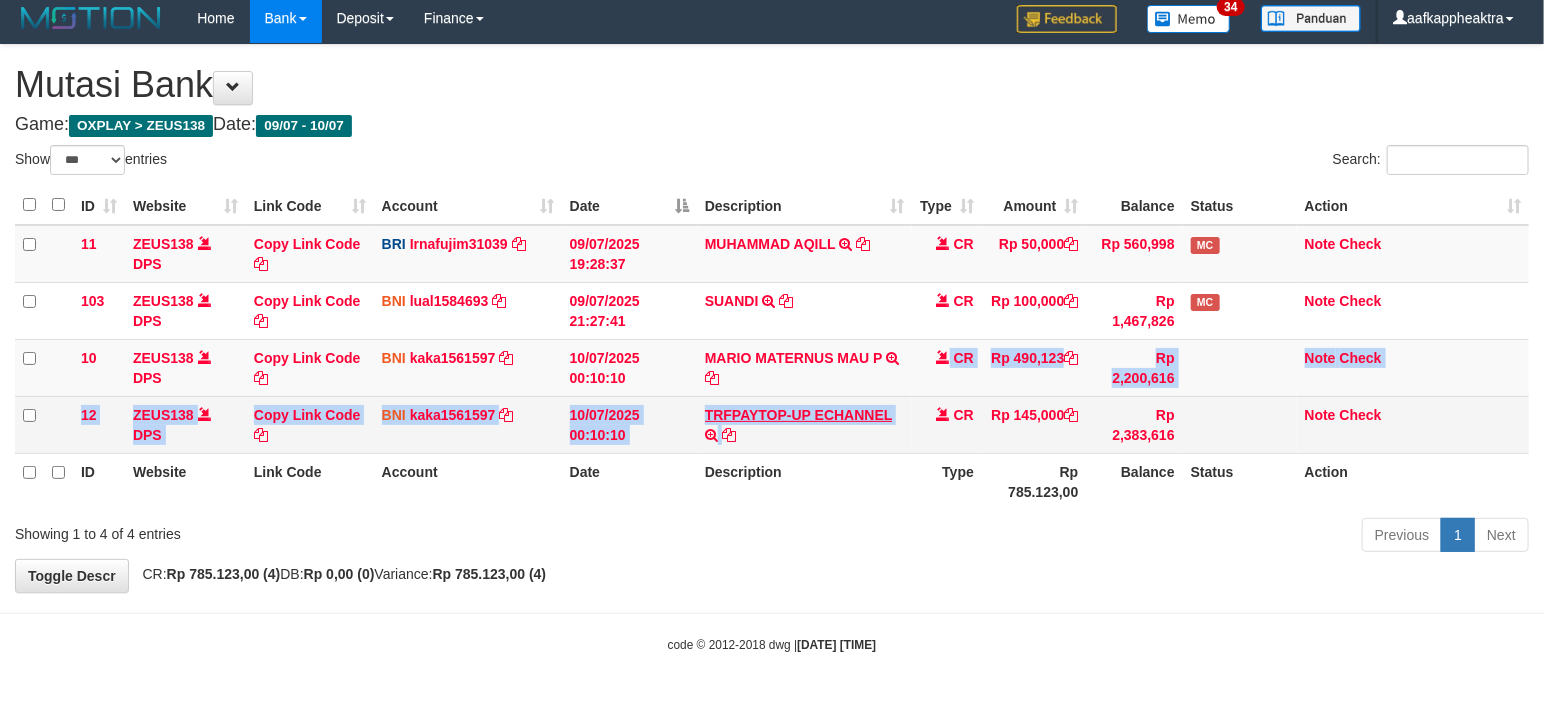 click on "12
ZEUS138    DPS
Copy Link Code
BNI
kaka1561597
DPS
KARMILA
mutasi_20250710_2425 | 12
mutasi_20250710_2425 | 12
10/07/2025 00:10:10
TRFPAYTOP-UP ECHANNEL         TRF/PAY/TOP-UP ECHANNEL
CR
Rp 145,000
Rp 2,383,616
Note
Check" at bounding box center [772, 424] 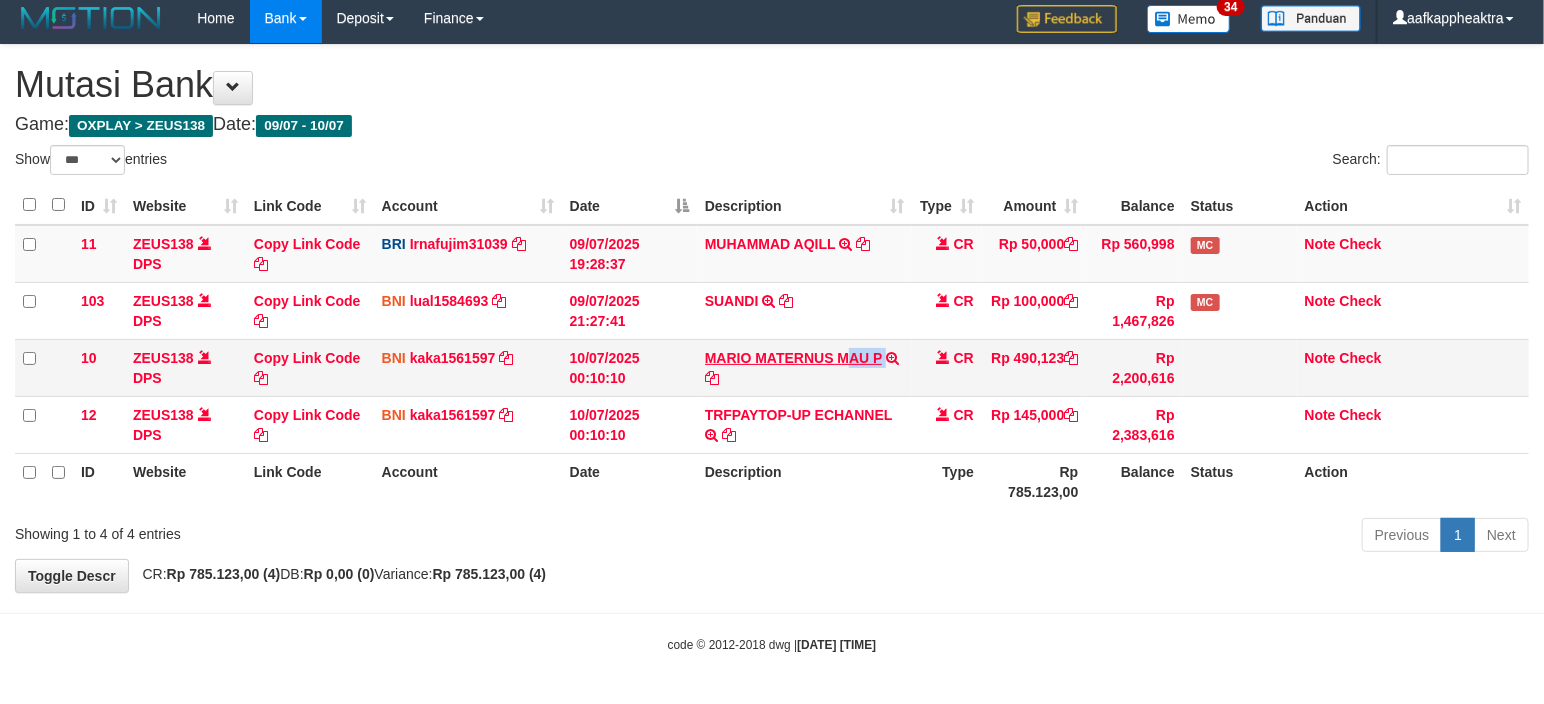 drag, startPoint x: 831, startPoint y: 384, endPoint x: 857, endPoint y: 363, distance: 33.42155 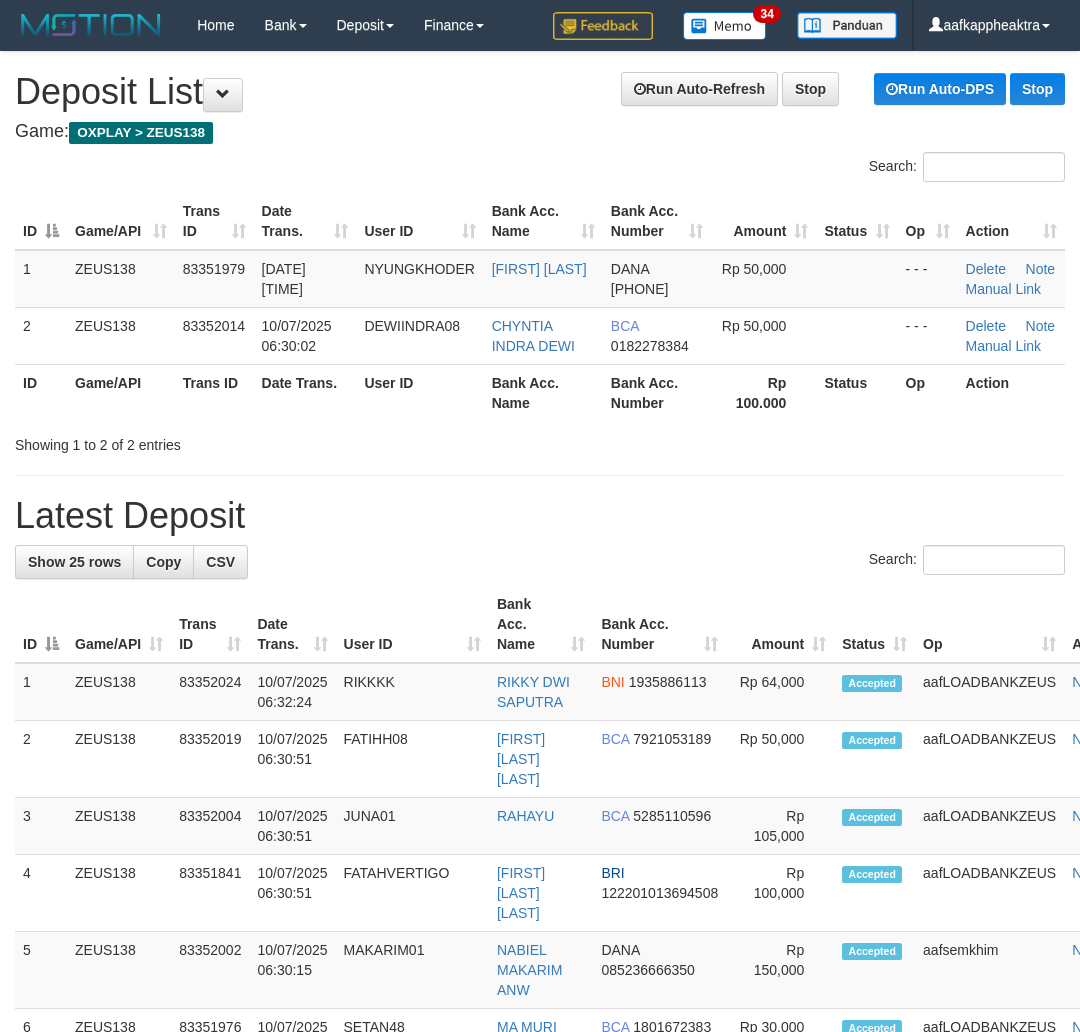 scroll, scrollTop: 0, scrollLeft: 0, axis: both 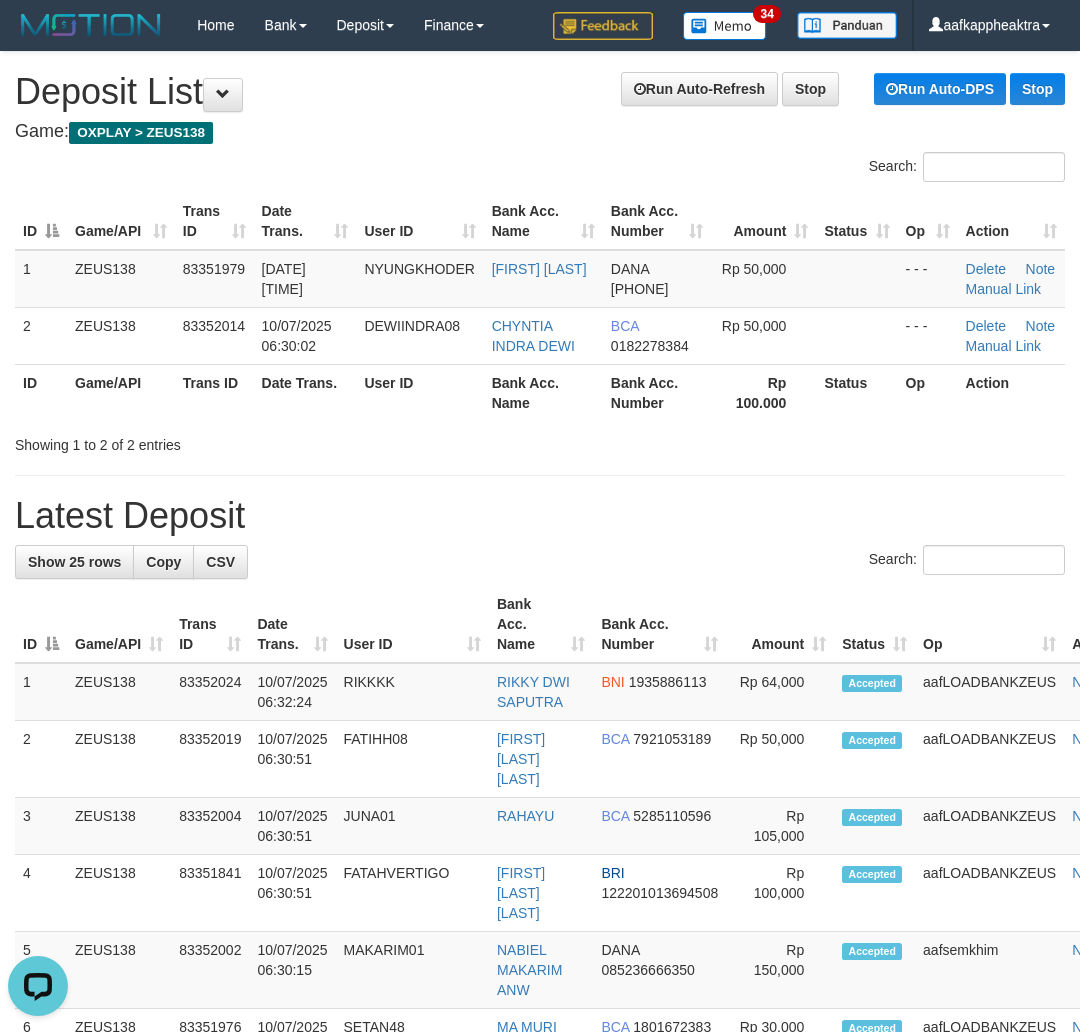 click on "**********" at bounding box center [540, 1217] 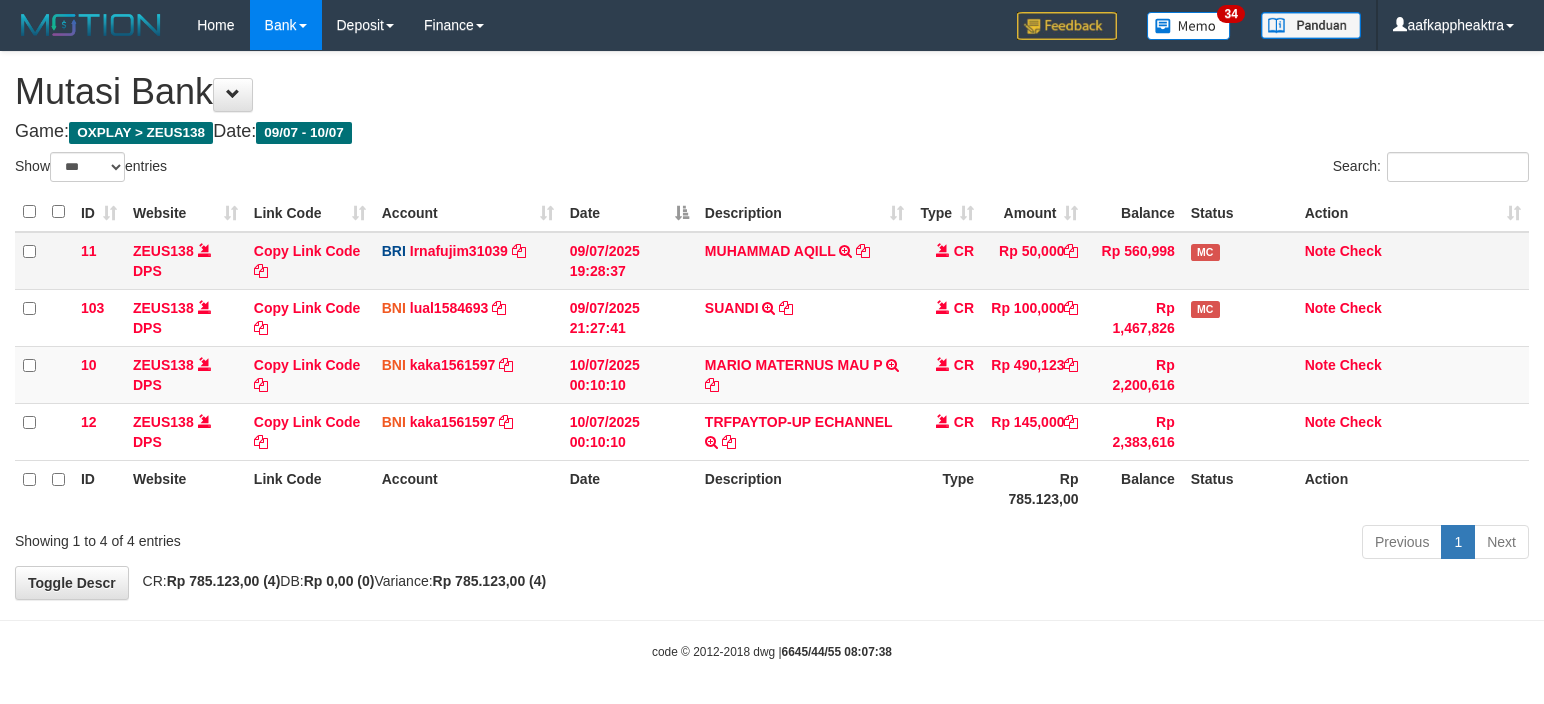 scroll, scrollTop: 8, scrollLeft: 0, axis: vertical 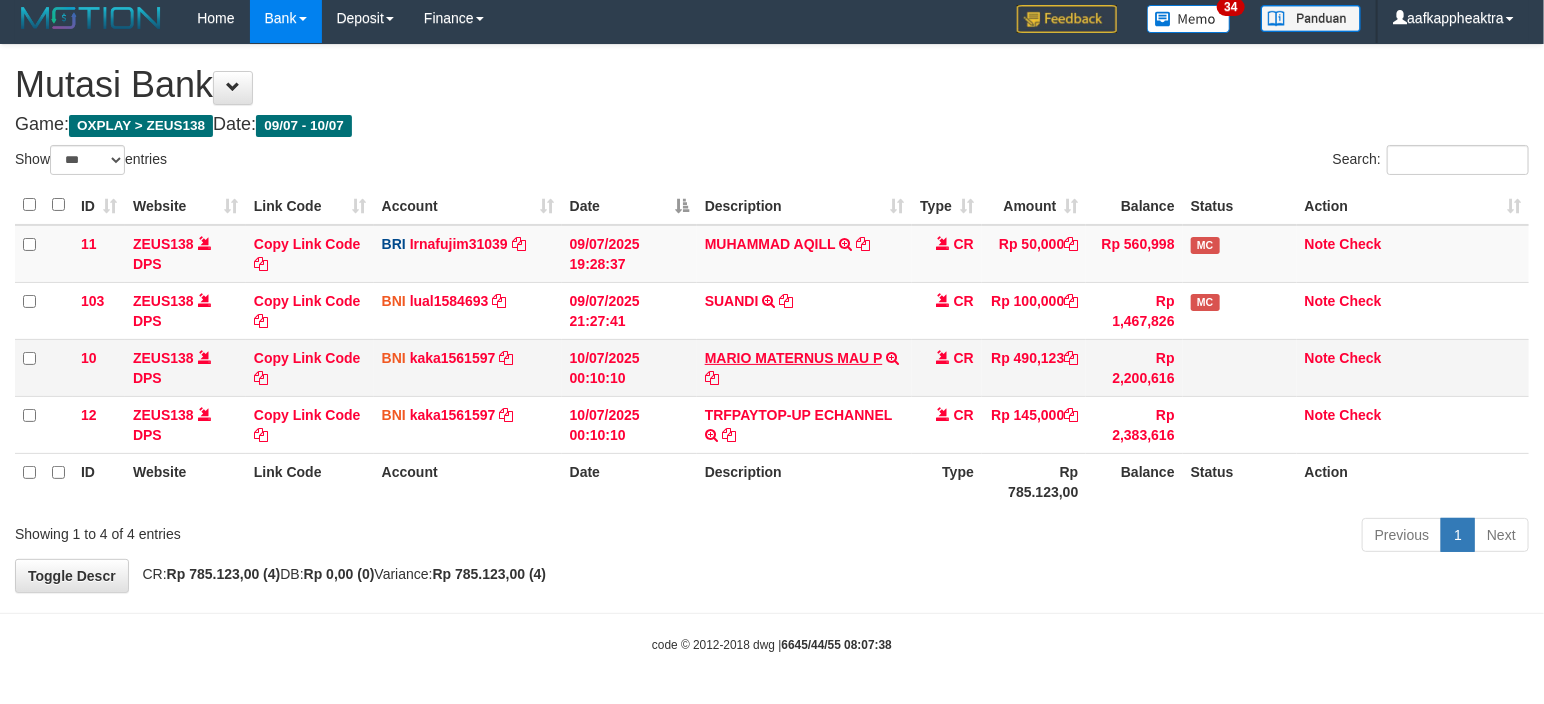 drag, startPoint x: 876, startPoint y: 315, endPoint x: 818, endPoint y: 353, distance: 69.339745 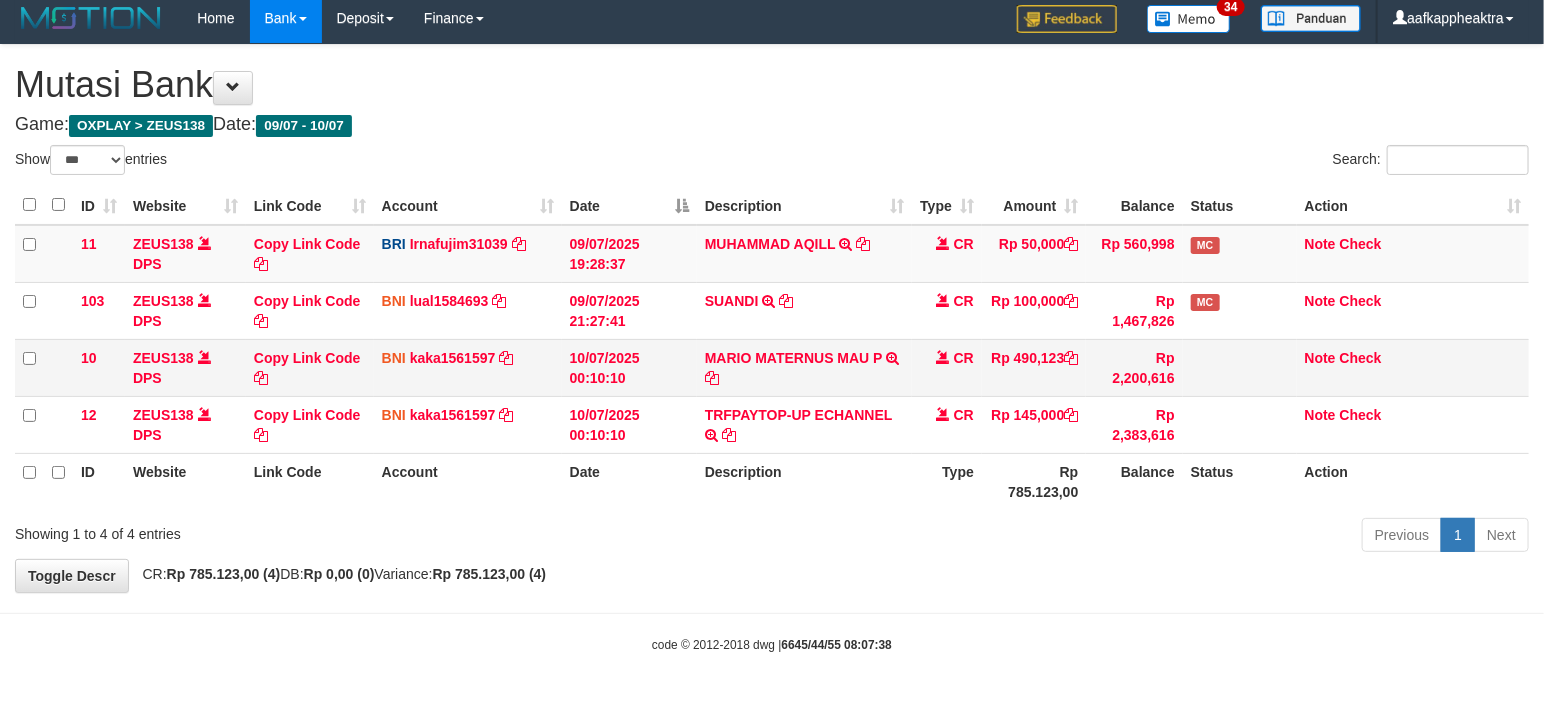 click on "MARIO MATERNUS MAU P         TRF/PAY/TOP-UP ECHANNEL MARIO MATERNUS MAU P" at bounding box center [804, 254] 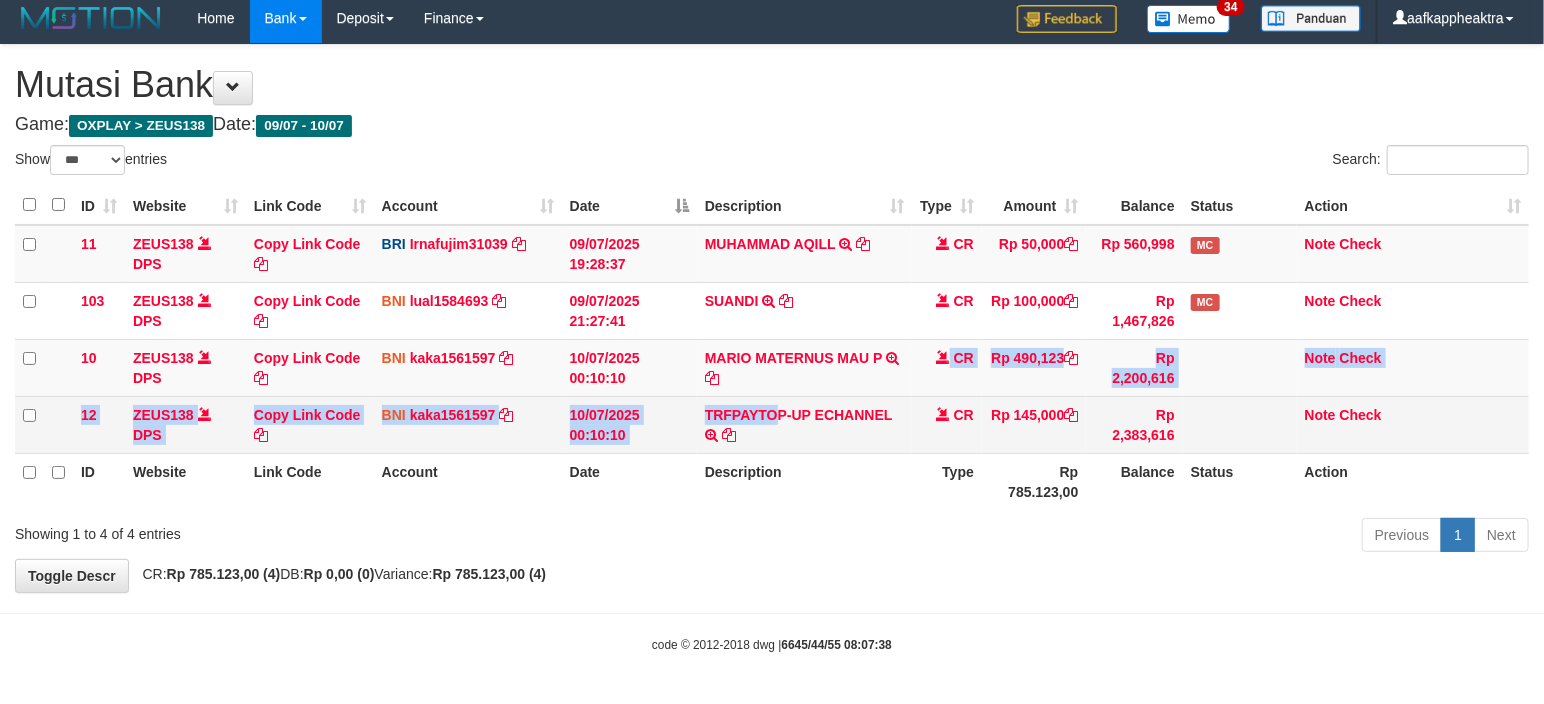 click on "11
ZEUS138    DPS
Copy Link Code
BRI
Irnafujim31039
DPS
IRNA FUJI M
mutasi_20250709_3777 | 11
mutasi_20250709_3777 | 11
09/07/2025 19:28:37
MUHAMMAD AQILL         TRANSFER NBMB MUHAMMAD AQILL TO IRNA FUJI M
CR
Rp 50,000
Rp 560,998
MC
Note
Check
103
ZEUS138    DPS
Copy Link Code
BNI
lual1584693
DPS
LUCKY ALAMSYAH
mutasi_20250709_2414 | 103
mutasi_20250709_2414 | 103
SUANDI" at bounding box center [772, 339] 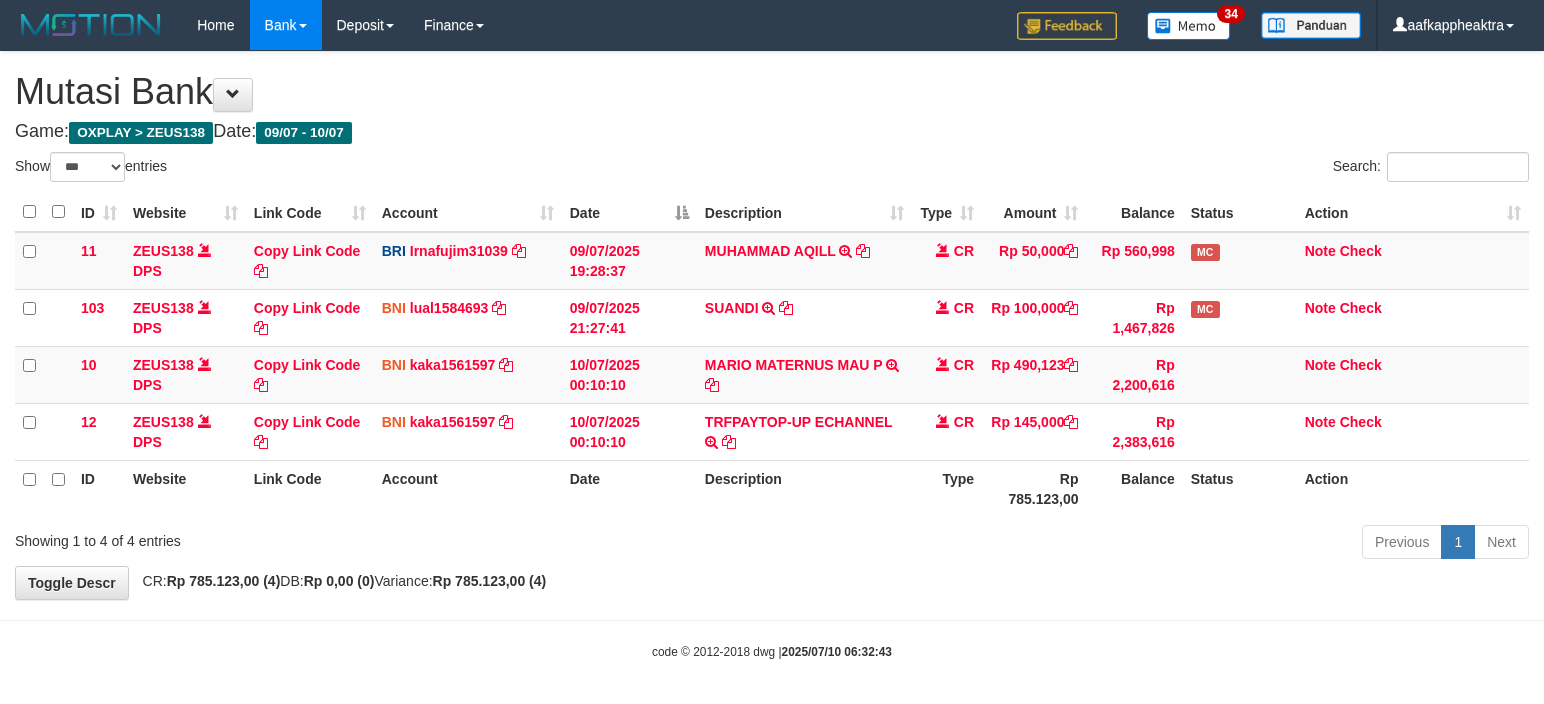 scroll, scrollTop: 8, scrollLeft: 0, axis: vertical 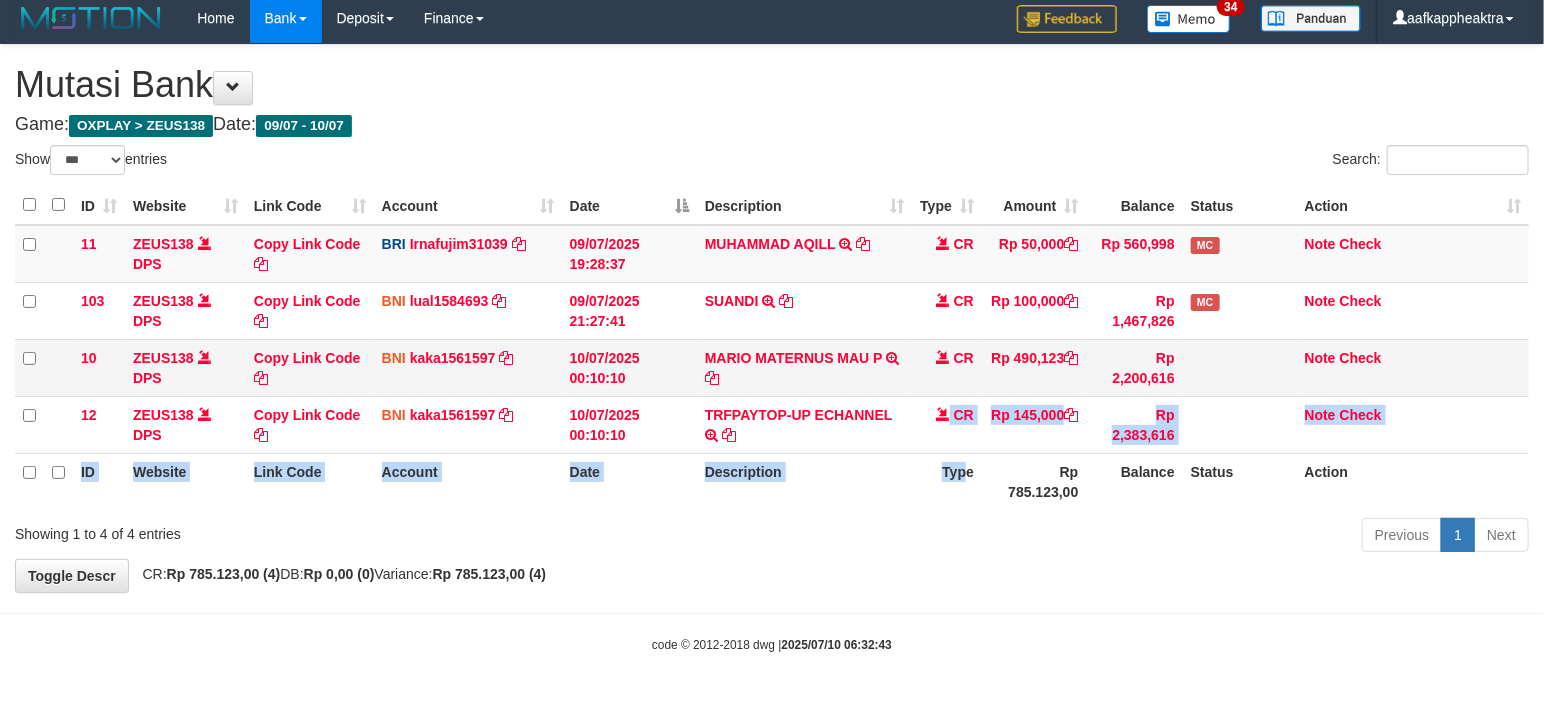click on "ID Website Link Code Account Date Description Type Amount Balance Status Action
11
ZEUS138    DPS
Copy Link Code
BRI
[USERNAME]
DPS
[LASTNAME]
mutasi_20250709_3777 | 11
mutasi_20250709_3777 | 11
09/07/2025 19:28:37
[FIRST] [LAST]         TRANSFER NBMB [FIRST] [LAST] TO [LASTNAME]
CR
Rp 50,000
Rp 560,998
MC
Note
Check
103
ZEUS138    DPS
Copy Link Code
BNI
[USERNAME]
DPS
[LASTNAME]" at bounding box center (772, 348) 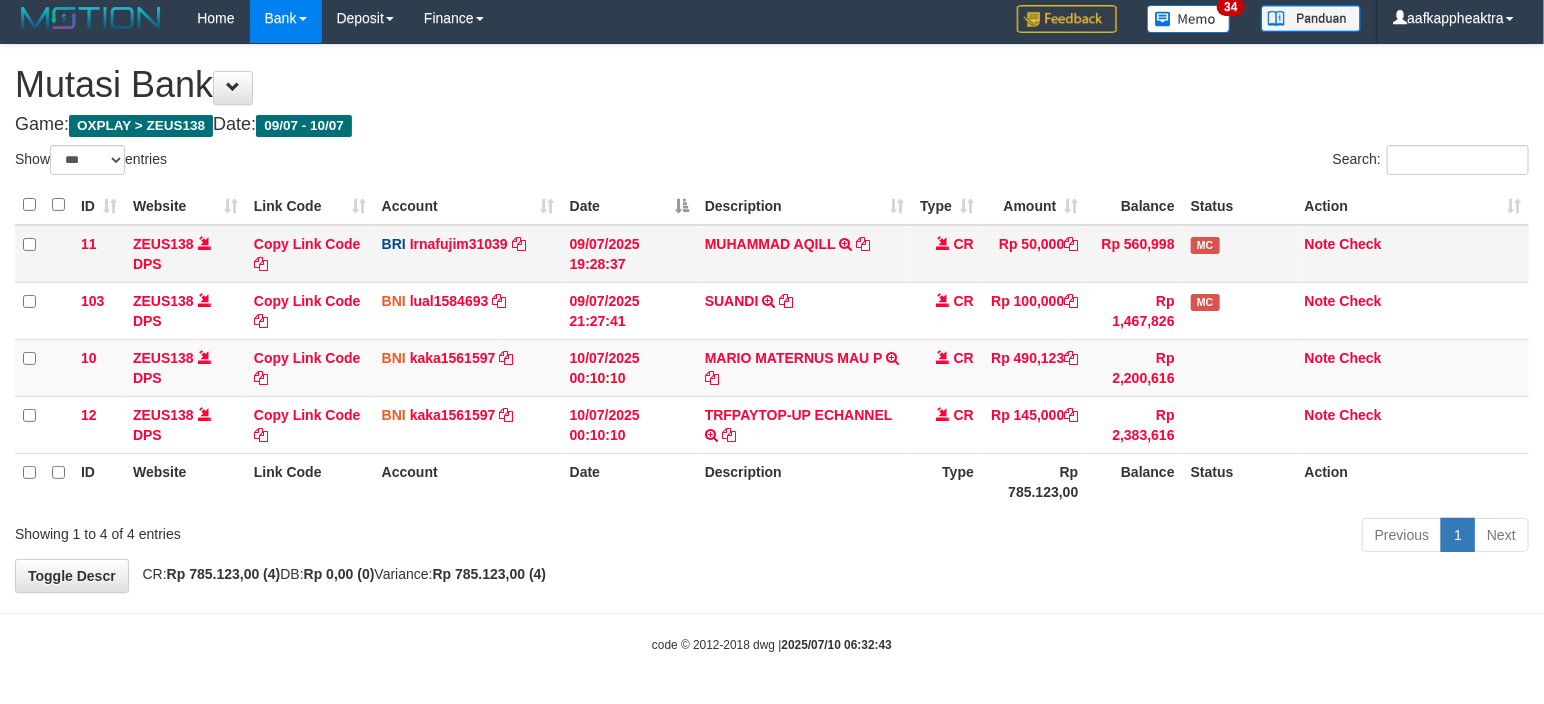 drag, startPoint x: 966, startPoint y: 347, endPoint x: 1064, endPoint y: 264, distance: 128.42508 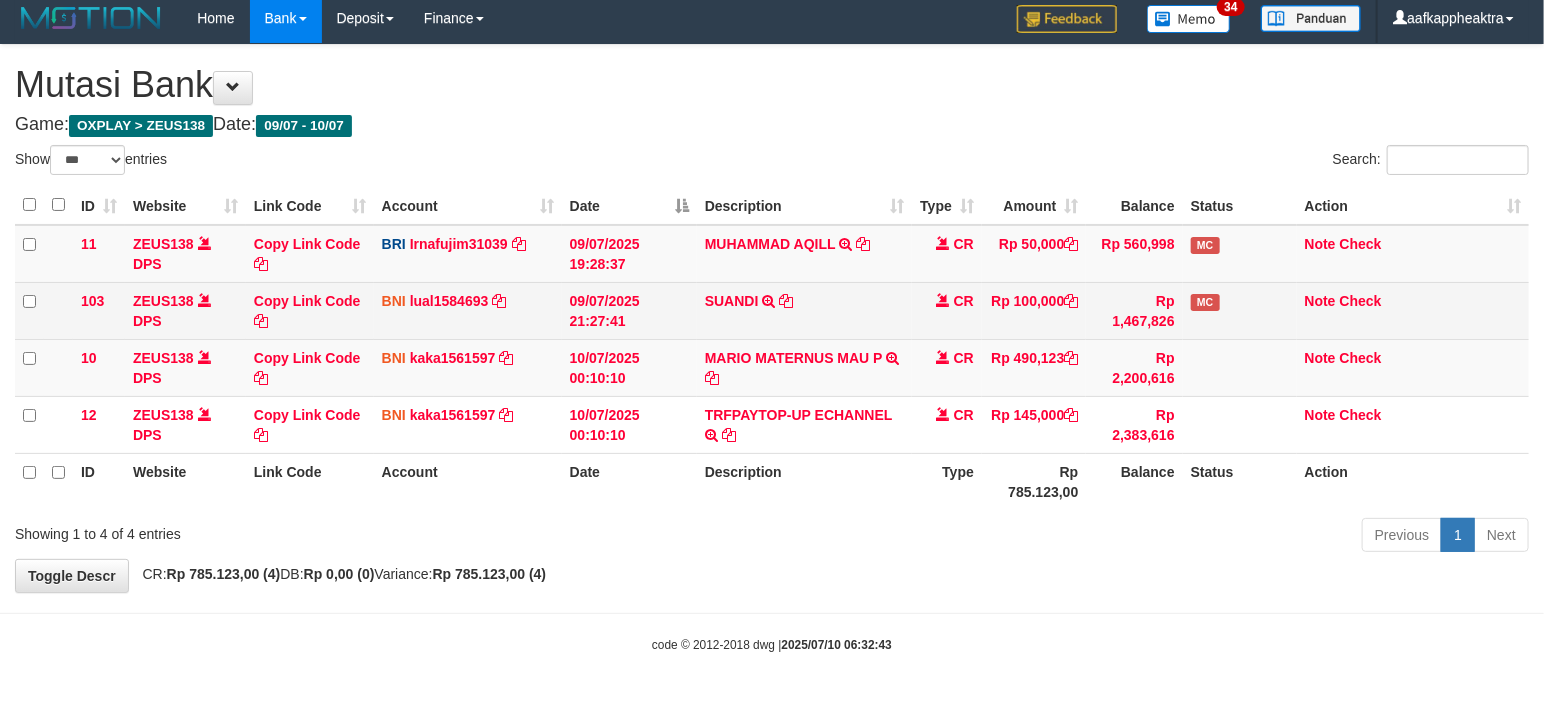 click on "Rp 100,000" at bounding box center (1034, 310) 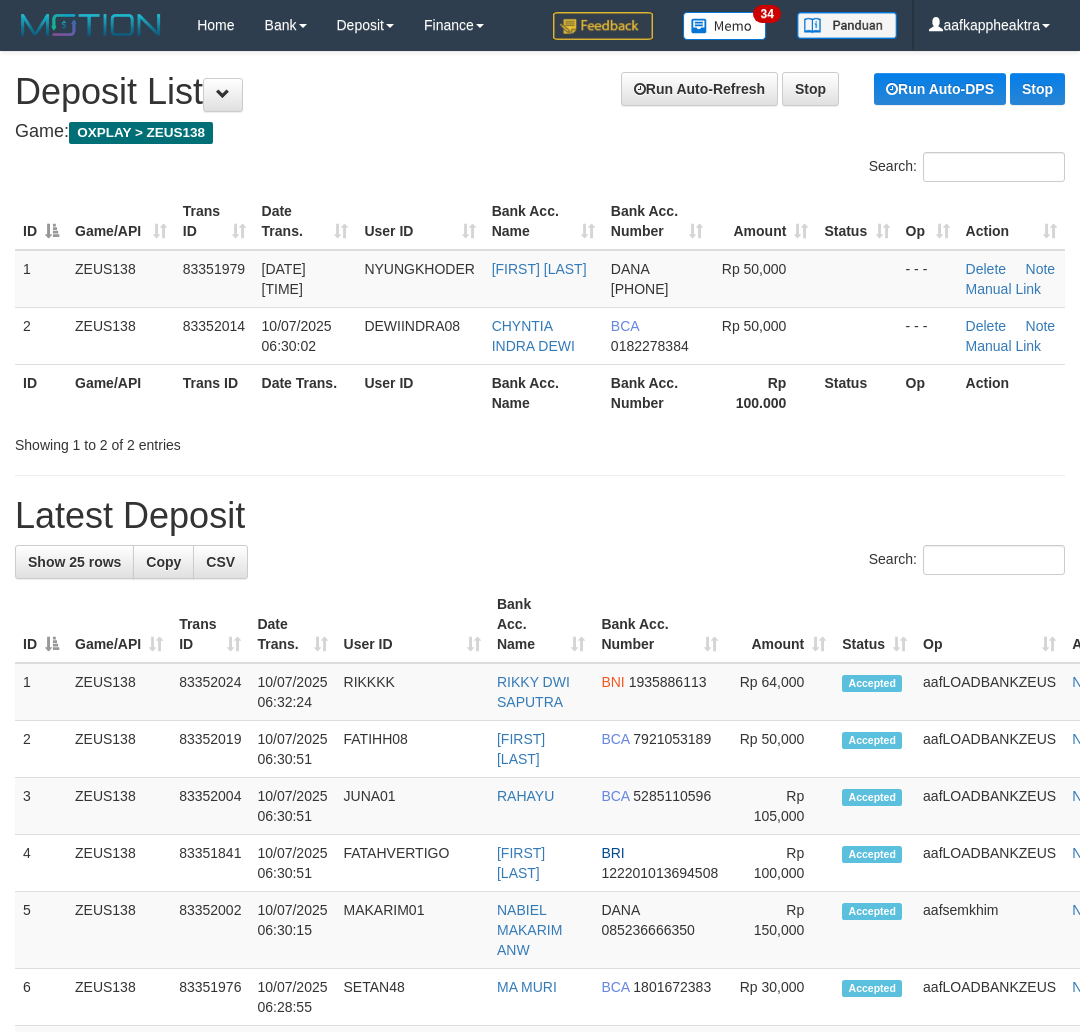 scroll, scrollTop: 0, scrollLeft: 0, axis: both 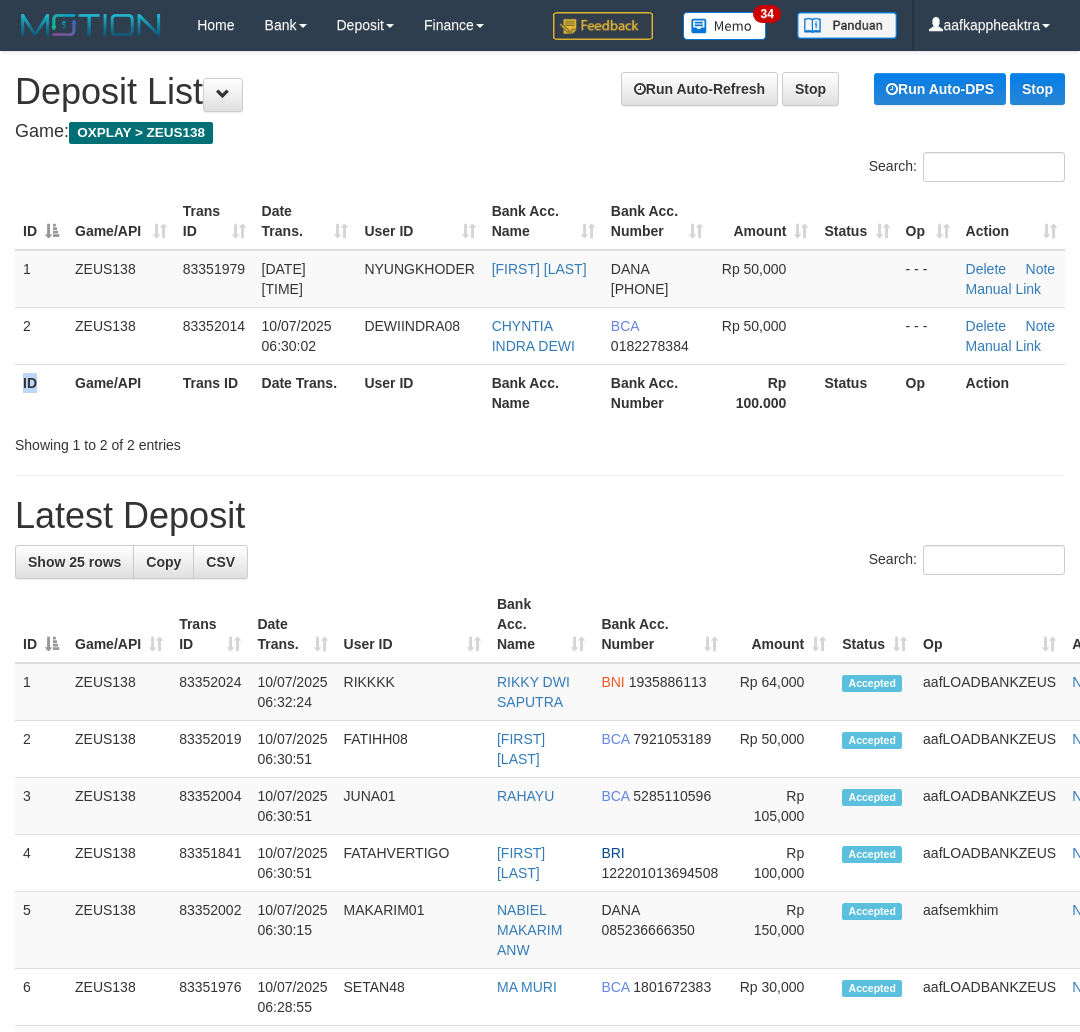 drag, startPoint x: 38, startPoint y: 444, endPoint x: 0, endPoint y: 426, distance: 42.047592 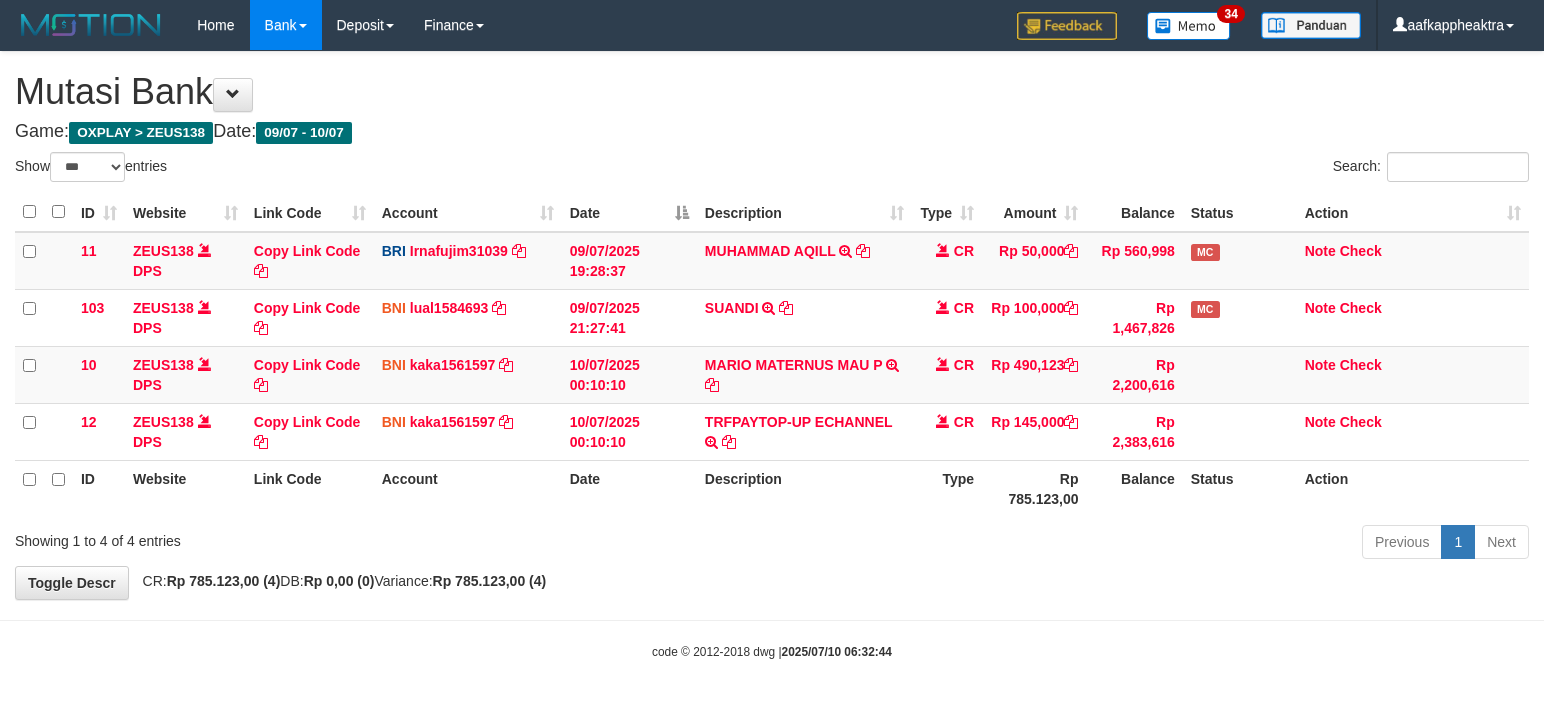 scroll, scrollTop: 8, scrollLeft: 0, axis: vertical 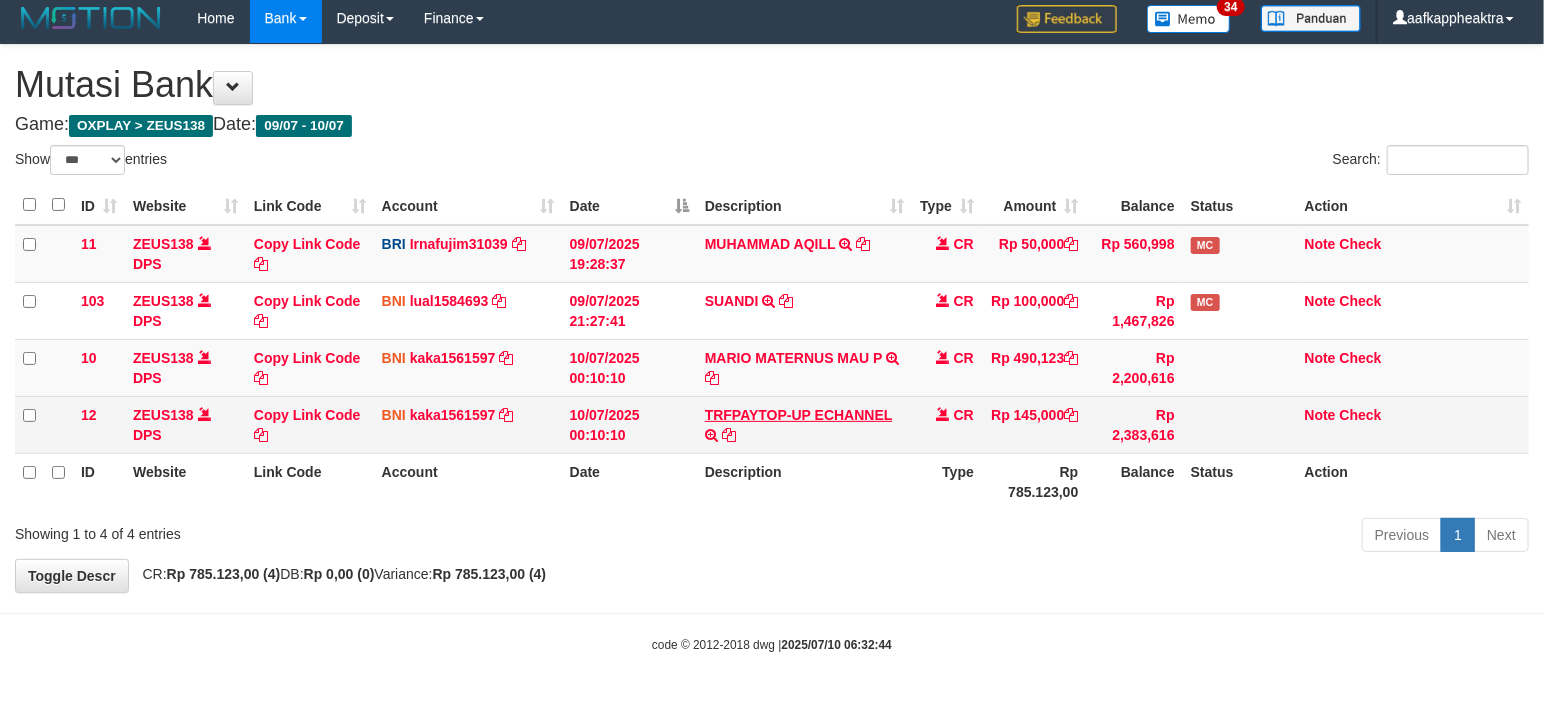 click on "12
ZEUS138    DPS
Copy Link Code
BNI
kaka1561597
DPS
KARMILA
mutasi_20250710_2425 | 12
mutasi_20250710_2425 | 12
10/07/2025 00:10:10
TRFPAYTOP-UP ECHANNEL         TRF/PAY/TOP-UP ECHANNEL
CR
Rp 145,000
Rp 2,383,616
Note
Check" at bounding box center (772, 424) 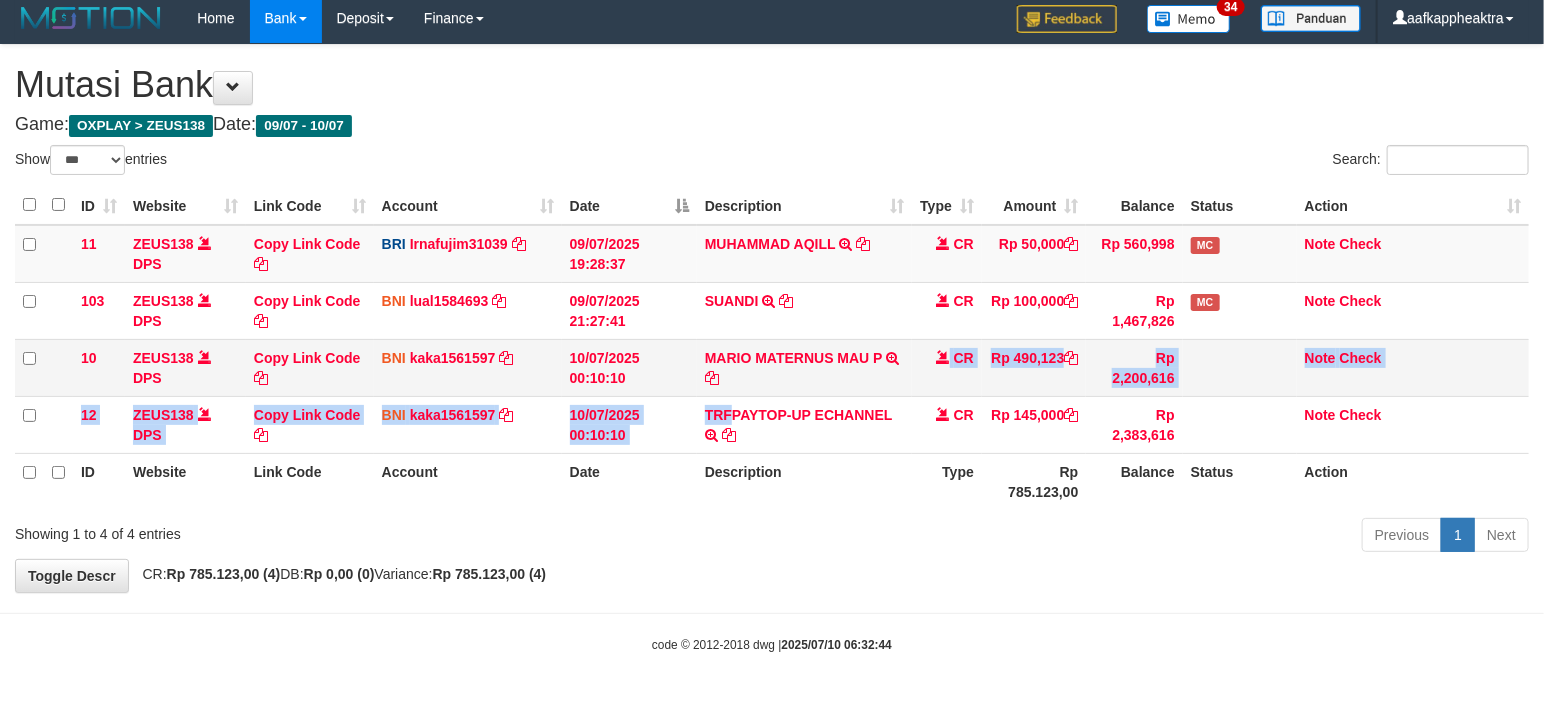 drag, startPoint x: 745, startPoint y: 411, endPoint x: 813, endPoint y: 341, distance: 97.59098 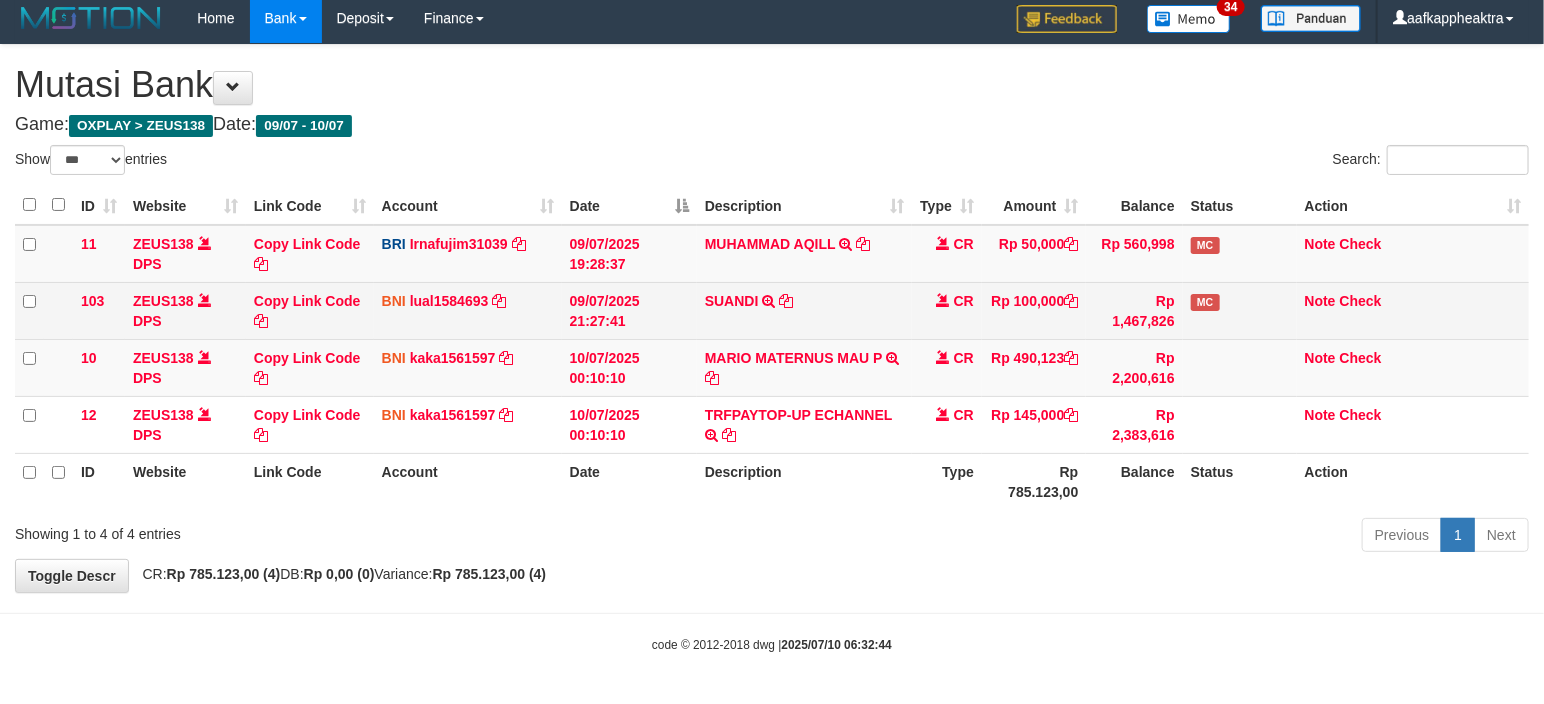 drag, startPoint x: 813, startPoint y: 341, endPoint x: 823, endPoint y: 327, distance: 17.20465 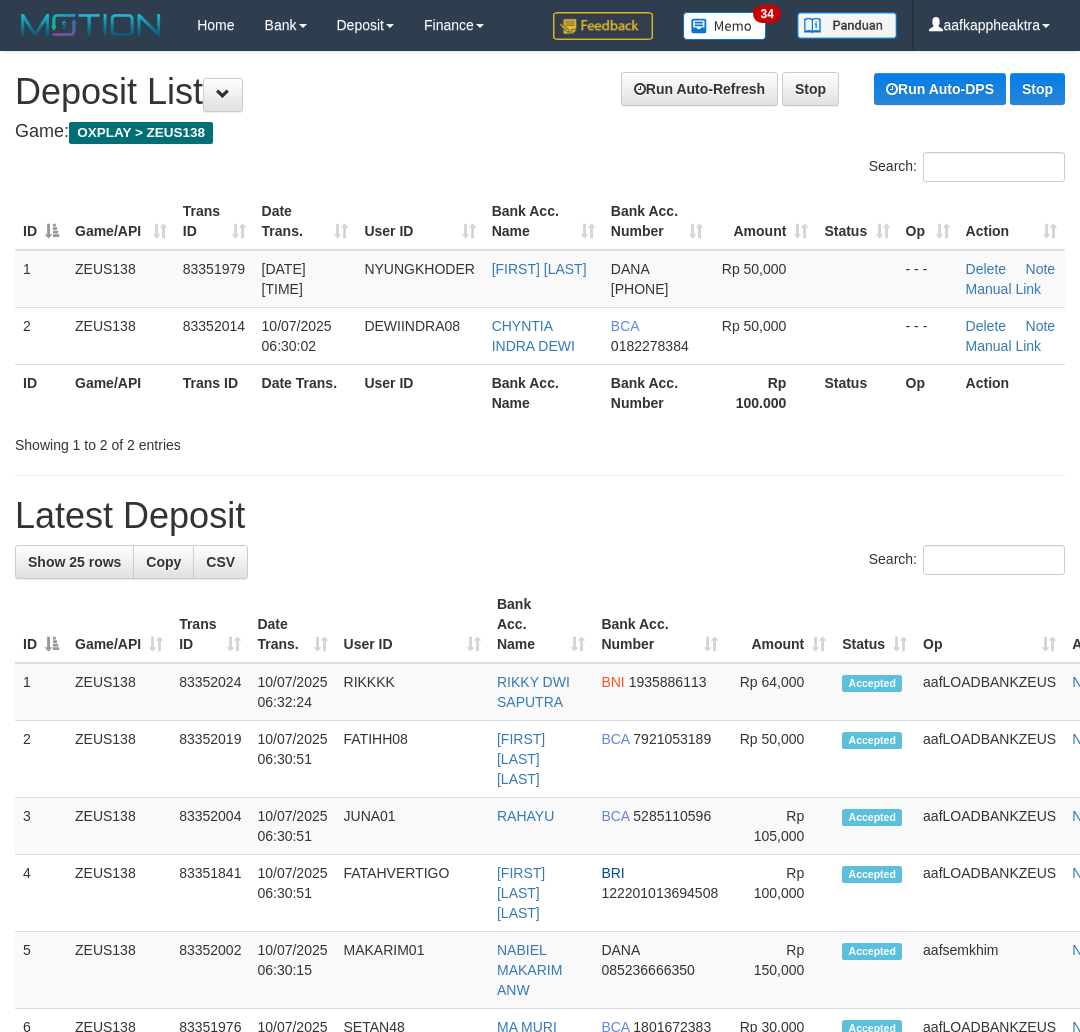 scroll, scrollTop: 0, scrollLeft: 0, axis: both 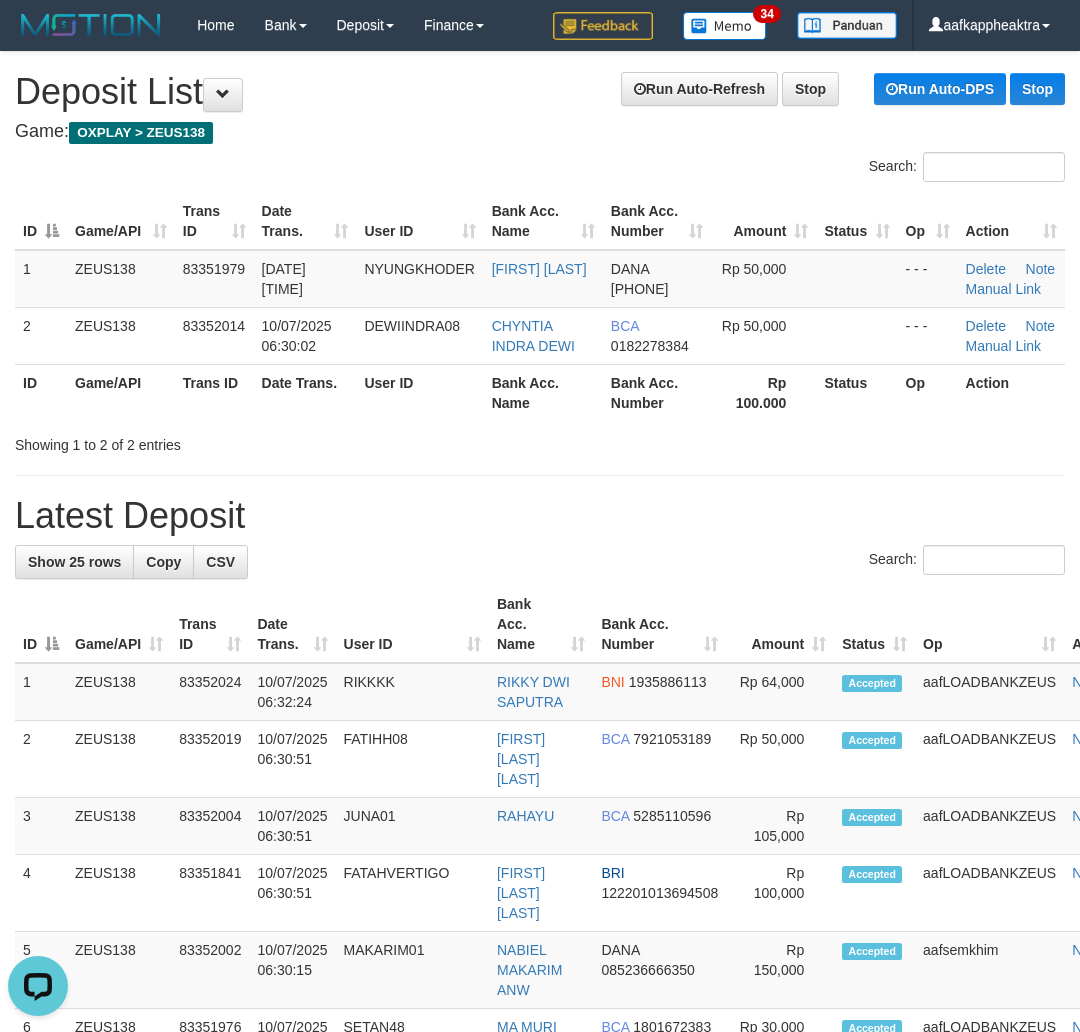 drag, startPoint x: 450, startPoint y: 563, endPoint x: 4, endPoint y: 516, distance: 448.46964 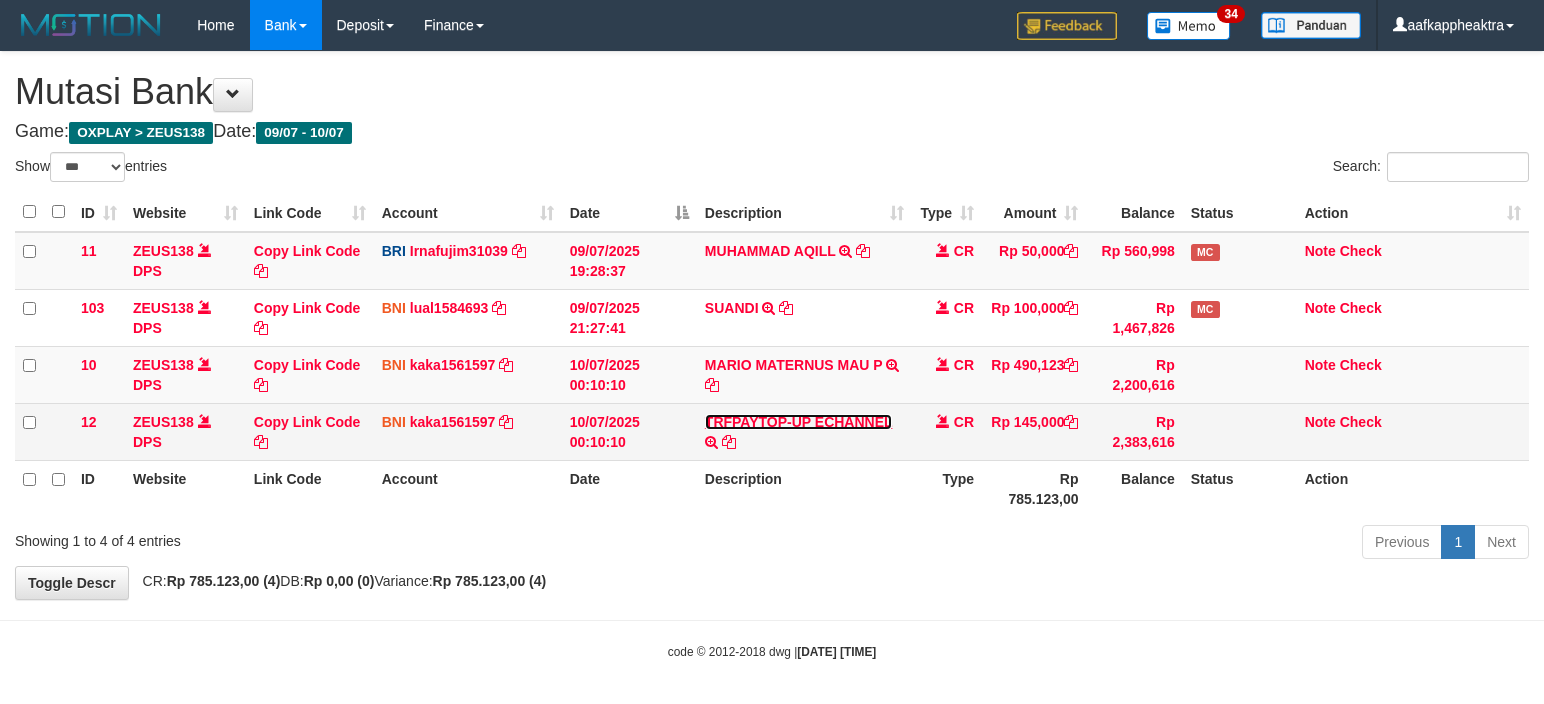 scroll, scrollTop: 8, scrollLeft: 0, axis: vertical 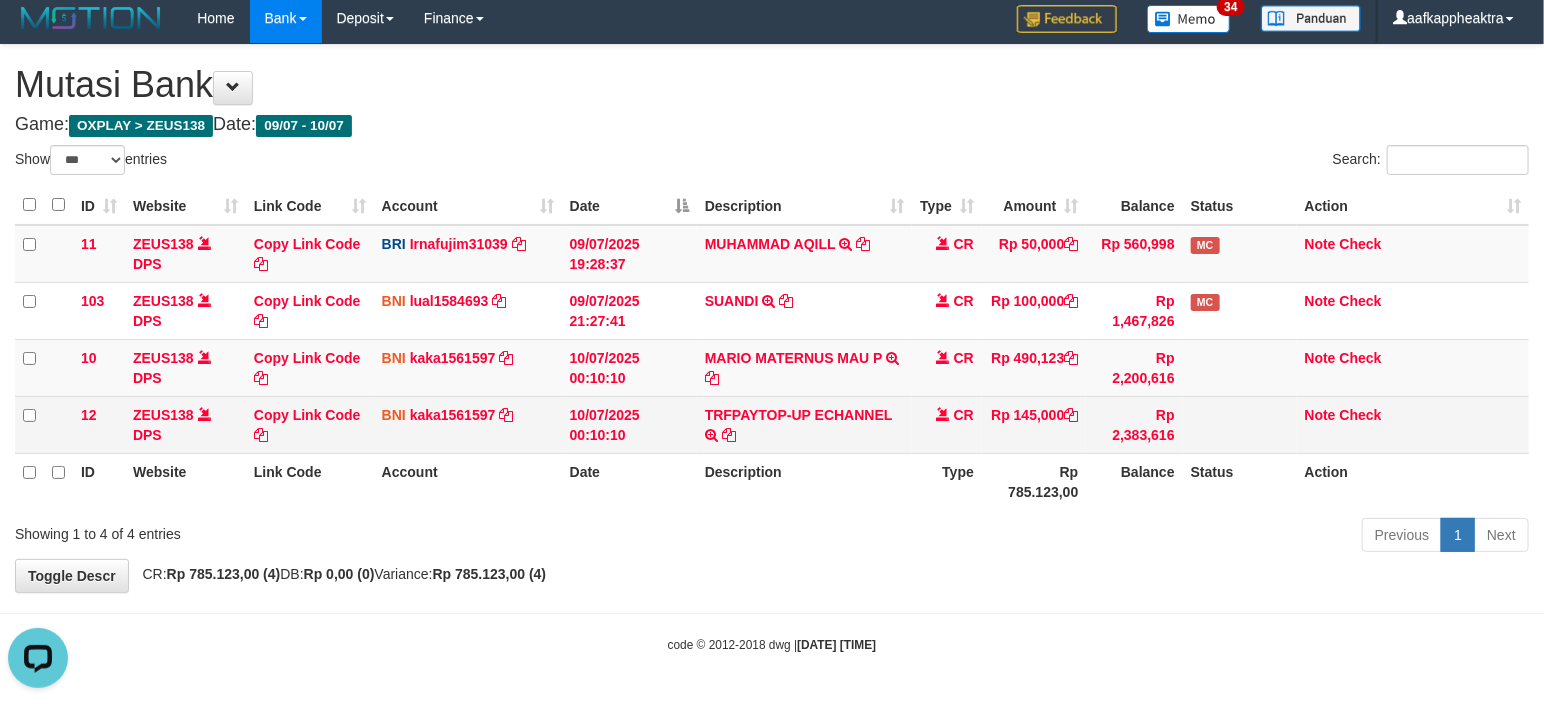 drag, startPoint x: 762, startPoint y: 445, endPoint x: 787, endPoint y: 432, distance: 28.178005 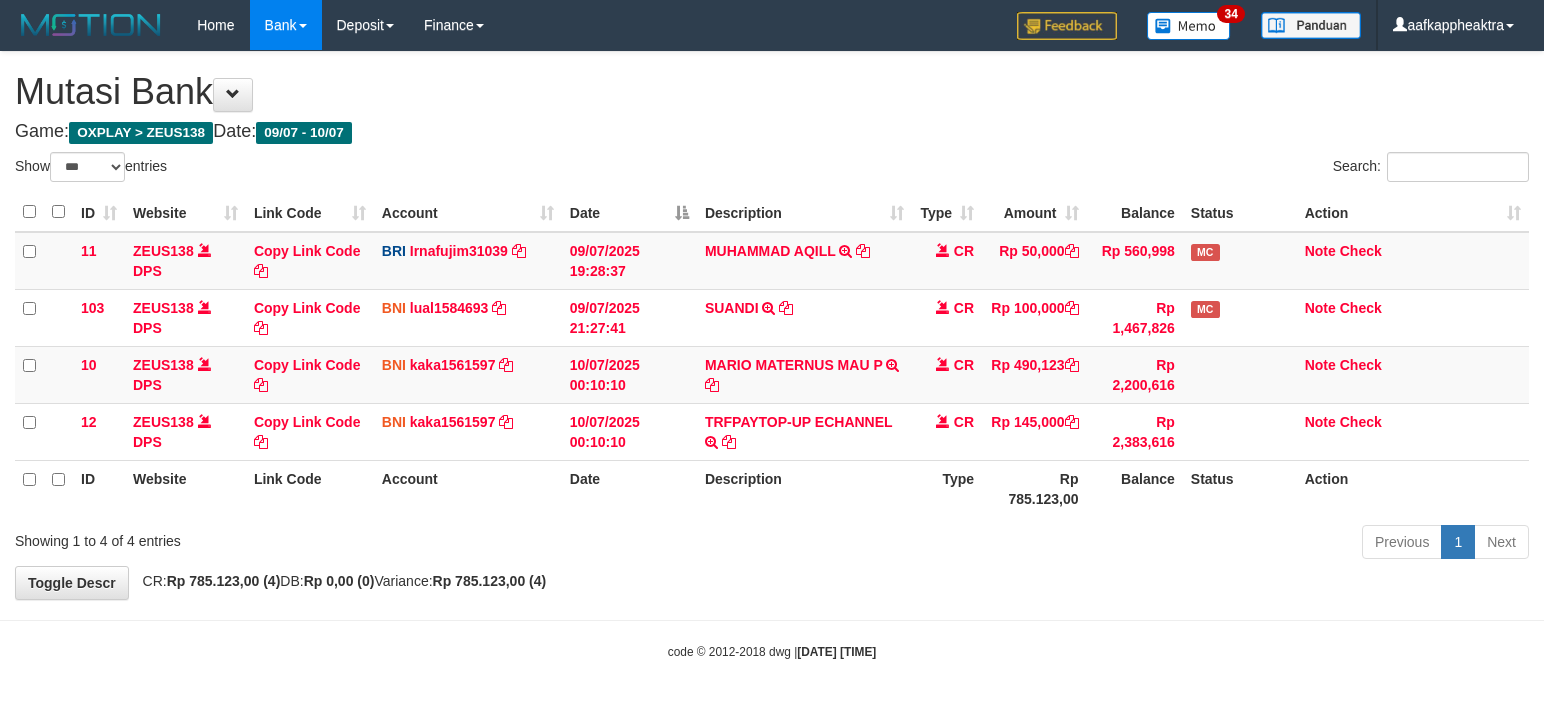 scroll, scrollTop: 8, scrollLeft: 0, axis: vertical 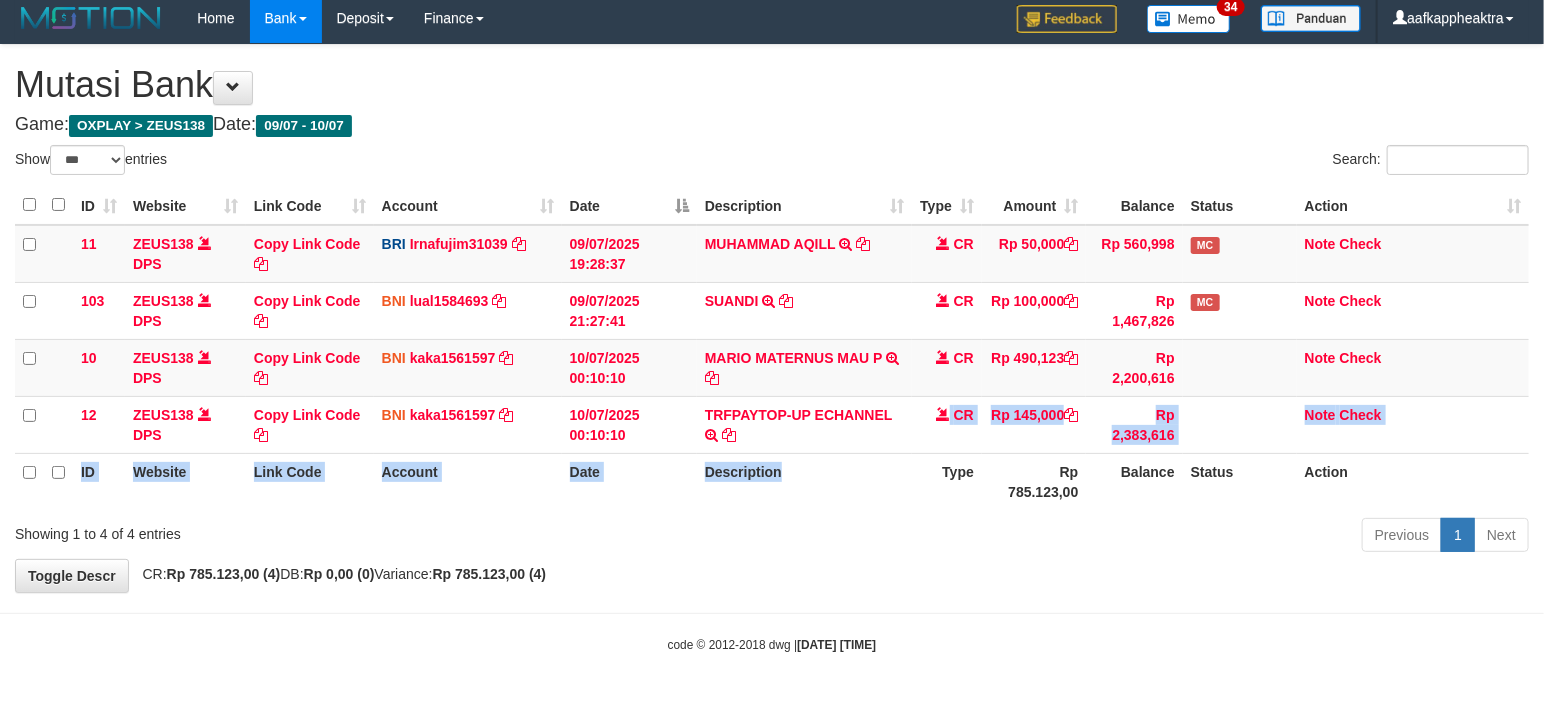click on "ID Website Link Code Account Date Description Type Amount Balance Status Action
11
ZEUS138    DPS
Copy Link Code
BRI
[ALPHANUMERIC]
DPS
[FULL NAME]
mutasi_[DATE]_[NUMBER] | 11
mutasi_[DATE]_[NUMBER] | 11
[DATE] [TIME]
[FULL NAME]         TRANSFER NBMB [FULL NAME] TO [FULL NAME]
CR
Rp 50,000
Rp 560,998
MC
Note
Check
103
ZEUS138    DPS
Copy Link Code
BNI
[ALPHANUMERIC]
DPS
[FULL NAME]" at bounding box center [772, 348] 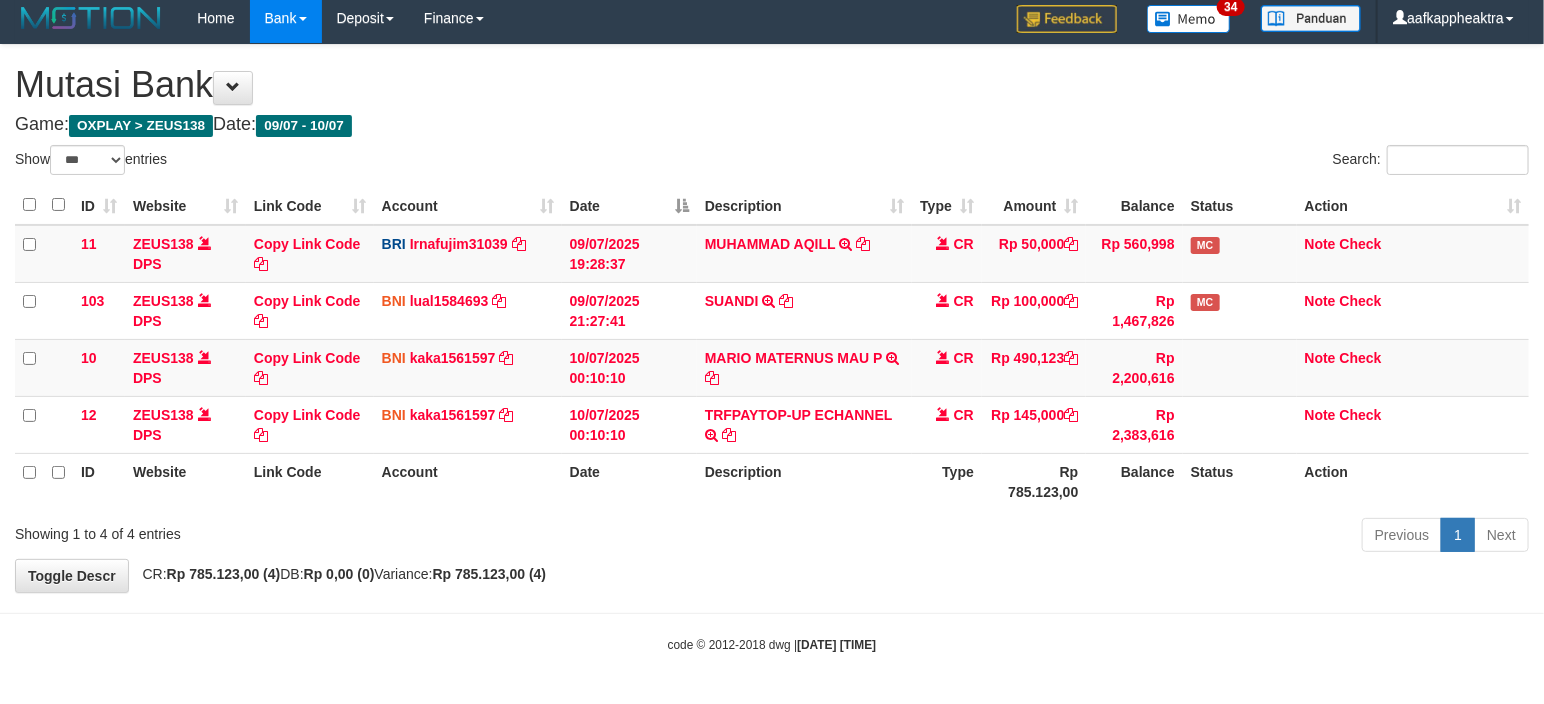drag, startPoint x: 846, startPoint y: 460, endPoint x: 884, endPoint y: 468, distance: 38.832977 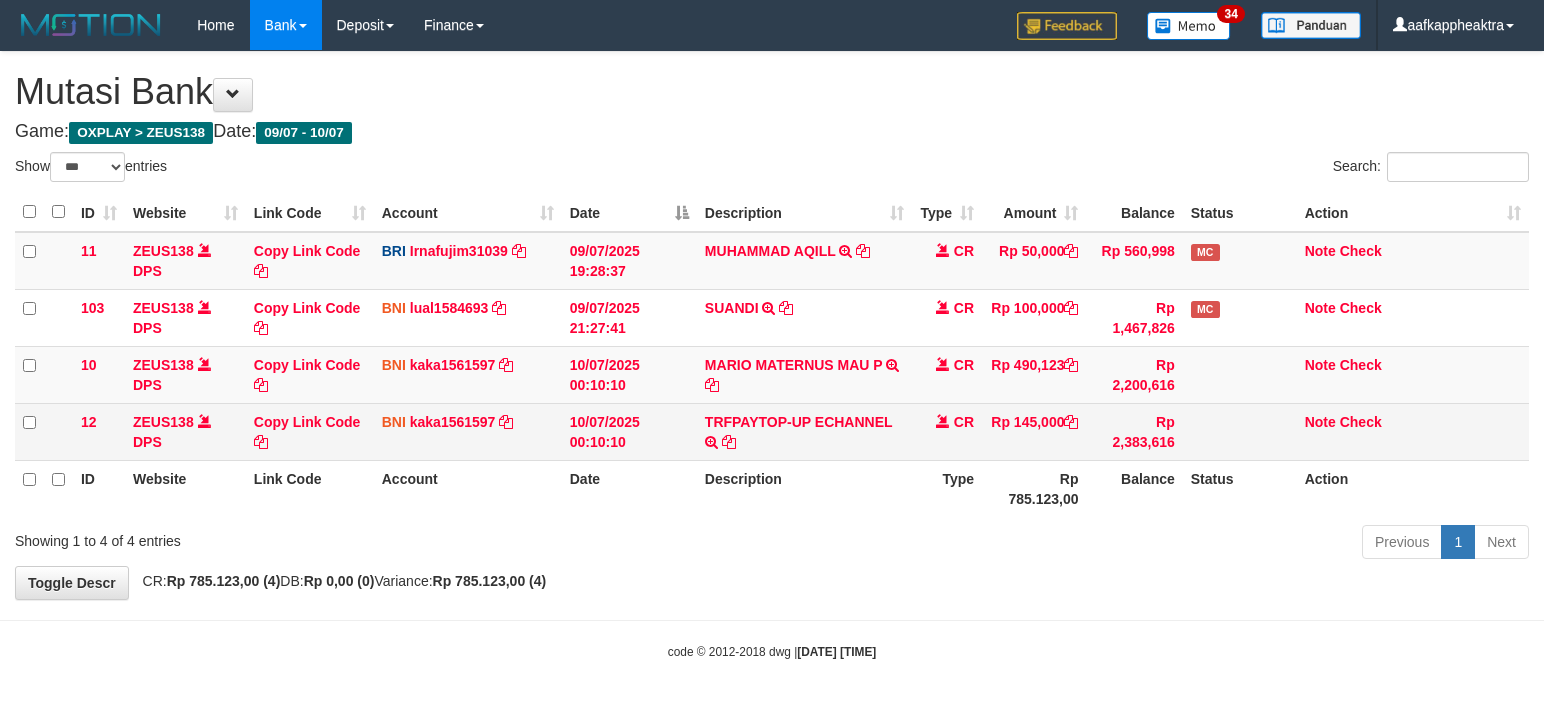 scroll, scrollTop: 8, scrollLeft: 0, axis: vertical 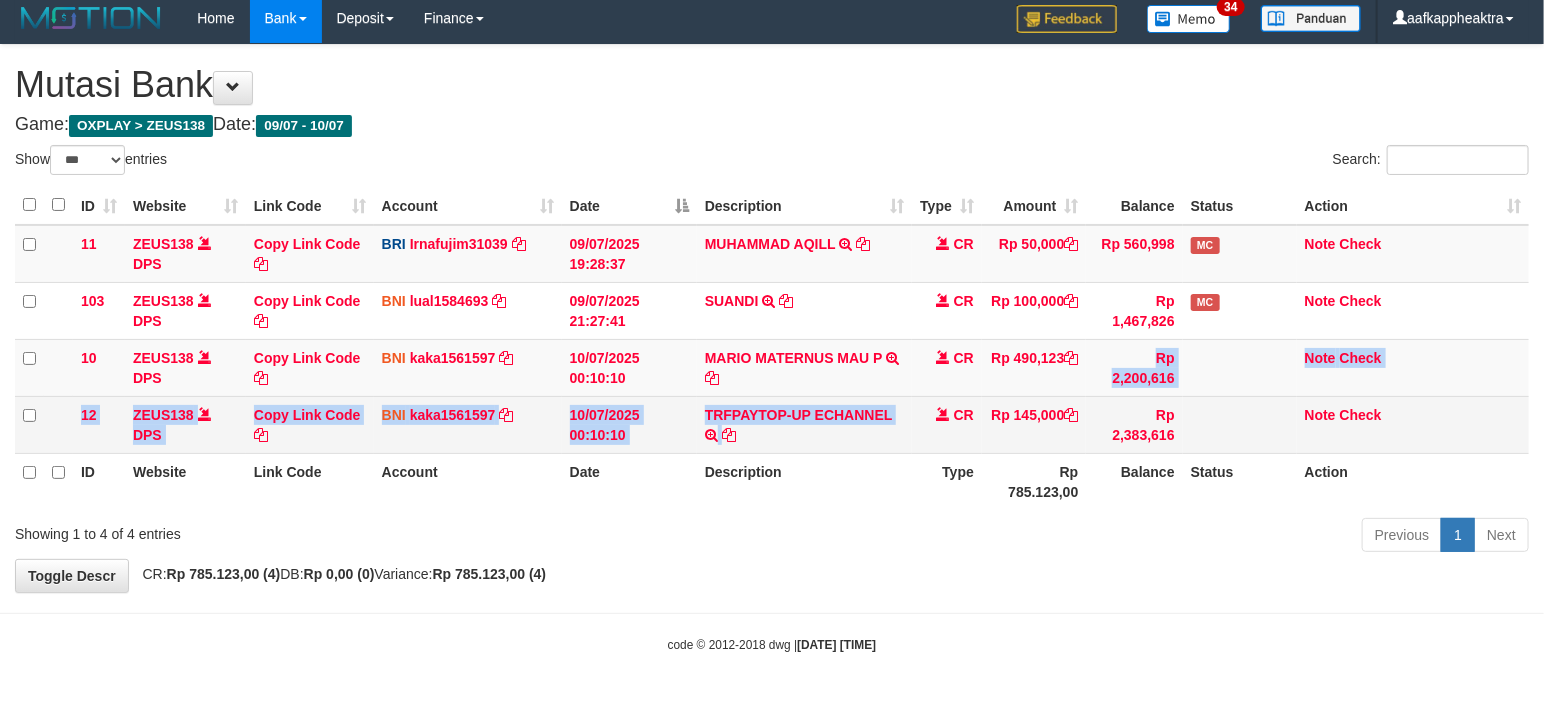drag, startPoint x: 990, startPoint y: 416, endPoint x: 851, endPoint y: 443, distance: 141.59802 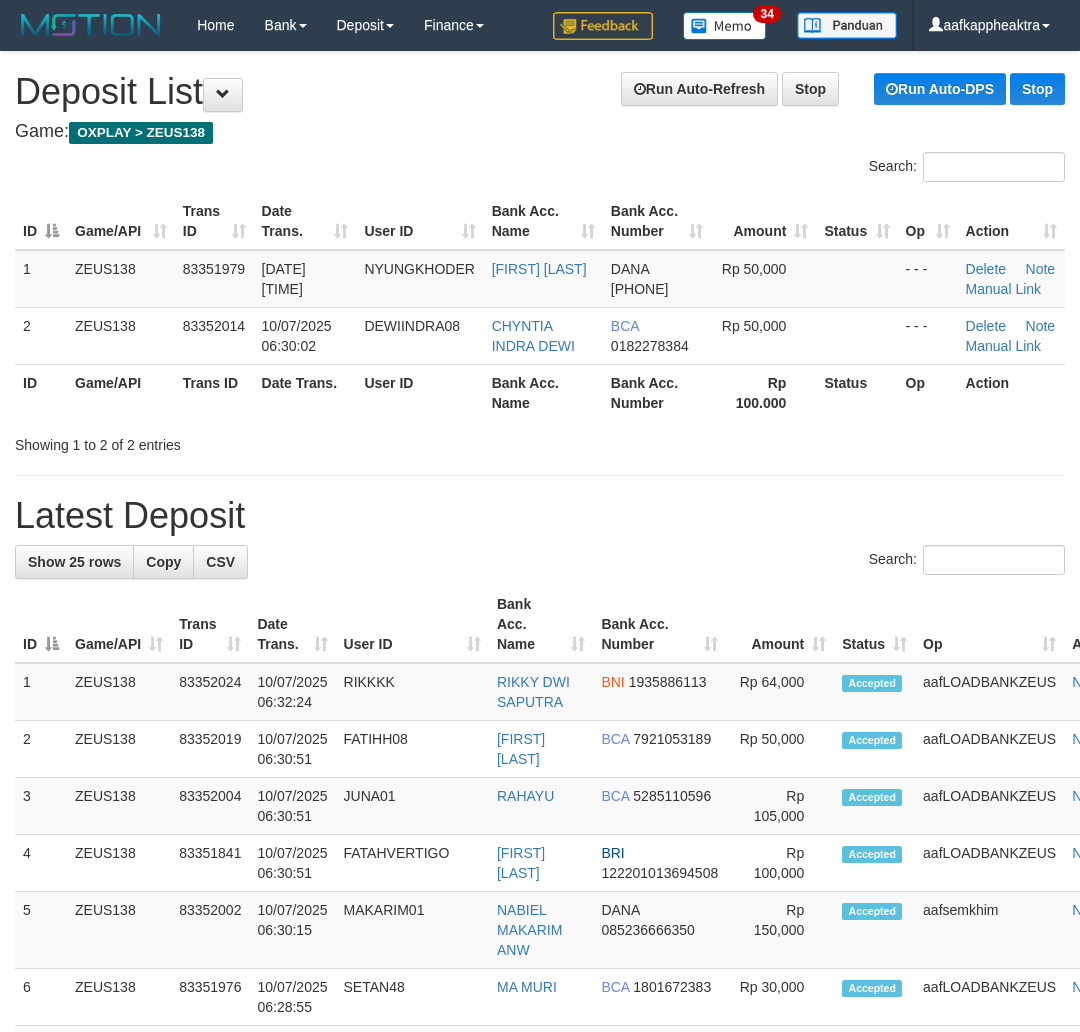 scroll, scrollTop: 0, scrollLeft: 0, axis: both 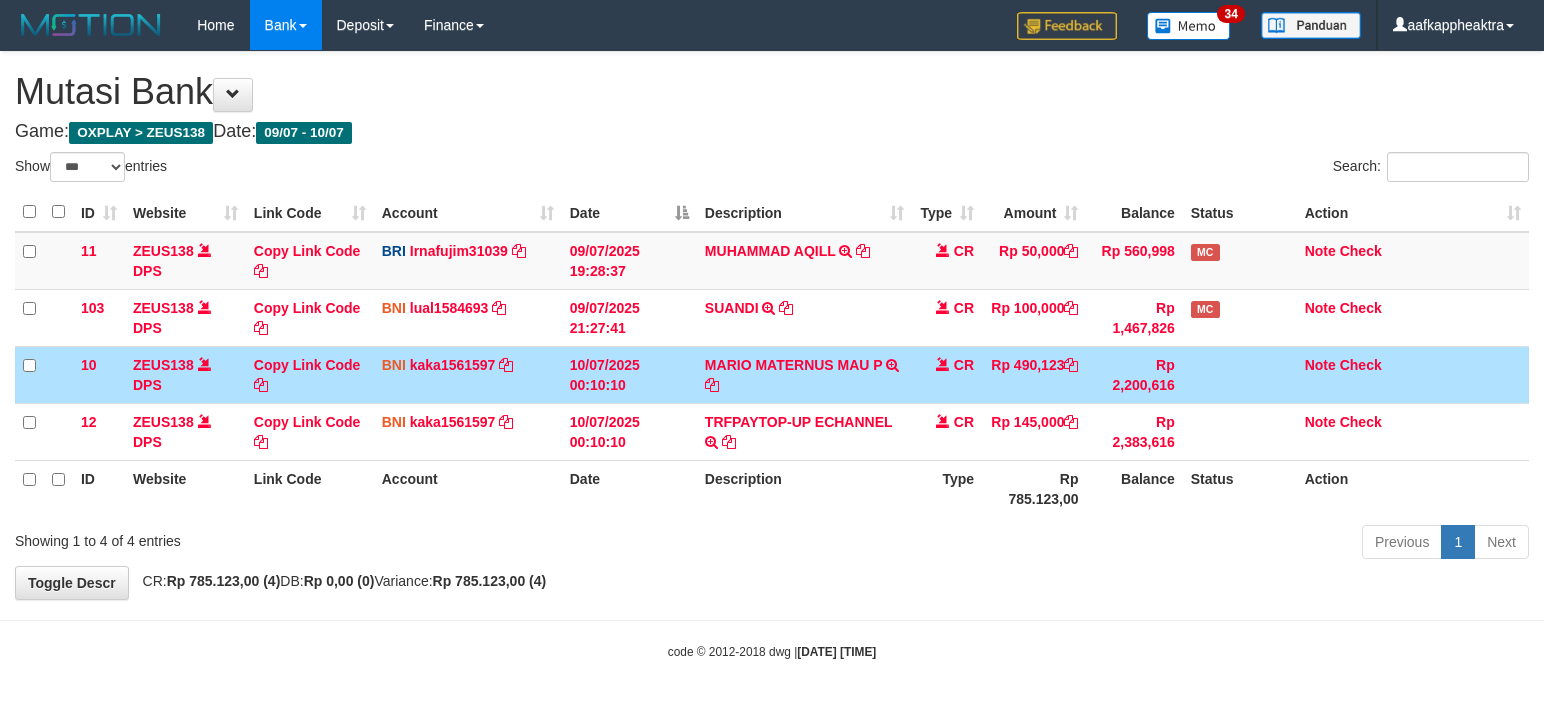 click on "Show  ** ** ** ***  entries Search:
ID Website Link Code Account Date Description Type Amount Balance Status Action
11
ZEUS138    DPS
Copy Link Code
BRI
[ALPHANUMERIC]
DPS
[FULL NAME]
mutasi_[DATE]_[NUMBER] | 11
mutasi_[DATE]_[NUMBER] | 11
[DATE] [TIME]
[FULL NAME]         TRANSFER NBMB [FULL NAME] TO [FULL NAME]
CR
Rp 50,000
Rp 560,998
MC
Note
Check
103
ZEUS138    DPS
Copy Link Code
BNI
[ALPHANUMERIC]
DPS" at bounding box center [772, 359] 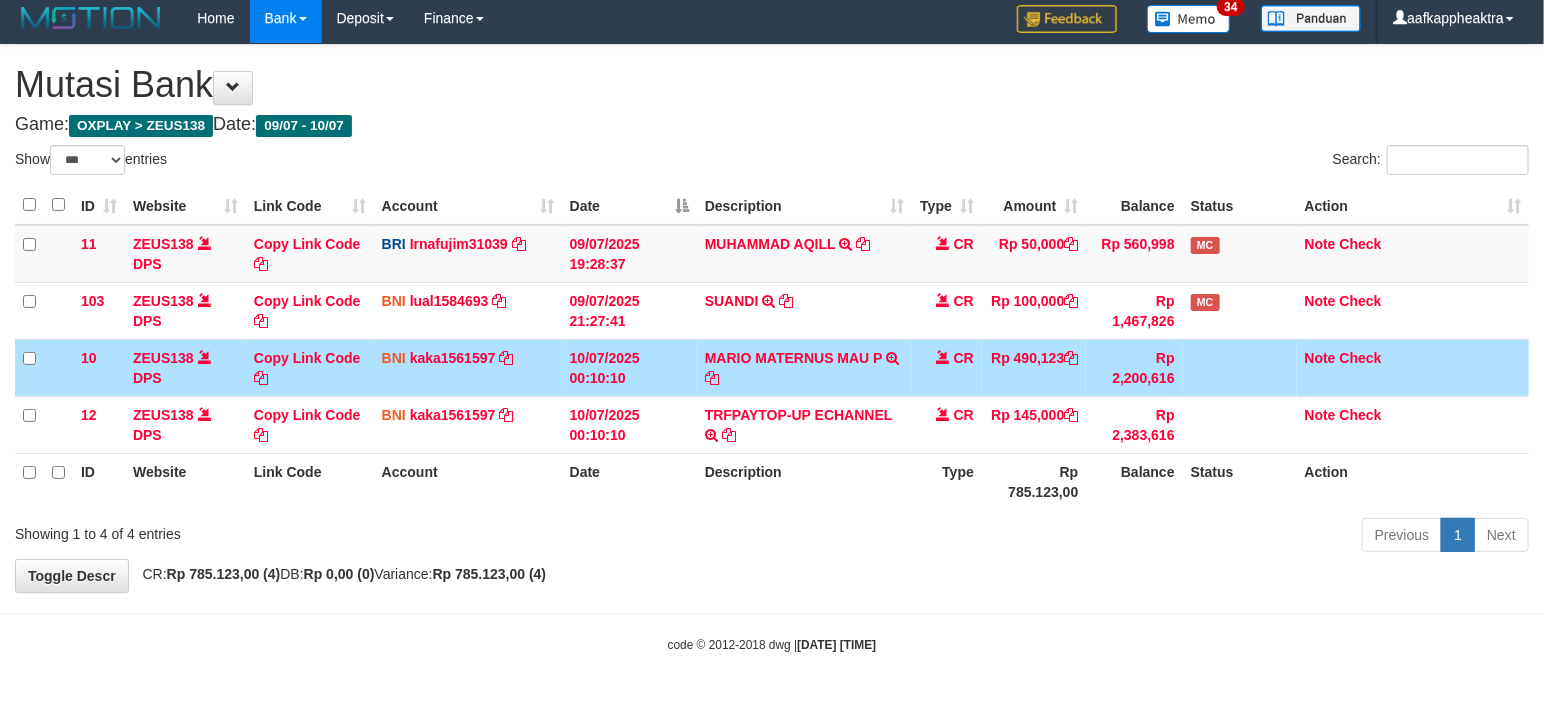 drag, startPoint x: 812, startPoint y: 605, endPoint x: 803, endPoint y: 575, distance: 31.320919 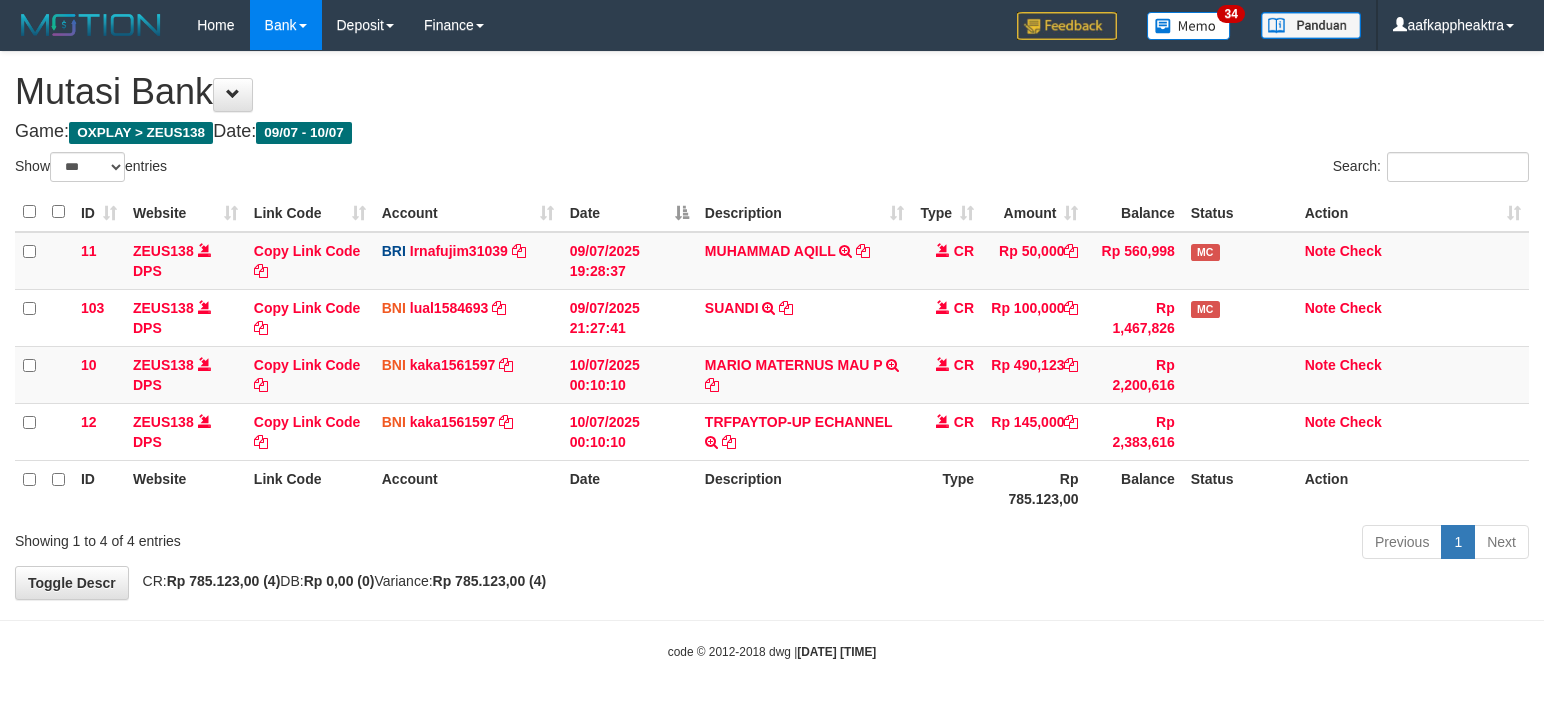 scroll, scrollTop: 8, scrollLeft: 0, axis: vertical 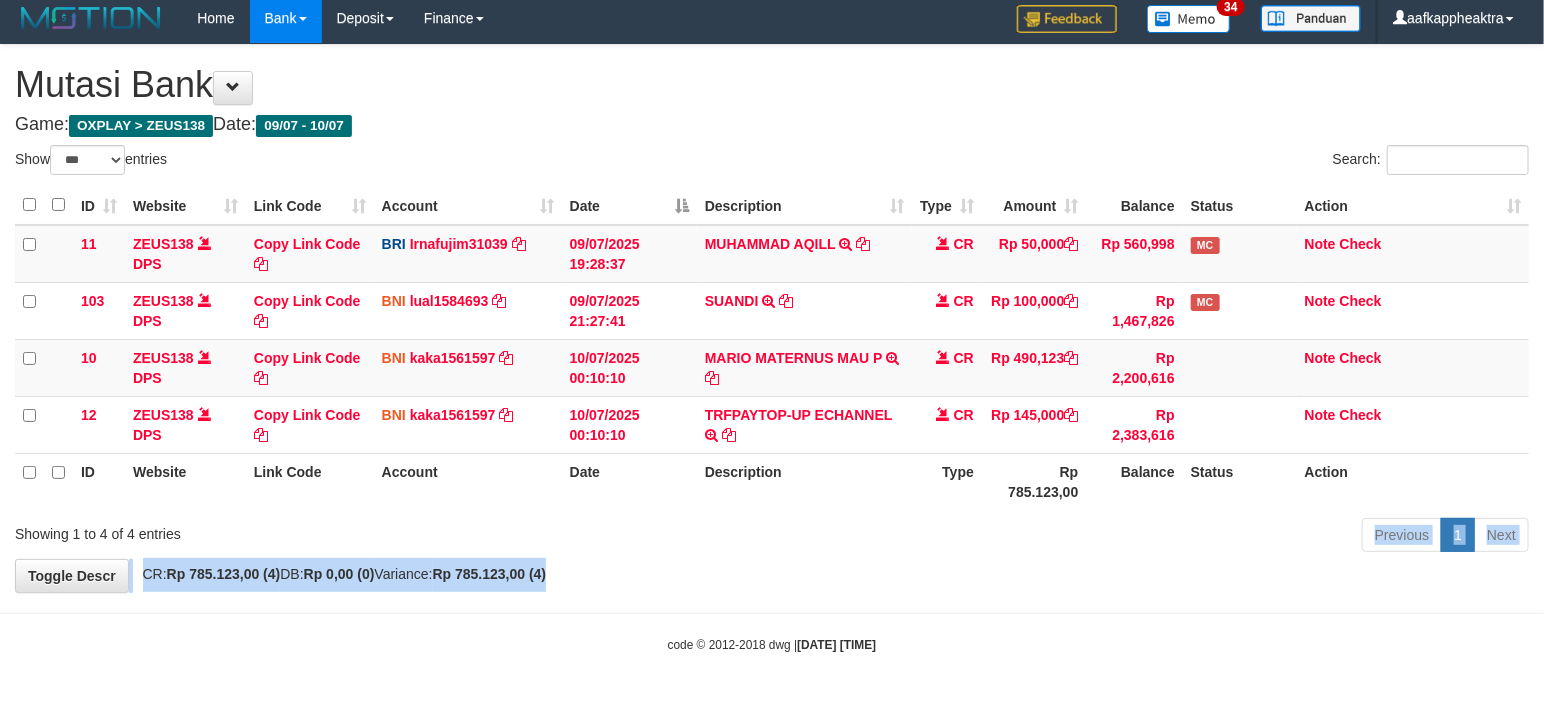 click on "**********" at bounding box center [772, 318] 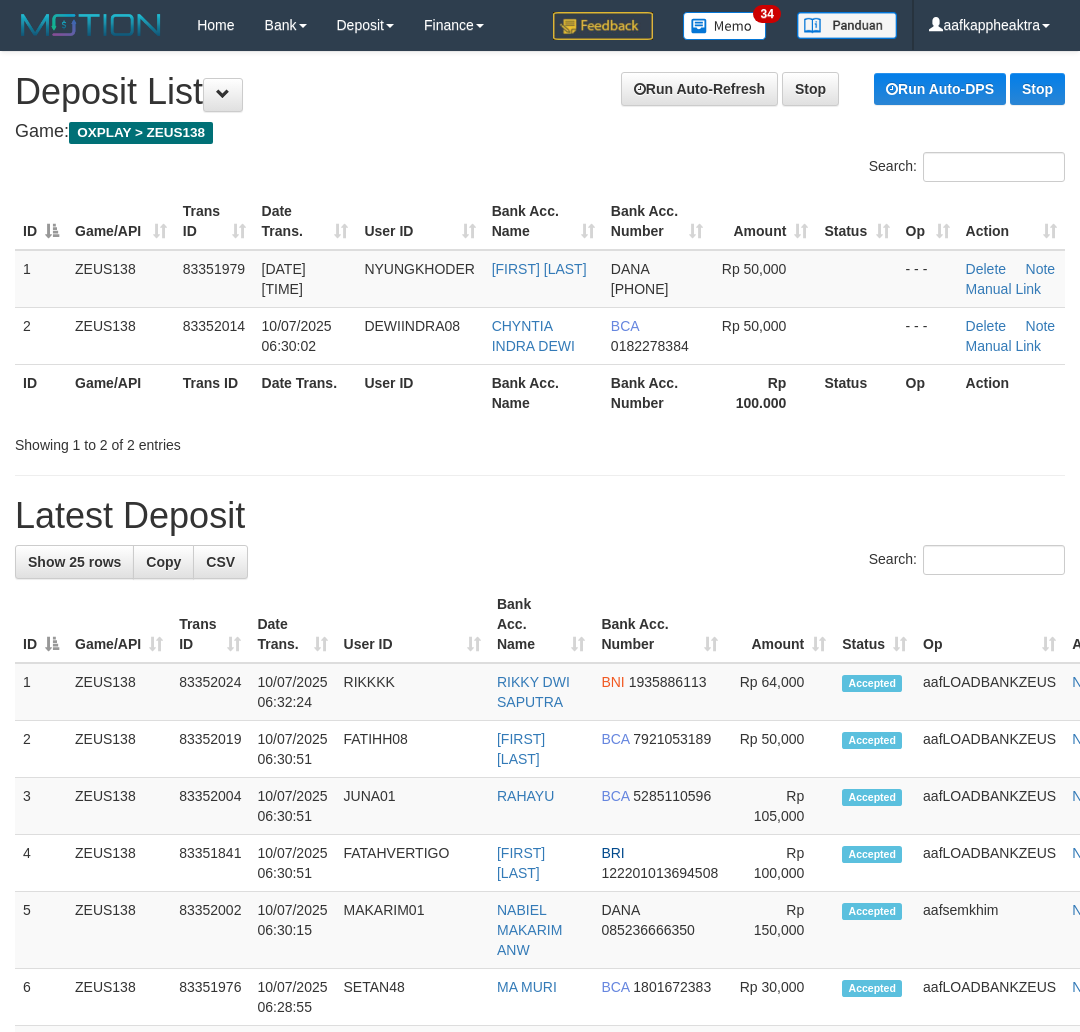 scroll, scrollTop: 0, scrollLeft: 0, axis: both 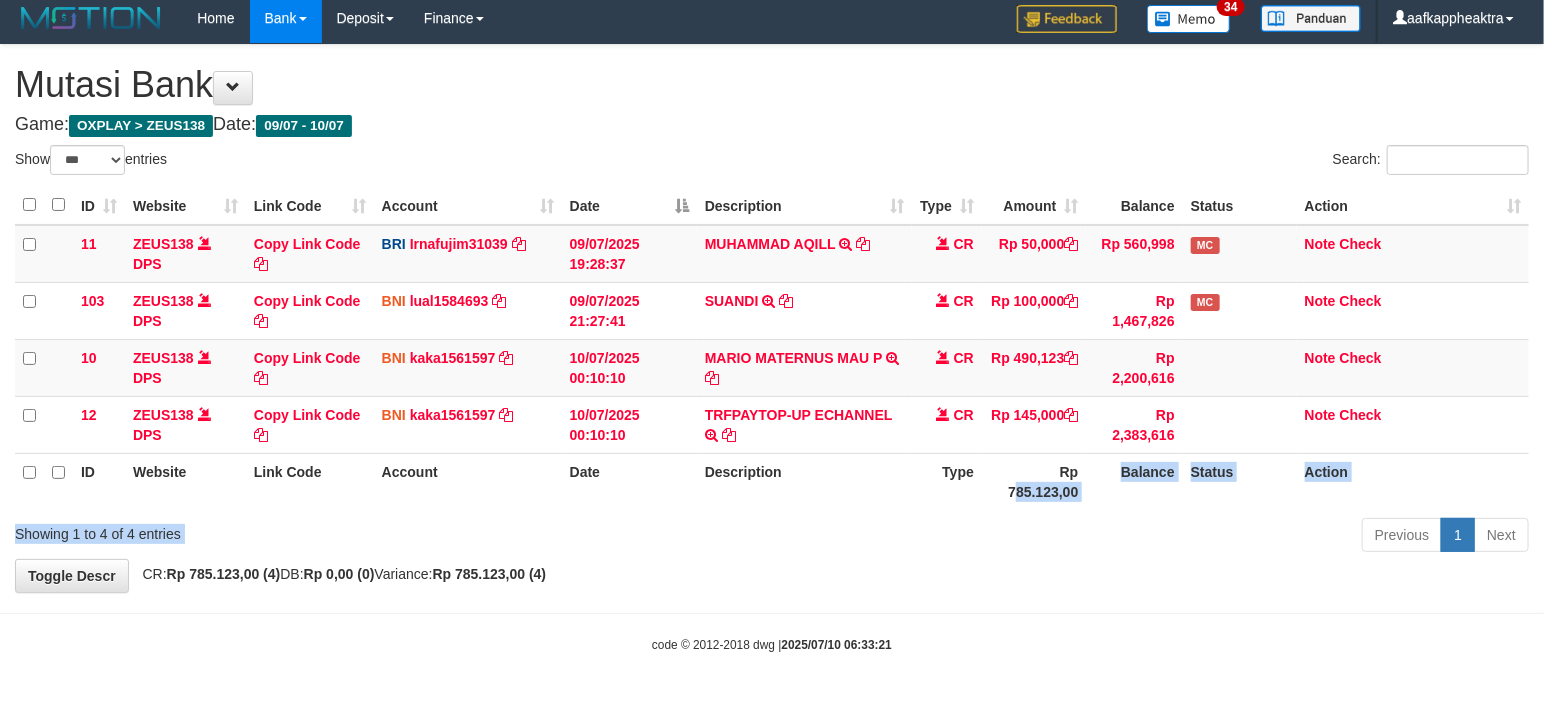 click on "Show  ** ** ** ***  entries Search:
ID Website Link Code Account Date Description Type Amount Balance Status Action
11
ZEUS138    DPS
Copy Link Code
BRI
Irnafujim31039
DPS
[FIRST] [LAST]
mutasi_20250709_3777 | 11
mutasi_20250709_3777 | 11
09/07/2025 19:28:37
MUHAMMAD AQILL         TRANSFER NBMB MUHAMMAD AQILL TO IRNA FUJI M
CR
Rp 50,000
Rp 560,998
MC
Note
Check
103
ZEUS138    DPS
Copy Link Code
BNI
lual1584693
DPS" at bounding box center [772, 352] 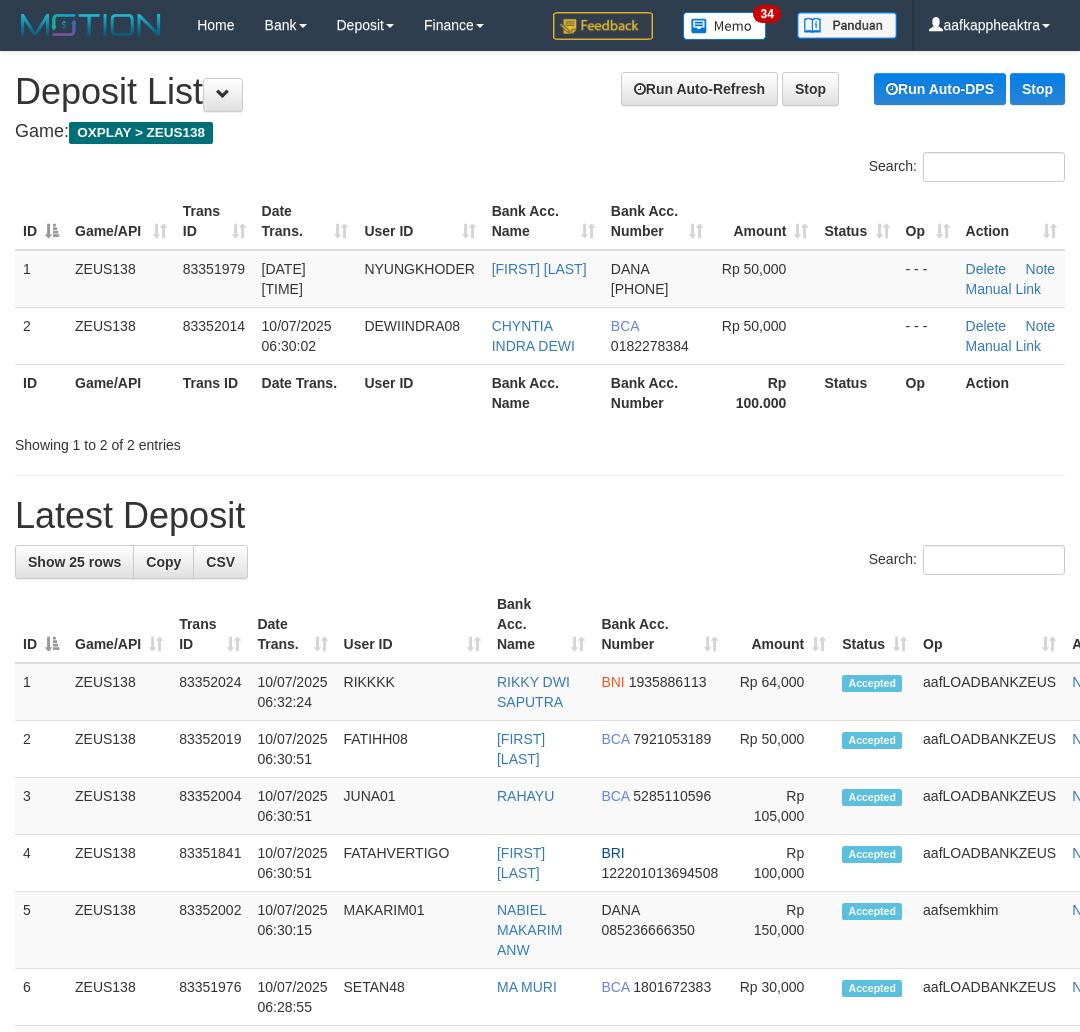scroll, scrollTop: 0, scrollLeft: 0, axis: both 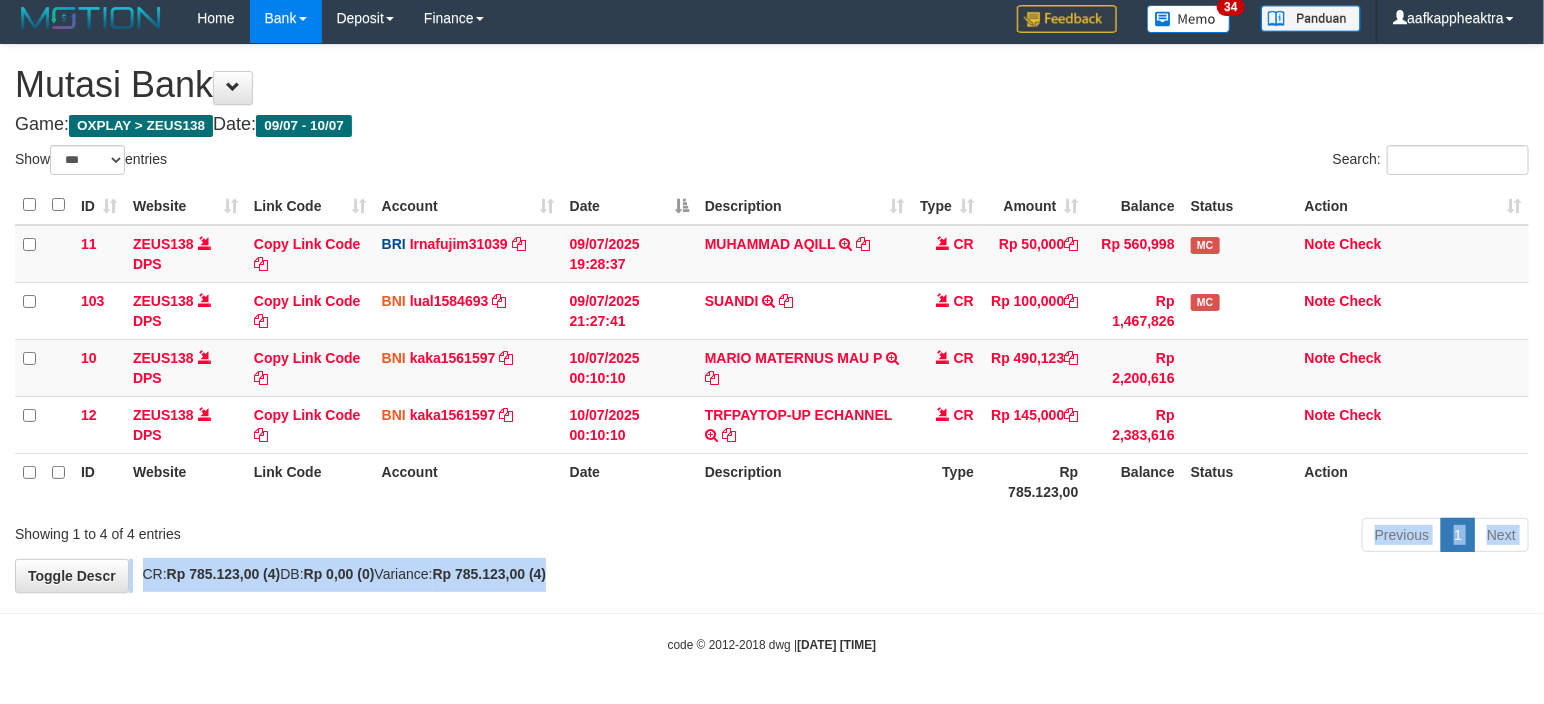 click on "**********" at bounding box center (772, 318) 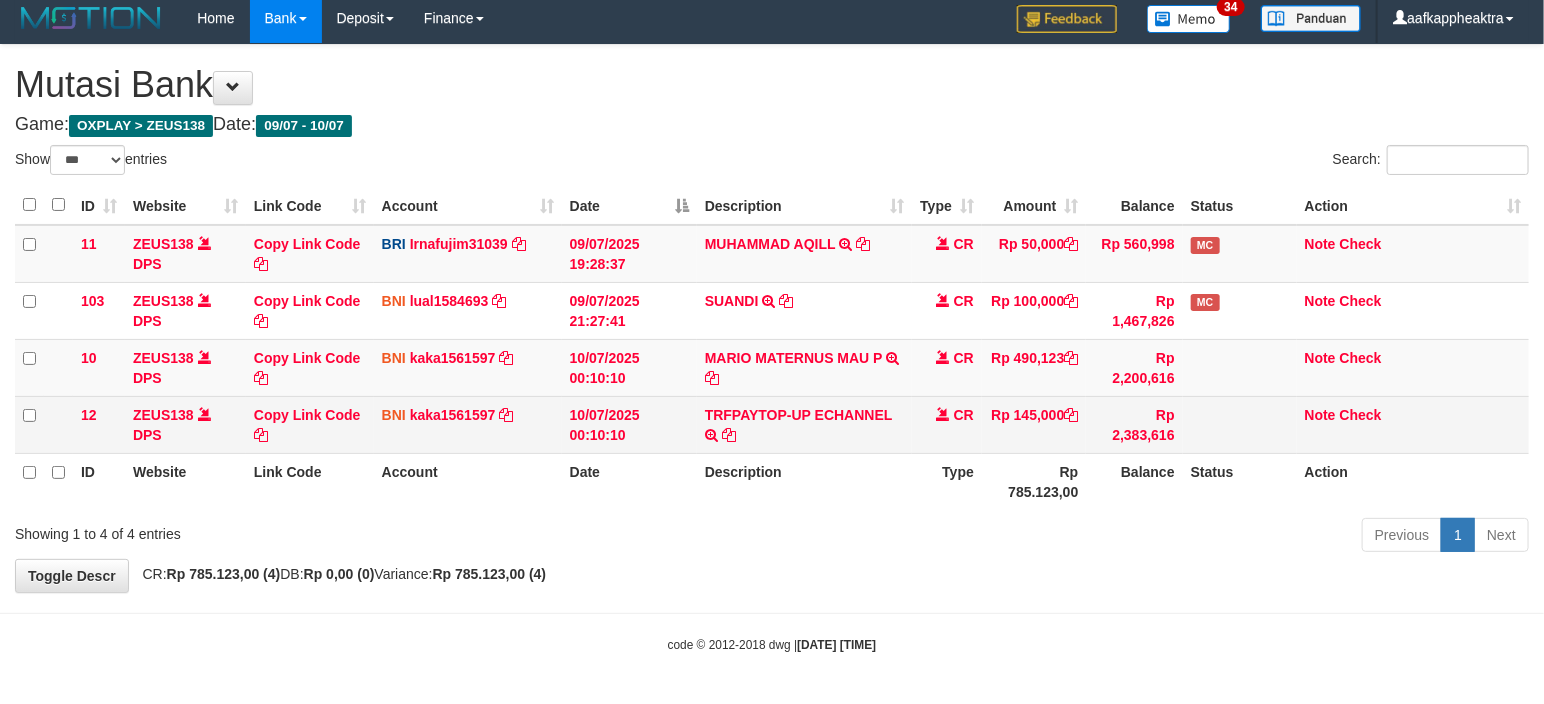 drag, startPoint x: 591, startPoint y: 521, endPoint x: 781, endPoint y: 447, distance: 203.90193 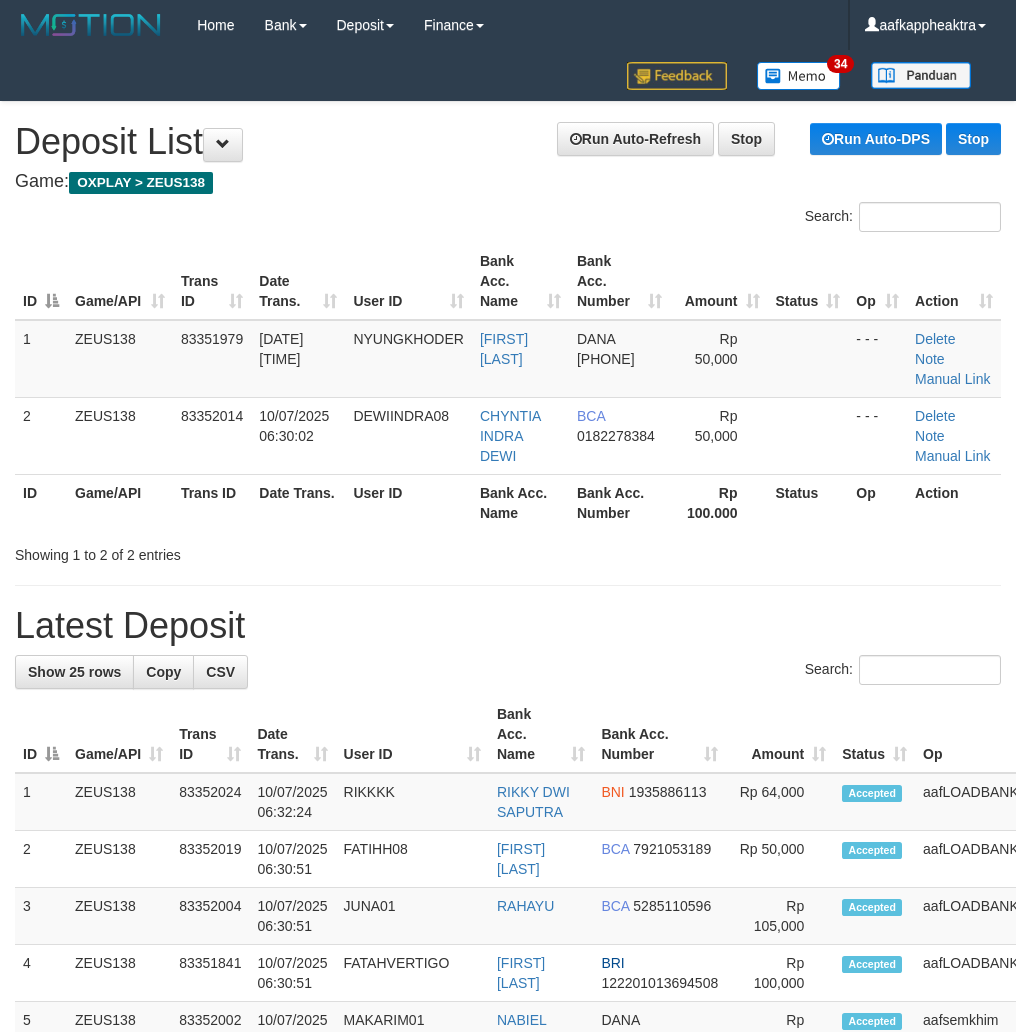 scroll, scrollTop: 0, scrollLeft: 0, axis: both 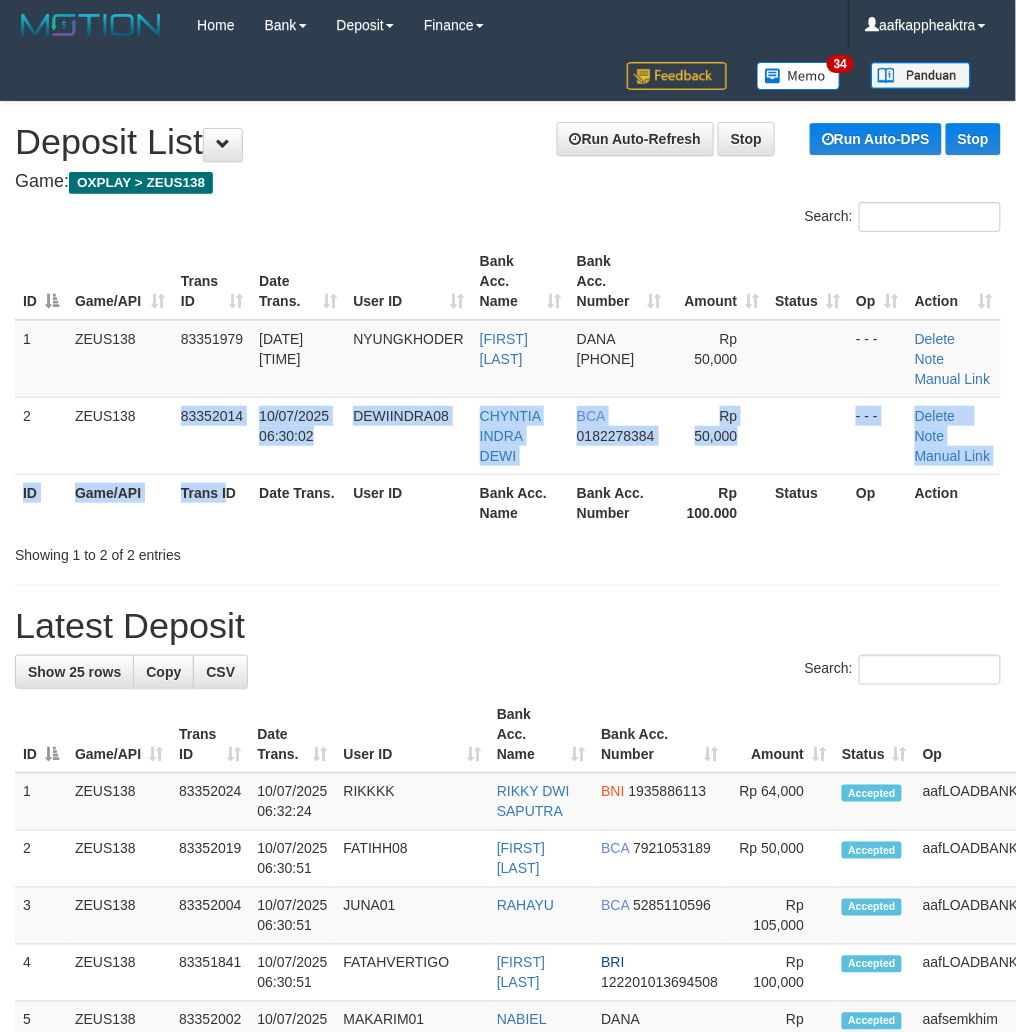 drag, startPoint x: 228, startPoint y: 515, endPoint x: 127, endPoint y: 524, distance: 101.4002 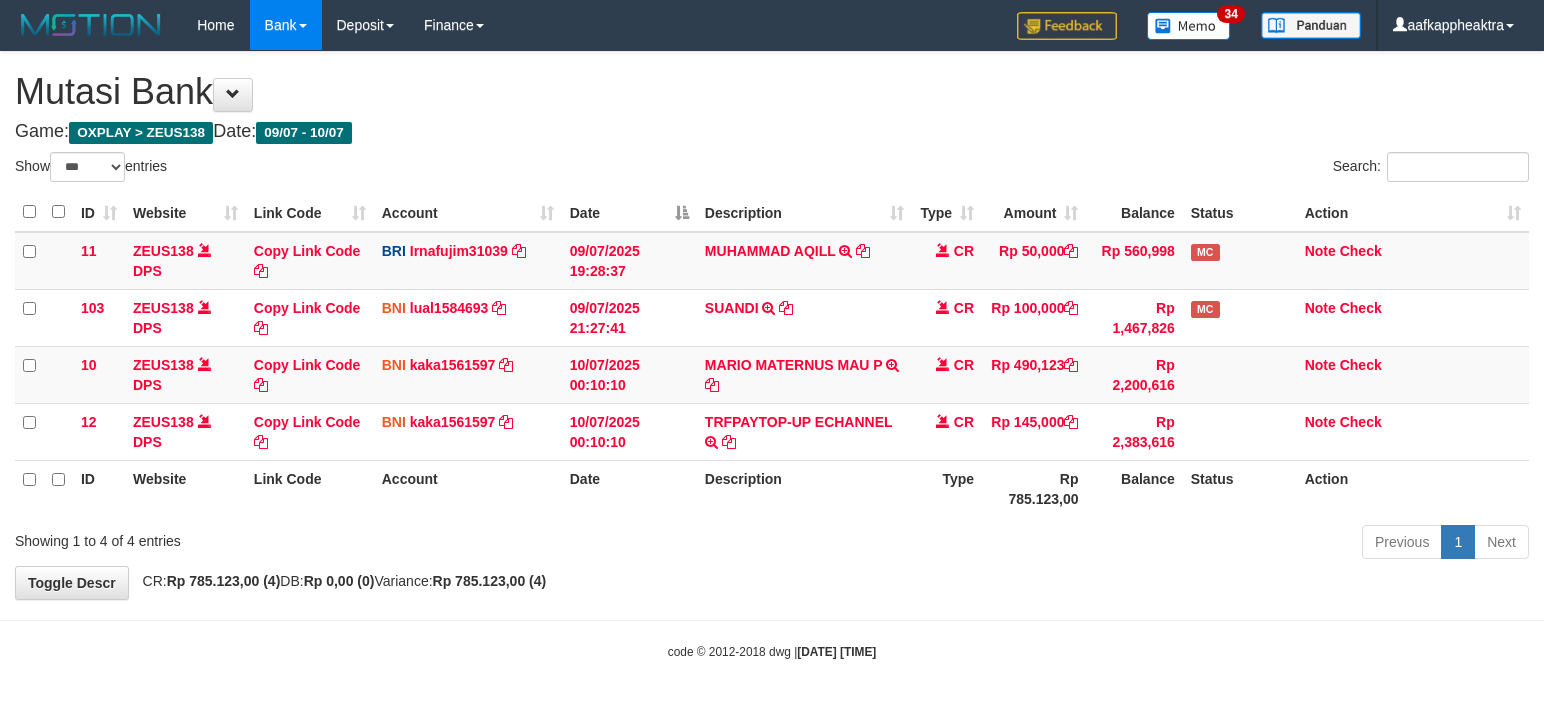 scroll, scrollTop: 8, scrollLeft: 0, axis: vertical 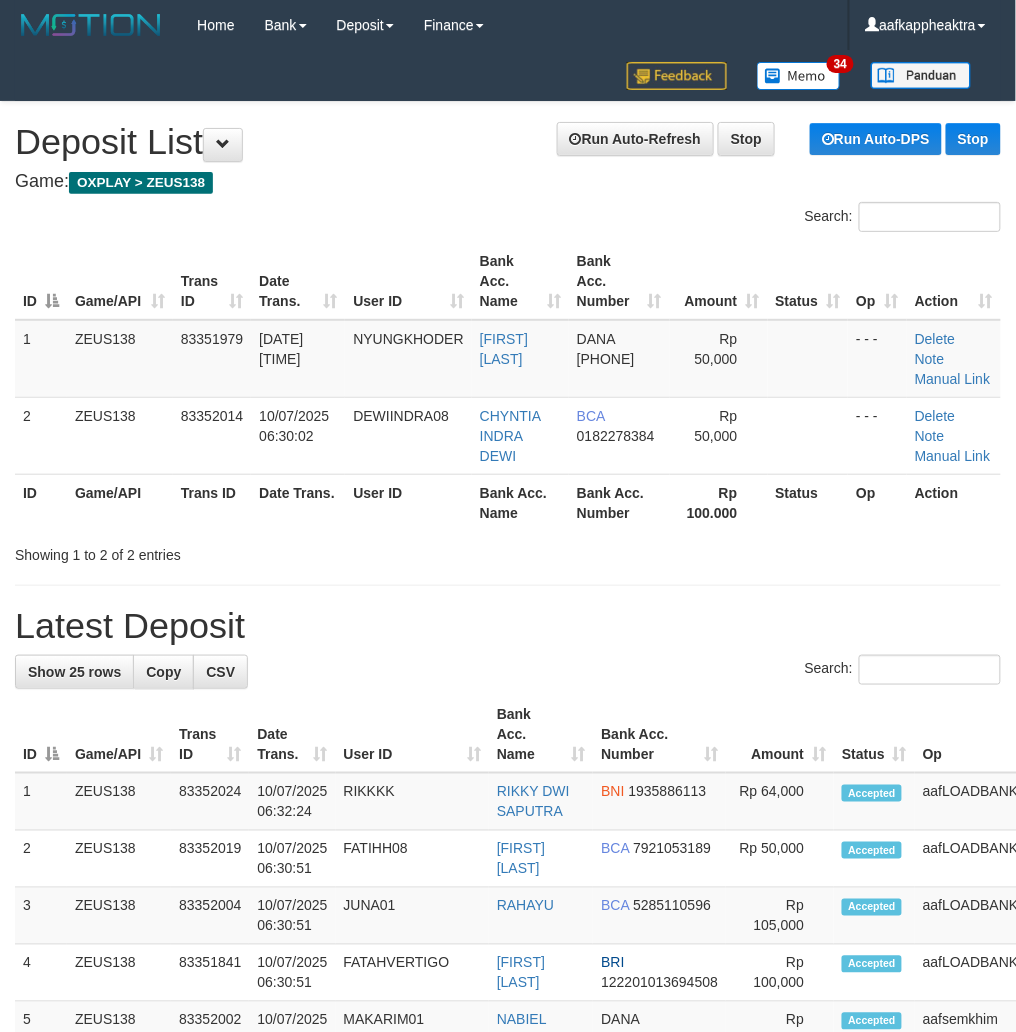 drag, startPoint x: 243, startPoint y: 578, endPoint x: 201, endPoint y: 594, distance: 44.94441 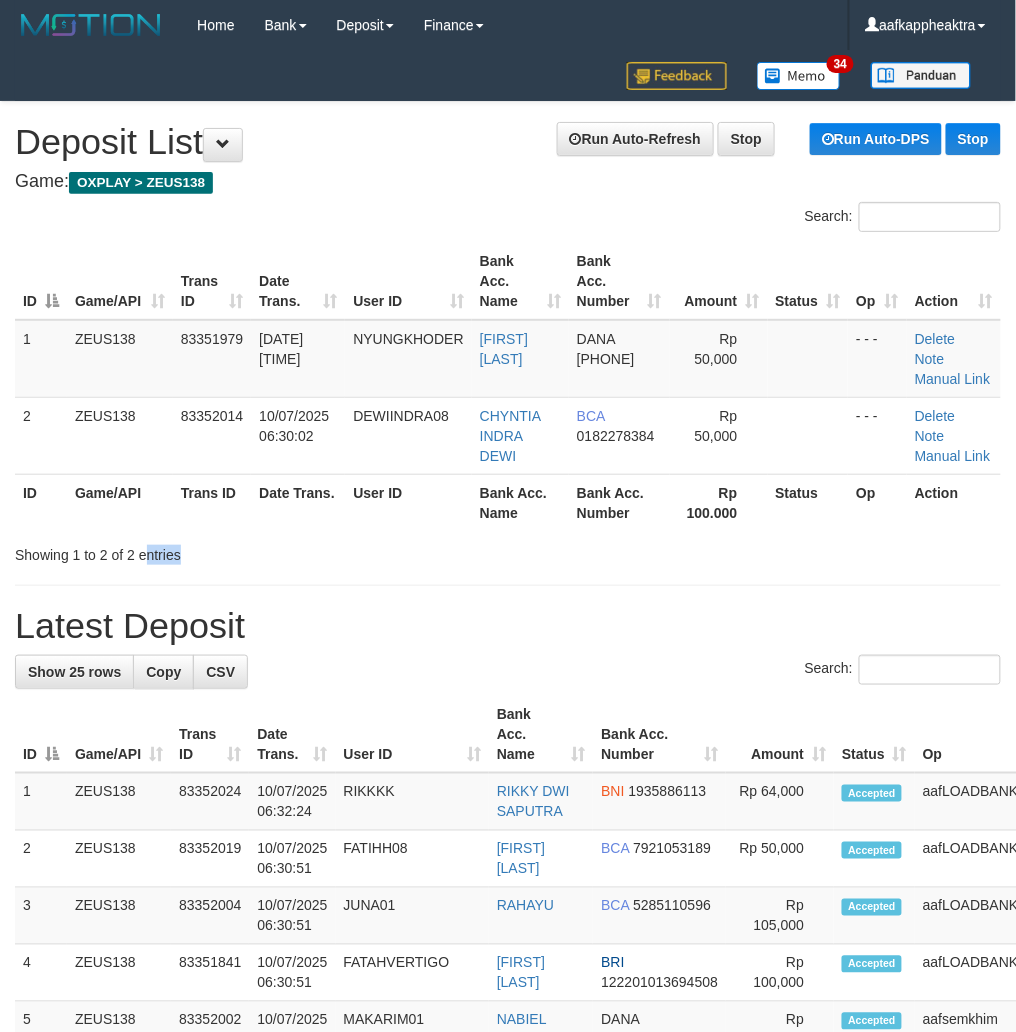 drag, startPoint x: 140, startPoint y: 534, endPoint x: 62, endPoint y: 540, distance: 78.23043 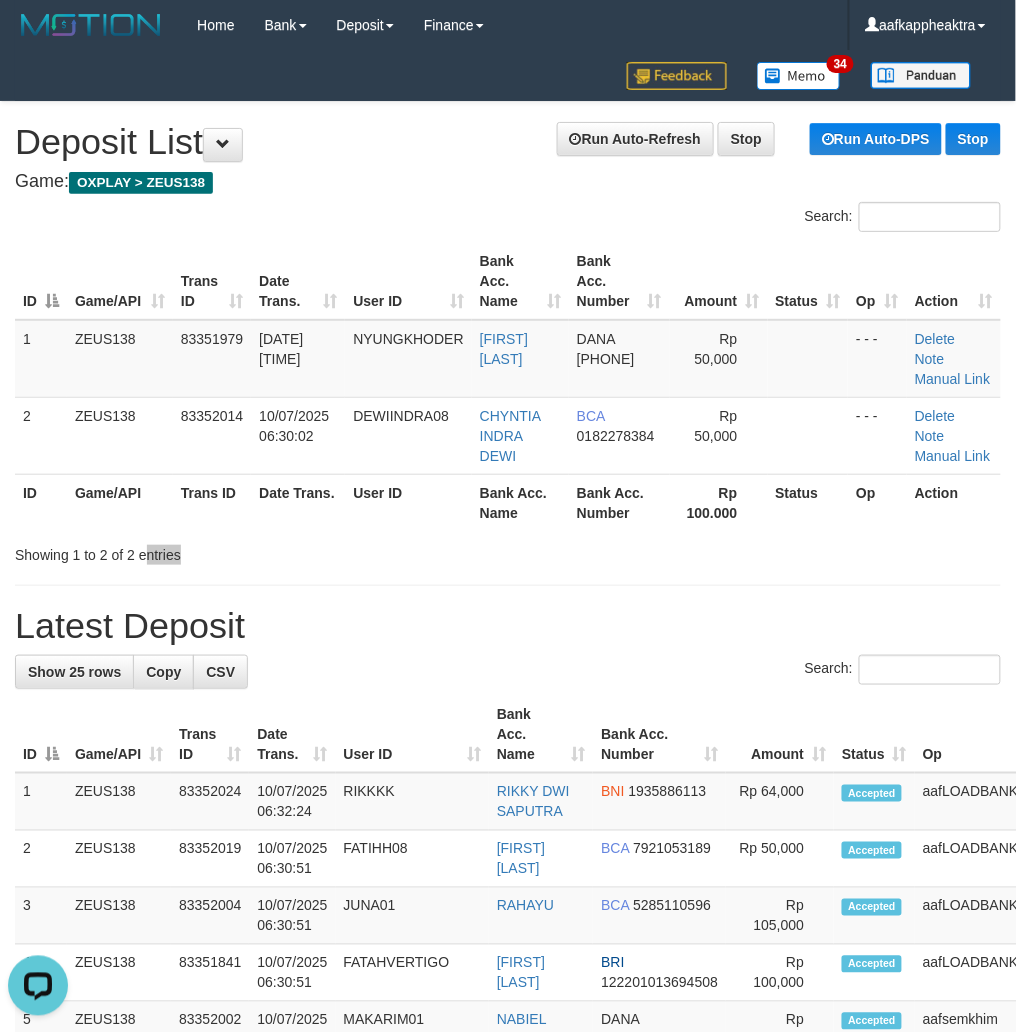 scroll, scrollTop: 0, scrollLeft: 0, axis: both 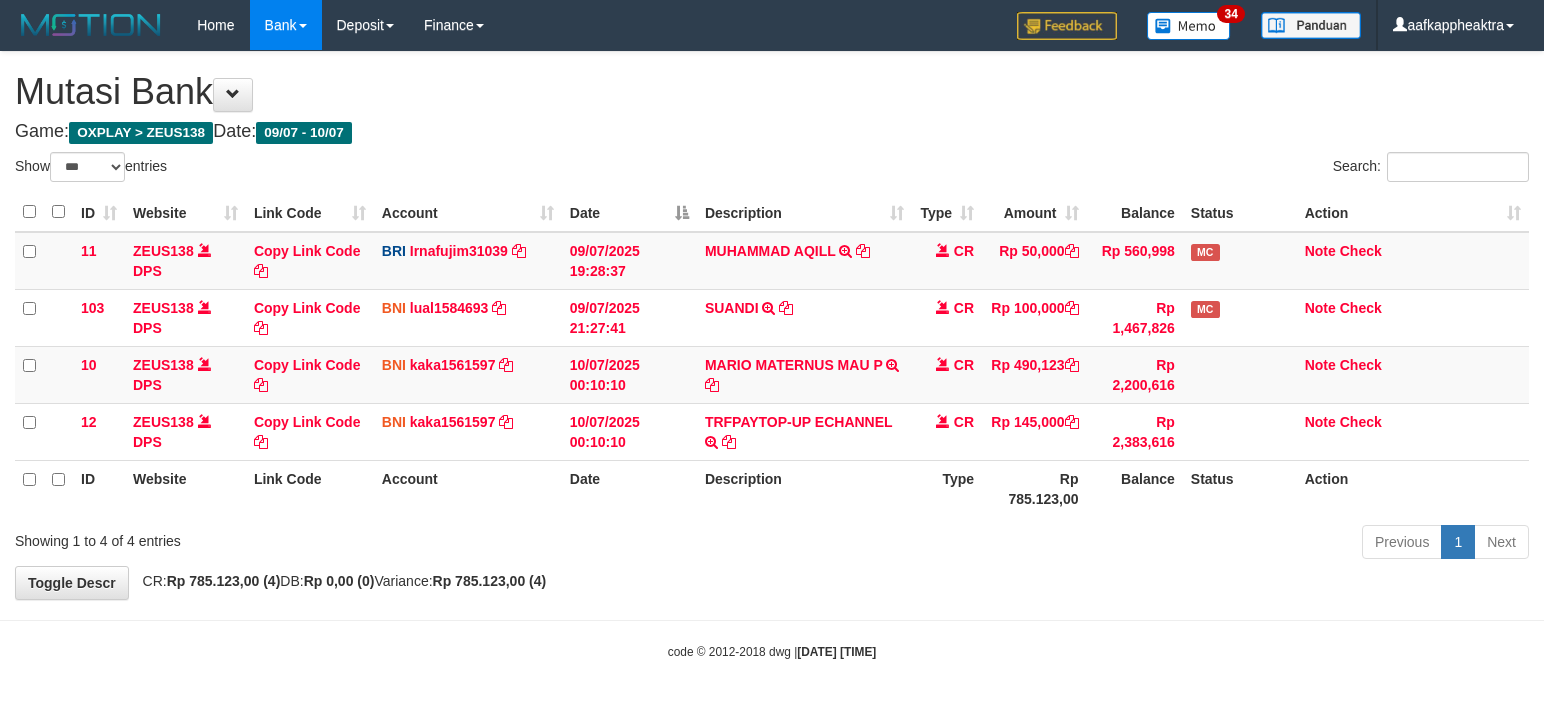 click on "TRFPAYTOP-UP ECHANNEL         TRF/PAY/TOP-UP ECHANNEL" at bounding box center [804, 317] 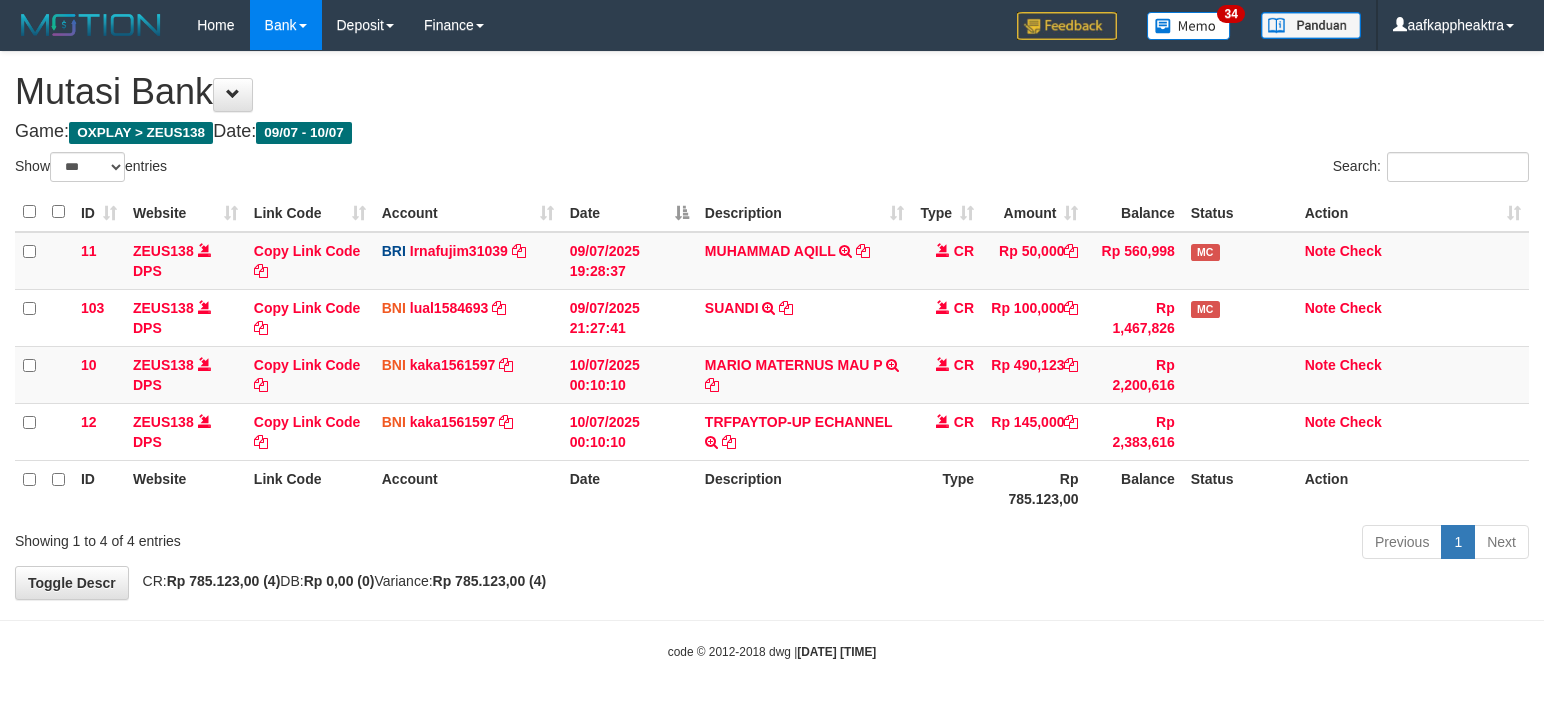 scroll, scrollTop: 8, scrollLeft: 0, axis: vertical 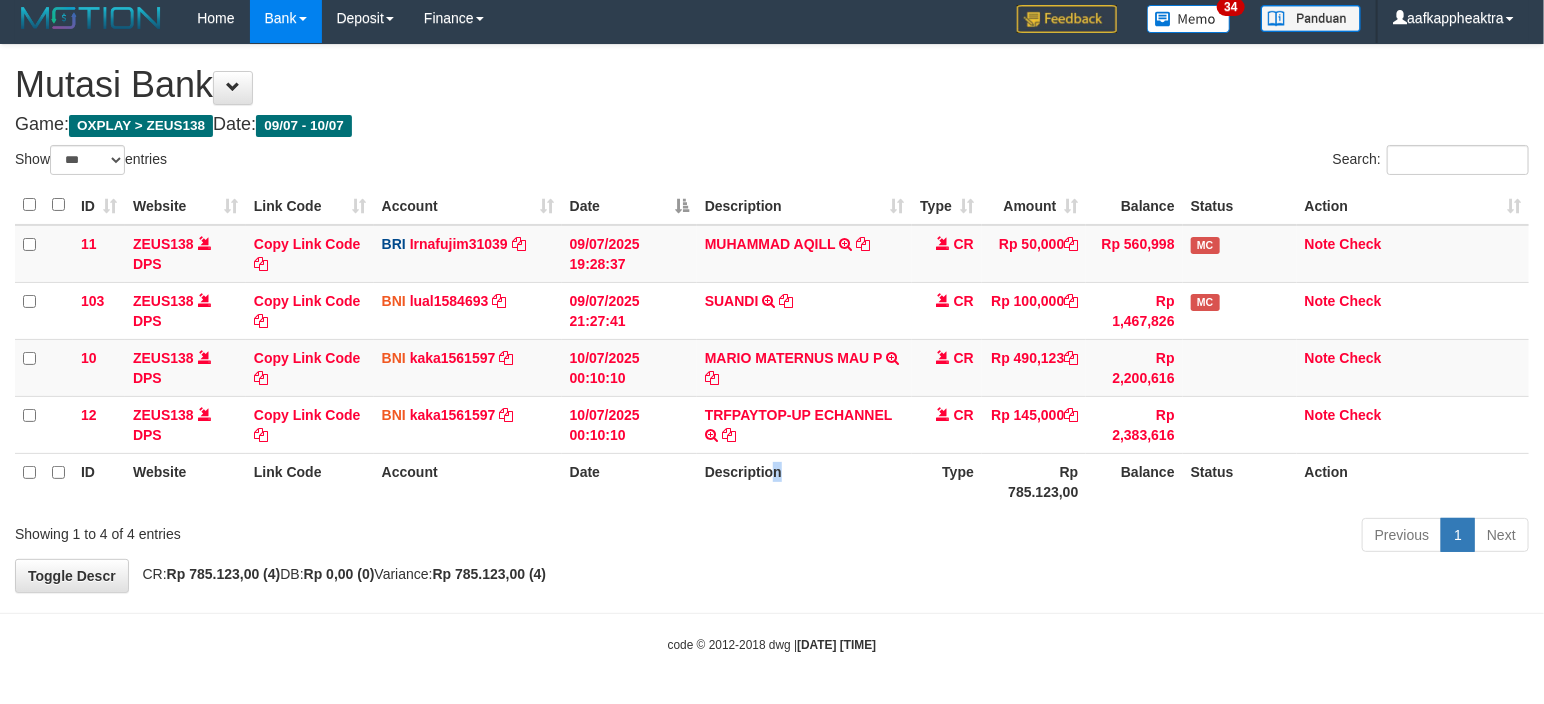drag, startPoint x: 770, startPoint y: 484, endPoint x: 1090, endPoint y: 461, distance: 320.8255 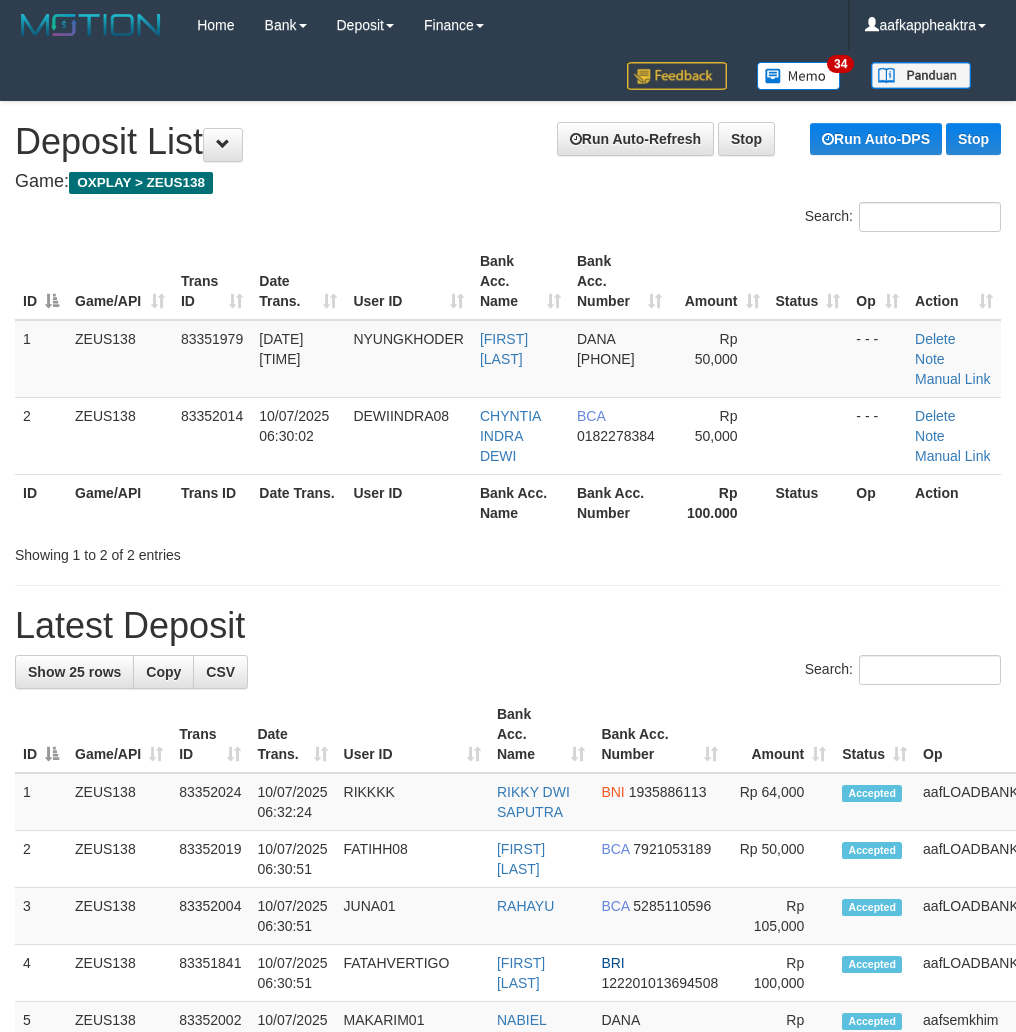 scroll, scrollTop: 0, scrollLeft: 0, axis: both 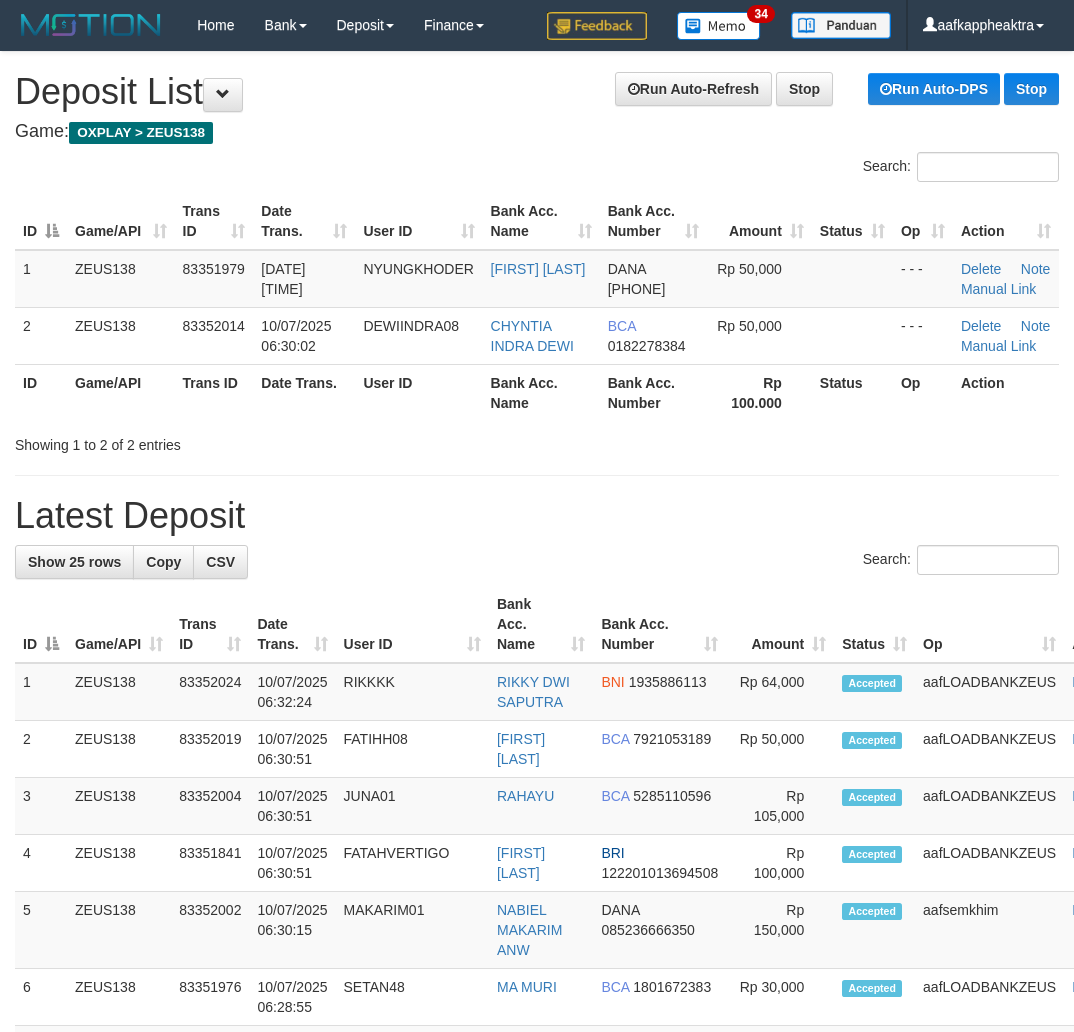 click on "Bank Acc. Name" at bounding box center (541, 392) 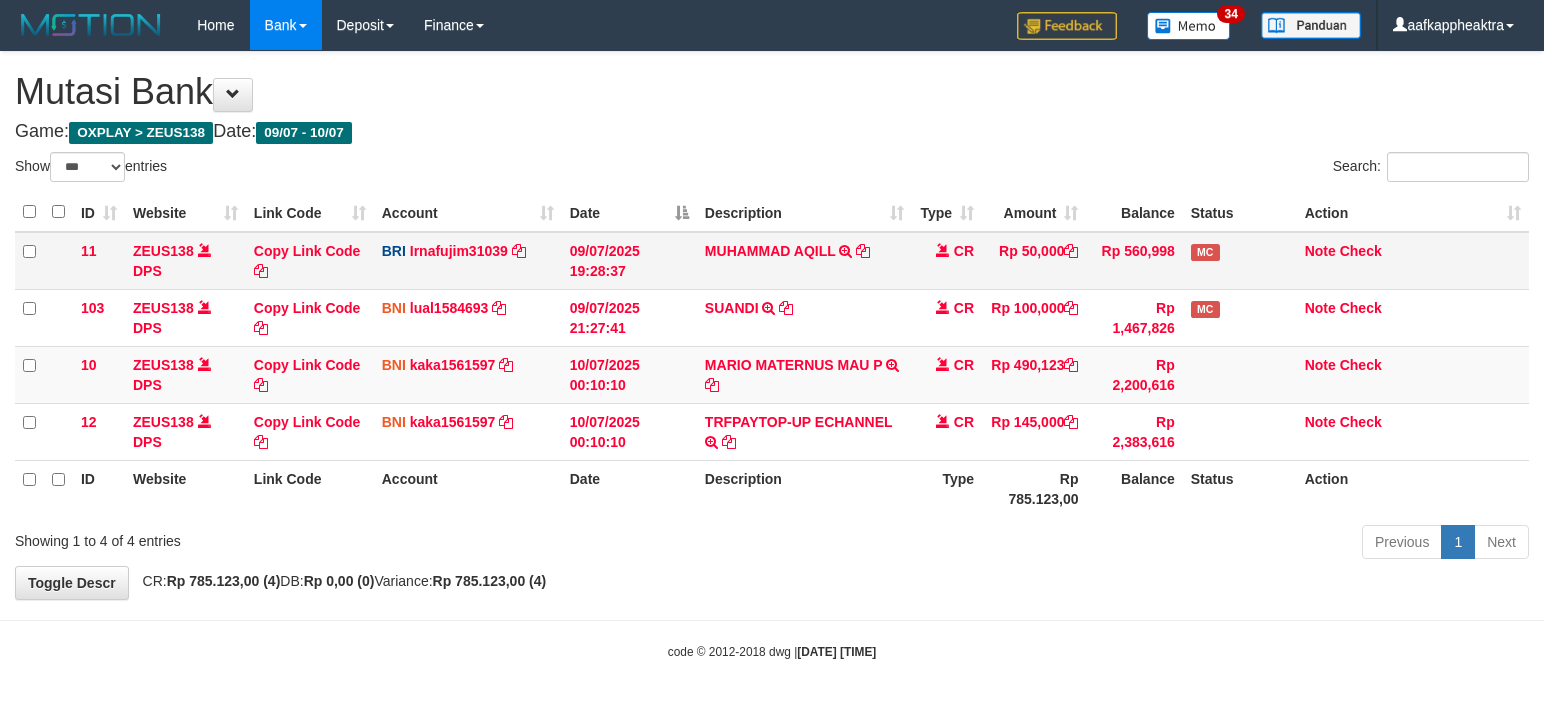 scroll, scrollTop: 8, scrollLeft: 0, axis: vertical 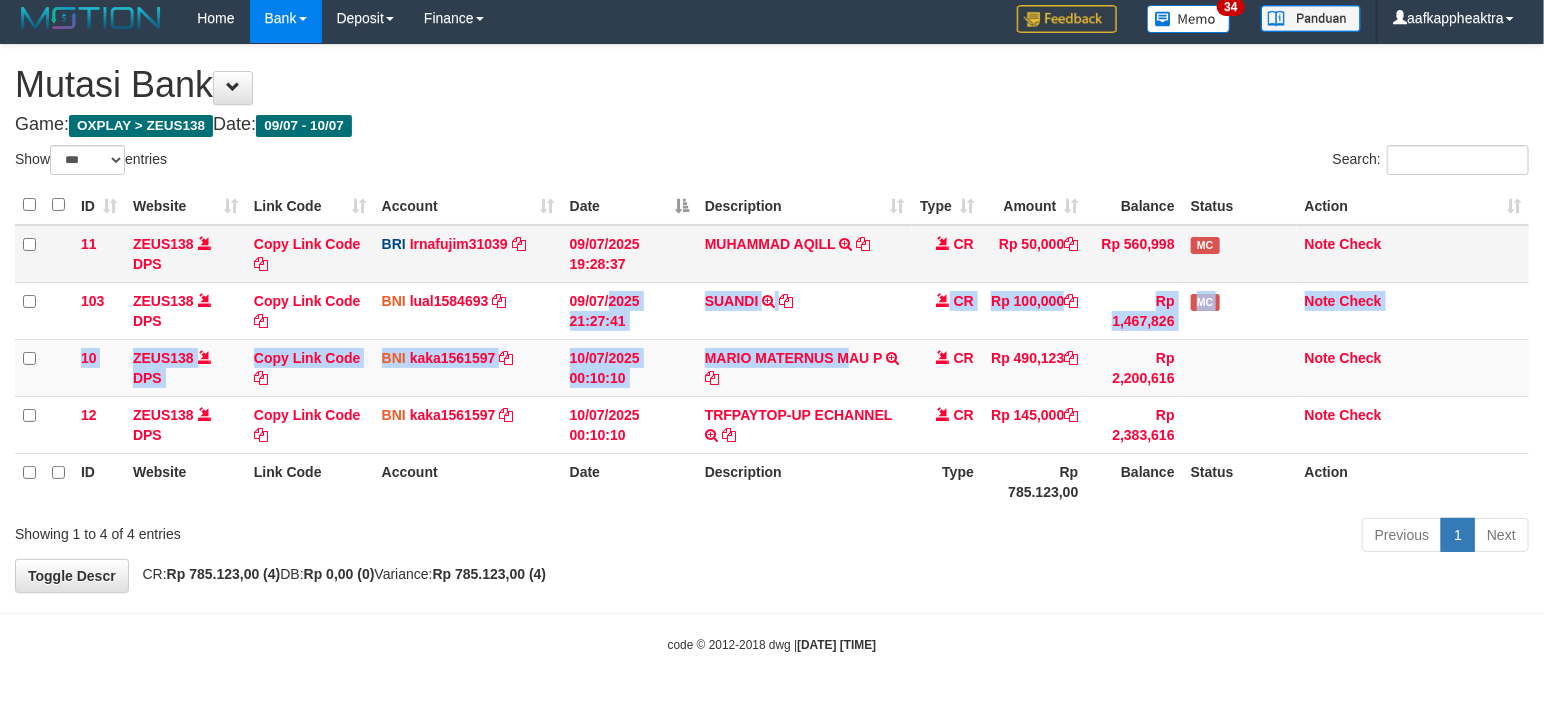 click on "11
ZEUS138    DPS
Copy Link Code
BRI
Irnafujim31039
DPS
IRNA FUJI M
mutasi_20250709_3777 | 11
mutasi_20250709_3777 | 11
[DATE] [TIME]
MUHAMMAD AQILL         TRANSFER NBMB MUHAMMAD AQILL TO IRNA FUJI M
CR
Rp 50,000
Rp 560,998
MC
Note
Check
103
ZEUS138    DPS
Copy Link Code
BNI
lual1584693
DPS
LUCKY ALAMSYAH
mutasi_20250709_2414 | 103
mutasi_20250709_2414 | 103
SUANDI" at bounding box center (772, 339) 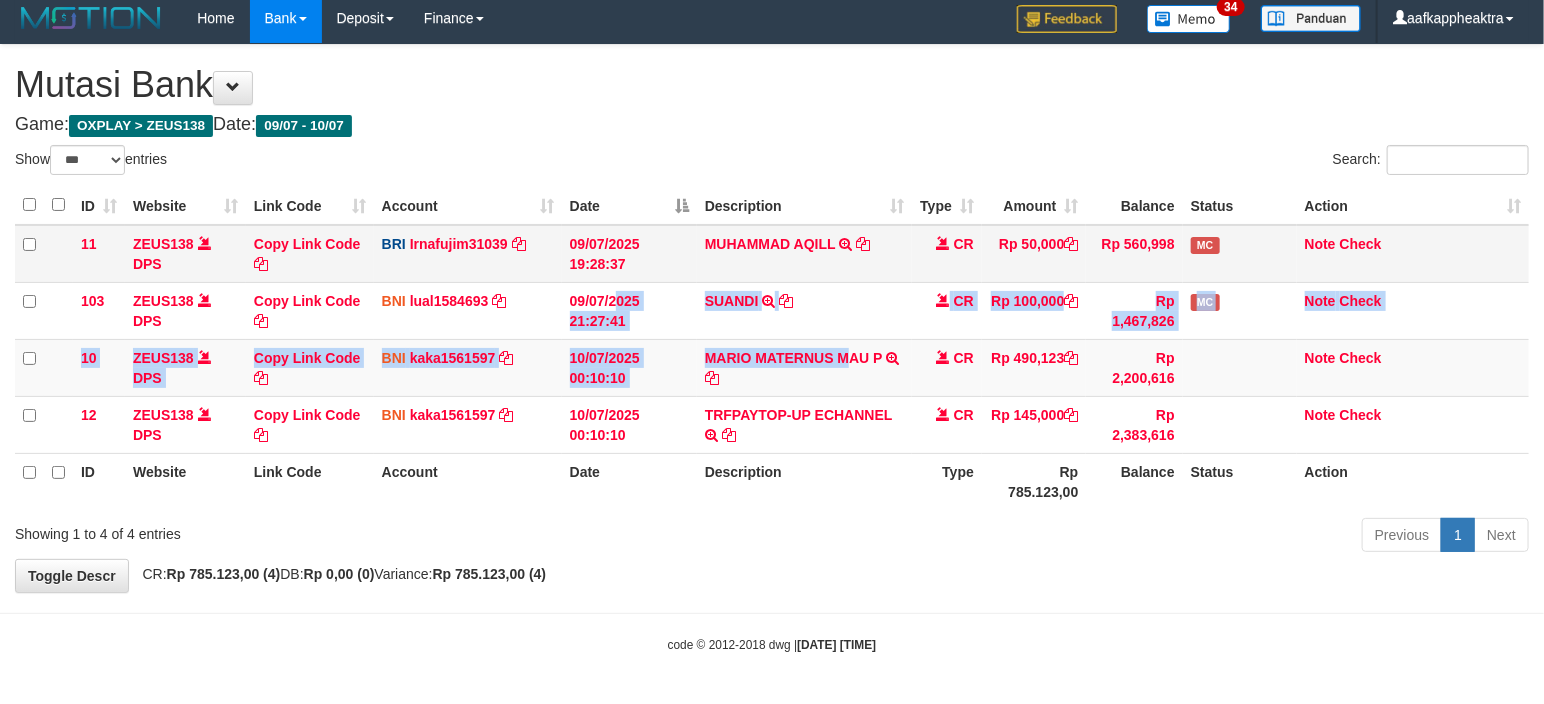 drag, startPoint x: 604, startPoint y: 266, endPoint x: 660, endPoint y: 260, distance: 56.32051 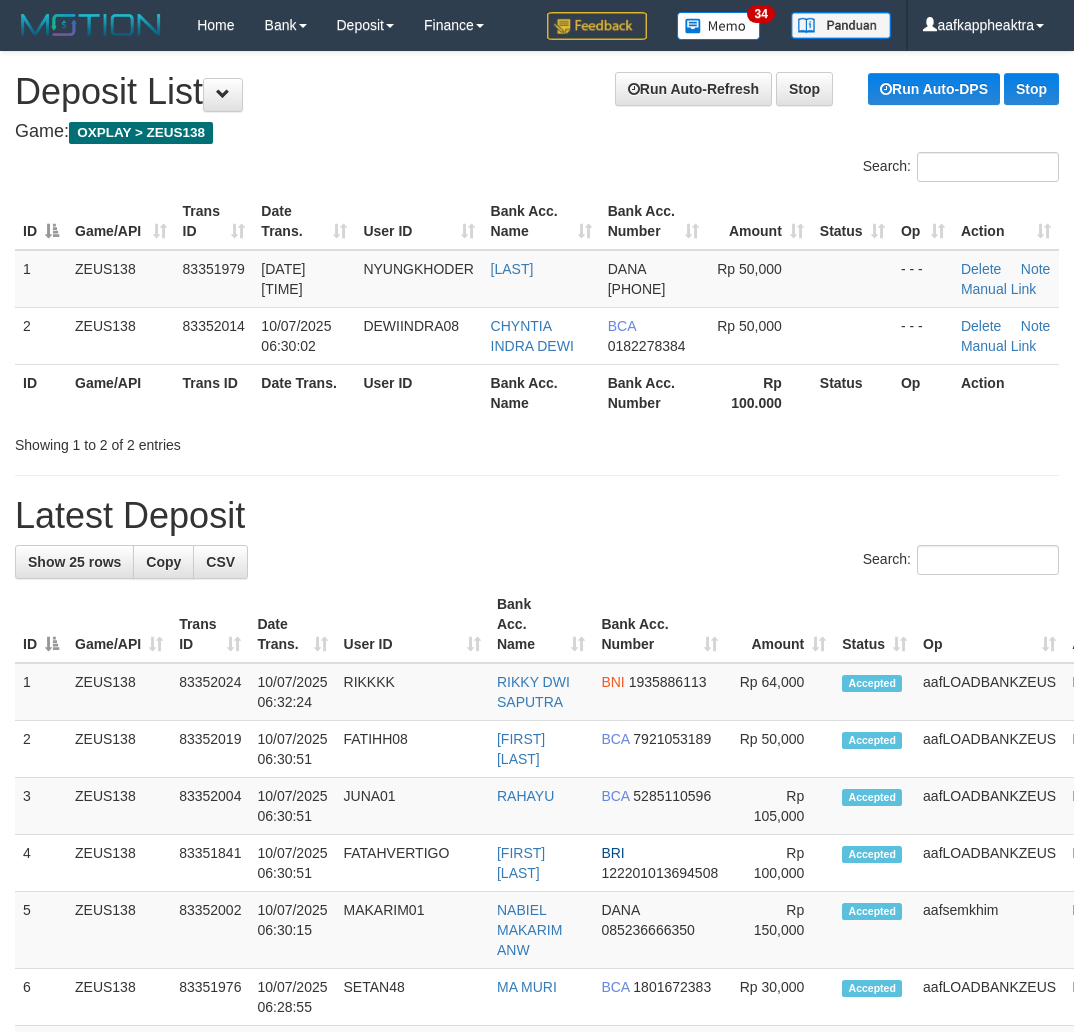scroll, scrollTop: 0, scrollLeft: 0, axis: both 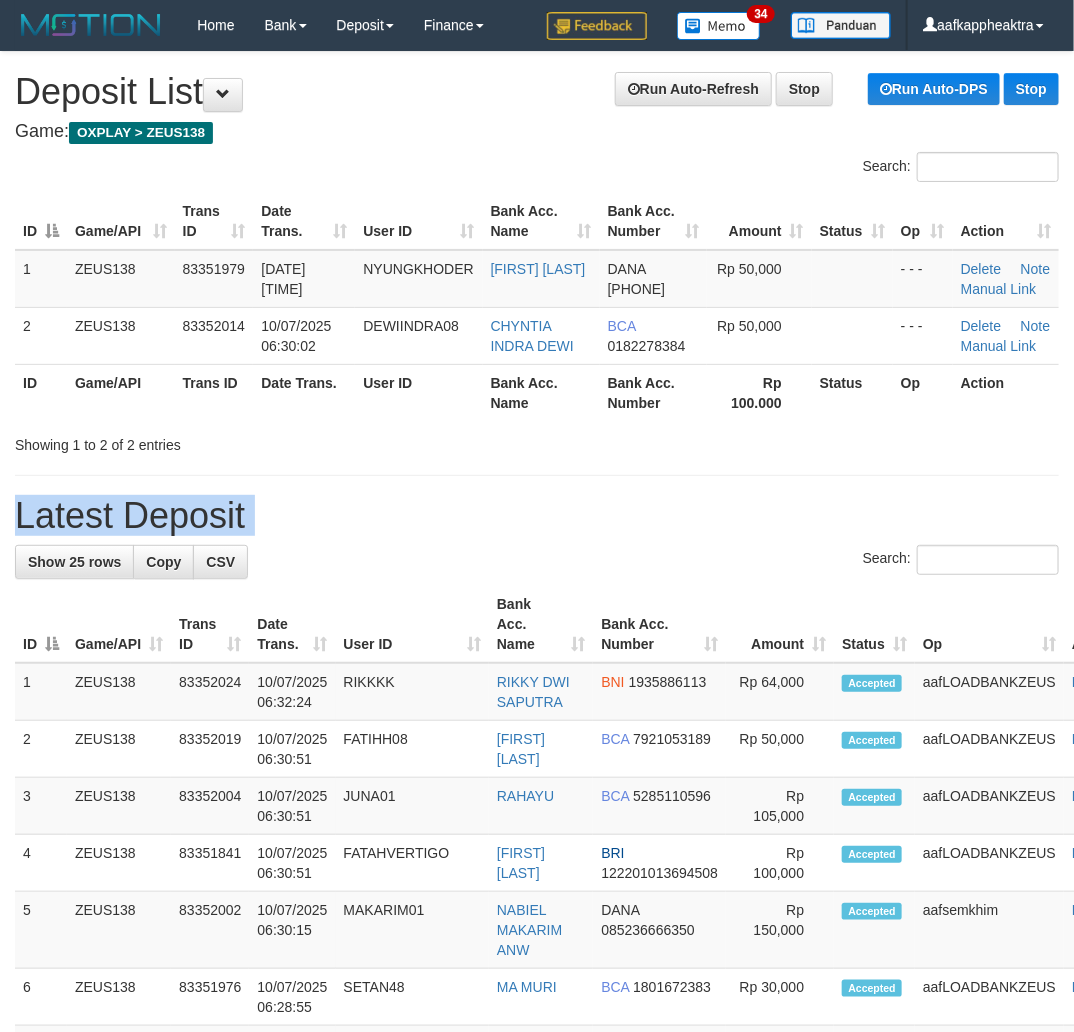 click on "**********" at bounding box center (537, 1157) 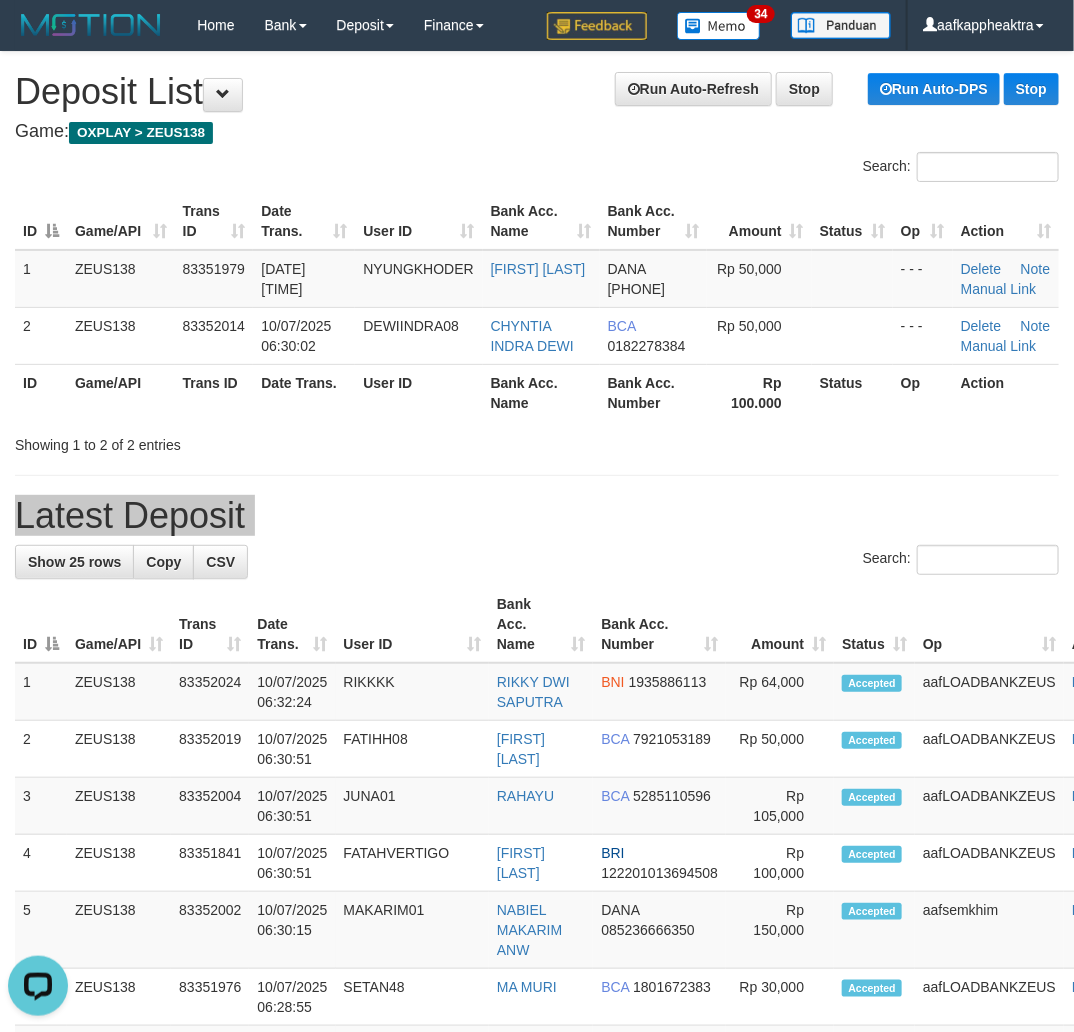 scroll, scrollTop: 0, scrollLeft: 0, axis: both 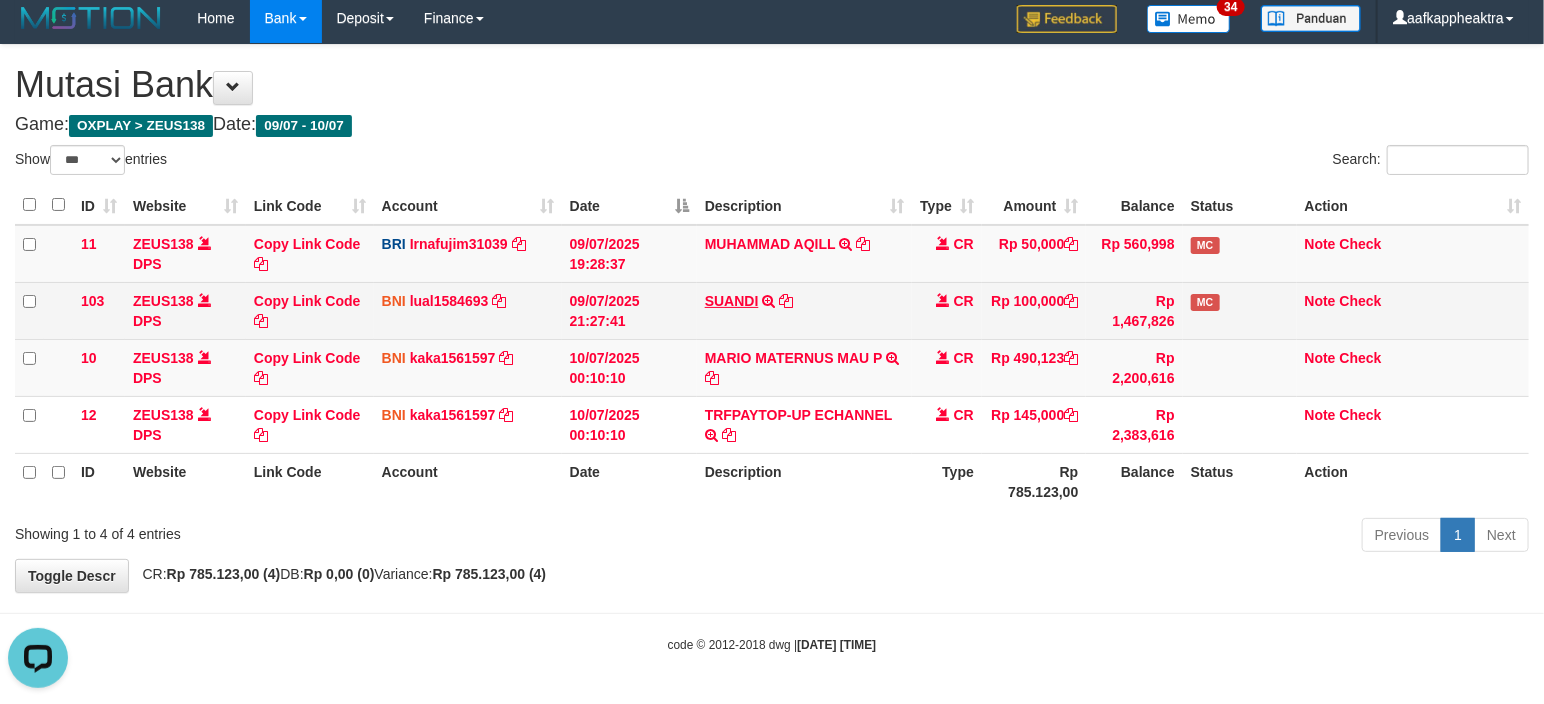 click on "12
ZEUS138    DPS
Copy Link Code
BNI
kaka1561597
DPS
KARMILA
mutasi_20250710_2425 | 12
mutasi_20250710_2425 | 12
10/07/2025 00:10:10
TRFPAYTOP-UP ECHANNEL         TRF/PAY/TOP-UP ECHANNEL
CR
Rp 145,000
Rp 2,383,616
Note
Check" at bounding box center [772, 424] 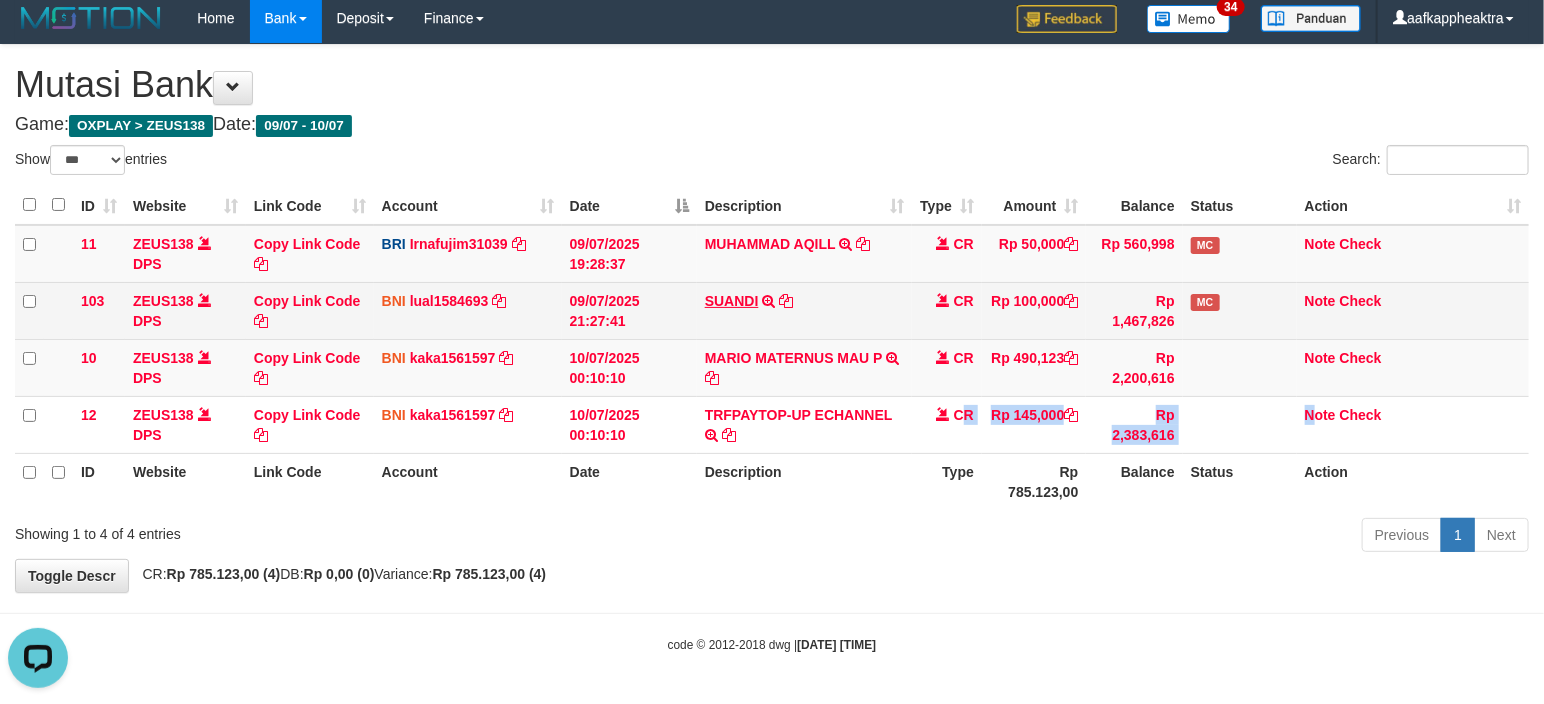 click on "SUANDI         TRF/PAY/TOP-UP ECHANNEL SUANDI" at bounding box center [804, 310] 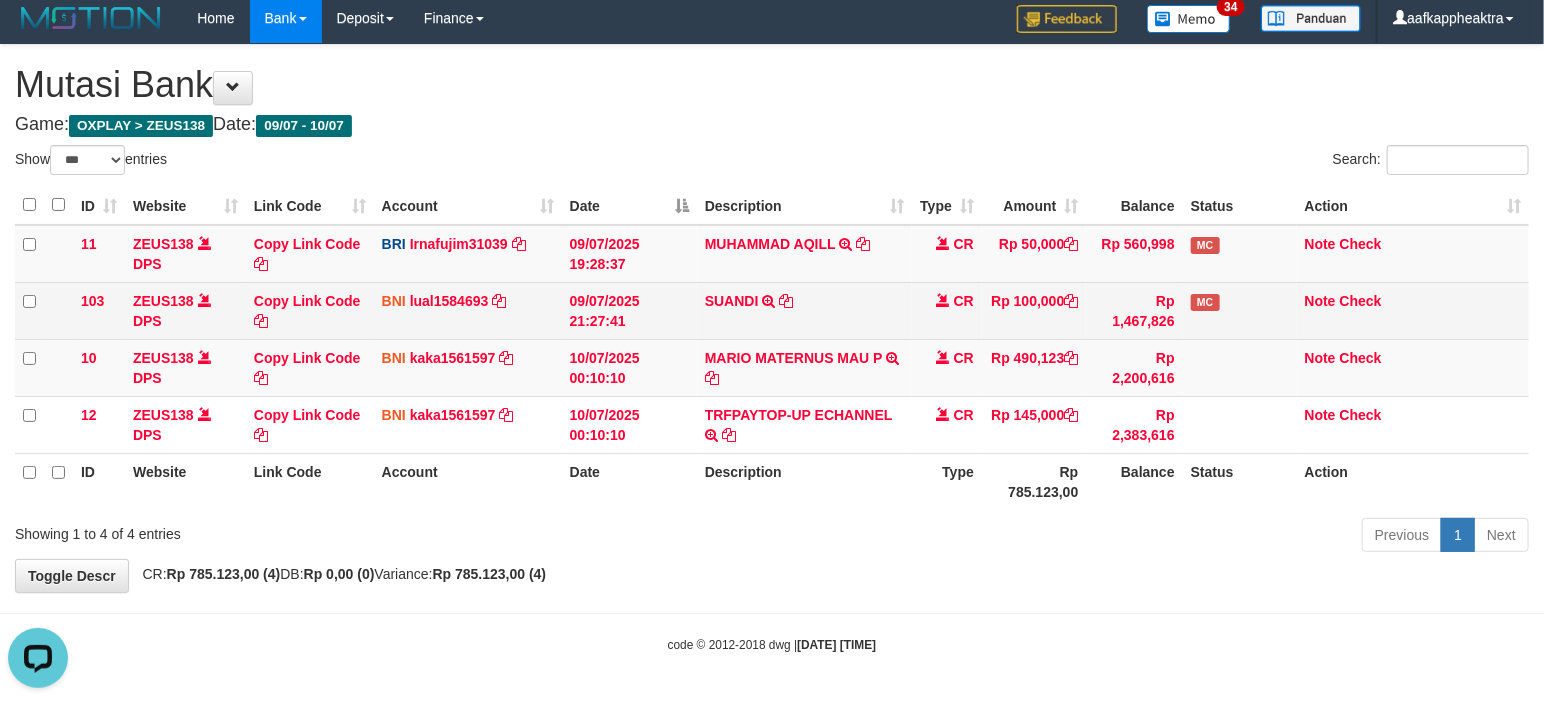click on "SUANDI         TRF/PAY/TOP-UP ECHANNEL SUANDI" at bounding box center [804, 310] 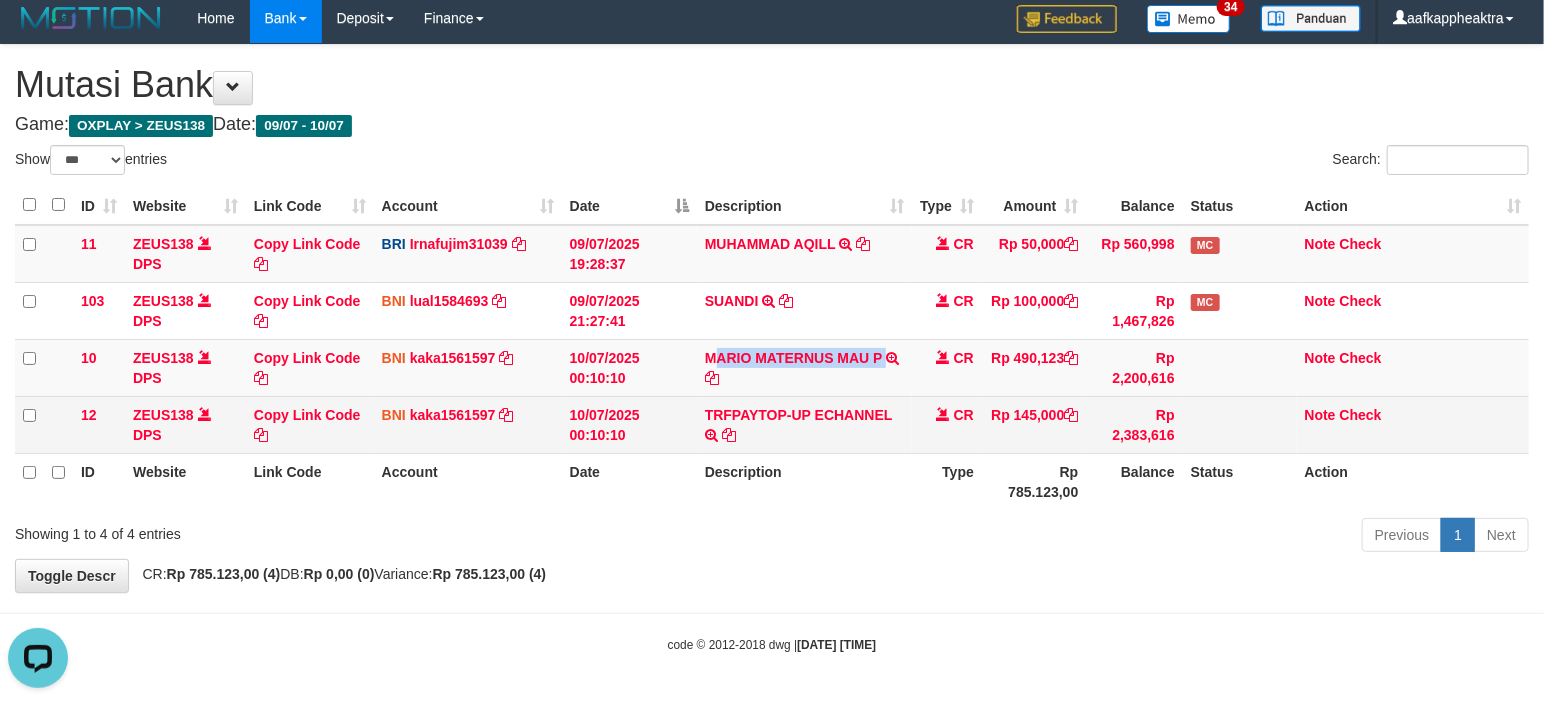 drag, startPoint x: 724, startPoint y: 376, endPoint x: 718, endPoint y: 400, distance: 24.738634 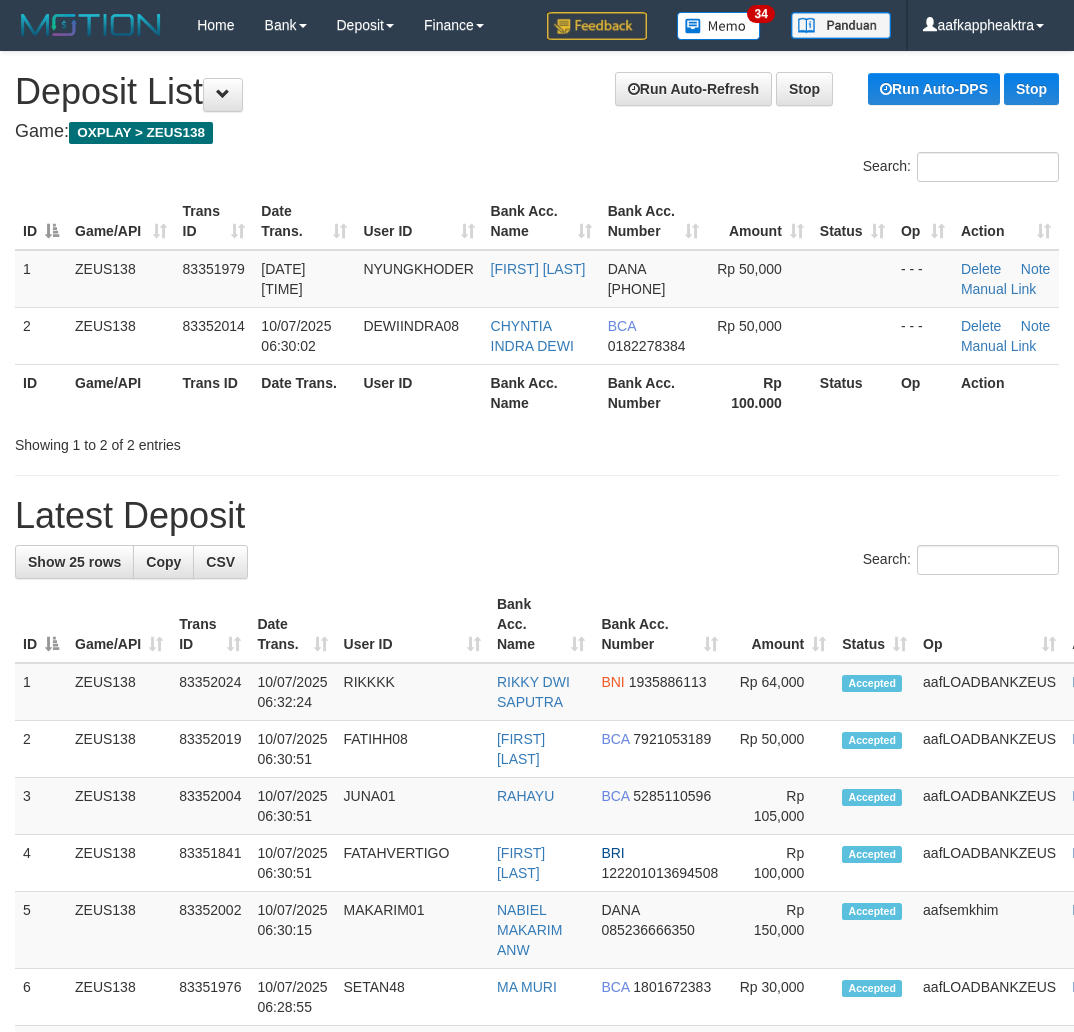 scroll, scrollTop: 0, scrollLeft: 0, axis: both 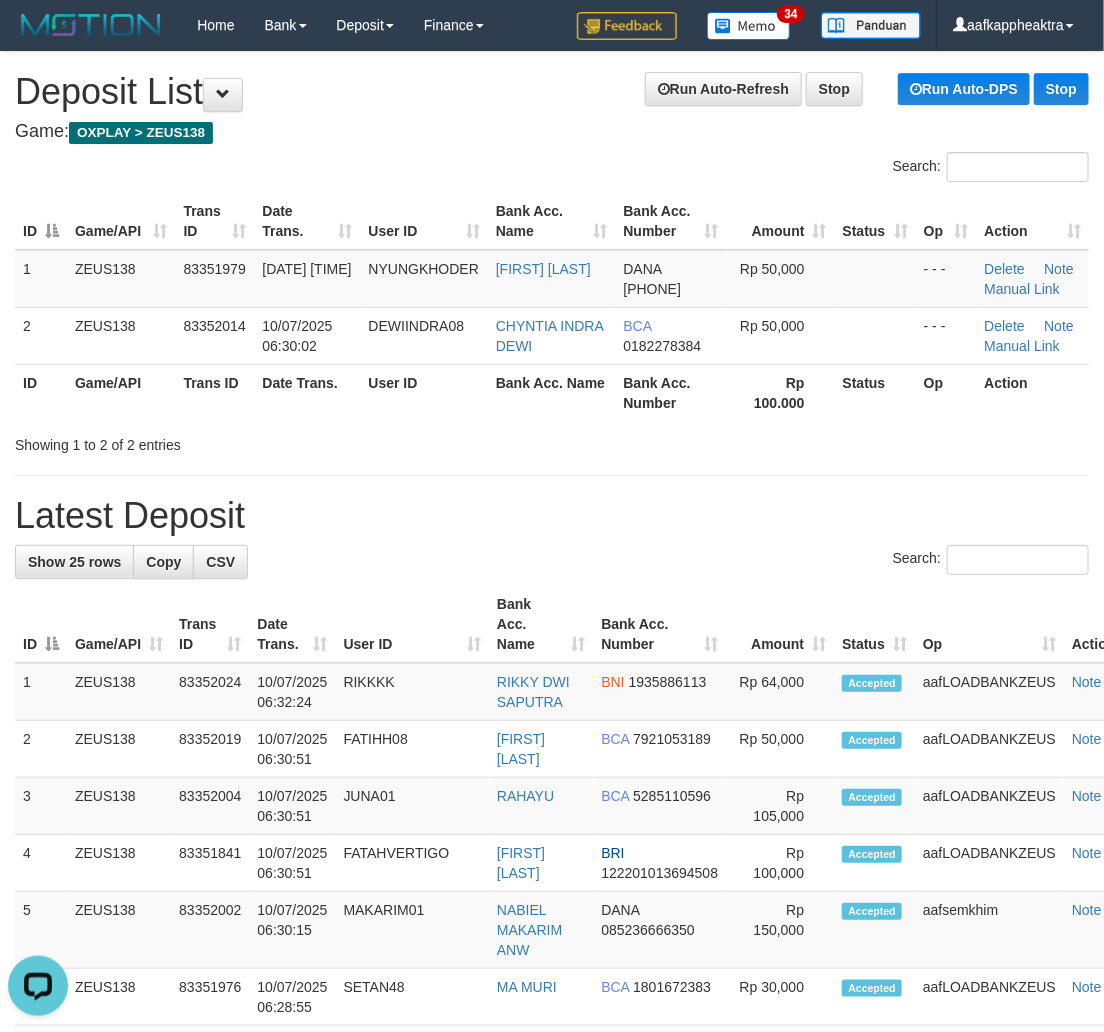 click on "**********" at bounding box center [552, 1157] 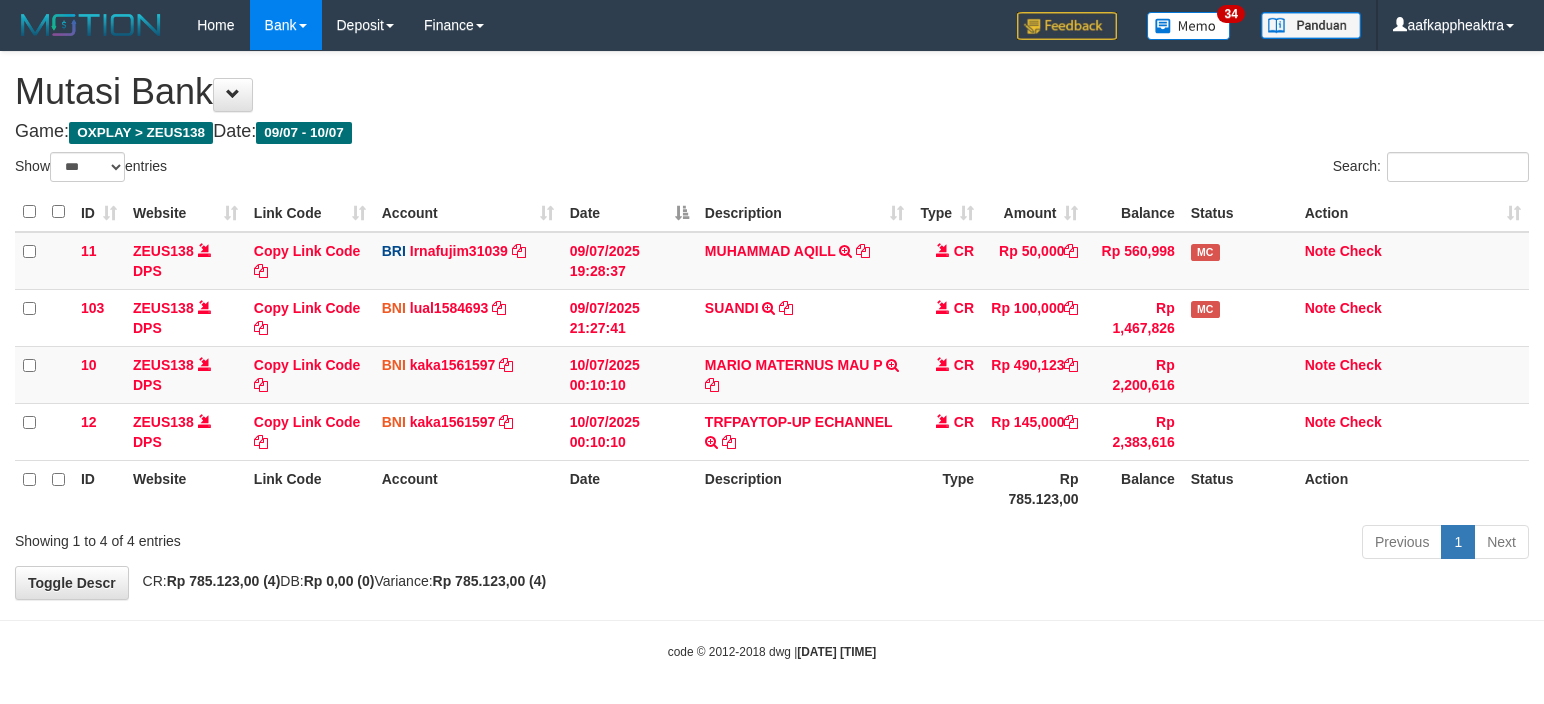 scroll, scrollTop: 8, scrollLeft: 0, axis: vertical 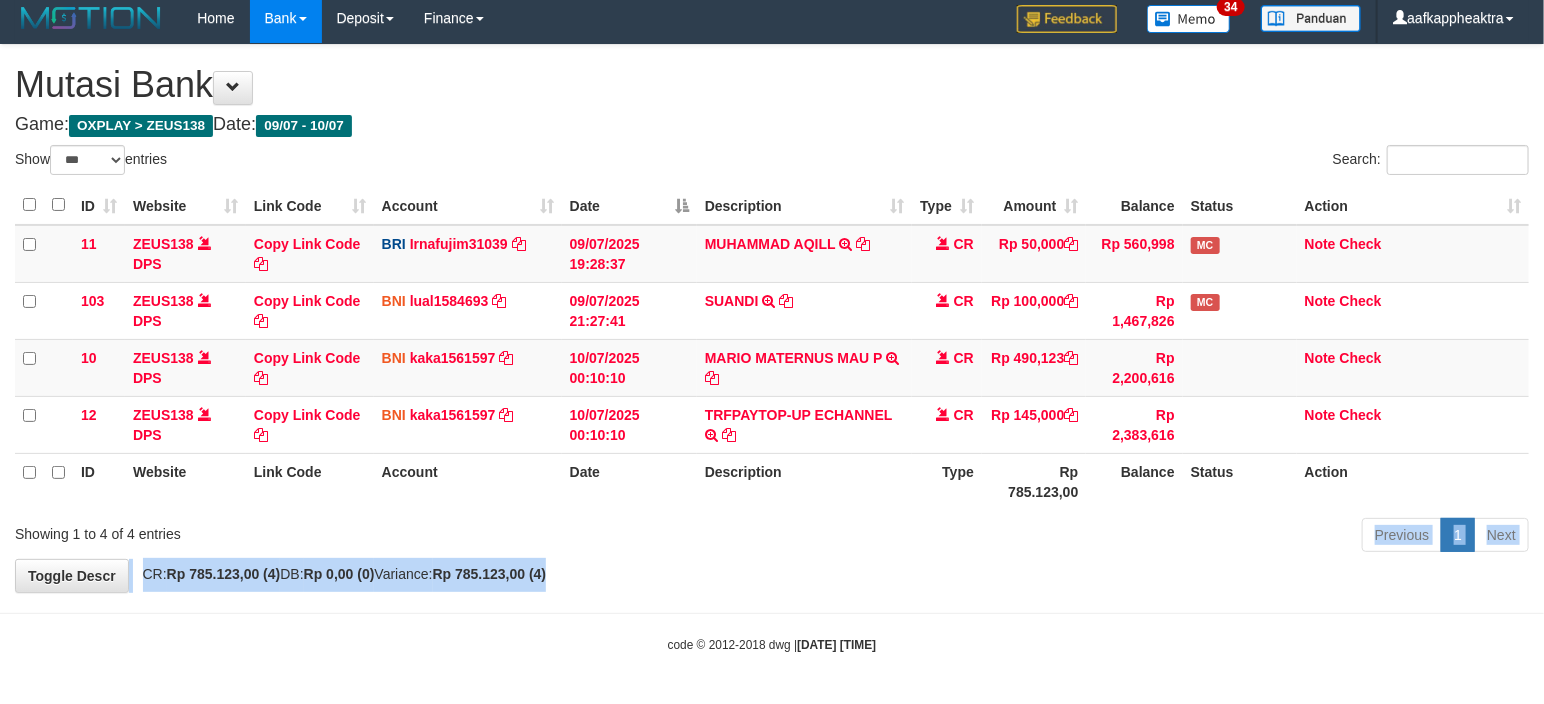 drag, startPoint x: 880, startPoint y: 544, endPoint x: 920, endPoint y: 497, distance: 61.7171 